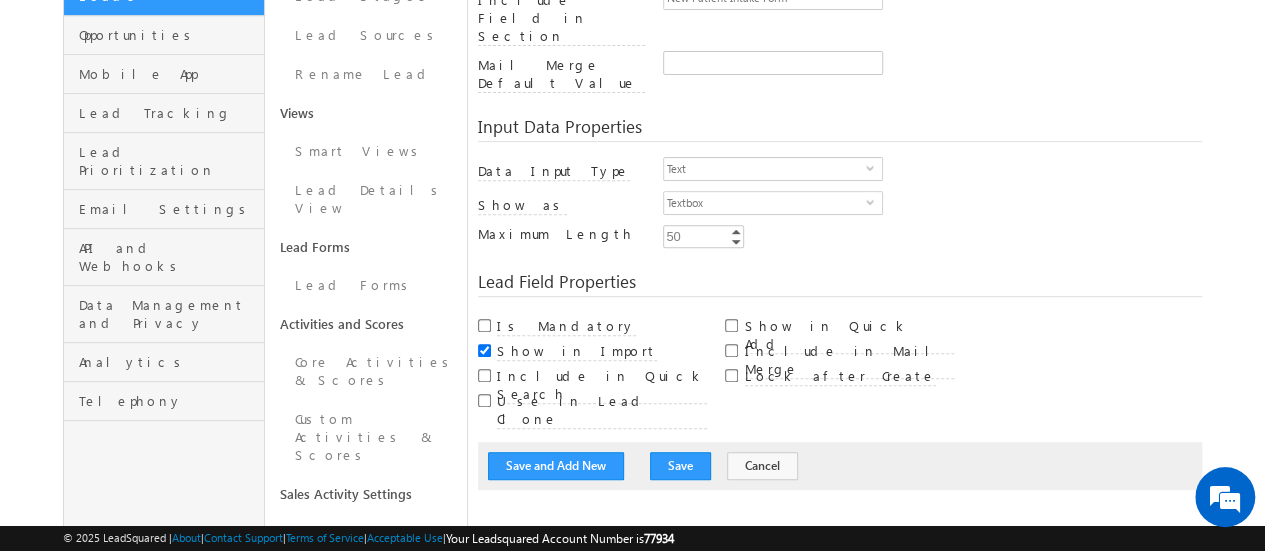 scroll, scrollTop: 200, scrollLeft: 0, axis: vertical 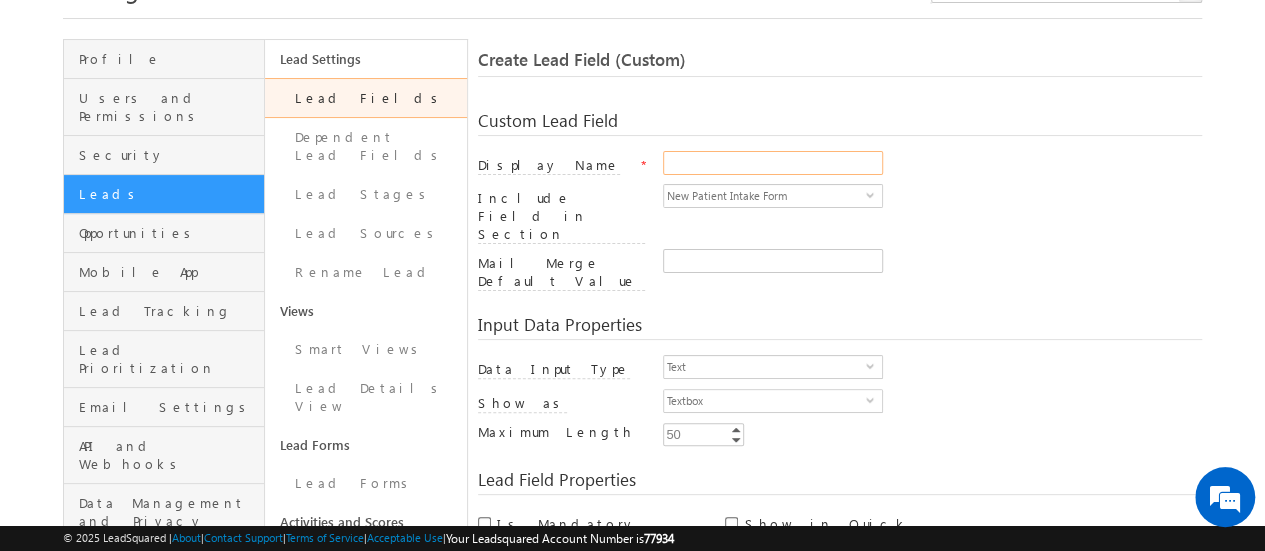 click on "Display Name" at bounding box center [773, 163] 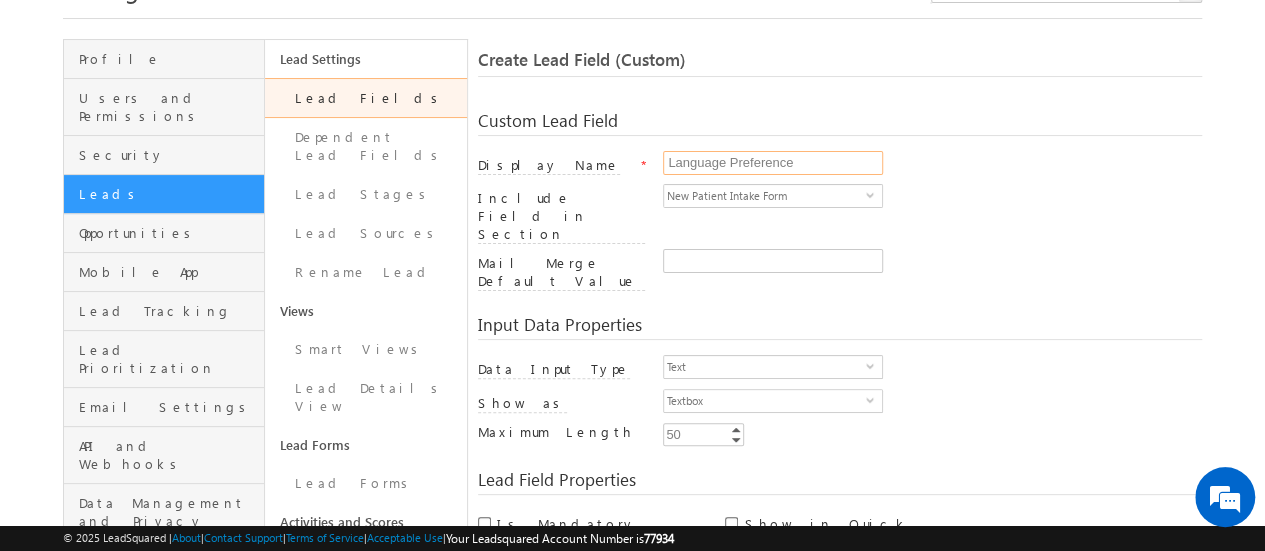 type on "Language Preference" 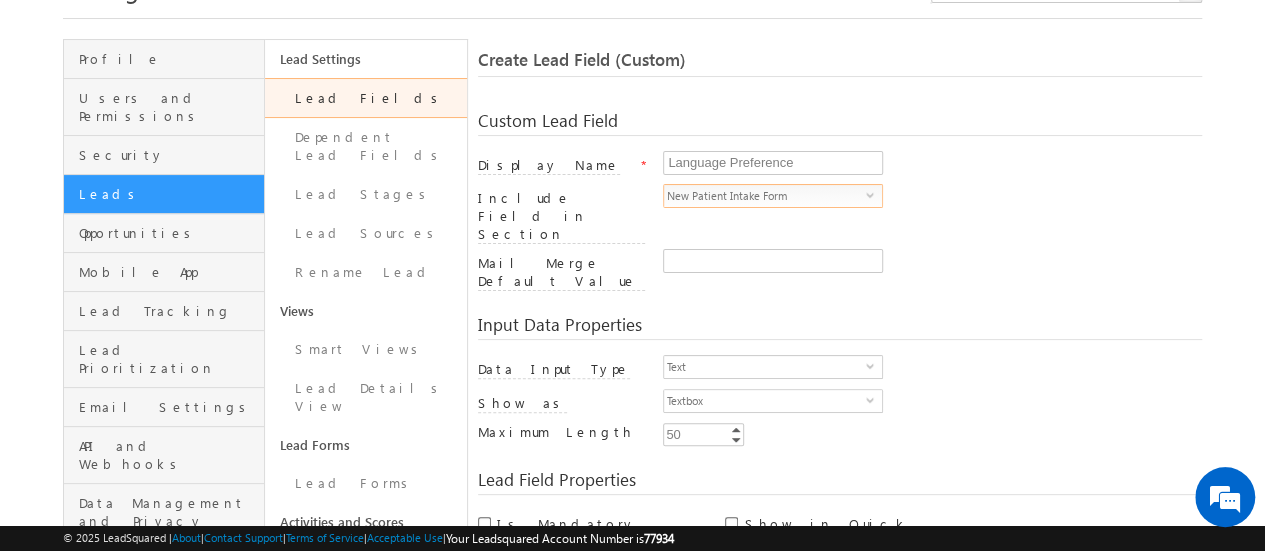 click on "select" at bounding box center (874, 194) 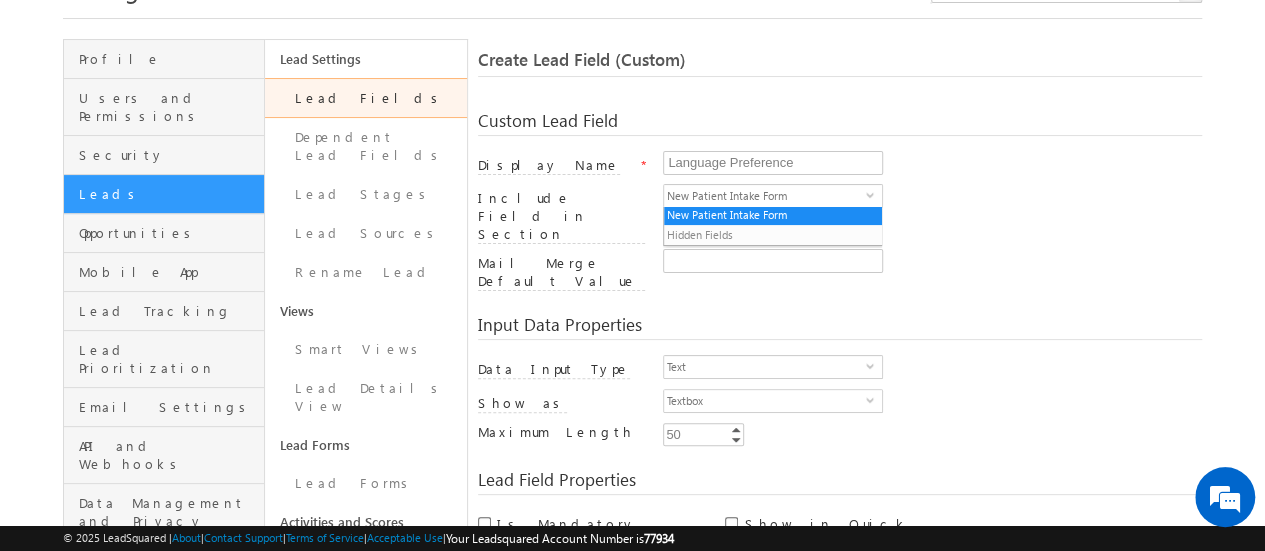 click on "Input Data Properties
Data Input Type
Text select 0
Number Type
Integer select Integer
Scale 2 2 0" at bounding box center (840, 373) 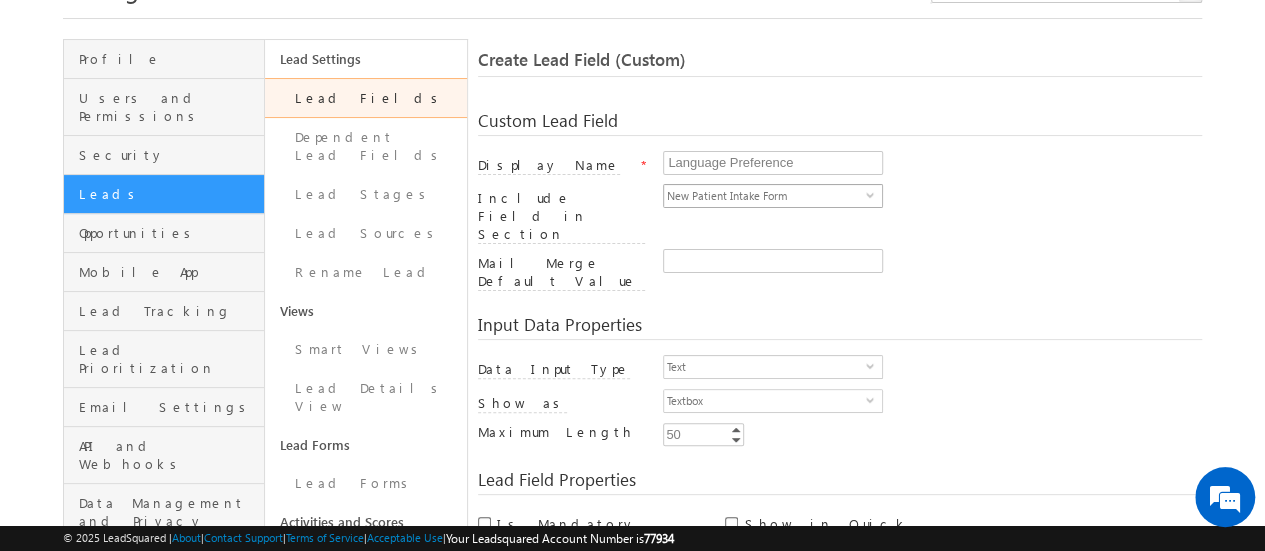 click on "New Patient Intake Form" at bounding box center (765, 196) 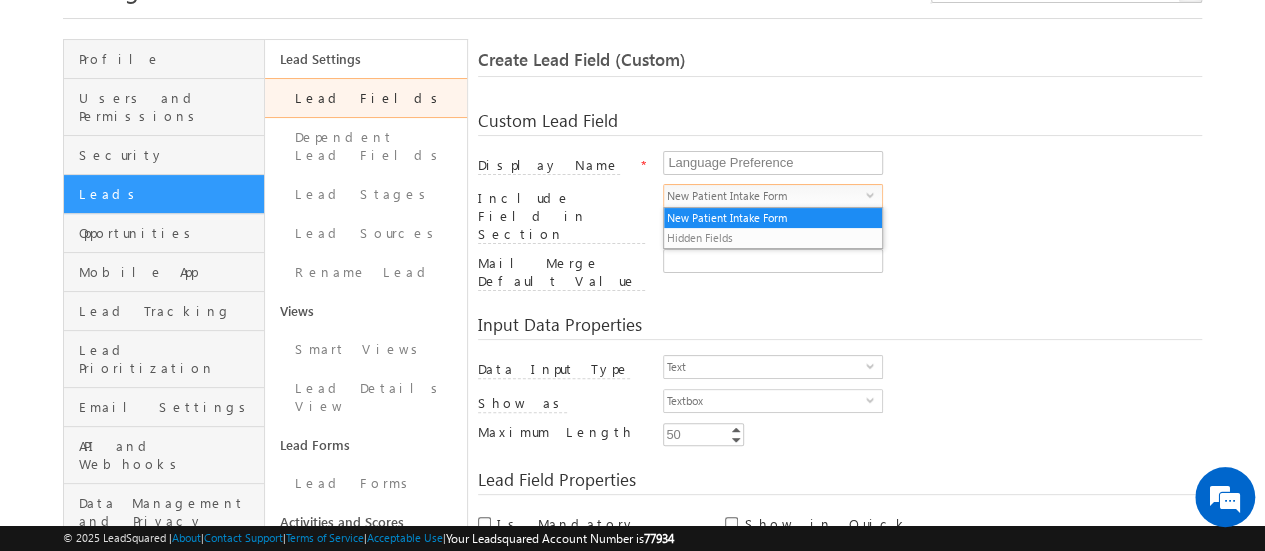 click on "New Patient Intake Form" at bounding box center [765, 196] 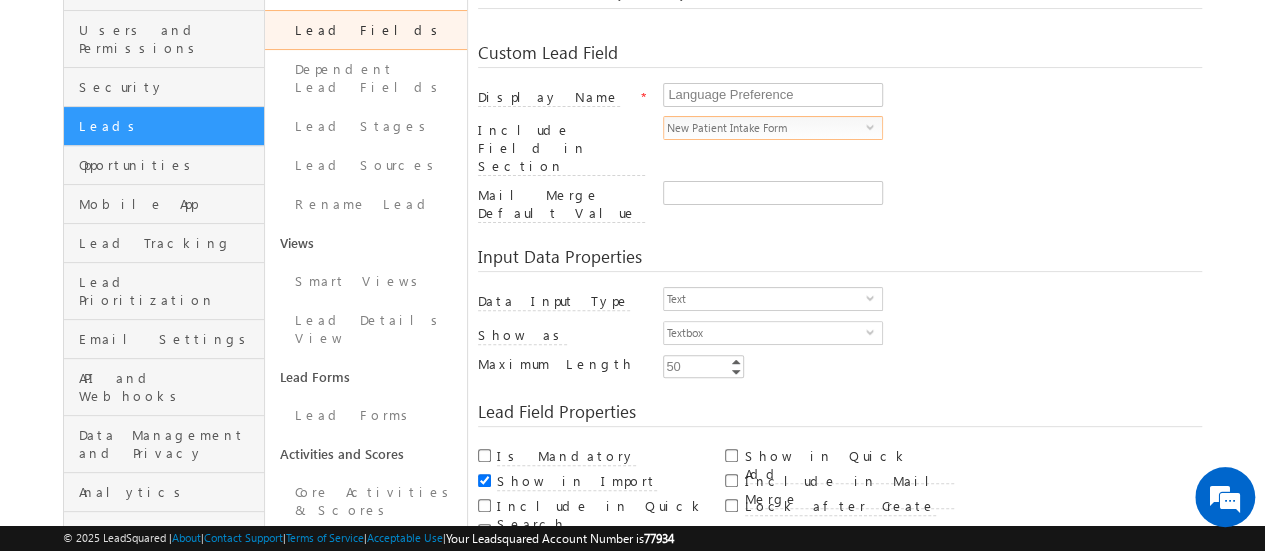 scroll, scrollTop: 200, scrollLeft: 0, axis: vertical 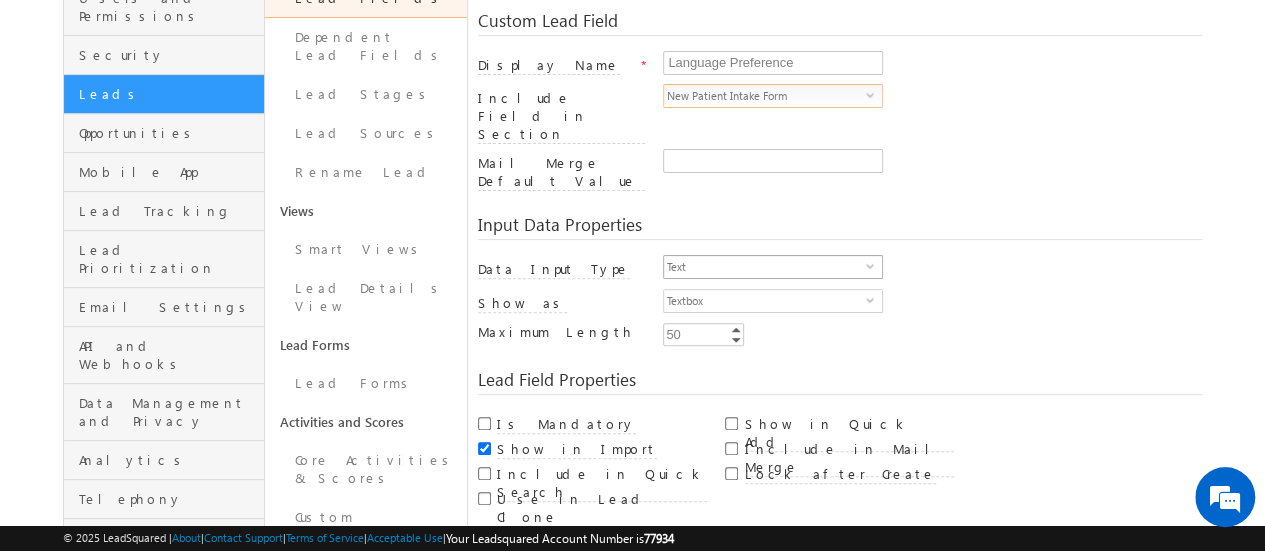 click on "select" at bounding box center [874, 265] 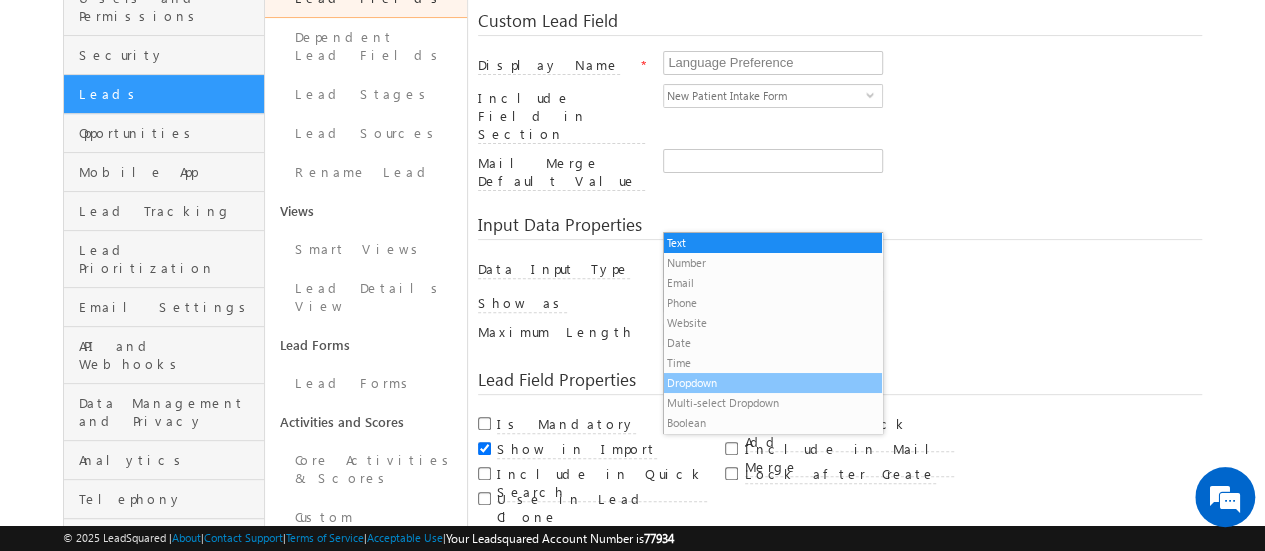 click on "Dropdown" at bounding box center (773, 383) 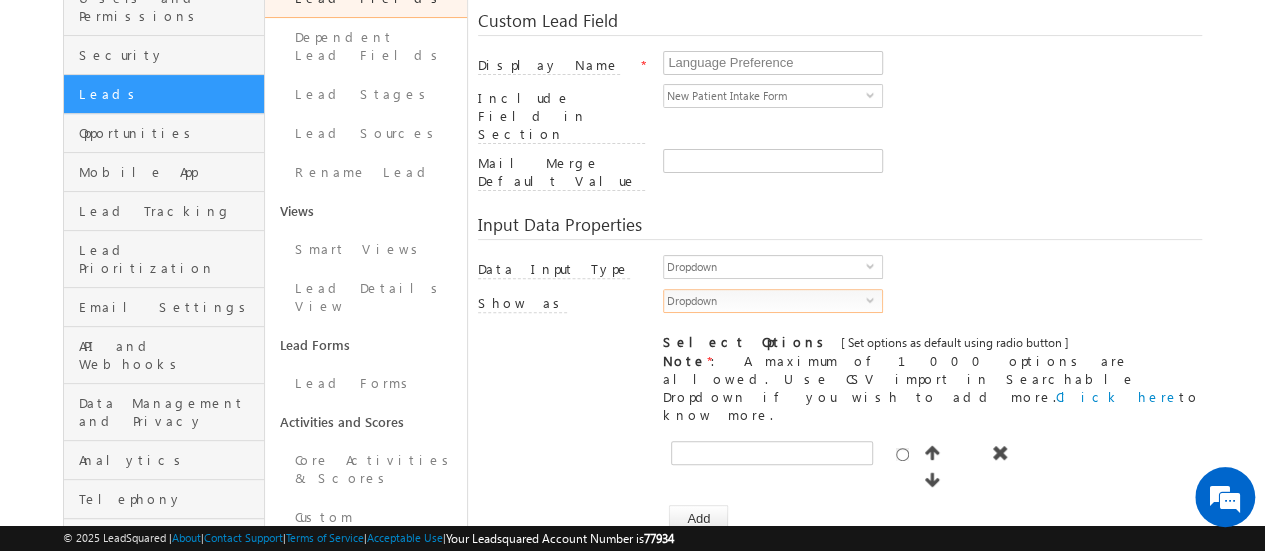 click on "Dropdown" at bounding box center (765, 301) 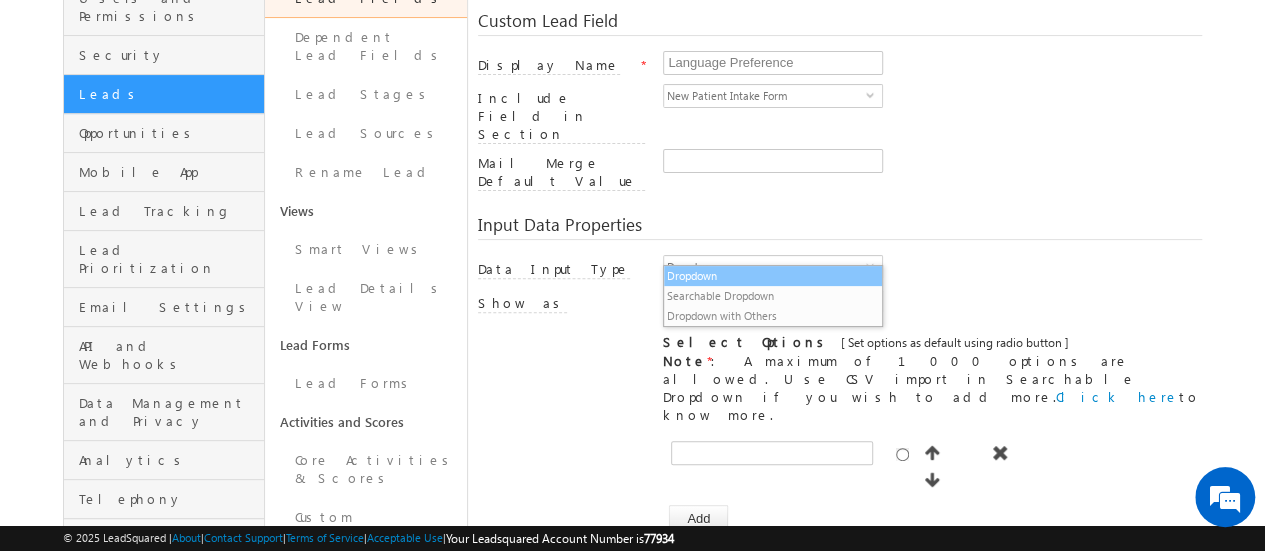 click on "Dropdown" at bounding box center (773, 276) 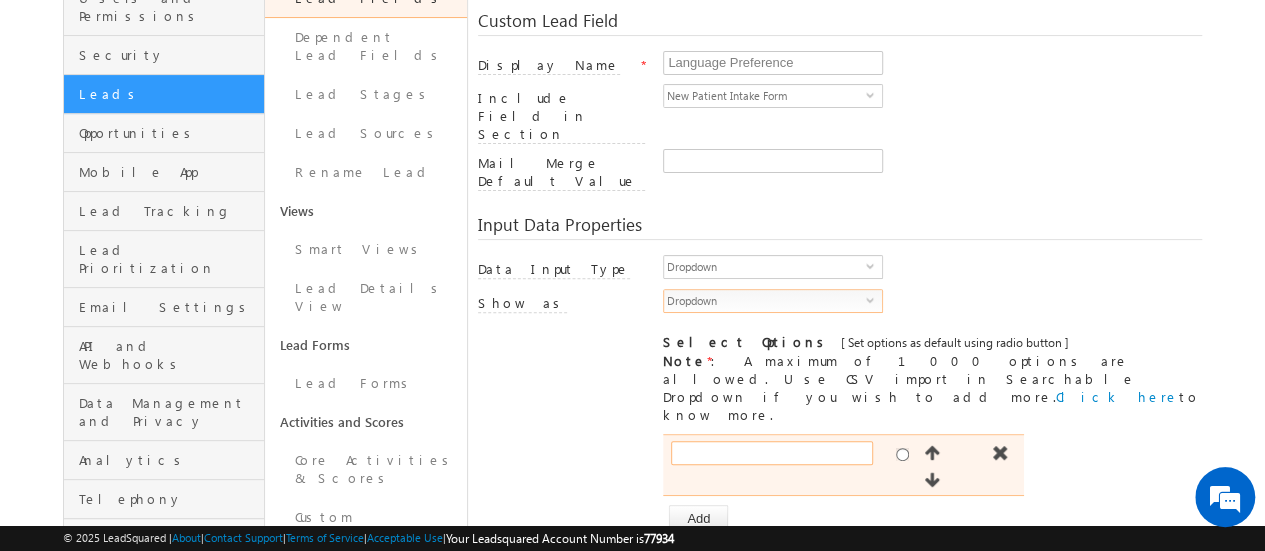 click at bounding box center (772, 453) 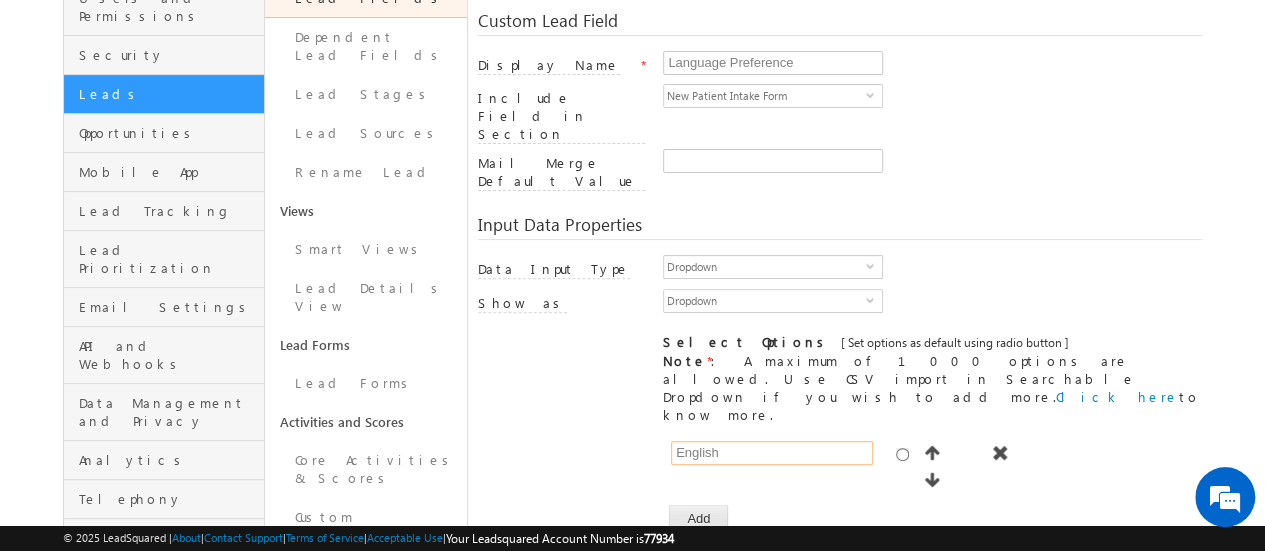 type on "English" 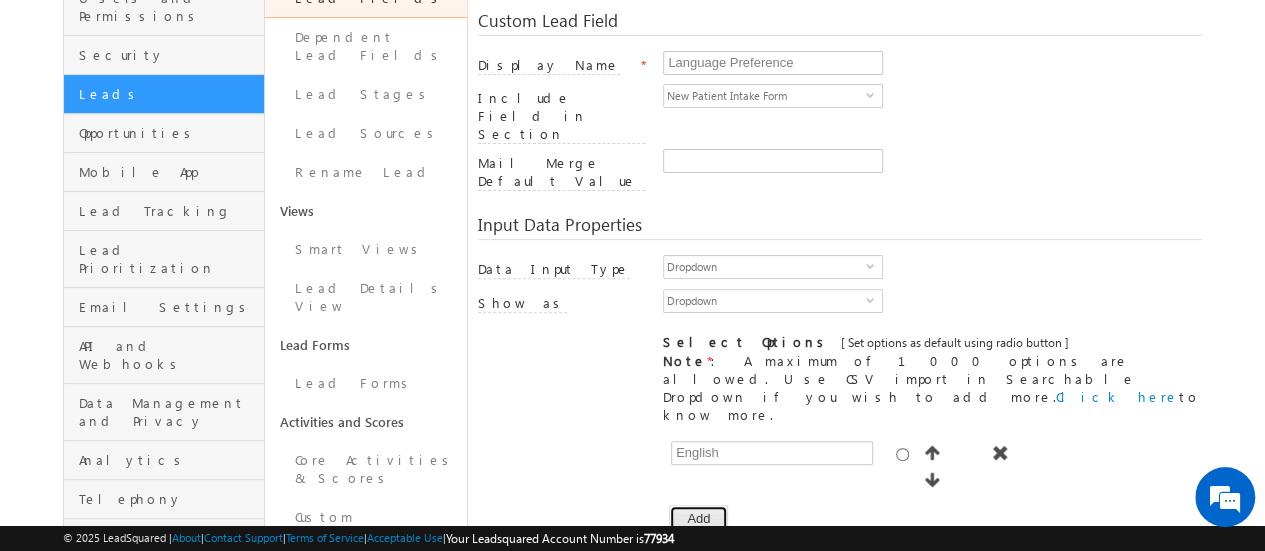 click on "Add" at bounding box center [698, 519] 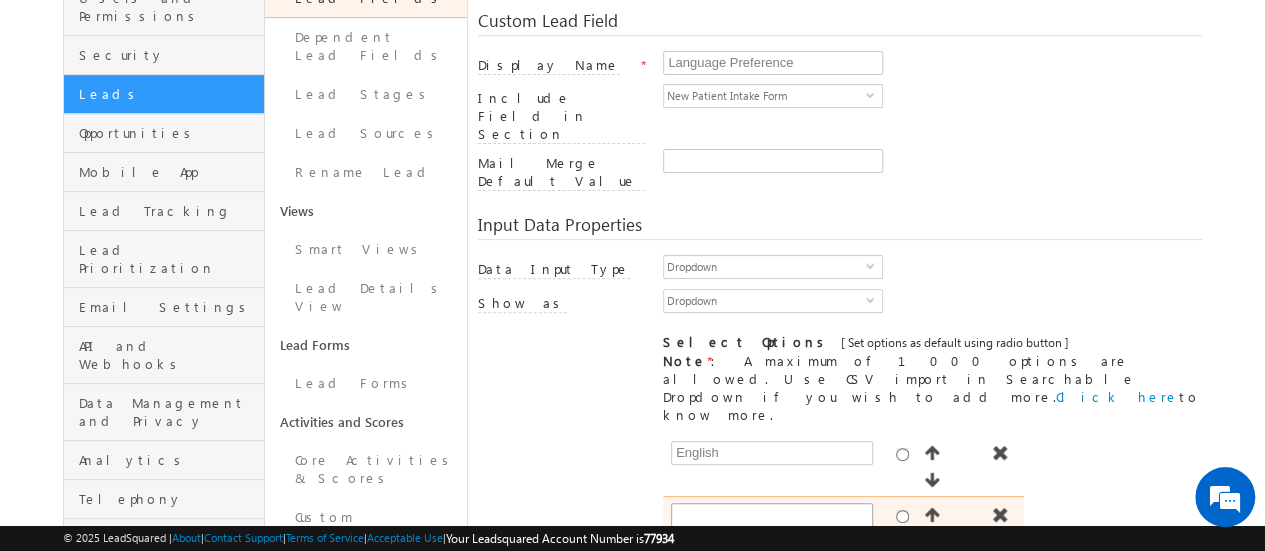 type 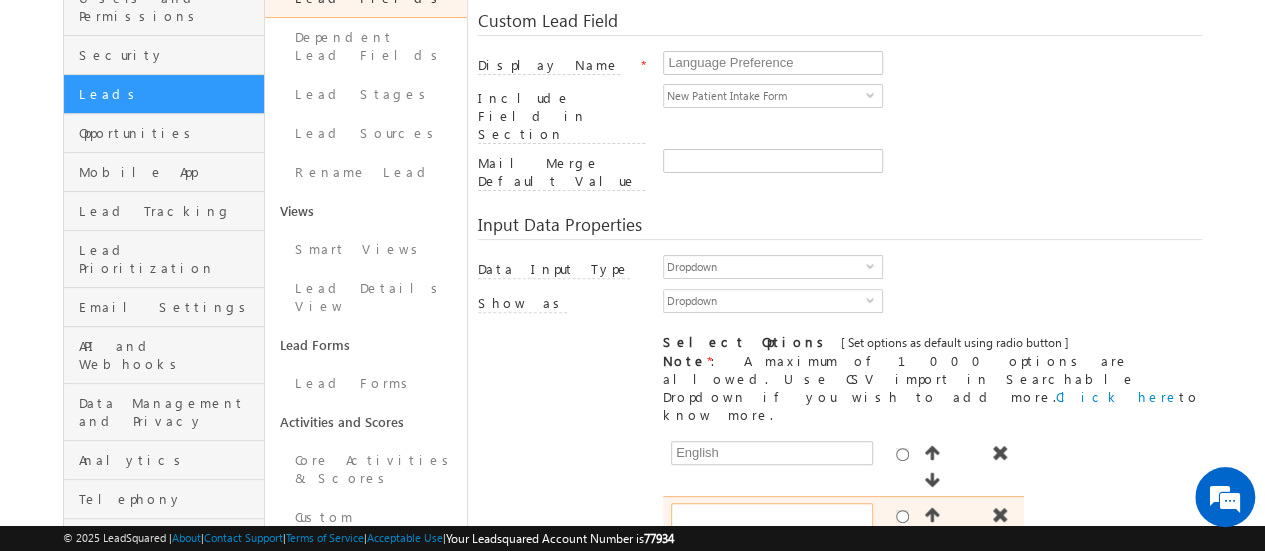click at bounding box center [772, 515] 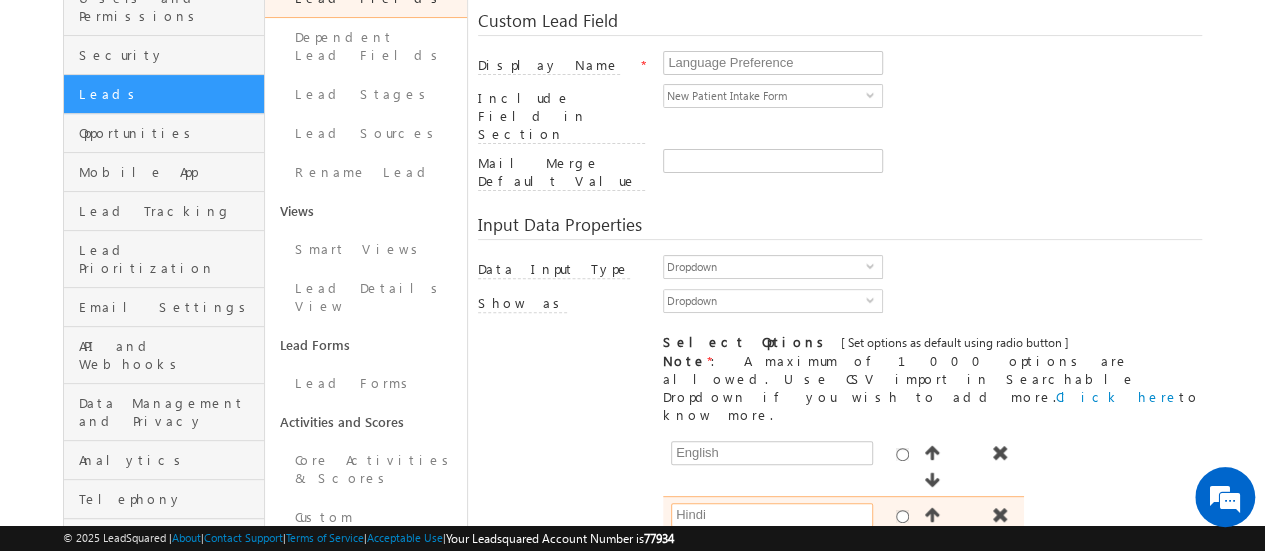 type on "Hindi" 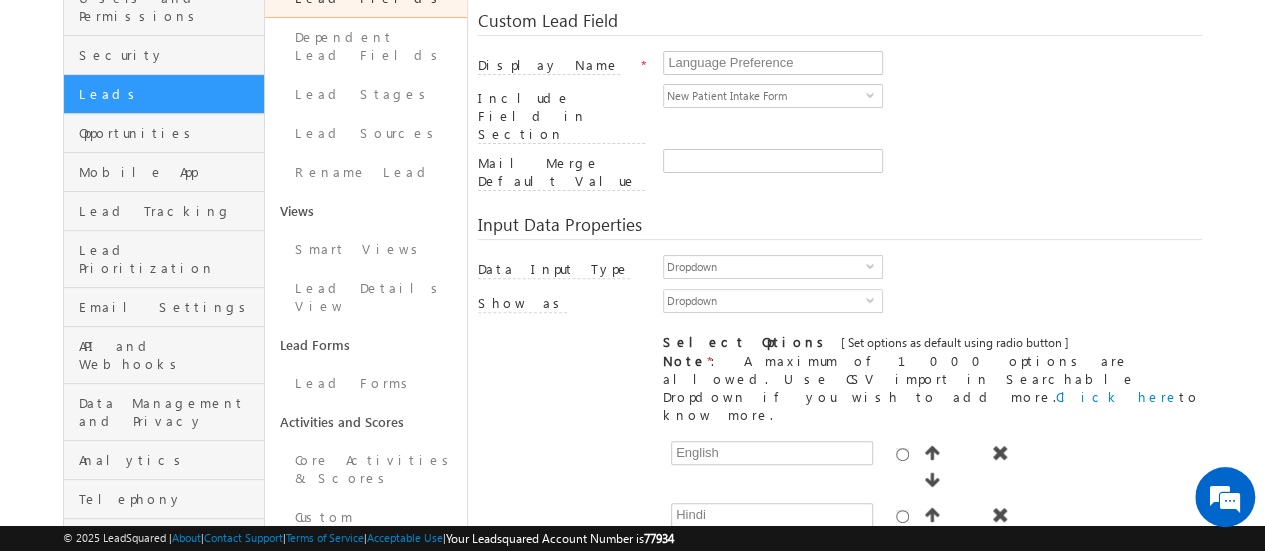 click on "Add" at bounding box center [698, 581] 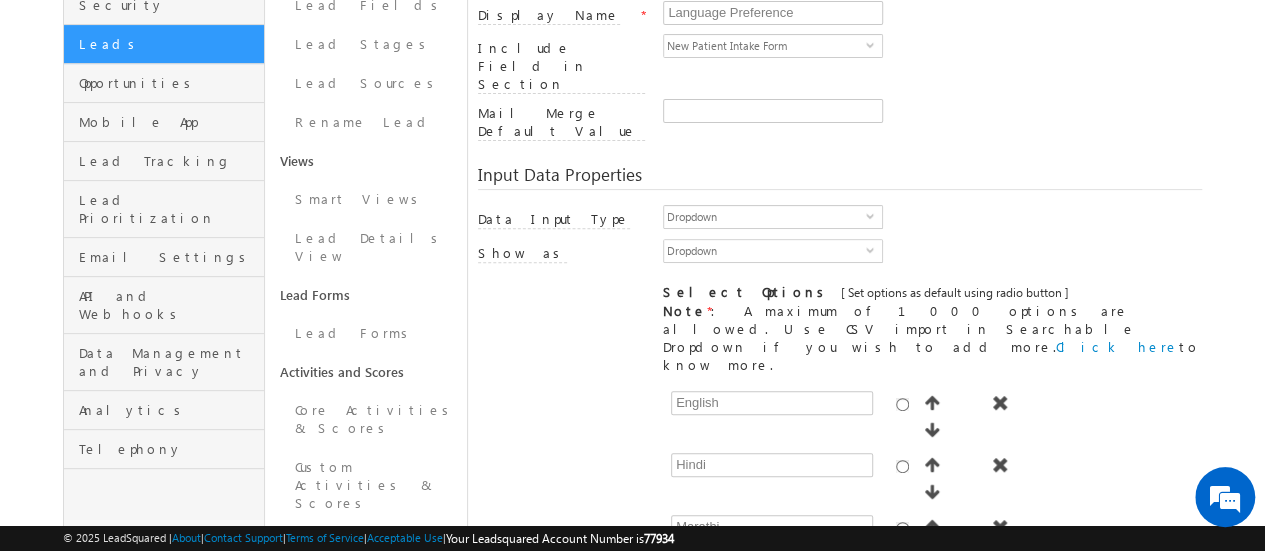 scroll, scrollTop: 249, scrollLeft: 0, axis: vertical 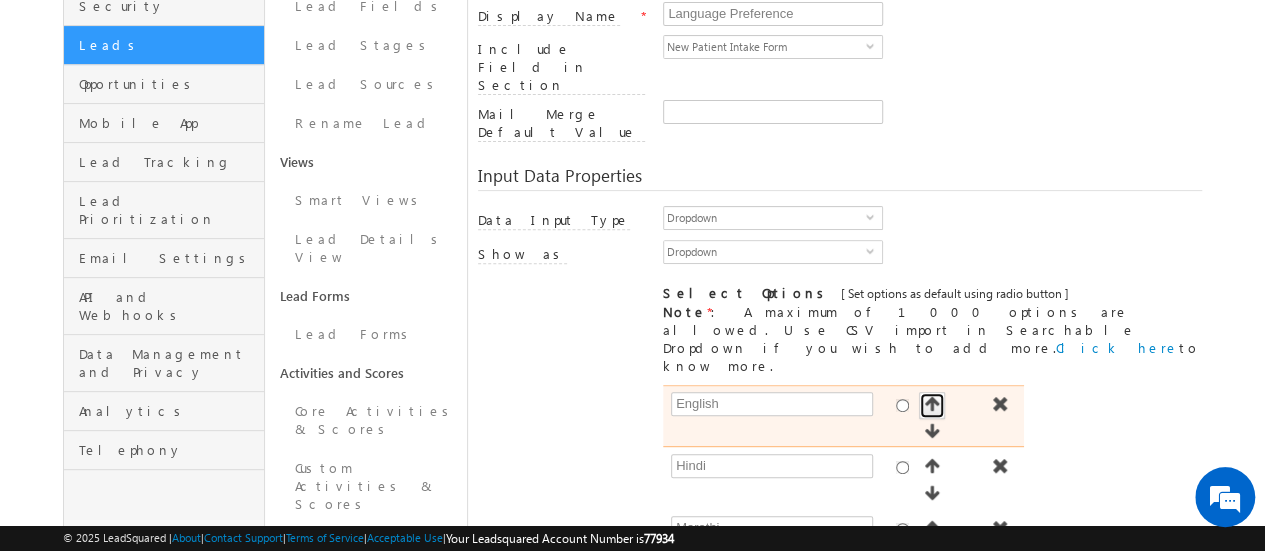 click at bounding box center (932, 404) 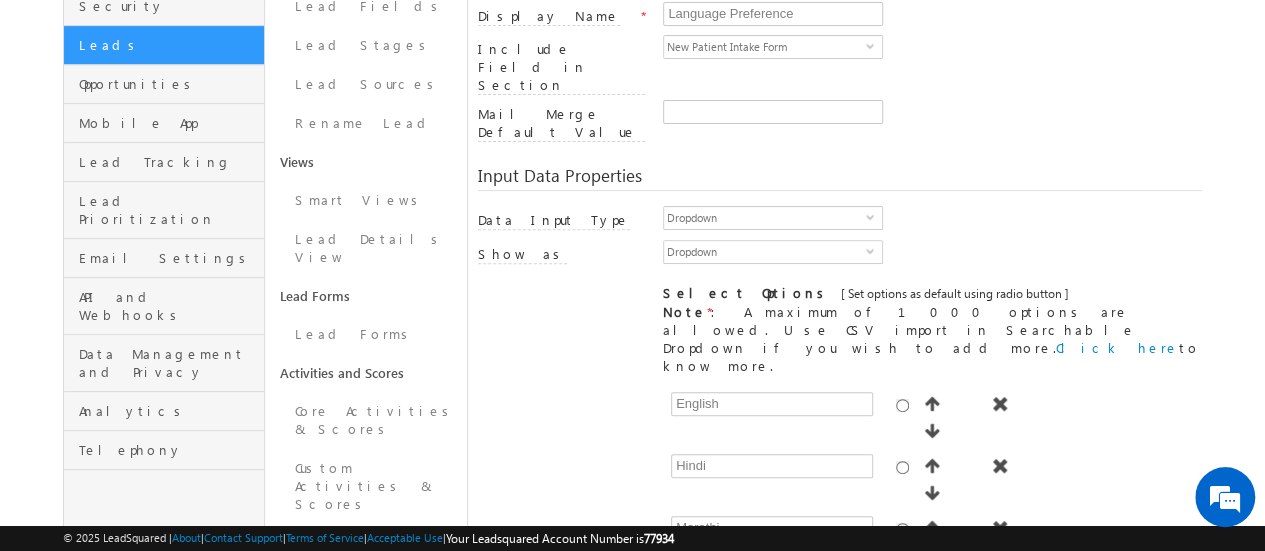 click on "Add" at bounding box center (698, 656) 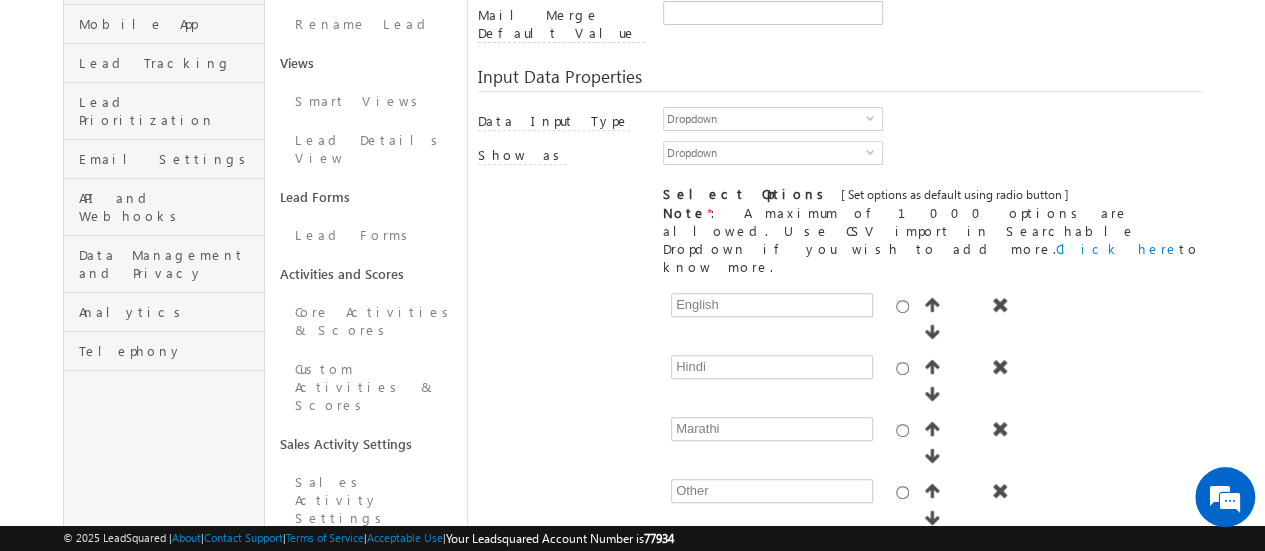 scroll, scrollTop: 349, scrollLeft: 0, axis: vertical 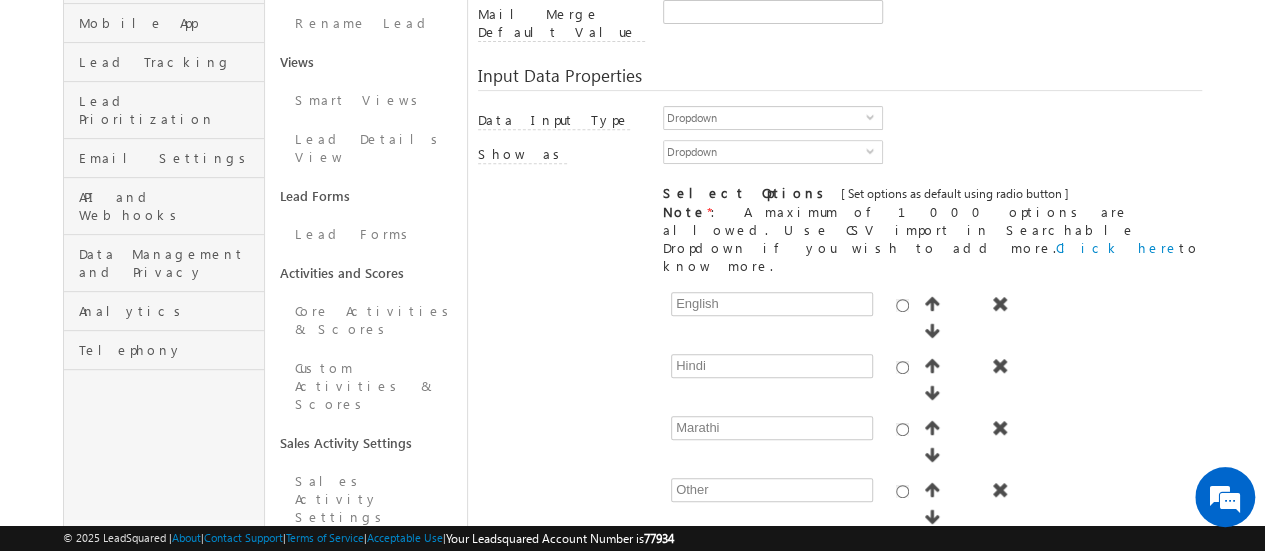 click on "[ Provide atleast one option to proceed further.
]
Show Value as Text         Get Options     Set Options         English                         Hindi                         Marathi                         Other                         Select Language                         Add" at bounding box center (932, 458) 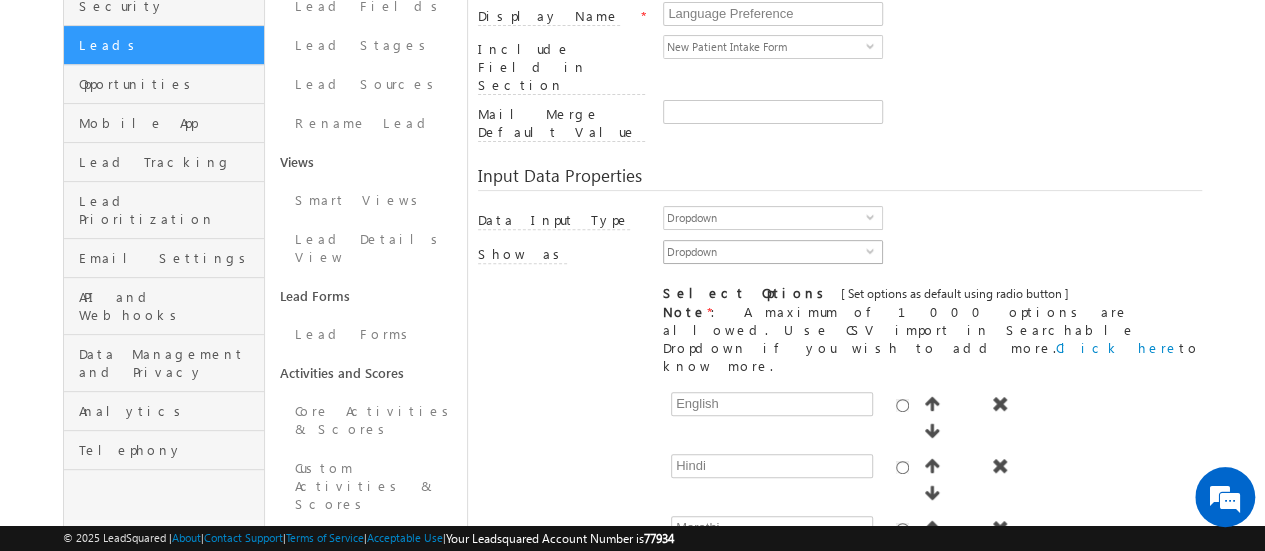 click on "select" at bounding box center [874, 250] 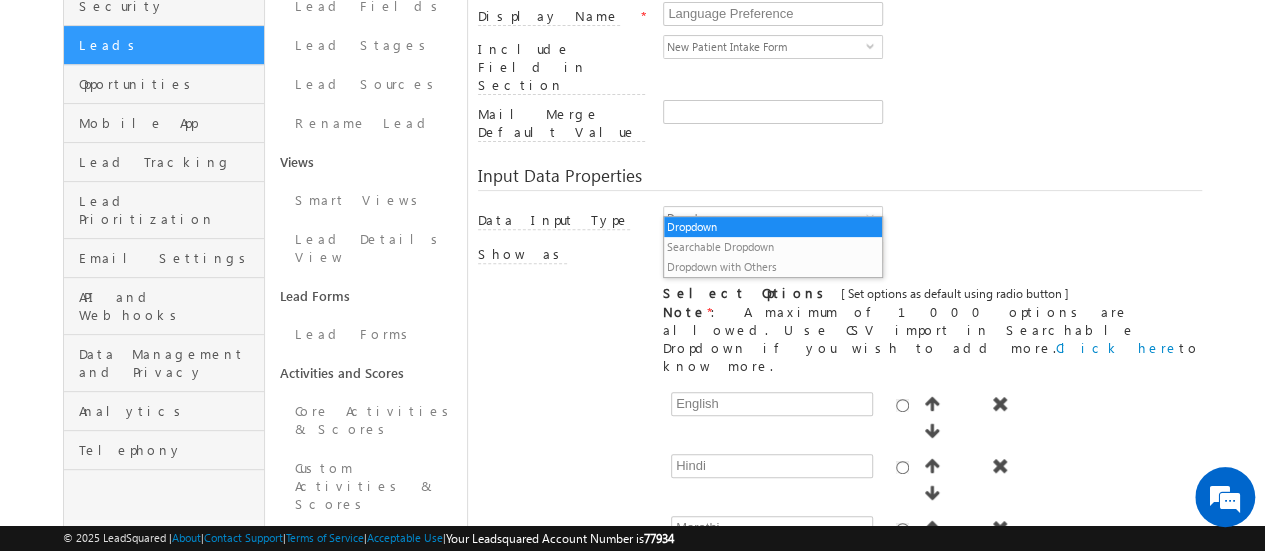 click on "select" at bounding box center [874, 250] 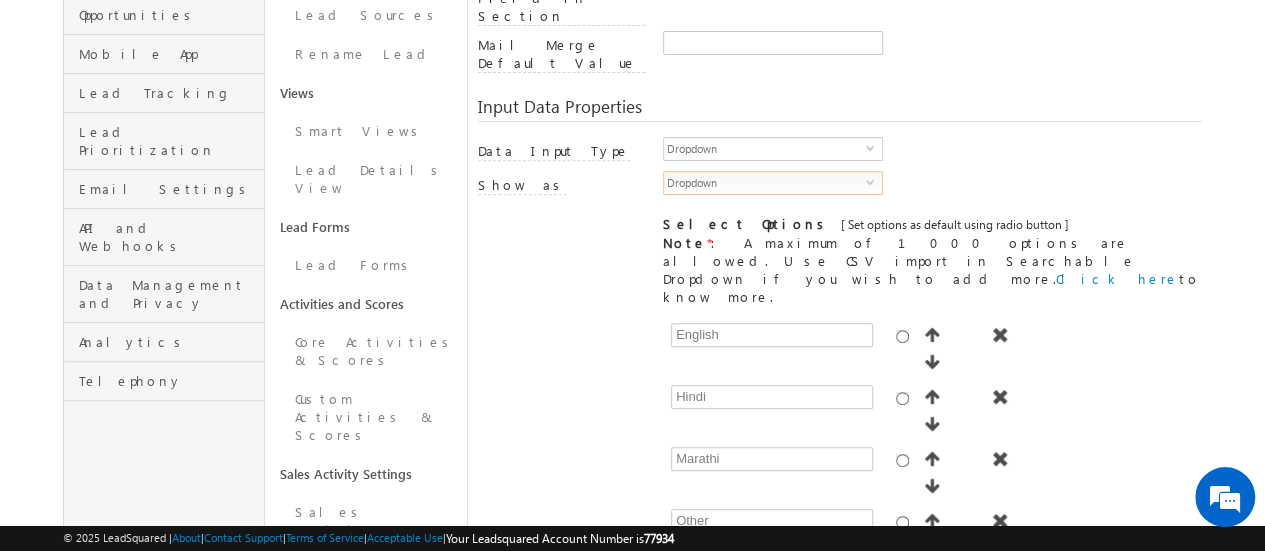 scroll, scrollTop: 349, scrollLeft: 0, axis: vertical 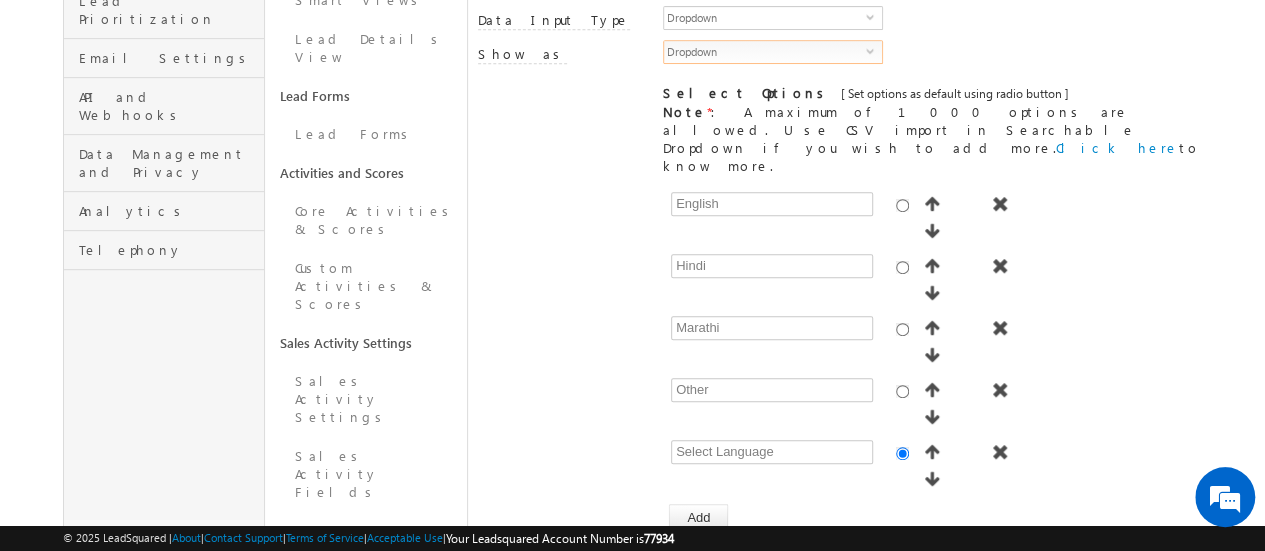 click on "Is Mandatory" at bounding box center (484, 604) 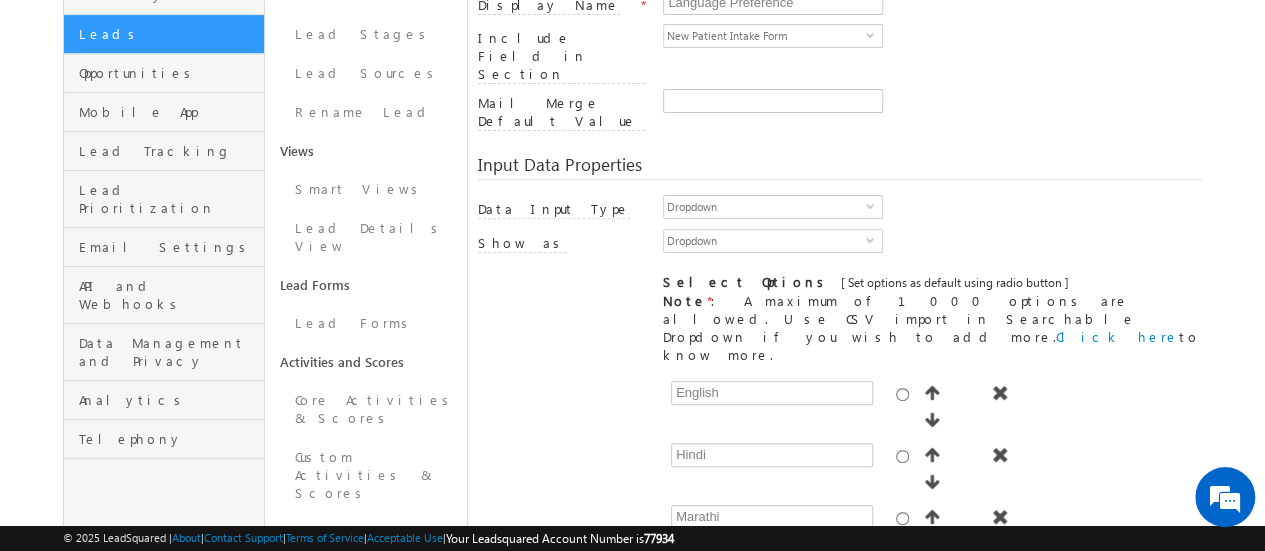 scroll, scrollTop: 502, scrollLeft: 0, axis: vertical 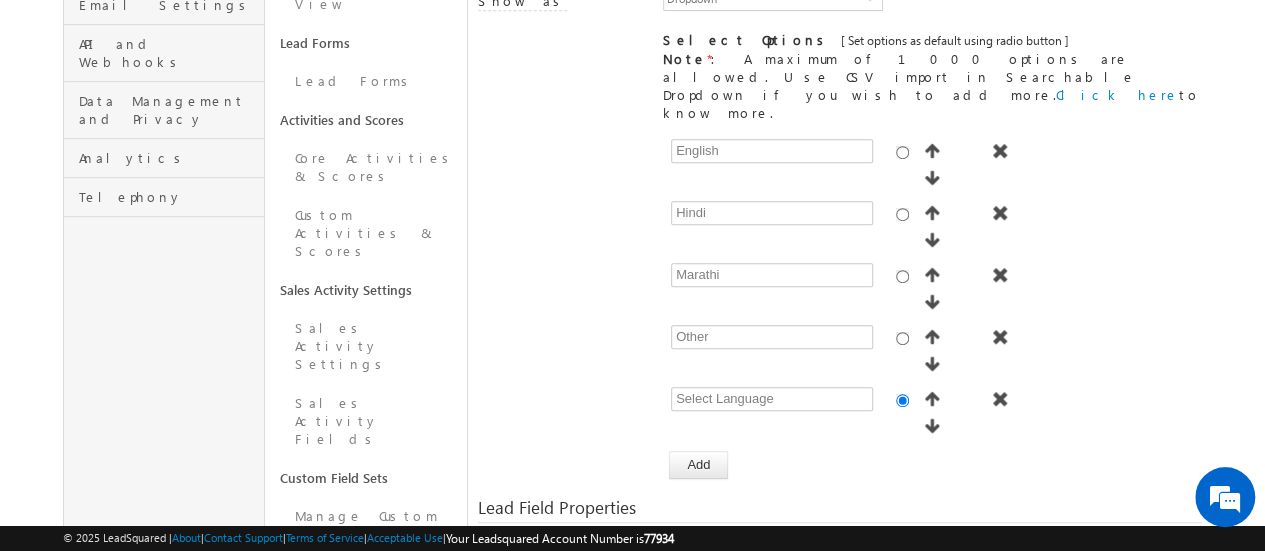 click on "Save and Add New" at bounding box center (556, 717) 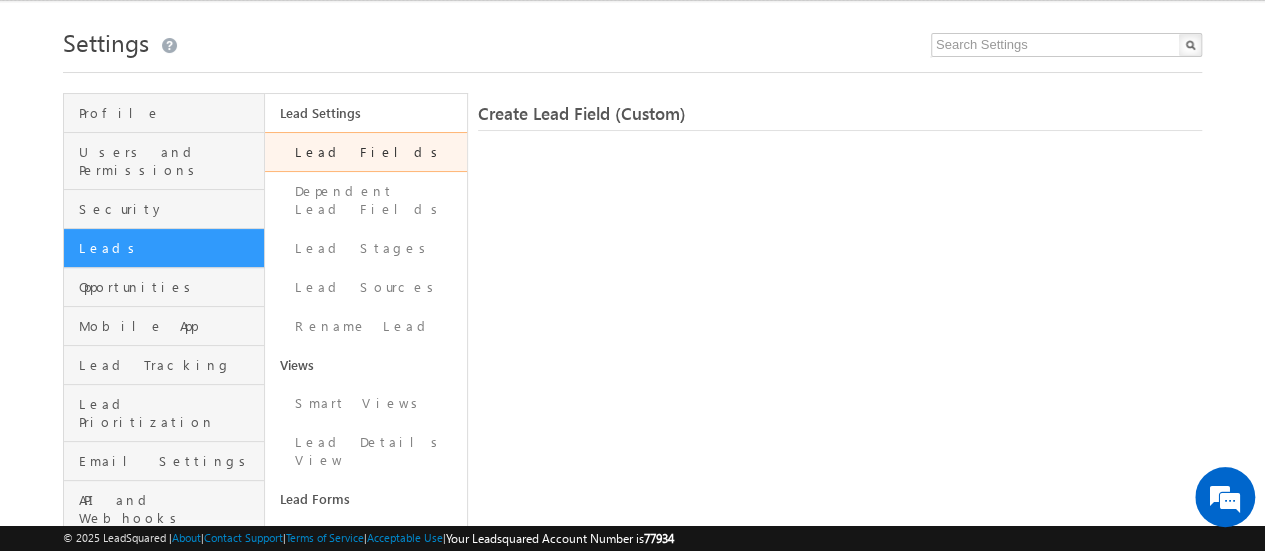 scroll, scrollTop: 0, scrollLeft: 0, axis: both 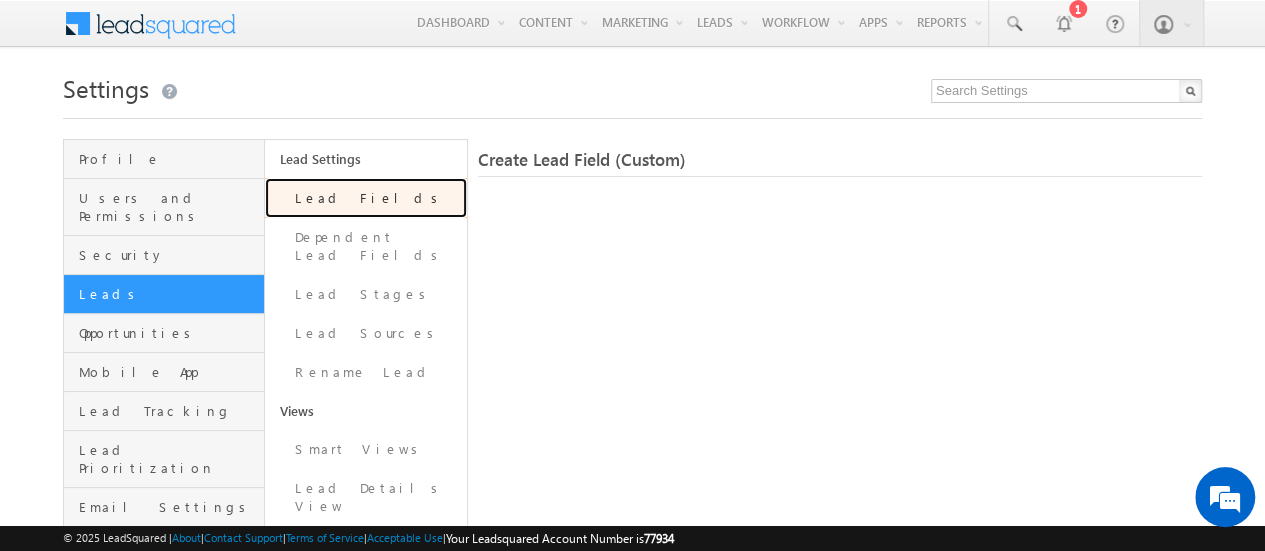 click on "Lead Fields" at bounding box center (365, 198) 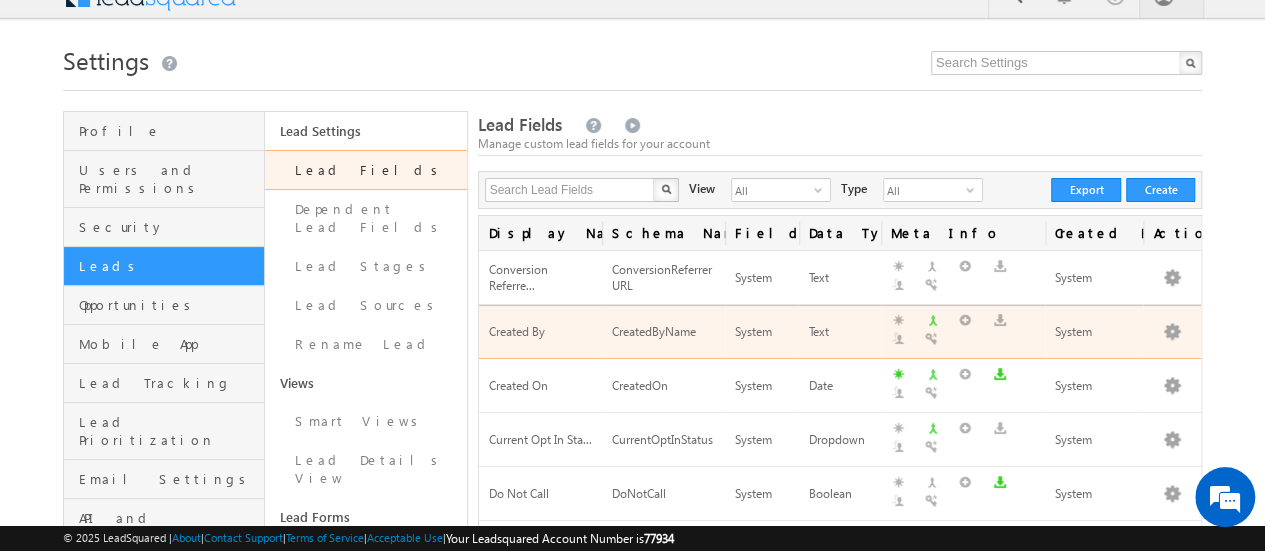 scroll, scrollTop: 0, scrollLeft: 0, axis: both 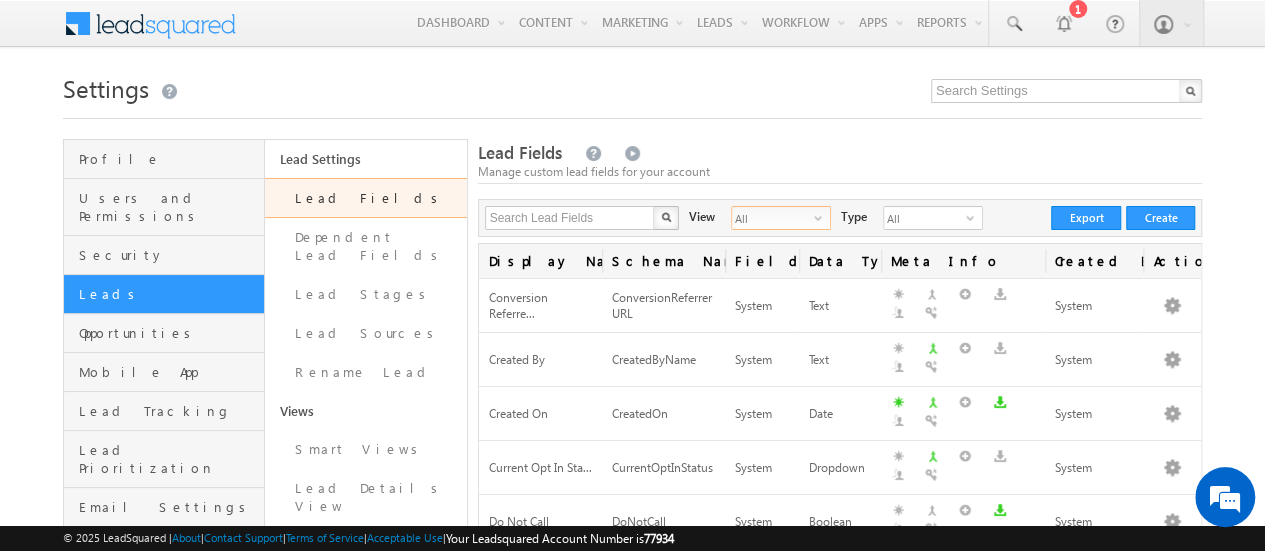 click on "select" at bounding box center [822, 218] 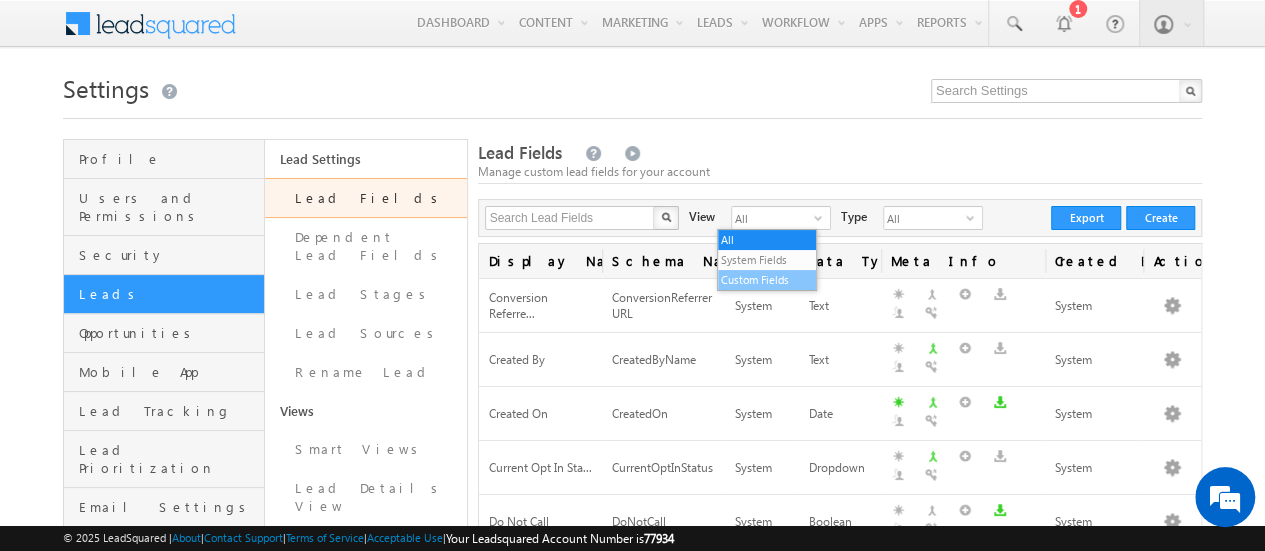 click on "Custom Fields" at bounding box center [767, 280] 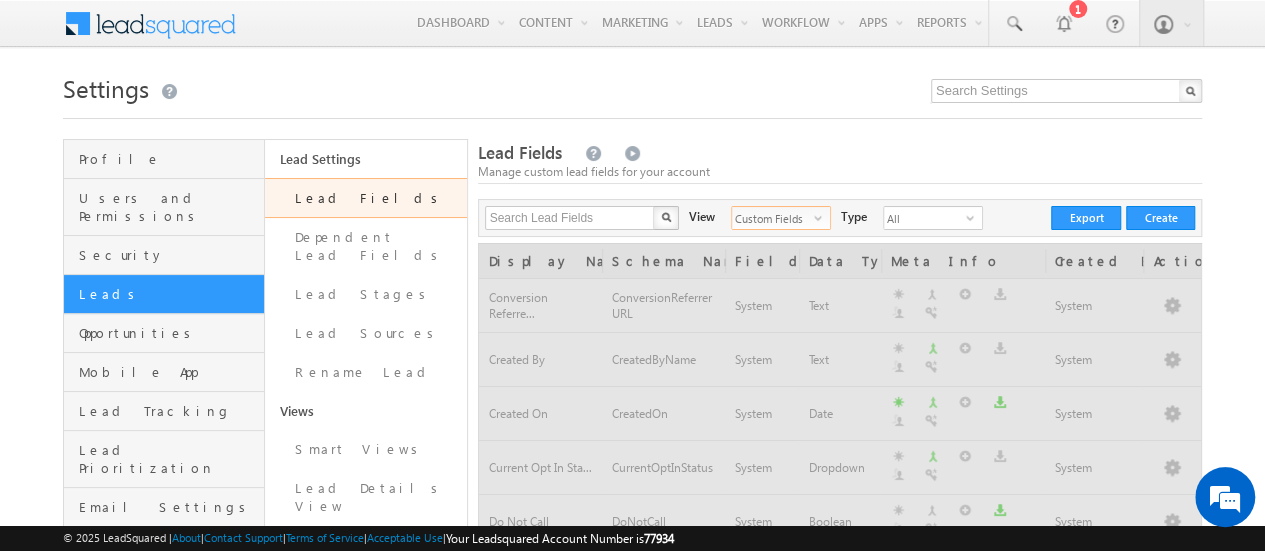 scroll, scrollTop: 0, scrollLeft: 0, axis: both 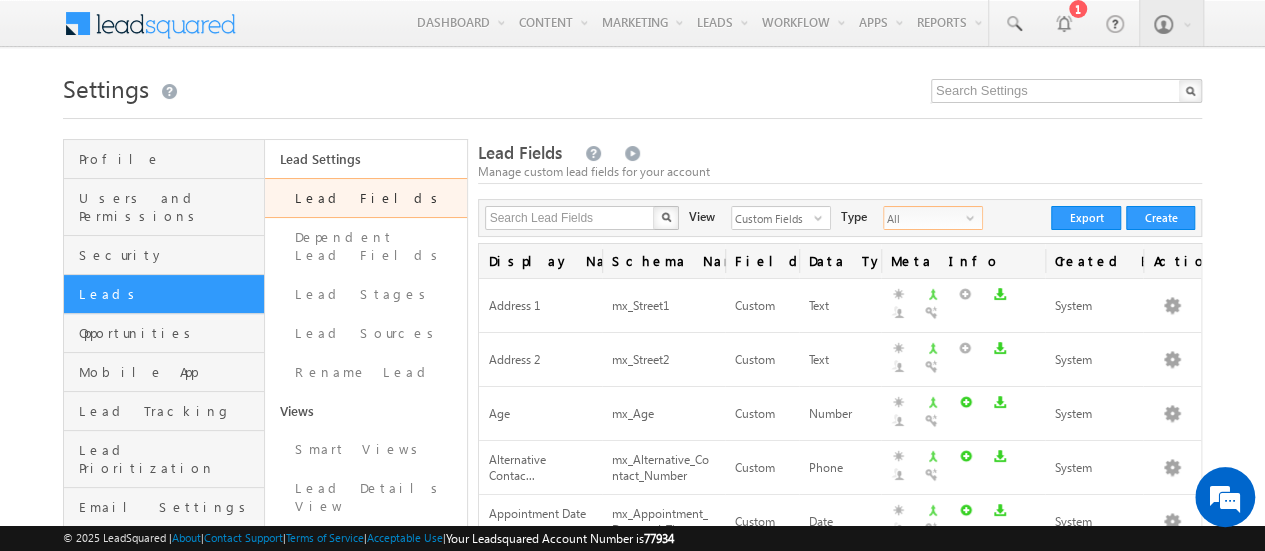 click on "All" at bounding box center [925, 218] 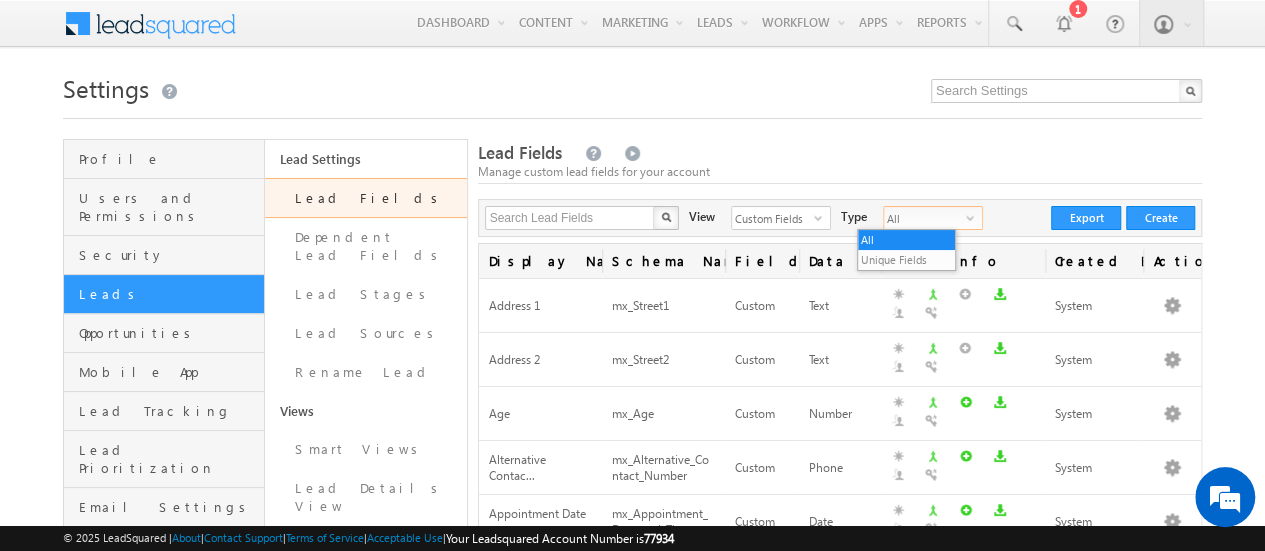 click on "select" at bounding box center [974, 218] 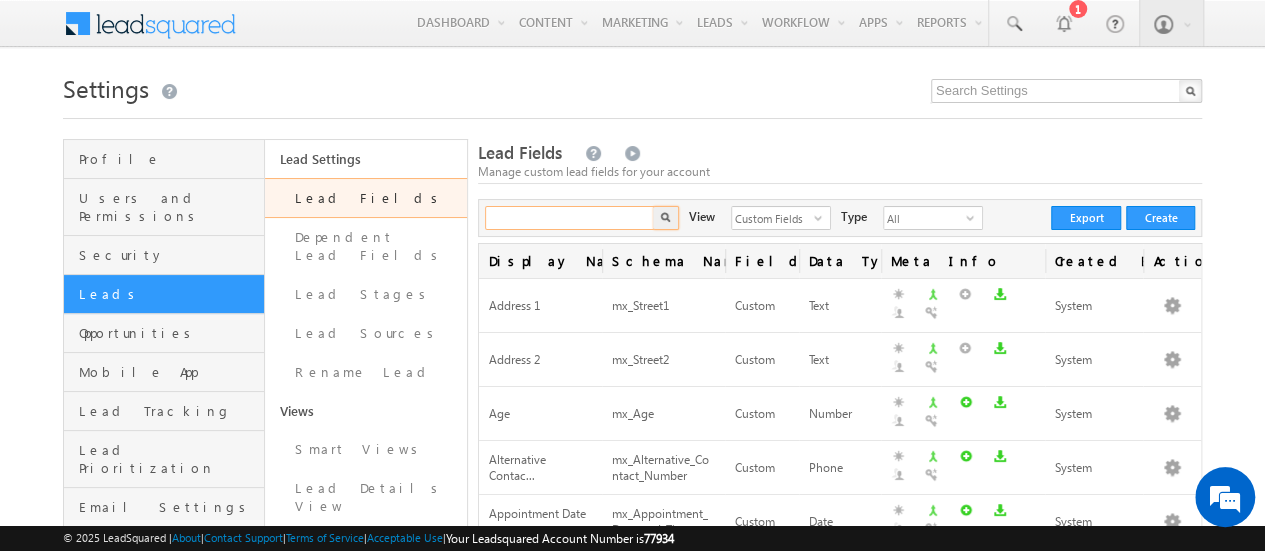 click at bounding box center (570, 218) 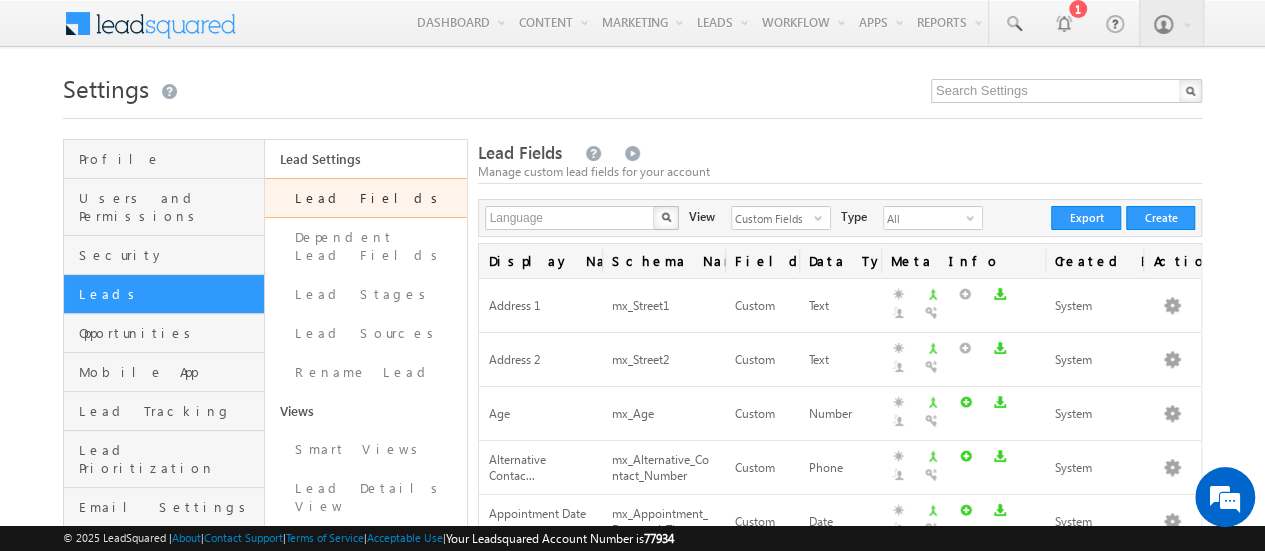click at bounding box center [666, 217] 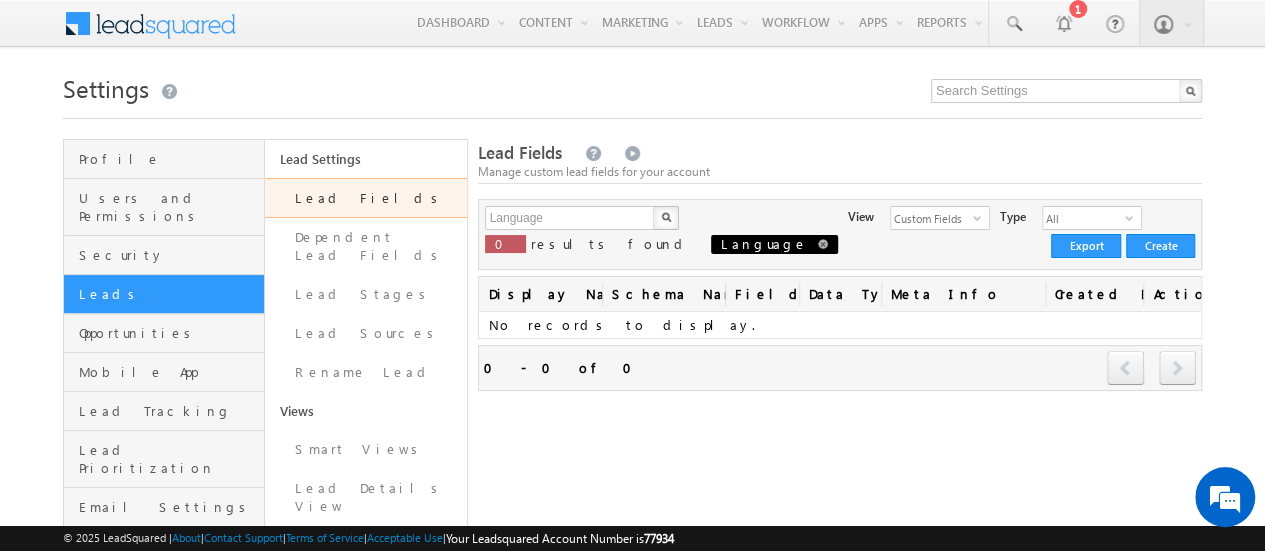 click at bounding box center [823, 244] 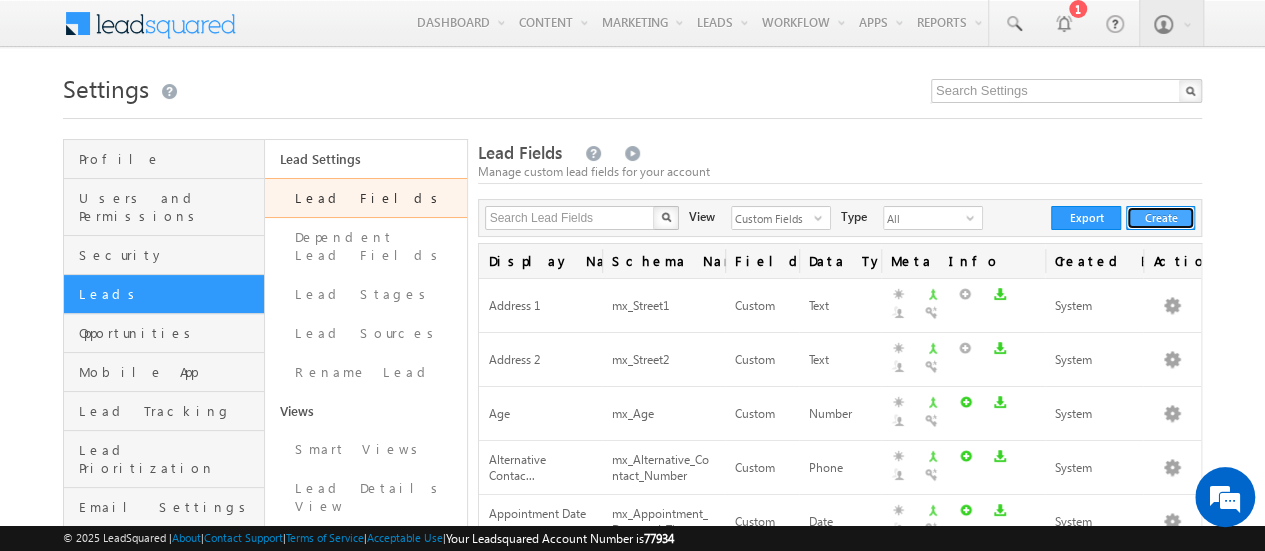 click on "Create" at bounding box center [1160, 218] 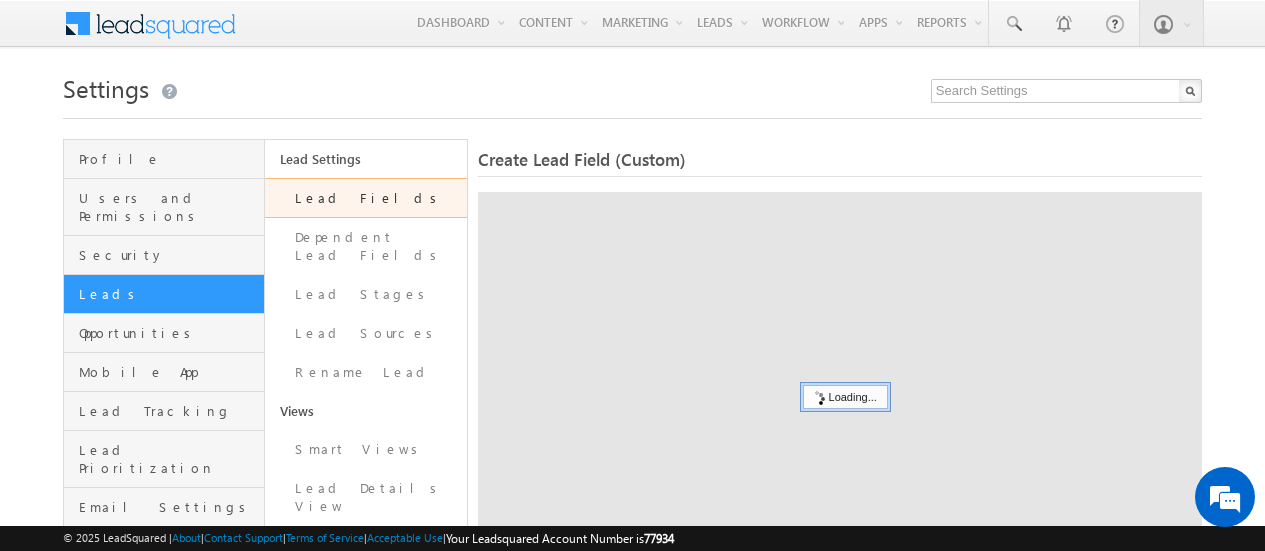 scroll, scrollTop: 0, scrollLeft: 0, axis: both 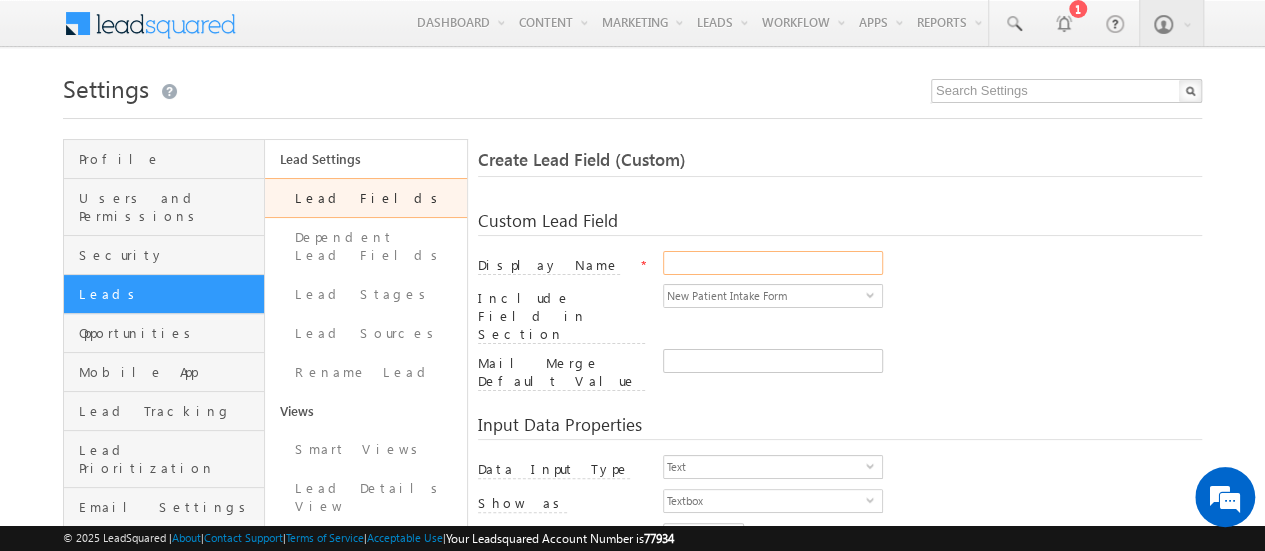click on "Display Name" at bounding box center [773, 263] 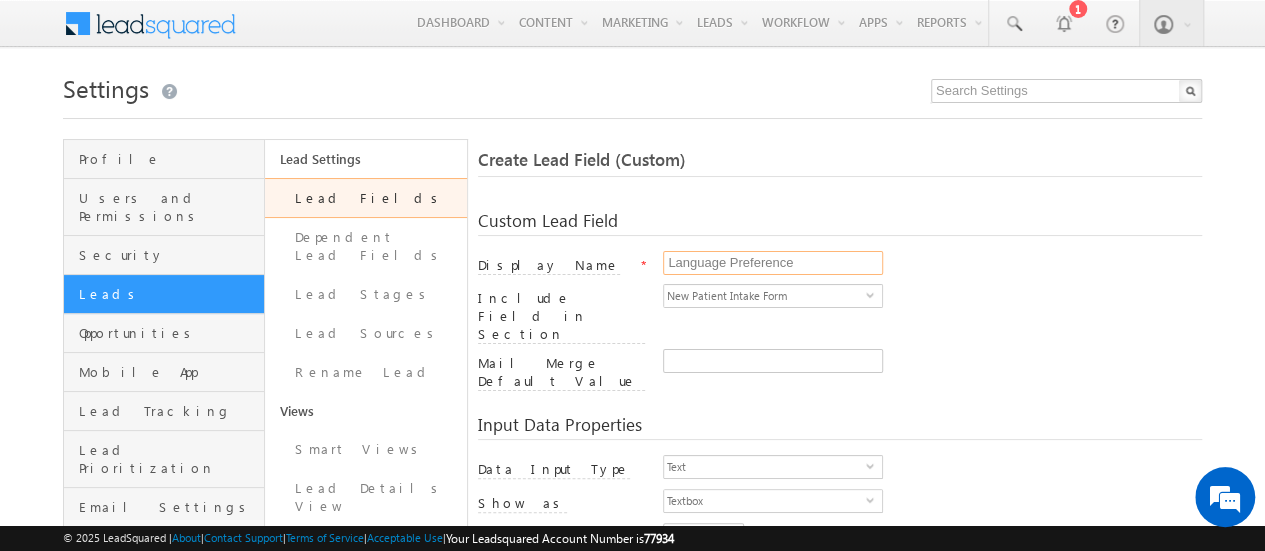 scroll, scrollTop: 0, scrollLeft: 0, axis: both 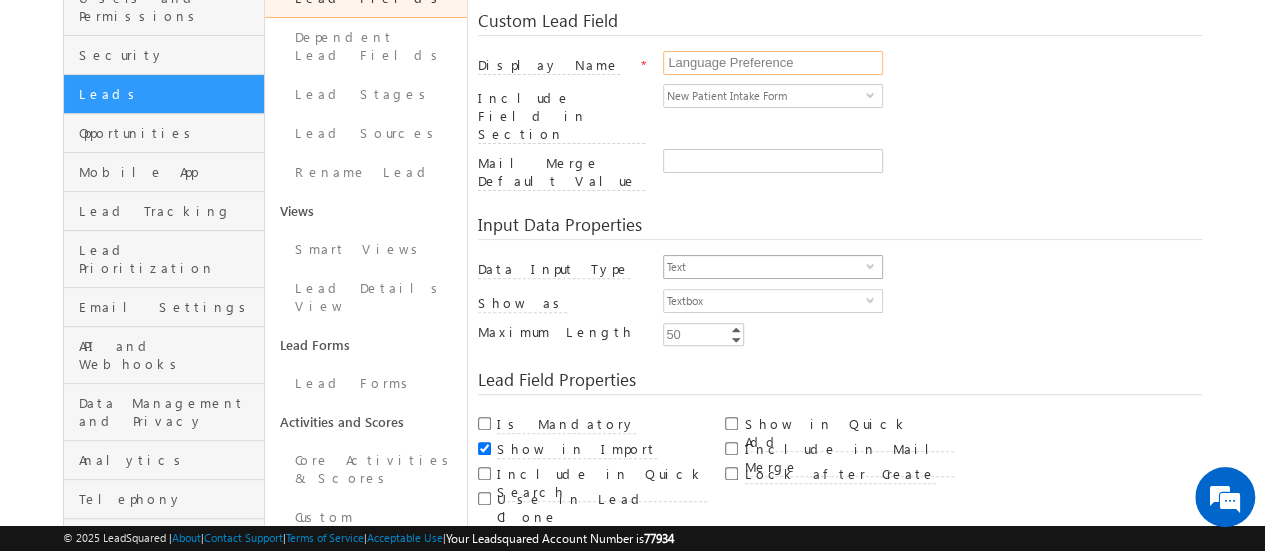 type on "Language Preference" 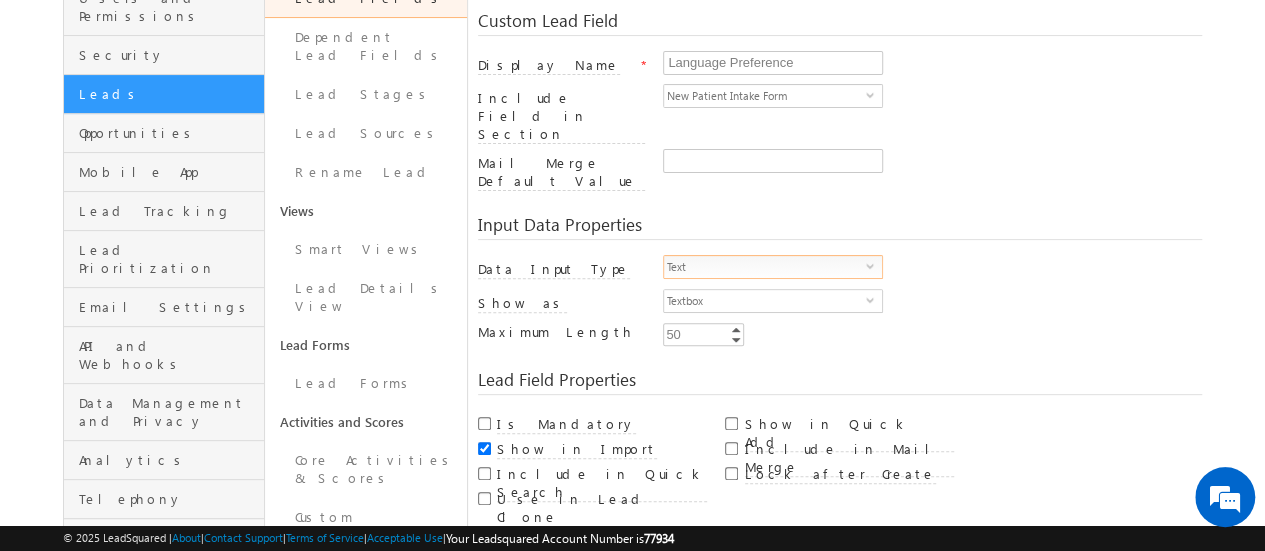 click on "select" at bounding box center (874, 265) 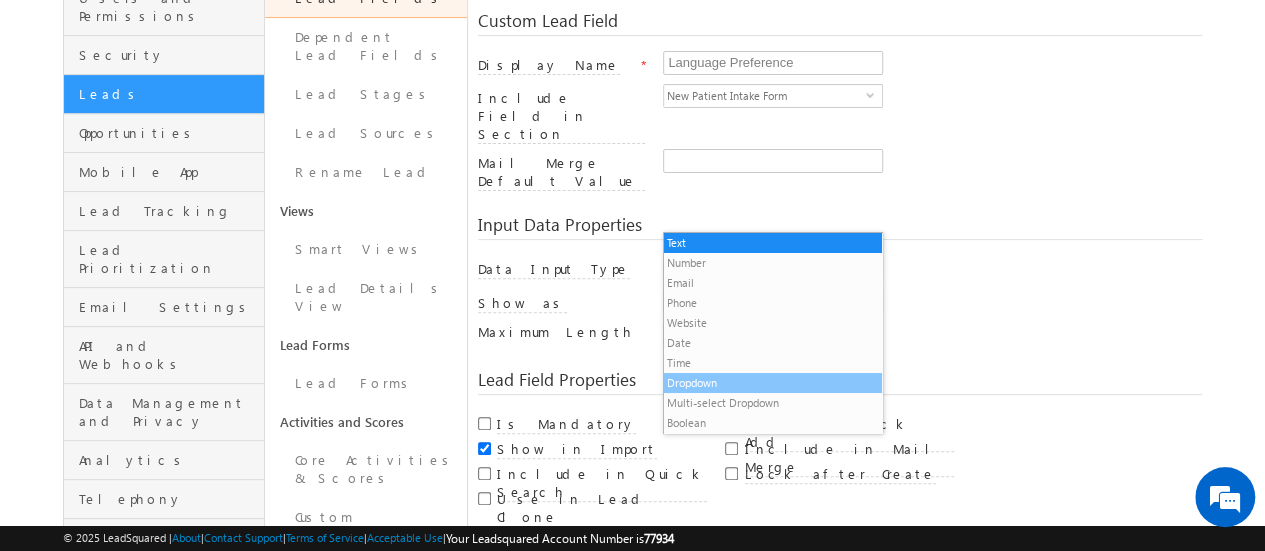 click on "Dropdown" at bounding box center [773, 383] 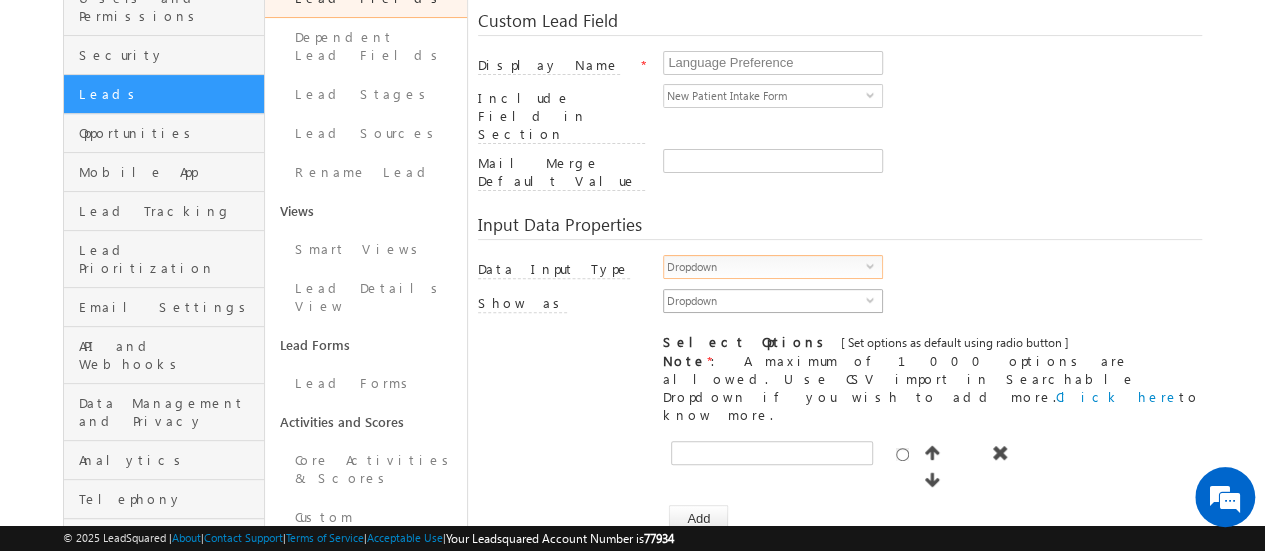 click on "Dropdown" at bounding box center [765, 301] 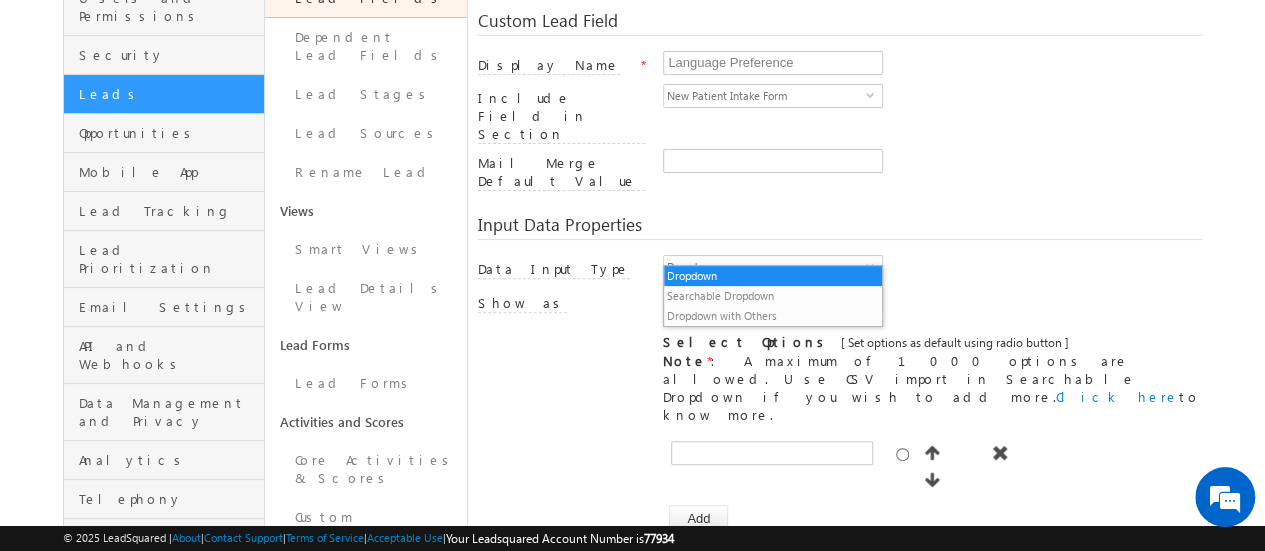 click on "Dropdown" at bounding box center [773, 276] 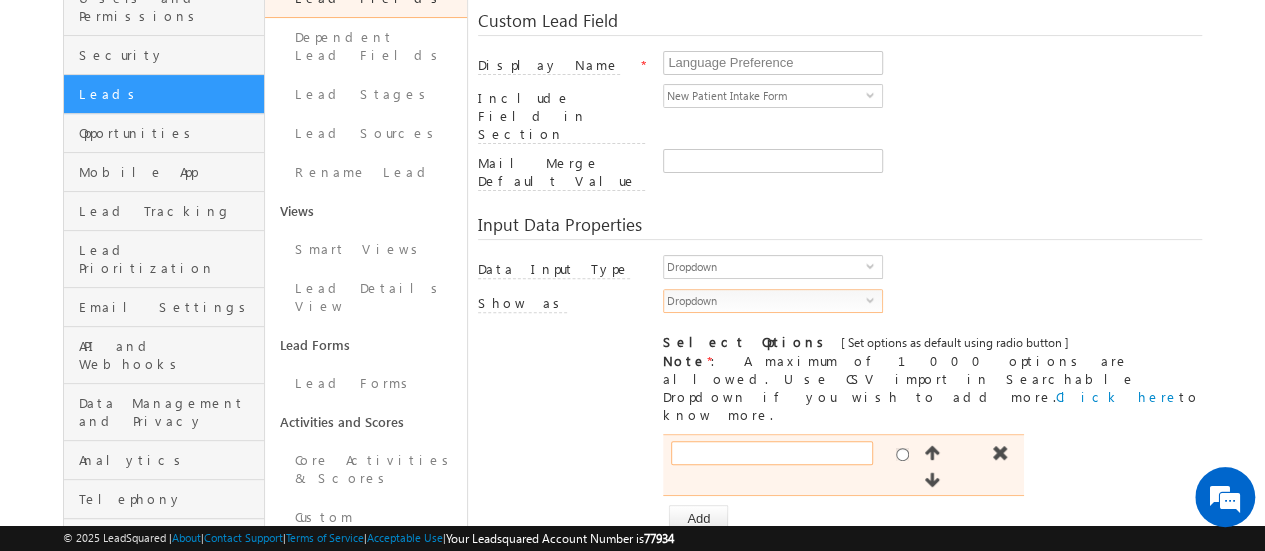 click at bounding box center [772, 453] 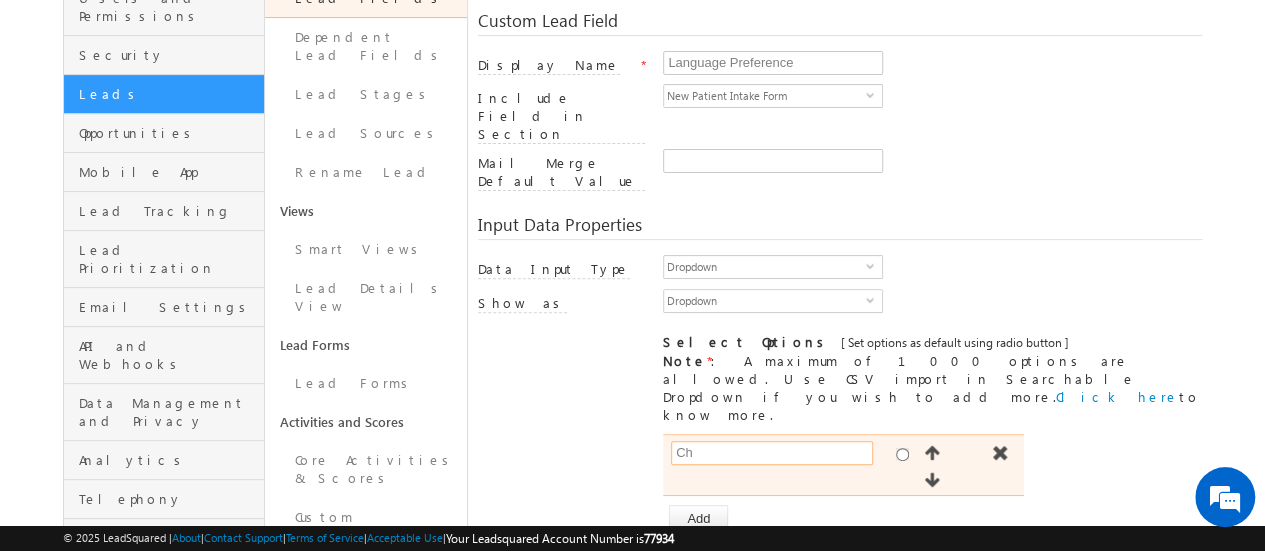 type on "C" 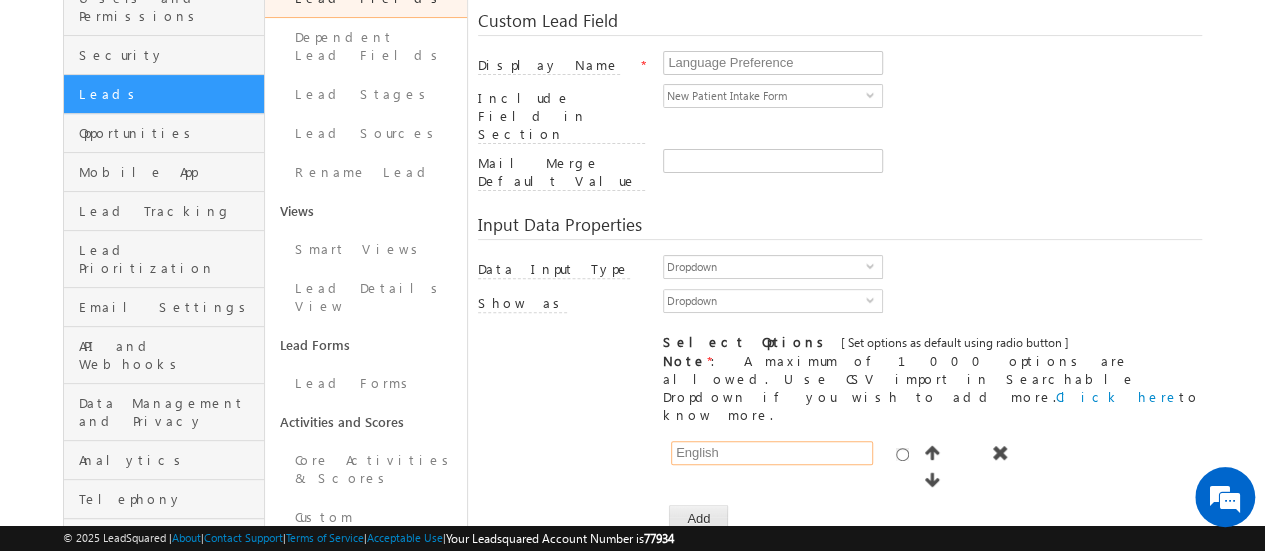 type on "English" 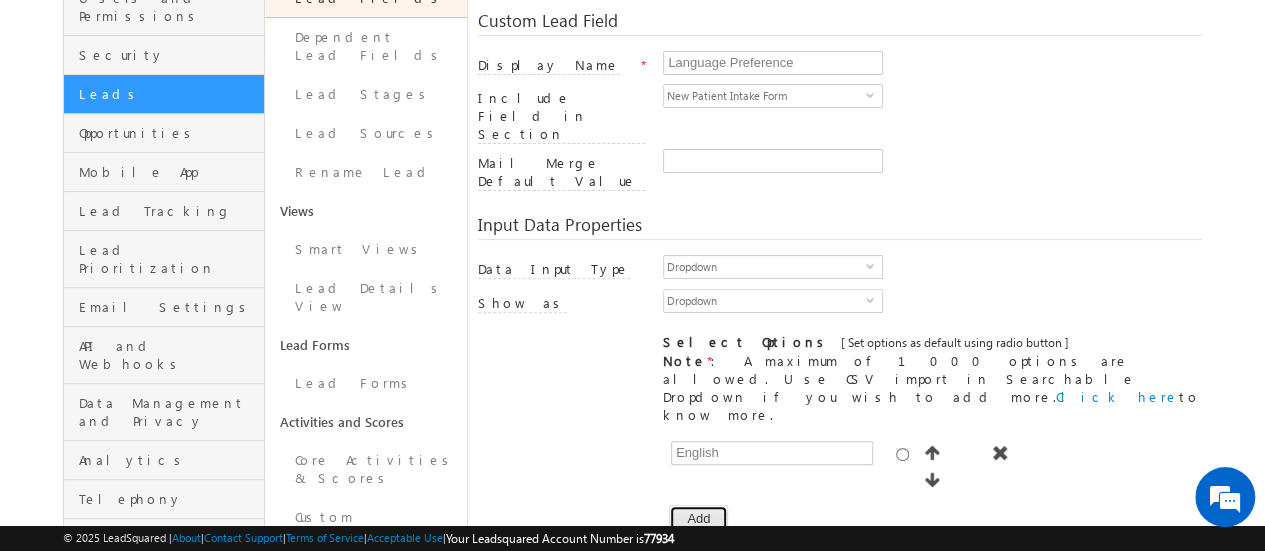 click on "Add" at bounding box center (698, 519) 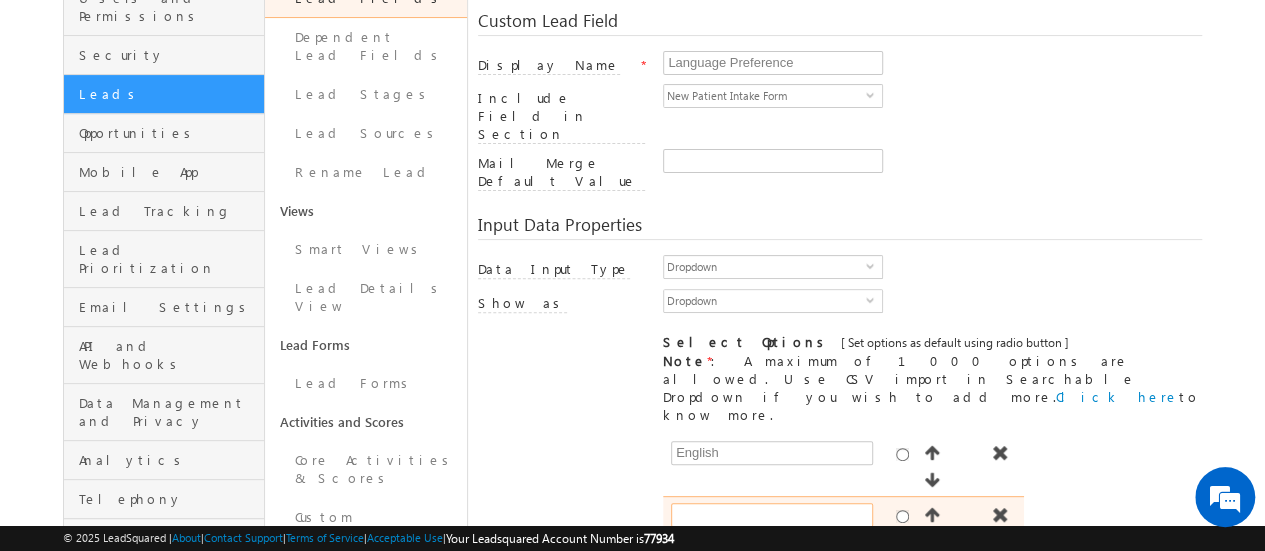 click at bounding box center (772, 515) 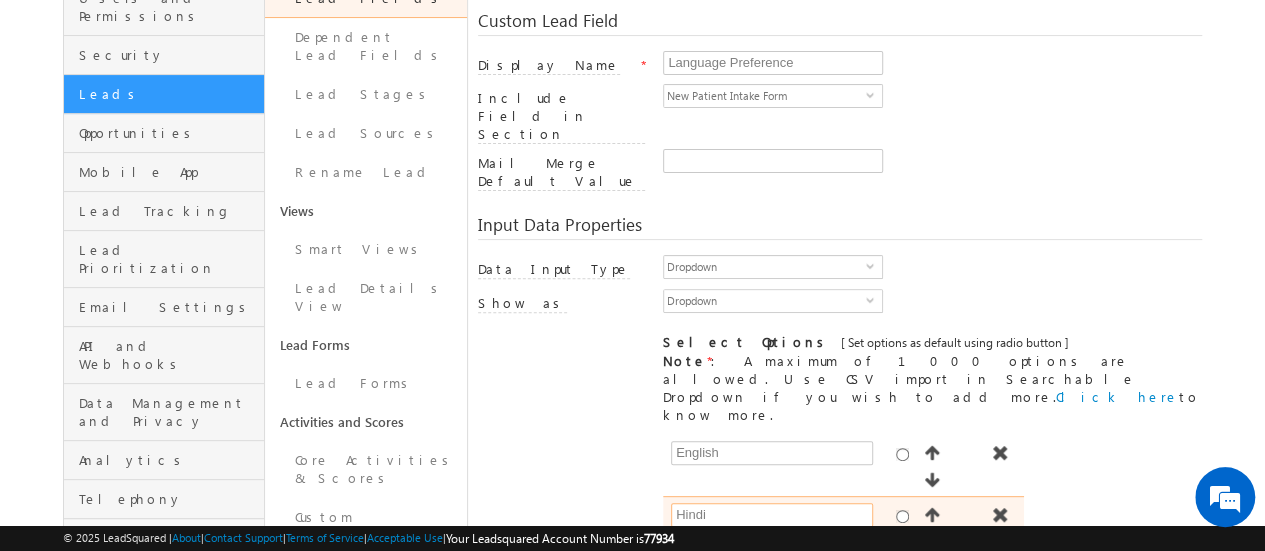 type on "Hindi" 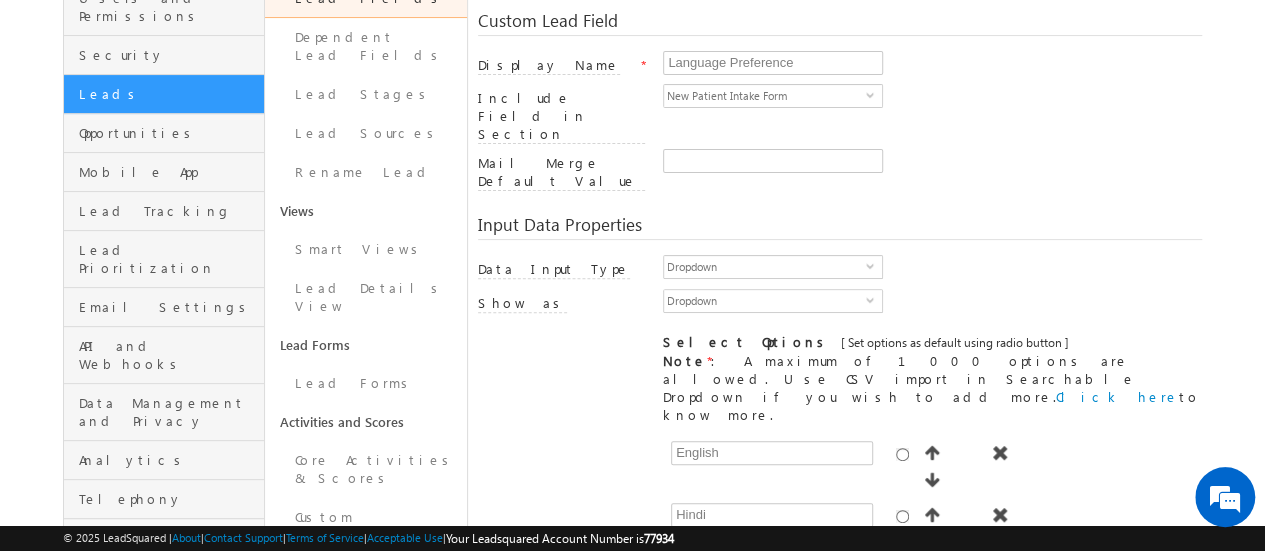 click on "Add" at bounding box center [698, 581] 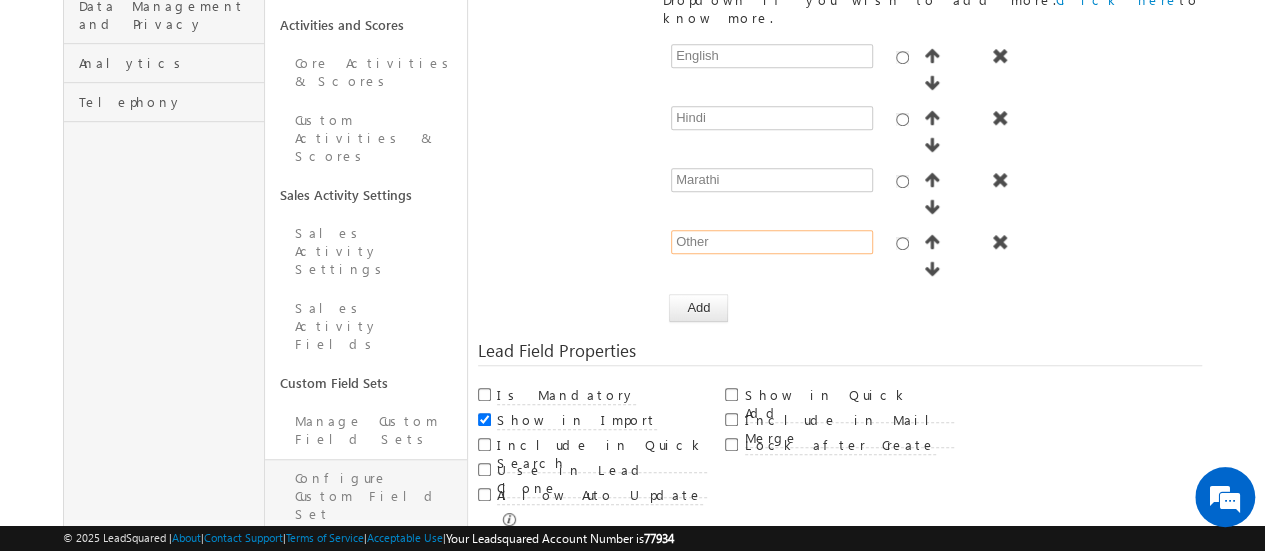 scroll, scrollTop: 600, scrollLeft: 0, axis: vertical 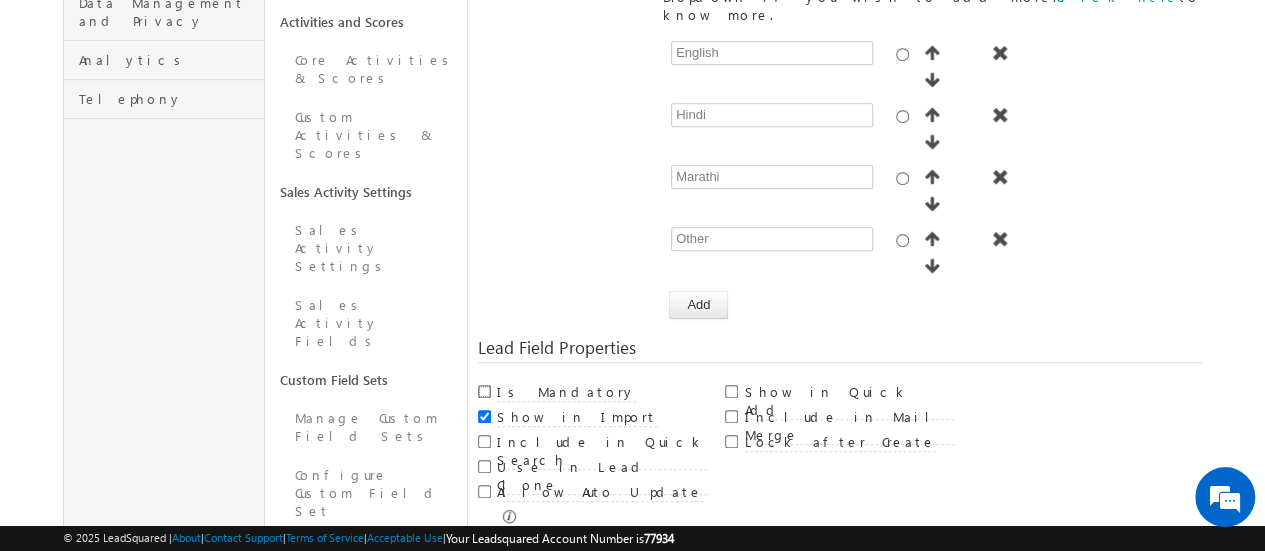 click on "Is Mandatory" at bounding box center (484, 391) 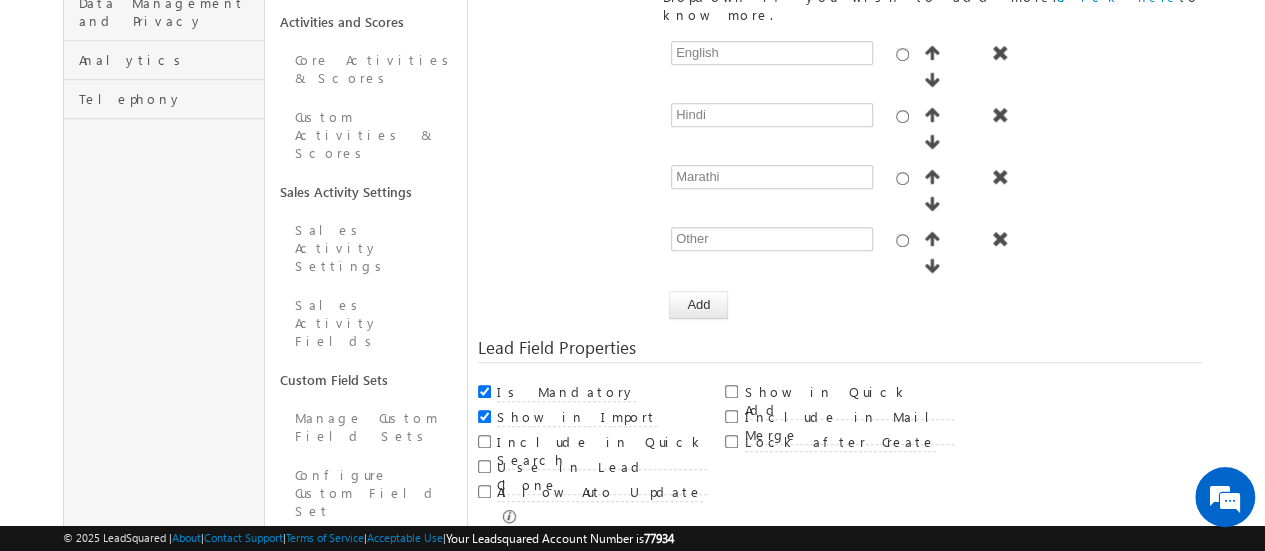 click on "Save and Add New" at bounding box center [556, 557] 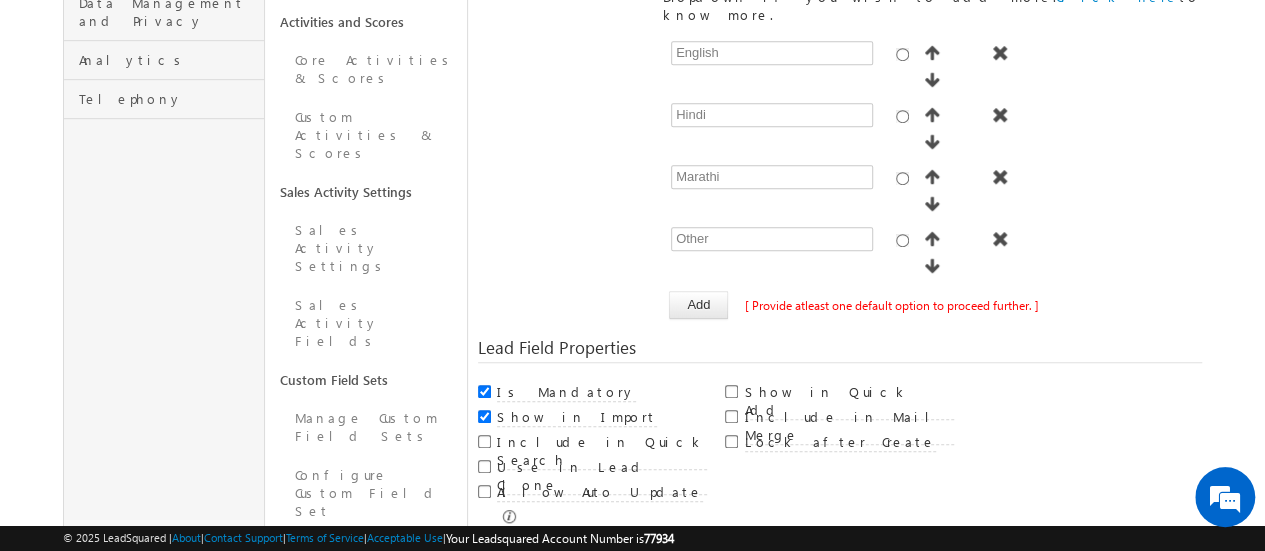 scroll, scrollTop: 300, scrollLeft: 0, axis: vertical 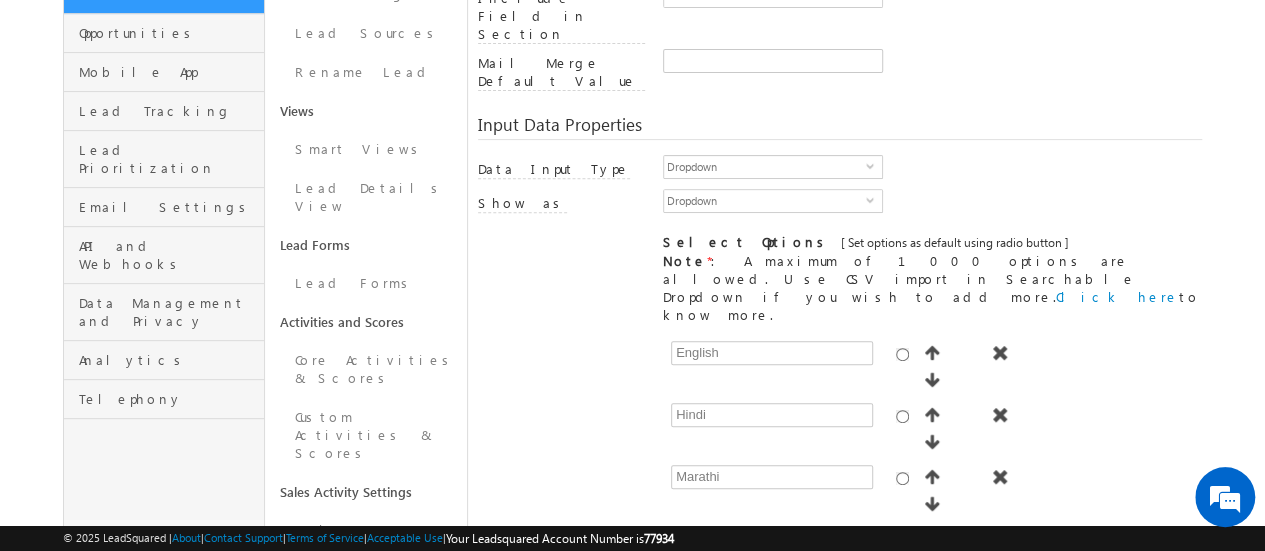 click on "Add" at bounding box center (698, 605) 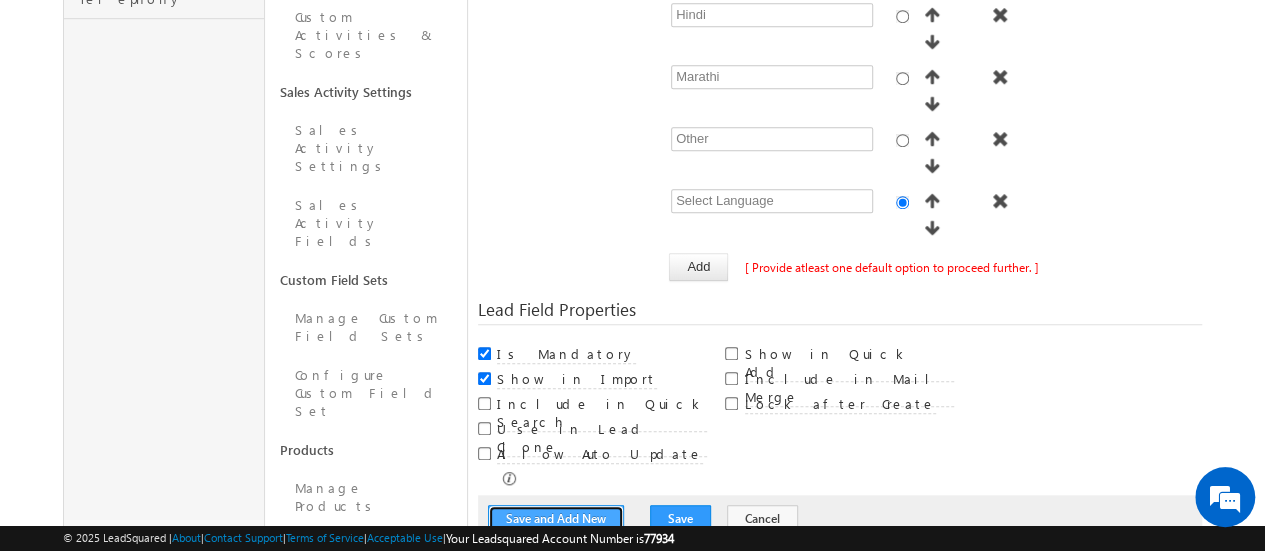 click on "Save and Add New" at bounding box center [556, 519] 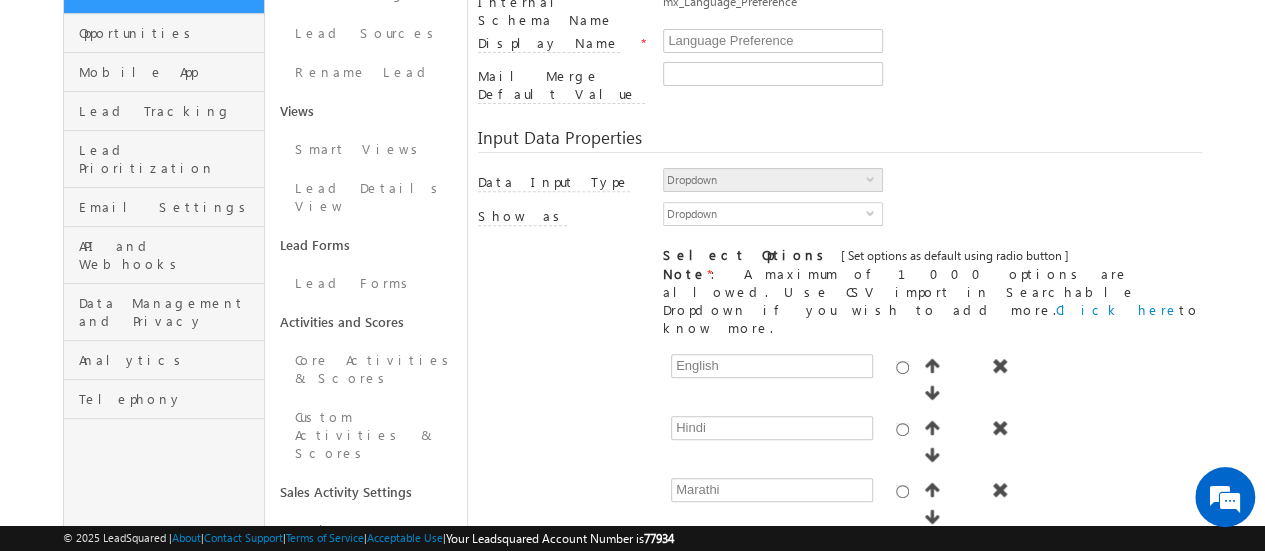 scroll, scrollTop: 149, scrollLeft: 0, axis: vertical 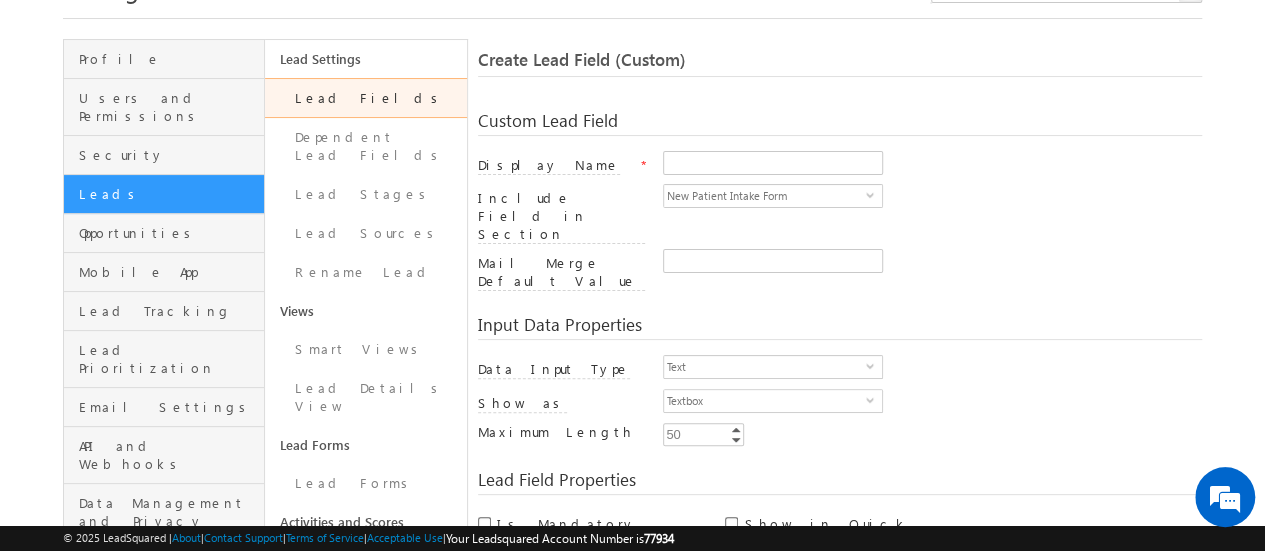 click on "Lead Fields" at bounding box center [365, 98] 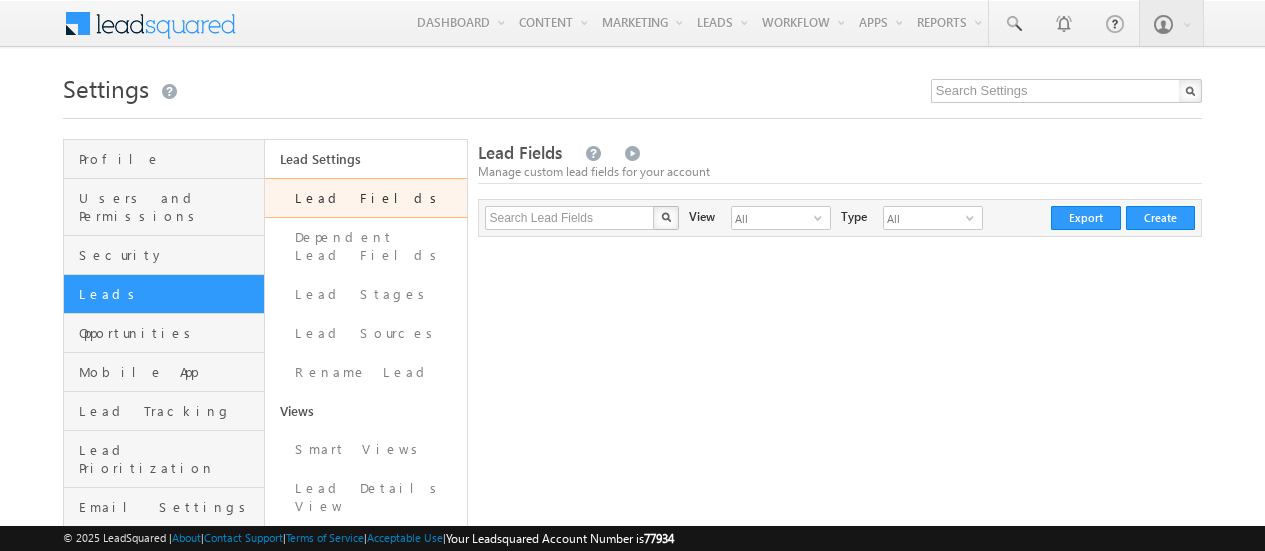 scroll, scrollTop: 0, scrollLeft: 0, axis: both 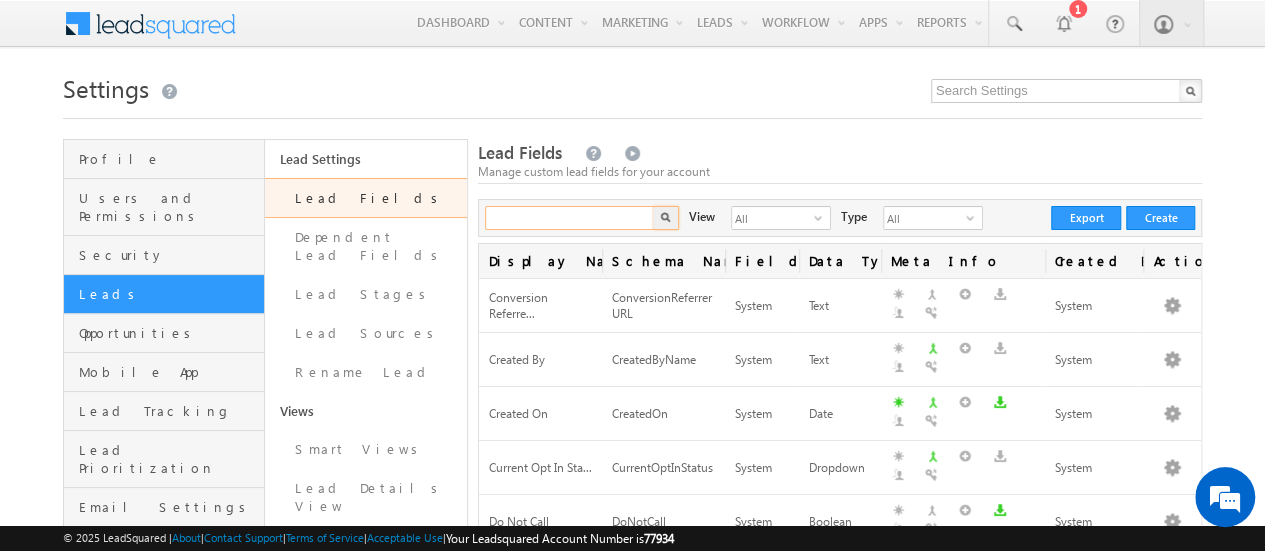 click at bounding box center [570, 218] 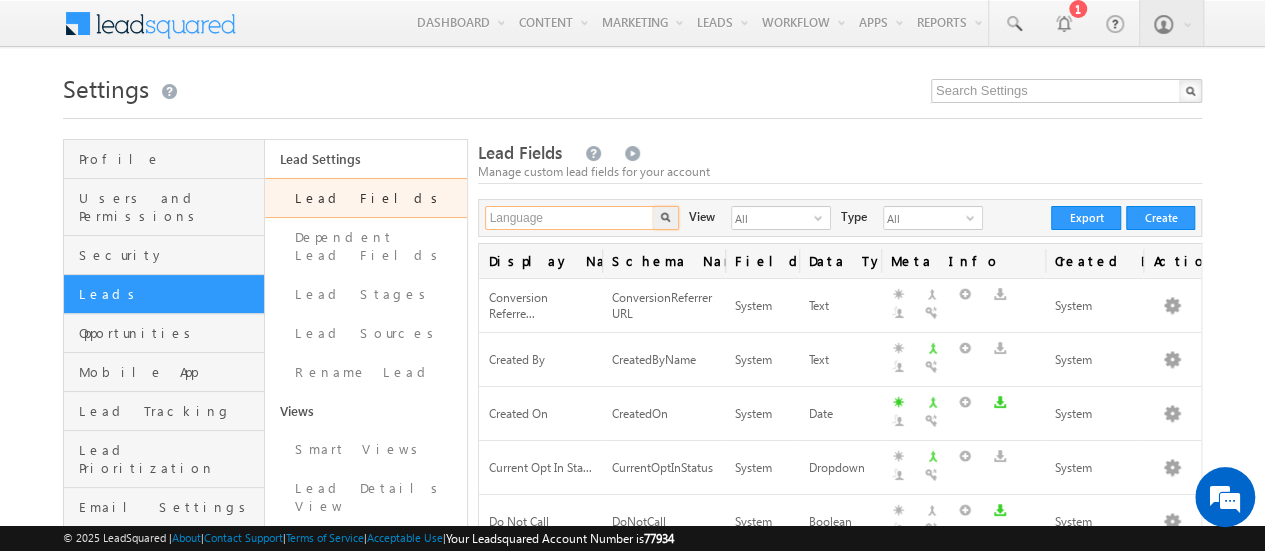 type on "Language" 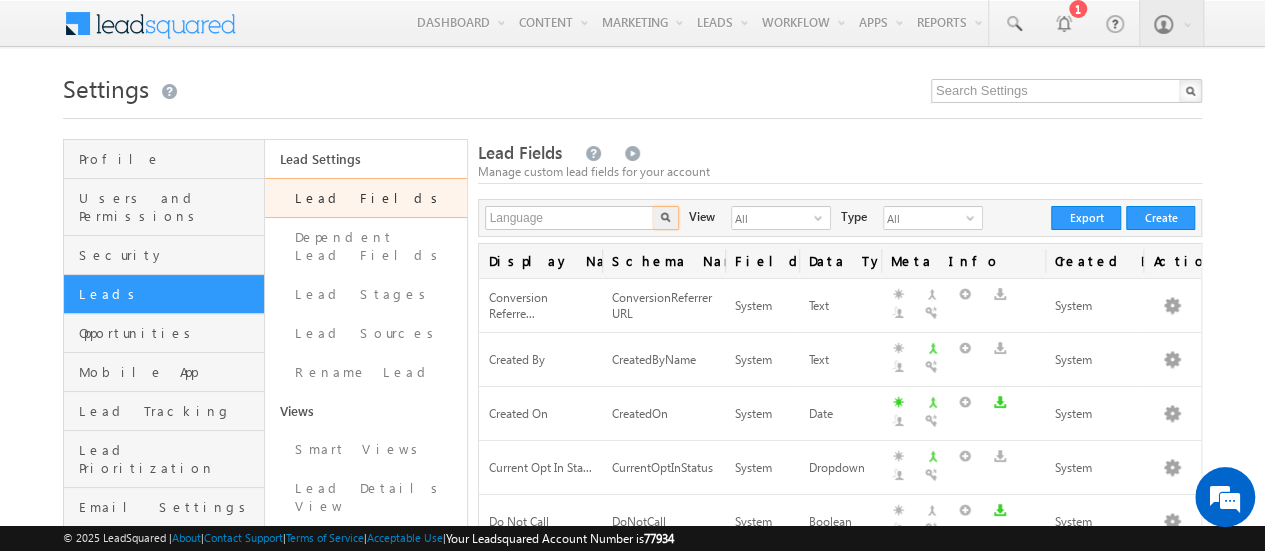 click at bounding box center (665, 217) 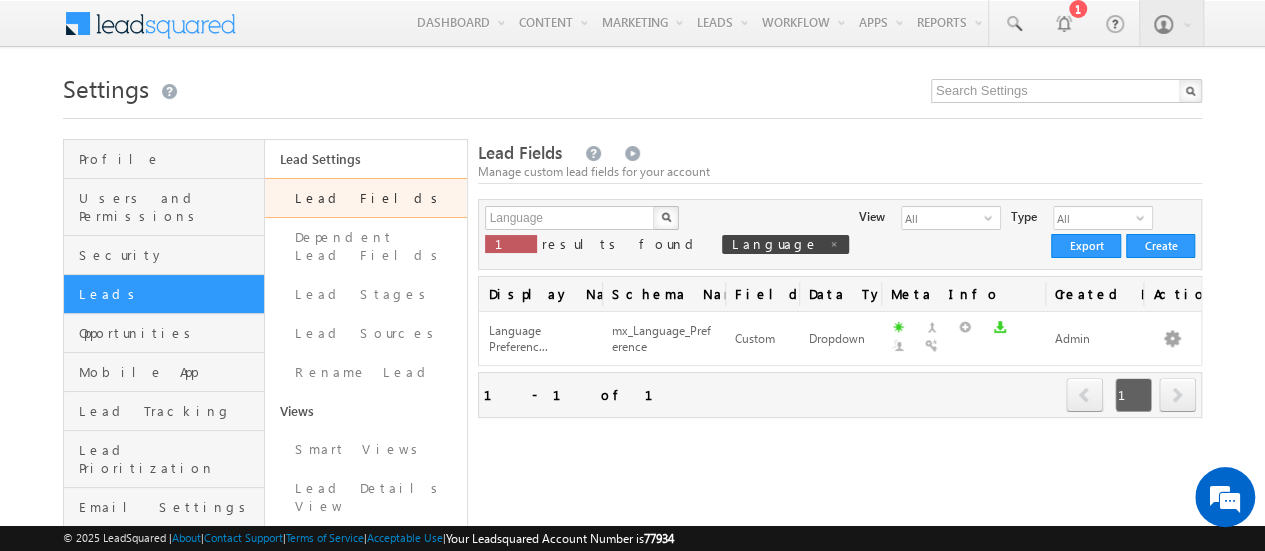 scroll, scrollTop: 0, scrollLeft: 0, axis: both 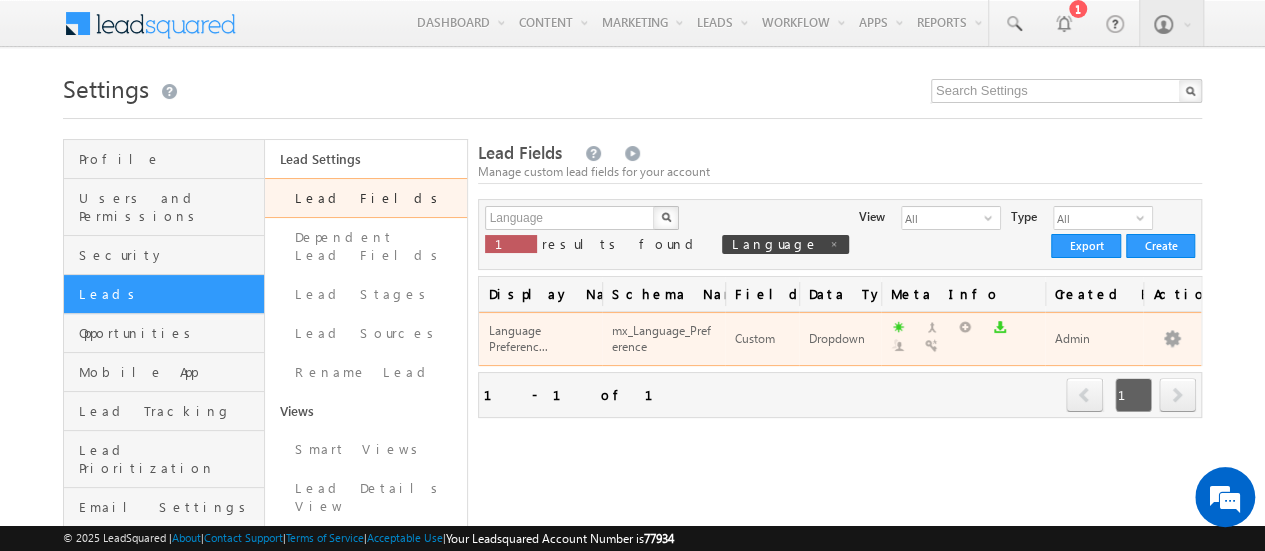 click on "Dropdown" at bounding box center (840, 339) 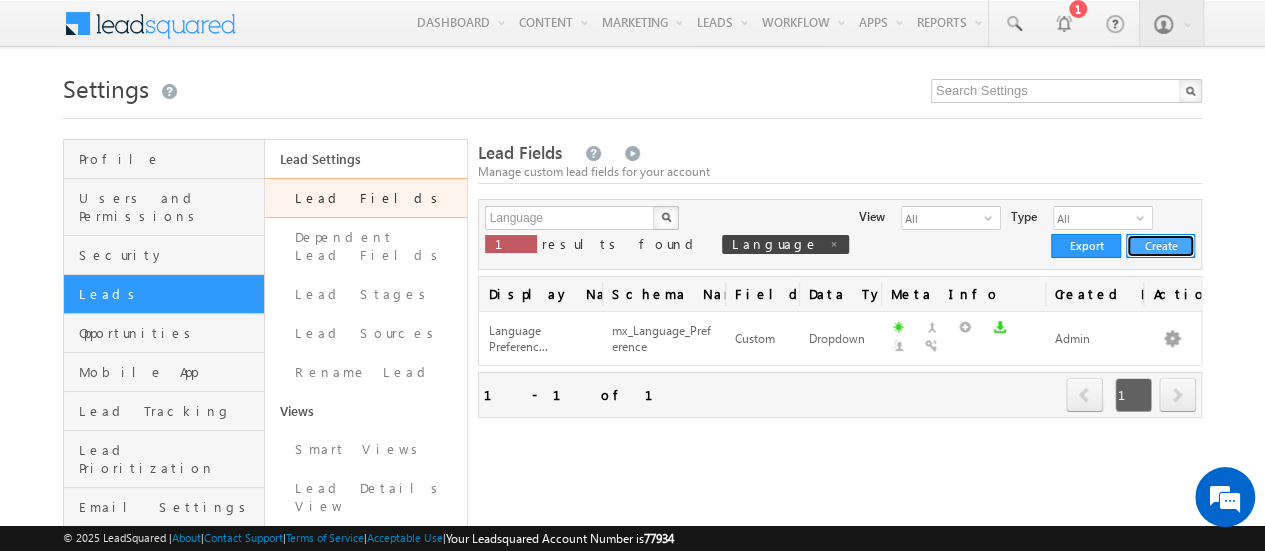 click on "Create" at bounding box center (1160, 246) 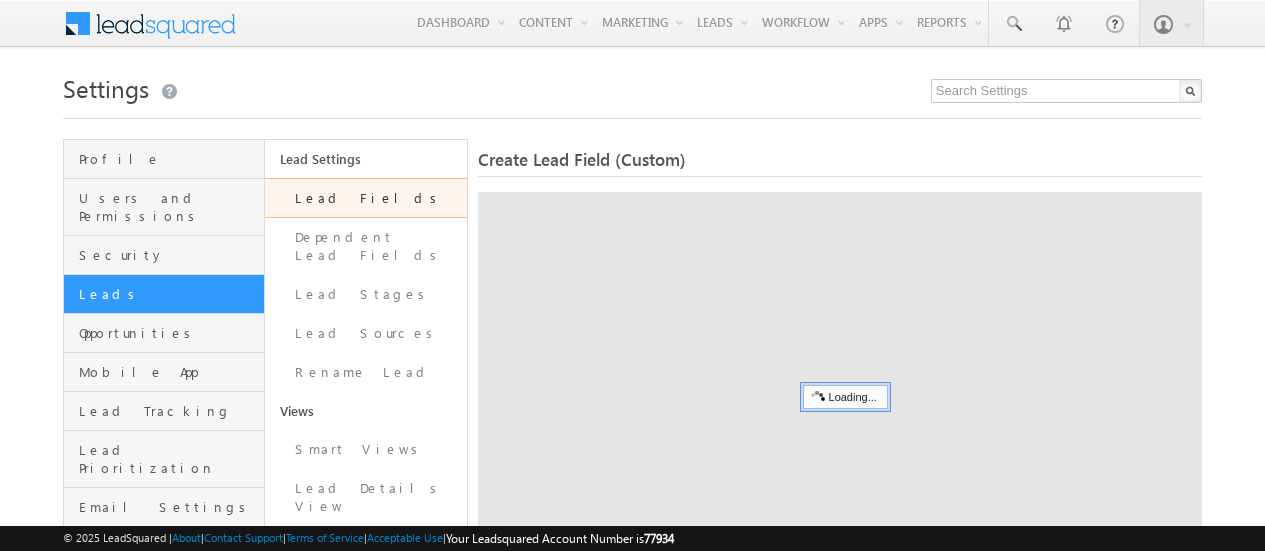 scroll, scrollTop: 0, scrollLeft: 0, axis: both 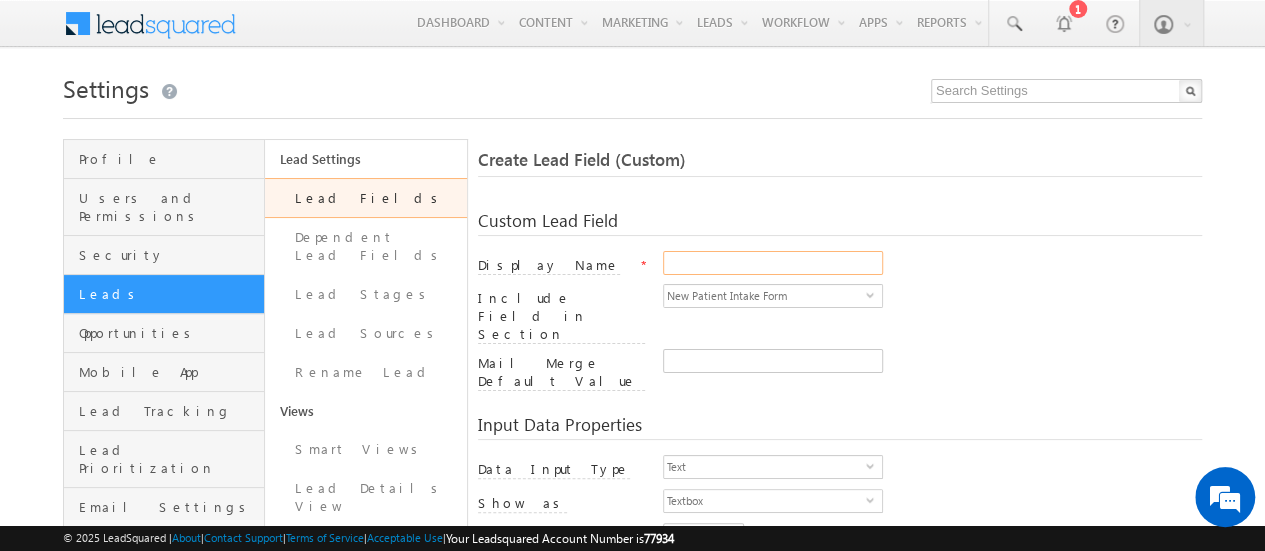 click on "Display Name" at bounding box center (773, 263) 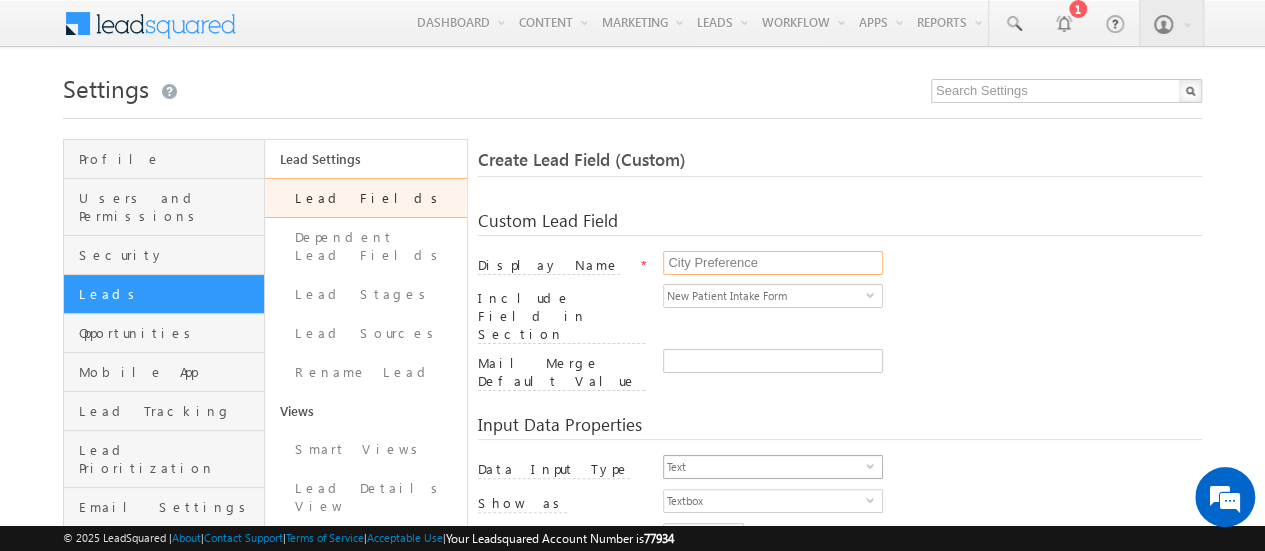 type on "City Preference" 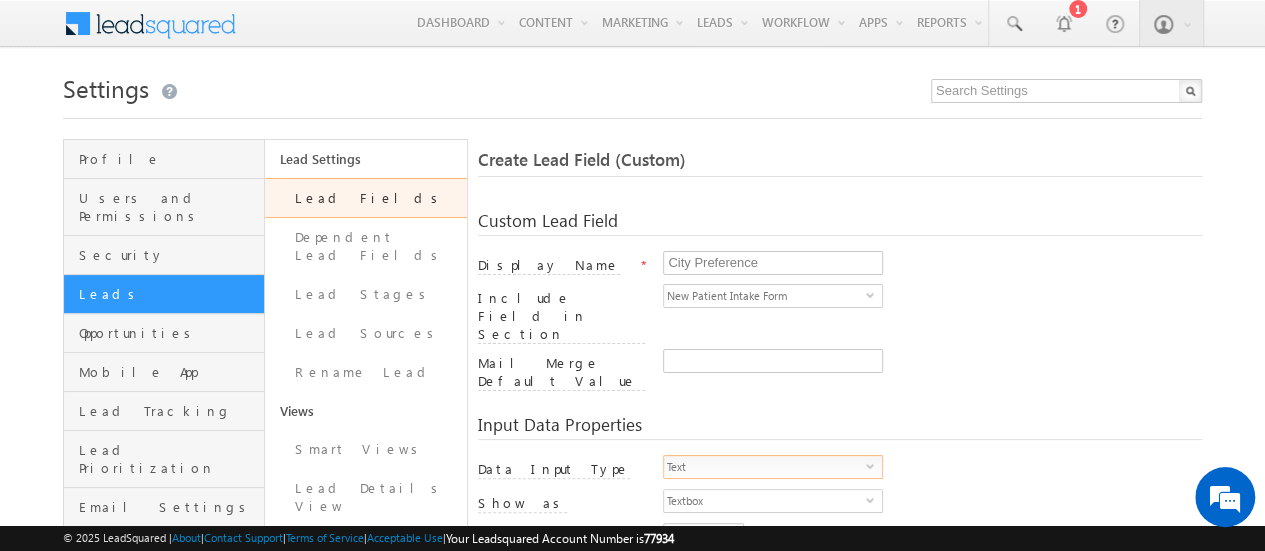 click on "Text" at bounding box center (765, 467) 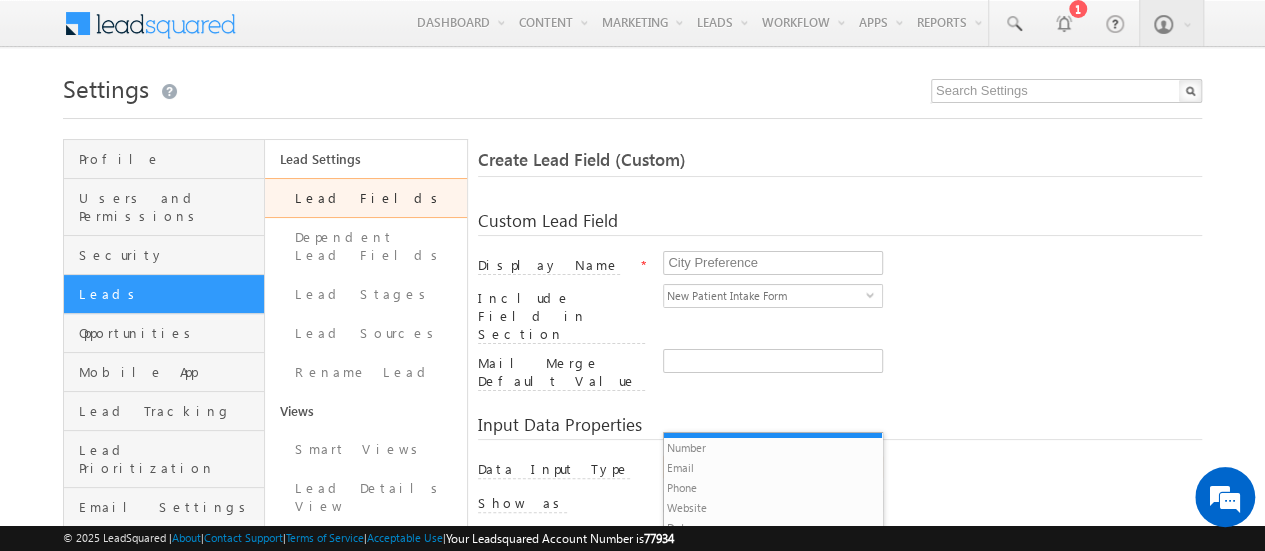 scroll, scrollTop: 20, scrollLeft: 0, axis: vertical 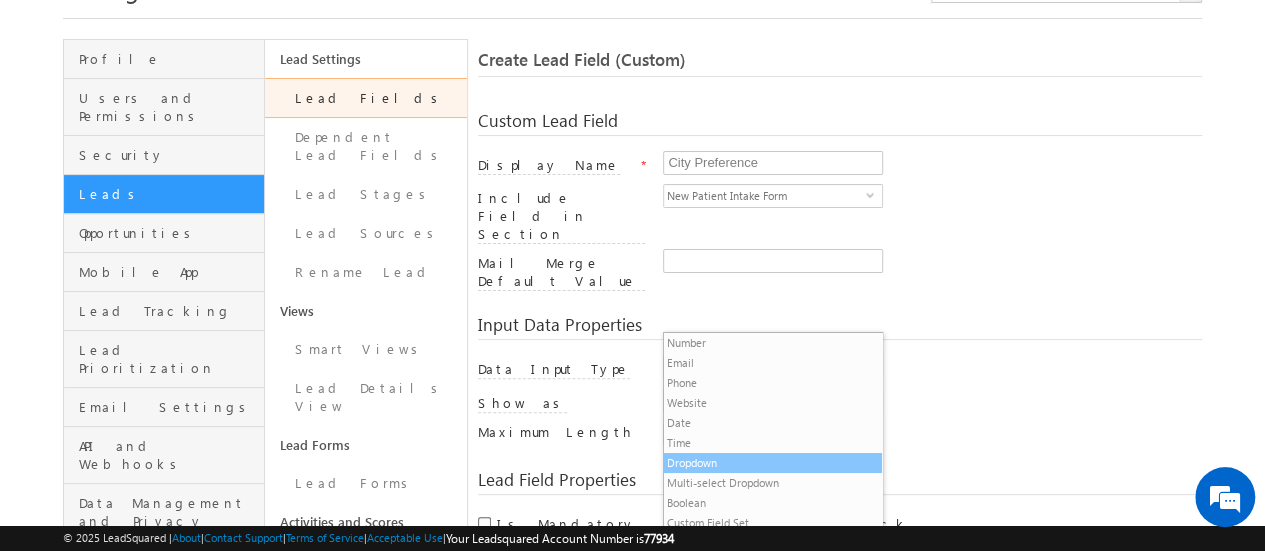 click on "Dropdown" at bounding box center [773, 463] 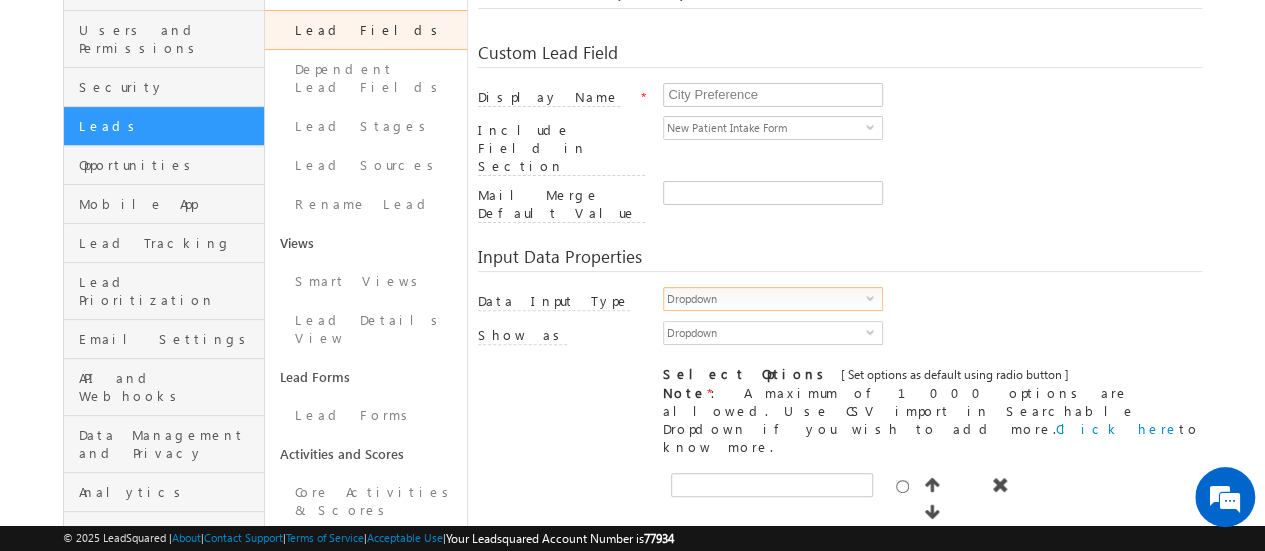 scroll, scrollTop: 300, scrollLeft: 0, axis: vertical 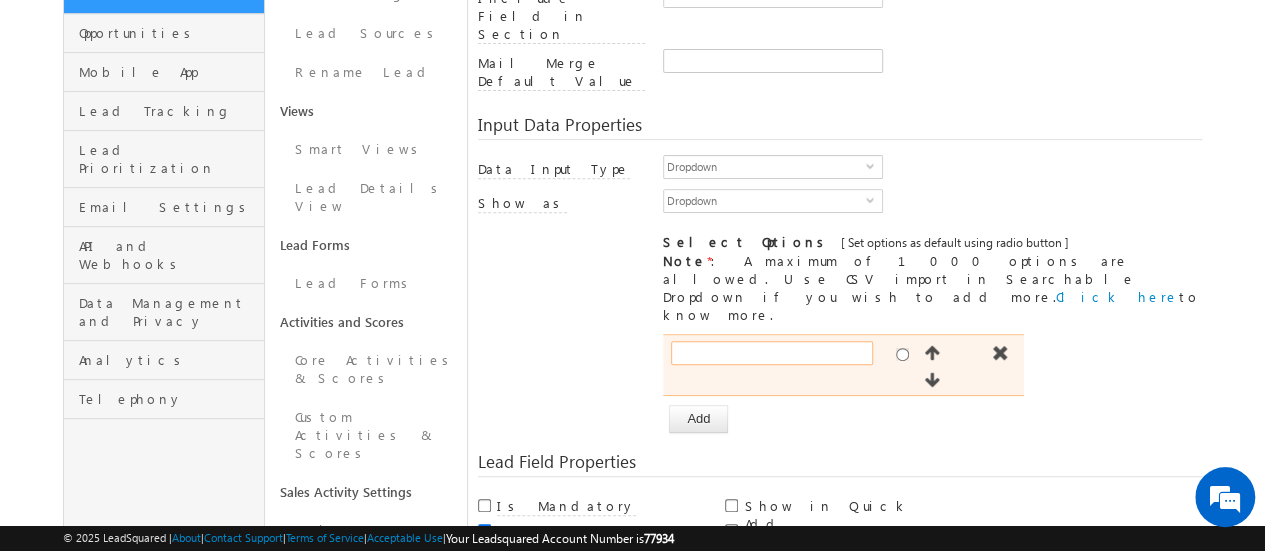 click at bounding box center [772, 353] 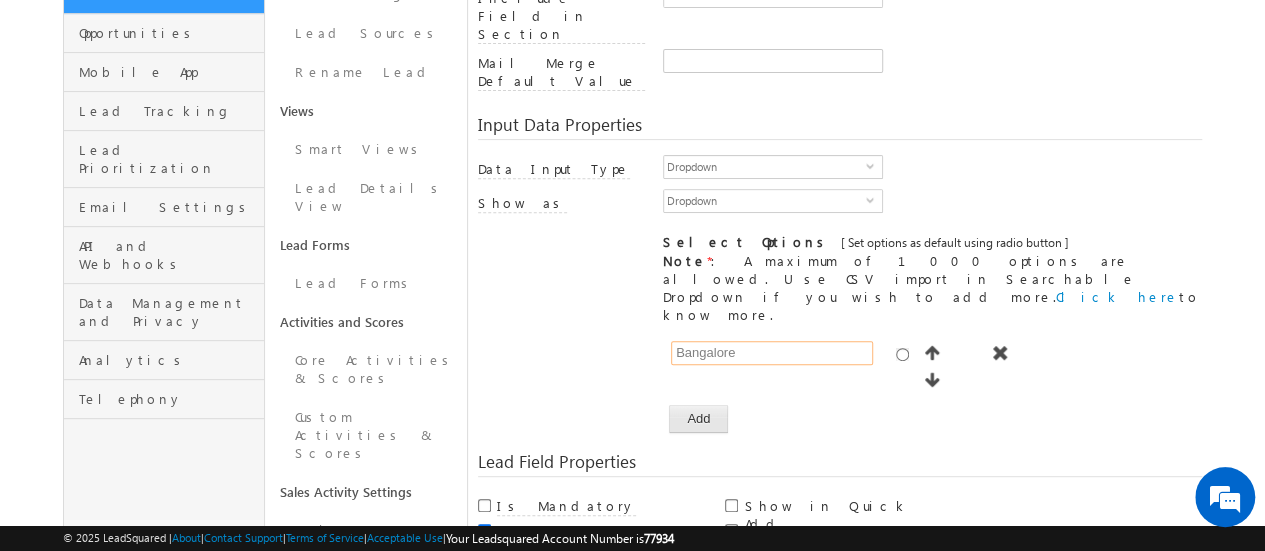 type on "Bangalore" 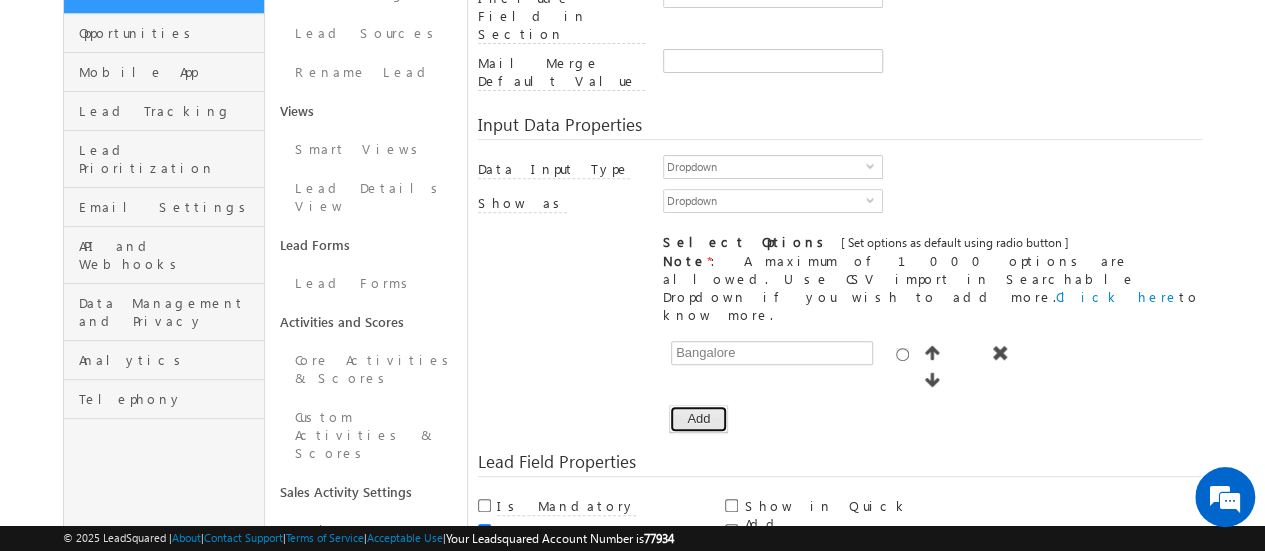 click on "Add" at bounding box center (698, 419) 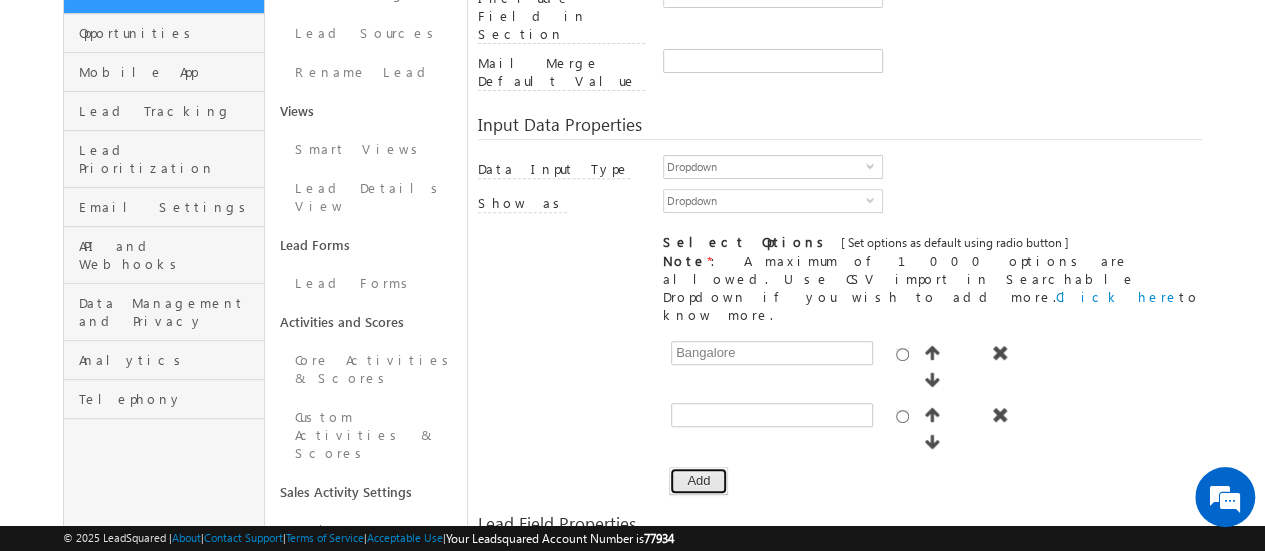 type 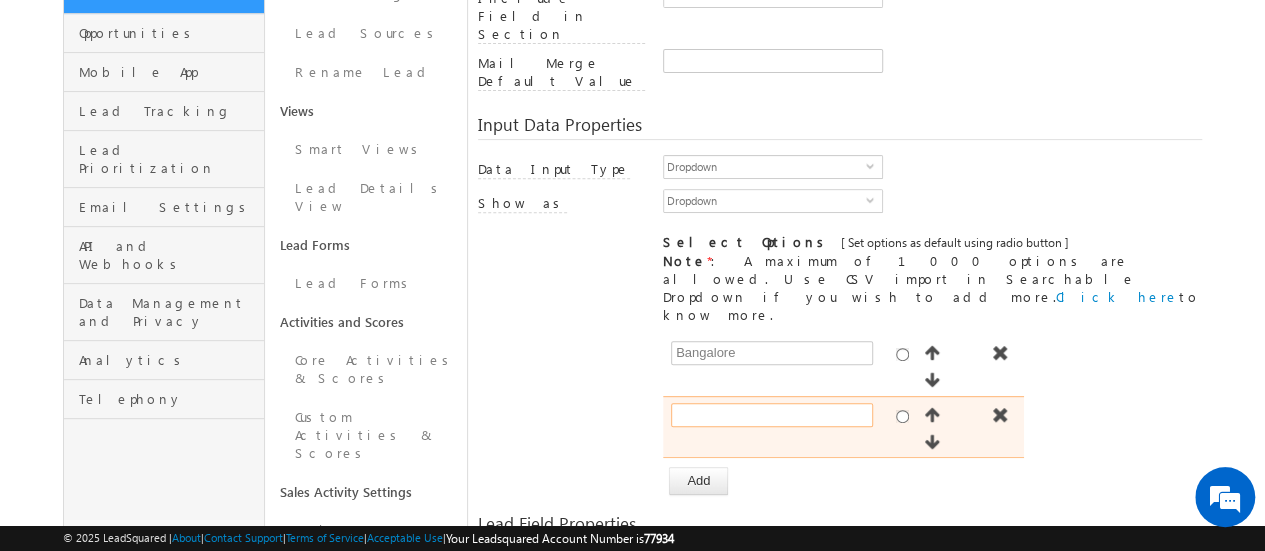 click at bounding box center (772, 415) 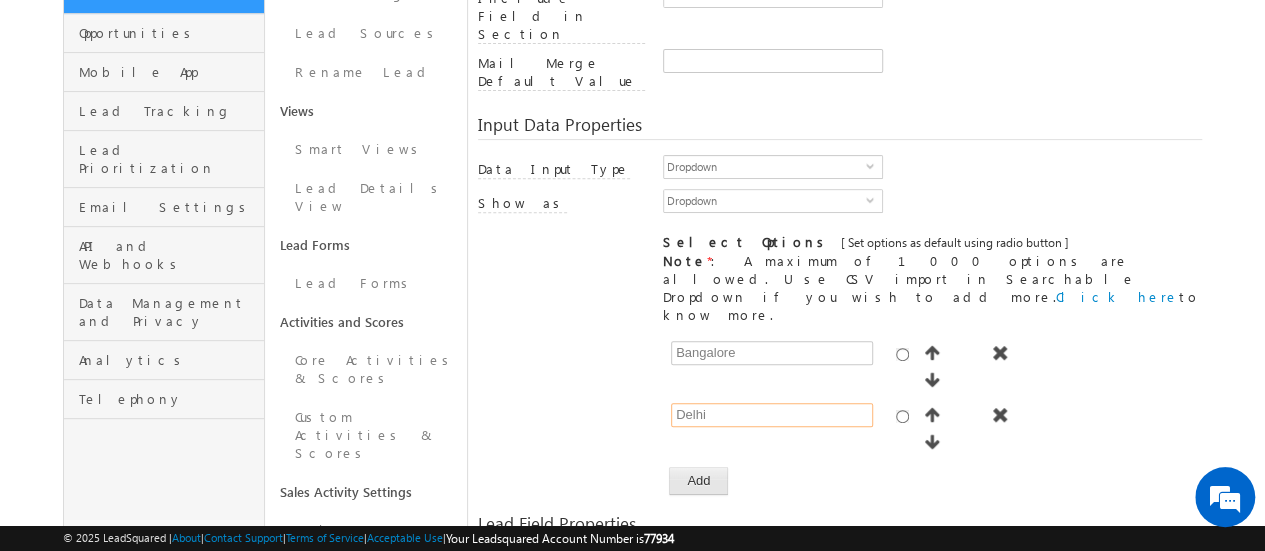 type on "Delhi" 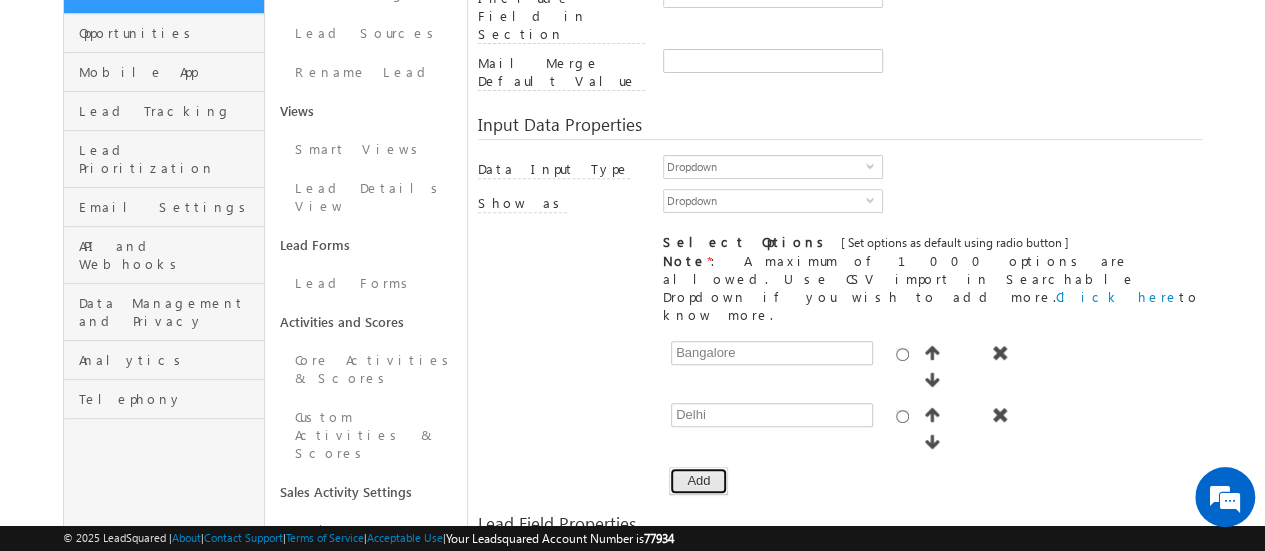 click on "Add" at bounding box center [698, 481] 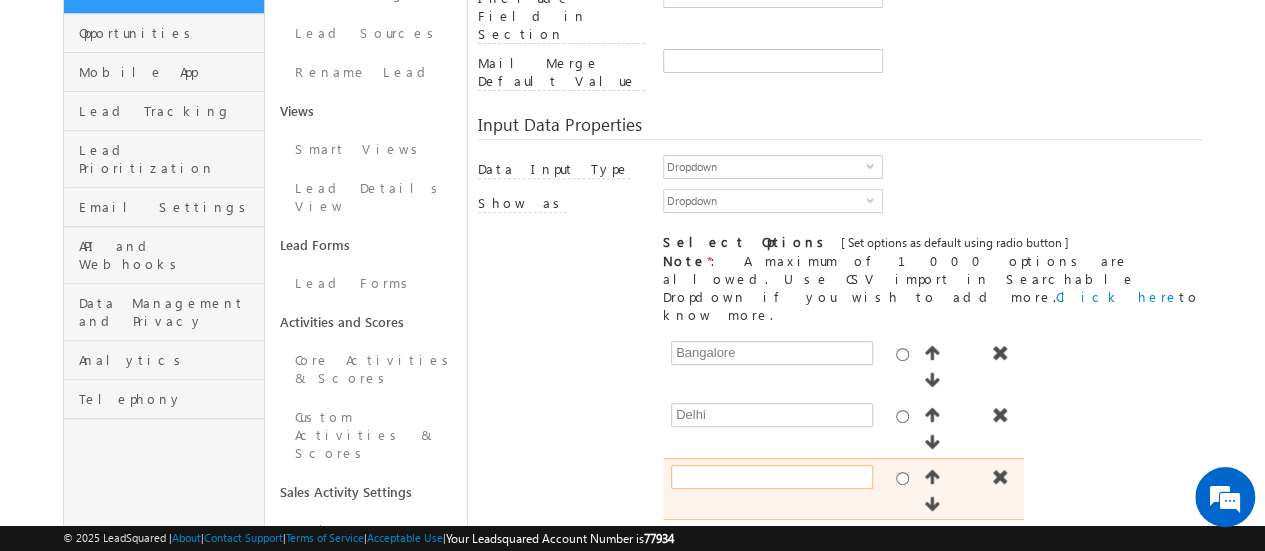 click at bounding box center [772, 477] 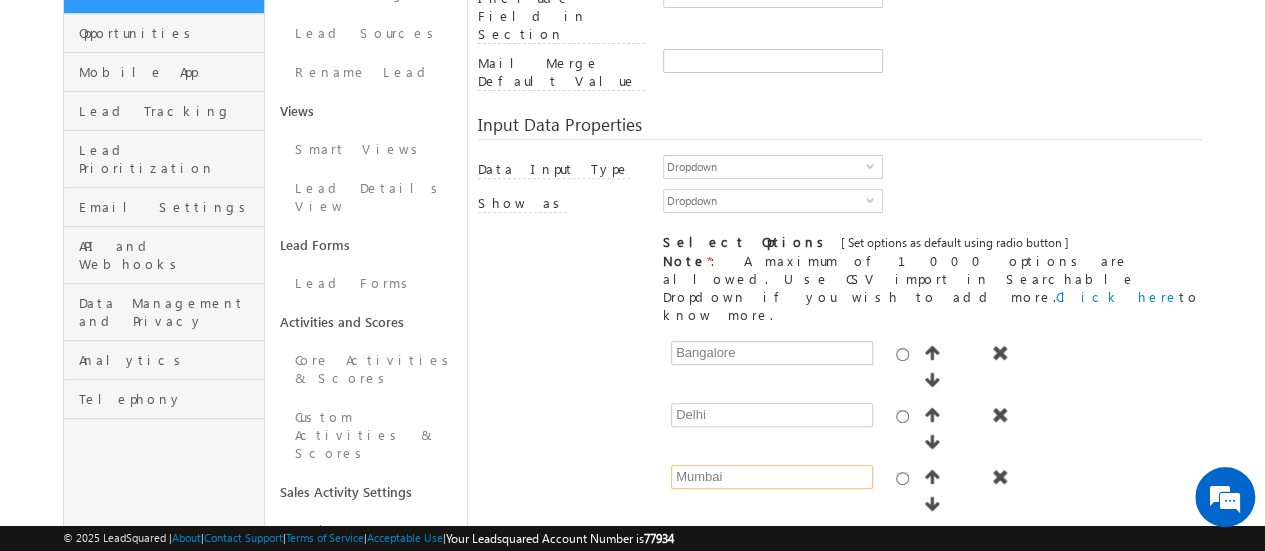 type on "Mumbai" 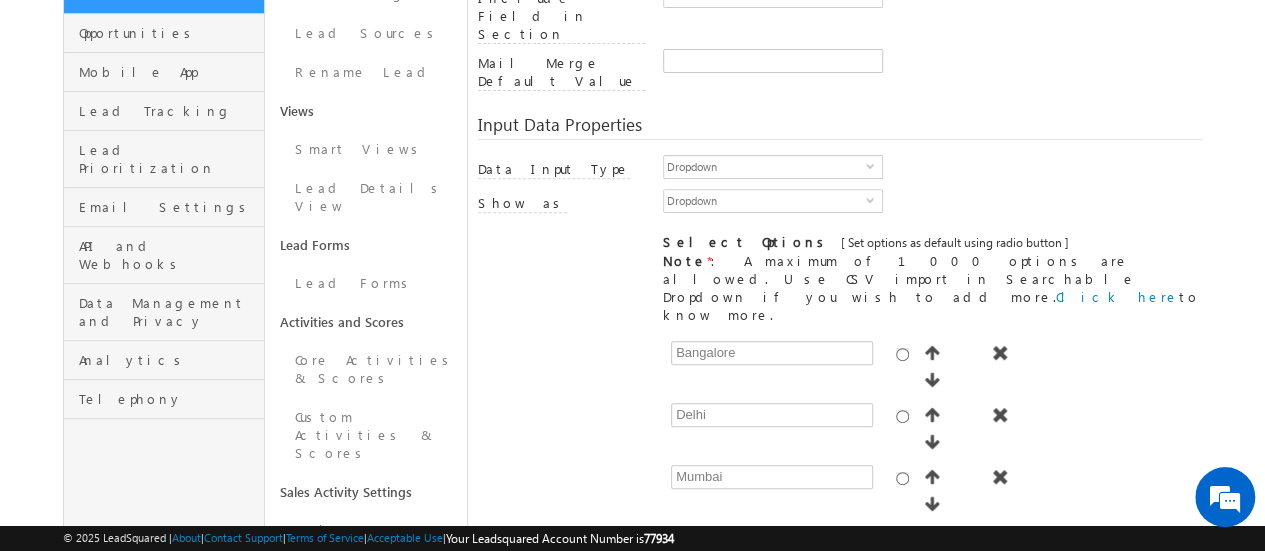 click on "Add" at bounding box center (698, 543) 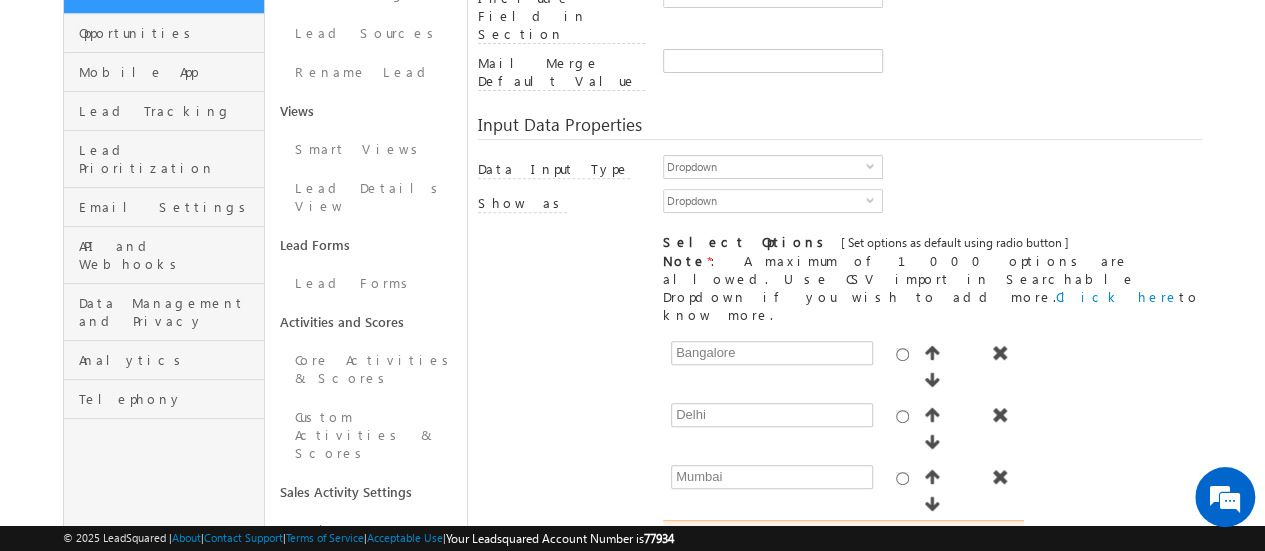 click at bounding box center [772, 539] 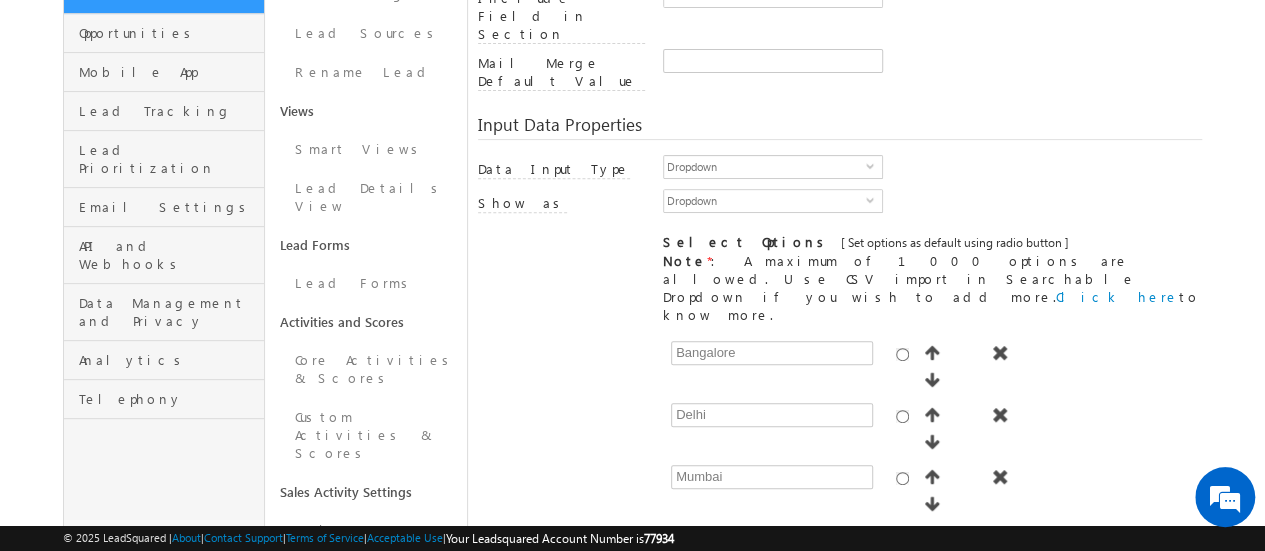 type on "Other" 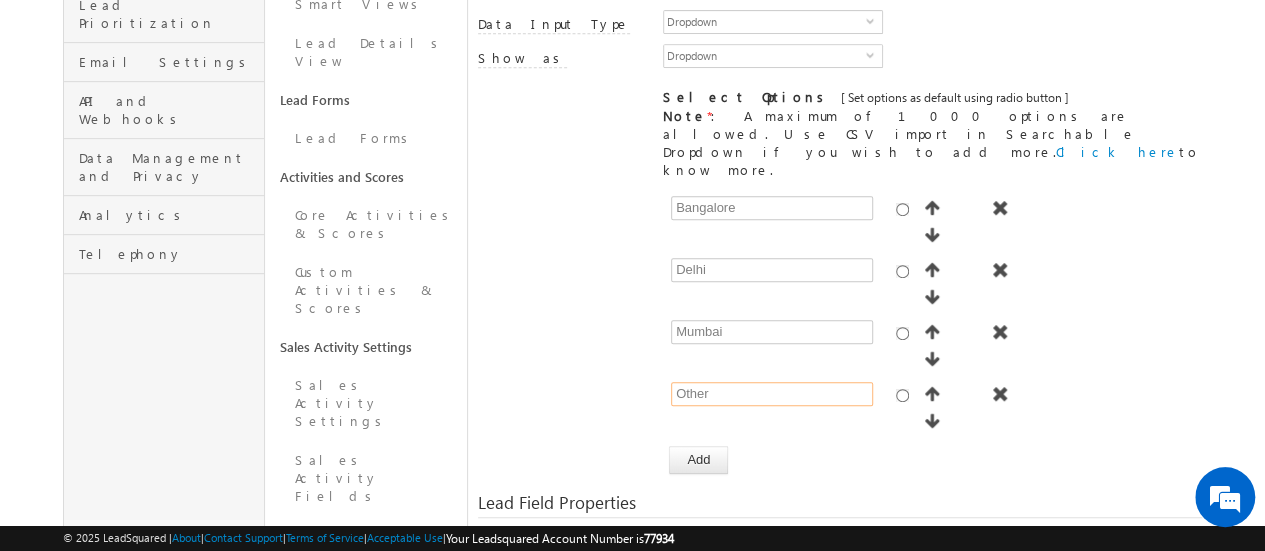 scroll, scrollTop: 446, scrollLeft: 0, axis: vertical 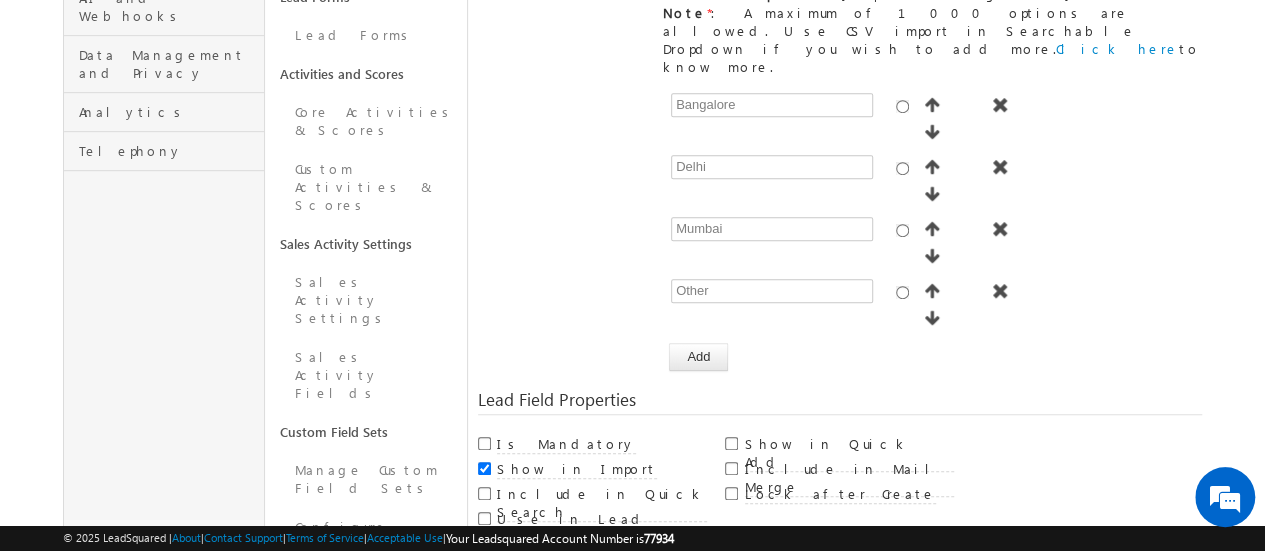click on "Save and Add New" at bounding box center [556, 609] 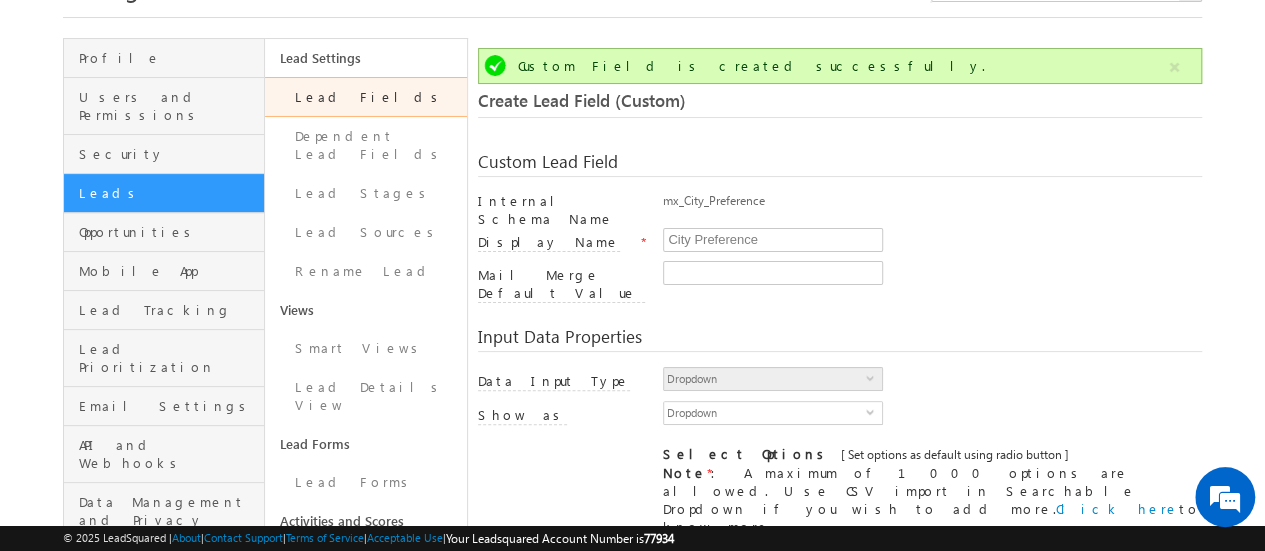 scroll, scrollTop: 99, scrollLeft: 0, axis: vertical 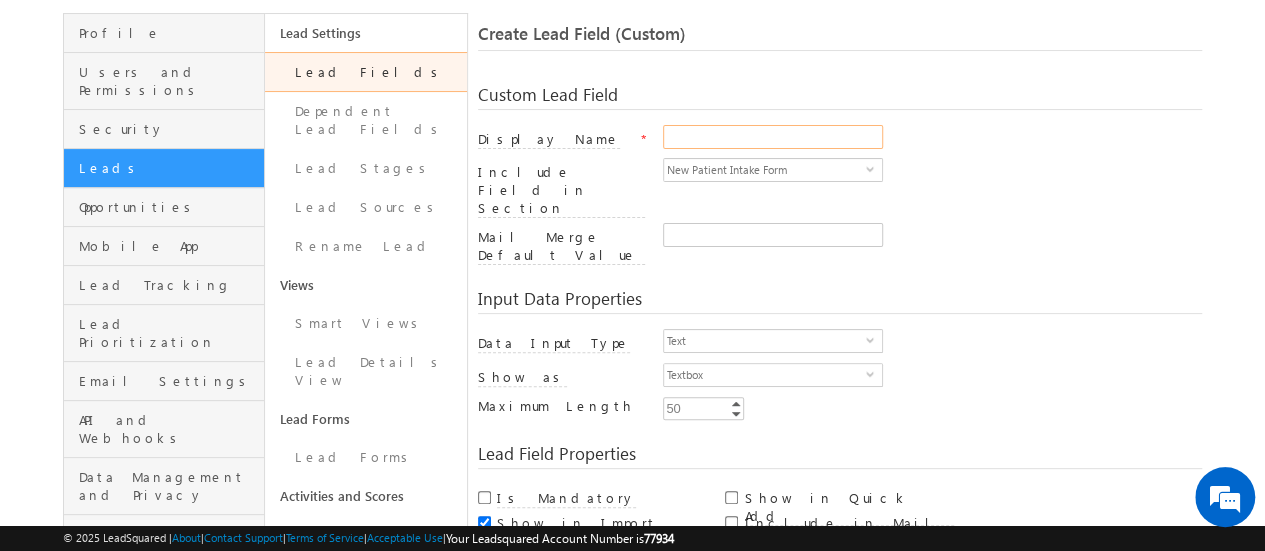 click on "Display Name" at bounding box center (773, 137) 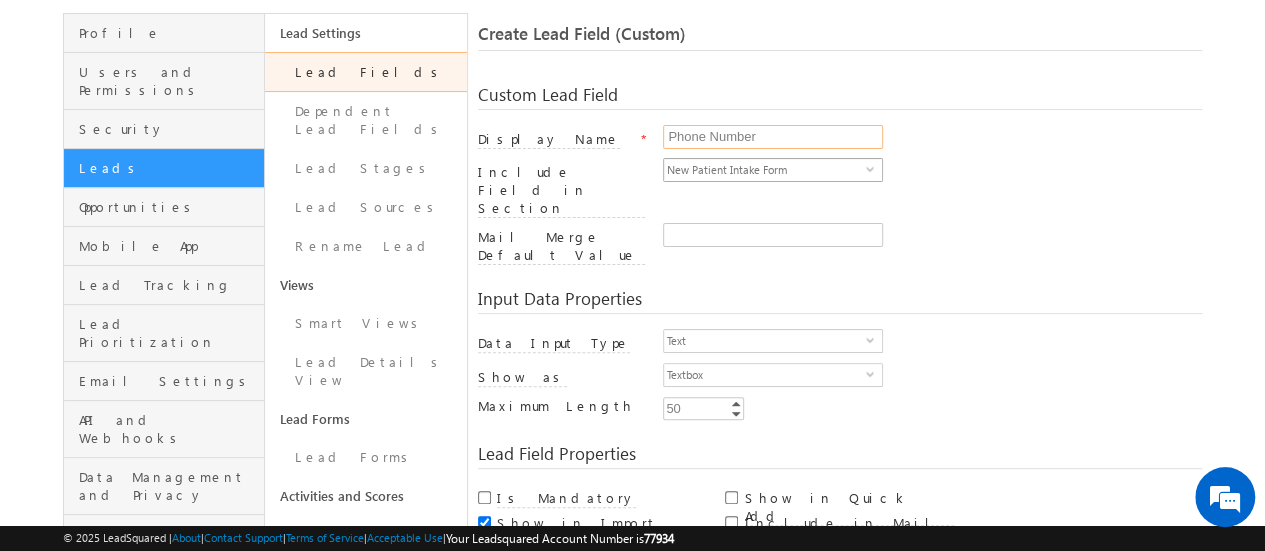 scroll, scrollTop: 0, scrollLeft: 0, axis: both 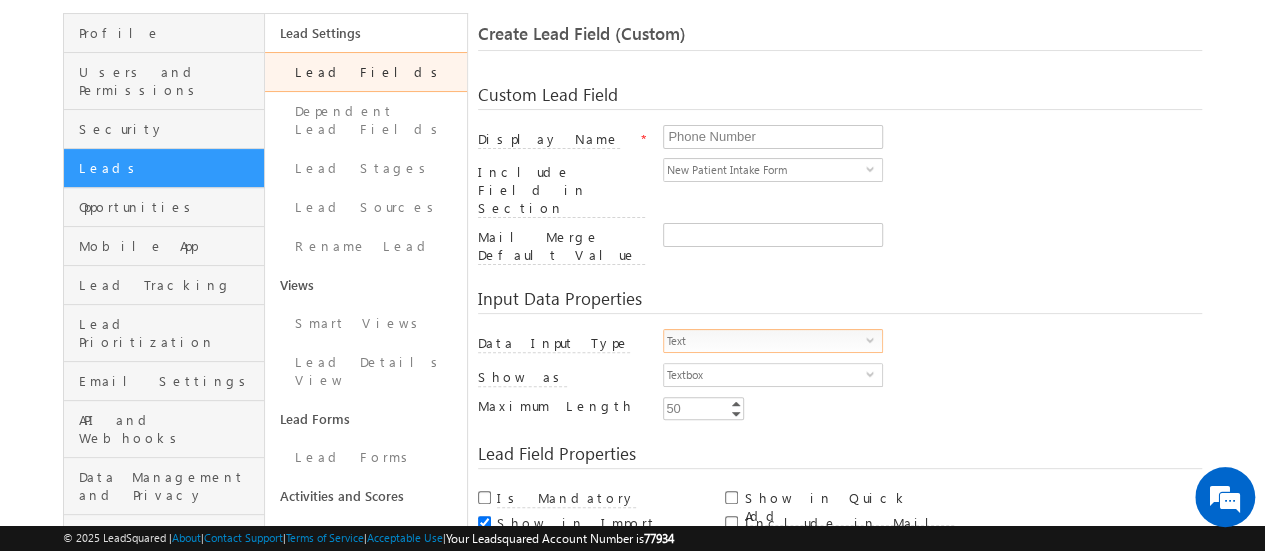 click on "select" at bounding box center [874, 339] 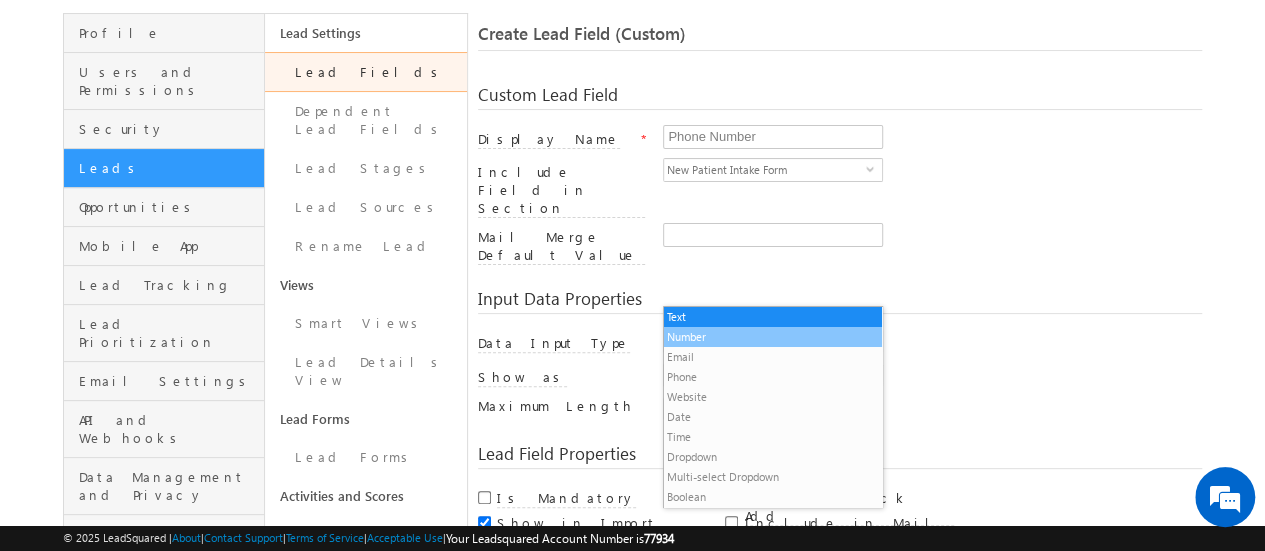 click on "Number" at bounding box center [773, 337] 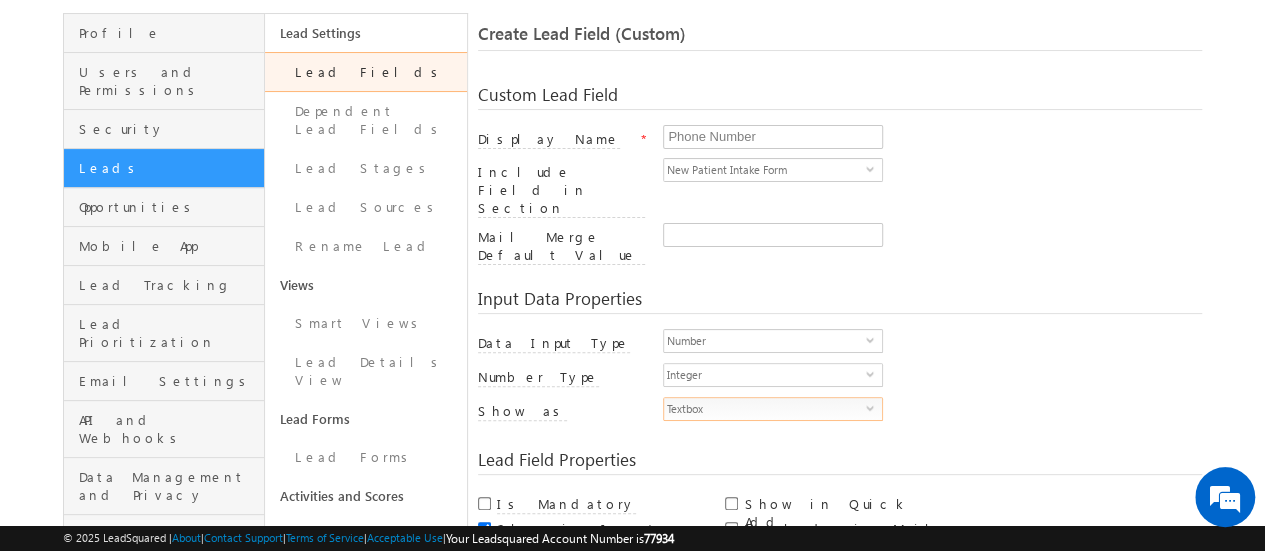click on "select" at bounding box center (874, 407) 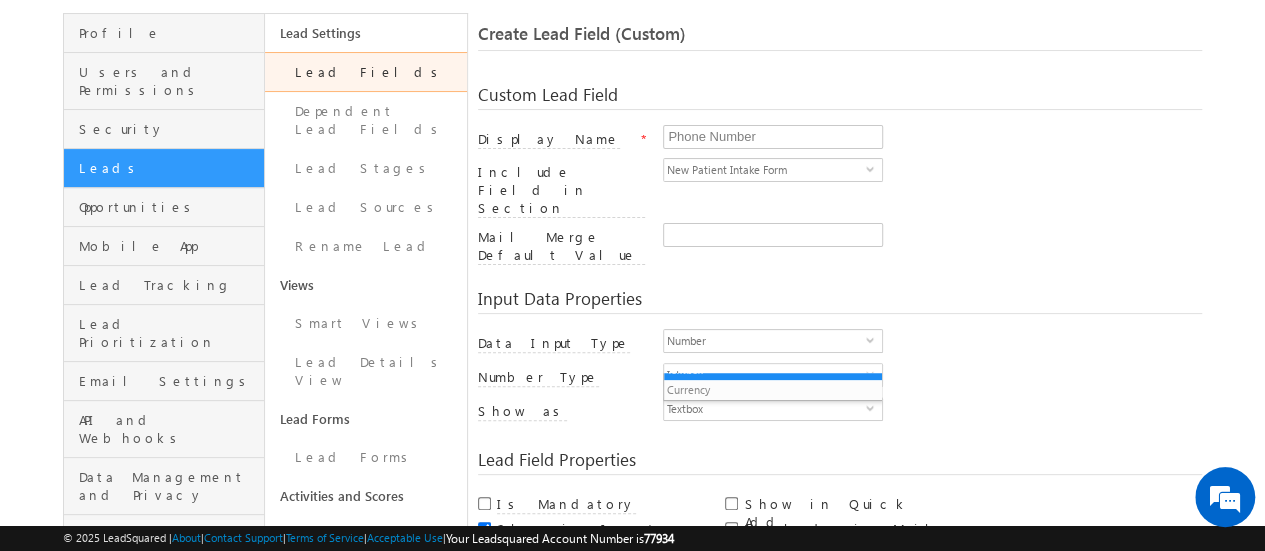 click on "Custom
Lead Field
Display Name
*
[PHONE]
Include Field in Section
New Patient Intake Form select NewPatientIntakeForm
Mail Merge Default Value
* 1 1" at bounding box center [840, 367] 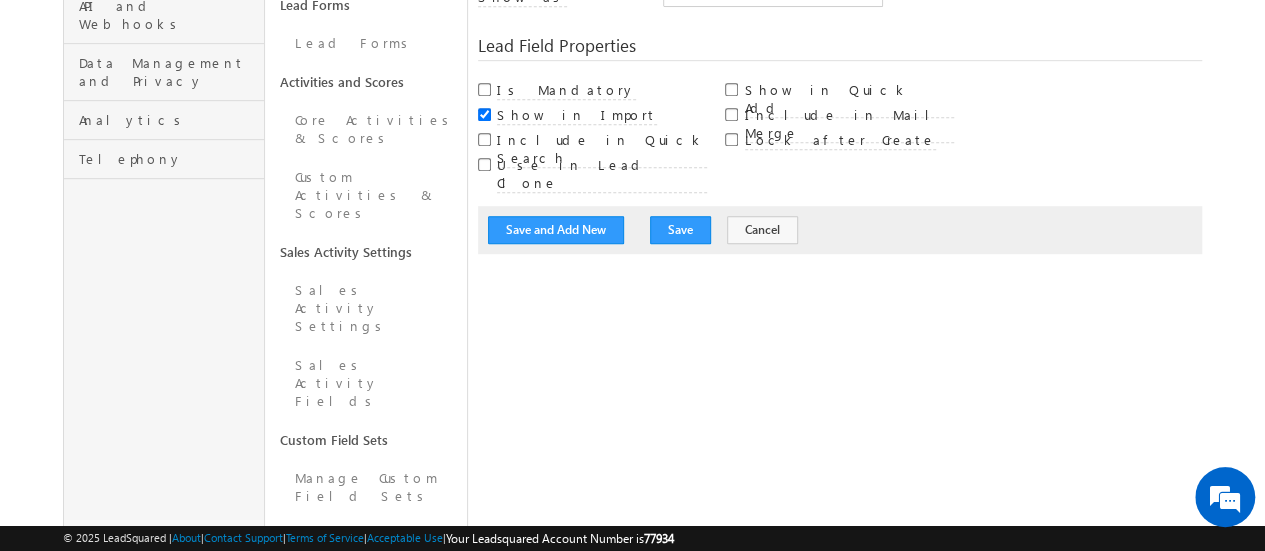 scroll, scrollTop: 548, scrollLeft: 0, axis: vertical 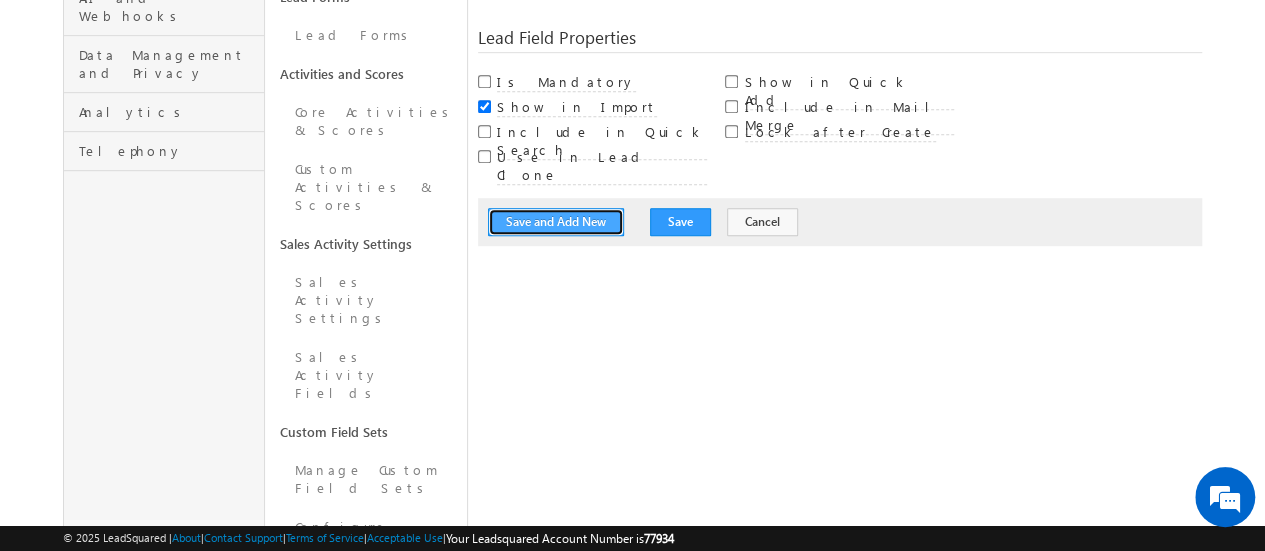 click on "Save and Add New" at bounding box center (556, 222) 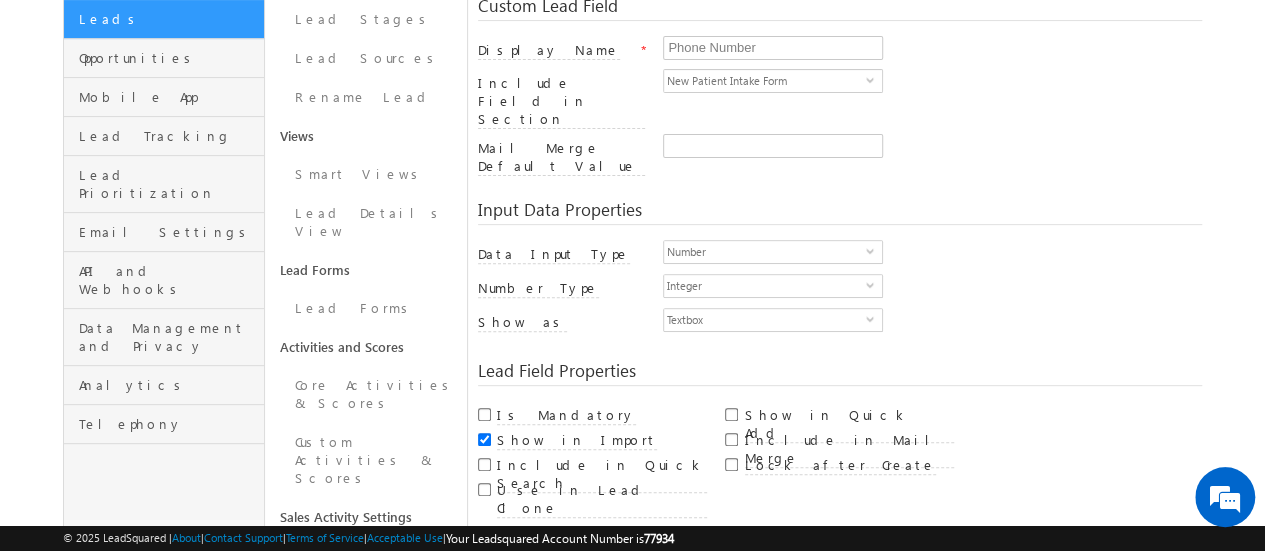 scroll, scrollTop: 277, scrollLeft: 0, axis: vertical 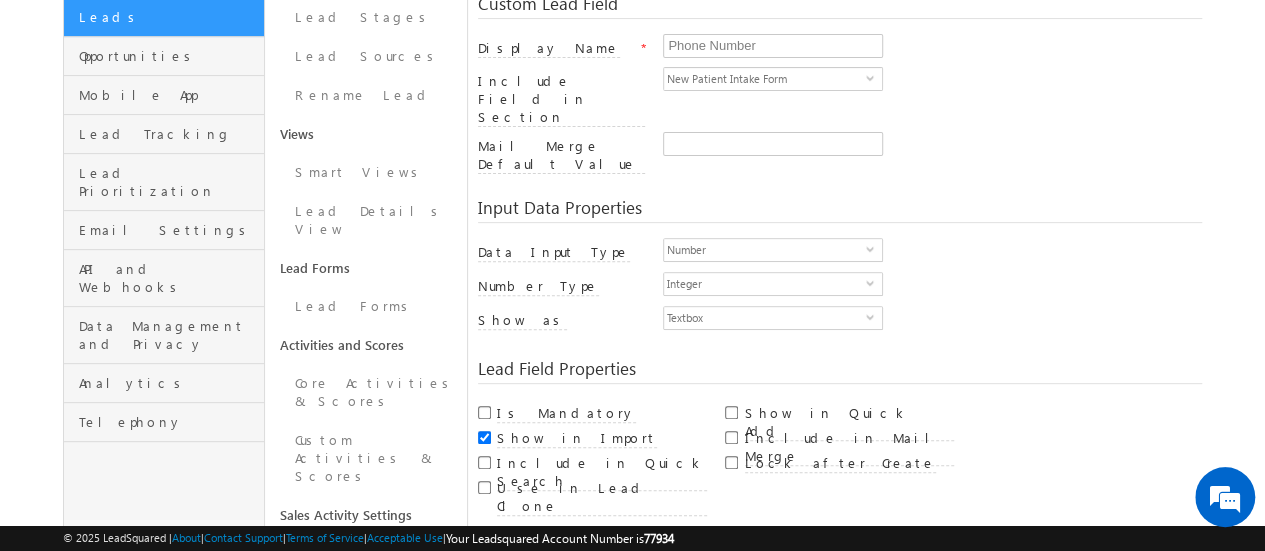 click on "Save and Add New" at bounding box center [556, 553] 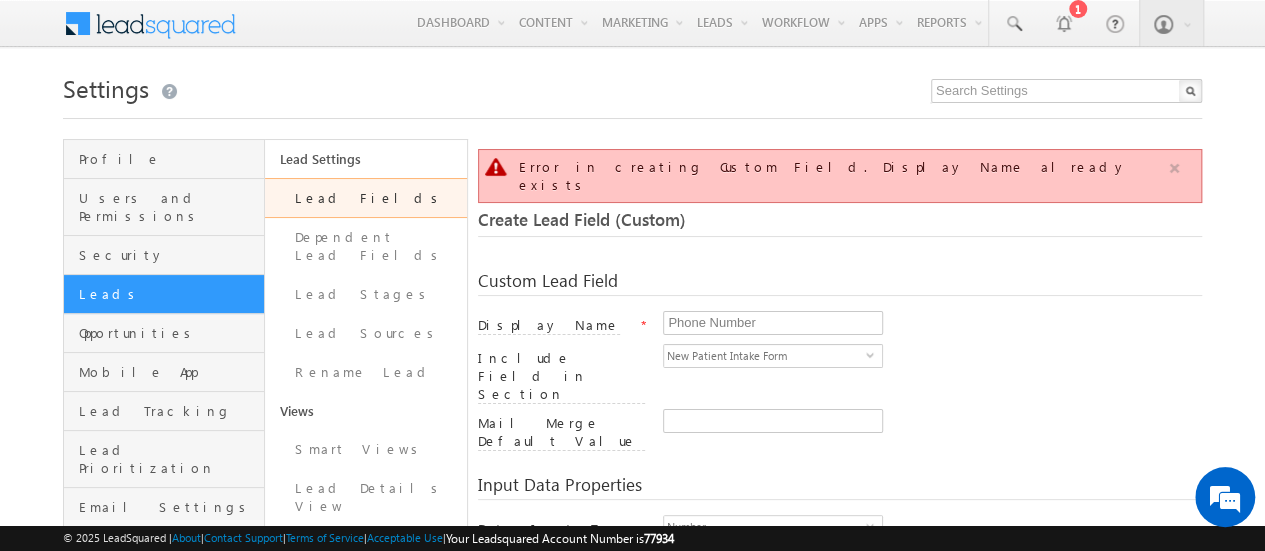 click at bounding box center (1174, 168) 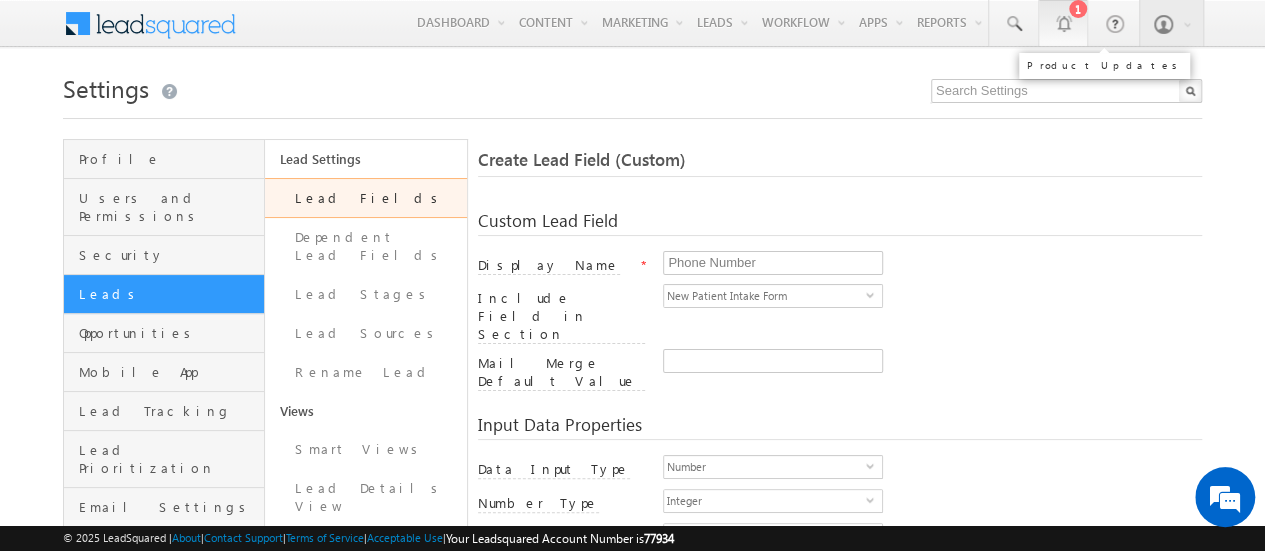 click at bounding box center [1063, 23] 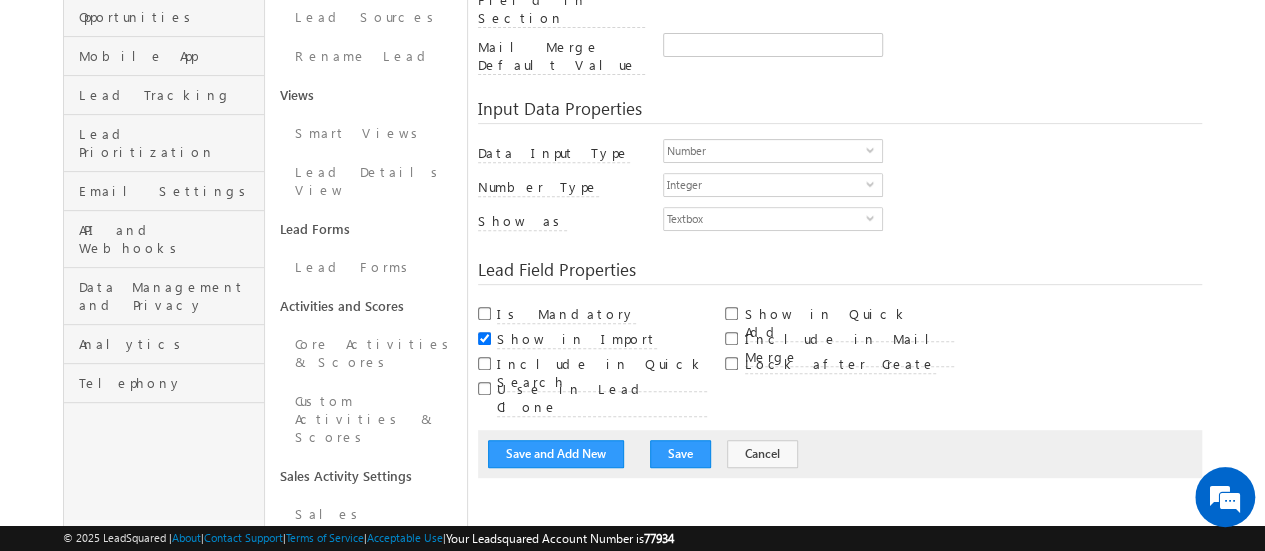 scroll, scrollTop: 314, scrollLeft: 0, axis: vertical 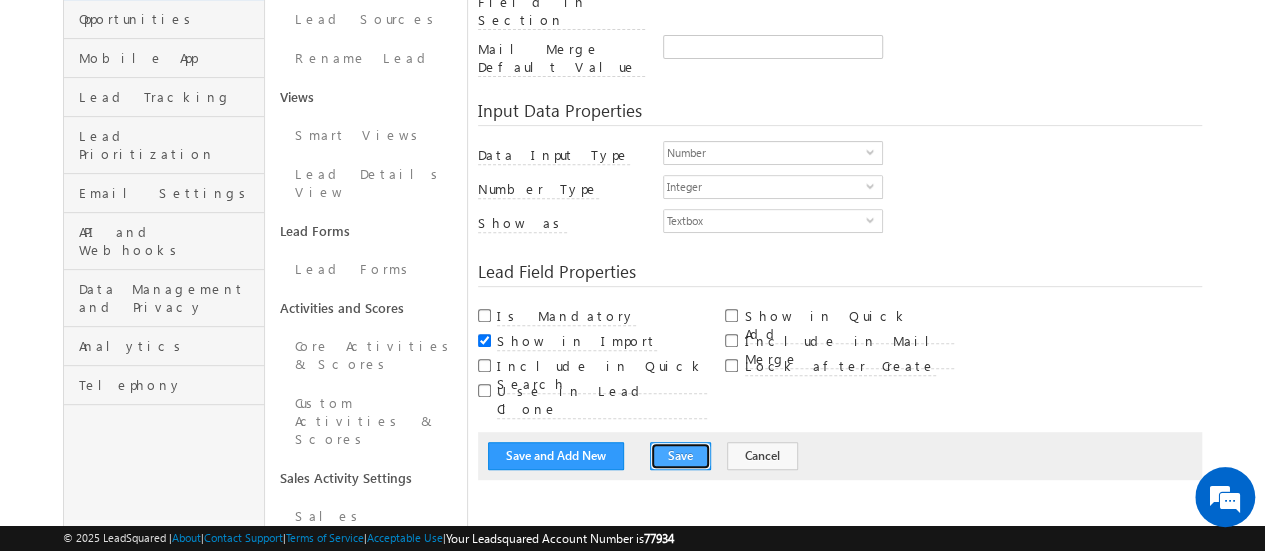 click on "Save" at bounding box center [680, 456] 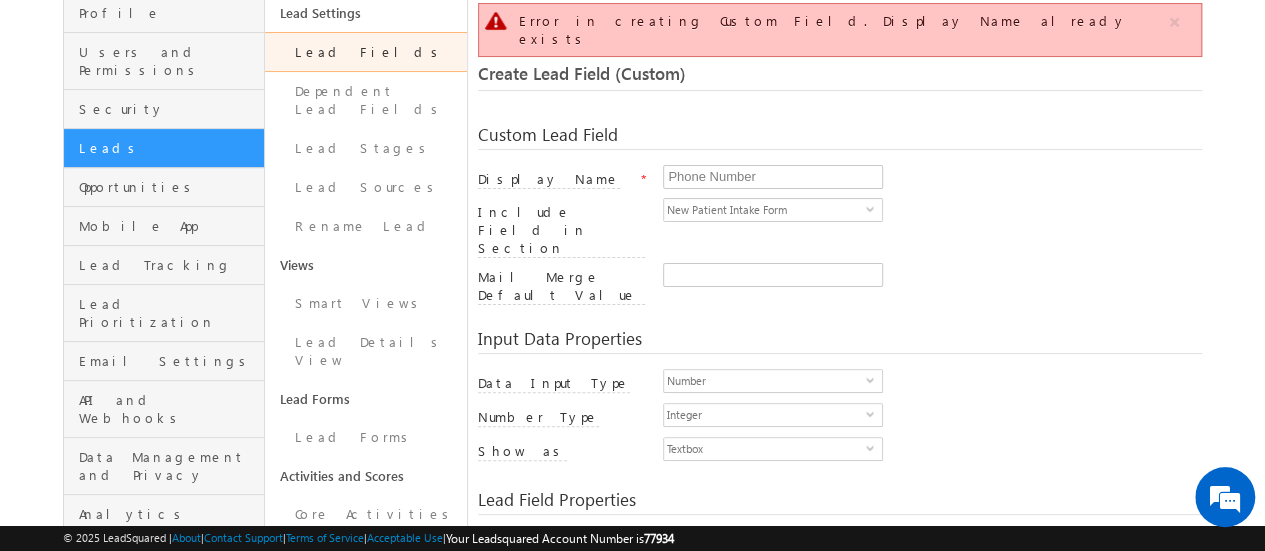 scroll, scrollTop: 145, scrollLeft: 0, axis: vertical 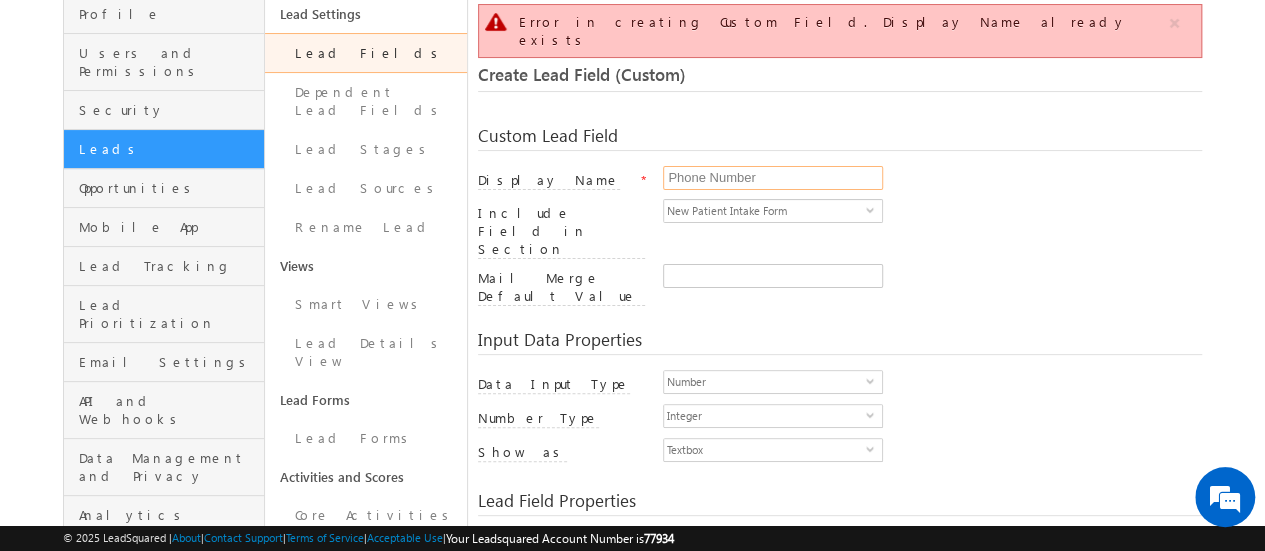 click on "Phone Number" at bounding box center [773, 178] 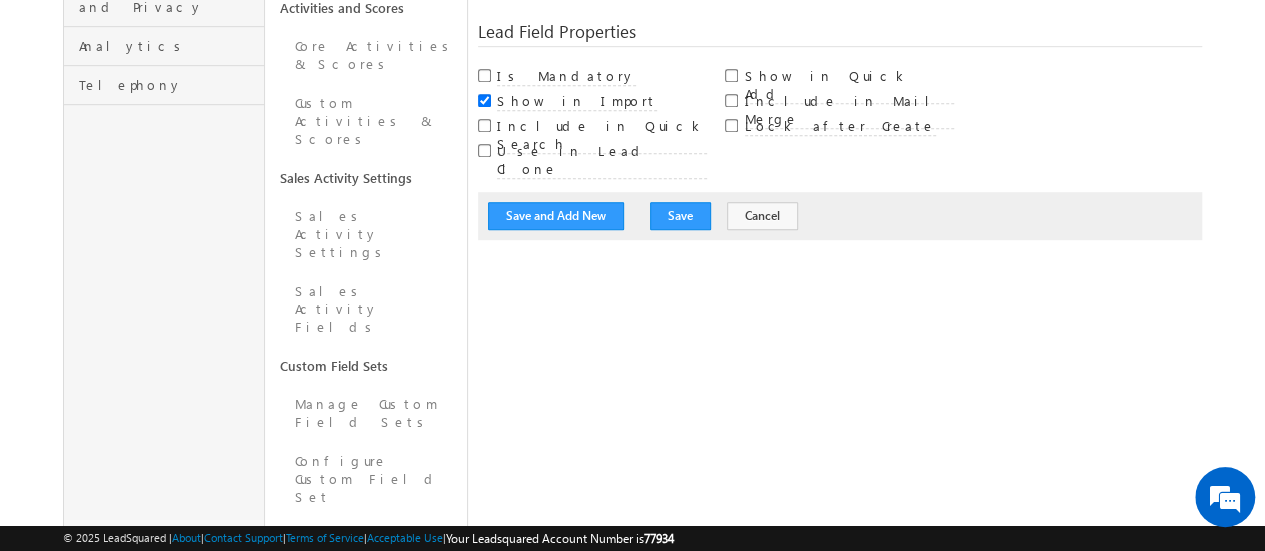 scroll, scrollTop: 625, scrollLeft: 0, axis: vertical 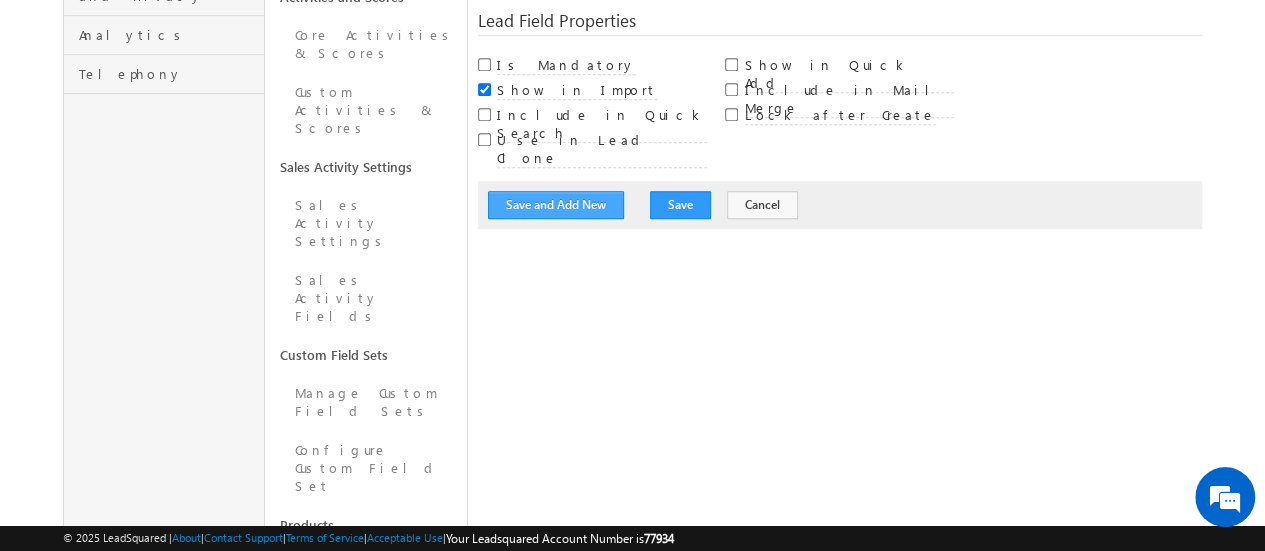 type on "Phone Number New" 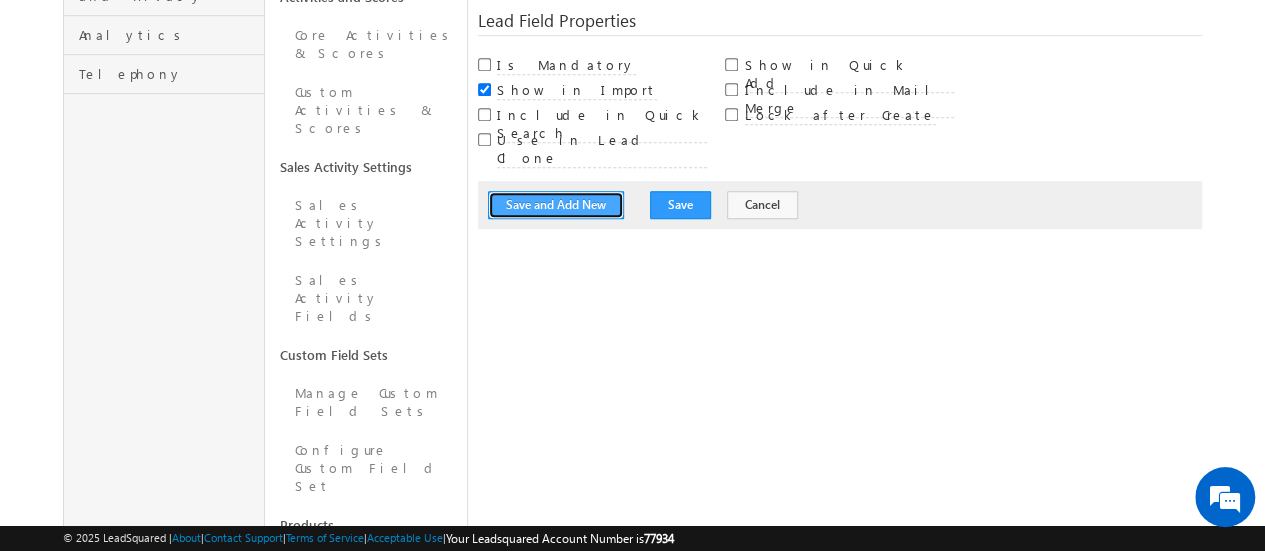 click on "Save and Add New" at bounding box center (556, 205) 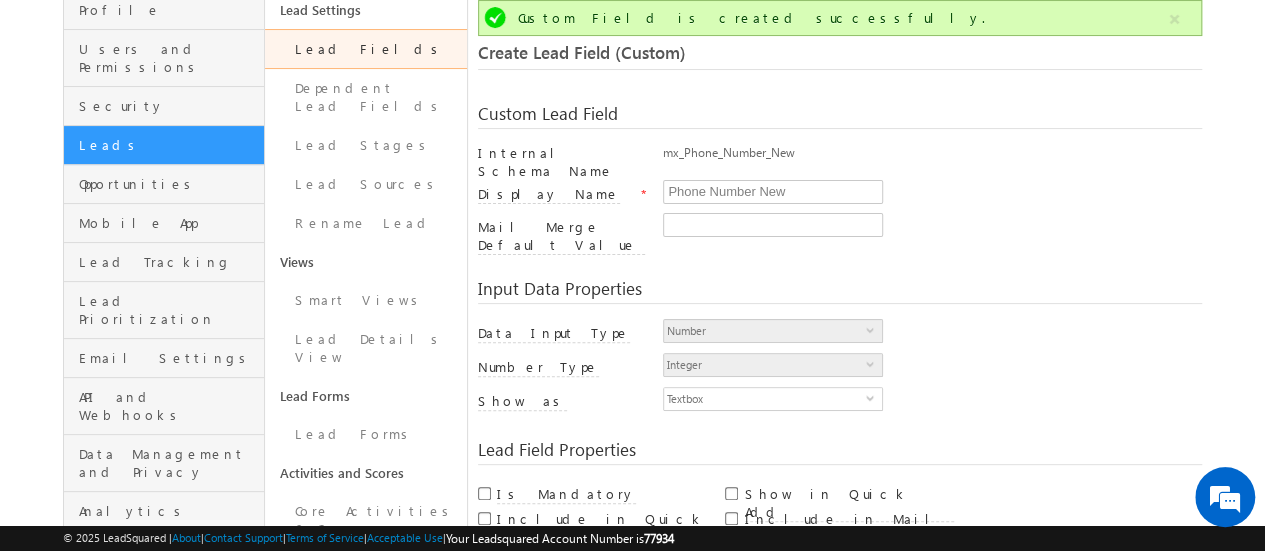scroll, scrollTop: 285, scrollLeft: 0, axis: vertical 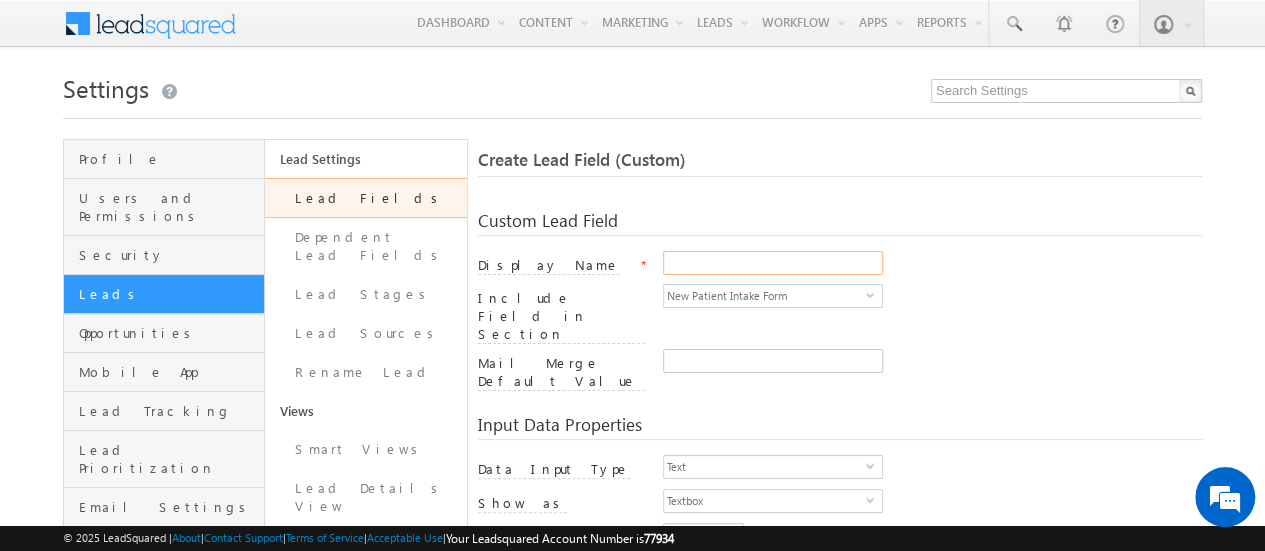 click on "Display Name" at bounding box center (773, 263) 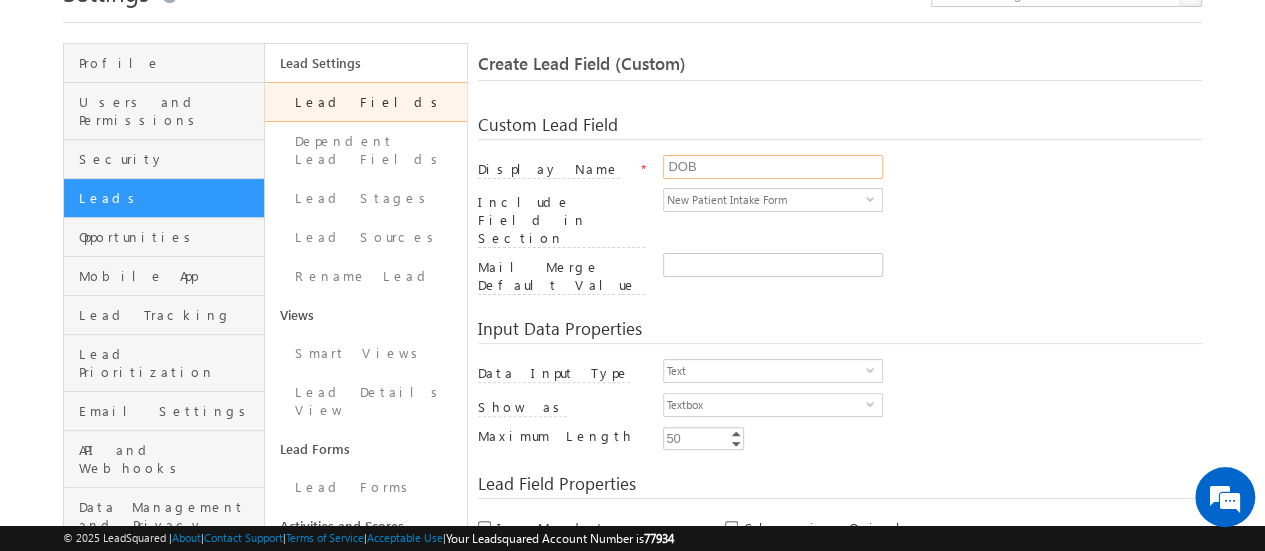 scroll, scrollTop: 100, scrollLeft: 0, axis: vertical 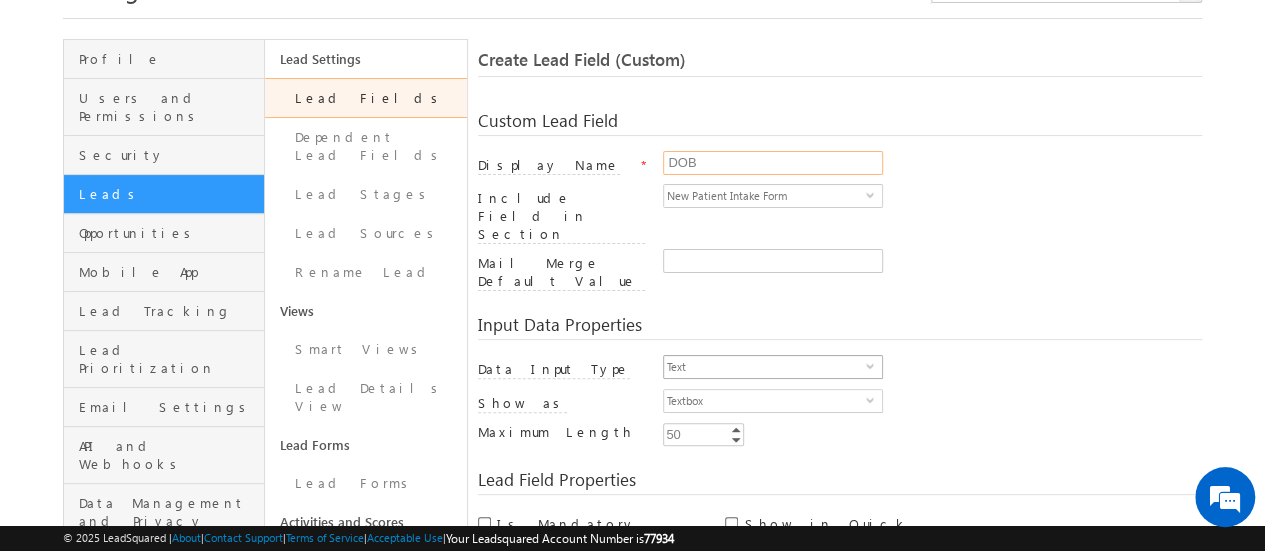 type on "DOB" 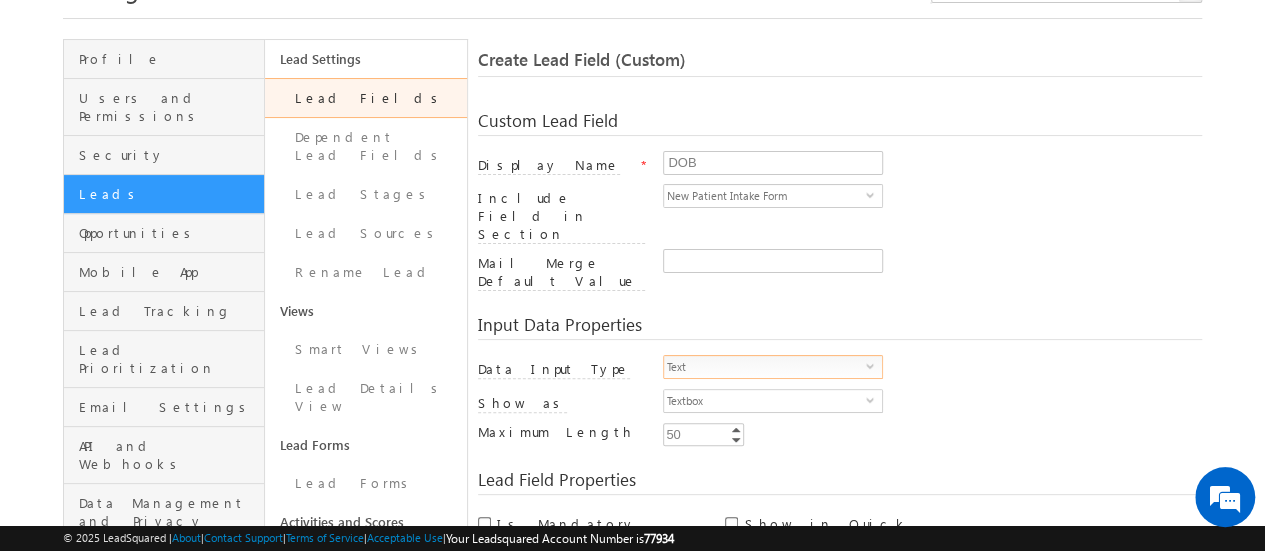 click on "select" at bounding box center [874, 365] 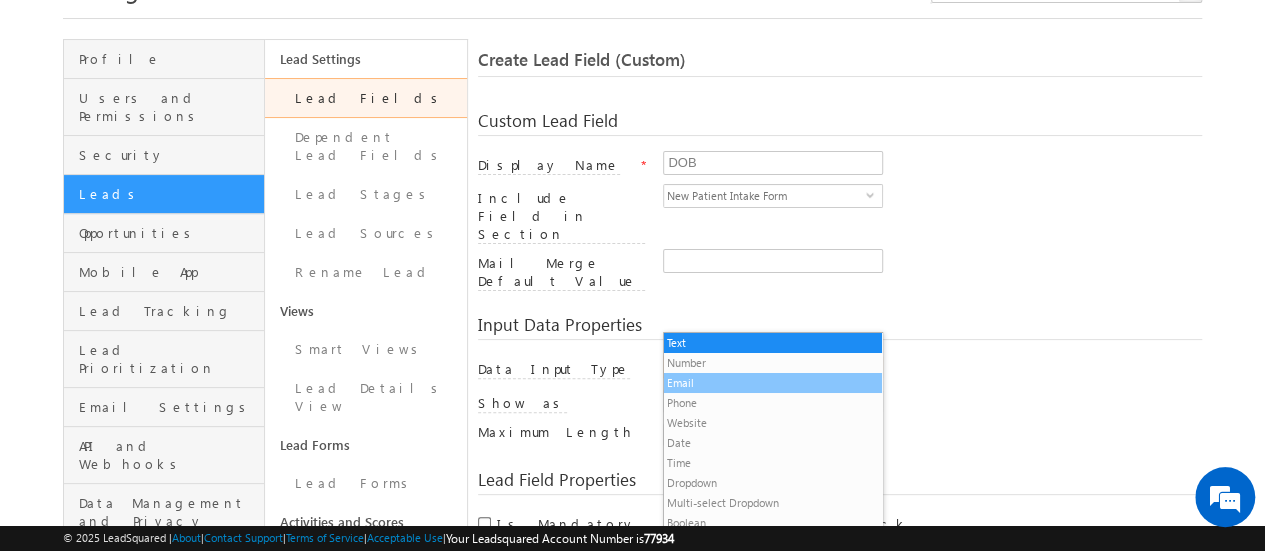 scroll, scrollTop: 20, scrollLeft: 0, axis: vertical 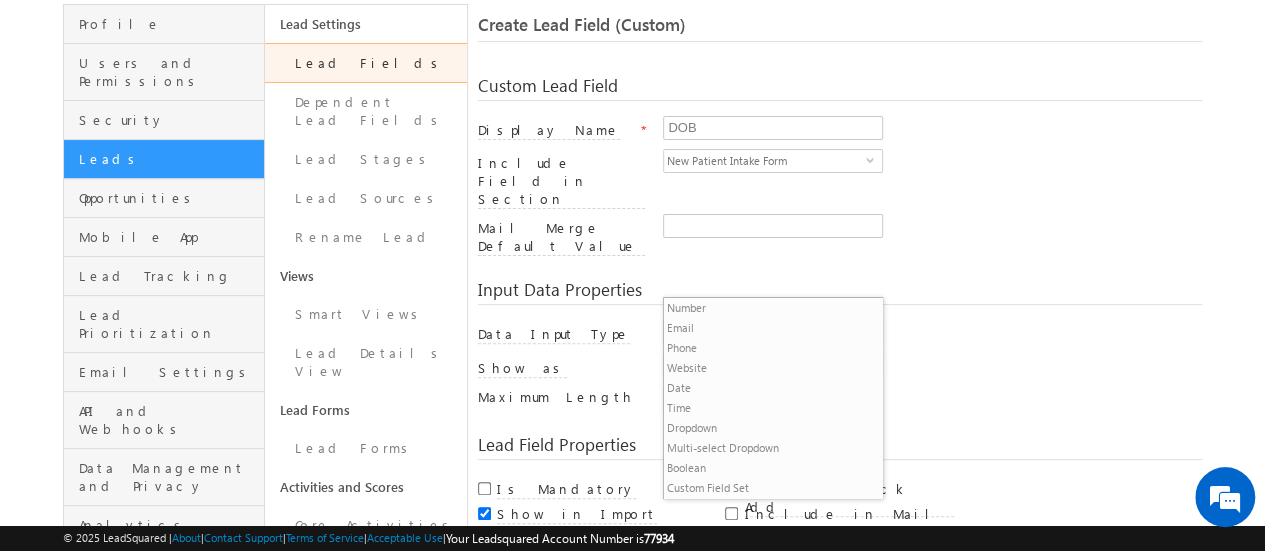click on "Text" at bounding box center (765, 332) 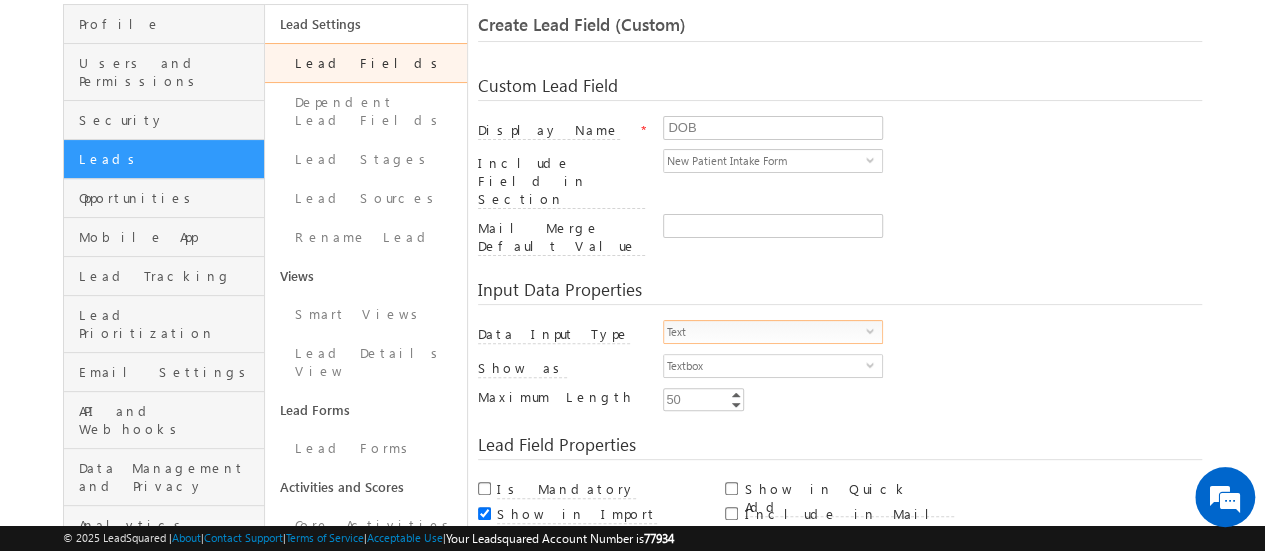 click on "Text" at bounding box center [765, 332] 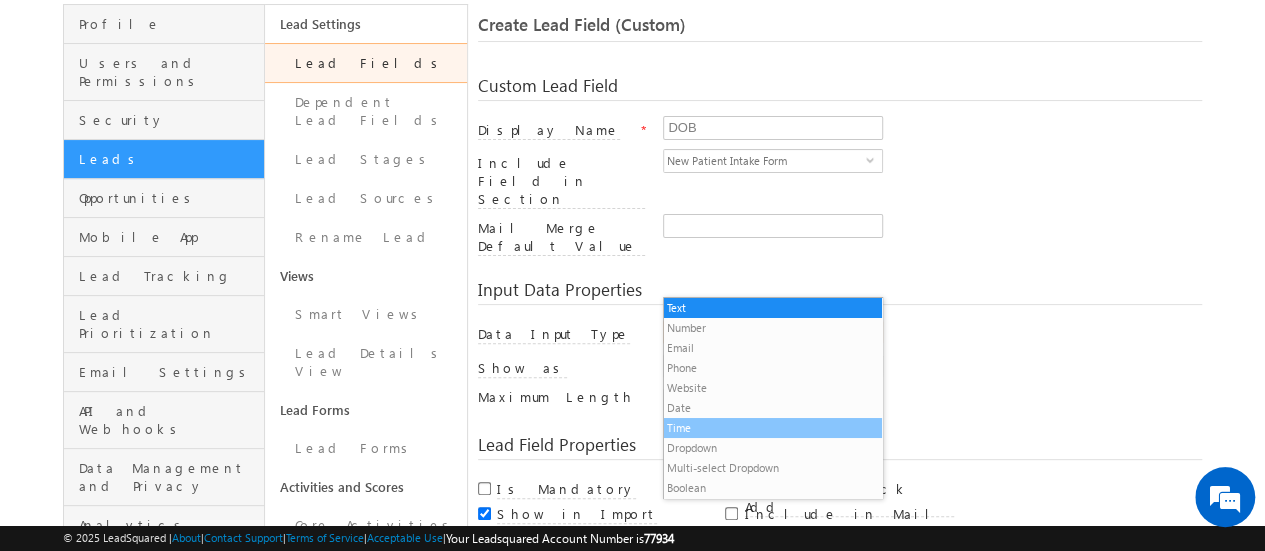 scroll, scrollTop: 20, scrollLeft: 0, axis: vertical 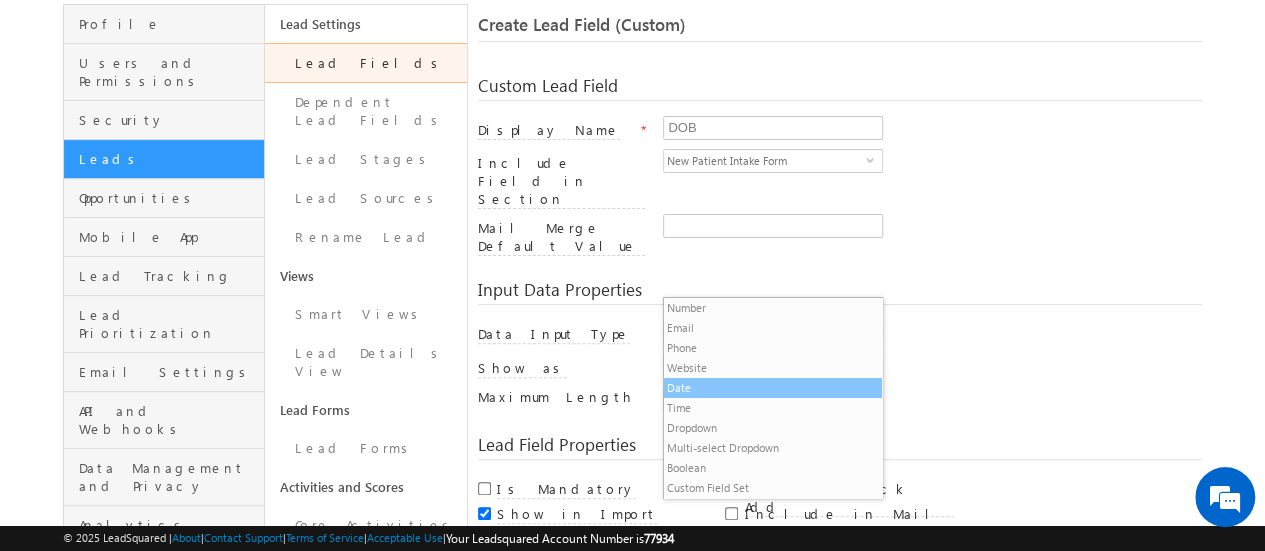 click on "Date" at bounding box center (773, 388) 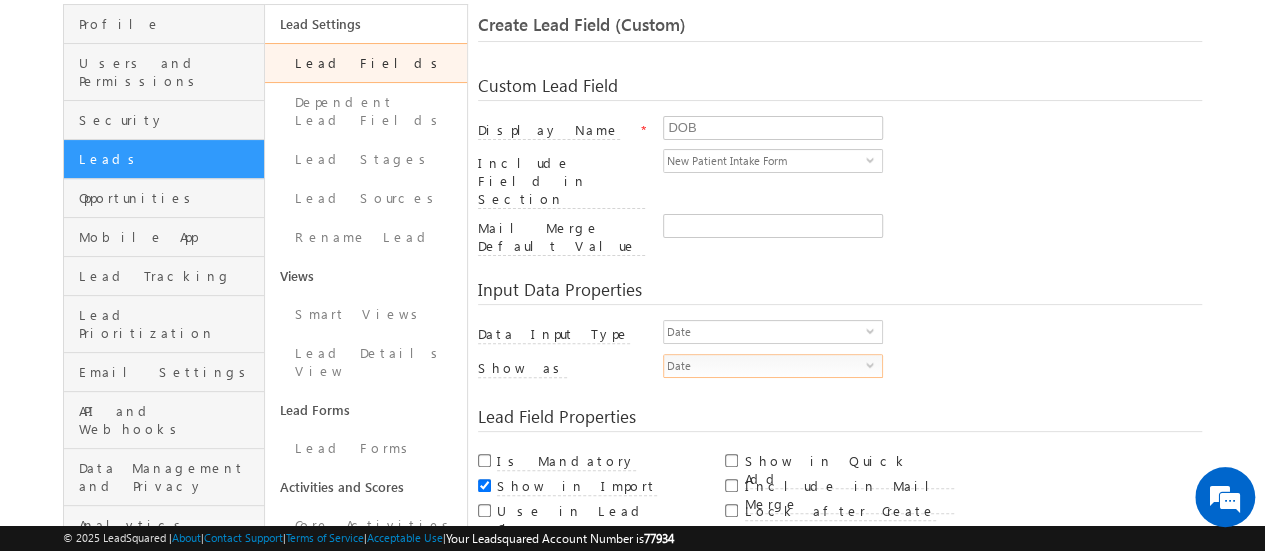 click on "Date" at bounding box center [765, 366] 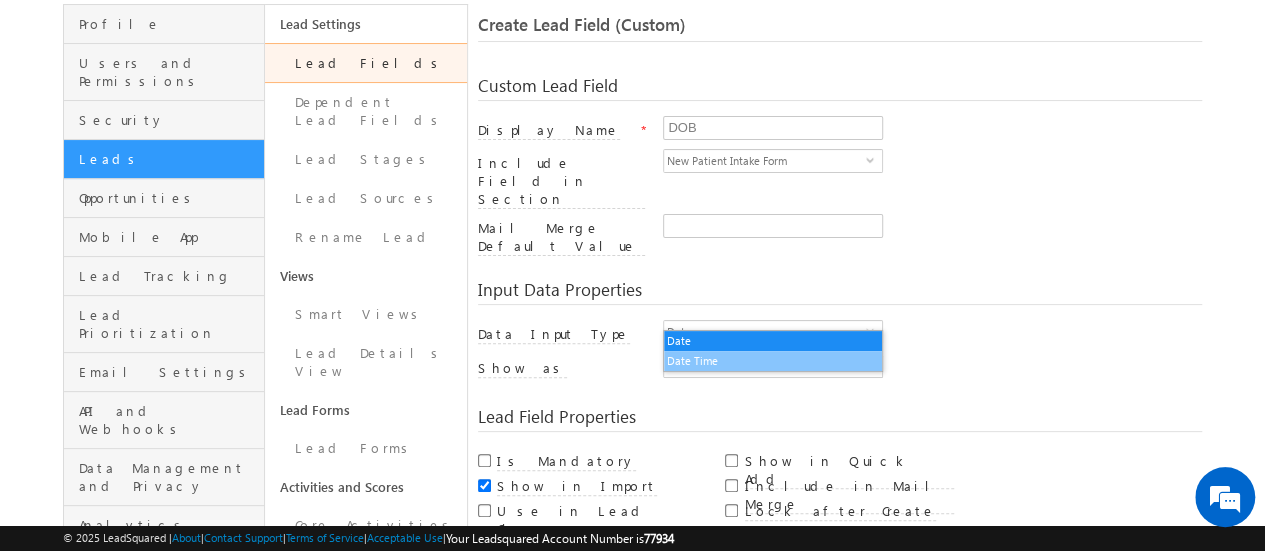 click on "Date Time" at bounding box center (773, 361) 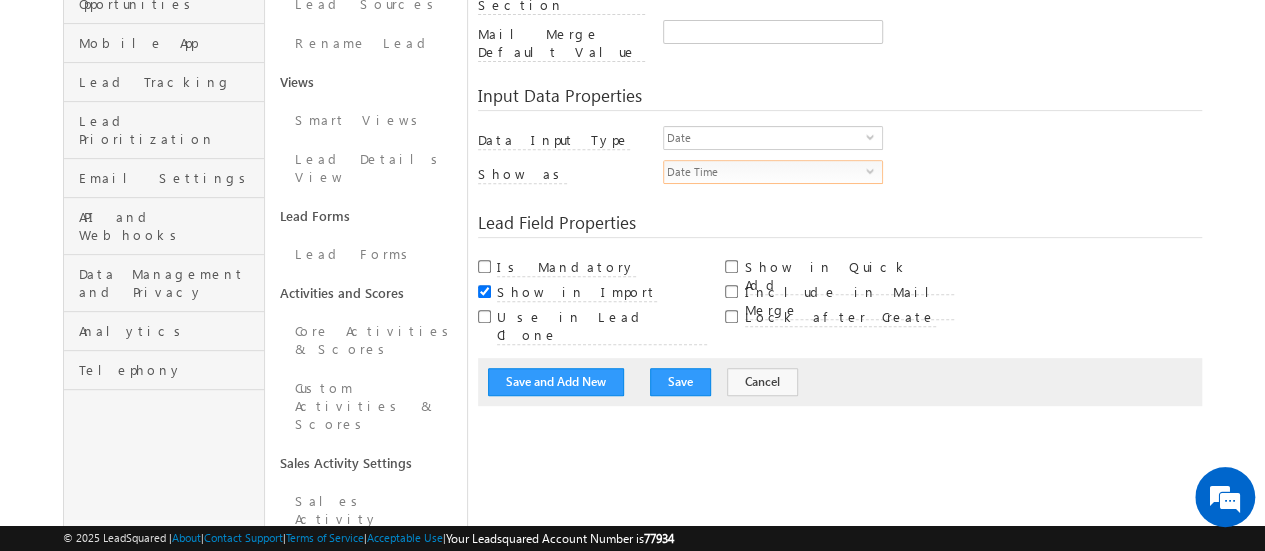 scroll, scrollTop: 334, scrollLeft: 0, axis: vertical 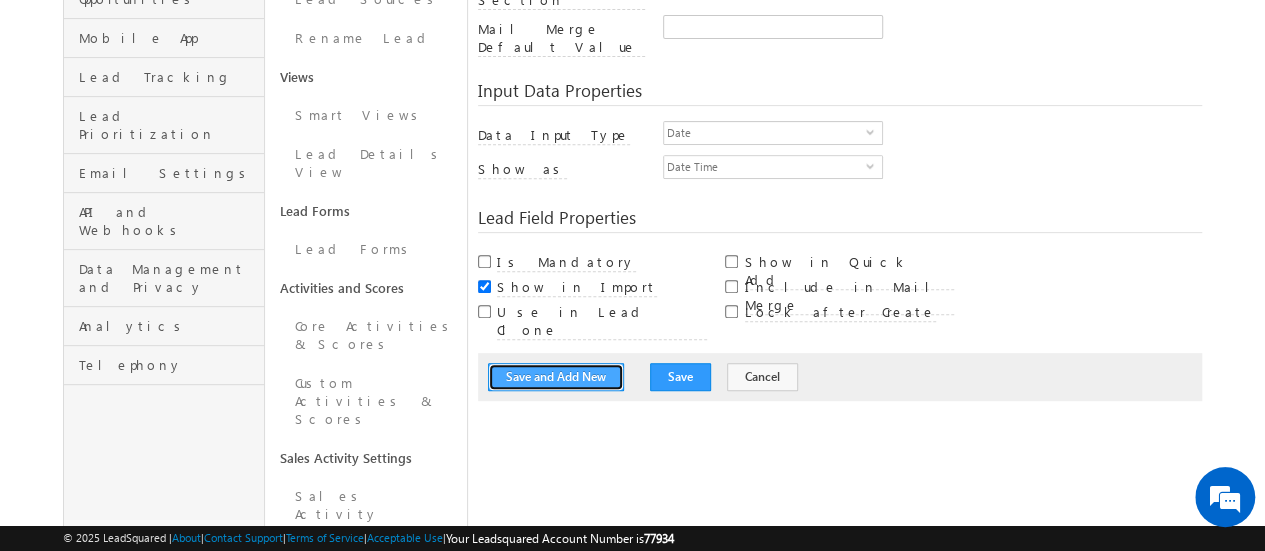 click on "Save and Add New" at bounding box center (556, 377) 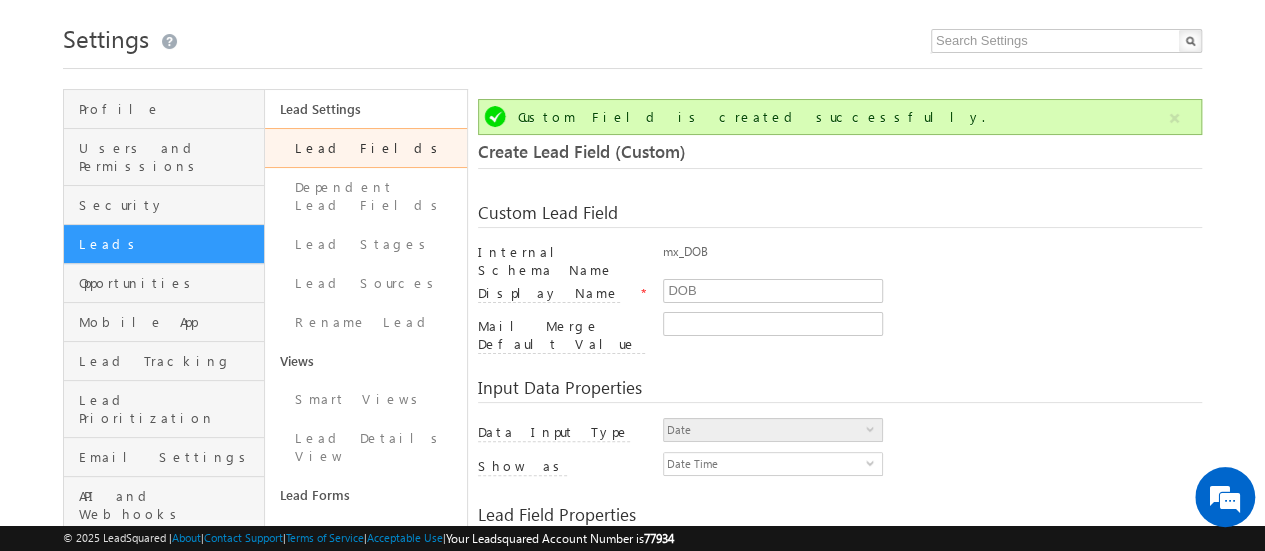 scroll, scrollTop: 149, scrollLeft: 0, axis: vertical 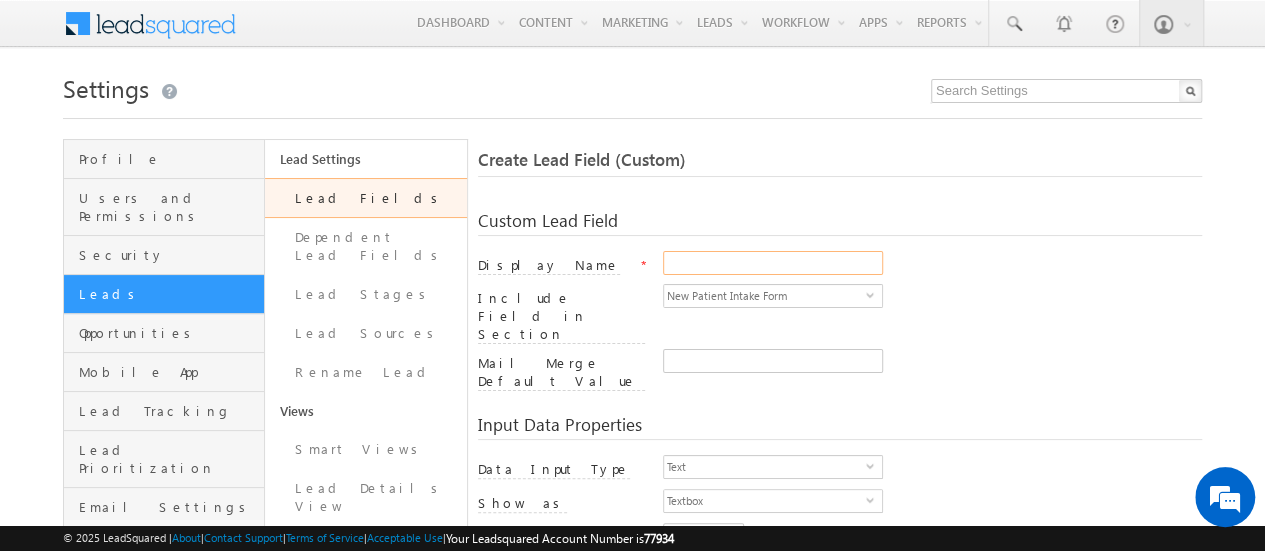 click on "Display Name" at bounding box center [773, 263] 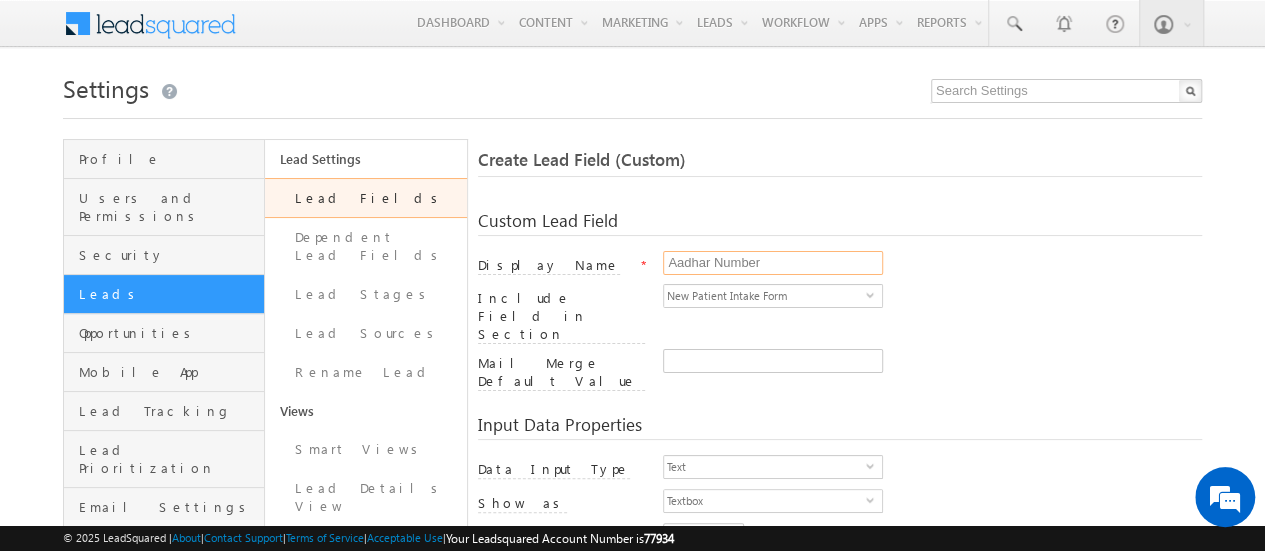 type on "Aadhar Number" 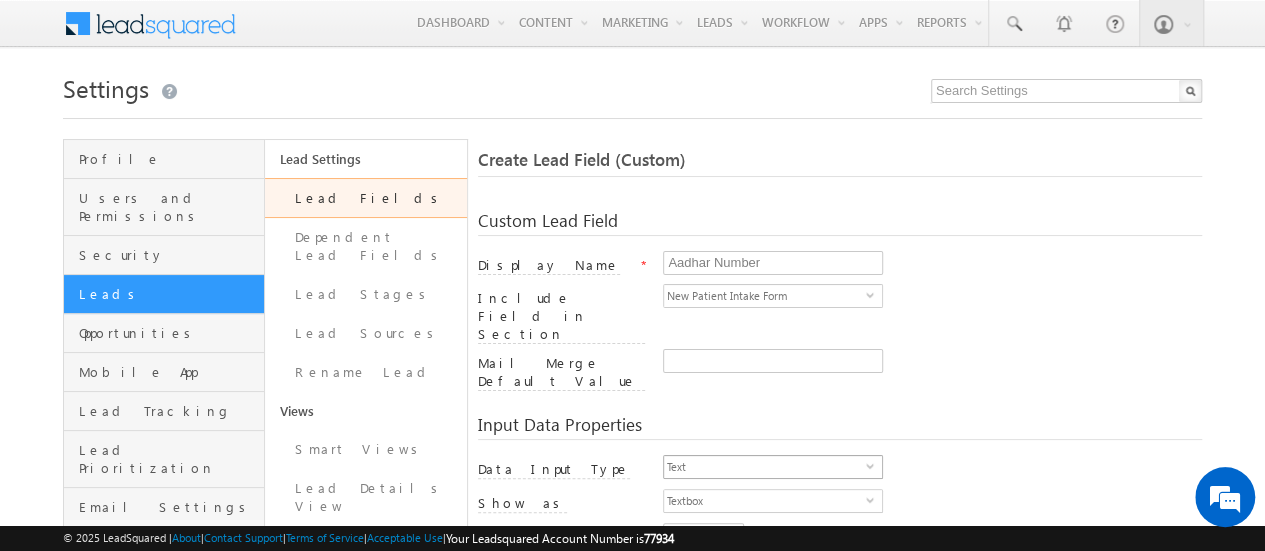 click on "select" at bounding box center (874, 473) 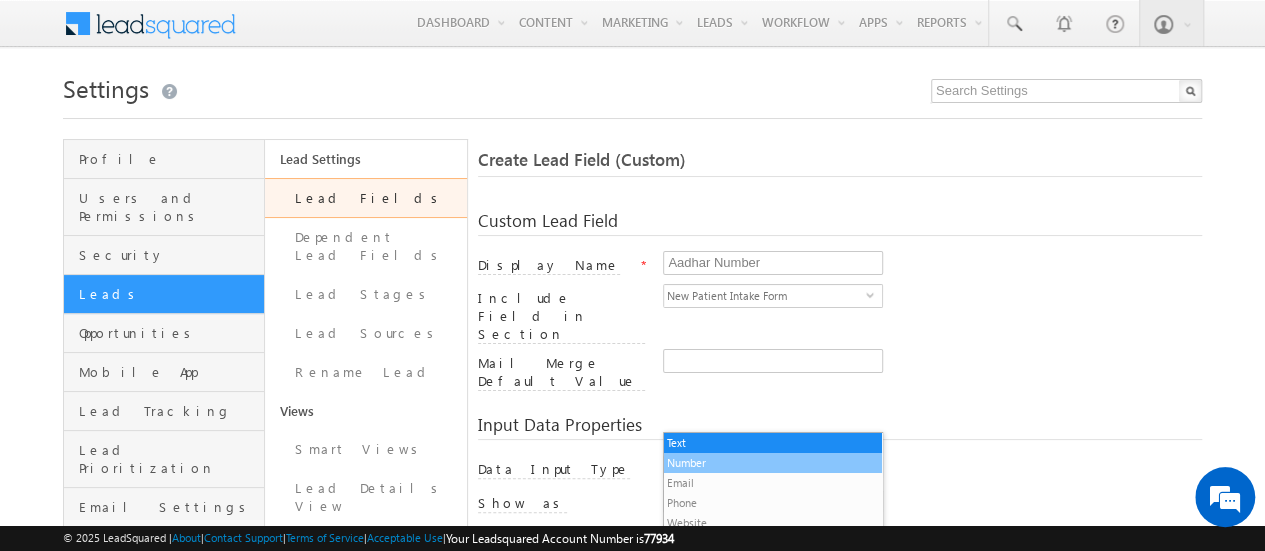click on "Number" at bounding box center [773, 463] 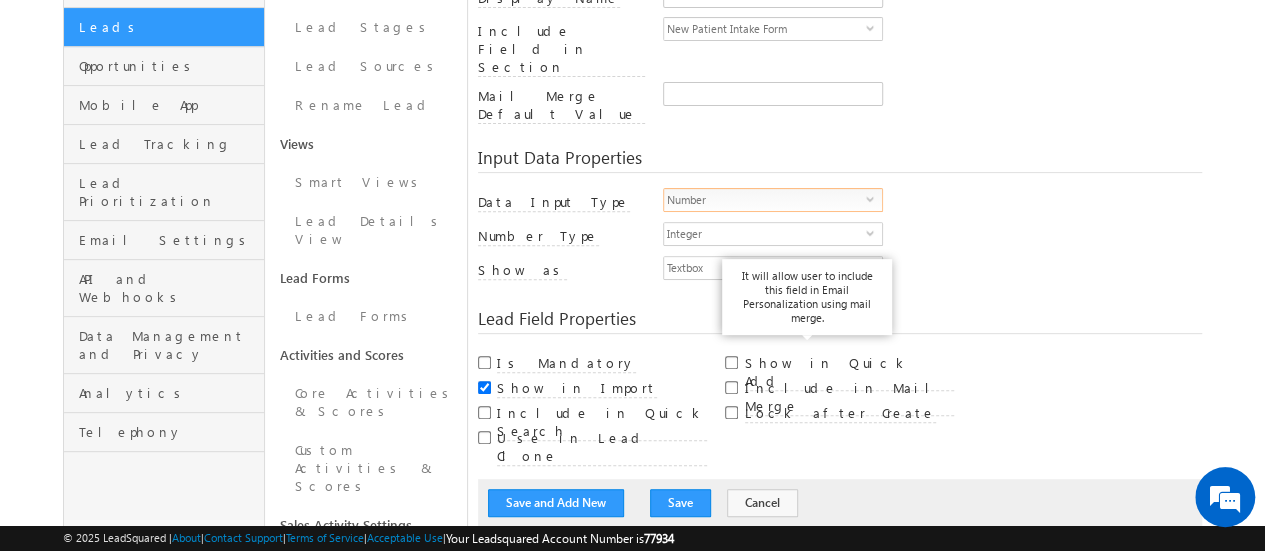 scroll, scrollTop: 268, scrollLeft: 0, axis: vertical 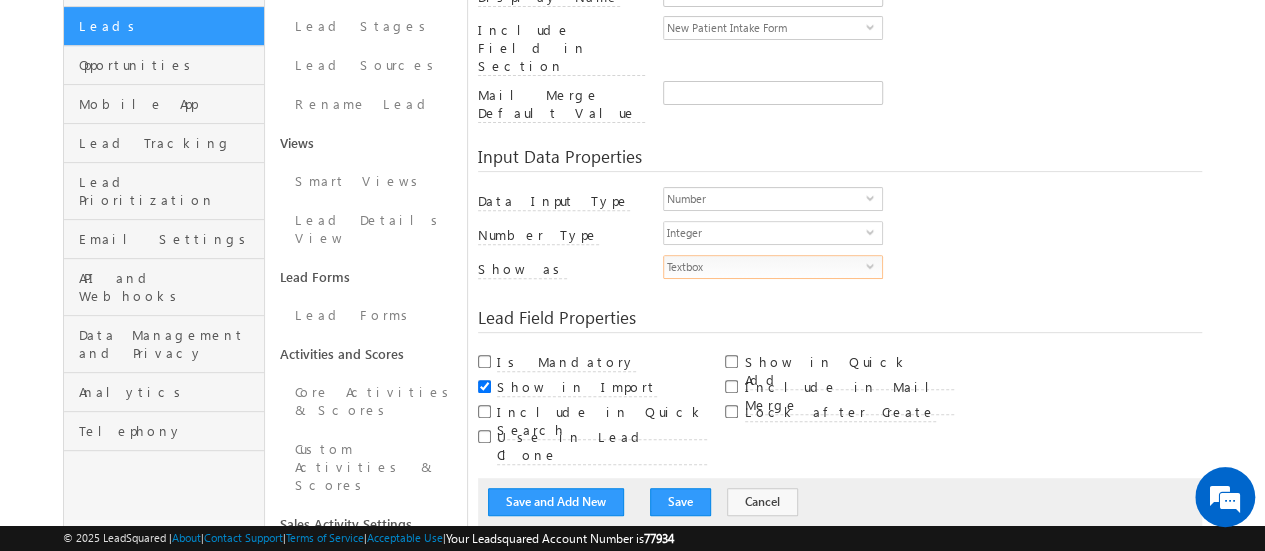 click on "Textbox" at bounding box center (765, 267) 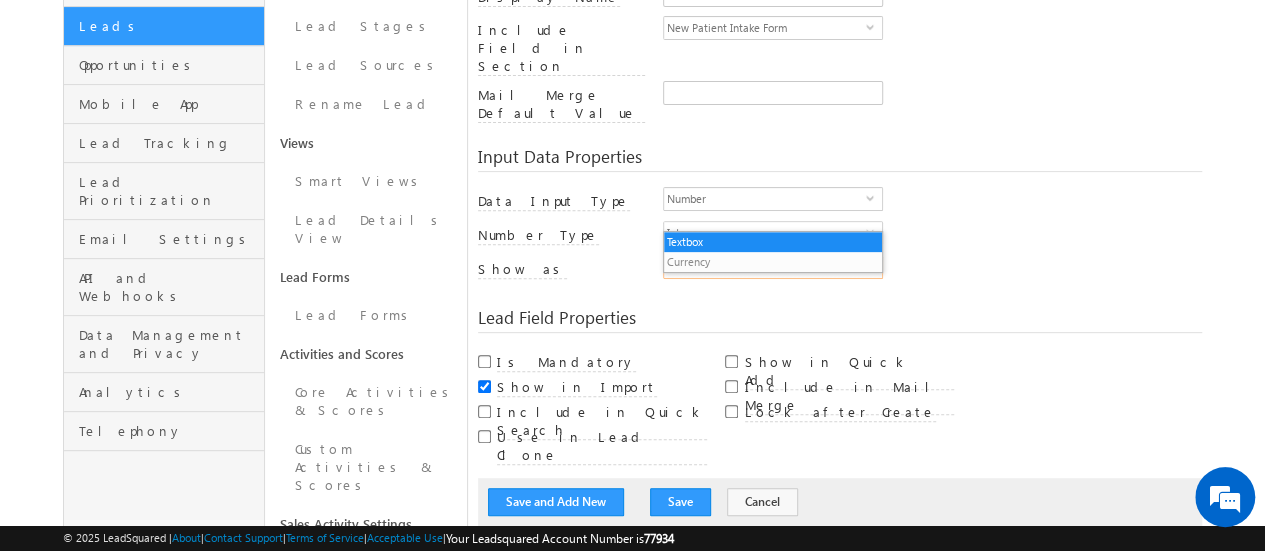 click on "Lead Field Properties" at bounding box center (840, 321) 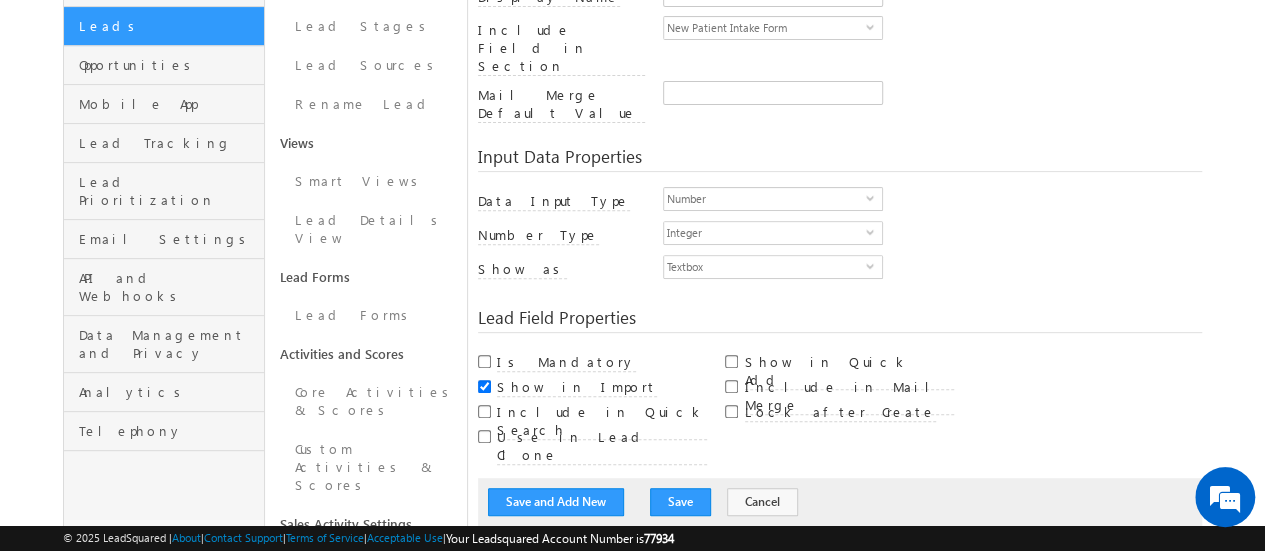 scroll, scrollTop: 280, scrollLeft: 0, axis: vertical 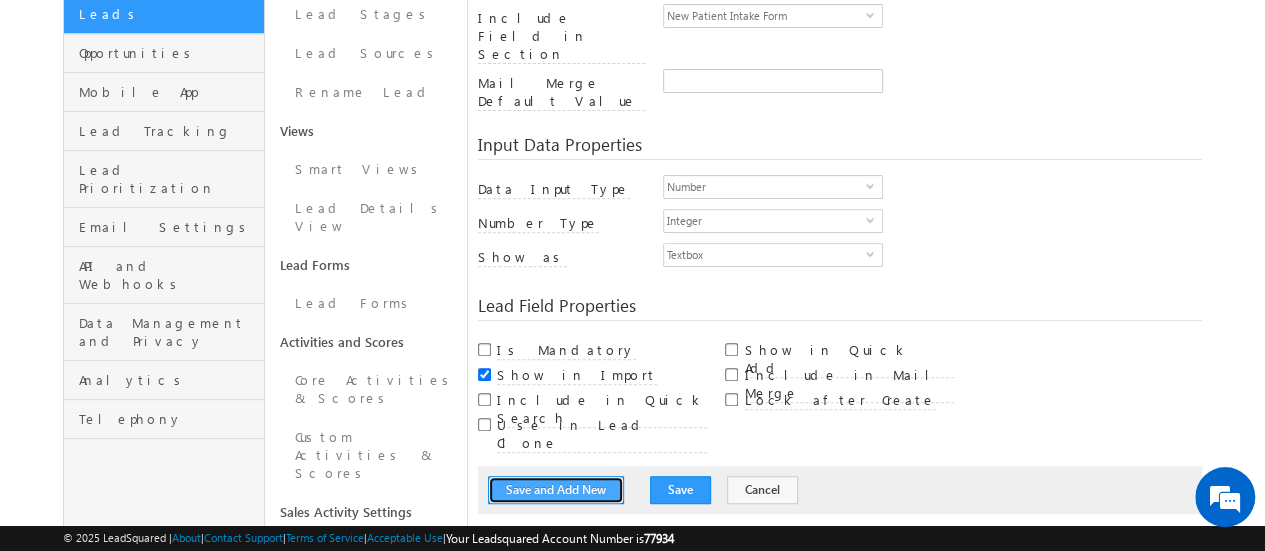 click on "Save and Add New" at bounding box center [556, 490] 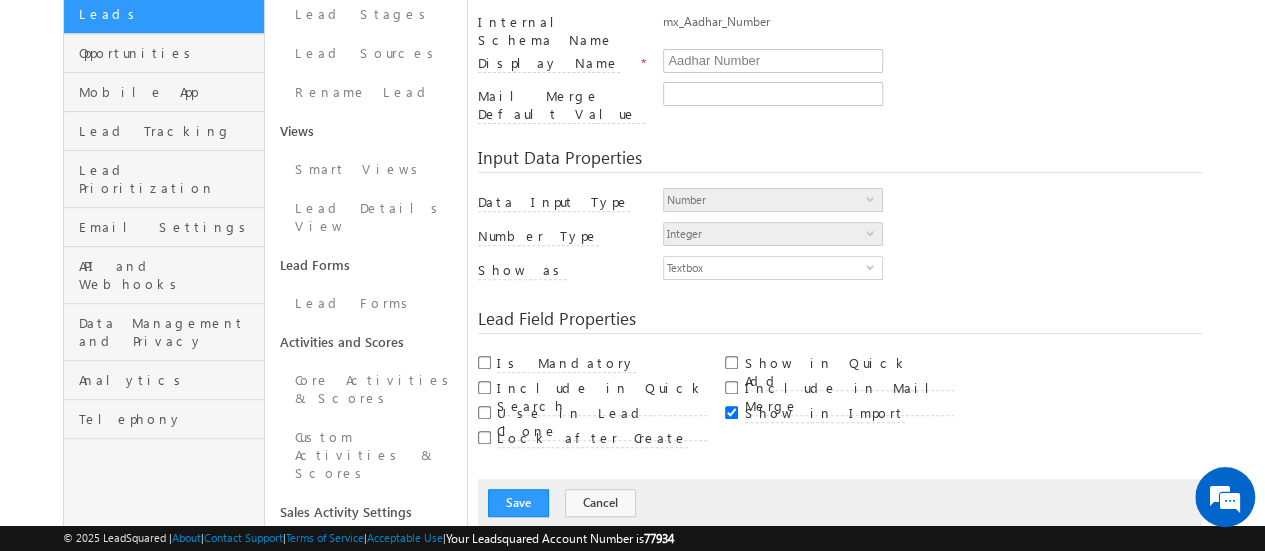 scroll, scrollTop: 149, scrollLeft: 0, axis: vertical 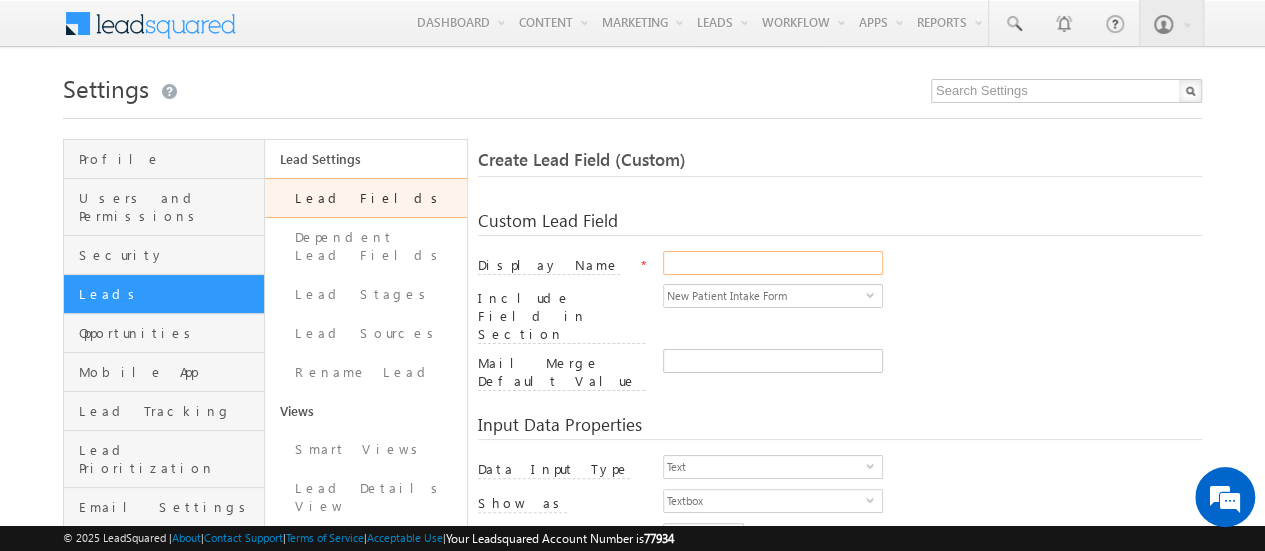 click on "Display Name" at bounding box center (773, 263) 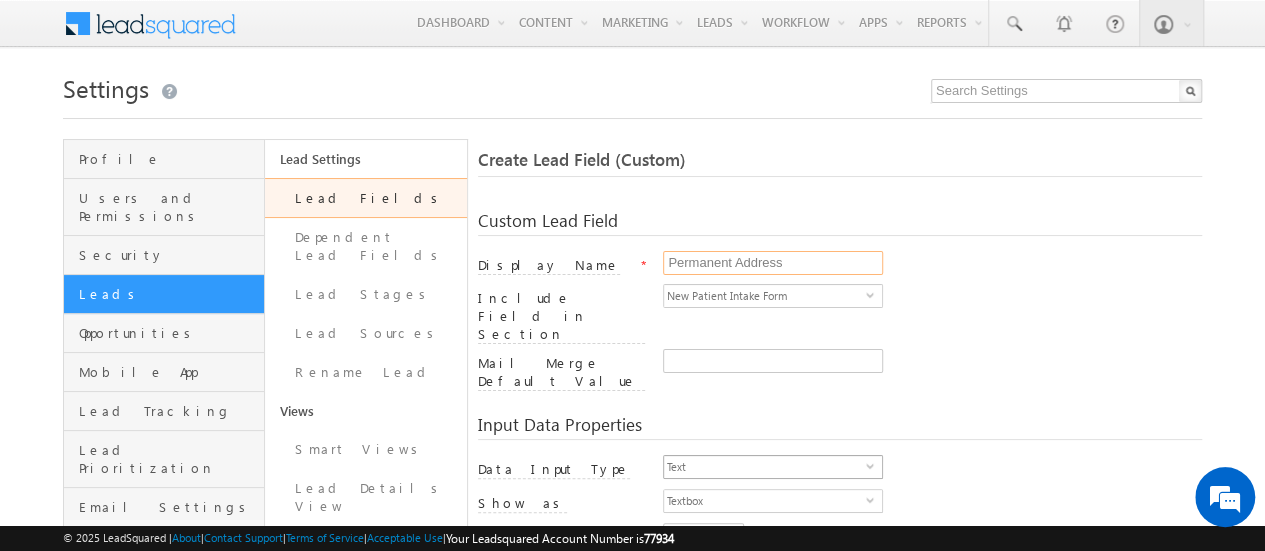 type on "Permanent Address" 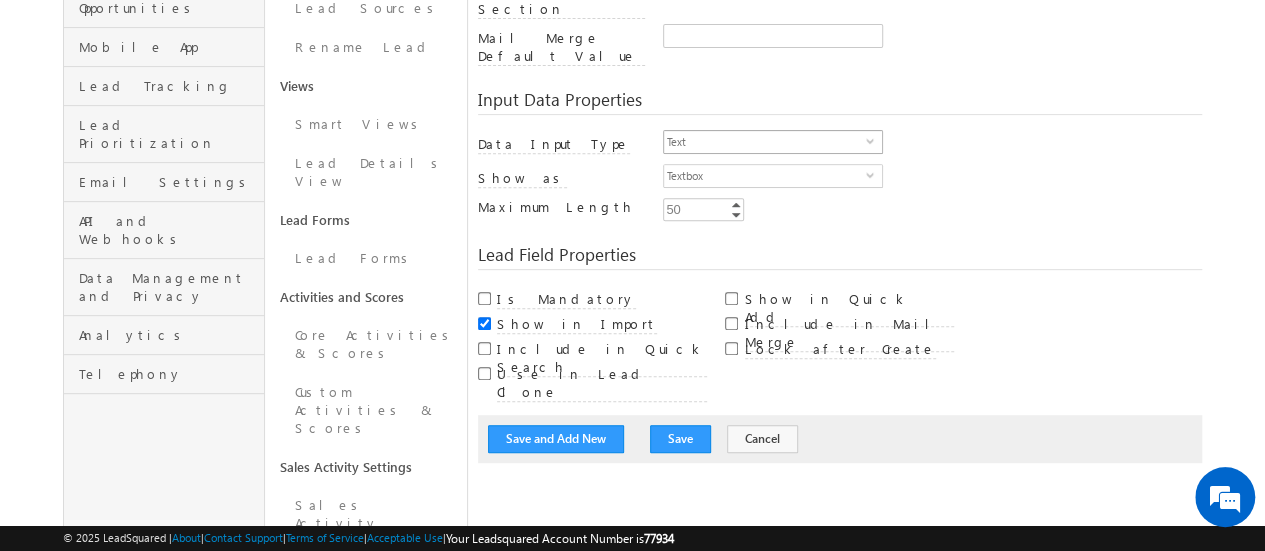 scroll, scrollTop: 328, scrollLeft: 0, axis: vertical 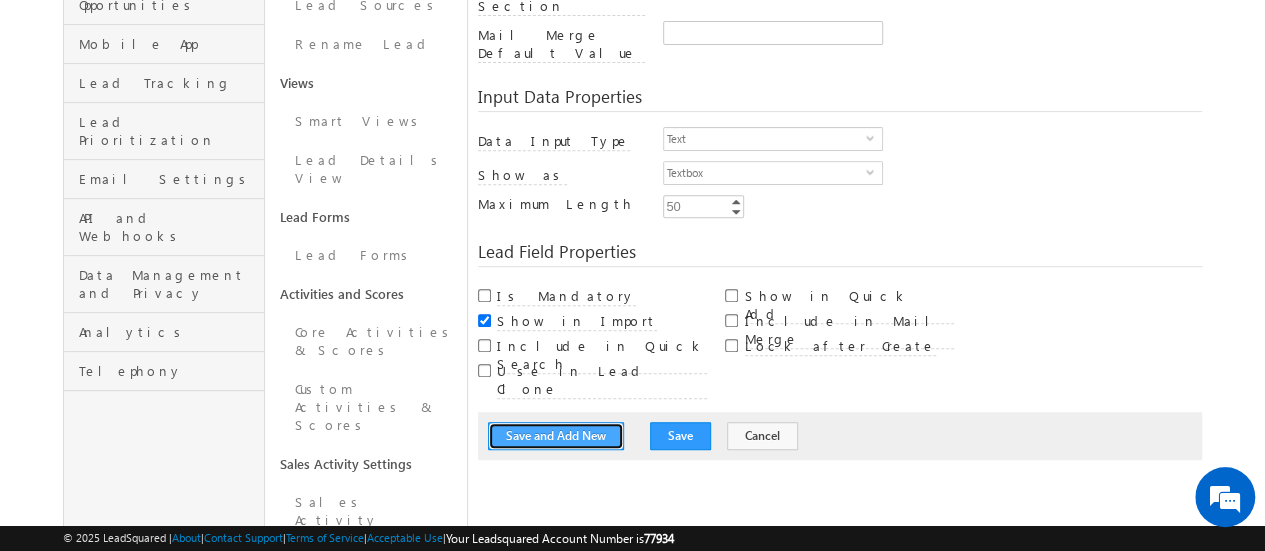 click on "Save and Add New" at bounding box center (556, 436) 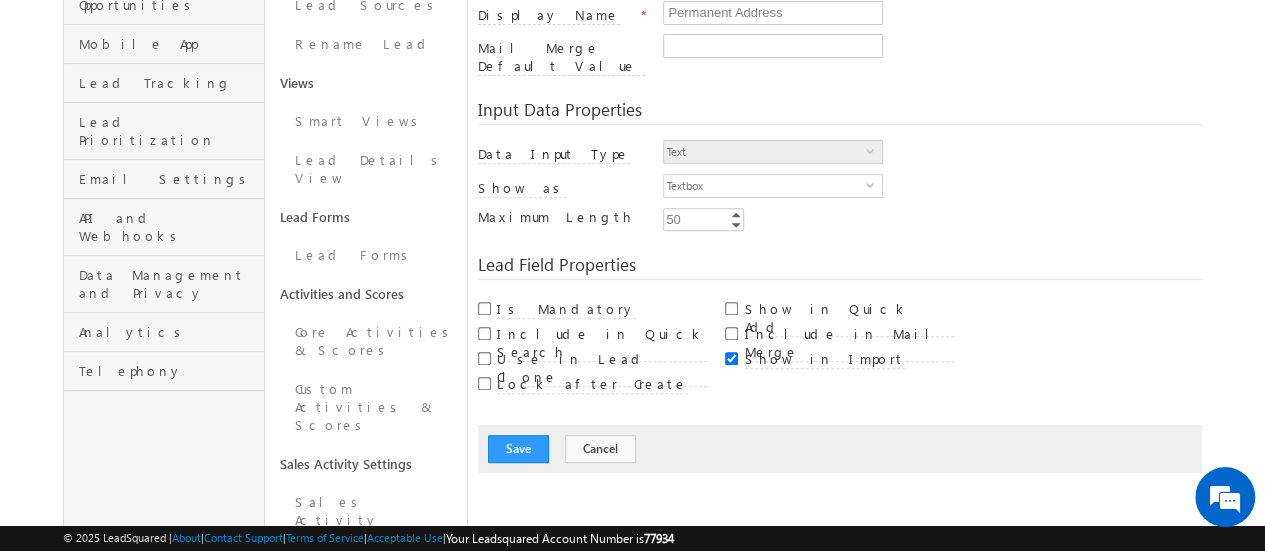 scroll, scrollTop: 149, scrollLeft: 0, axis: vertical 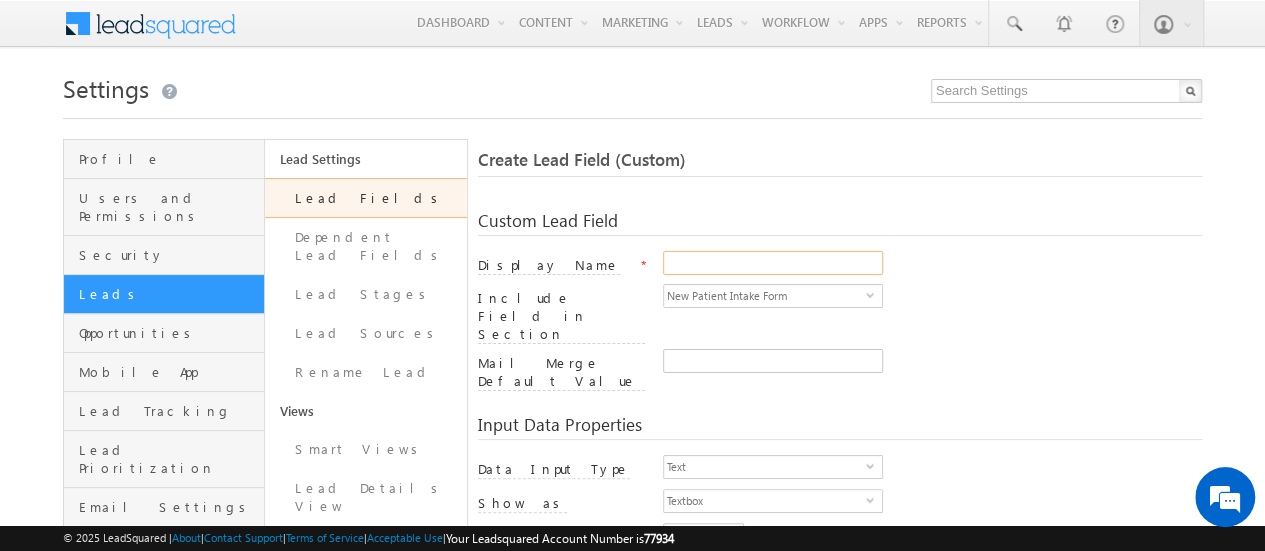 click on "Display Name" at bounding box center [773, 263] 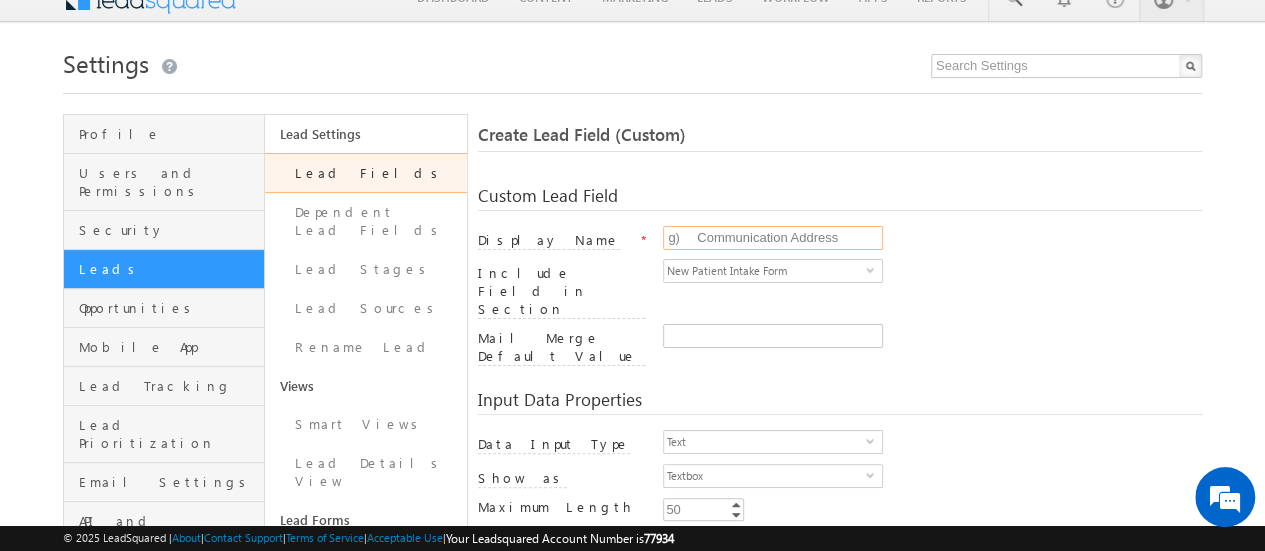 scroll, scrollTop: 0, scrollLeft: 0, axis: both 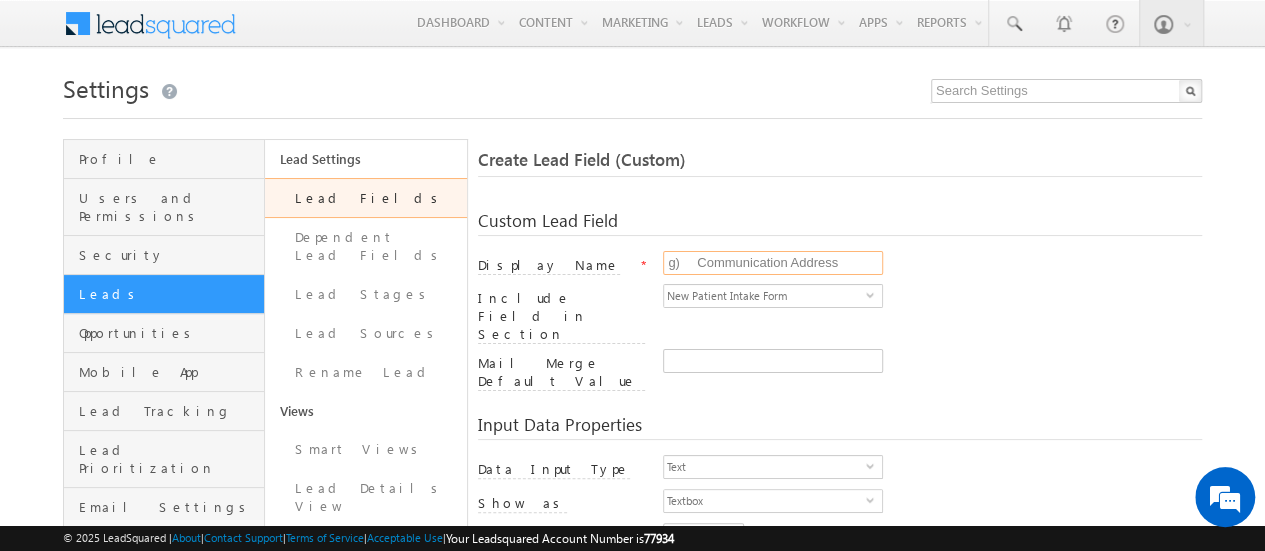 click on "g)	Communication Address" at bounding box center (773, 263) 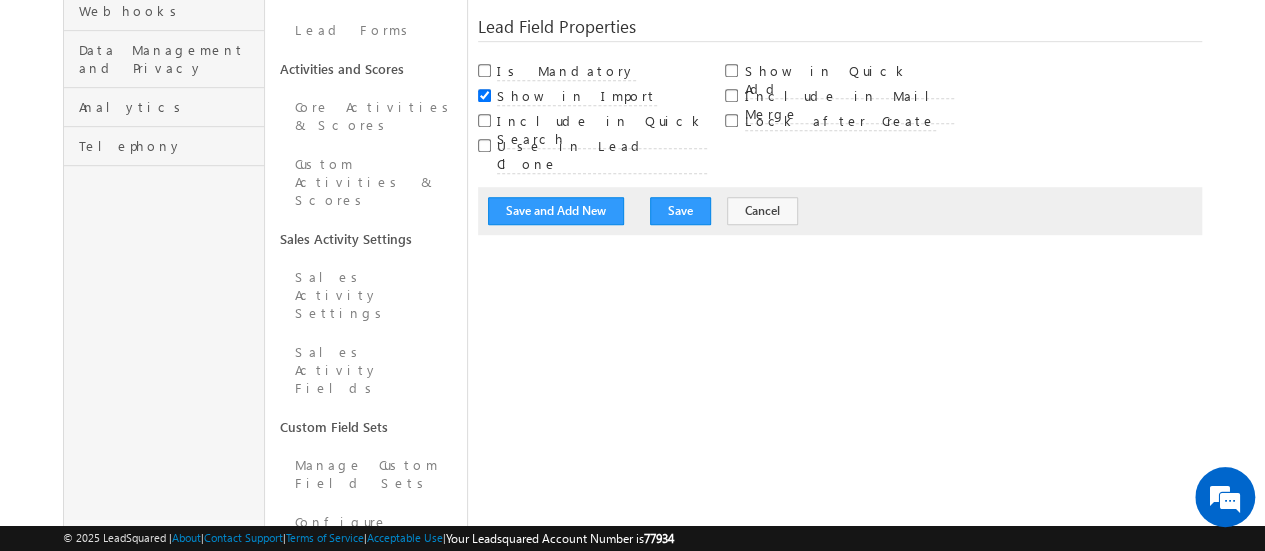 scroll, scrollTop: 549, scrollLeft: 0, axis: vertical 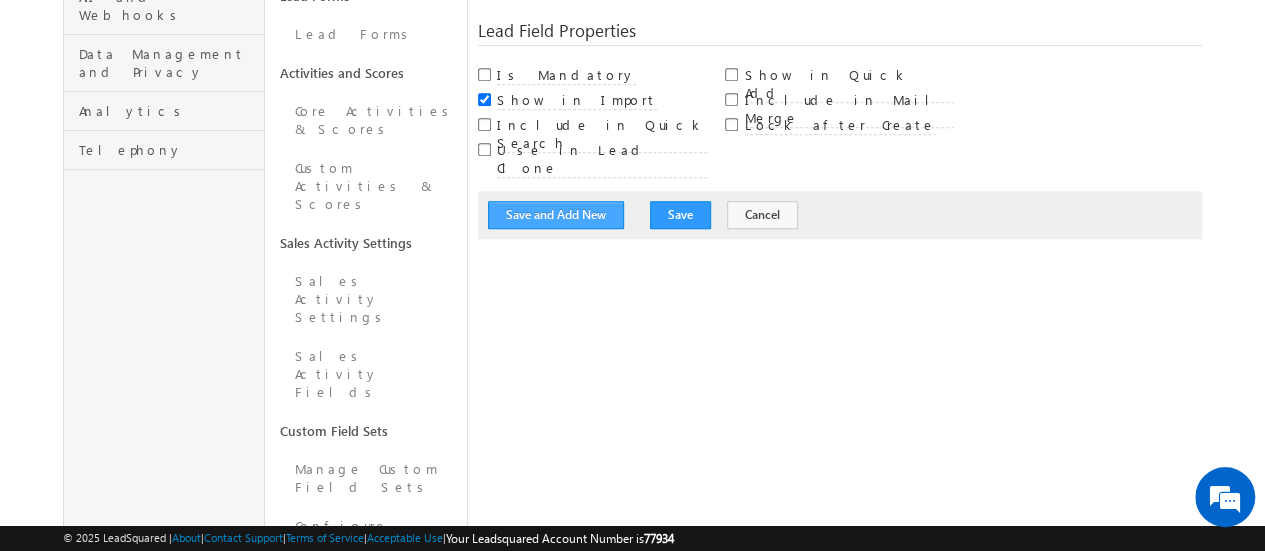 type on "Communication Address" 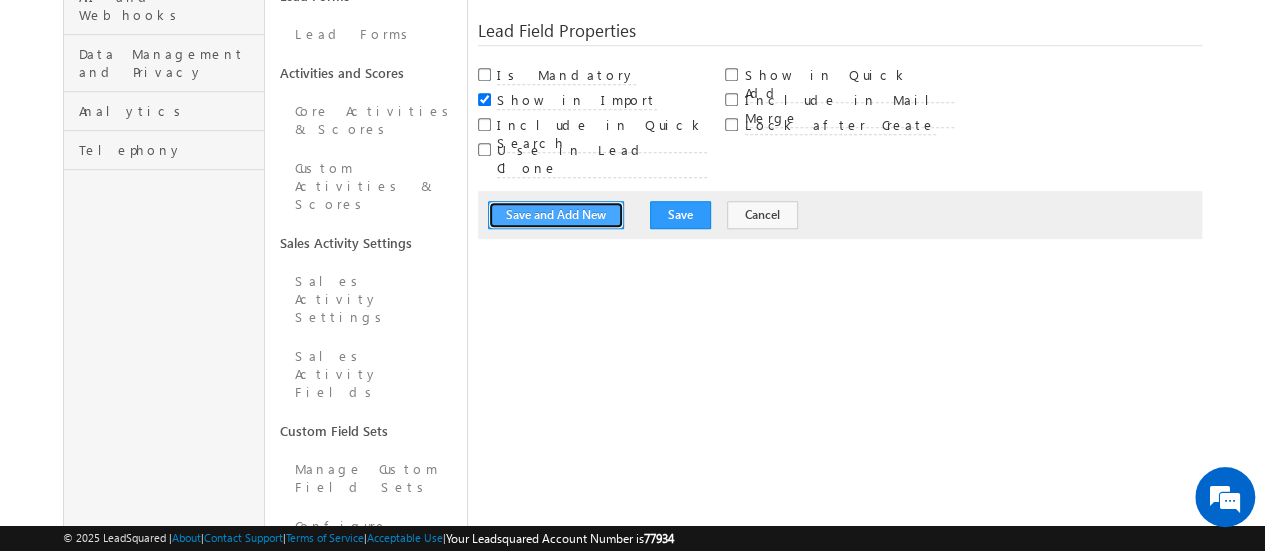 click on "Save and Add New" at bounding box center (556, 215) 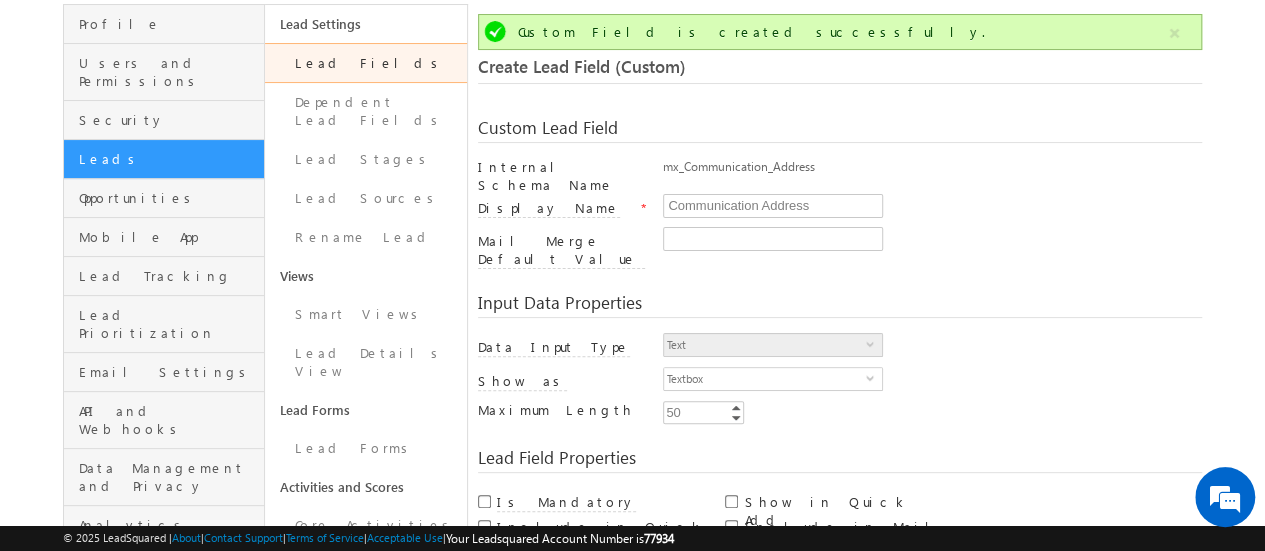 scroll, scrollTop: 134, scrollLeft: 0, axis: vertical 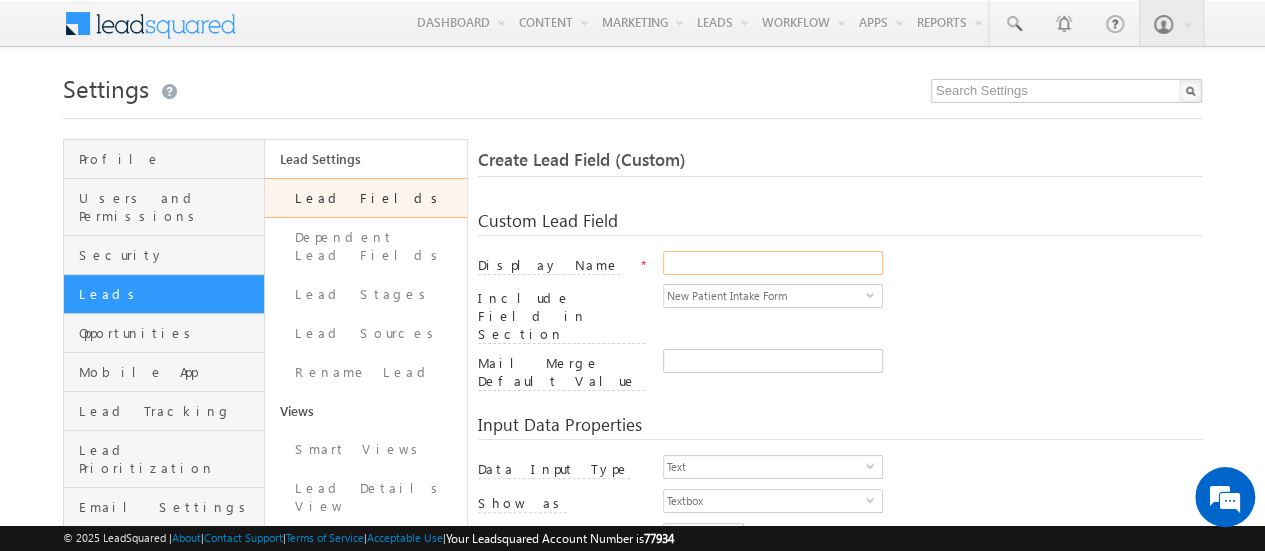 click on "Display Name" at bounding box center [773, 263] 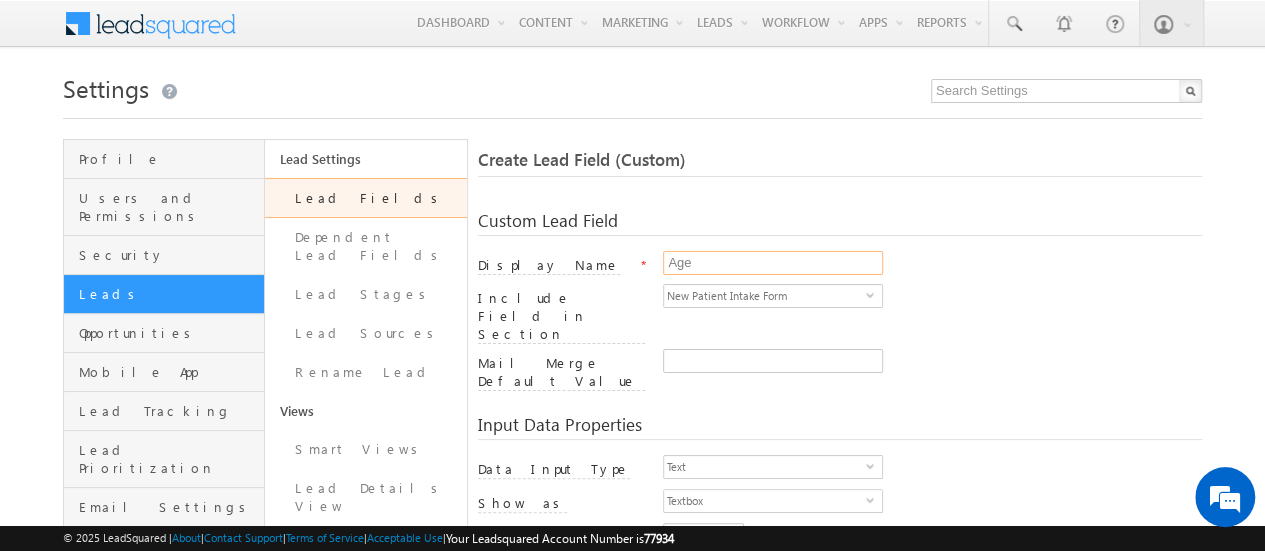 type on "Age" 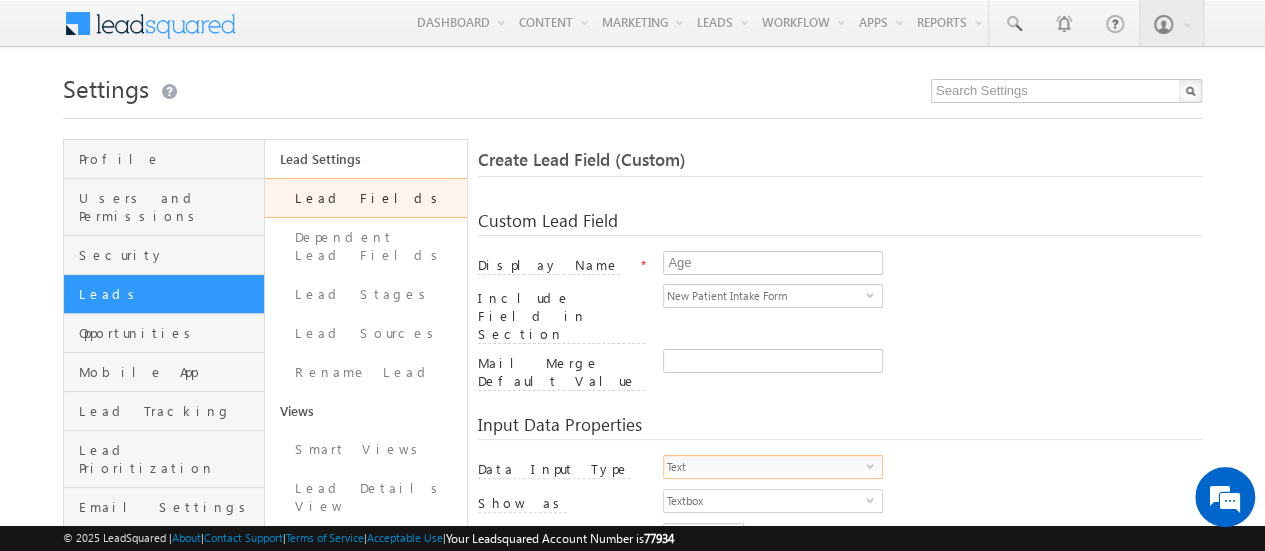 click on "select" at bounding box center (874, 465) 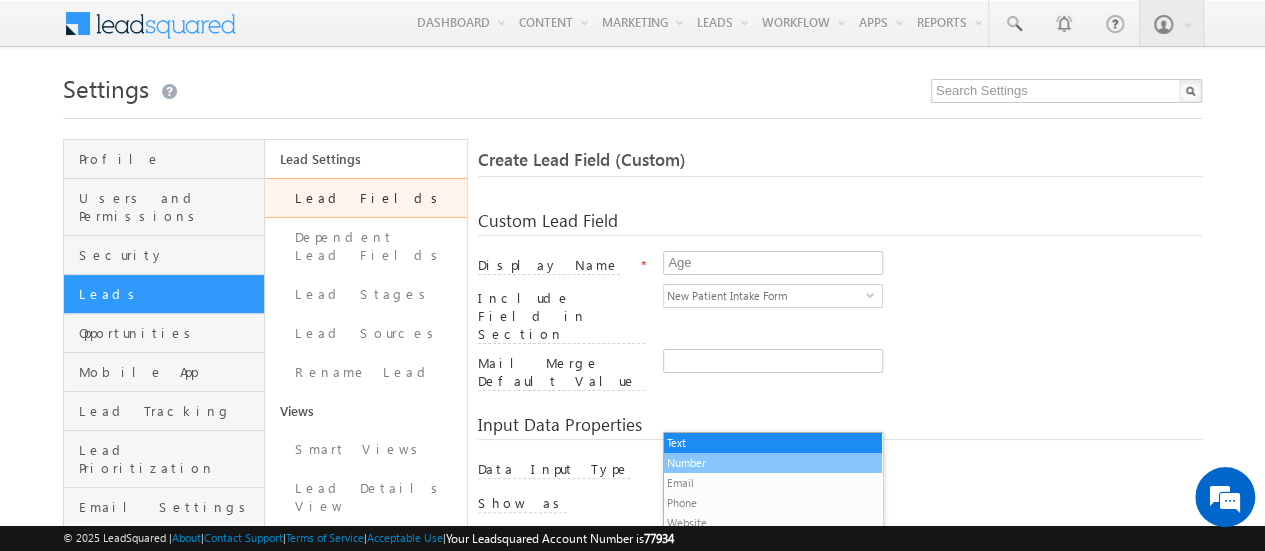 click on "Number" at bounding box center (773, 463) 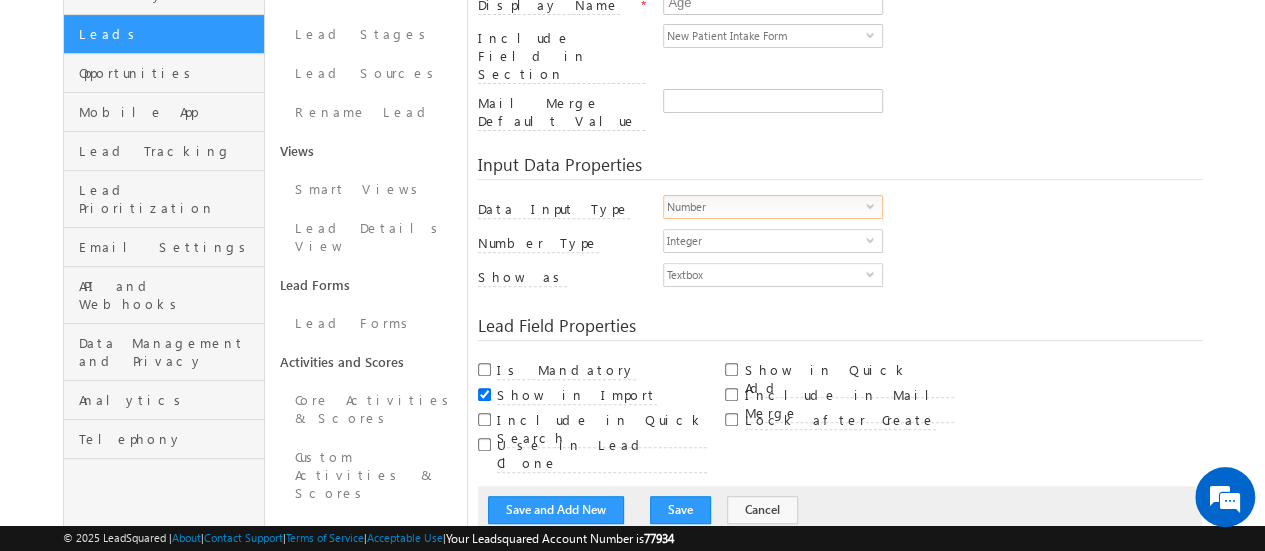 scroll, scrollTop: 304, scrollLeft: 0, axis: vertical 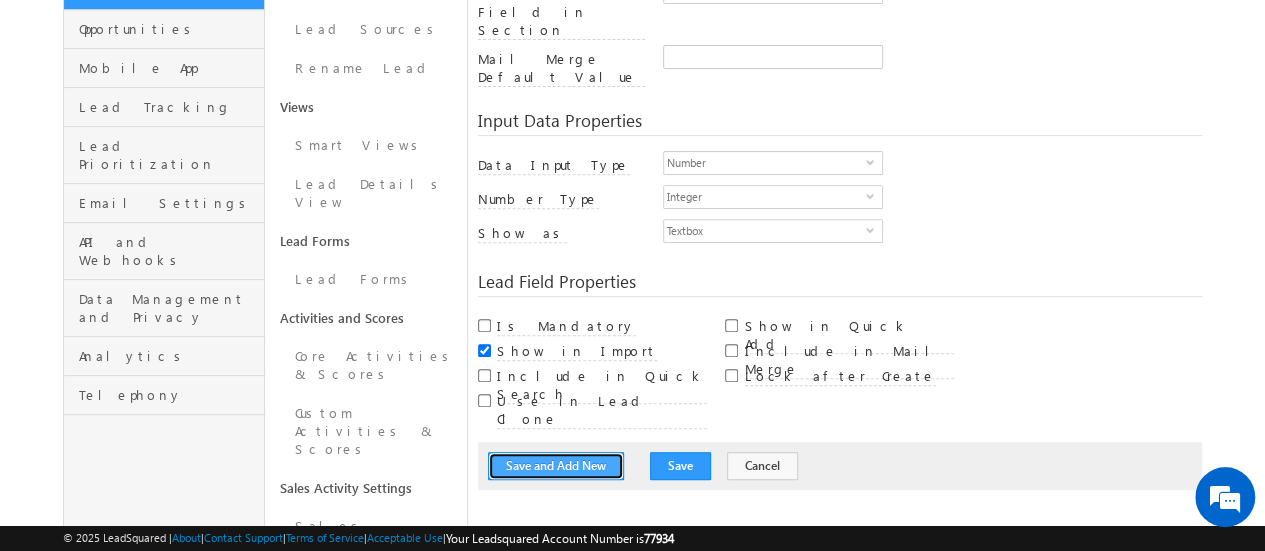 click on "Save and Add New" at bounding box center [556, 466] 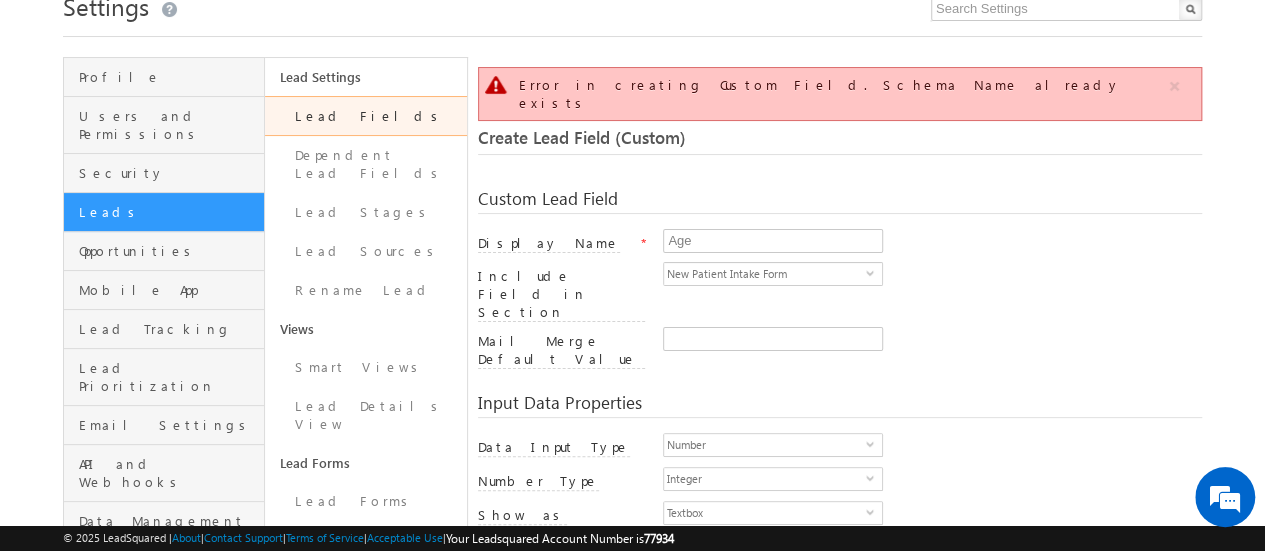 scroll, scrollTop: 81, scrollLeft: 0, axis: vertical 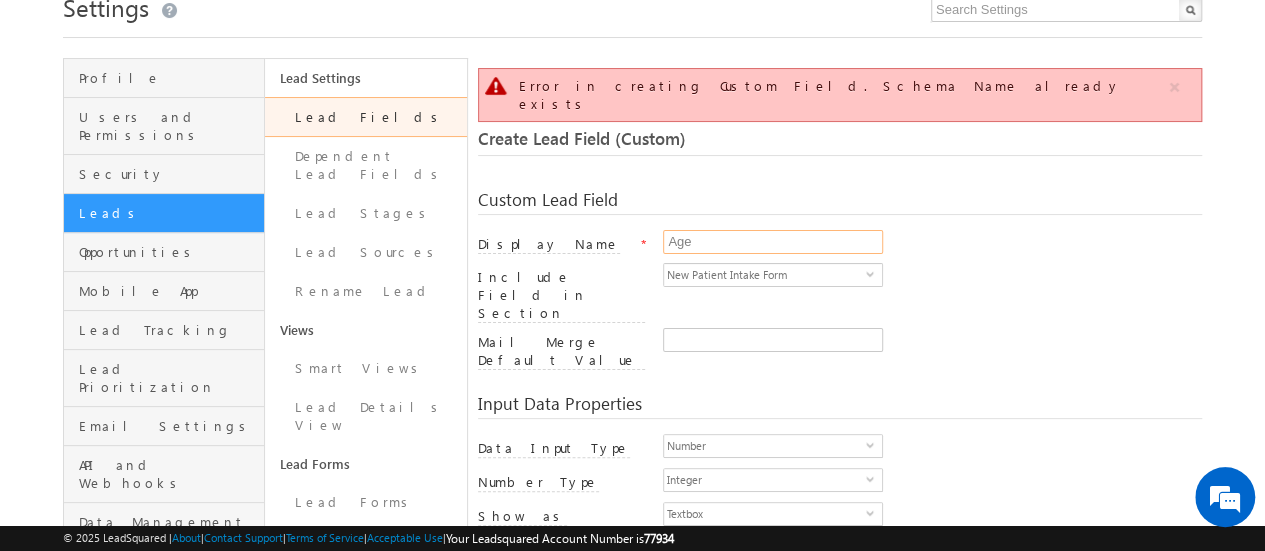 click on "Age" at bounding box center [773, 242] 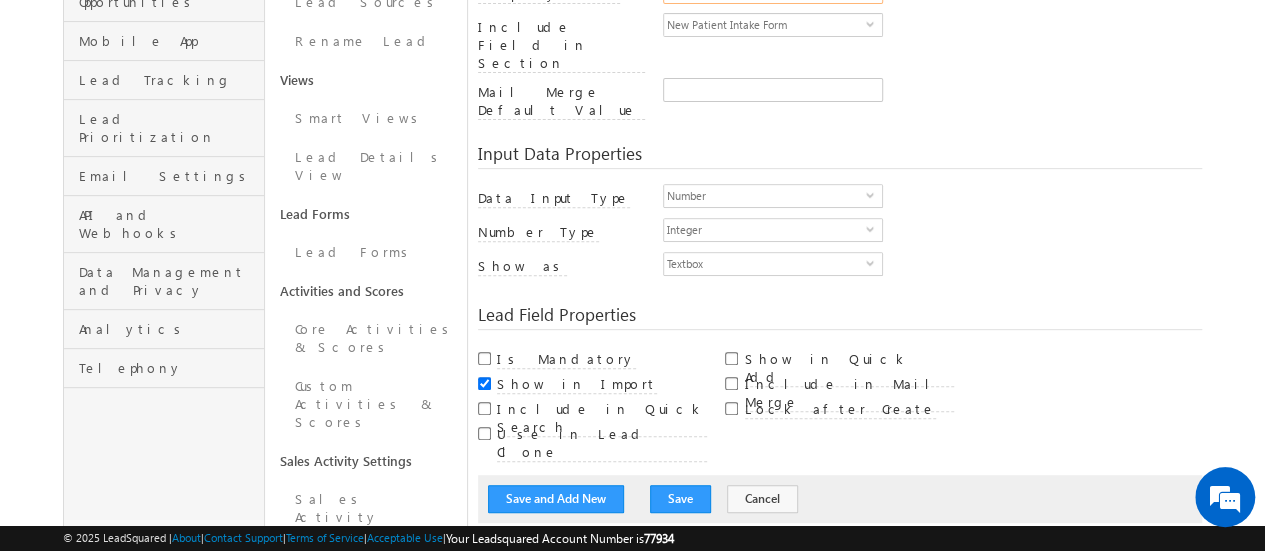scroll, scrollTop: 335, scrollLeft: 0, axis: vertical 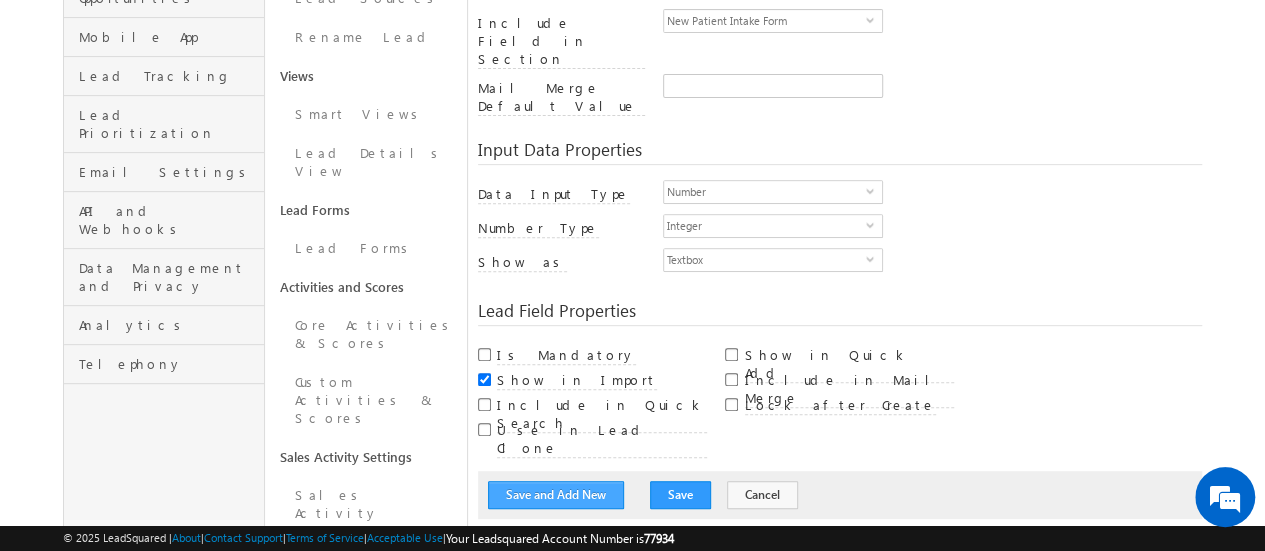 type on "Age_New" 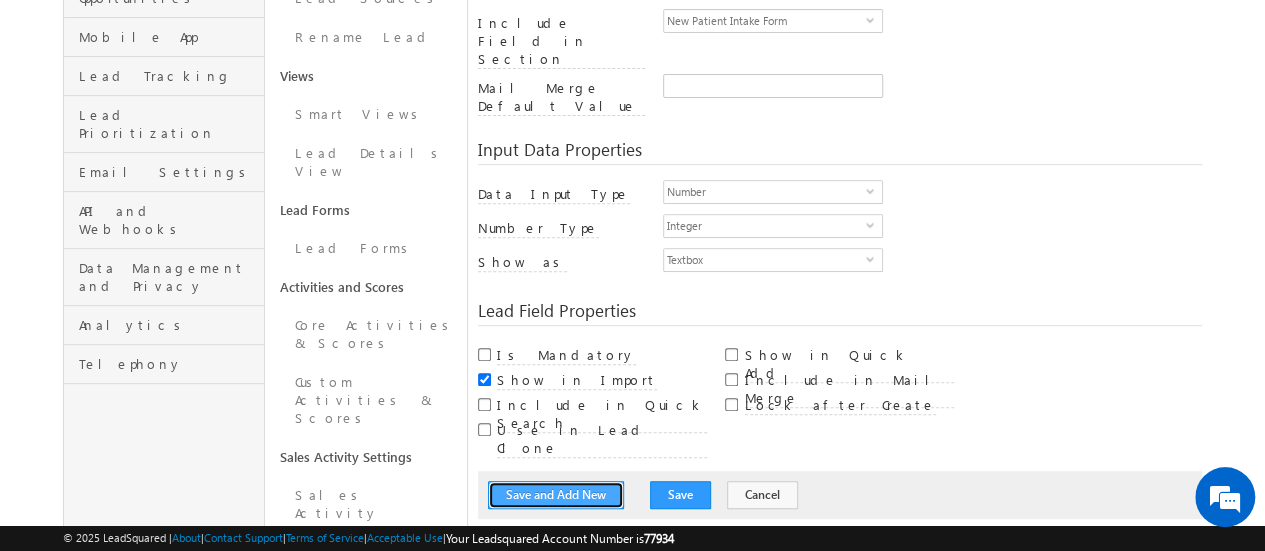 click on "Save and Add New" at bounding box center [556, 495] 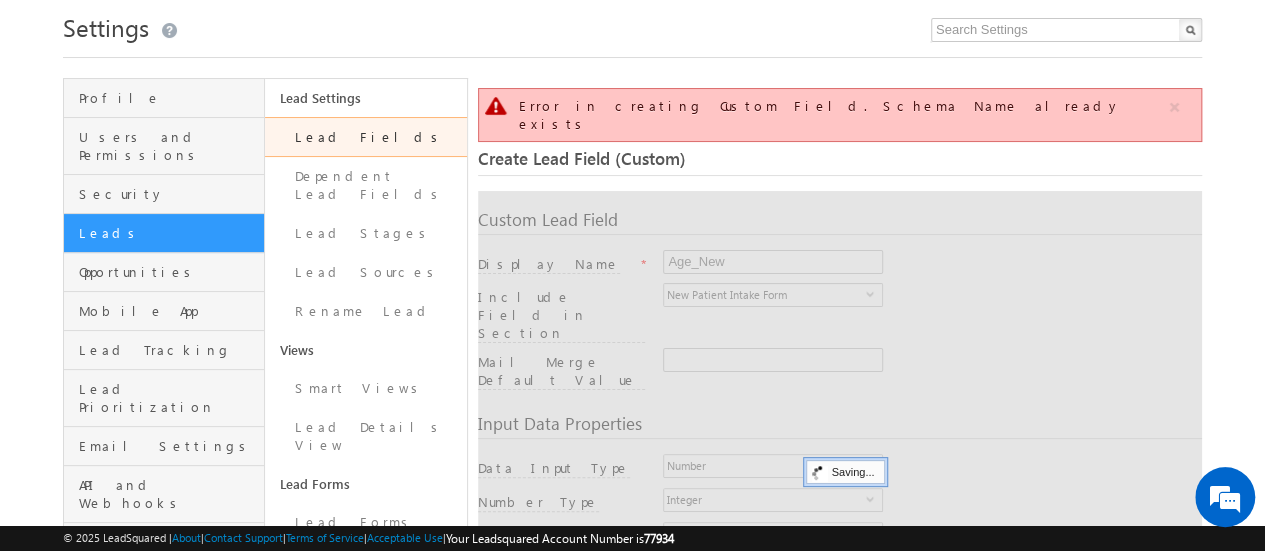 scroll, scrollTop: 149, scrollLeft: 0, axis: vertical 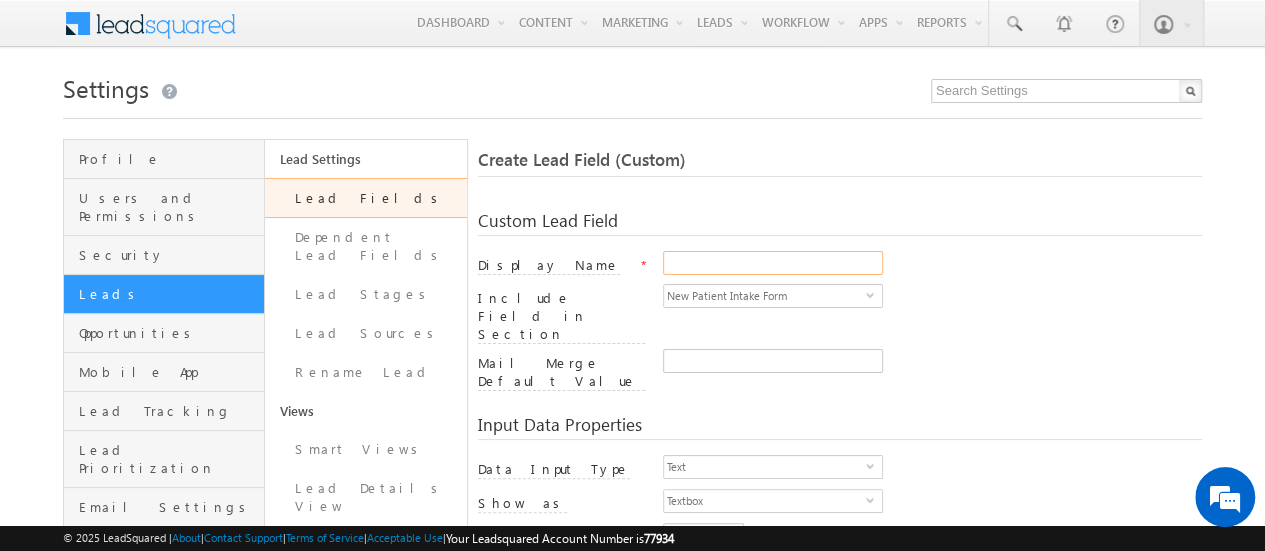 click on "Display Name" at bounding box center [773, 263] 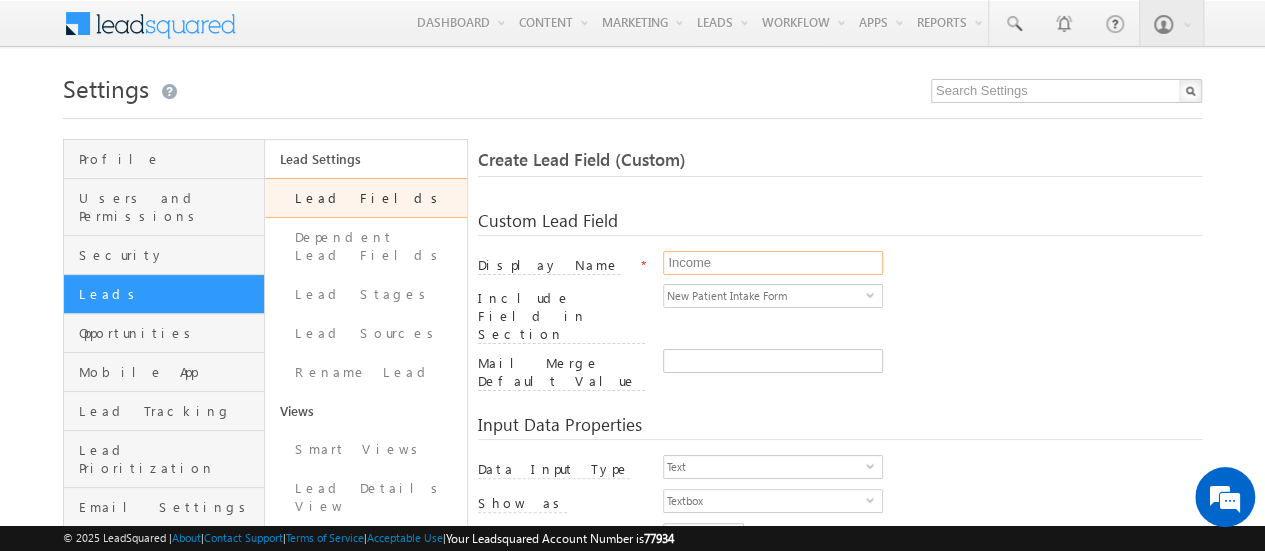type on "Income" 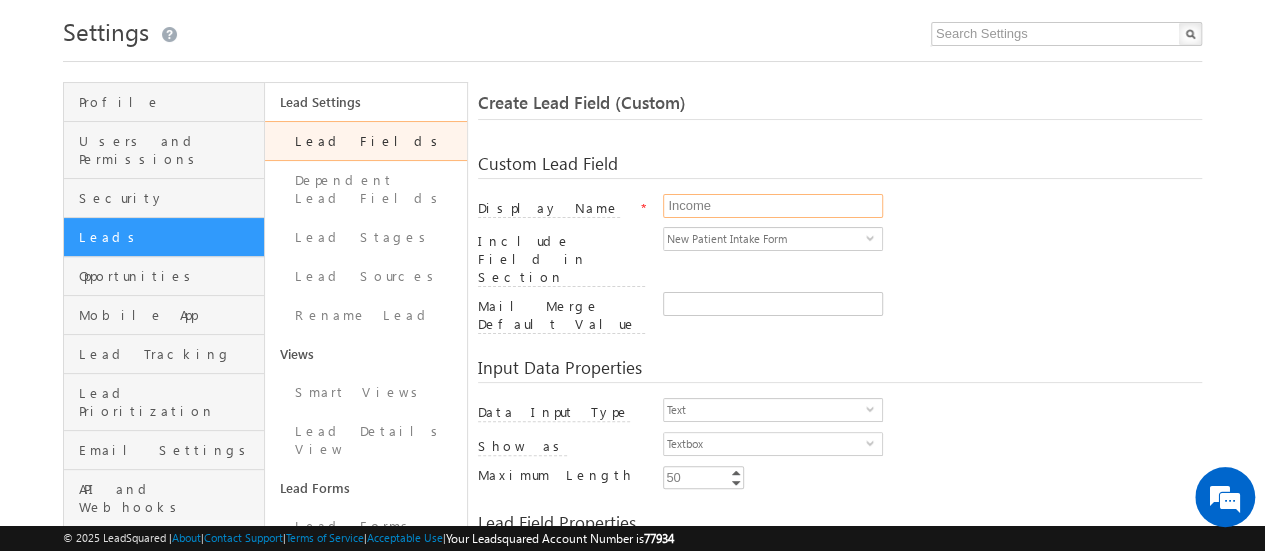 scroll, scrollTop: 58, scrollLeft: 0, axis: vertical 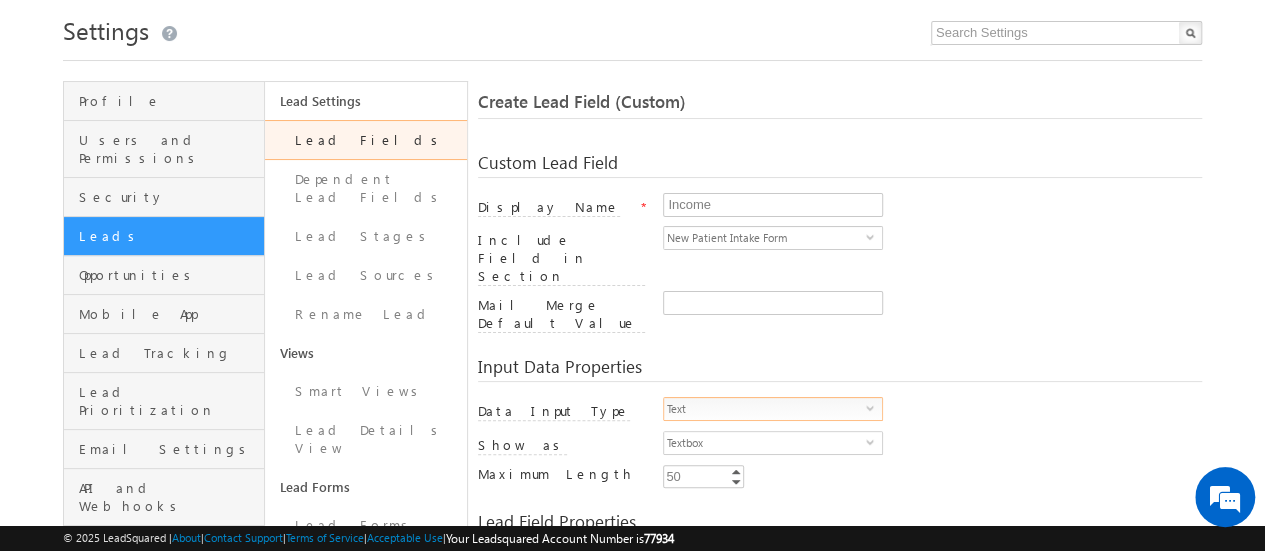 click on "select" at bounding box center (874, 407) 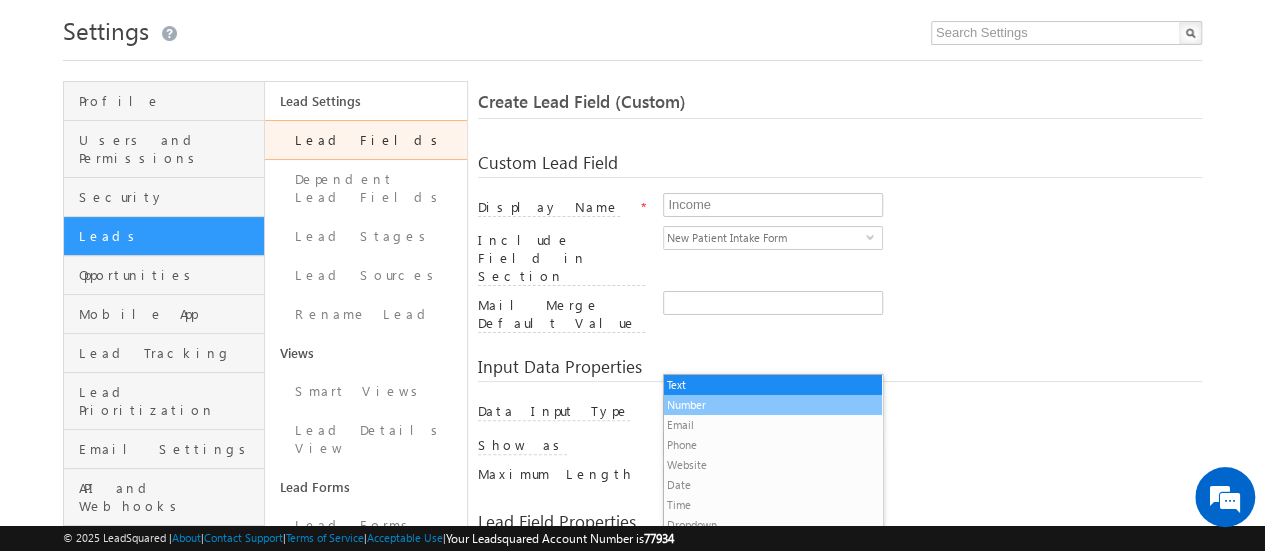 click on "Number" at bounding box center [773, 405] 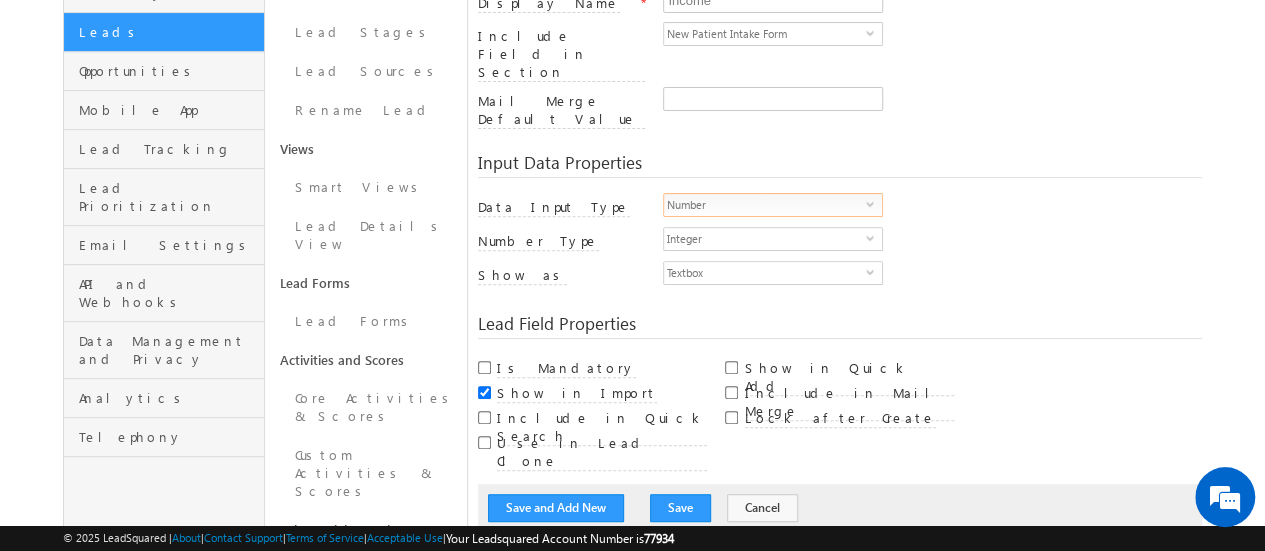 scroll, scrollTop: 306, scrollLeft: 0, axis: vertical 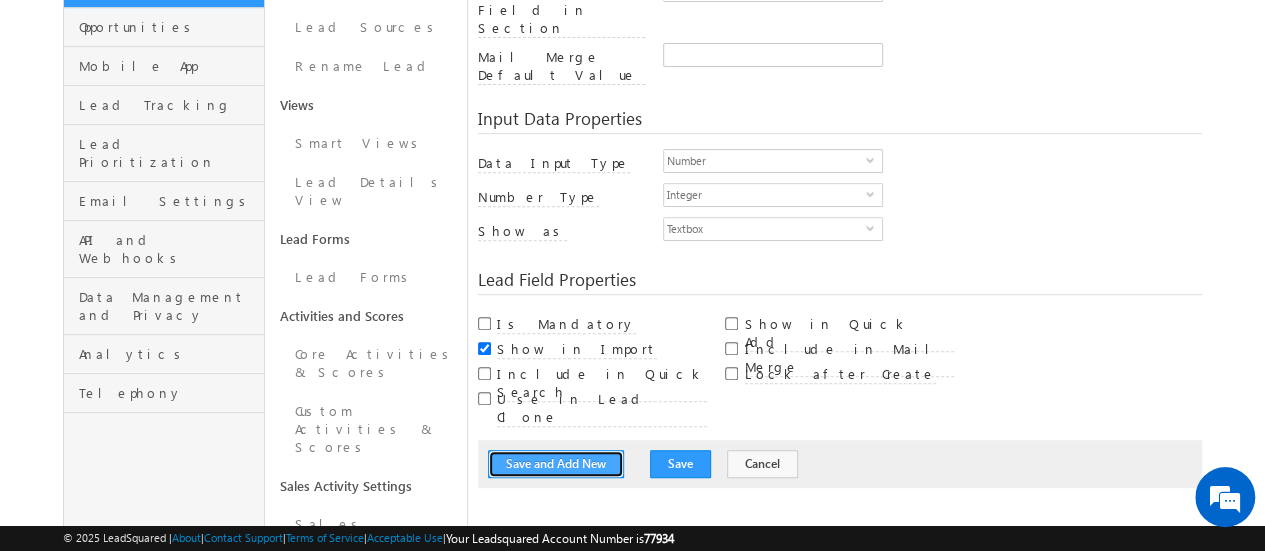 click on "Save and Add New" at bounding box center (556, 464) 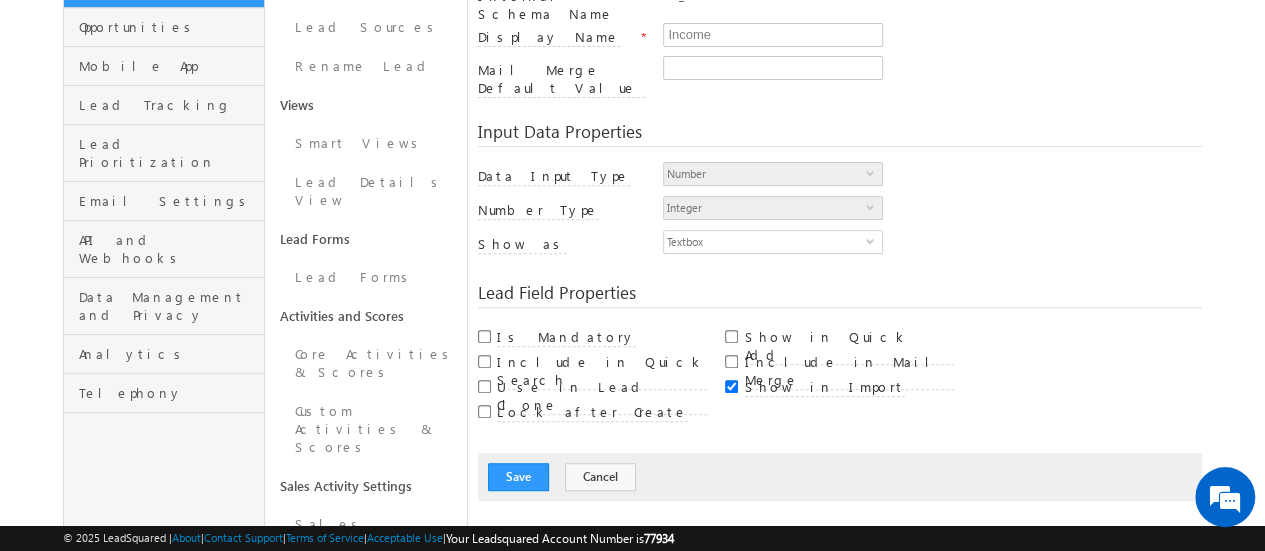 scroll, scrollTop: 149, scrollLeft: 0, axis: vertical 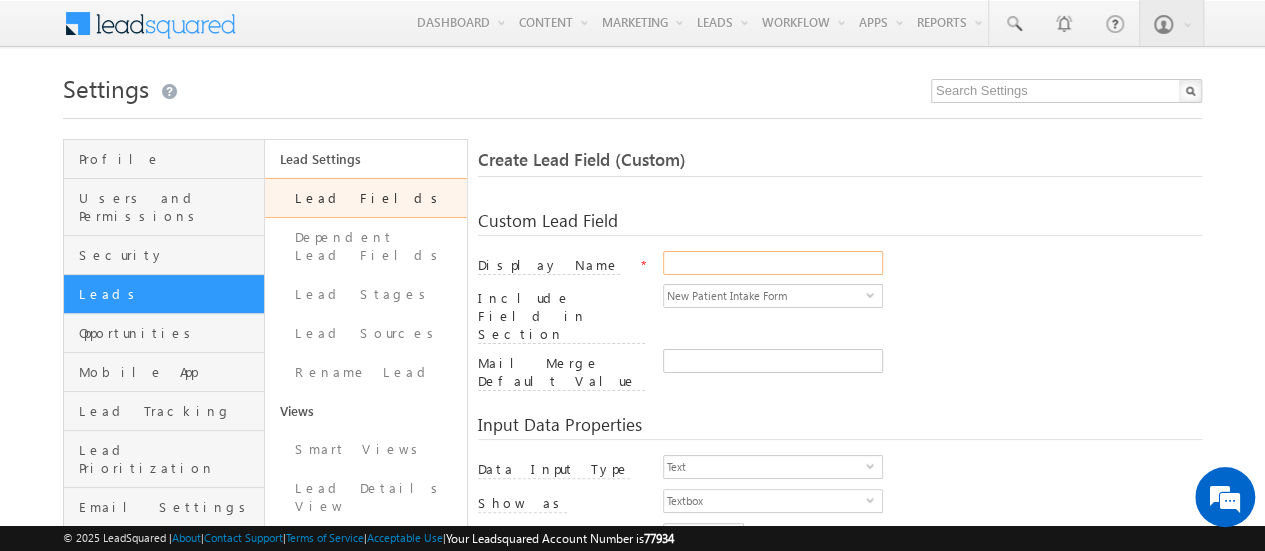 click on "Display Name" at bounding box center [773, 263] 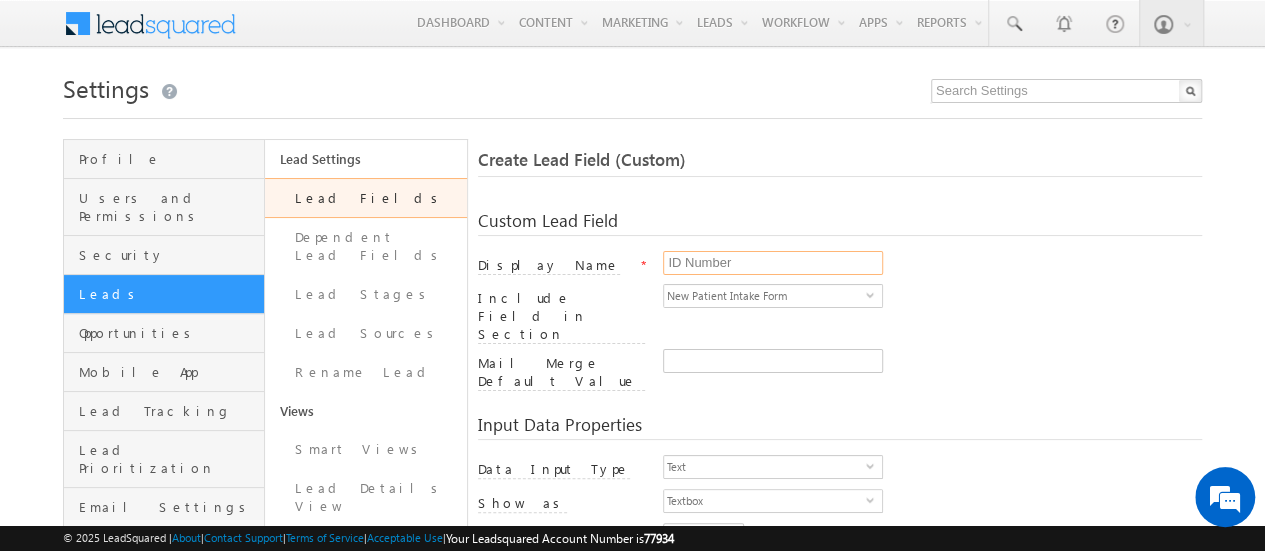 type on "ID Number" 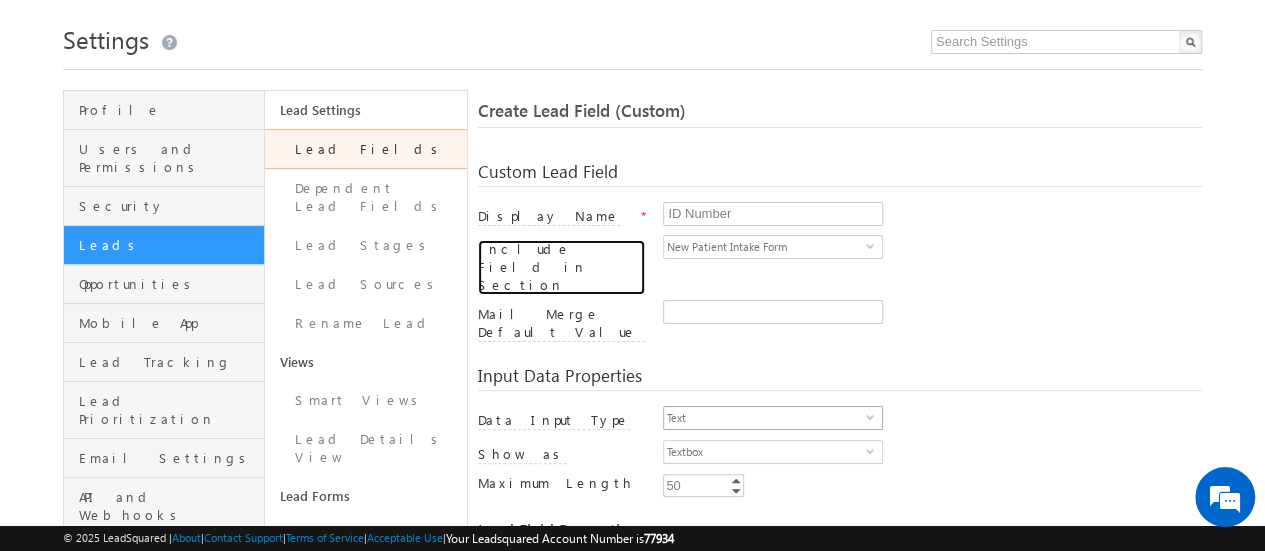 scroll, scrollTop: 50, scrollLeft: 0, axis: vertical 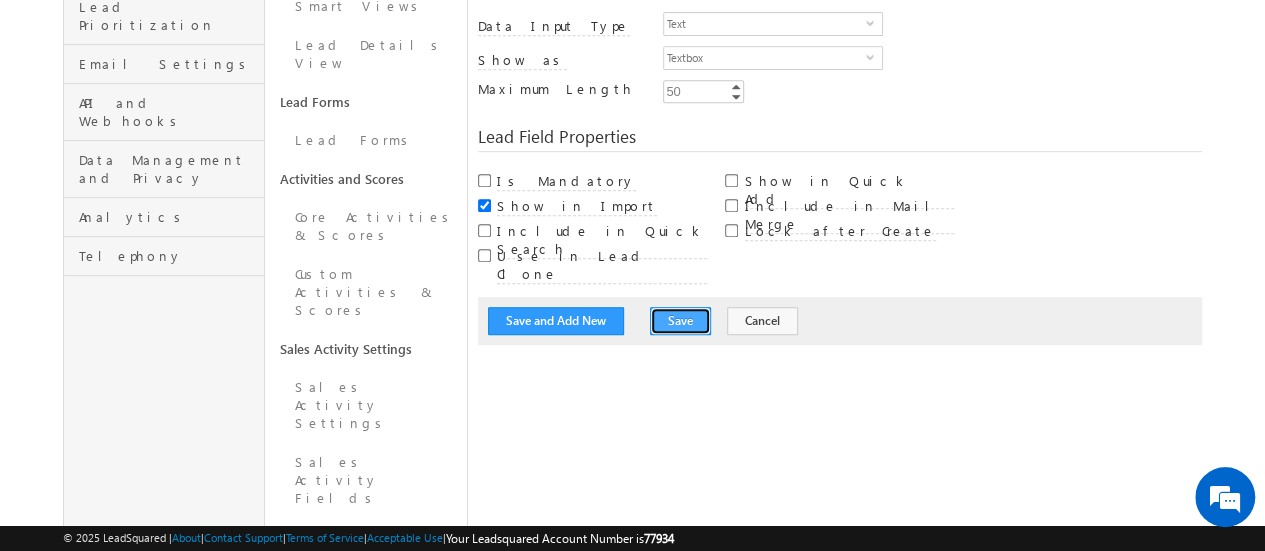 click on "Save" at bounding box center [680, 321] 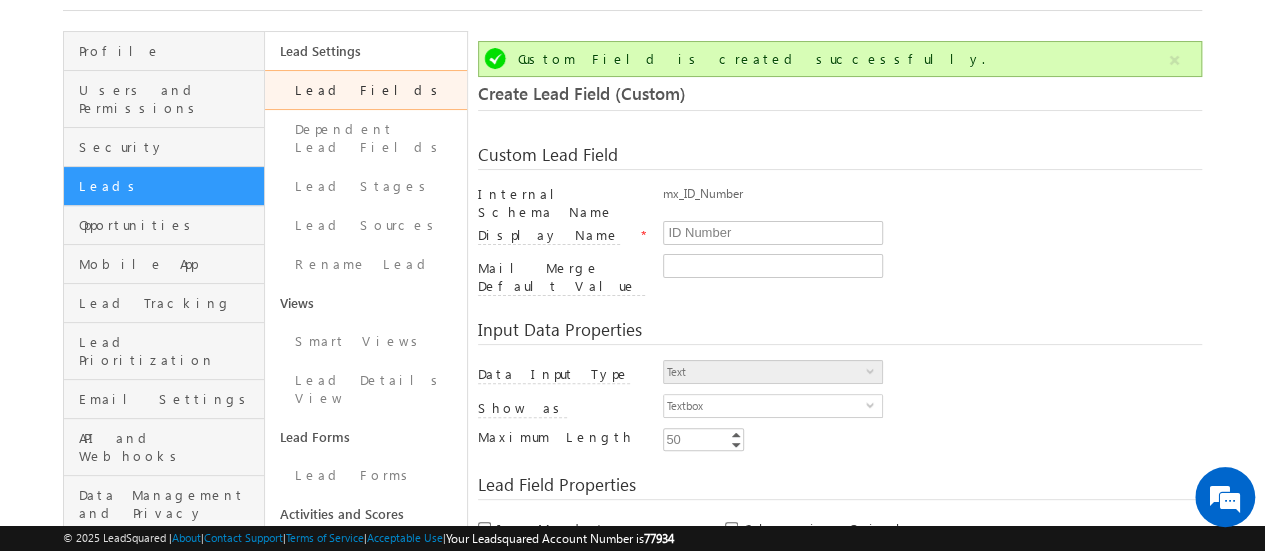 scroll, scrollTop: 49, scrollLeft: 0, axis: vertical 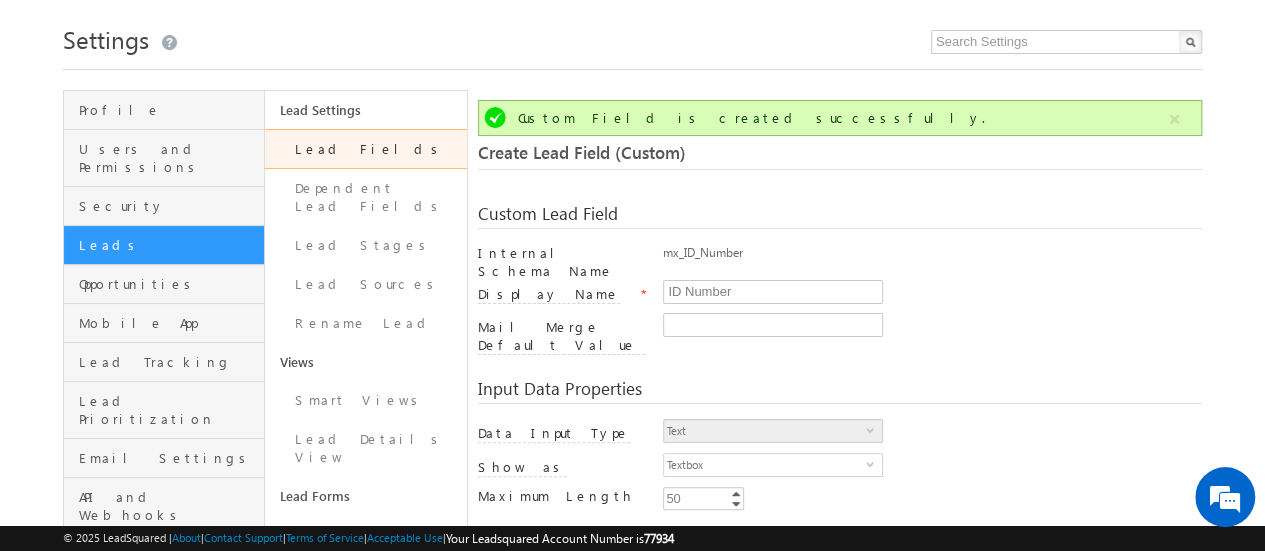 click on "Lead Fields" at bounding box center [365, 149] 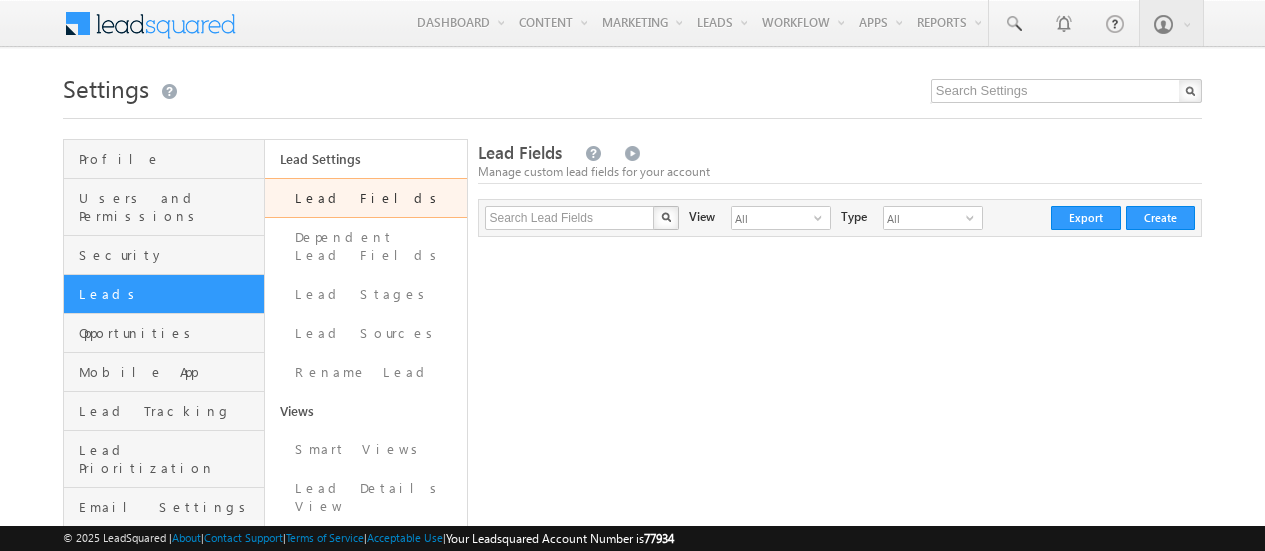 scroll, scrollTop: 0, scrollLeft: 0, axis: both 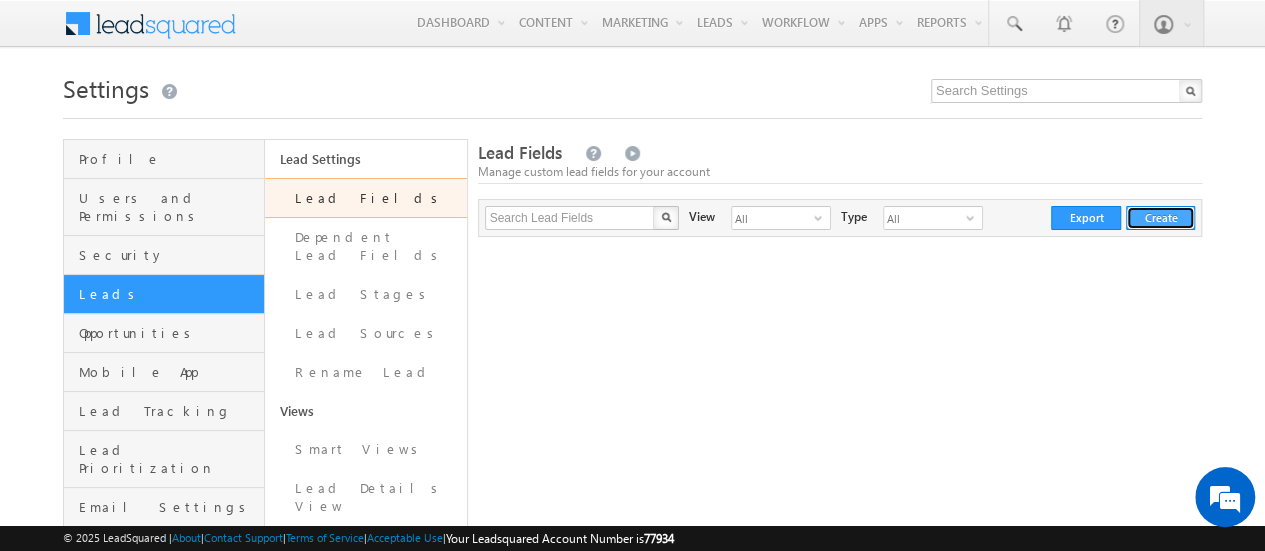 click on "Create" at bounding box center [1160, 218] 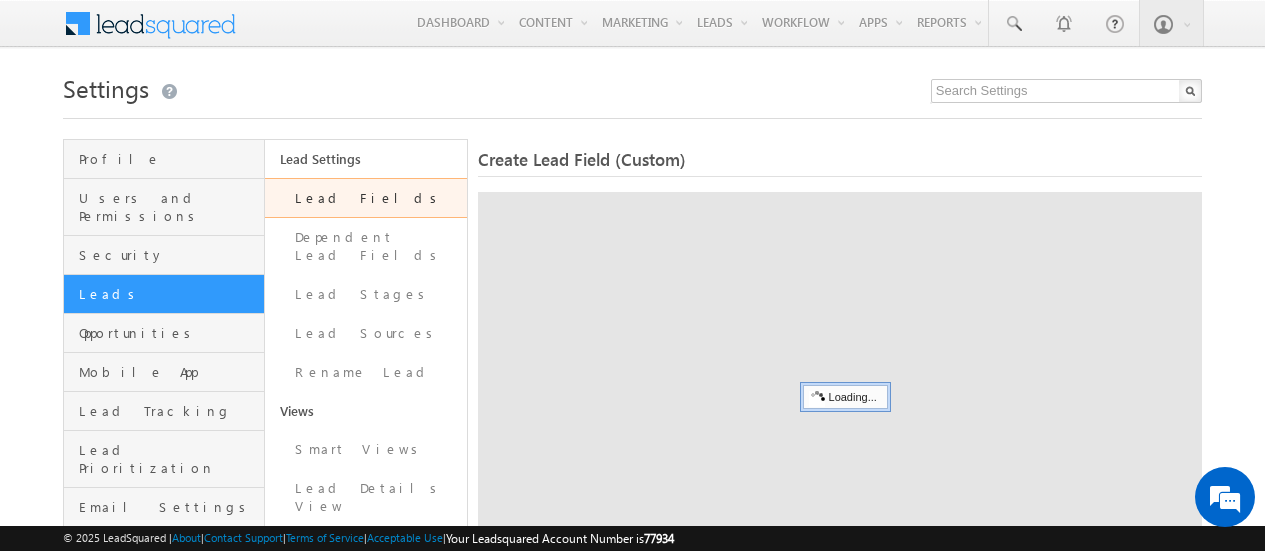 scroll, scrollTop: 0, scrollLeft: 0, axis: both 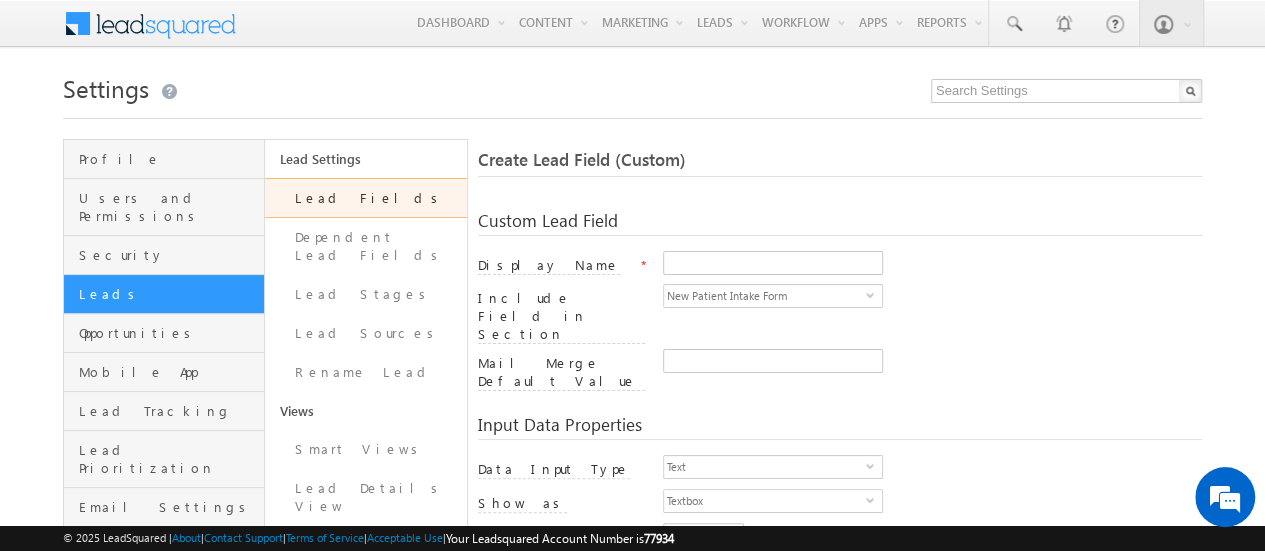 click on "Lead Fields" at bounding box center [365, 198] 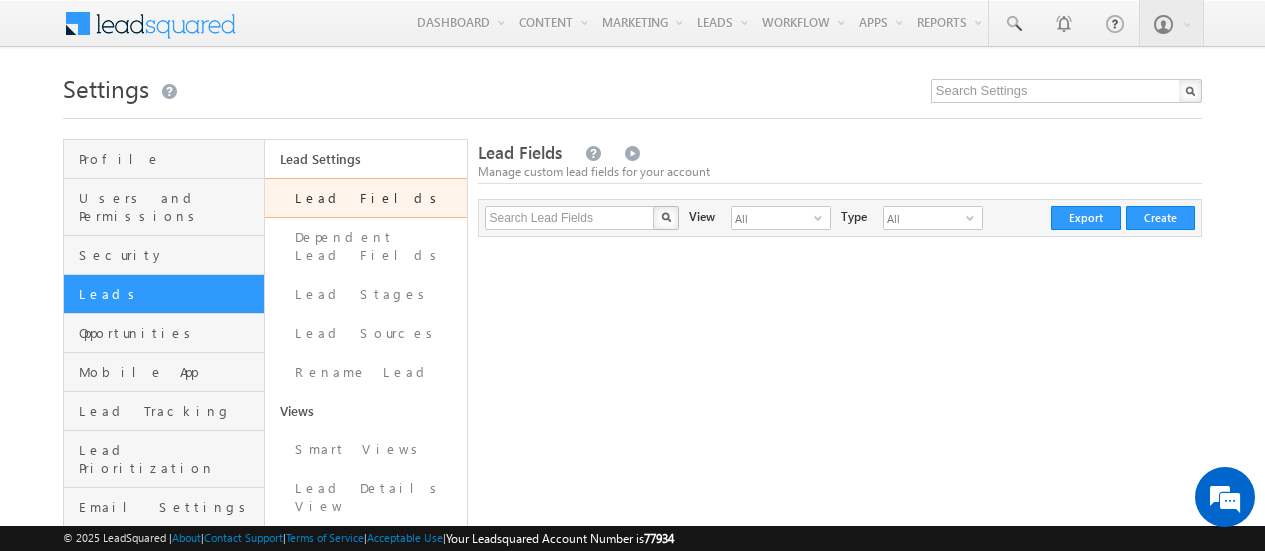 scroll, scrollTop: 0, scrollLeft: 0, axis: both 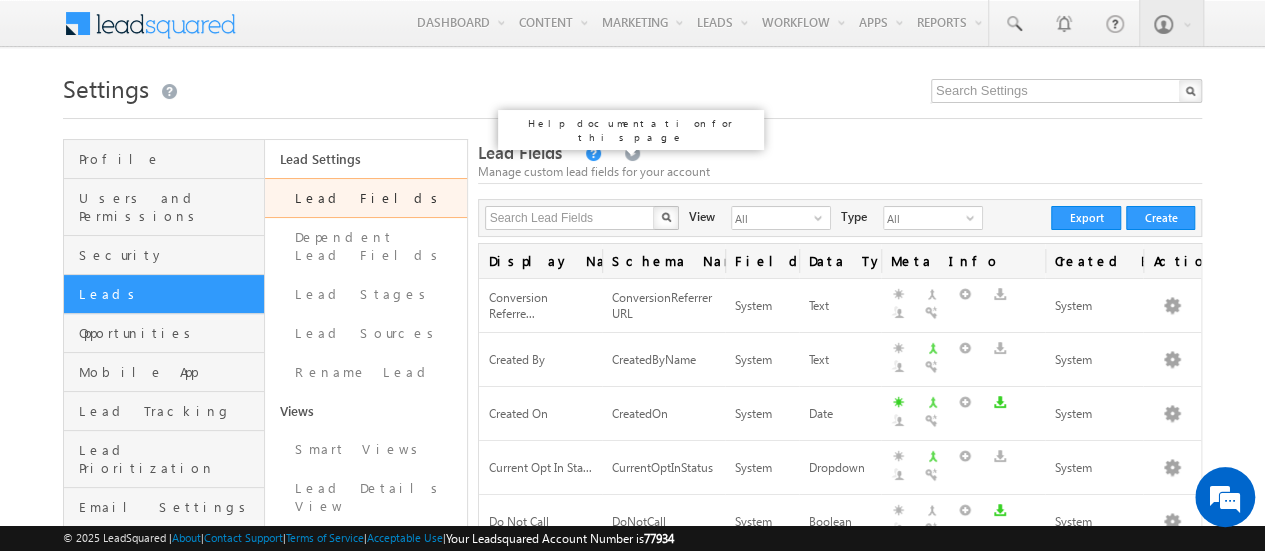 click at bounding box center [592, 154] 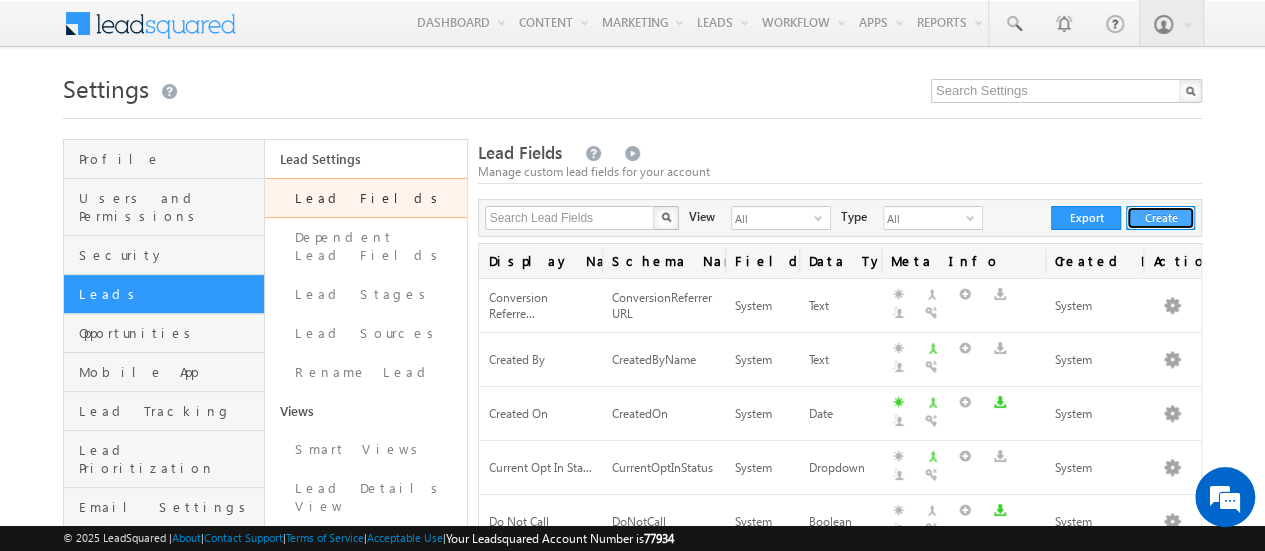 click on "Create" at bounding box center [1160, 218] 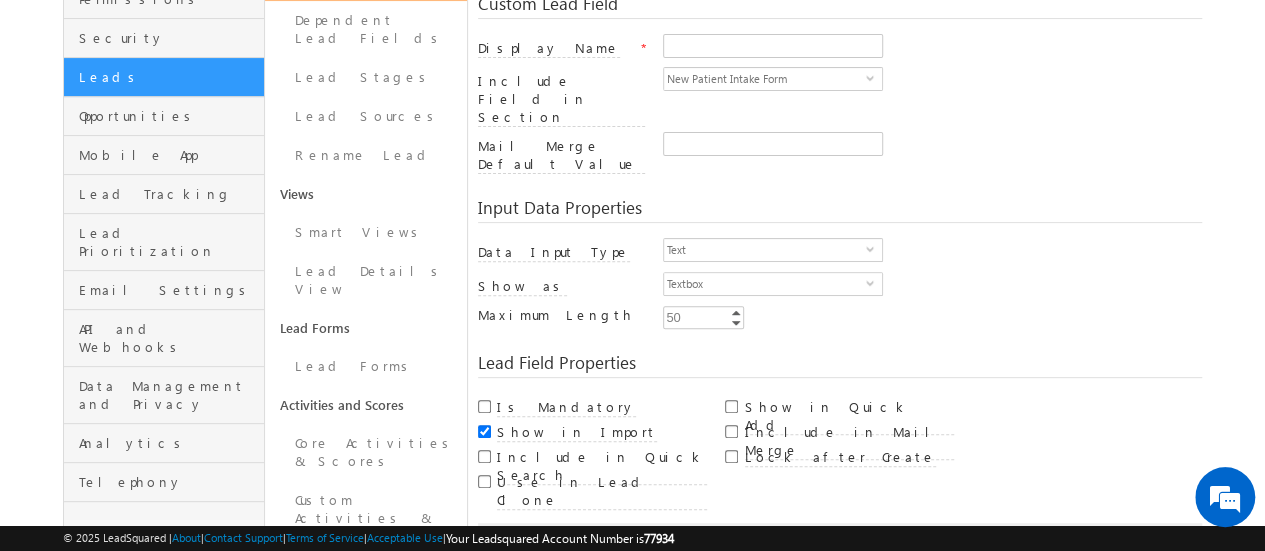 scroll, scrollTop: 300, scrollLeft: 0, axis: vertical 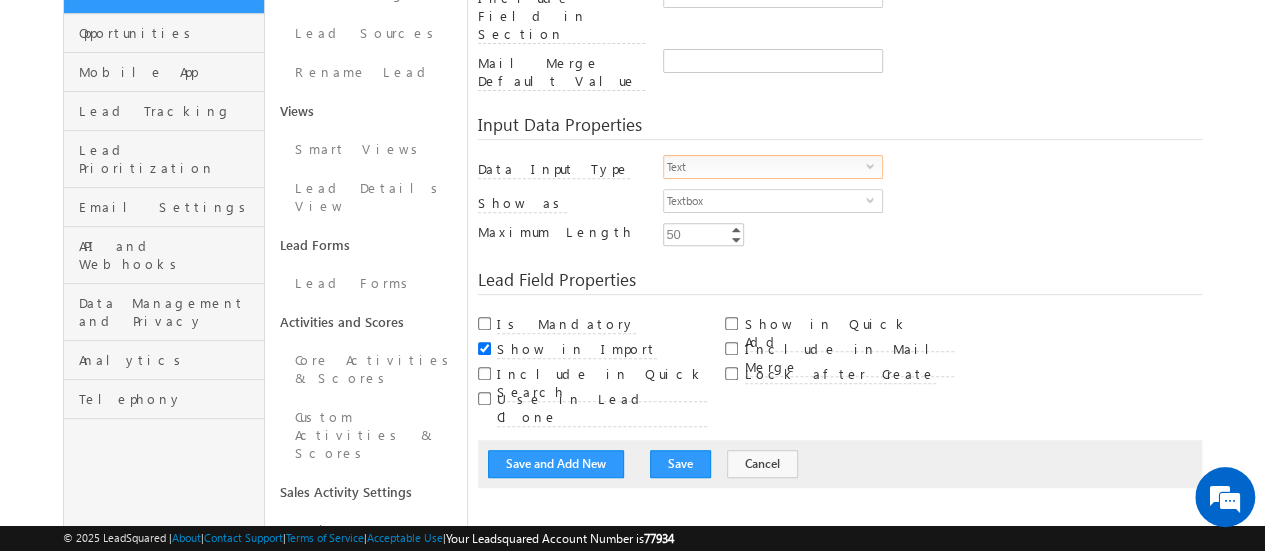 click on "select" at bounding box center (874, 165) 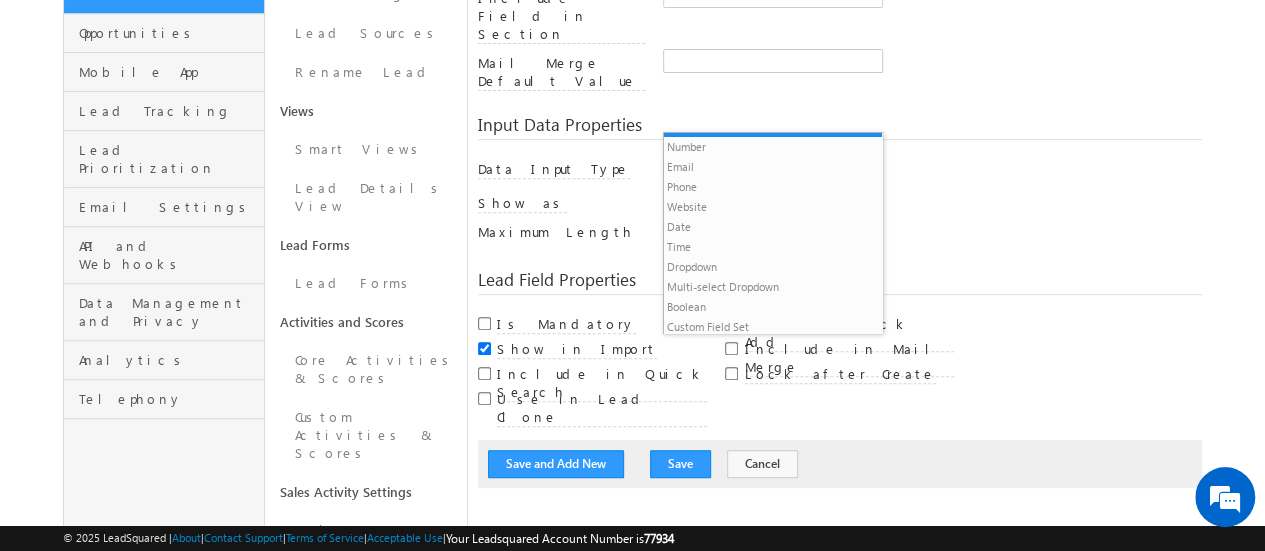 scroll, scrollTop: 20, scrollLeft: 0, axis: vertical 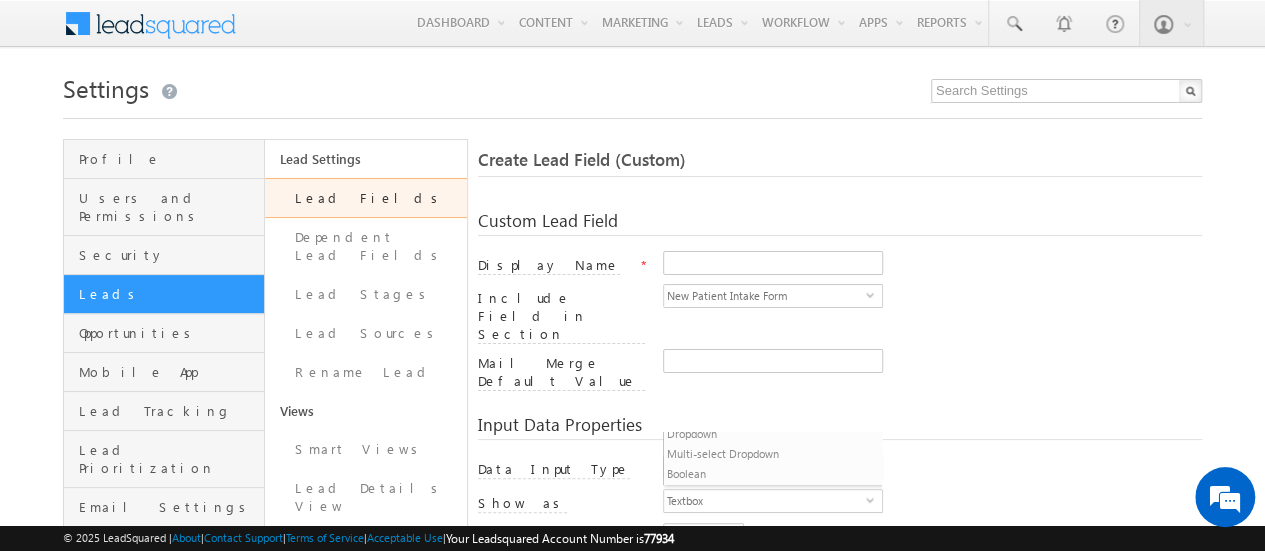 click on "Lead Fields" at bounding box center (365, 198) 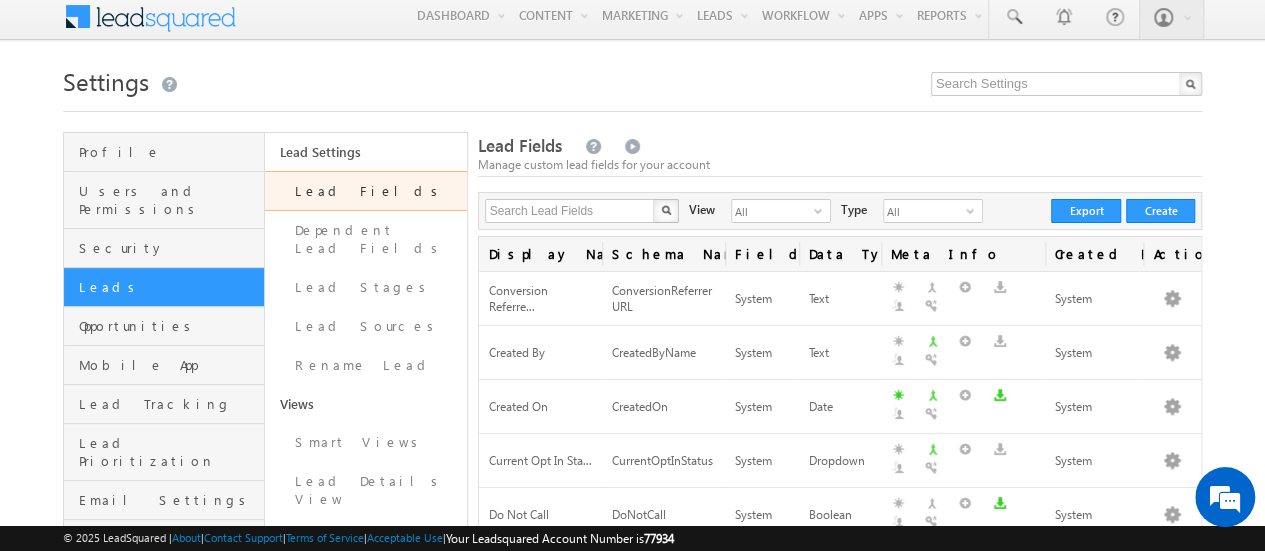 scroll, scrollTop: 0, scrollLeft: 0, axis: both 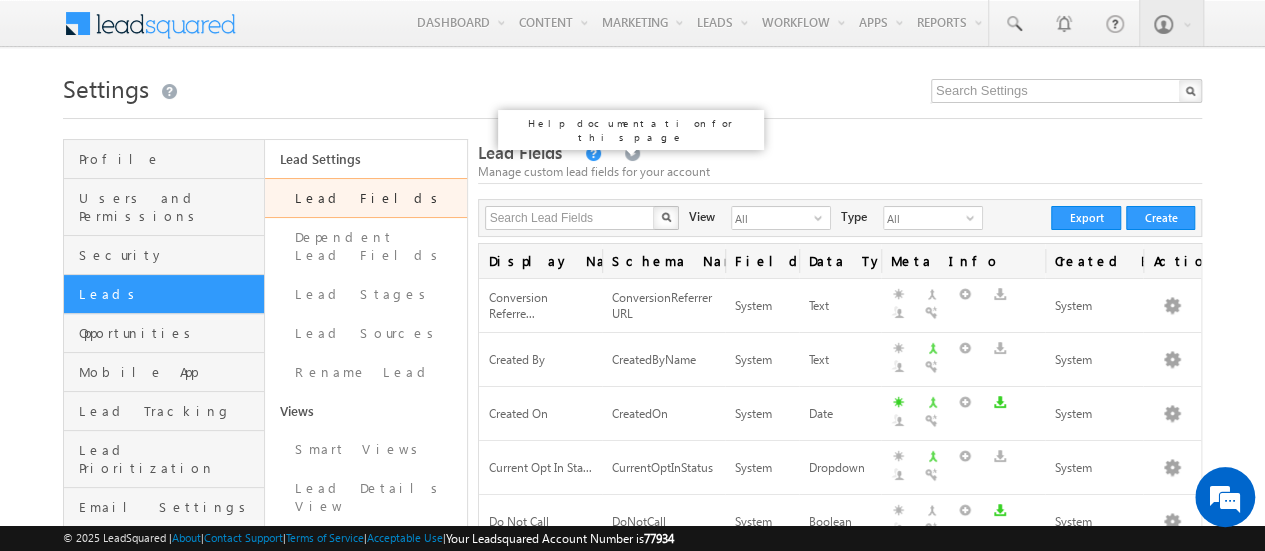 click at bounding box center (592, 154) 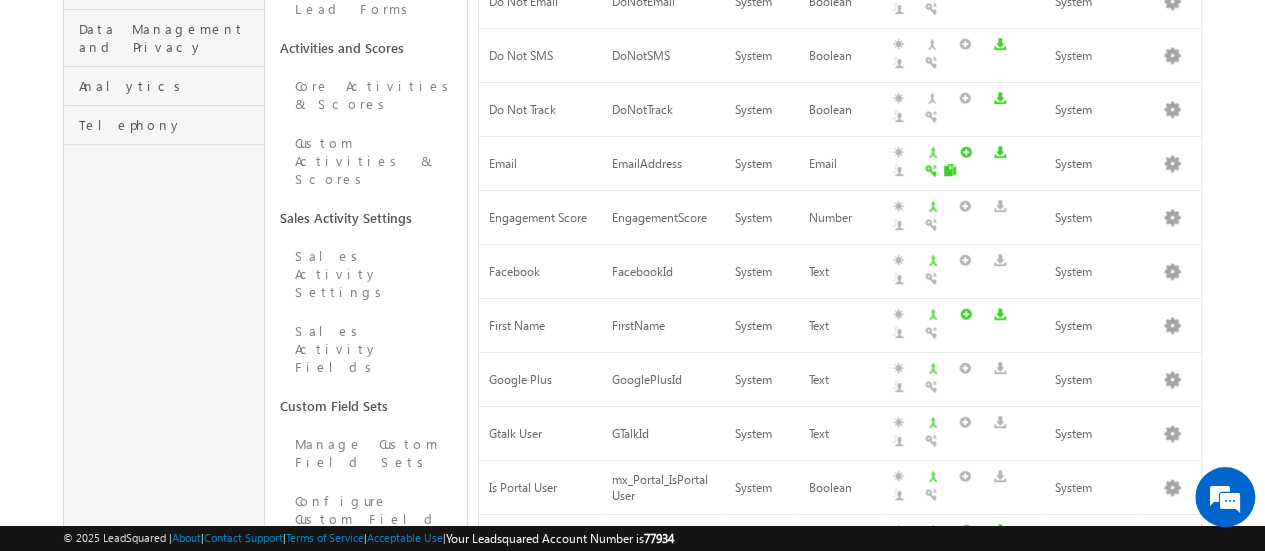 scroll, scrollTop: 857, scrollLeft: 0, axis: vertical 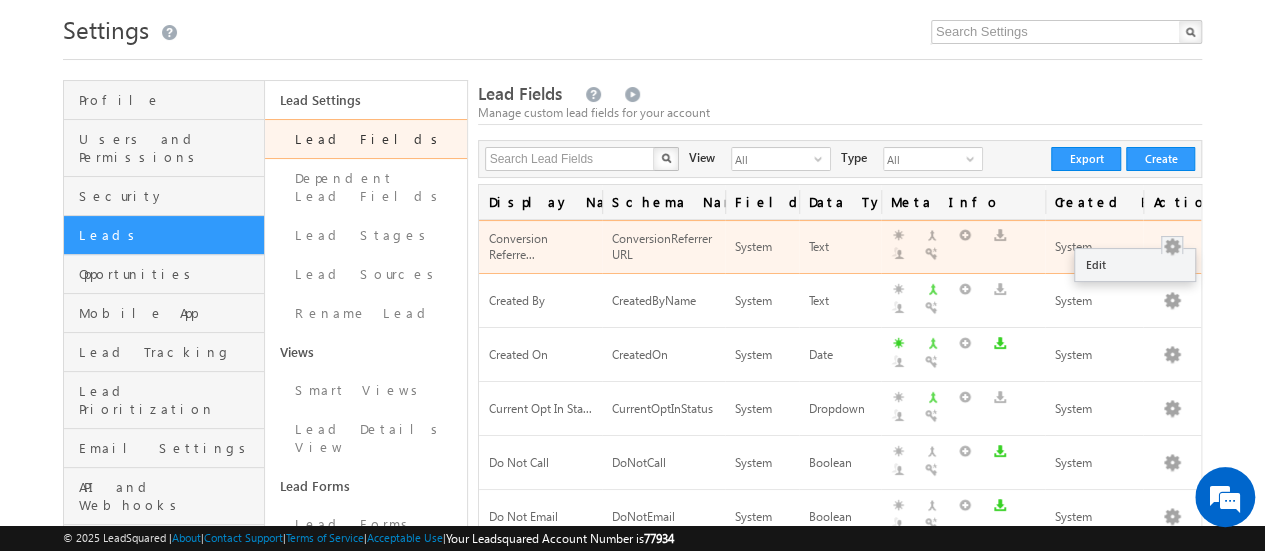 click at bounding box center [1172, 247] 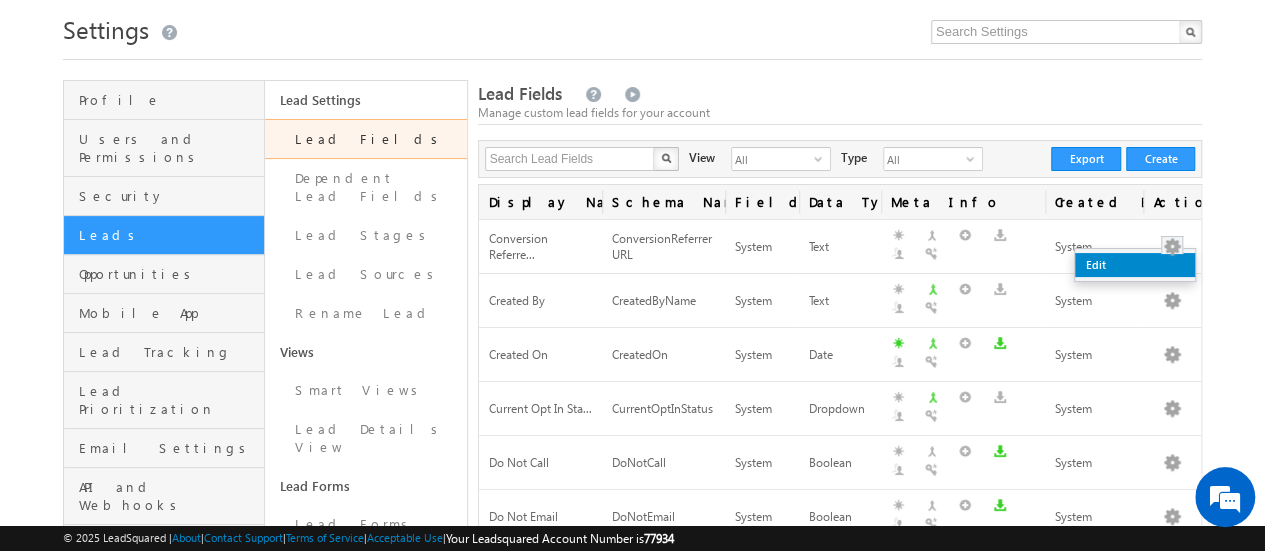 click on "Edit" at bounding box center [1135, 265] 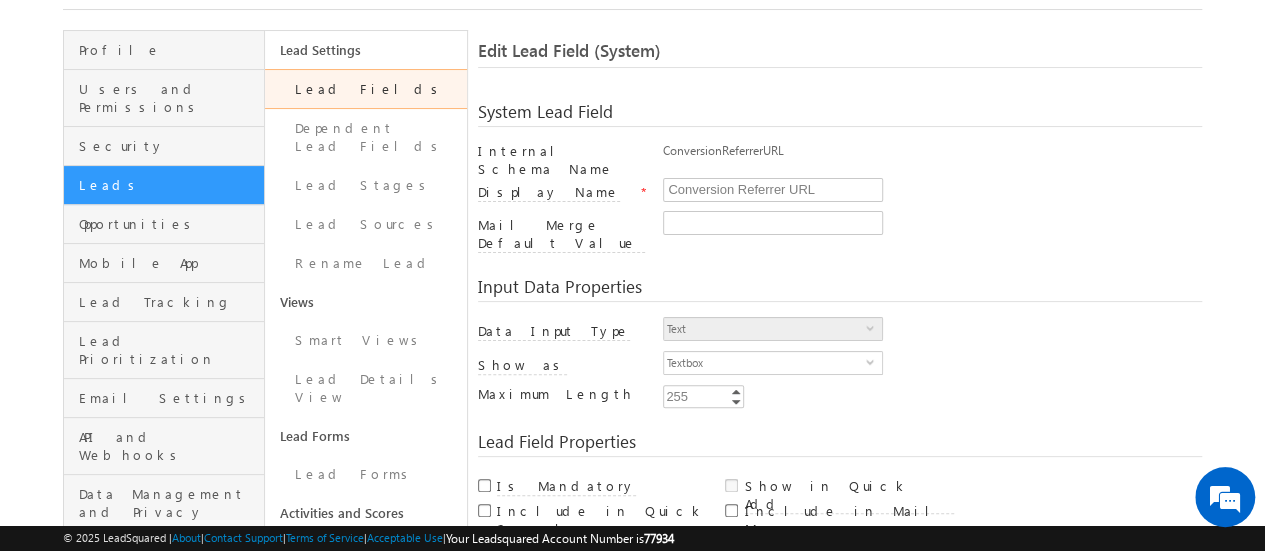 scroll, scrollTop: 0, scrollLeft: 0, axis: both 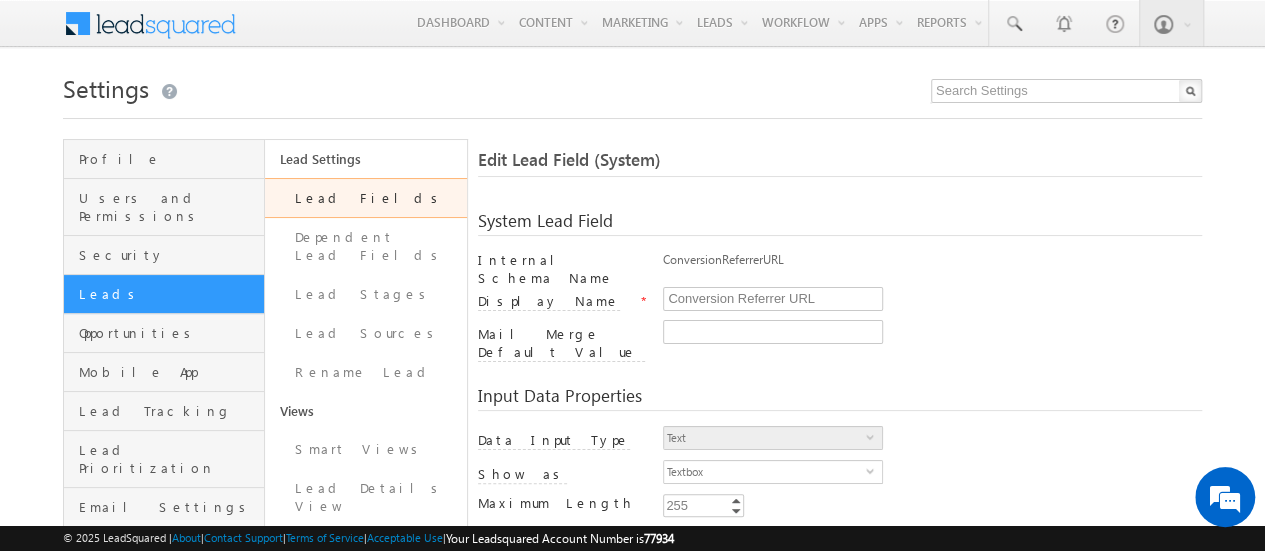 click on "Lead Fields" at bounding box center [365, 198] 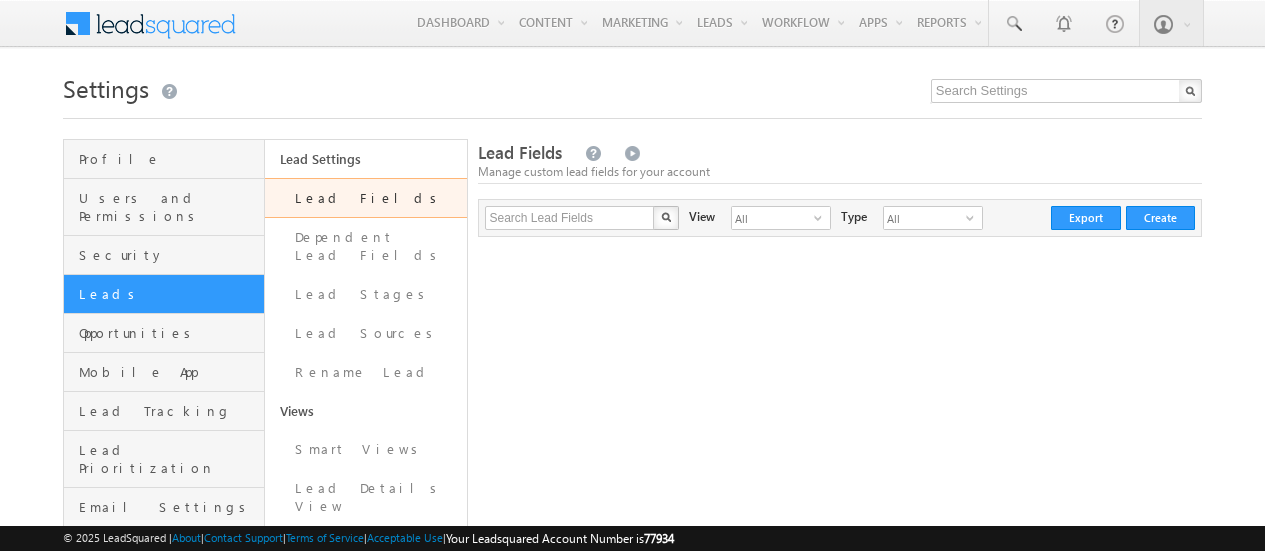scroll, scrollTop: 0, scrollLeft: 0, axis: both 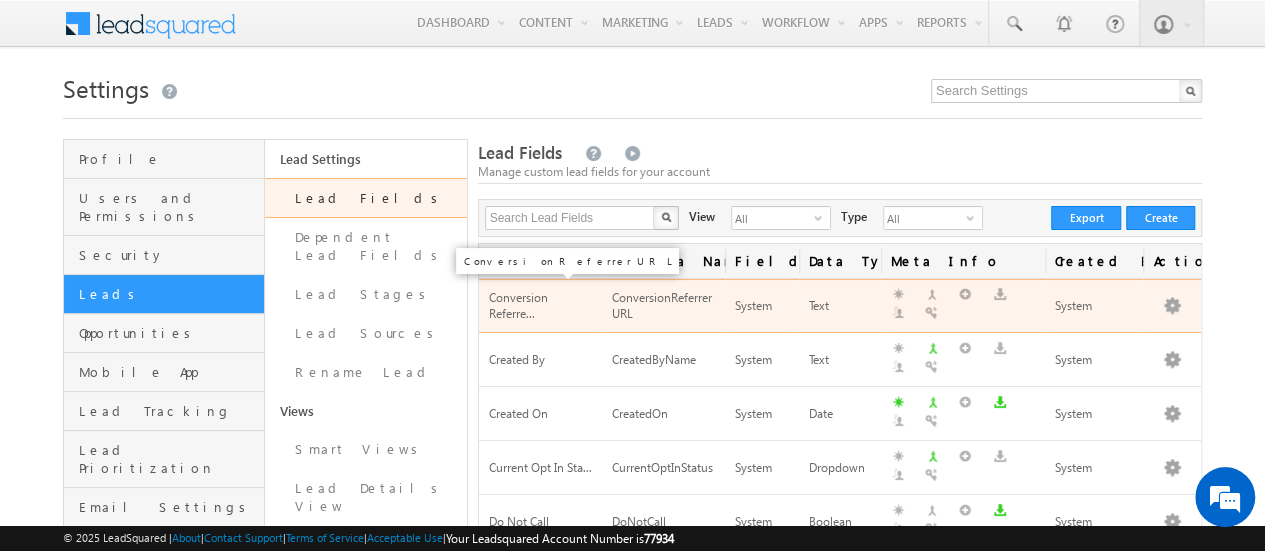 click on "Conversion Referre..." at bounding box center [518, 306] 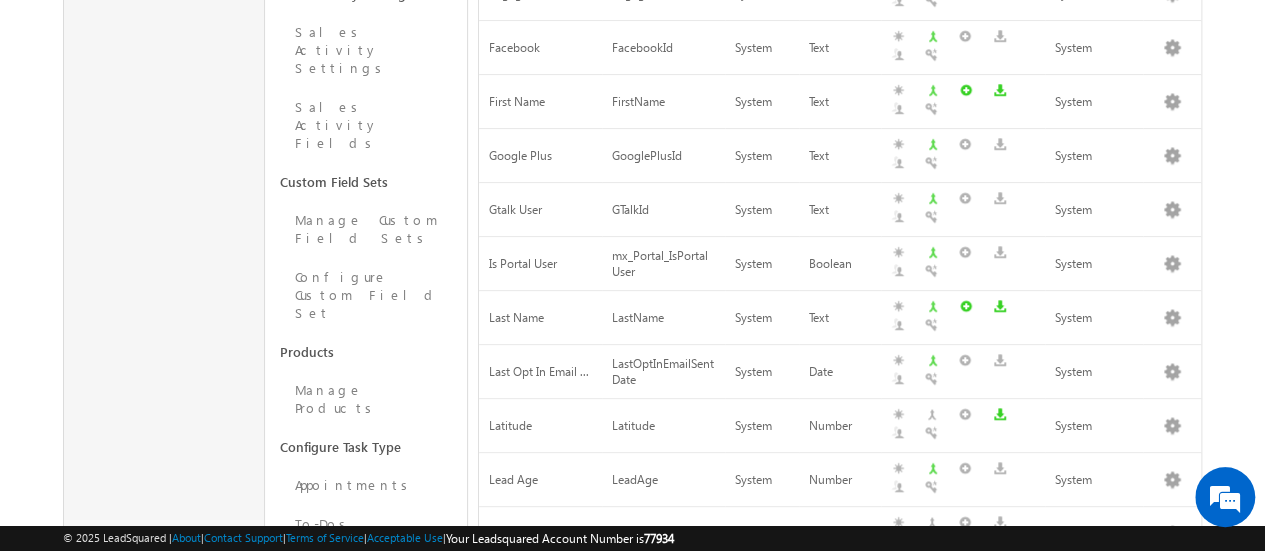 scroll, scrollTop: 857, scrollLeft: 0, axis: vertical 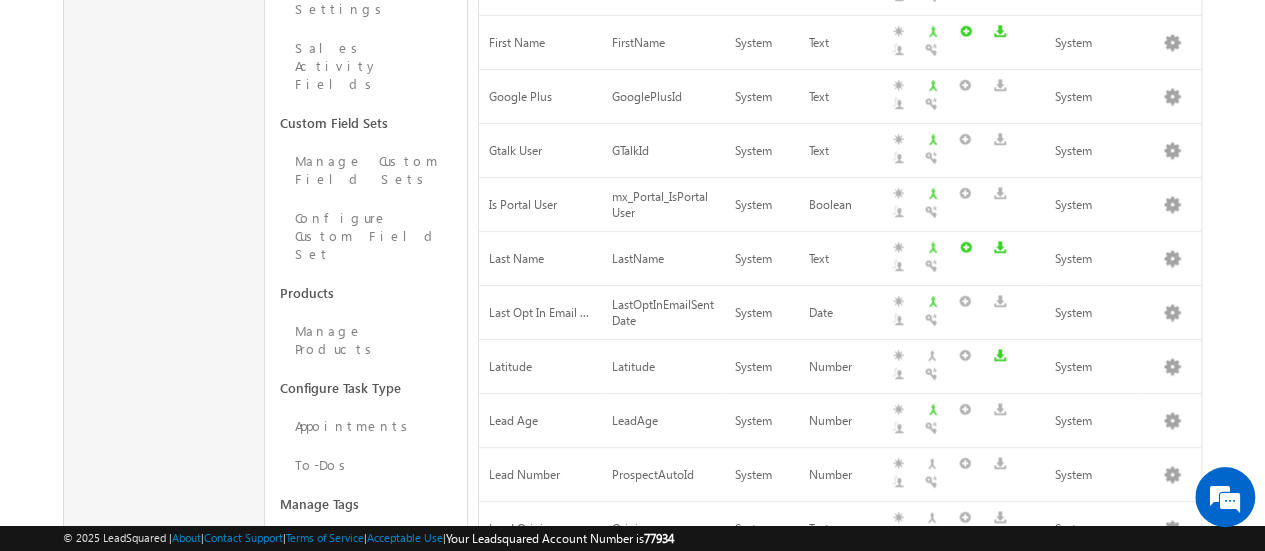 click on "next" at bounding box center (1177, 801) 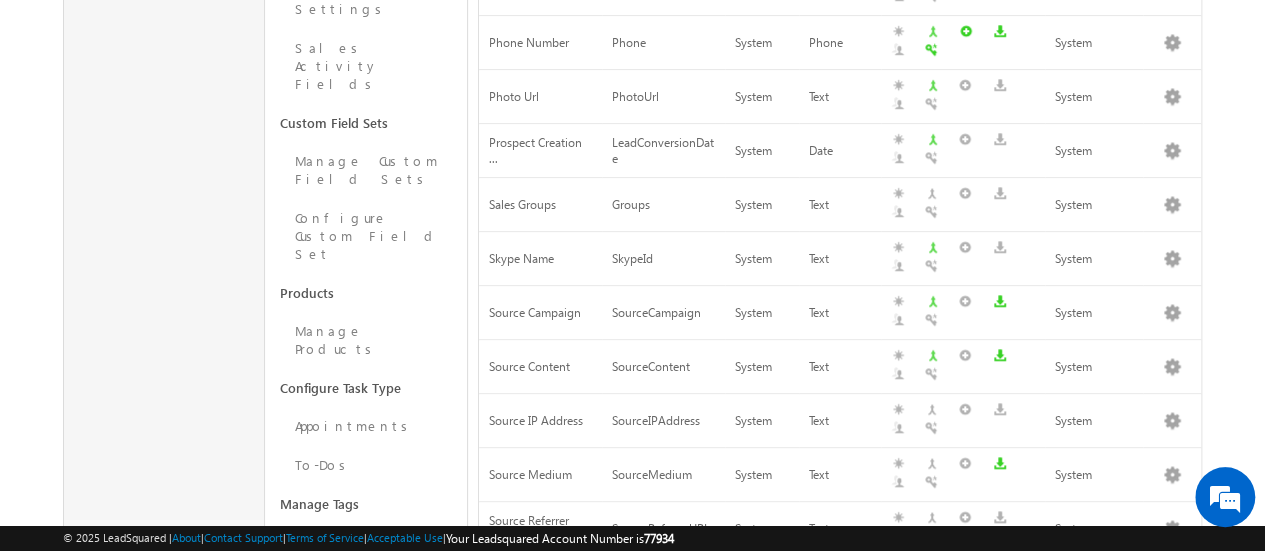 scroll, scrollTop: 0, scrollLeft: 0, axis: both 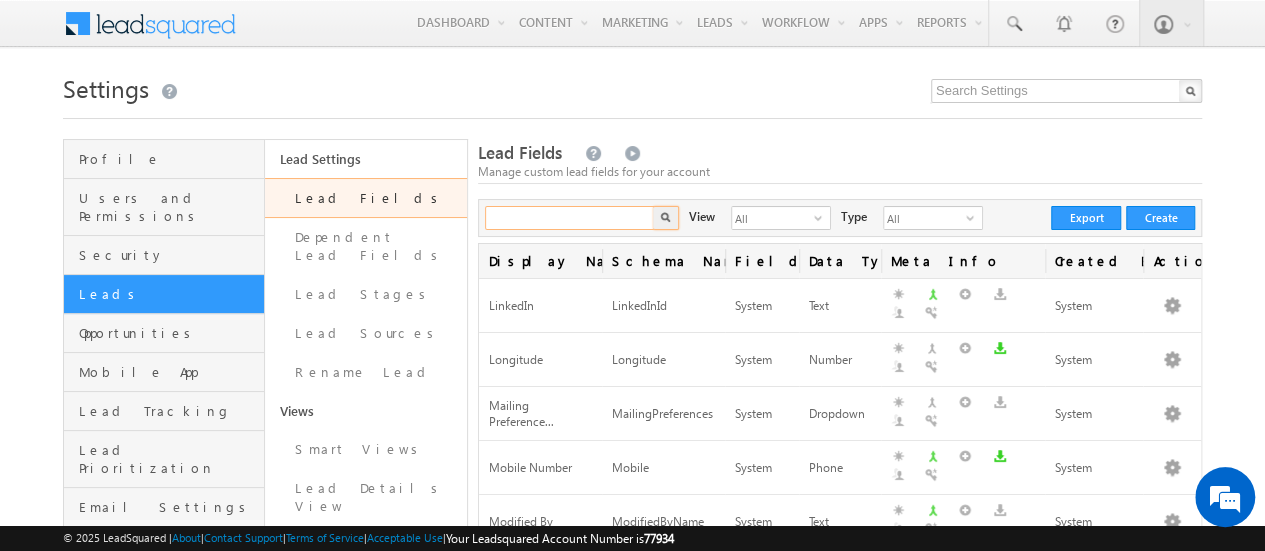 click at bounding box center [570, 218] 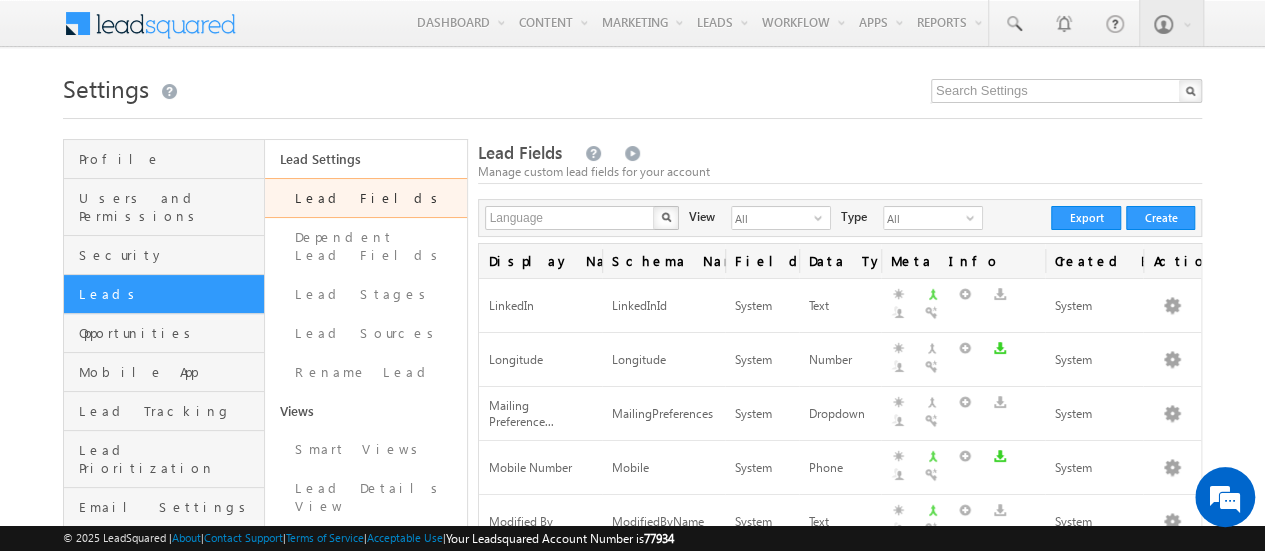 click at bounding box center [666, 217] 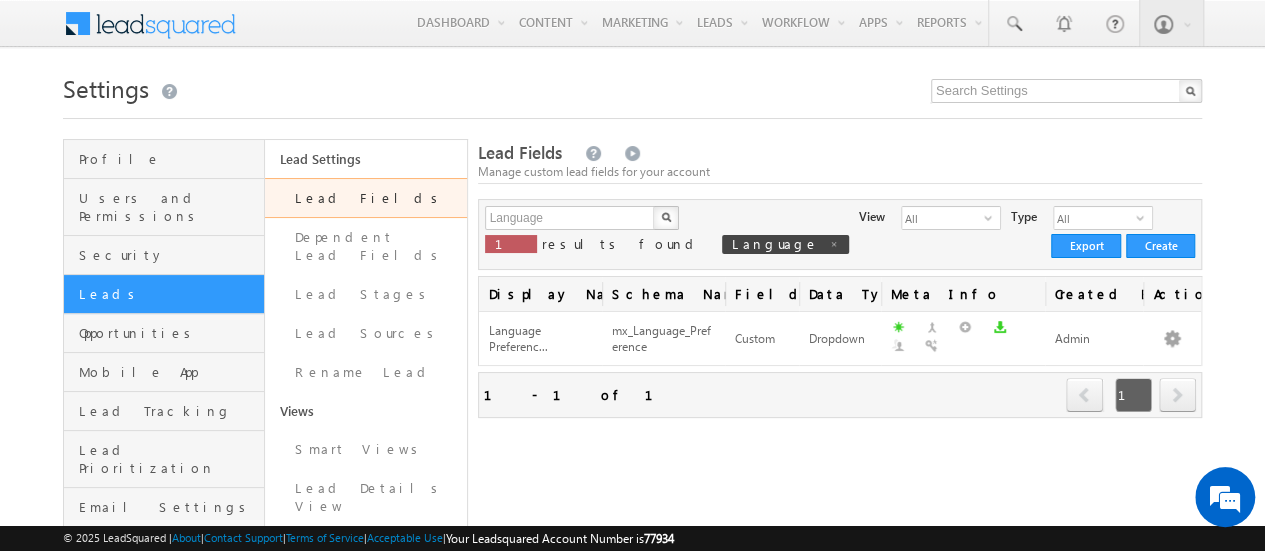 type 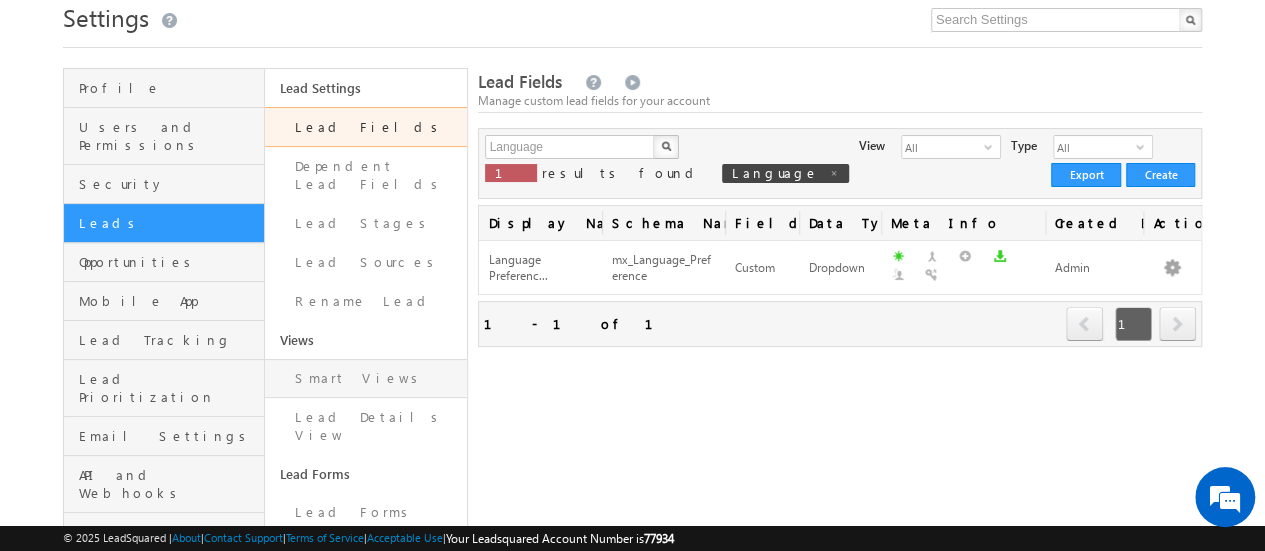 scroll, scrollTop: 0, scrollLeft: 0, axis: both 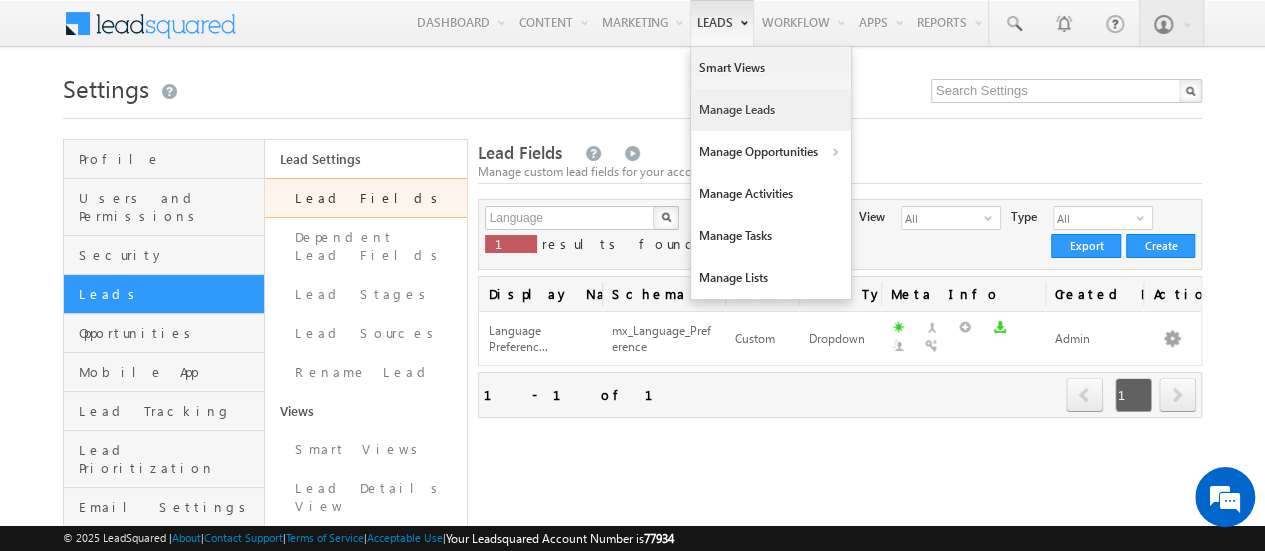 click on "Manage Leads" at bounding box center [771, 110] 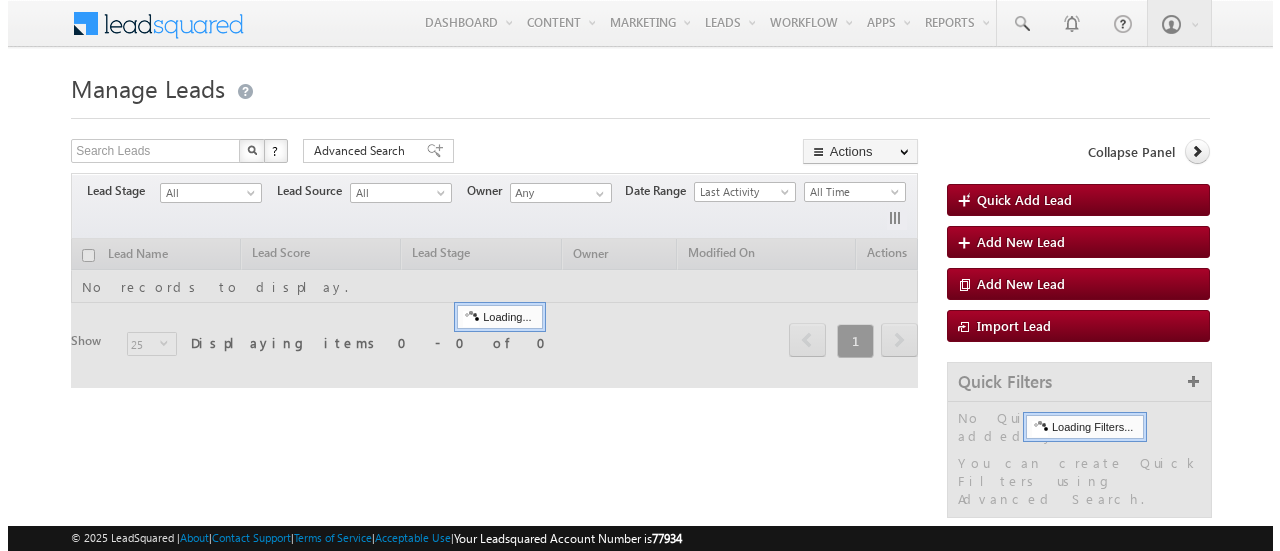 scroll, scrollTop: 0, scrollLeft: 0, axis: both 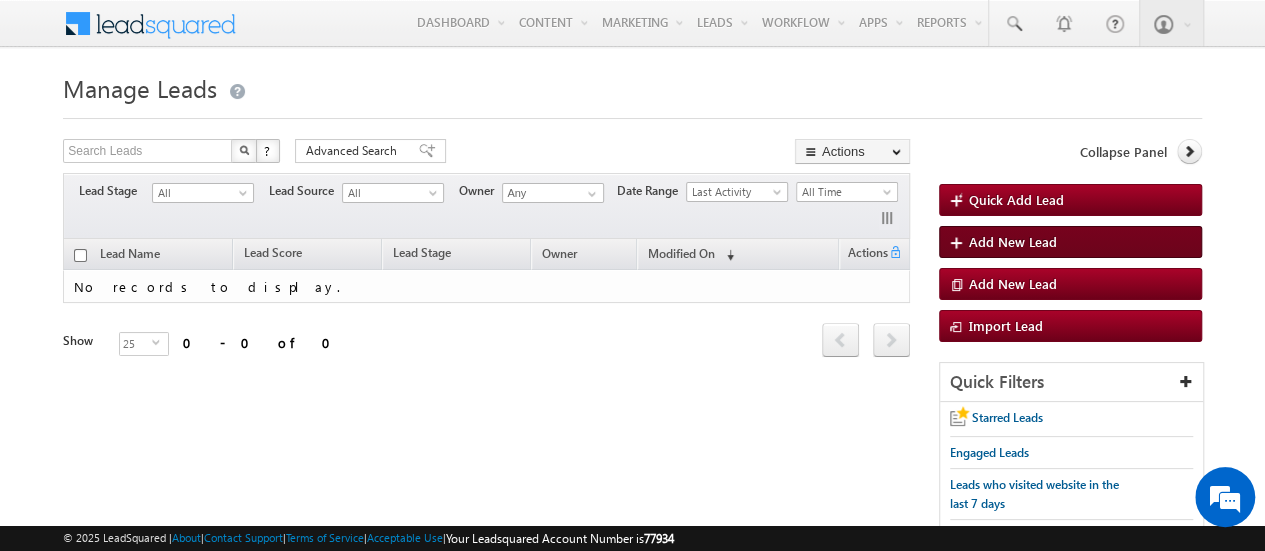 click on "Add New Lead" at bounding box center [1013, 241] 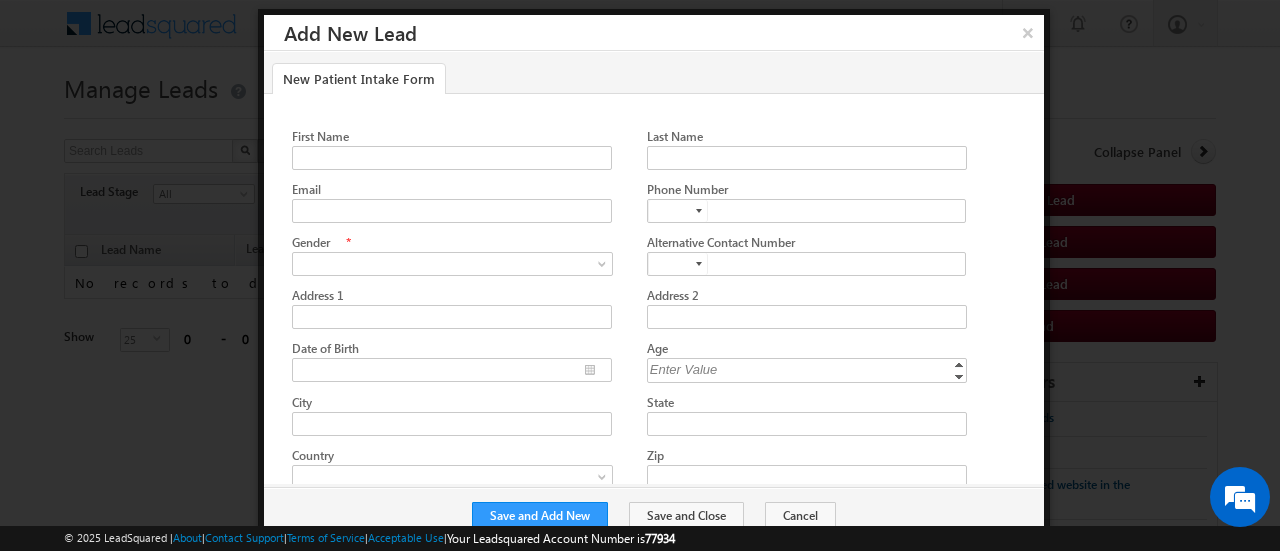 click at bounding box center (640, 275) 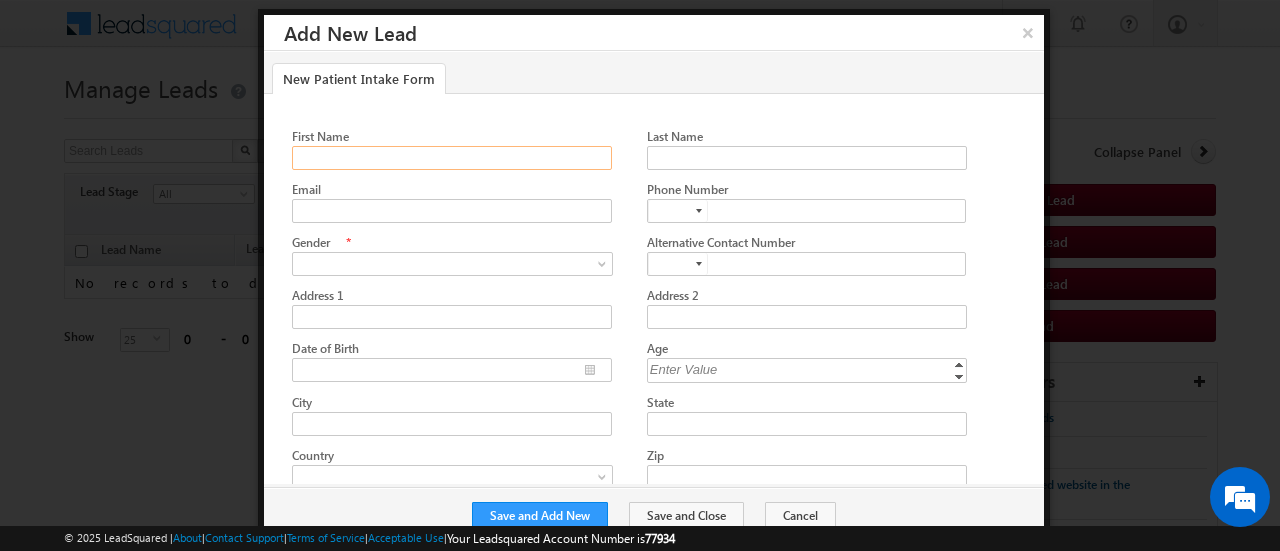 click on "First Name" at bounding box center [452, 158] 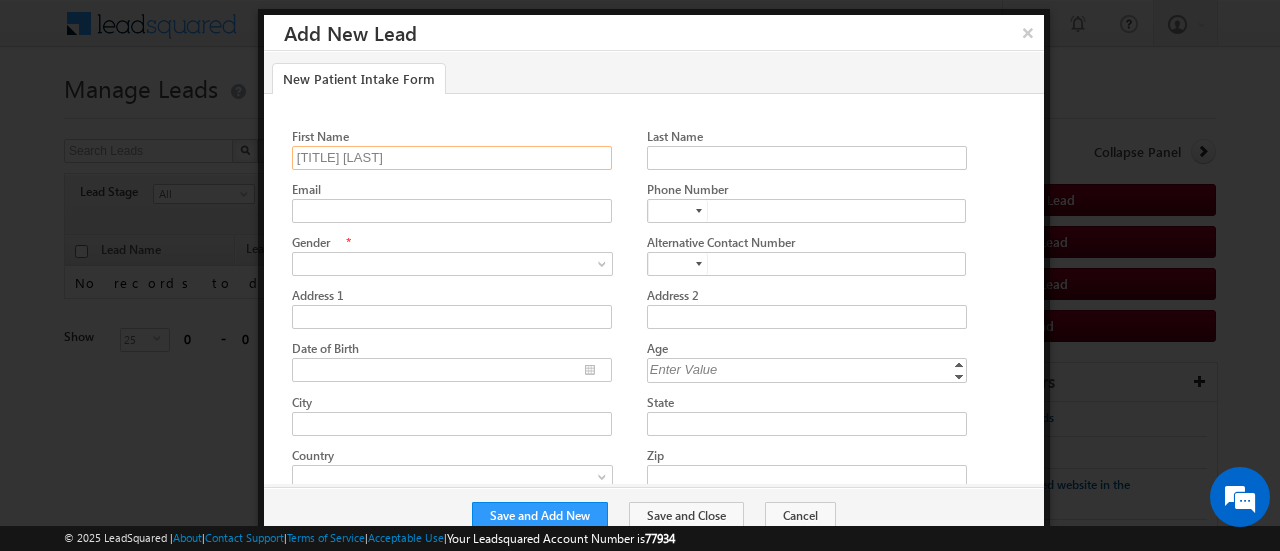 type on "[TITLE] [LAST]" 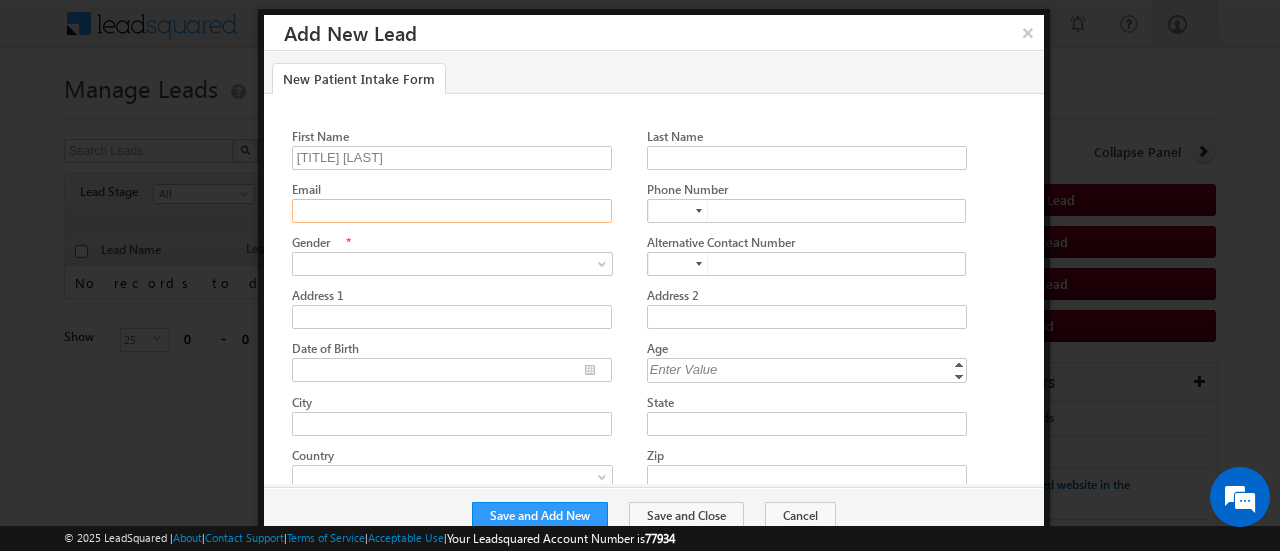 click on "Email" 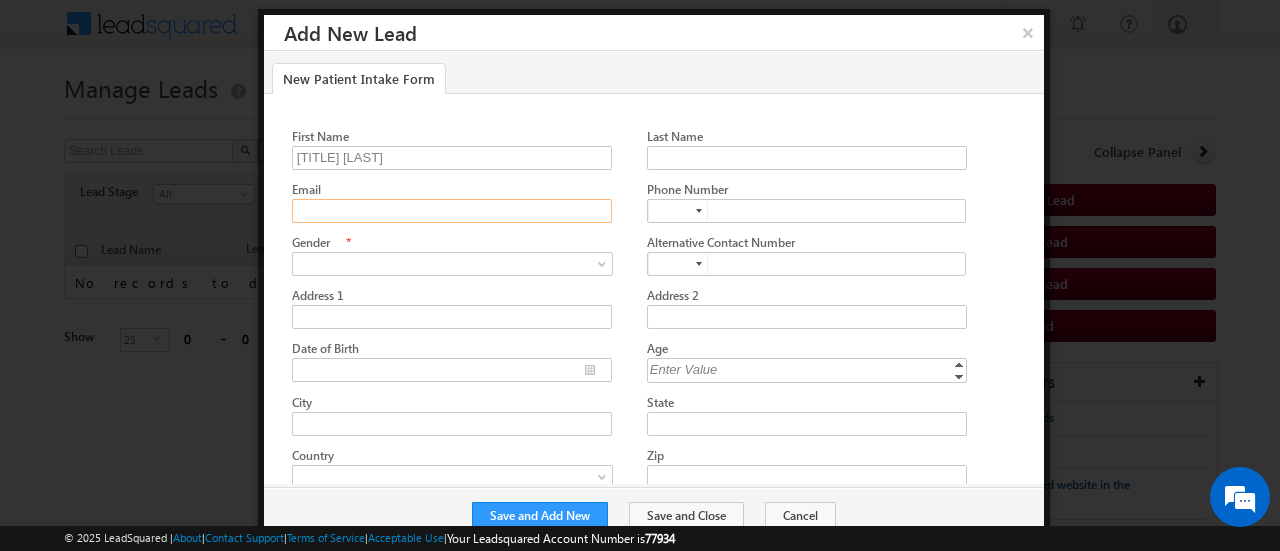 type on "[EMAIL]" 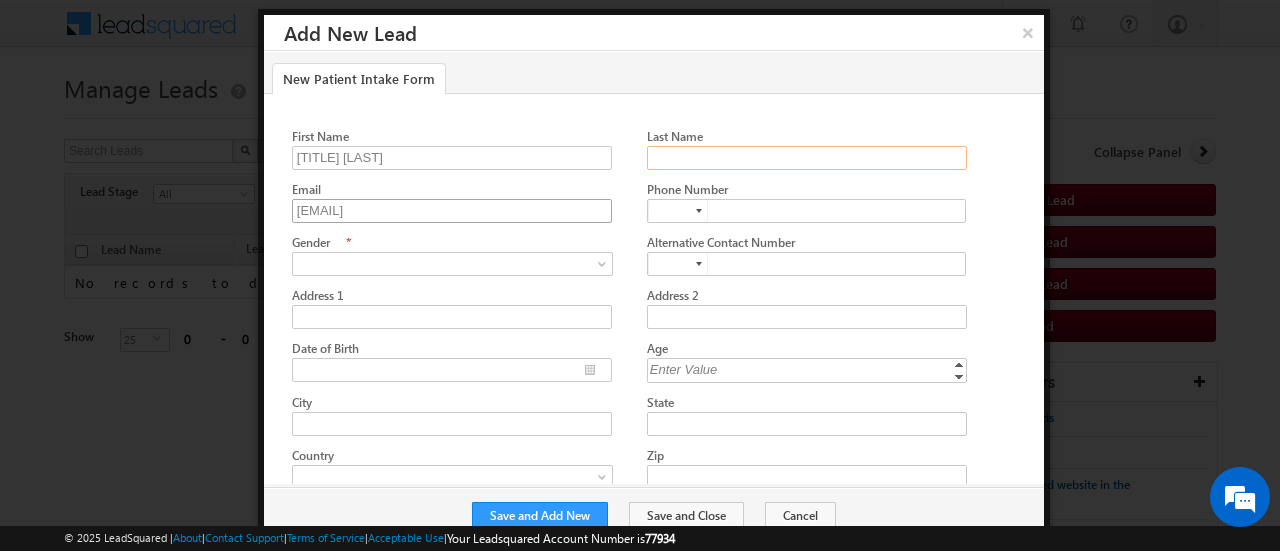 type on "Verma" 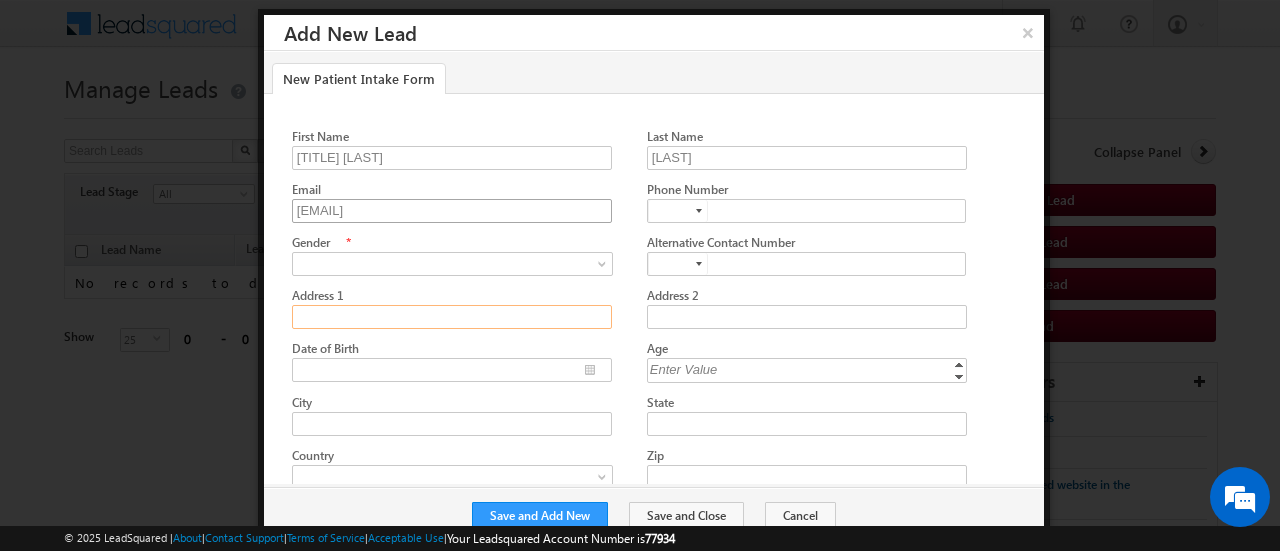 type on "Ghamapur Jabalpur Bai ka Bagicha 4th lane" 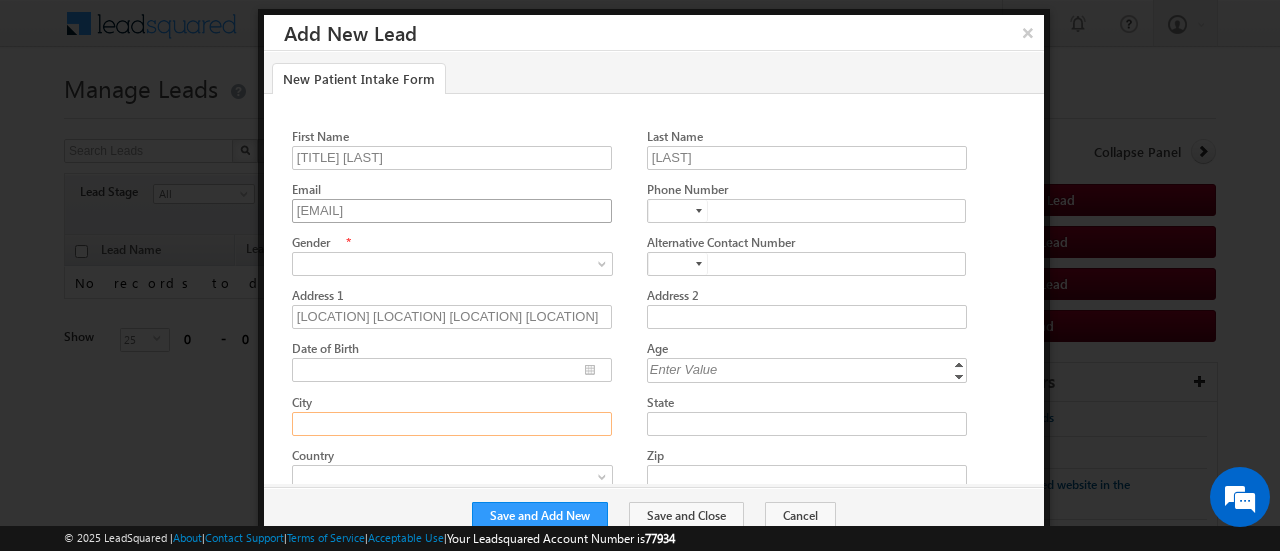 type on "Jabalpur" 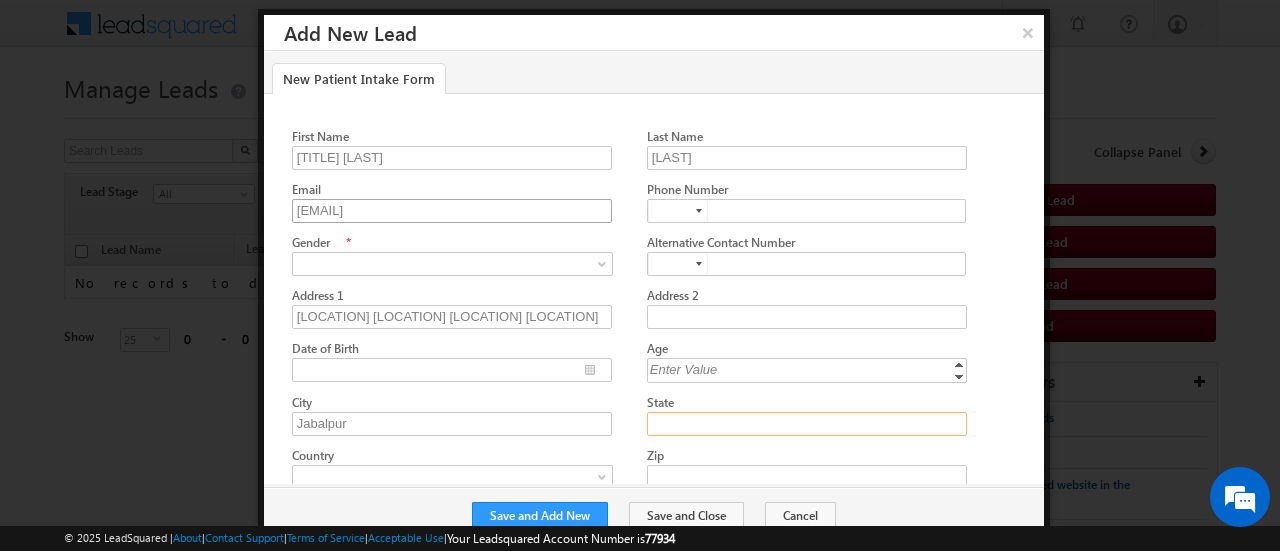 type on "Madhya Pradesh" 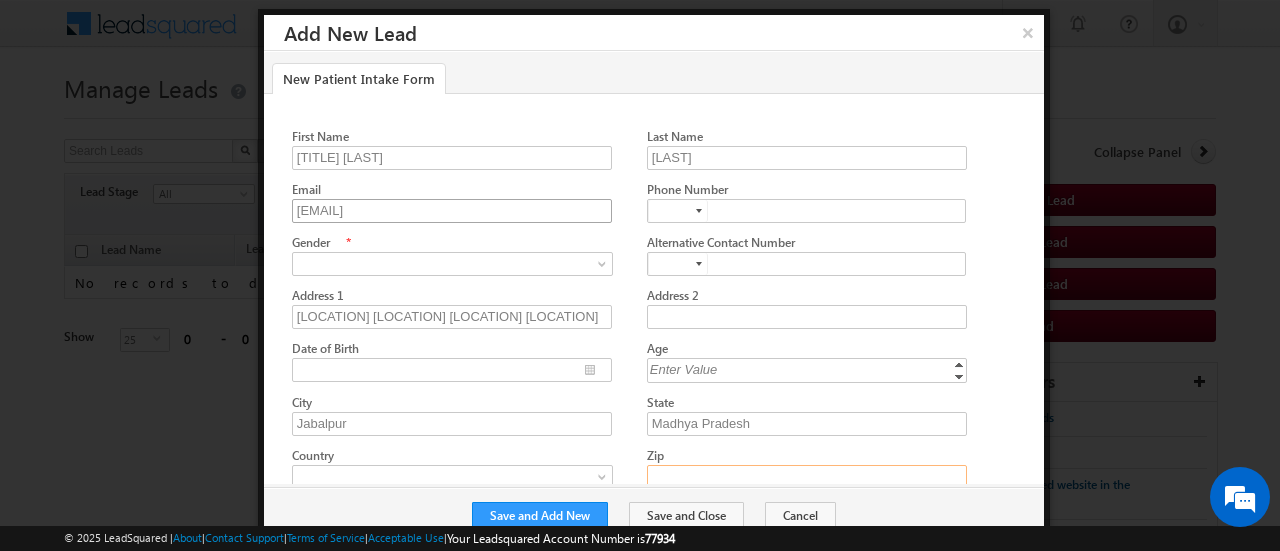 type on "482001" 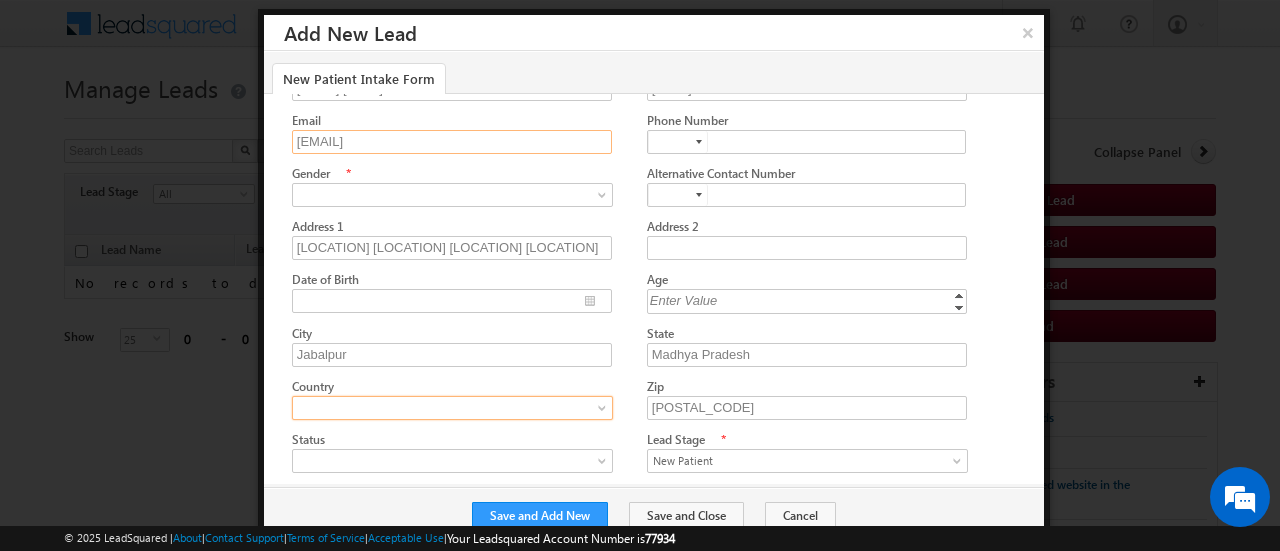 scroll, scrollTop: 70, scrollLeft: 0, axis: vertical 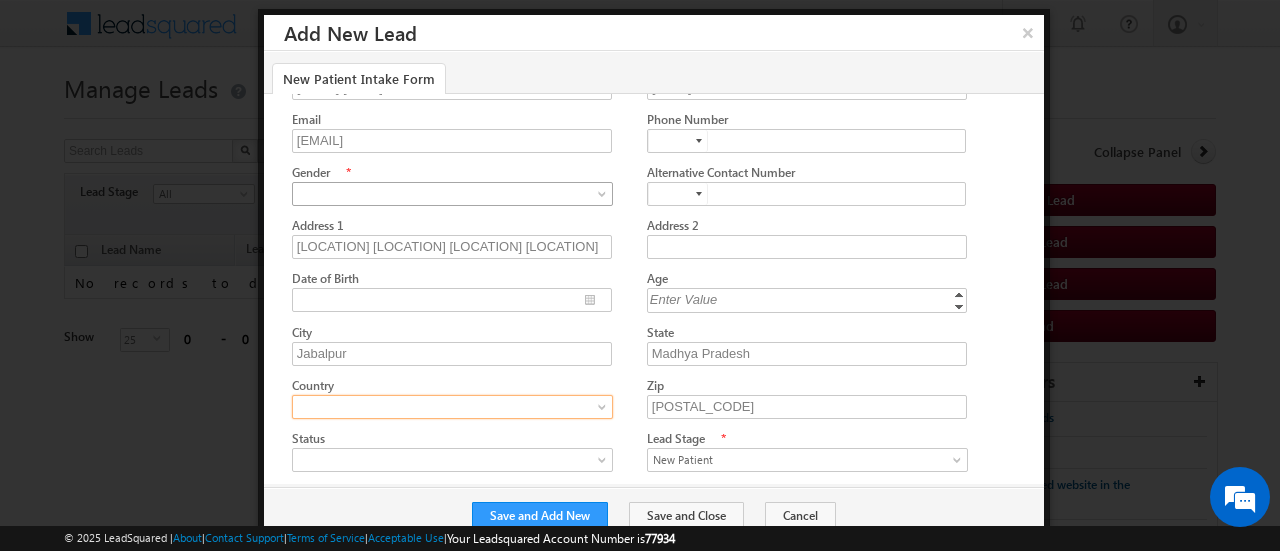 click at bounding box center (604, 198) 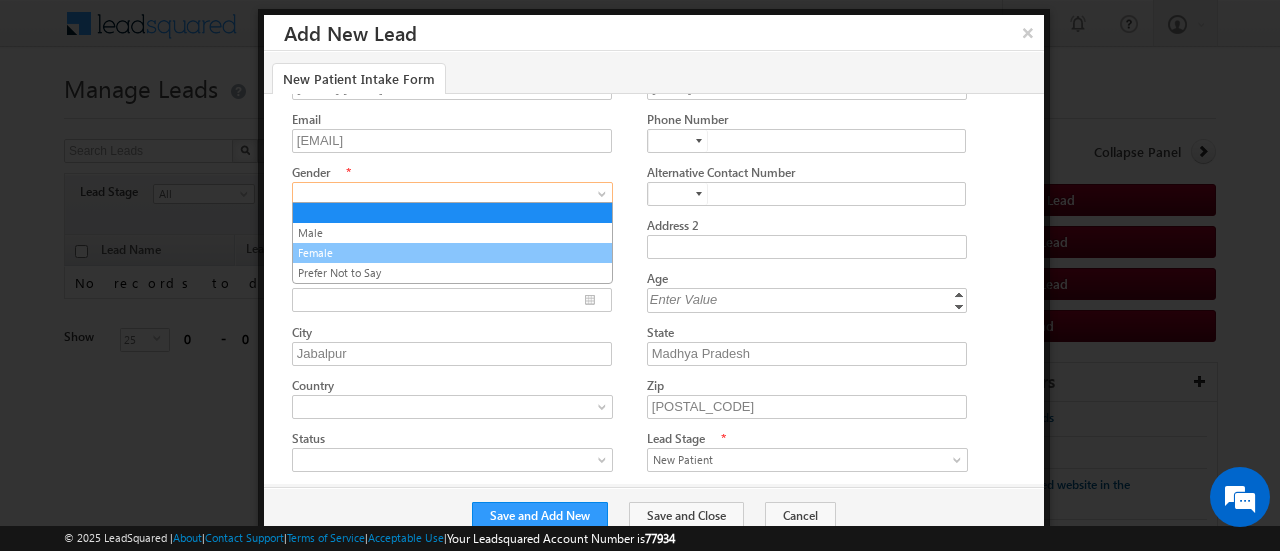 click on "Female" at bounding box center (452, 253) 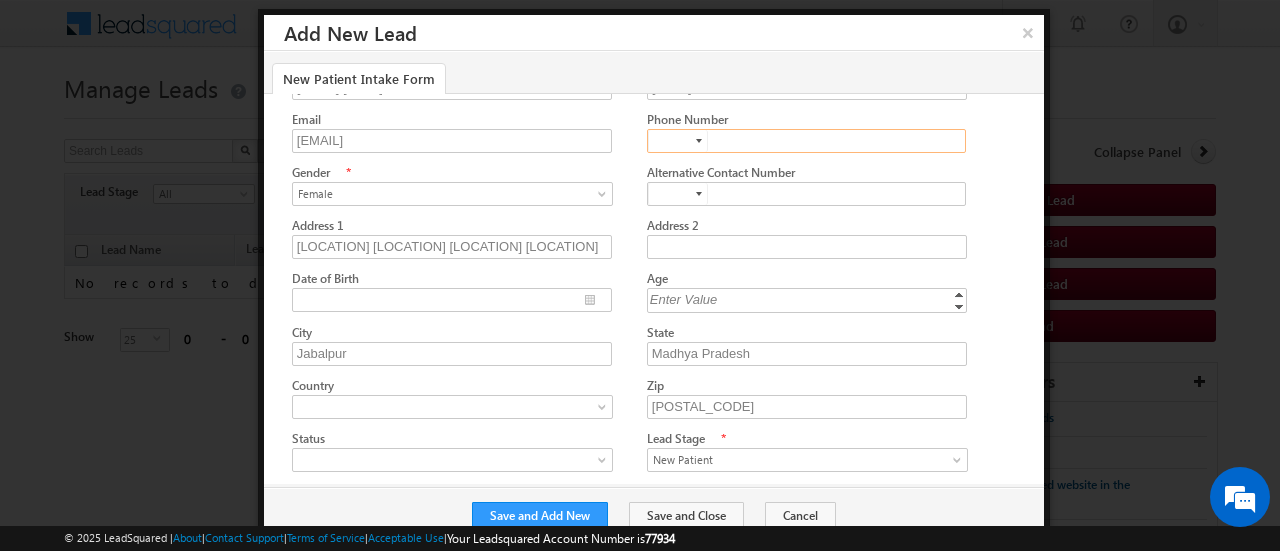 click at bounding box center [807, 141] 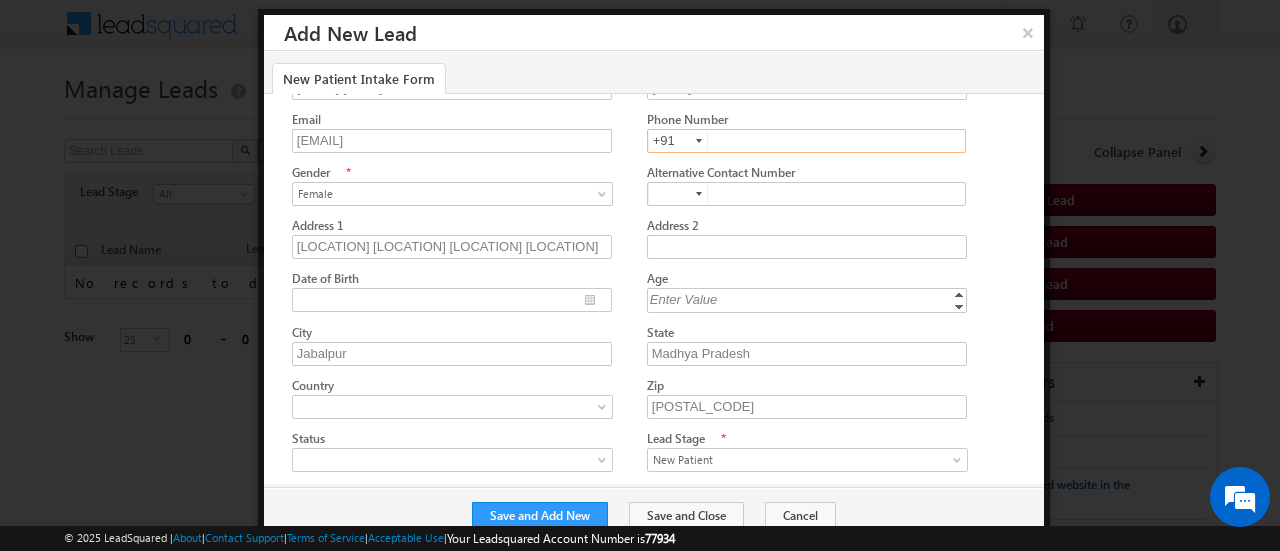type on "+91" 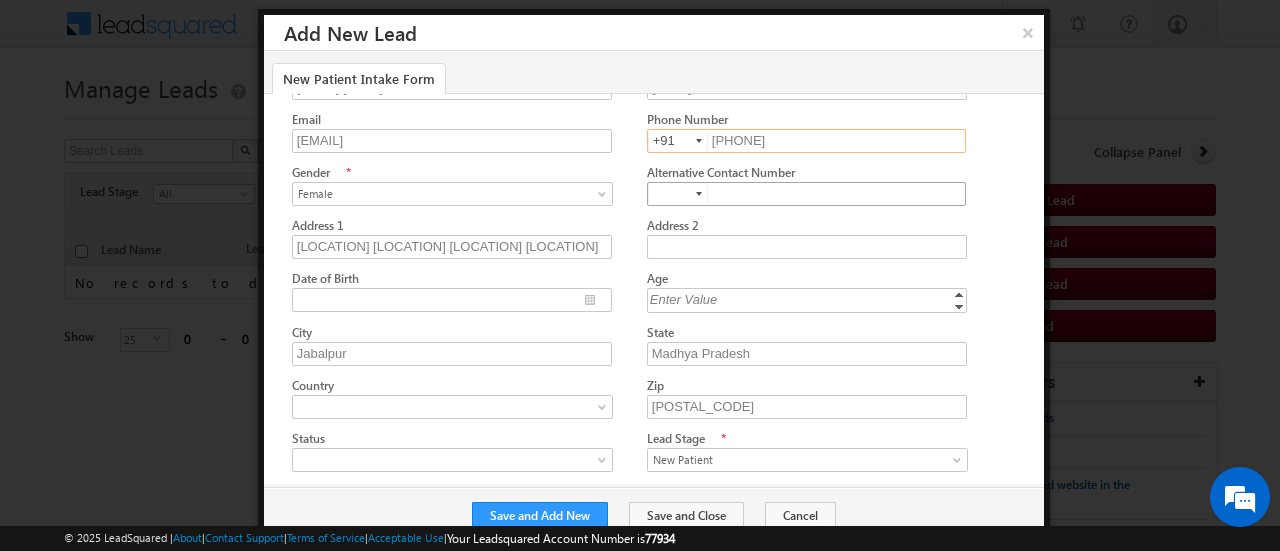 type on "8602546990" 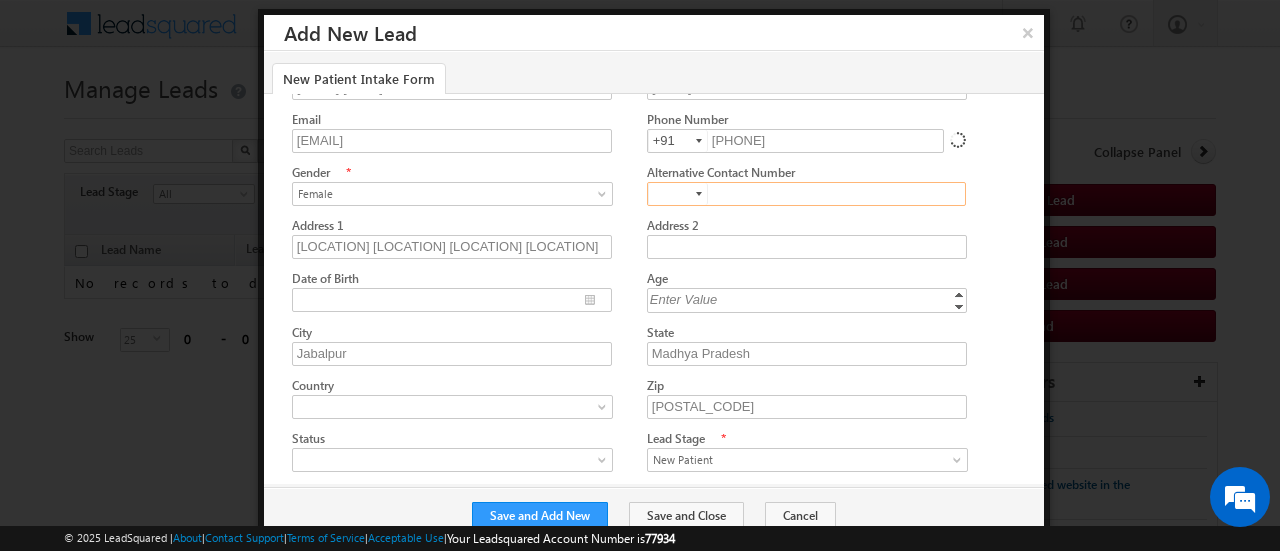 click at bounding box center [807, 194] 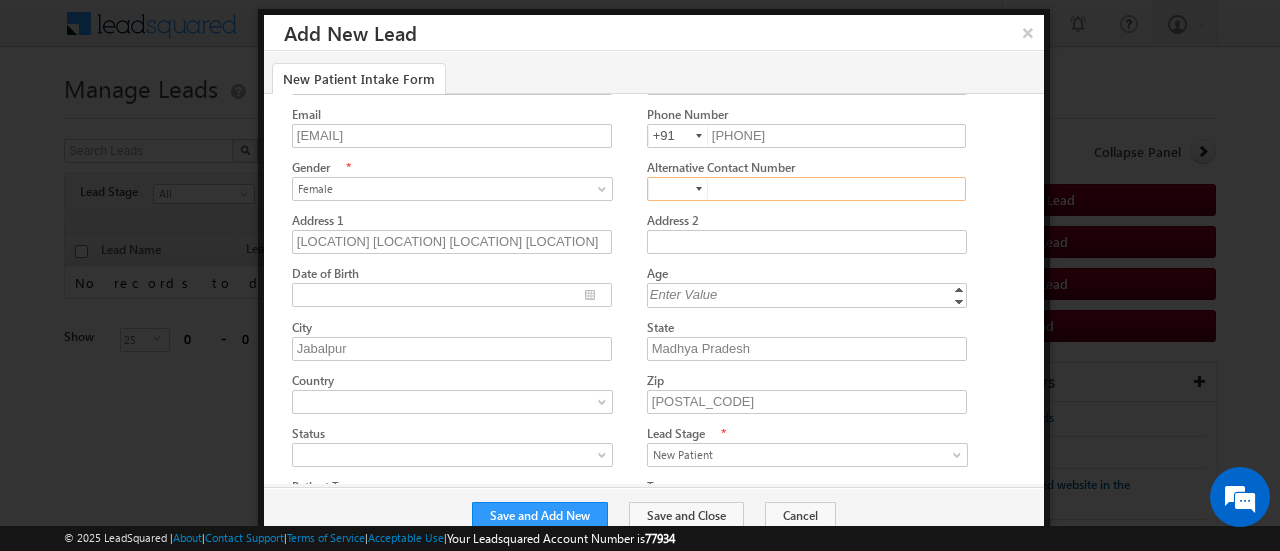 scroll, scrollTop: 74, scrollLeft: 0, axis: vertical 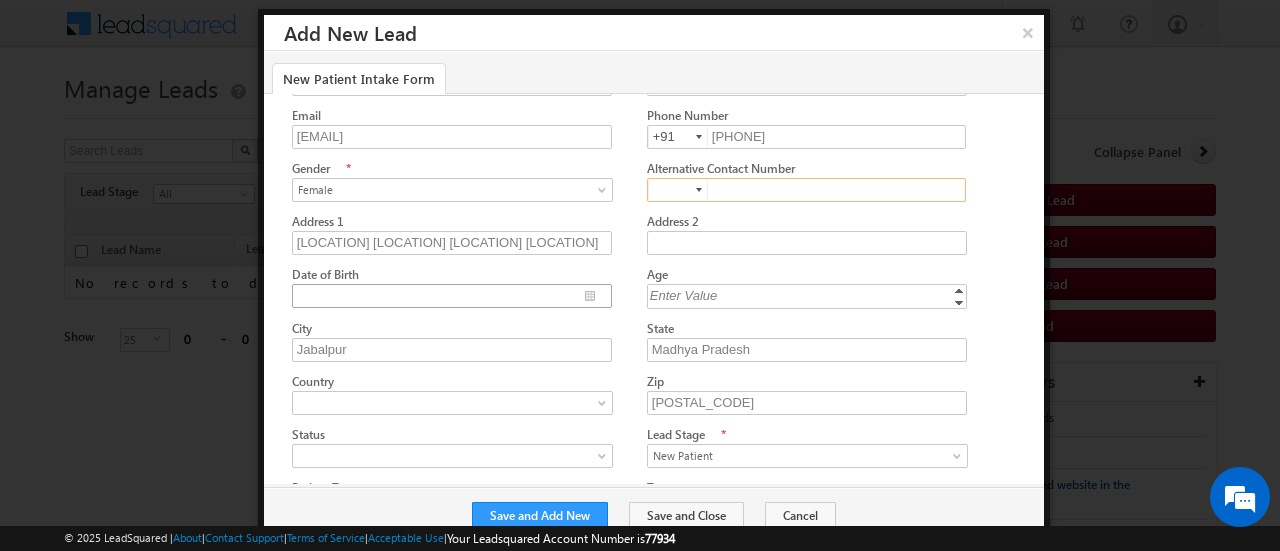 click on "Date of Birth" at bounding box center [452, 296] 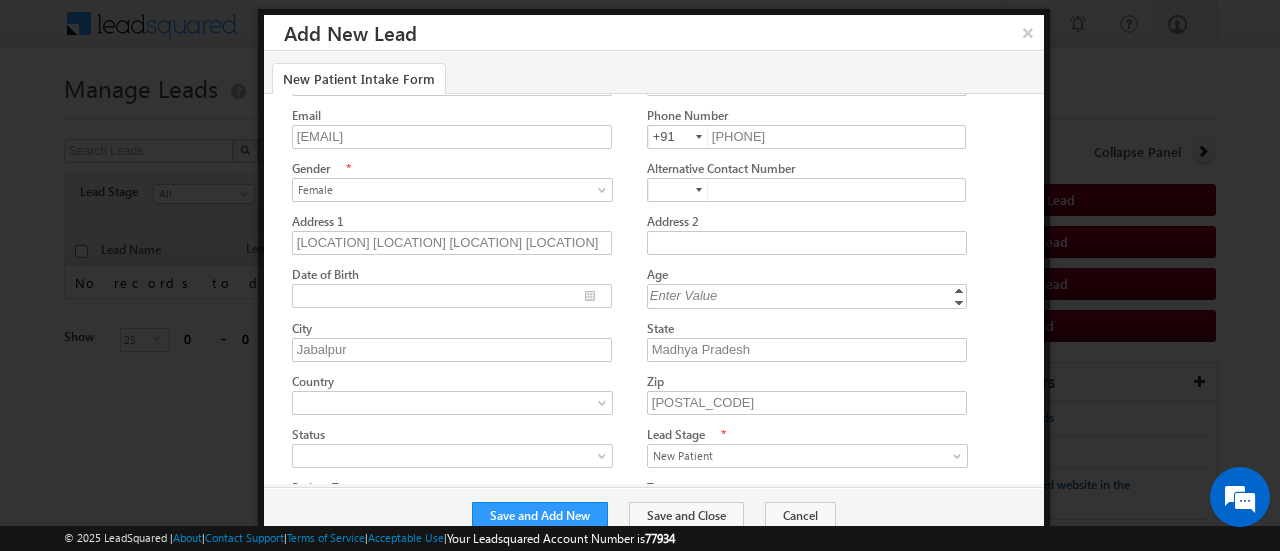click on "Enter Value" at bounding box center [808, 295] 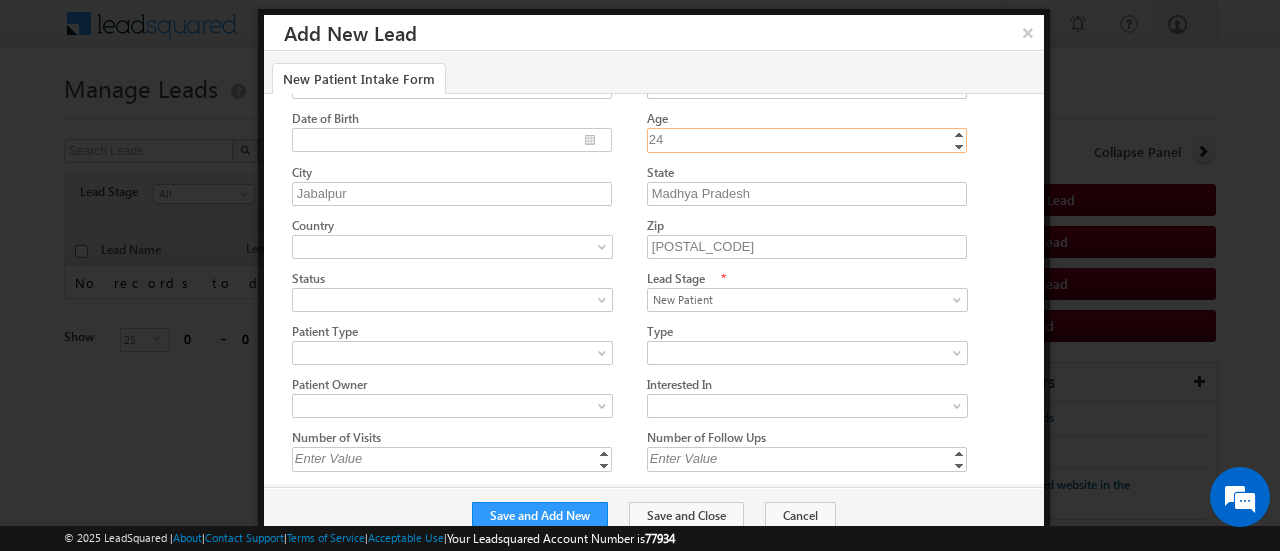 scroll, scrollTop: 279, scrollLeft: 0, axis: vertical 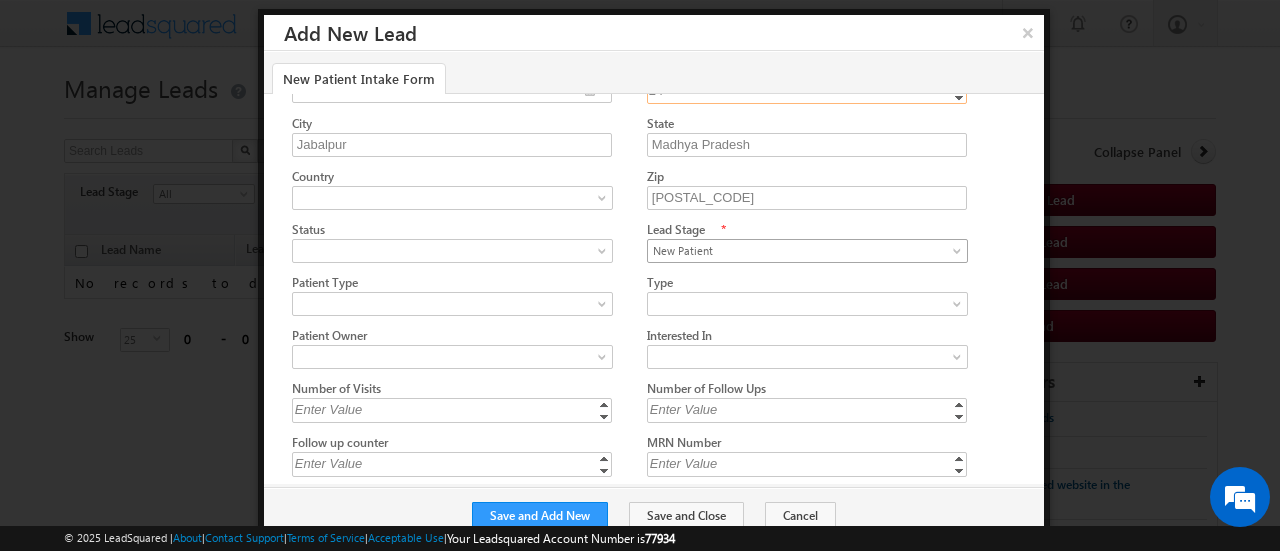type on "24" 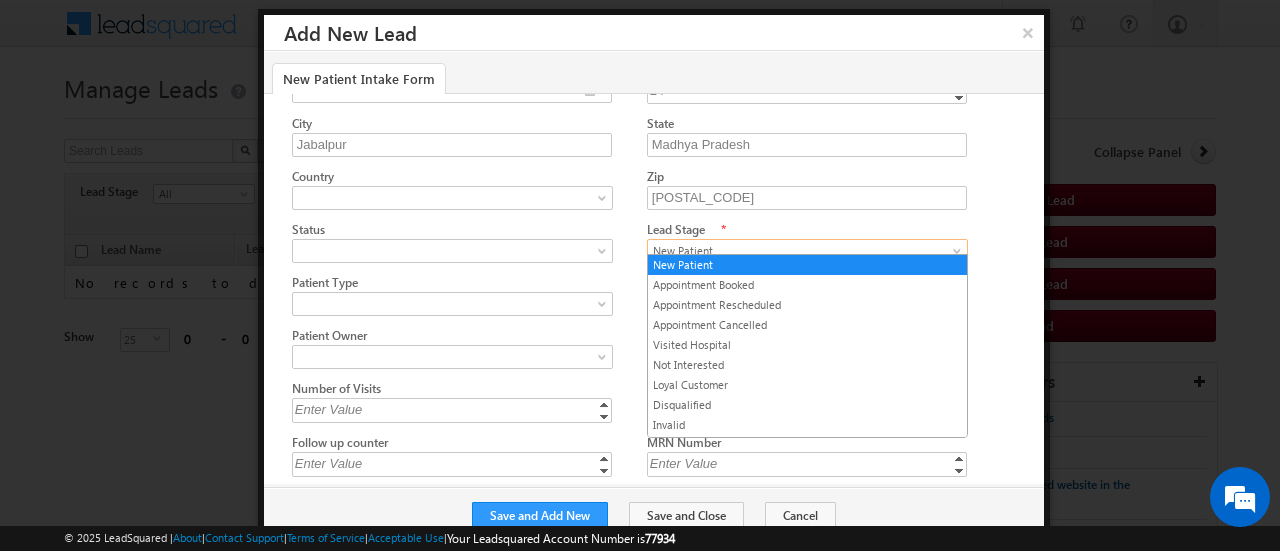 click at bounding box center (959, 255) 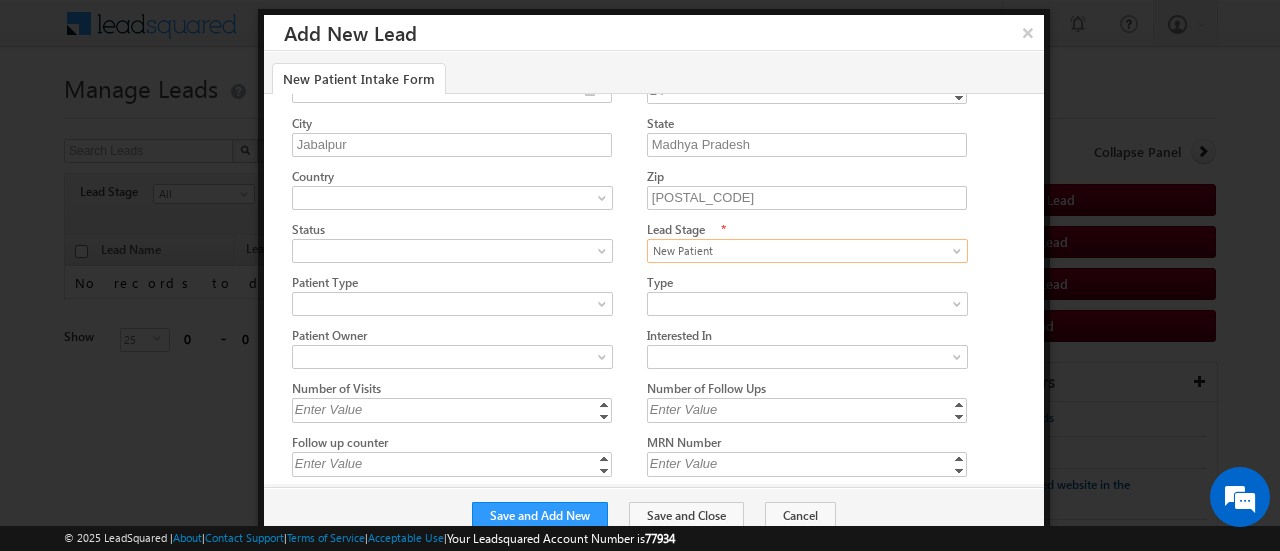 click at bounding box center [959, 255] 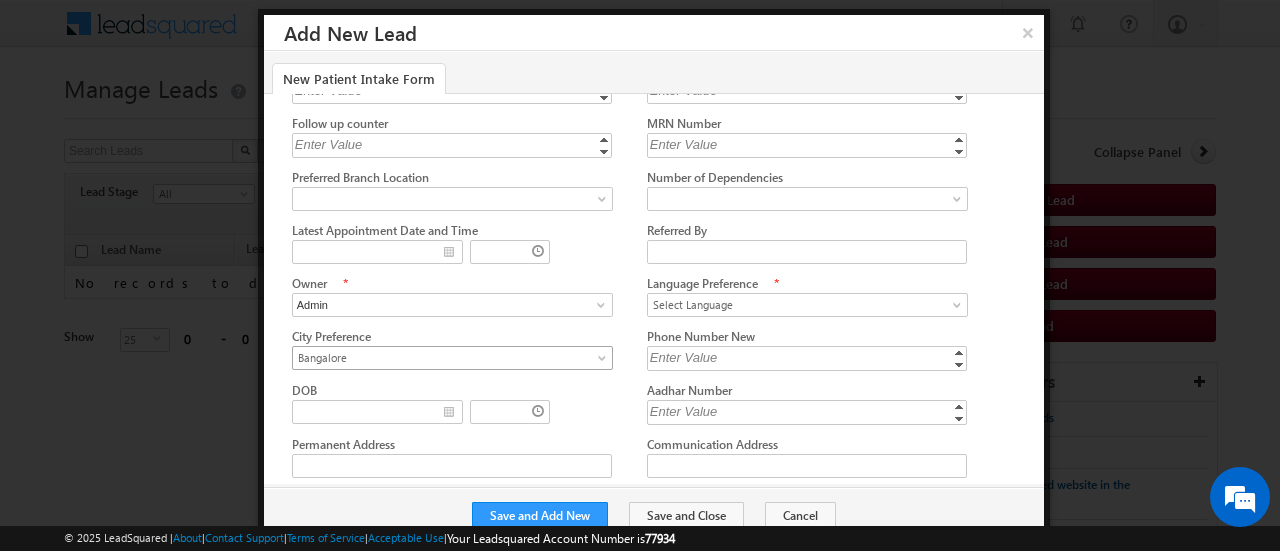 scroll, scrollTop: 680, scrollLeft: 0, axis: vertical 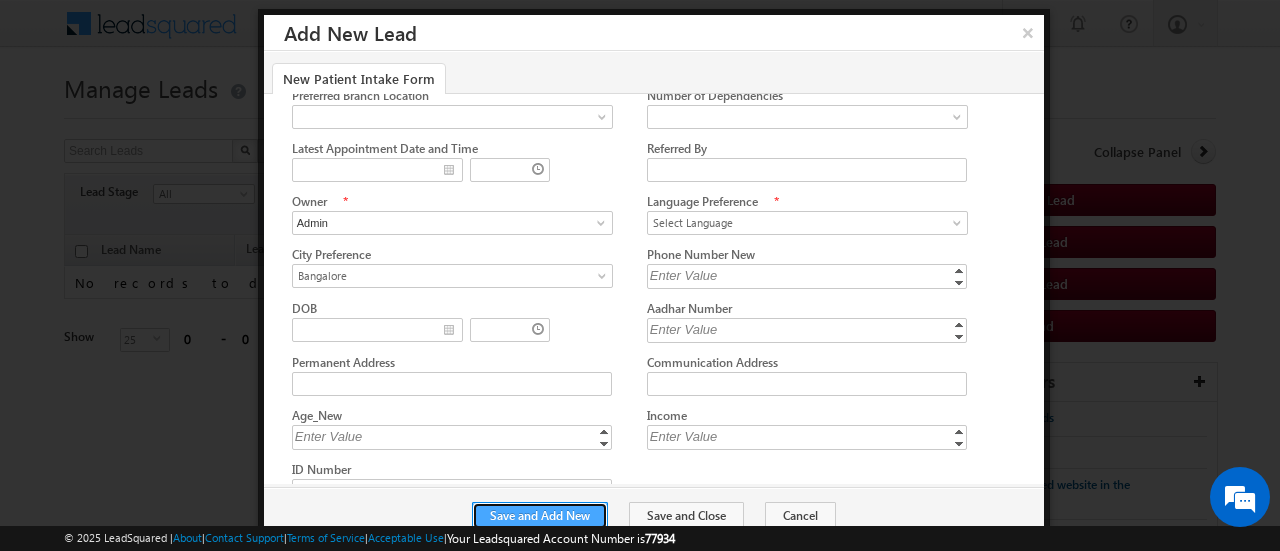 click on "Save and Add New" at bounding box center (540, 516) 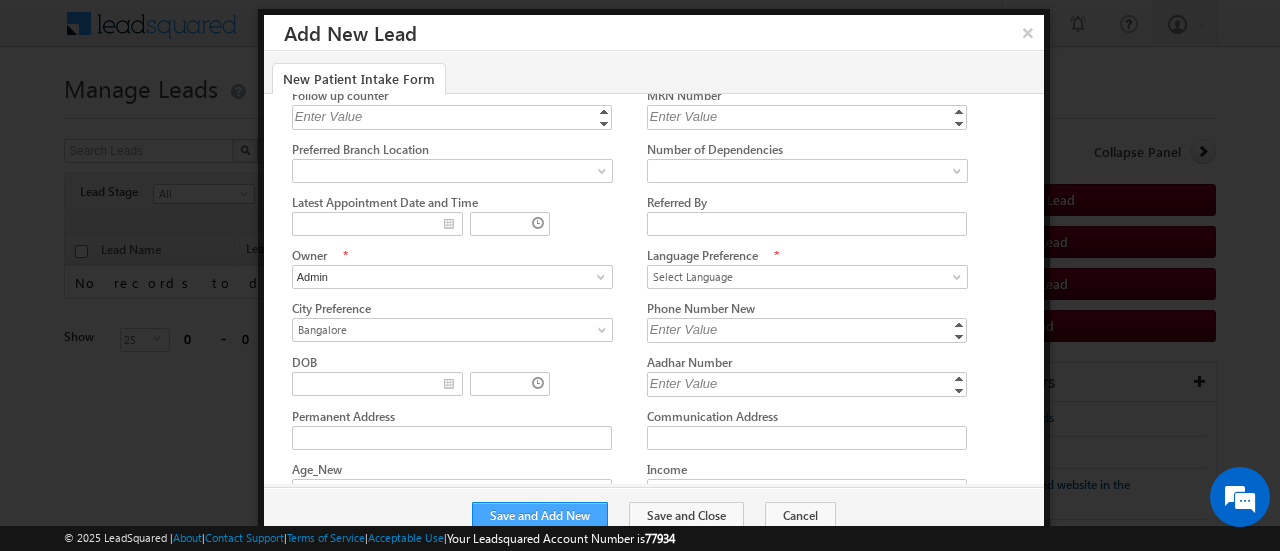 scroll, scrollTop: 0, scrollLeft: 0, axis: both 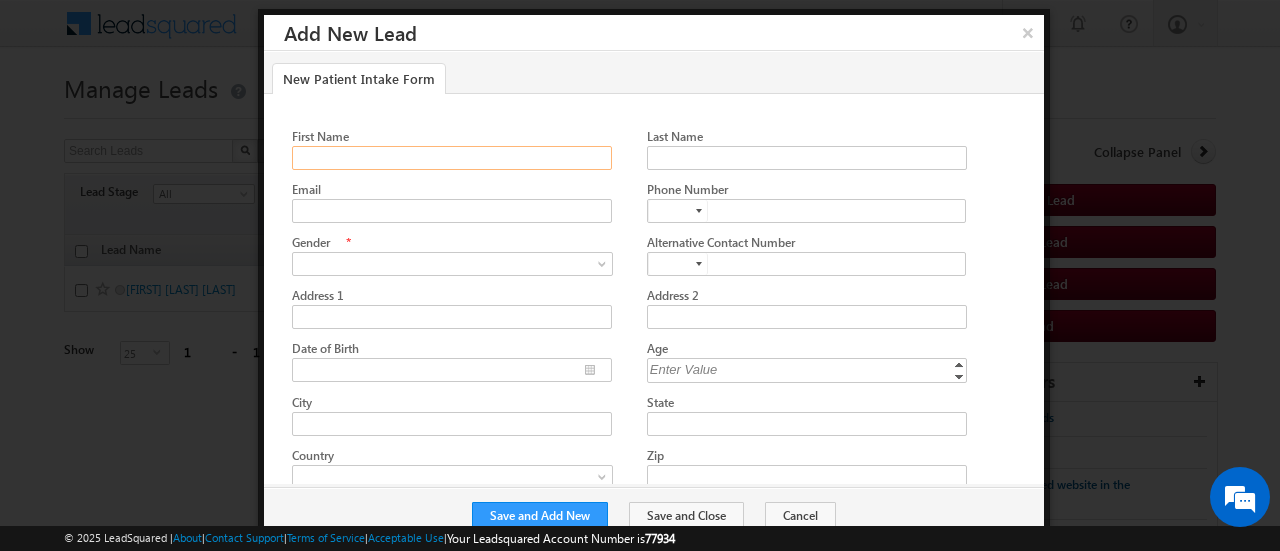 click on "First Name" at bounding box center [452, 158] 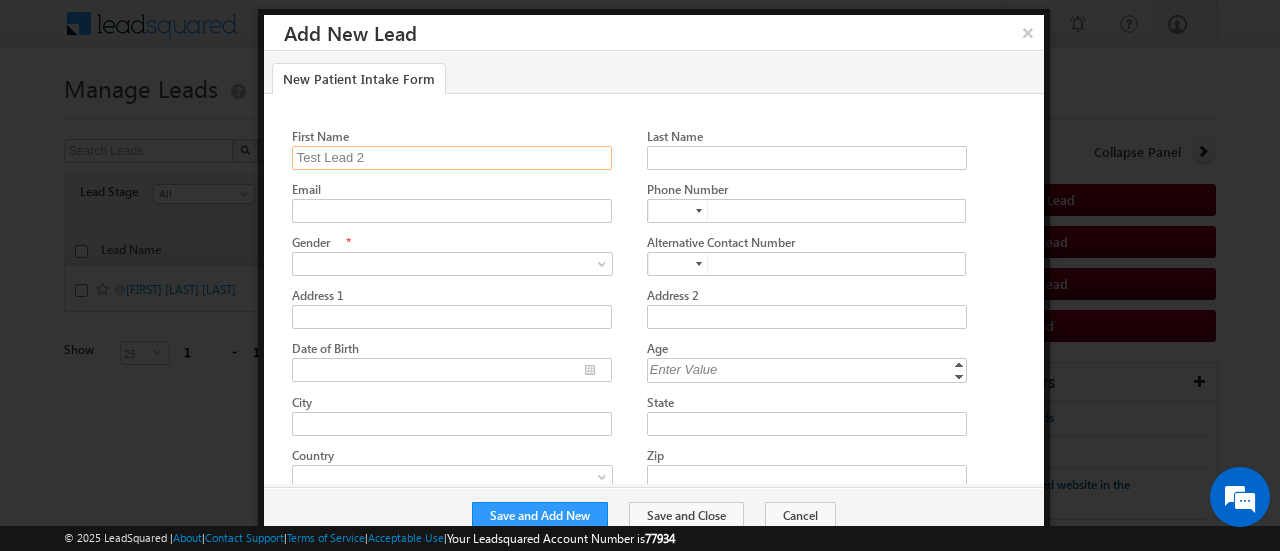 type on "Test Lead 2" 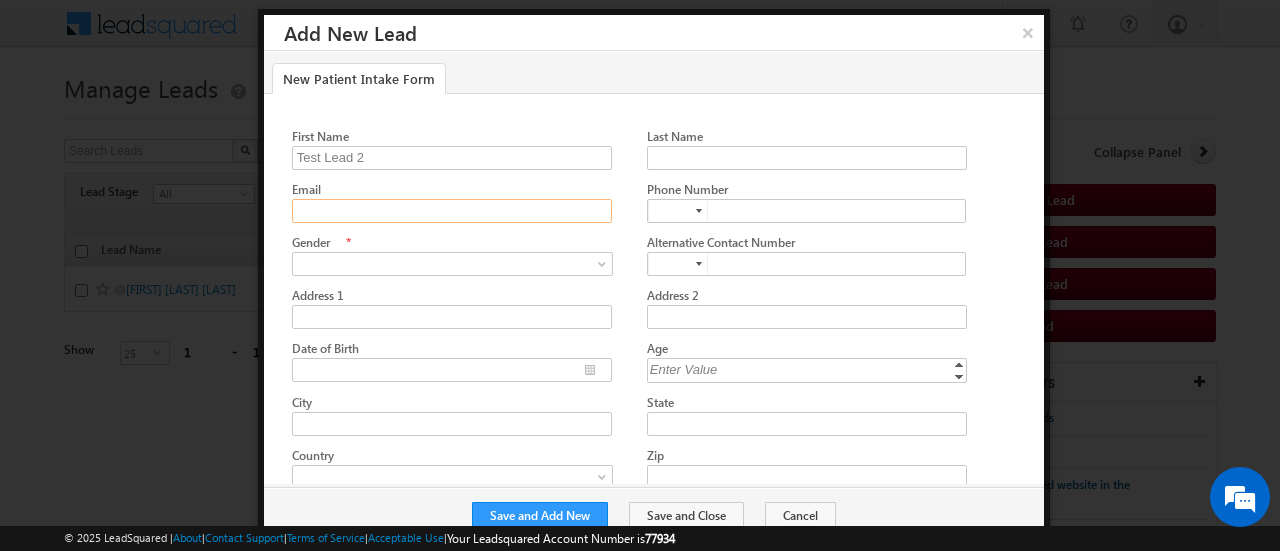 click on "Email" 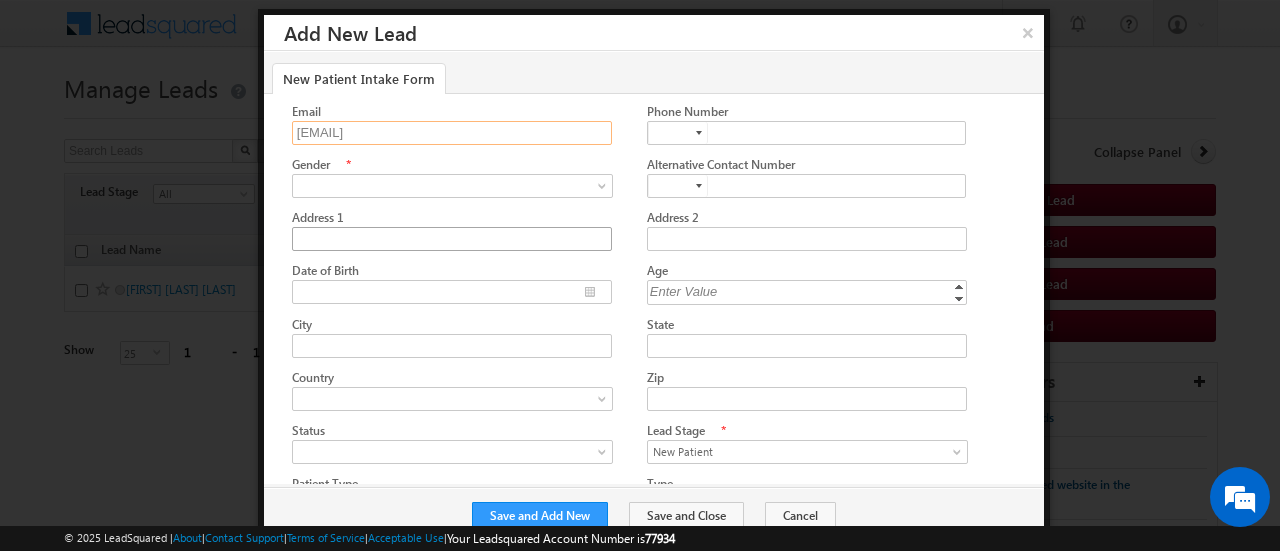 scroll, scrollTop: 81, scrollLeft: 0, axis: vertical 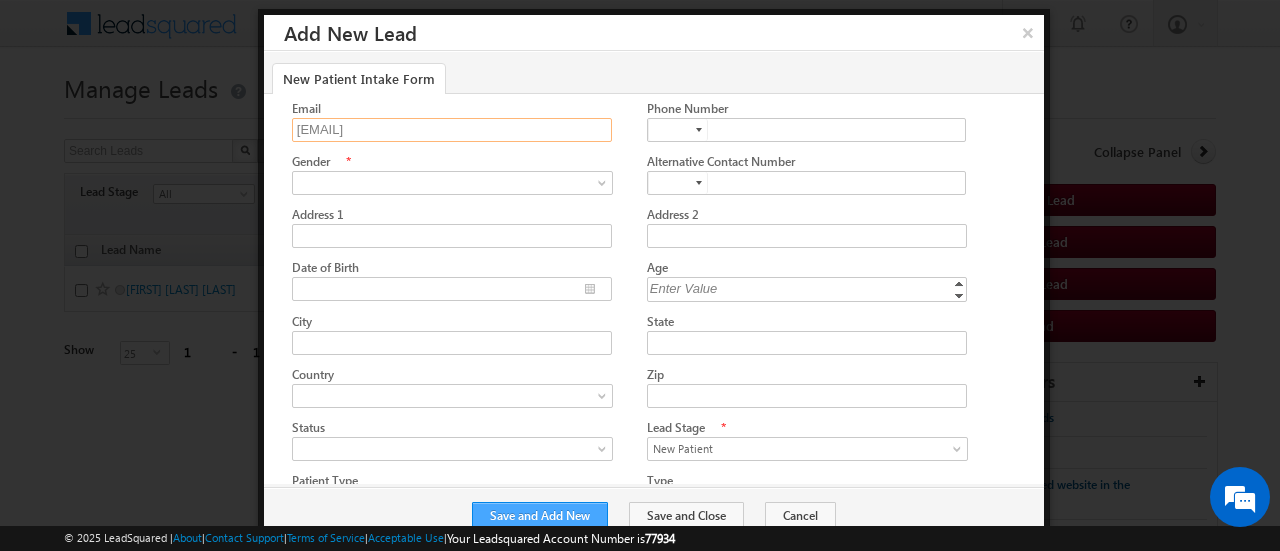 type on "lead2@gmail.com" 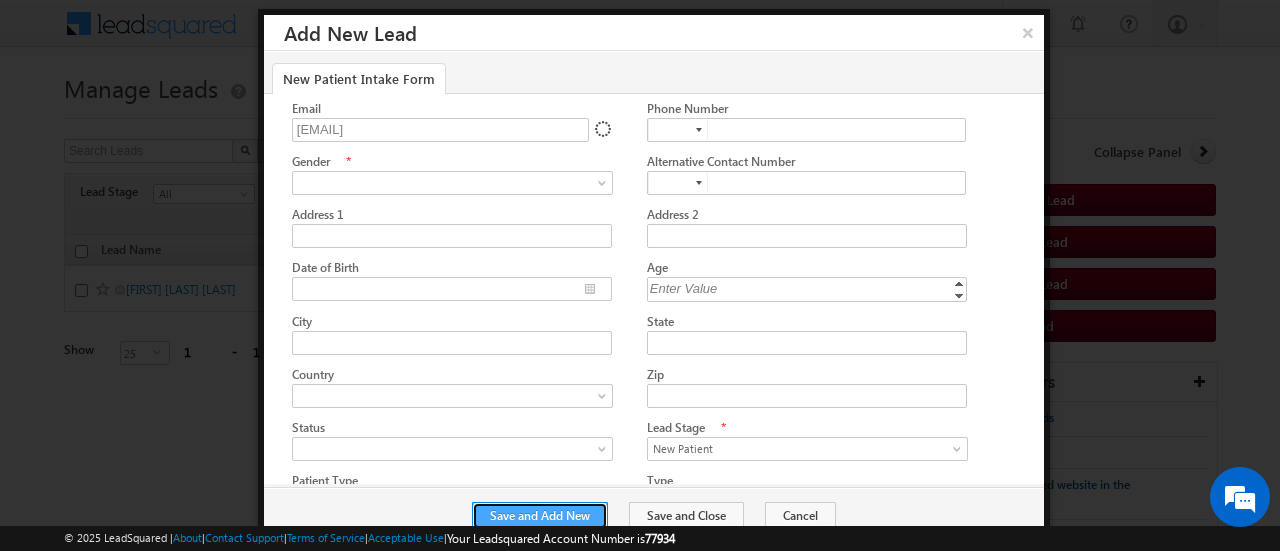 click on "Save and Add New" at bounding box center [540, 516] 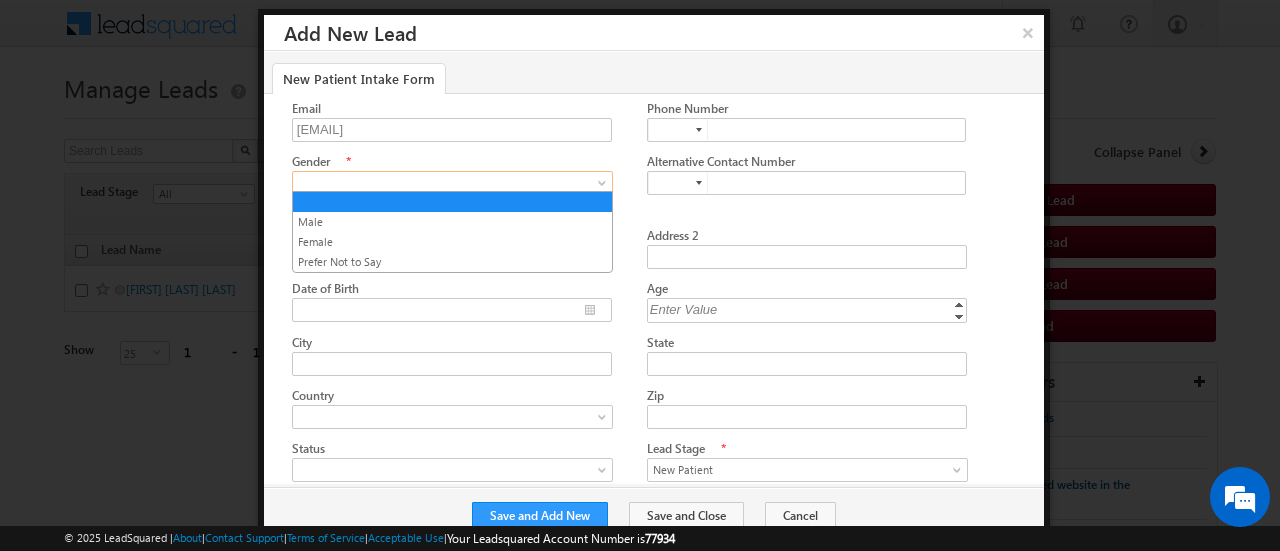 click at bounding box center (448, 183) 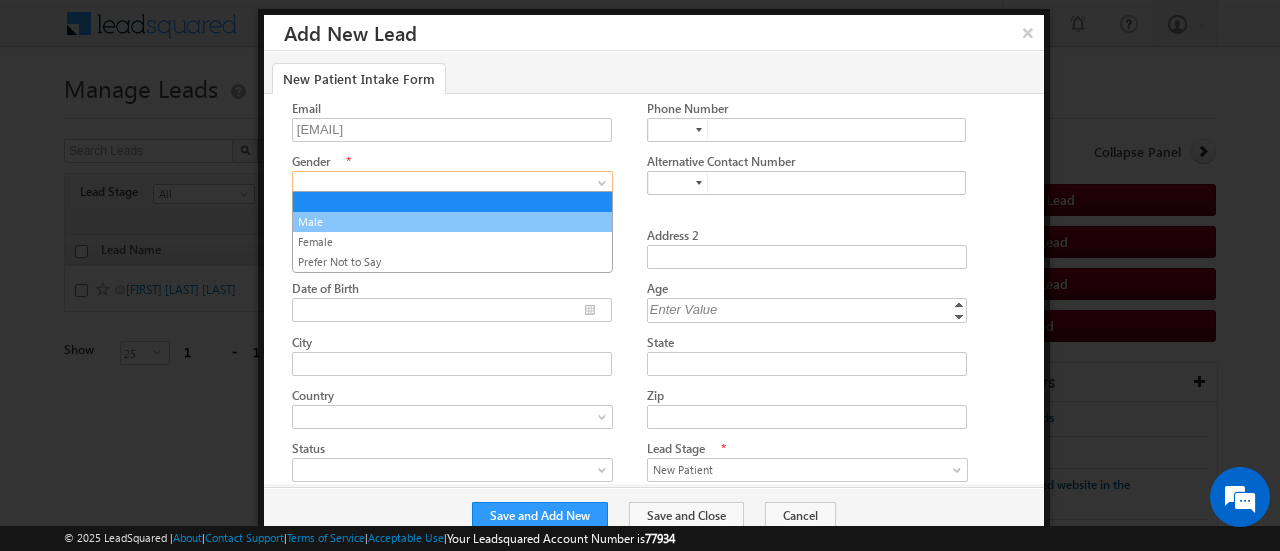 click on "Male" at bounding box center (452, 222) 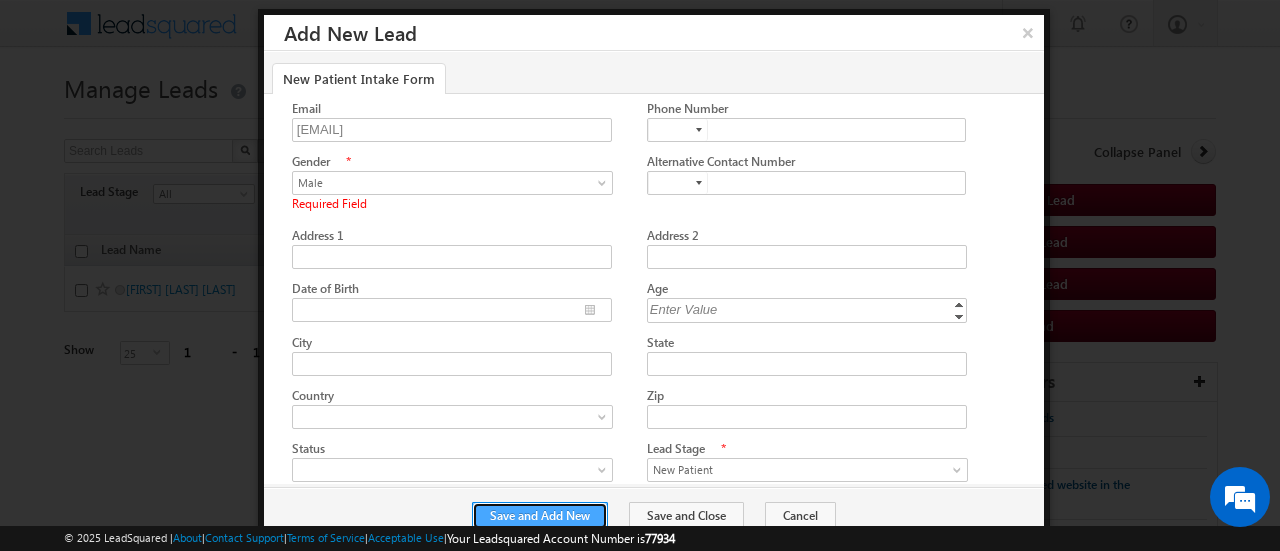 click on "Save and Add New" at bounding box center (540, 516) 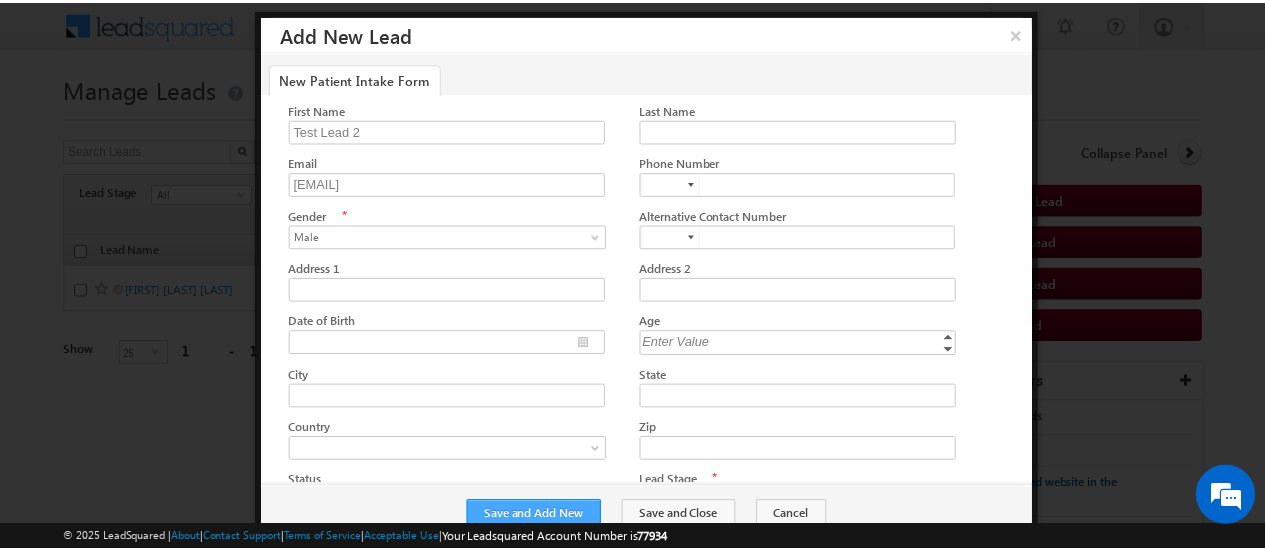 scroll, scrollTop: 0, scrollLeft: 0, axis: both 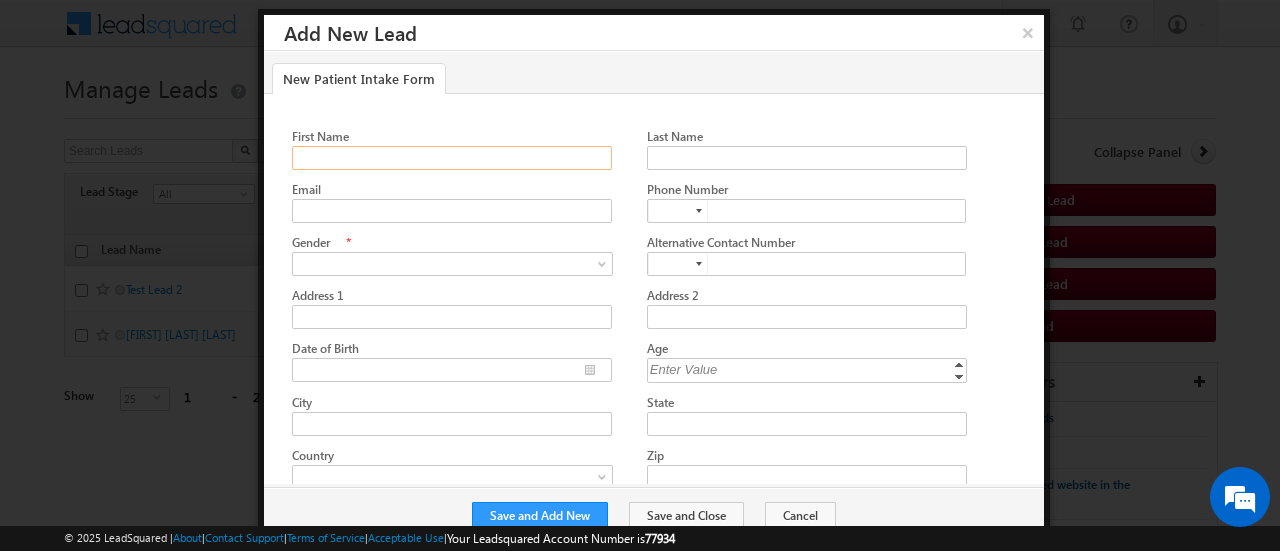 click on "First Name" at bounding box center [452, 158] 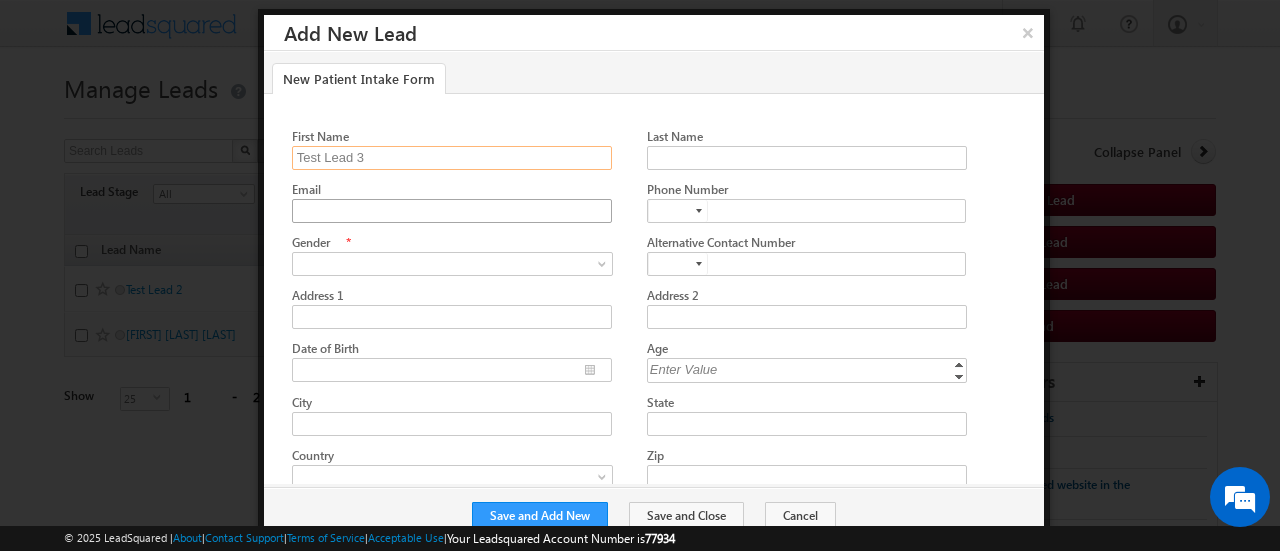 type on "Test Lead 3" 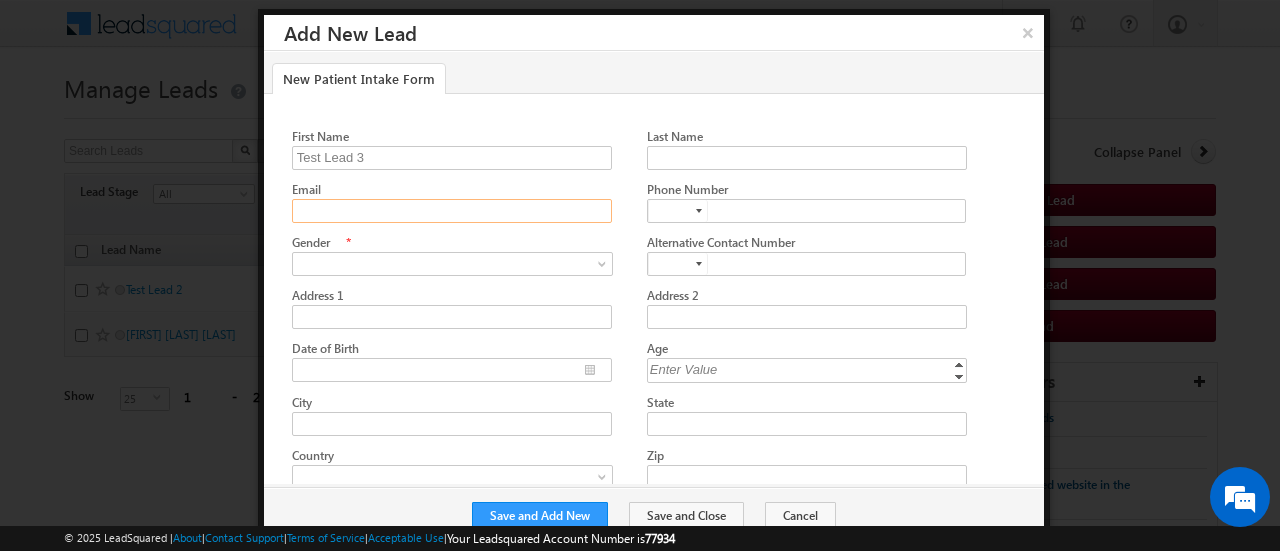 click on "Email" 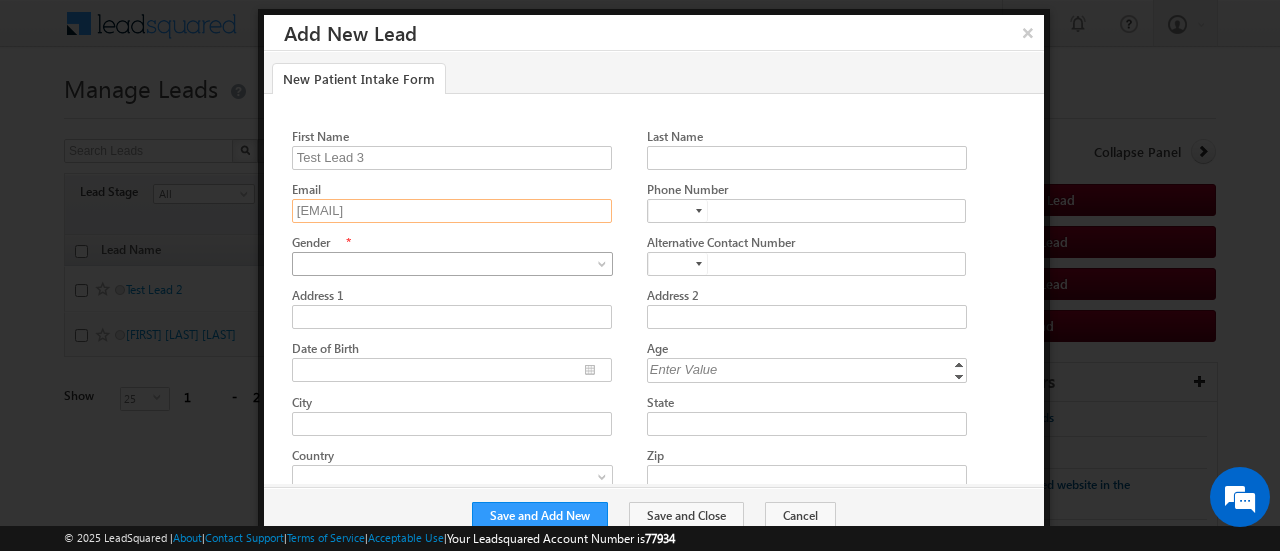 type on "testlead3@gmail.com" 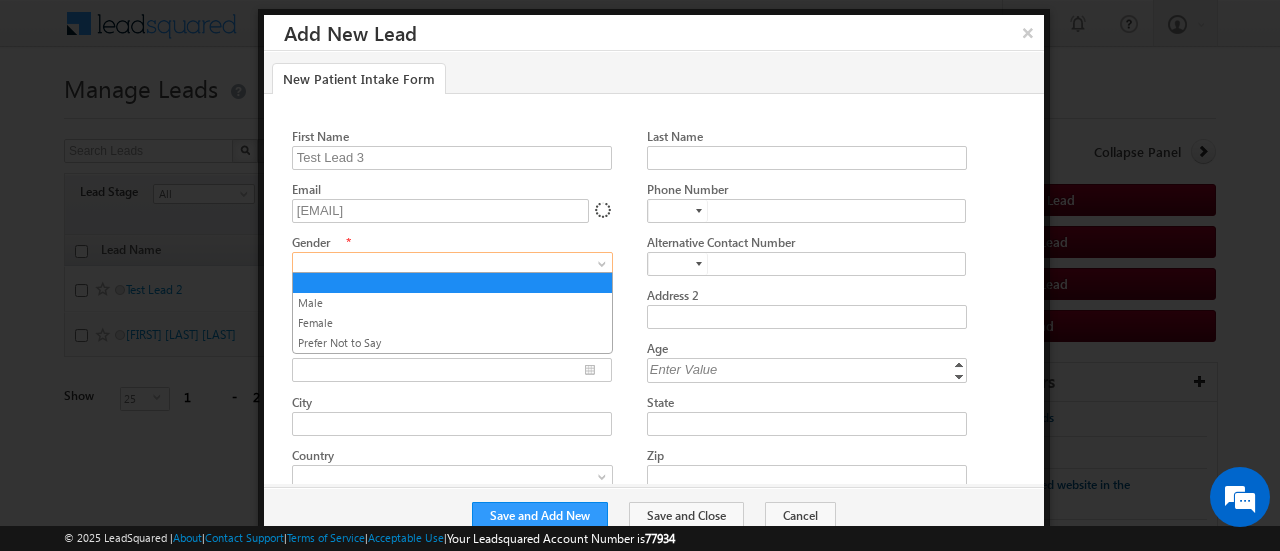 click at bounding box center (448, 264) 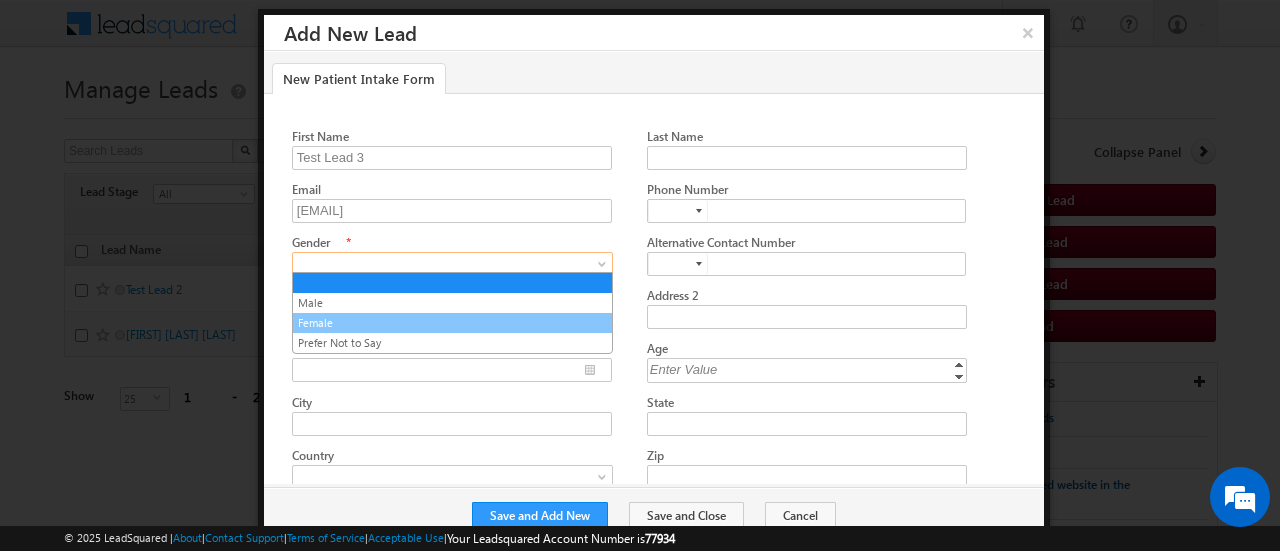click on "Female" at bounding box center [452, 323] 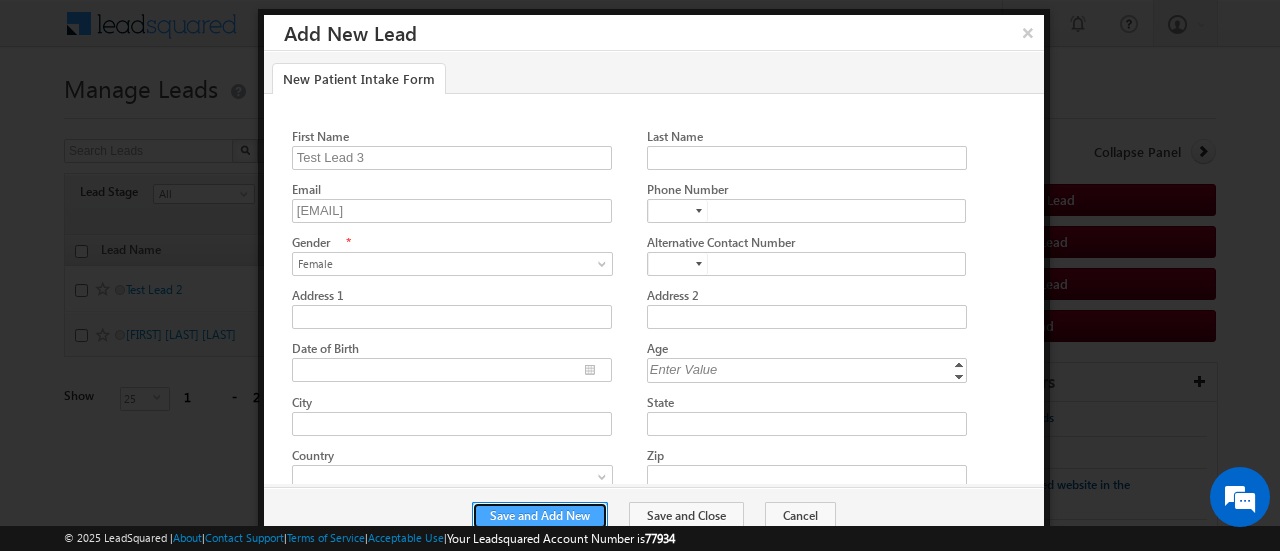 click on "Save and Add New" at bounding box center [540, 516] 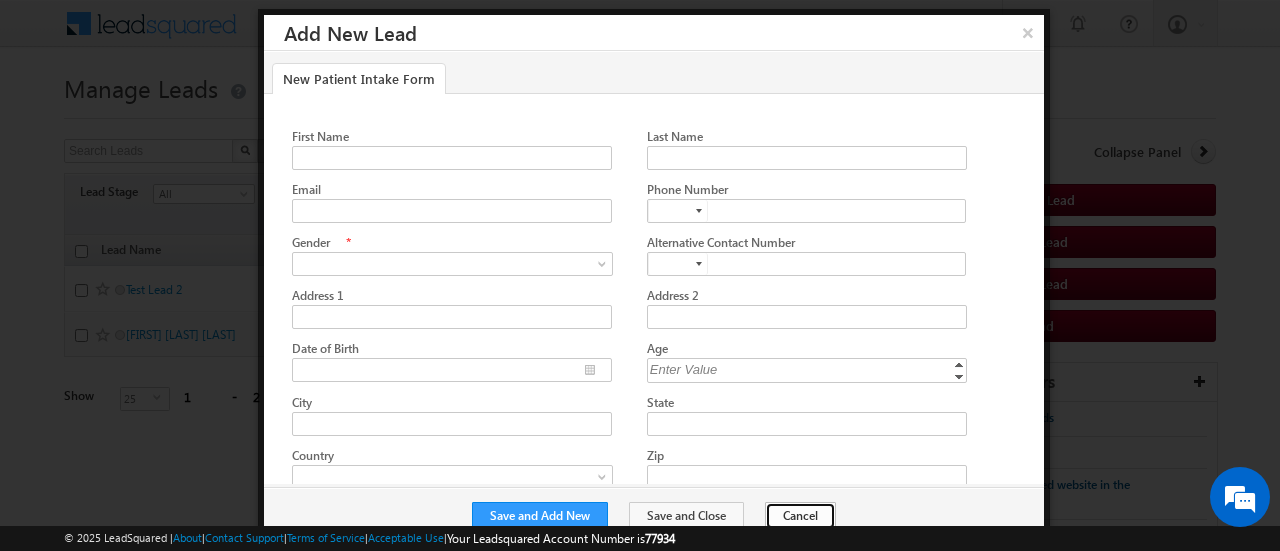 click on "Cancel" at bounding box center [800, 516] 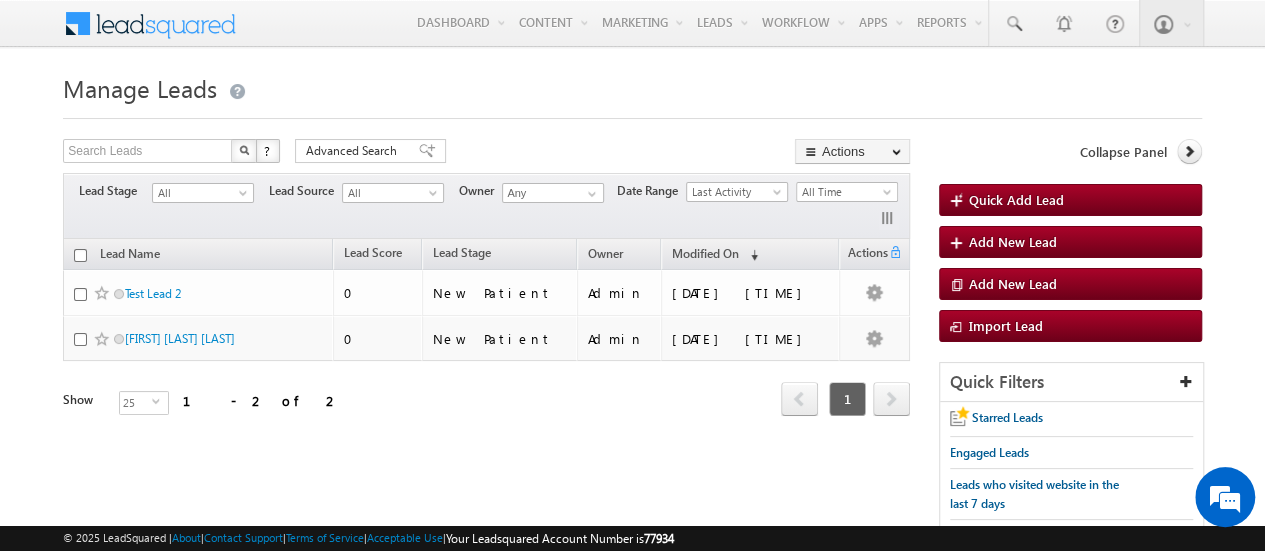 click on "next" at bounding box center [891, 399] 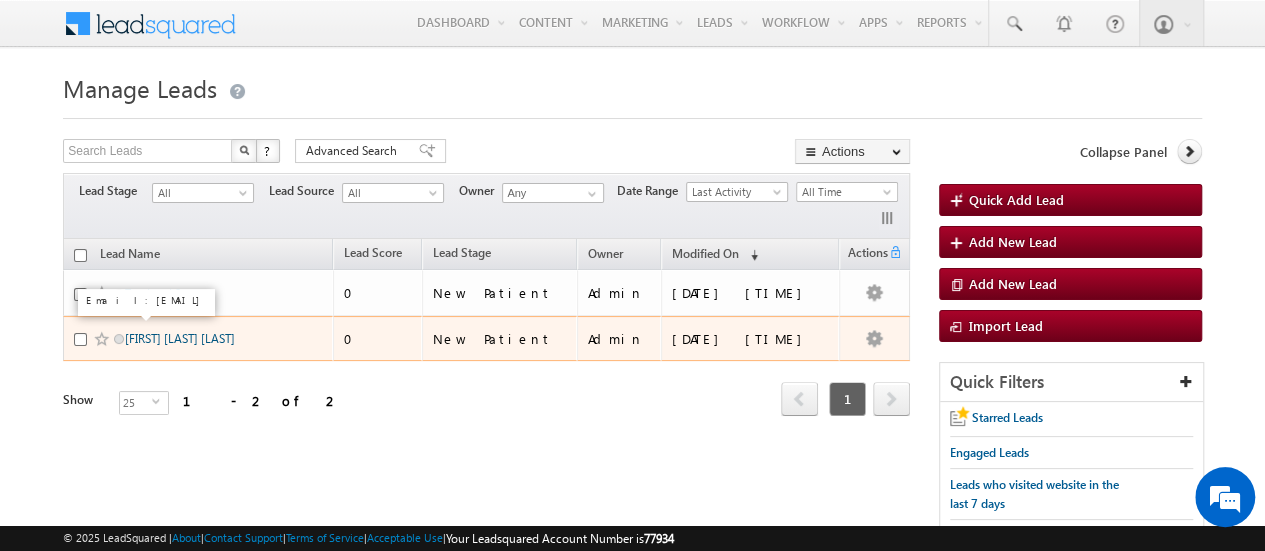 click on "Test Lead 1 Verma" at bounding box center [180, 338] 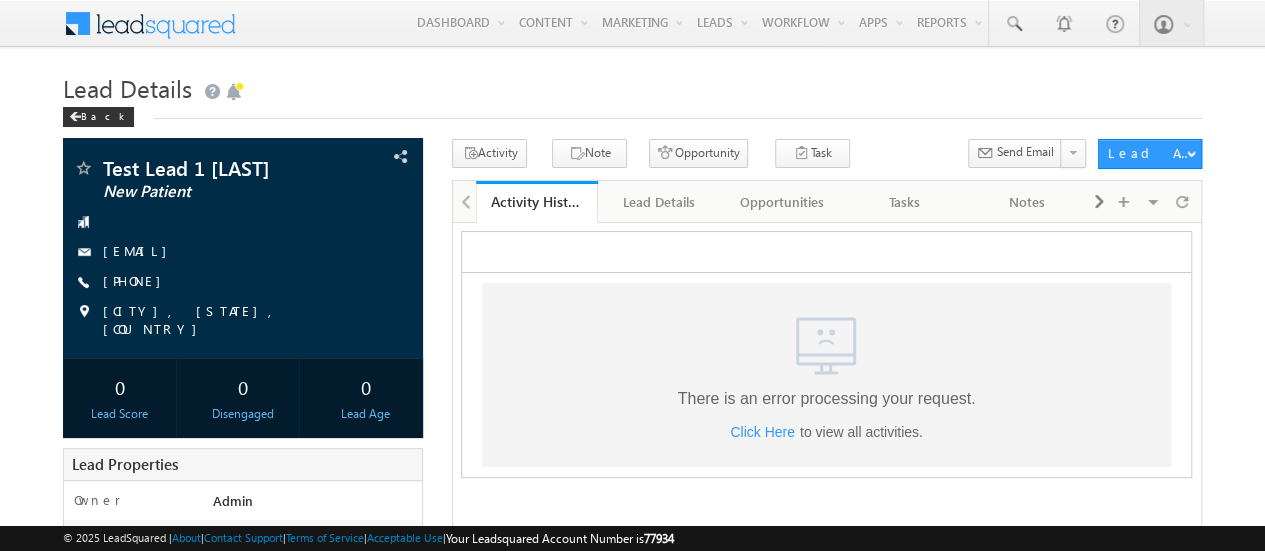 scroll, scrollTop: 0, scrollLeft: 0, axis: both 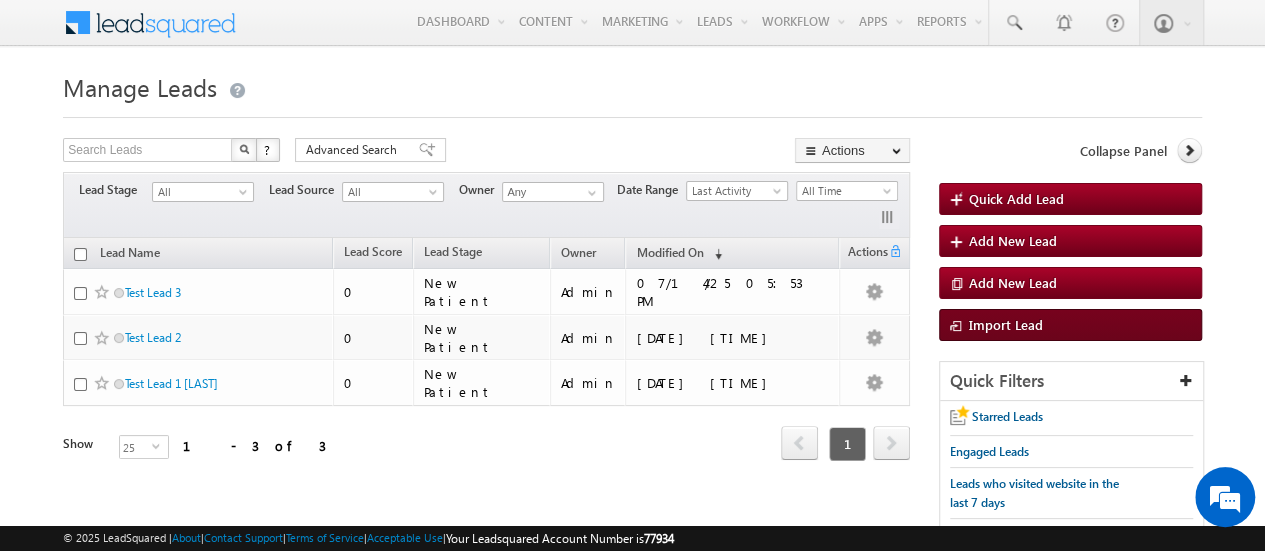click on "Import Lead" at bounding box center (1006, 324) 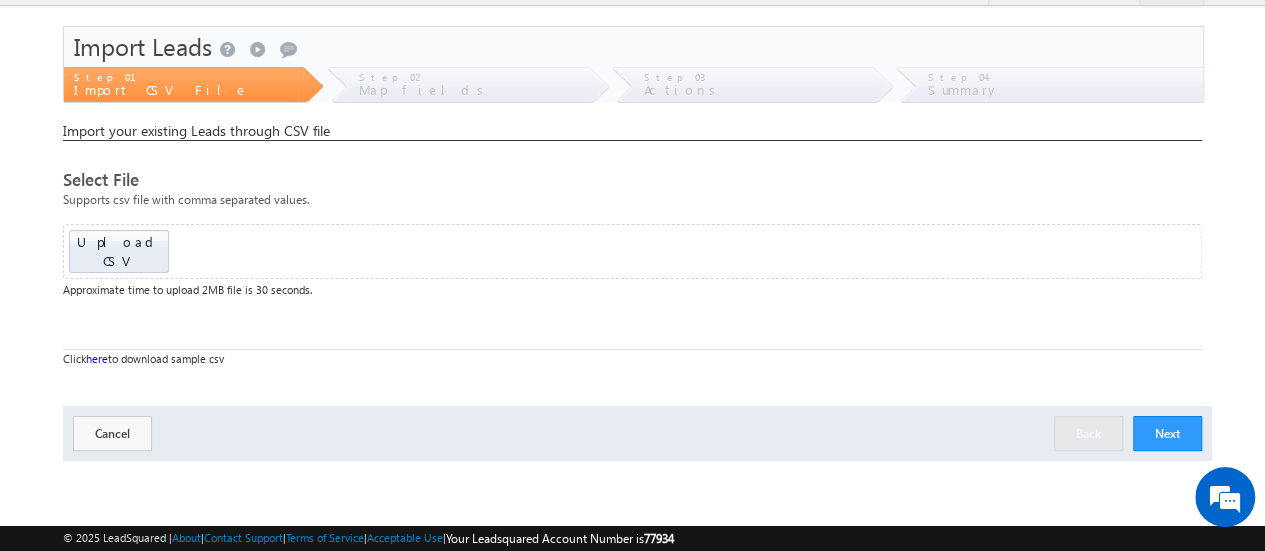 scroll, scrollTop: 40, scrollLeft: 0, axis: vertical 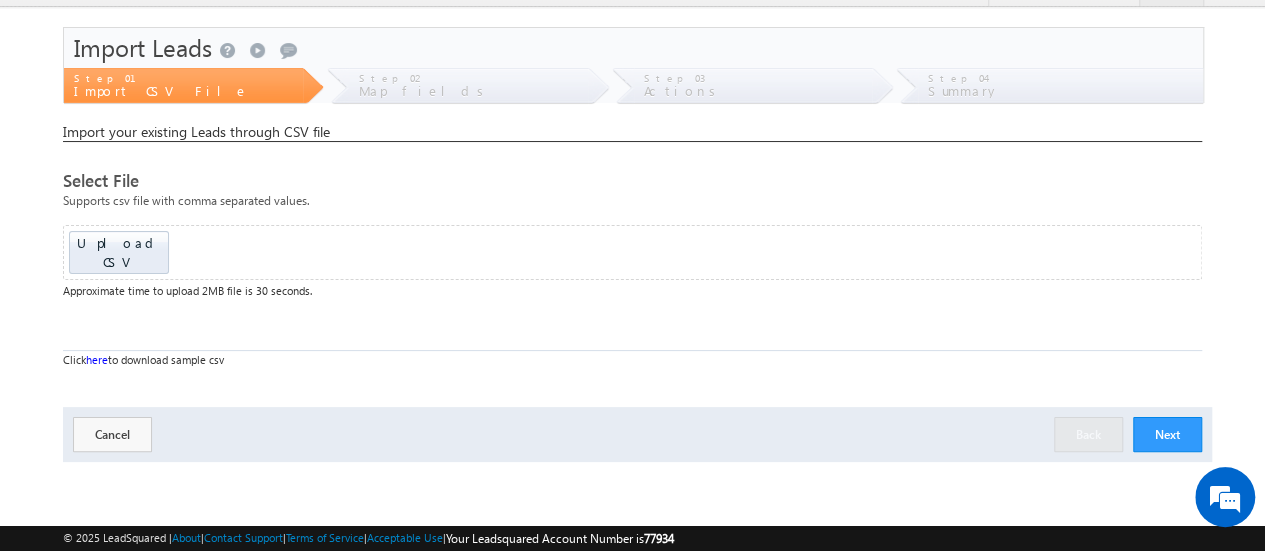 click on "here" at bounding box center (97, 359) 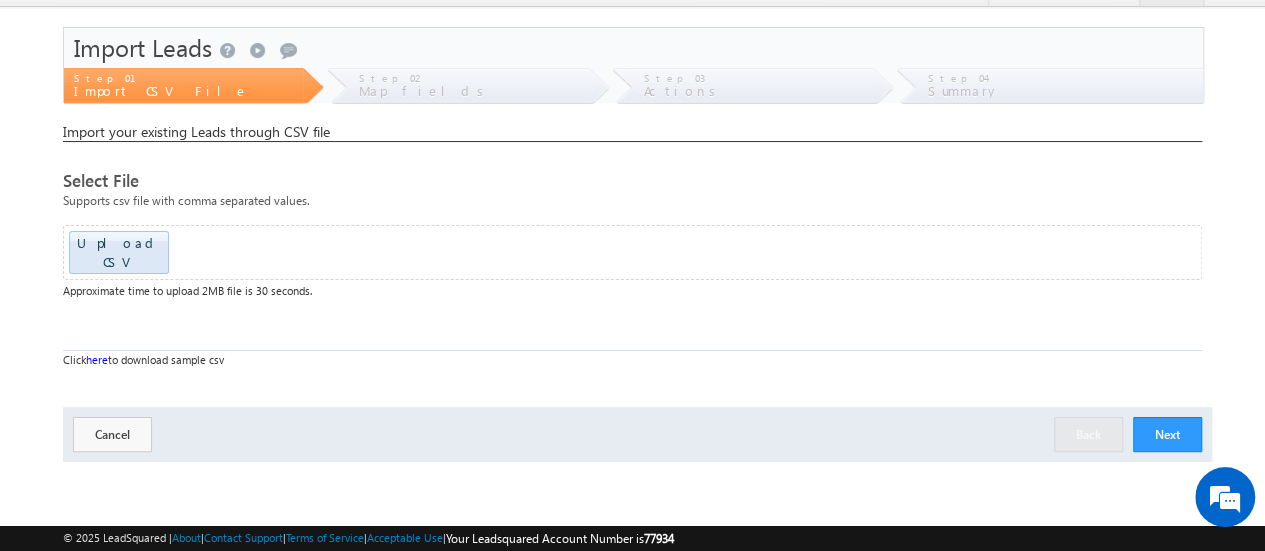 click at bounding box center (-1532, 246) 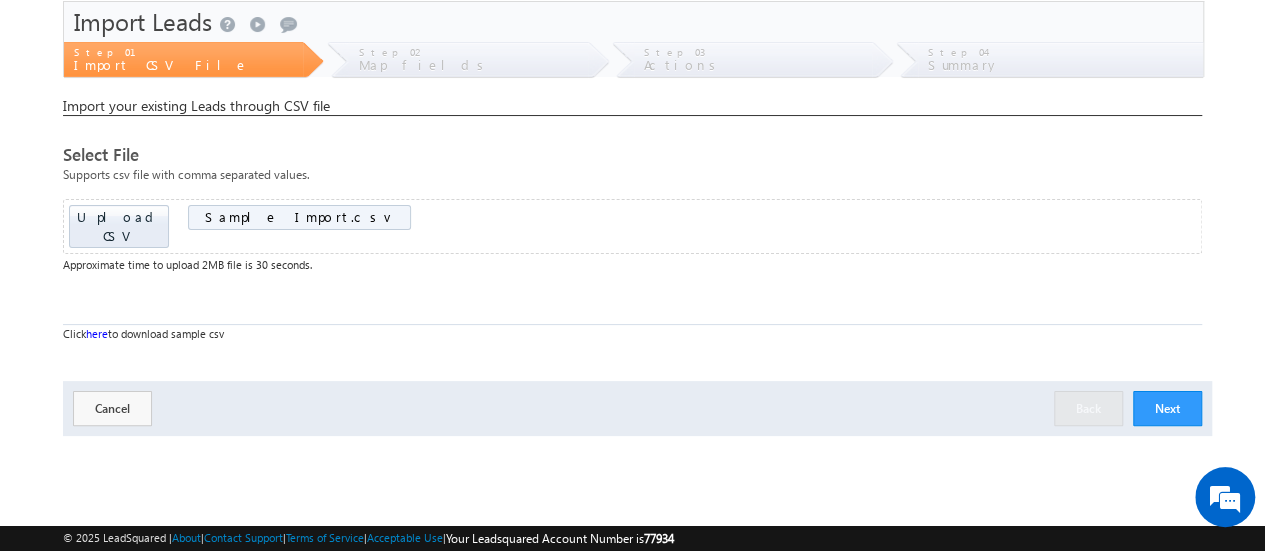 scroll, scrollTop: 0, scrollLeft: 0, axis: both 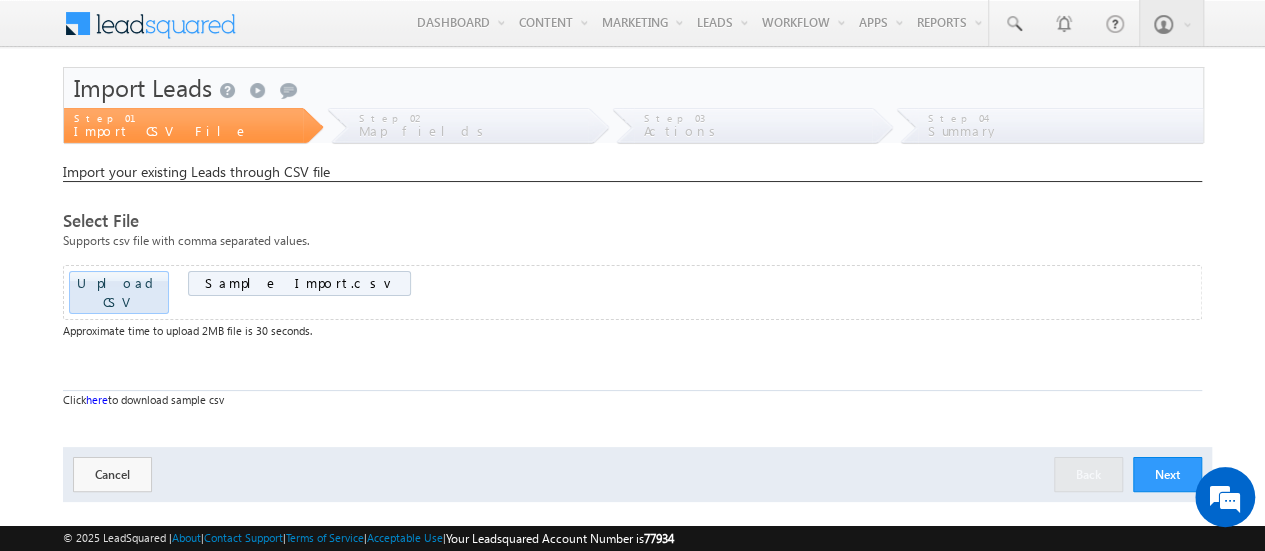 click at bounding box center (-1532, 286) 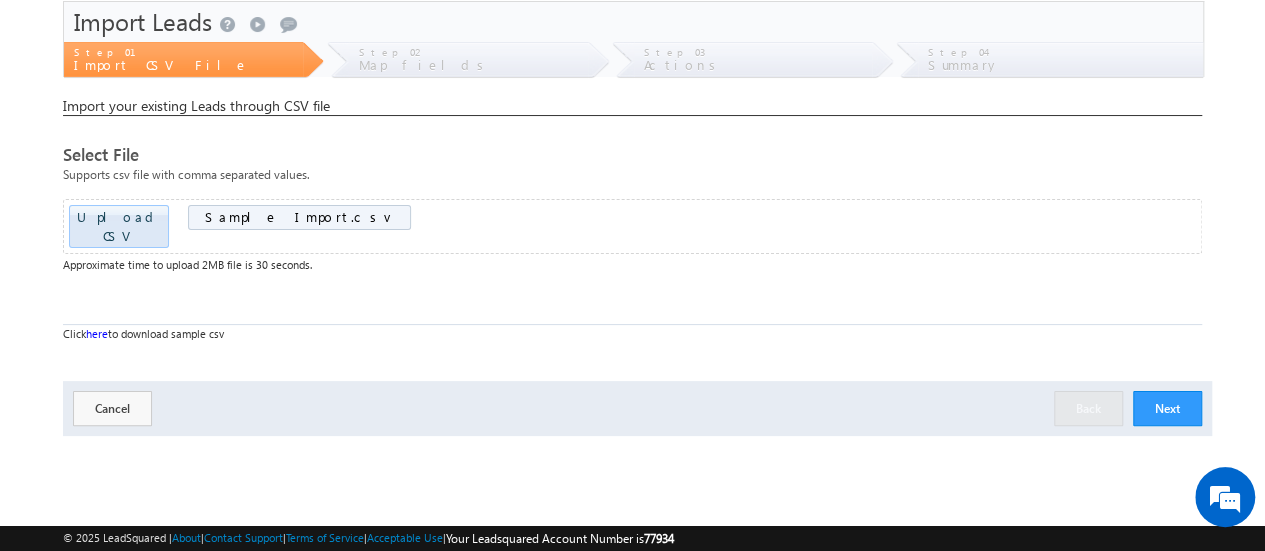 scroll, scrollTop: 0, scrollLeft: 0, axis: both 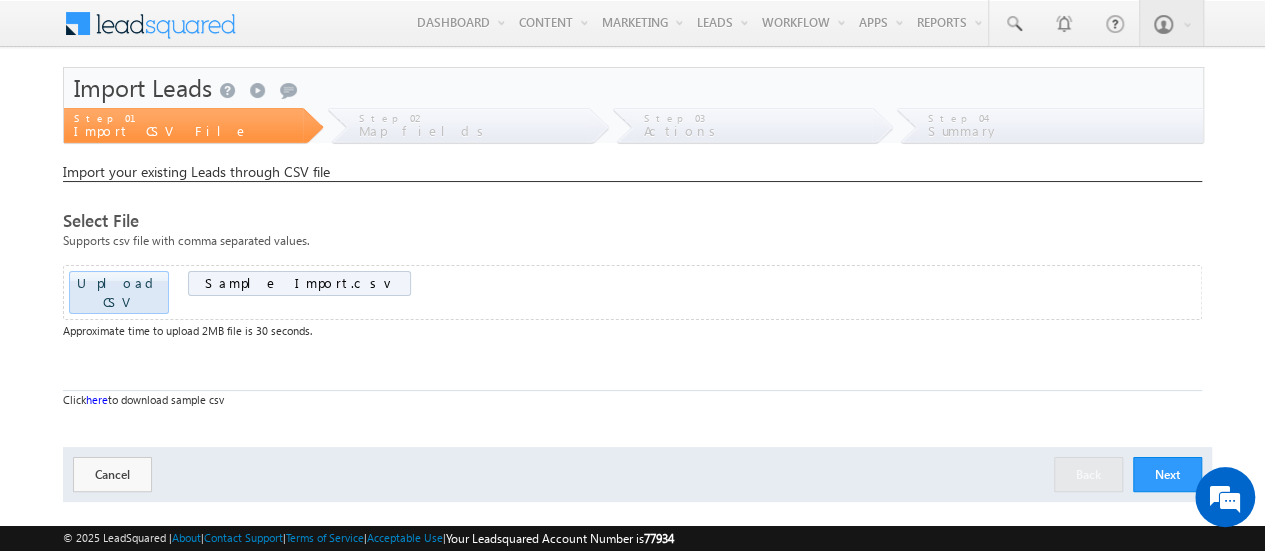 click at bounding box center [-1532, 286] 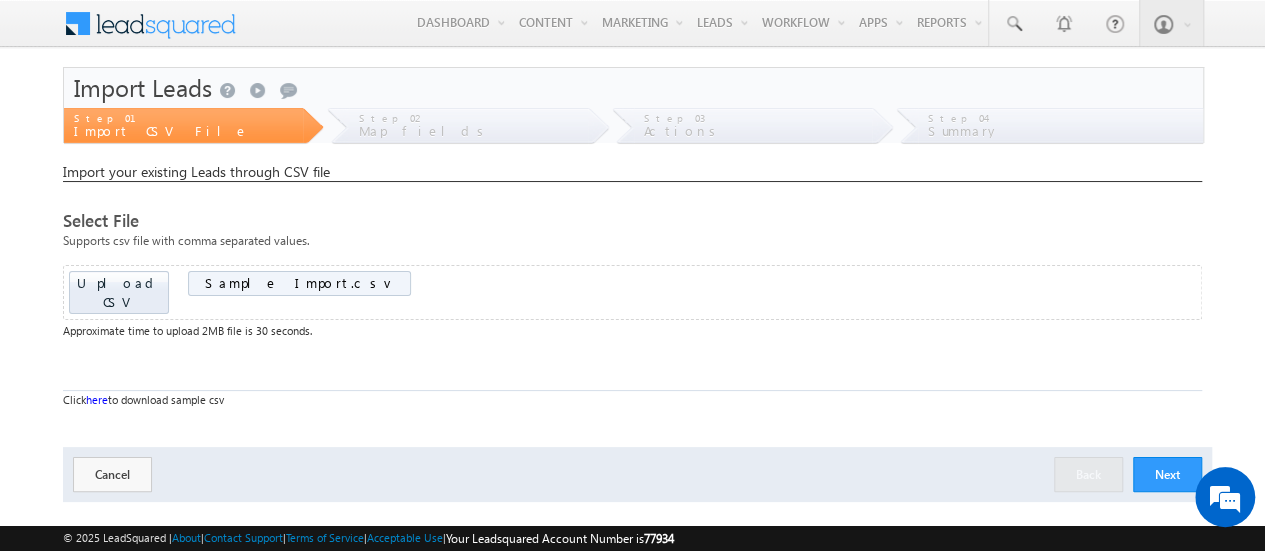 click on "Sample Import.csv" at bounding box center [300, 283] 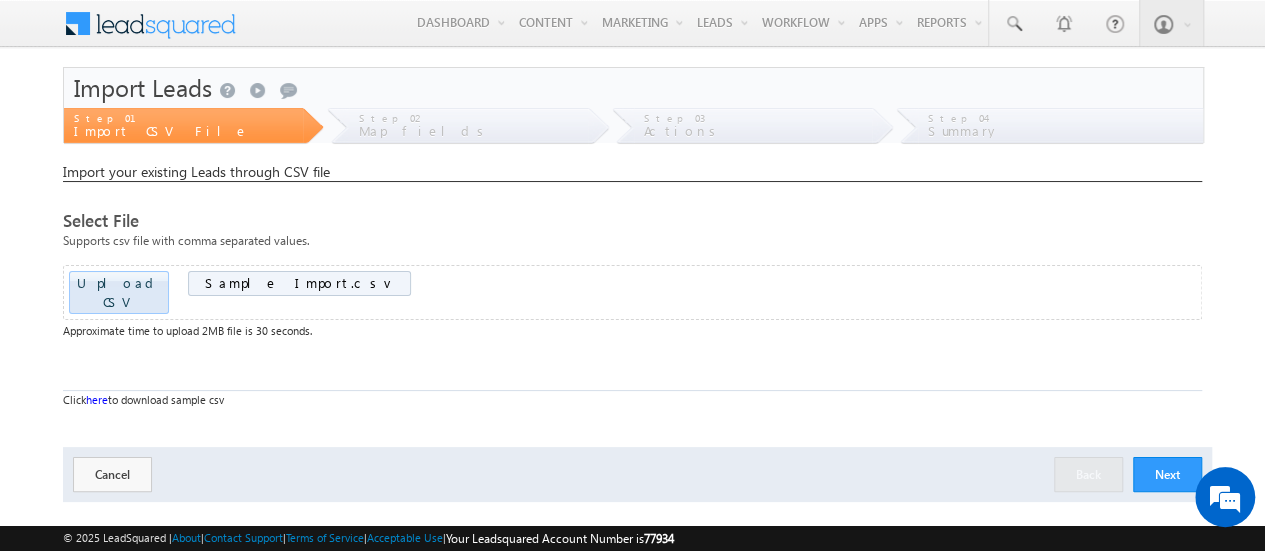 click on "Upload CSV" at bounding box center (119, 292) 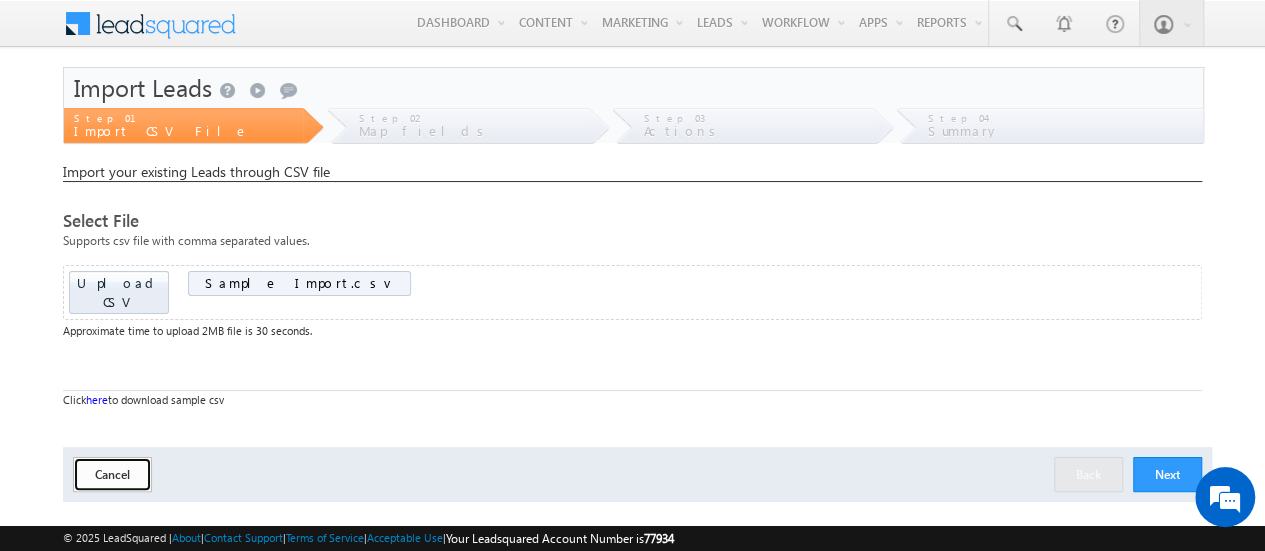 click on "Cancel" at bounding box center [112, 474] 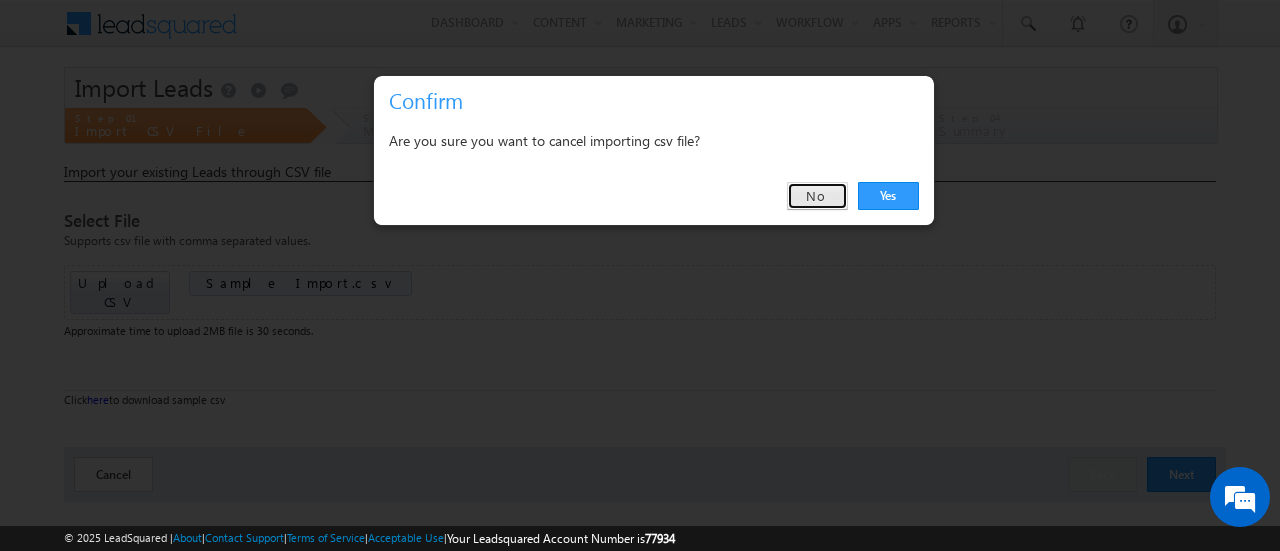 click on "No" at bounding box center (817, 196) 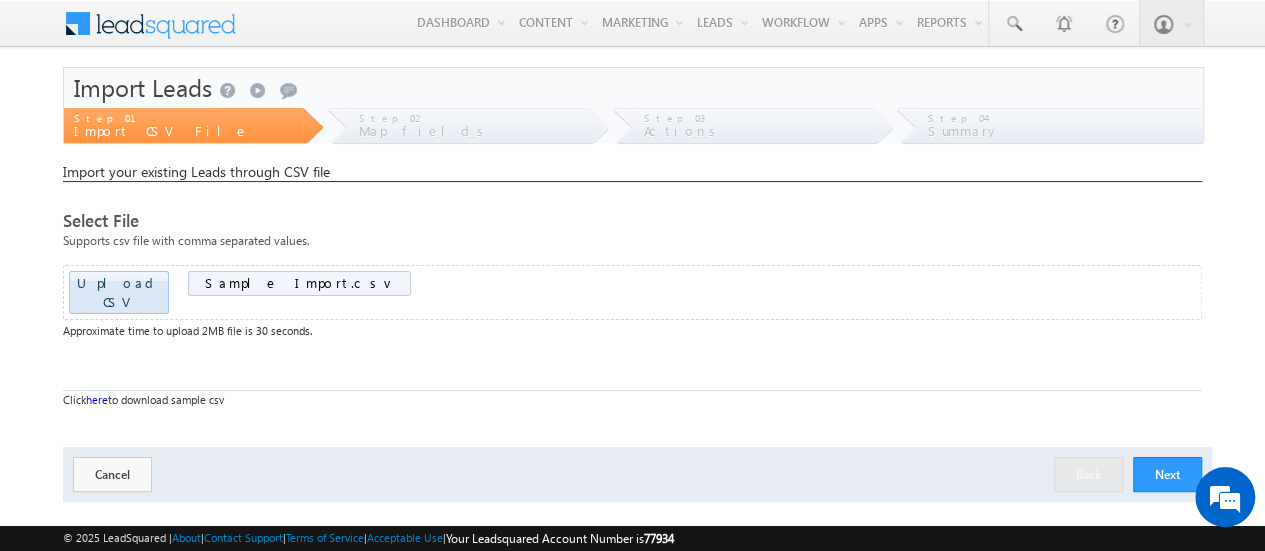 click at bounding box center (-1532, 286) 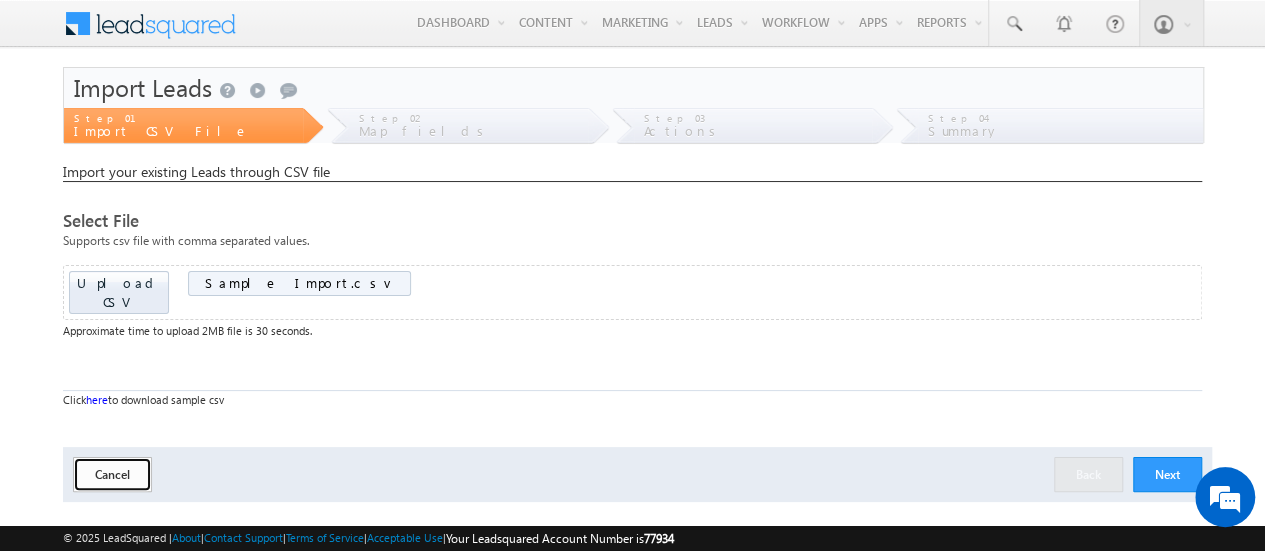 click on "Cancel" at bounding box center [112, 474] 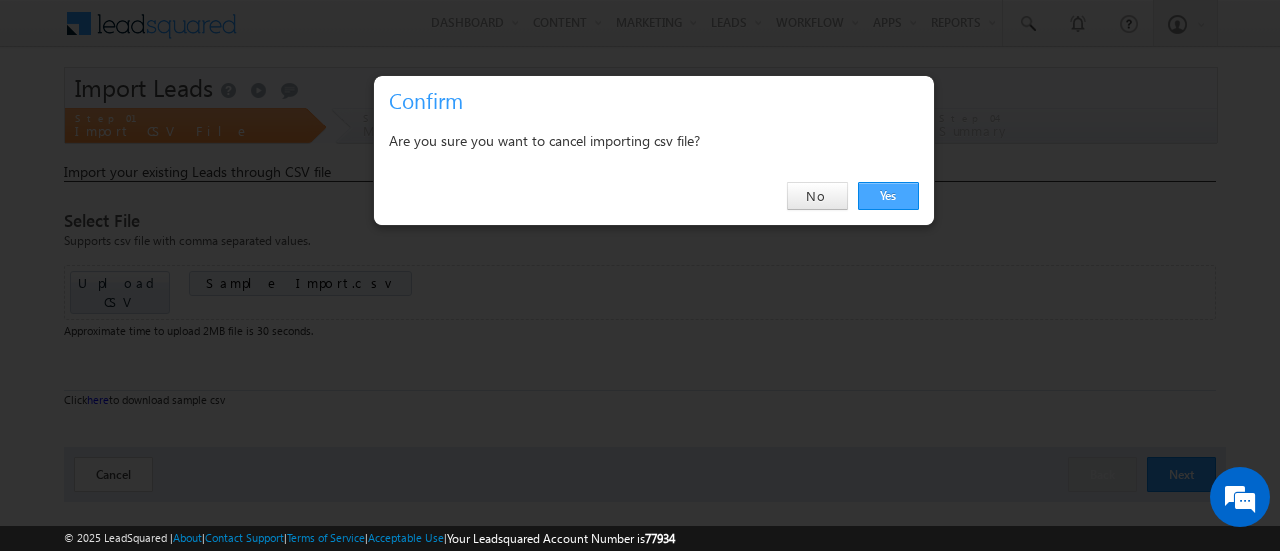 click on "Yes" at bounding box center (888, 196) 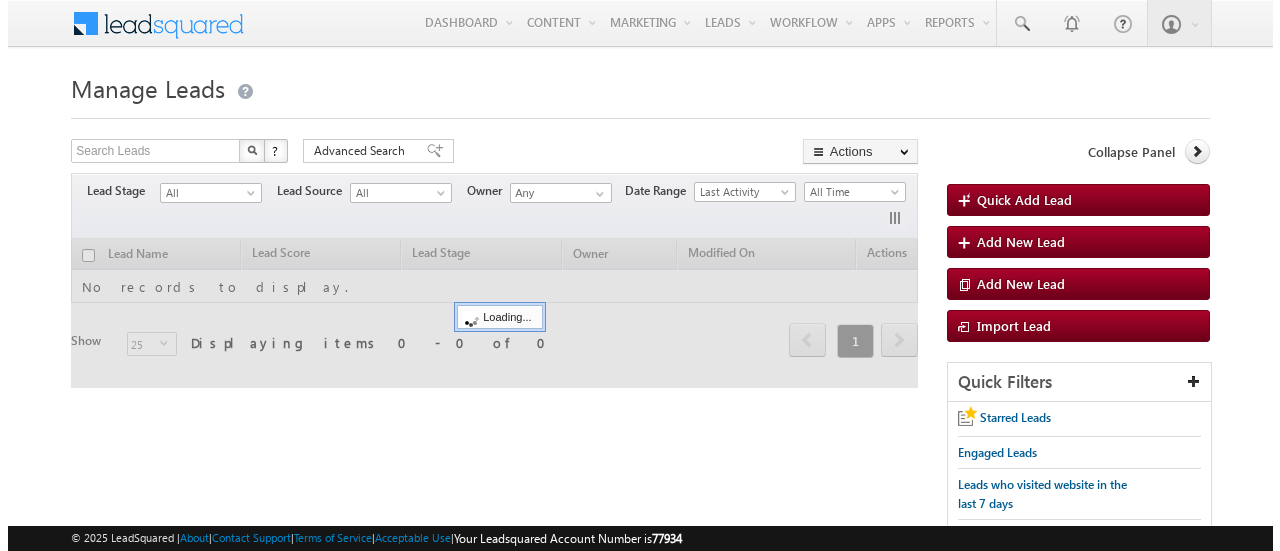 scroll, scrollTop: 0, scrollLeft: 0, axis: both 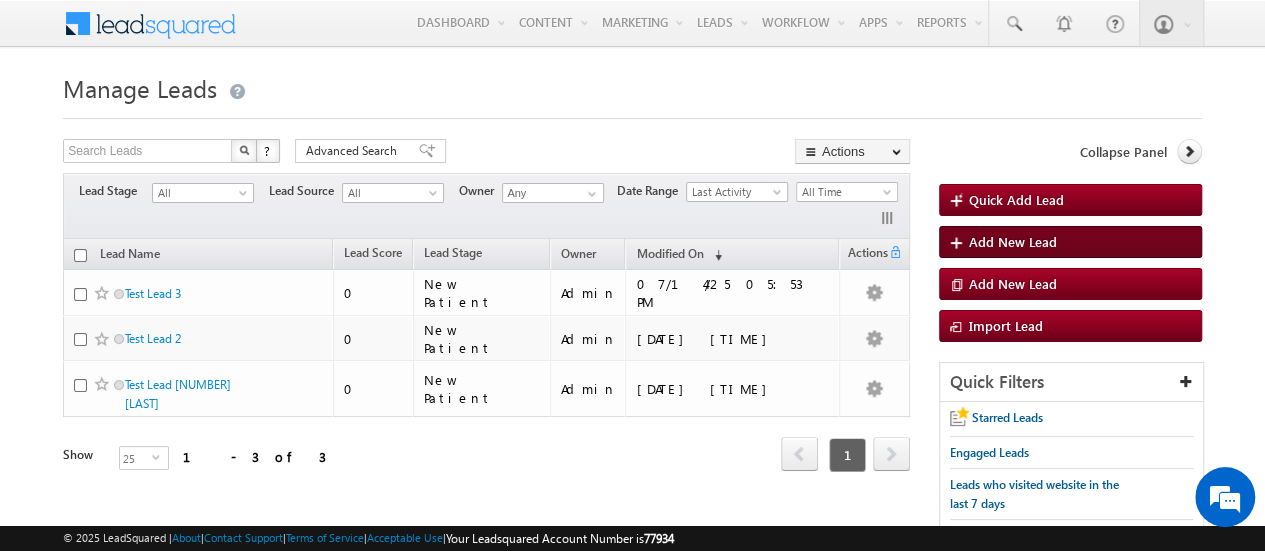 click on "Add New Lead" at bounding box center [1013, 241] 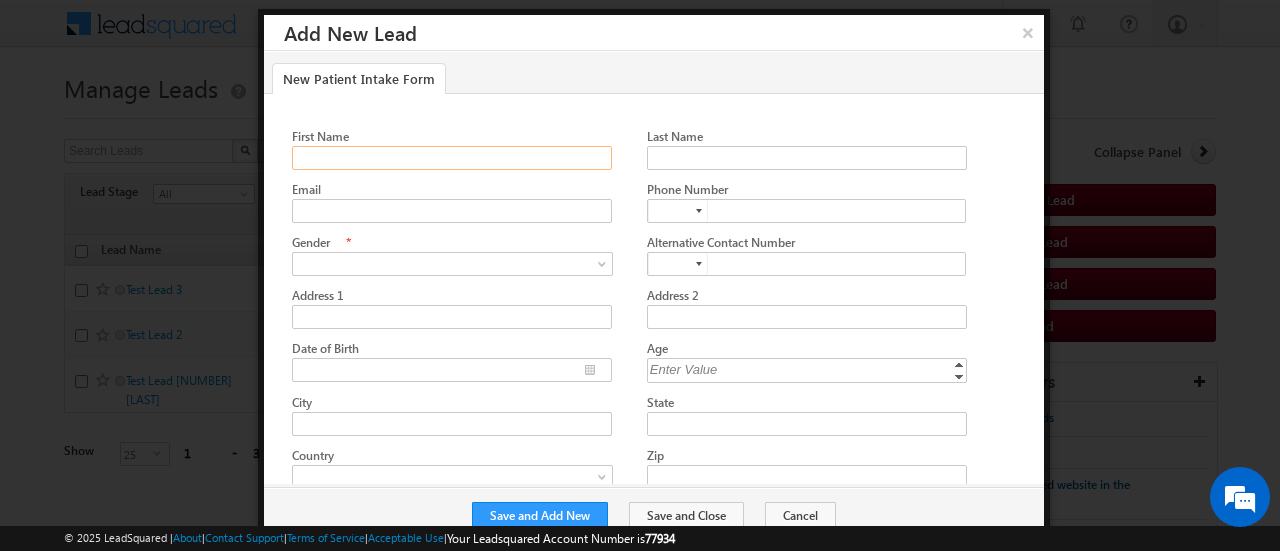 click on "First Name" at bounding box center (452, 158) 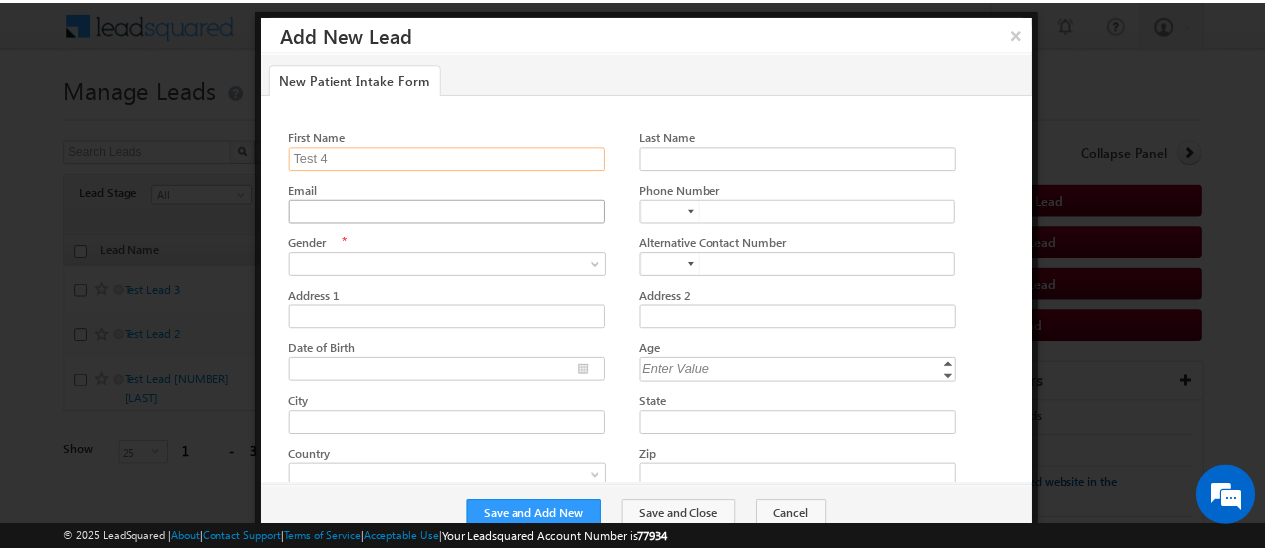 scroll, scrollTop: 0, scrollLeft: 0, axis: both 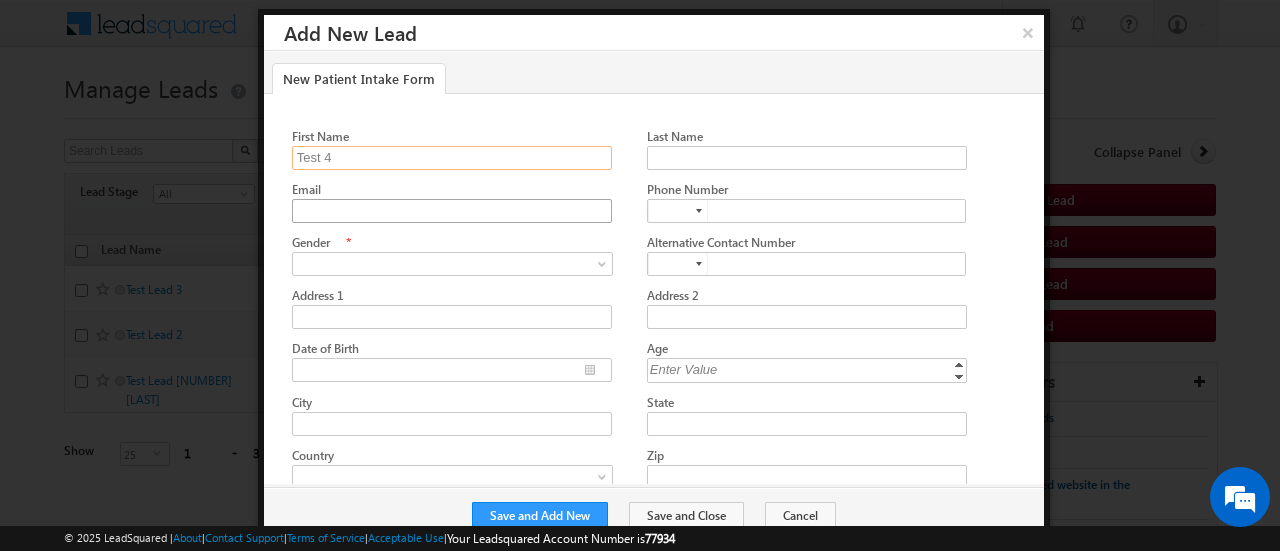 type on "Test 4" 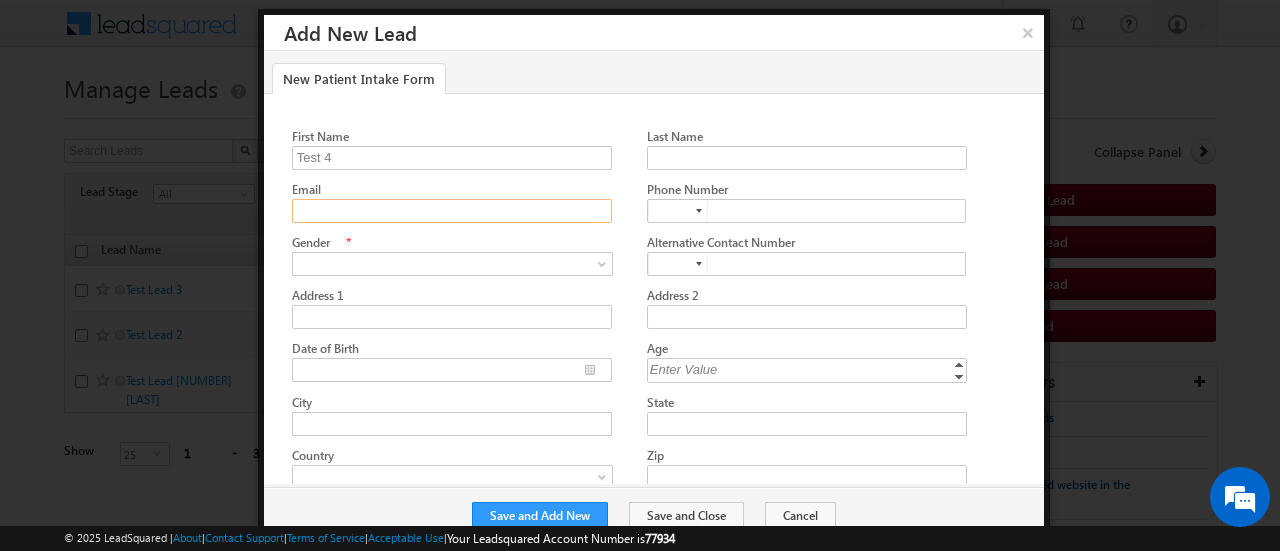click on "Email" 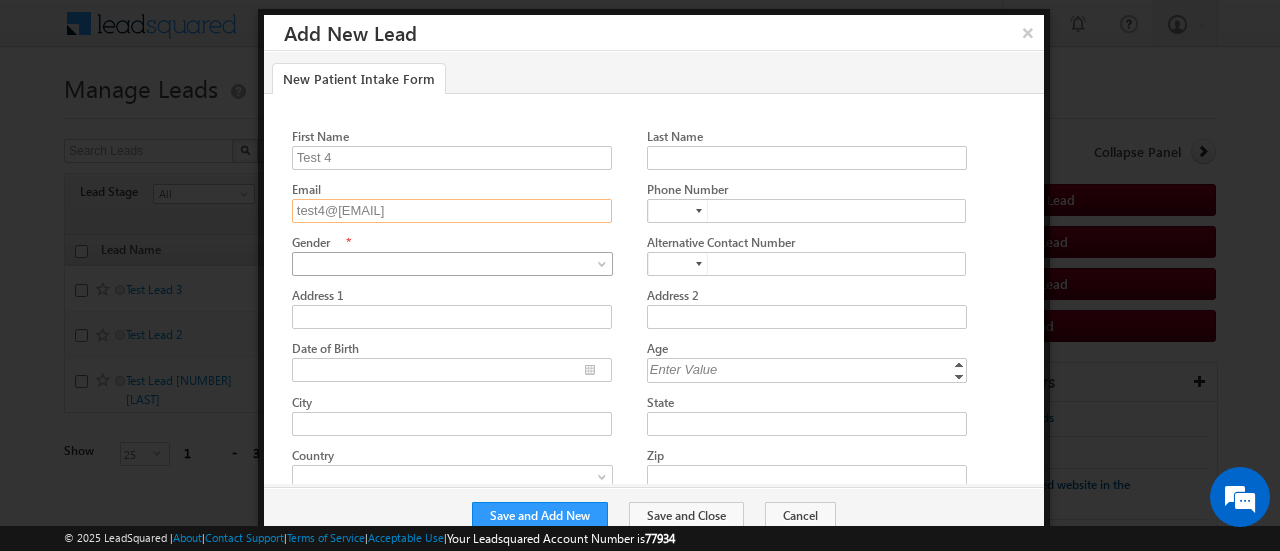 type on "test4@gmail.com" 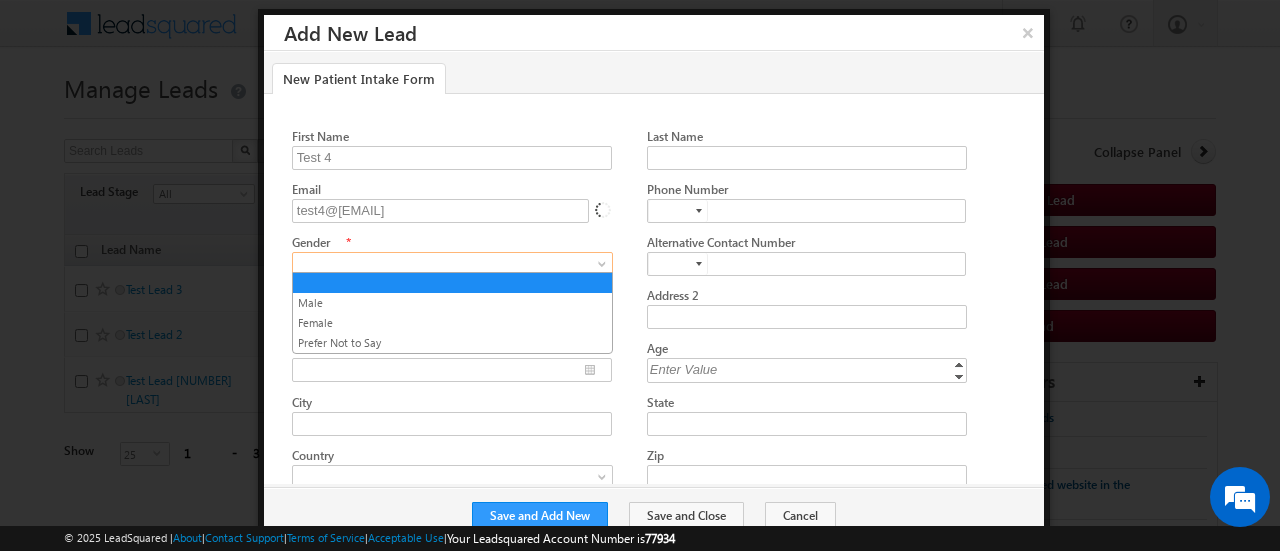 click at bounding box center (448, 264) 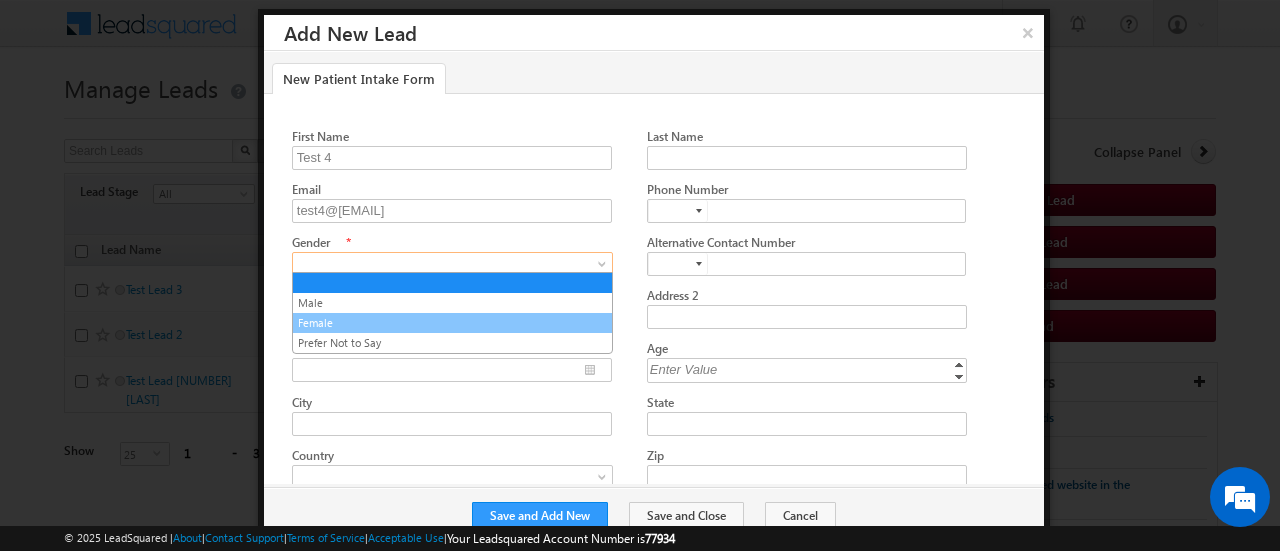 click on "Female" at bounding box center (452, 323) 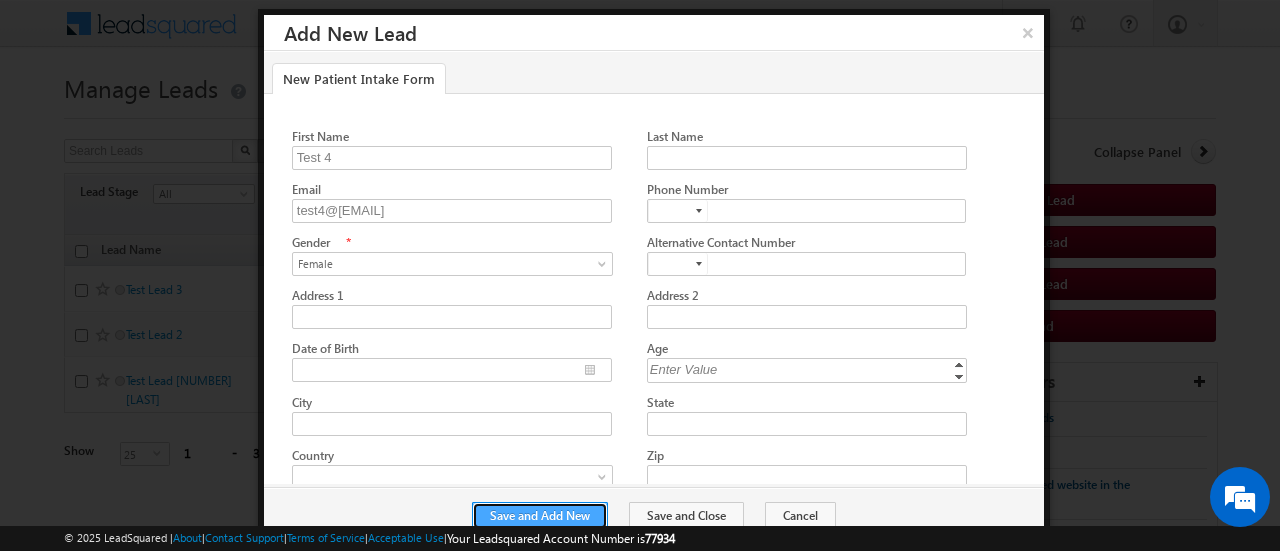 click on "Save and Add New" at bounding box center (540, 516) 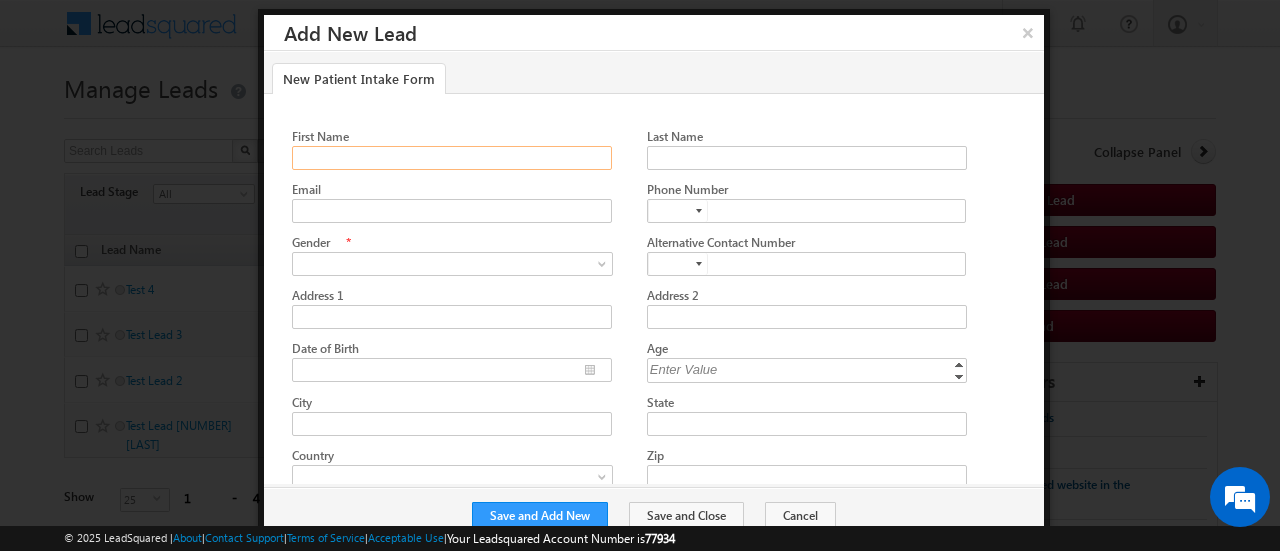 click on "First Name" at bounding box center (452, 158) 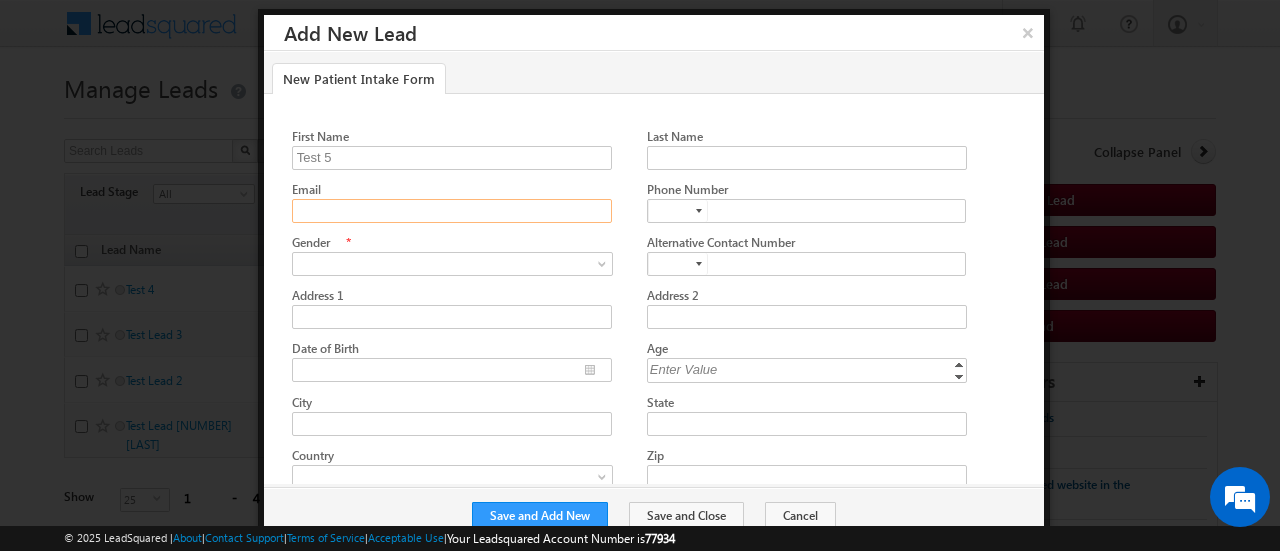 type on "Test 5" 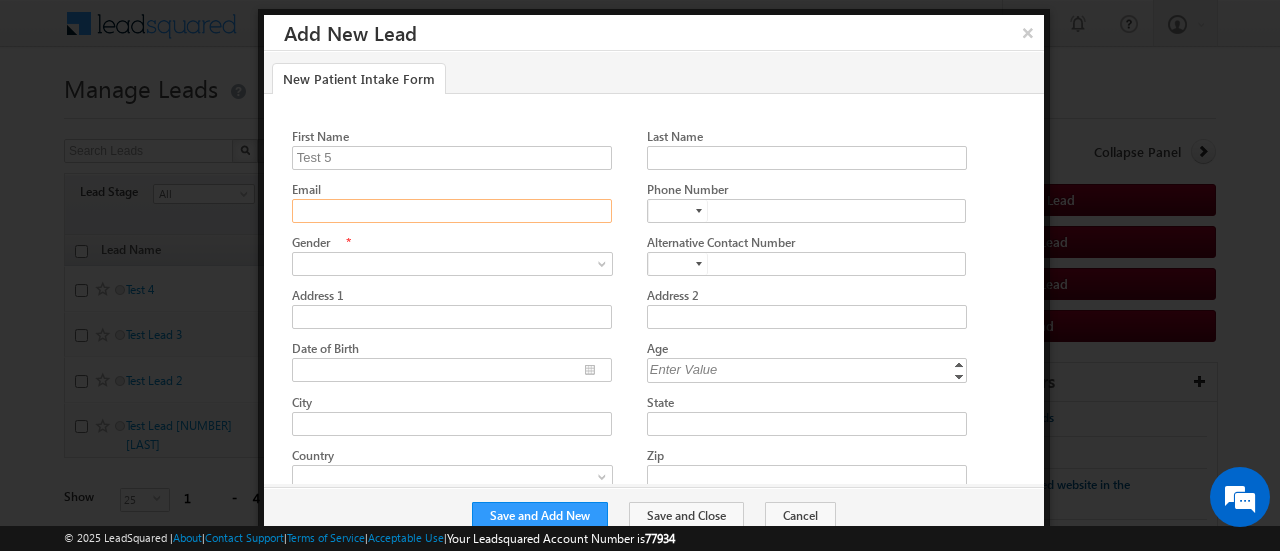 type on "e" 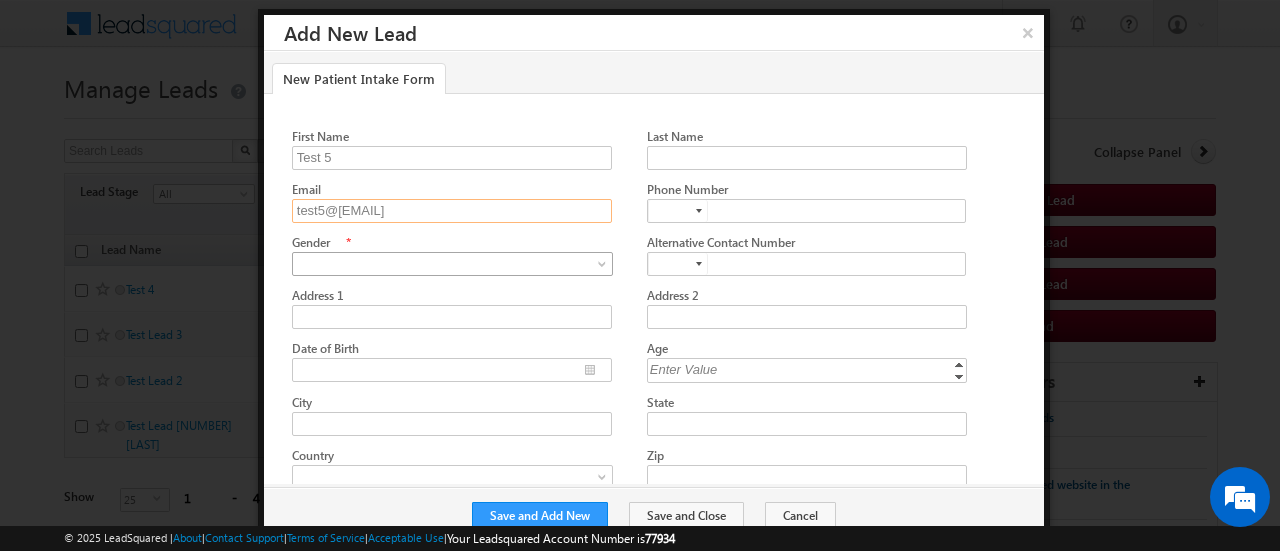 type on "test5@gmail.com" 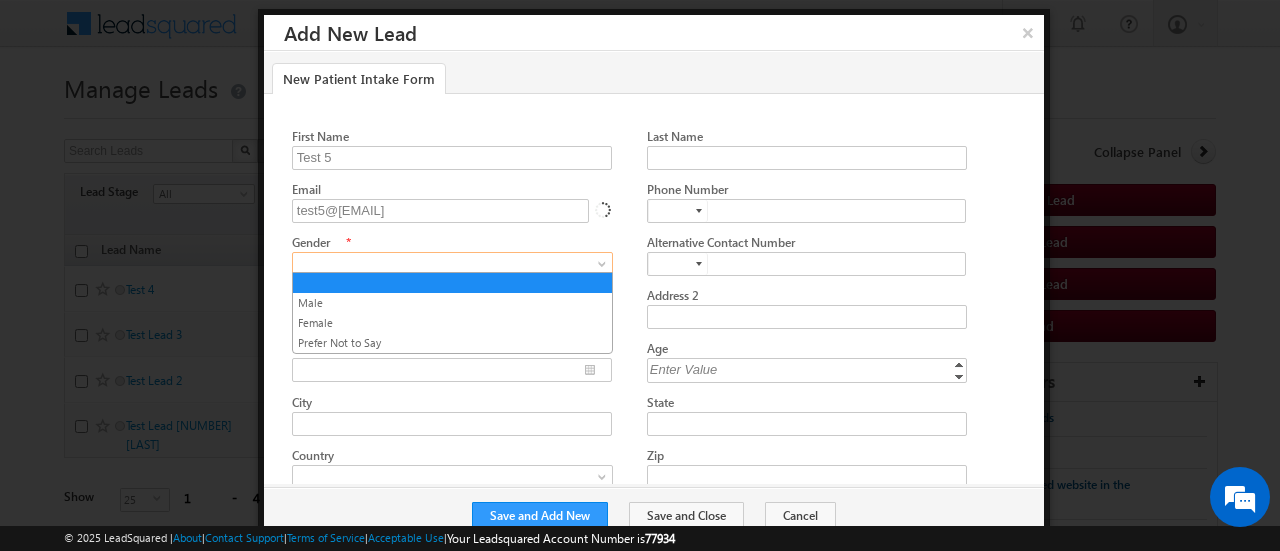 click at bounding box center [448, 264] 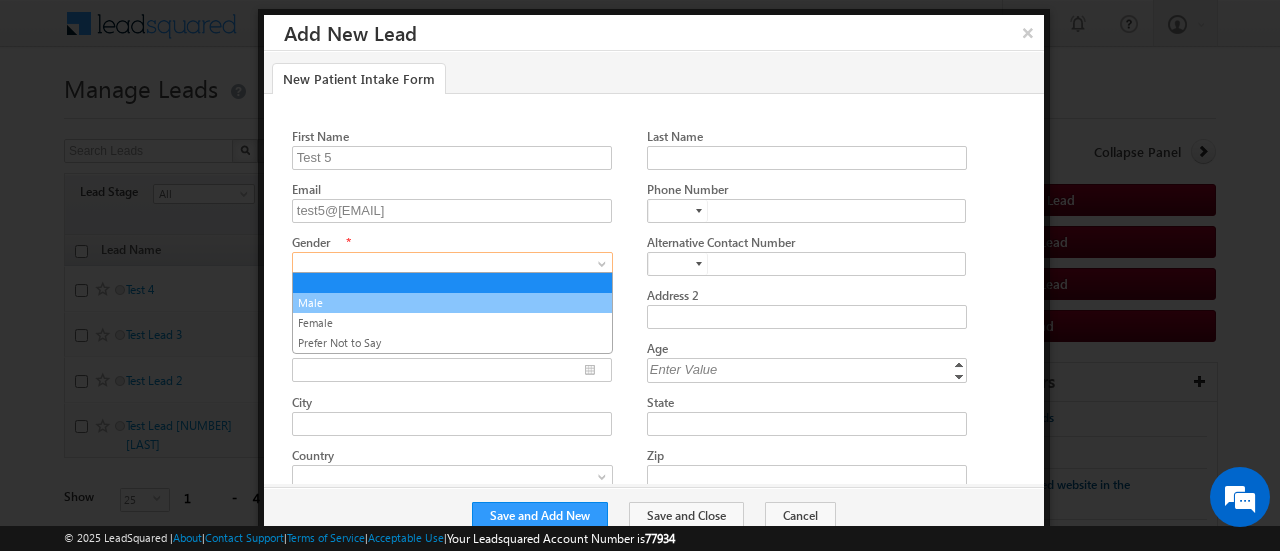 click on "Male" at bounding box center (452, 303) 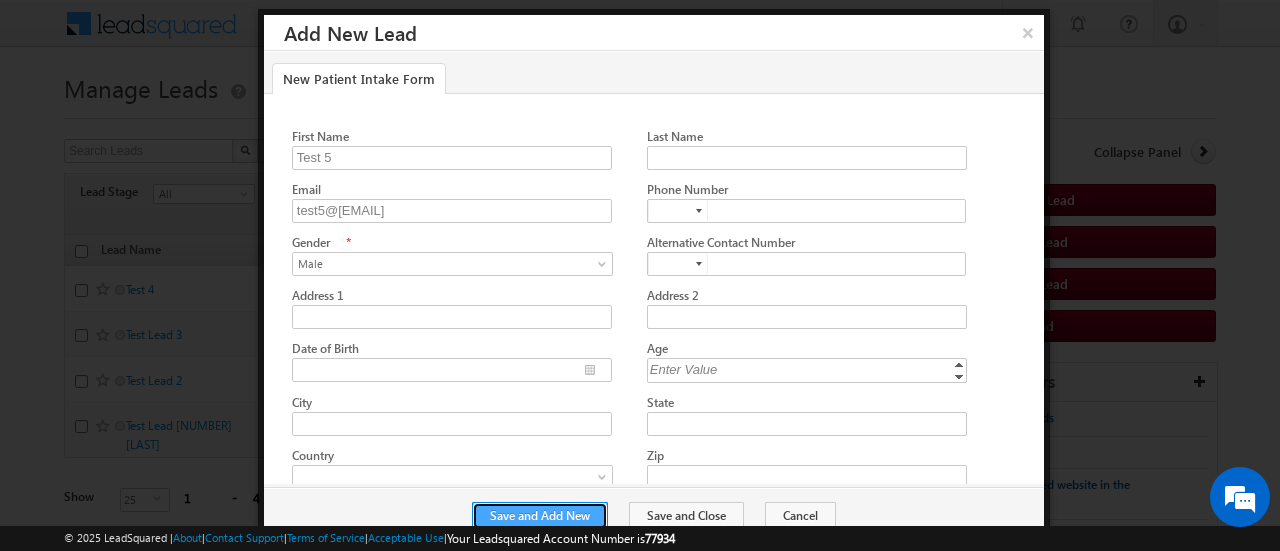 click on "Save and Add New" at bounding box center [540, 516] 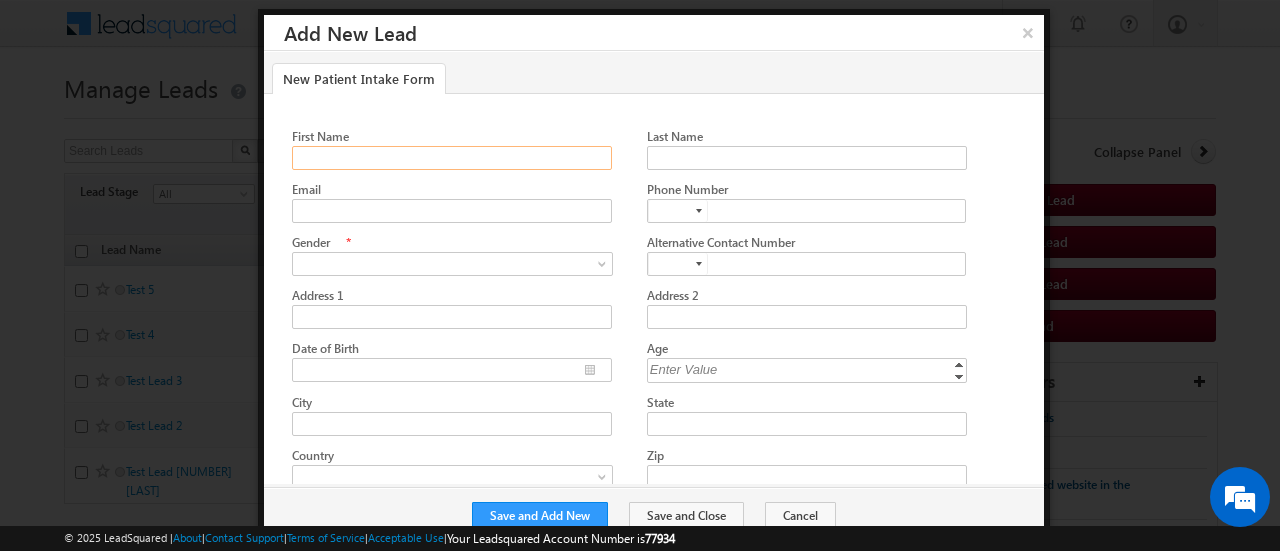 click on "First Name" at bounding box center (452, 158) 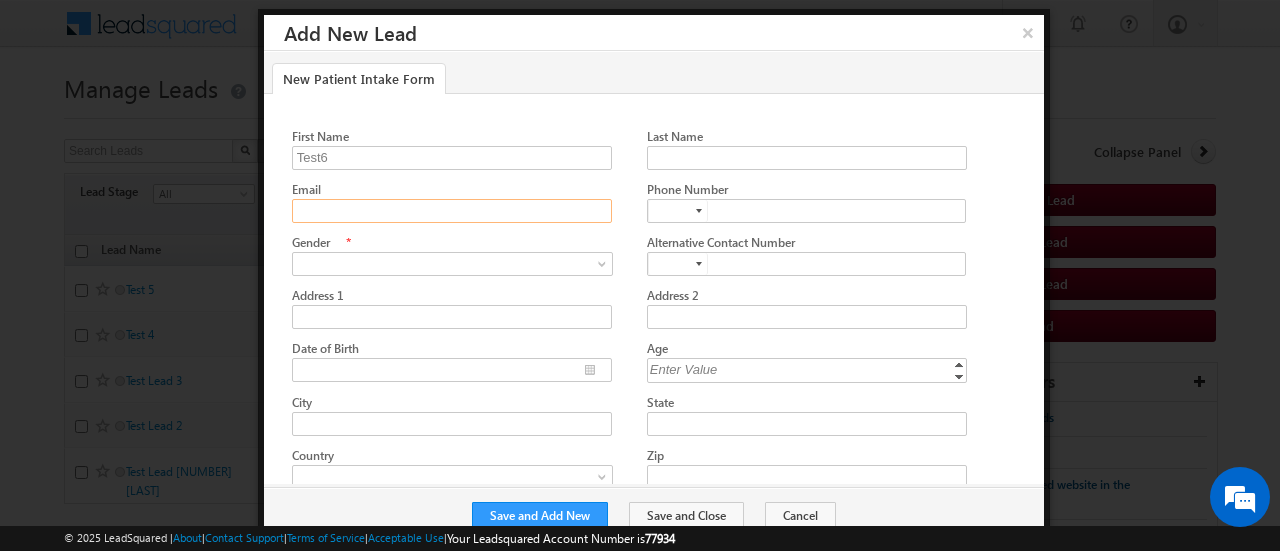 type on "Test6" 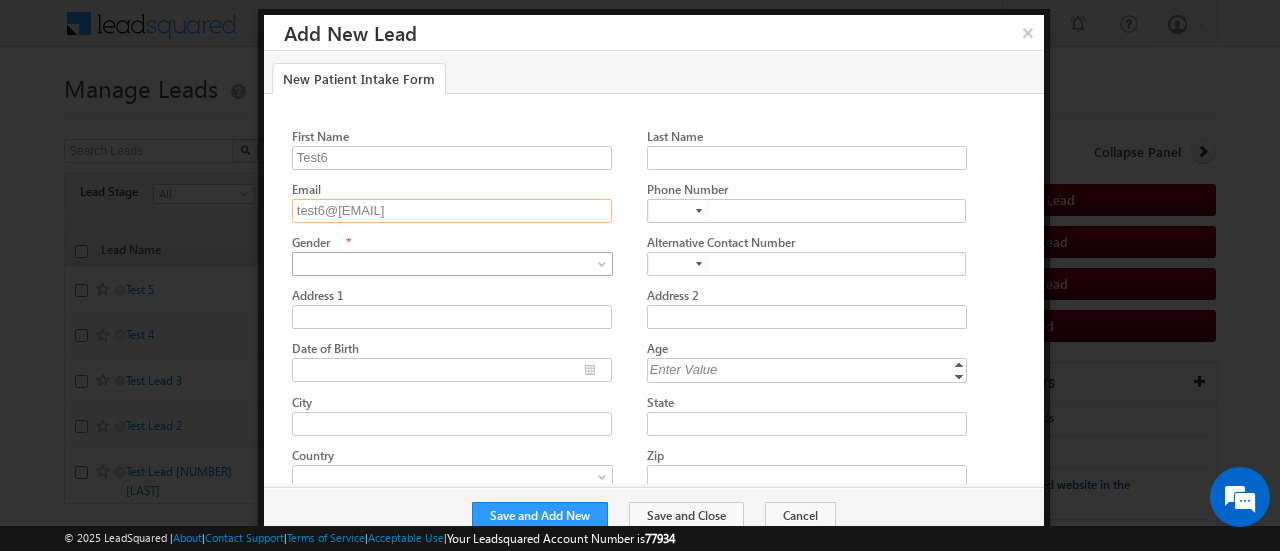 type on "test6@gmail.com" 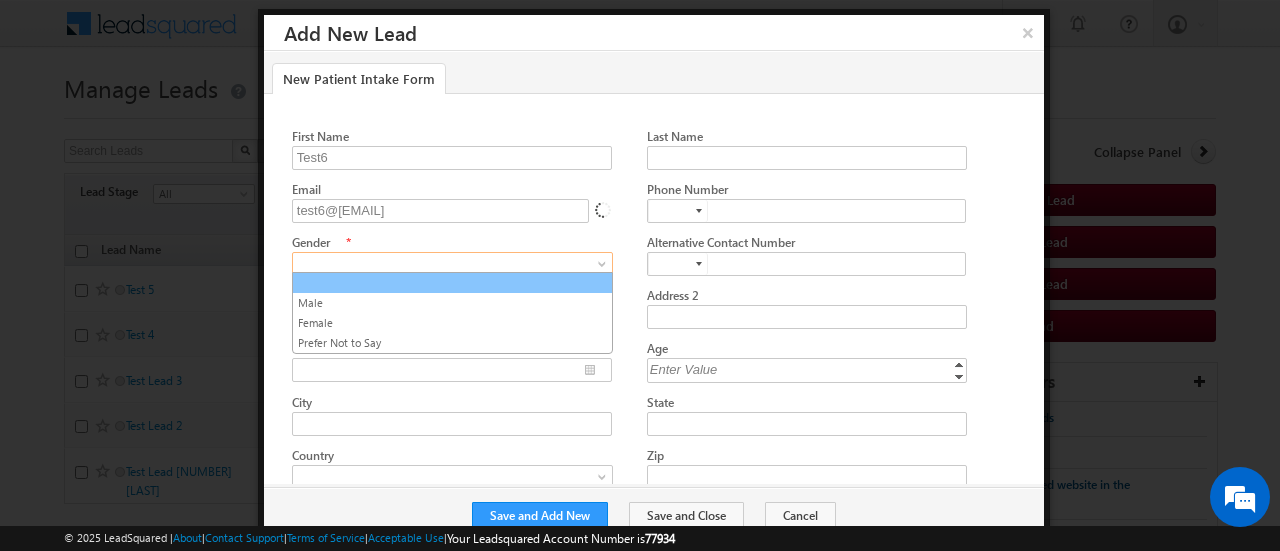 click on "Menu
Admin
Yashv ani.V erma+ lms@L eadSq uared .com
ani.V" at bounding box center [640, 307] 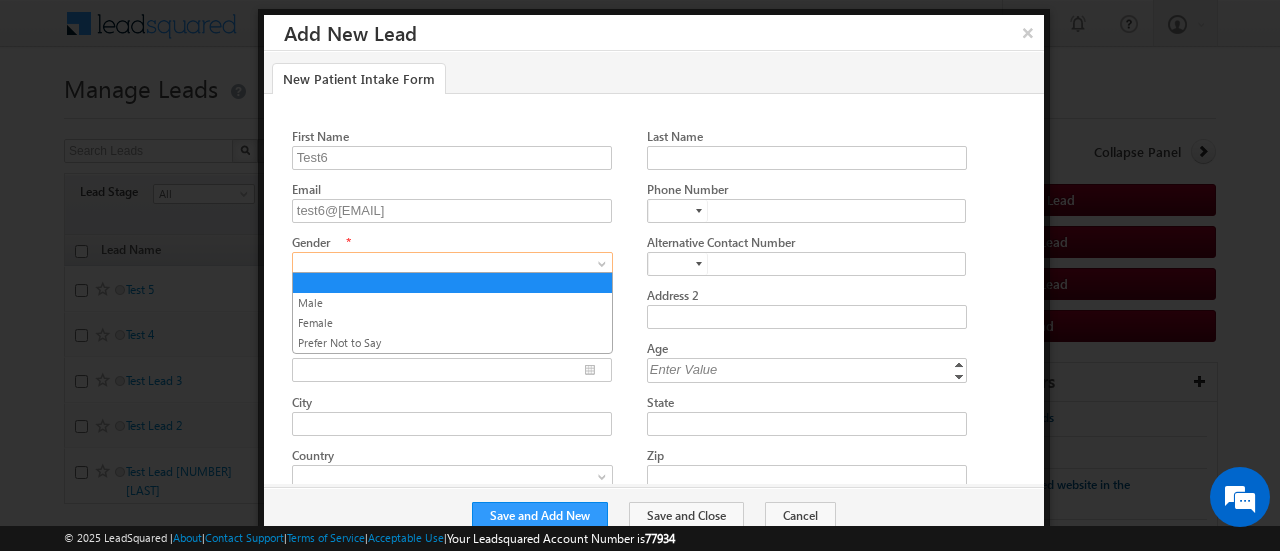 click at bounding box center [448, 264] 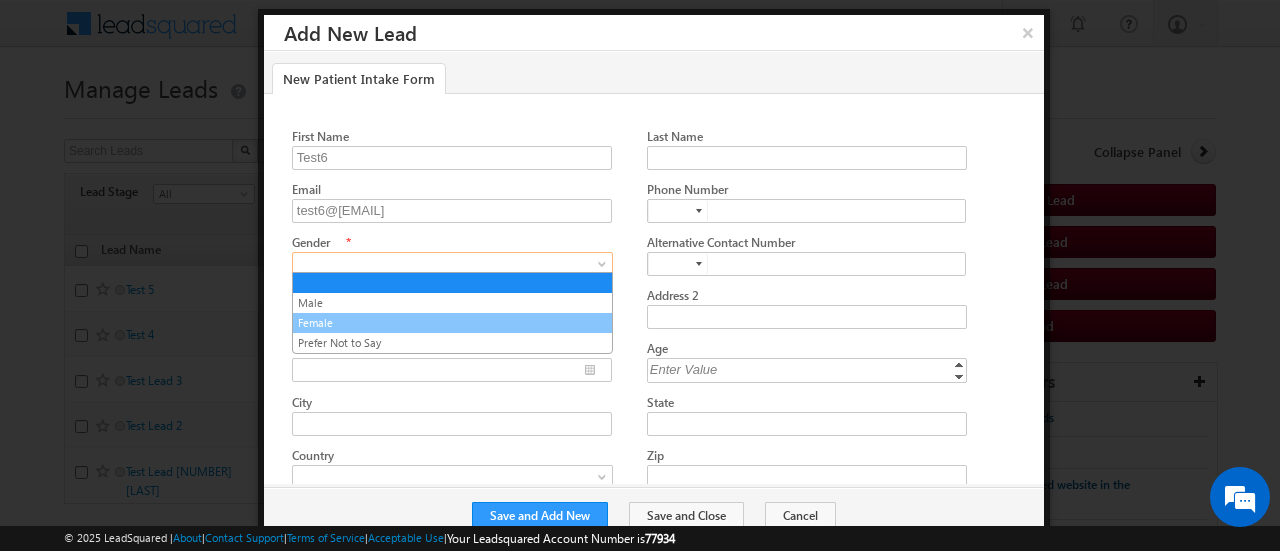 click on "Female" at bounding box center [452, 323] 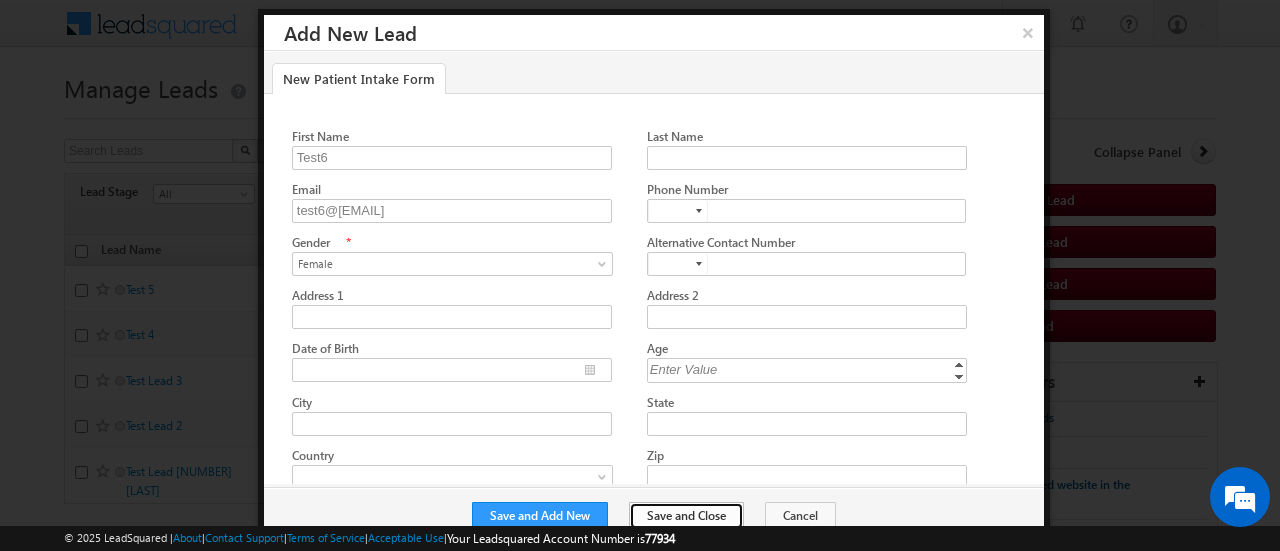 click on "Save and Close" at bounding box center [686, 516] 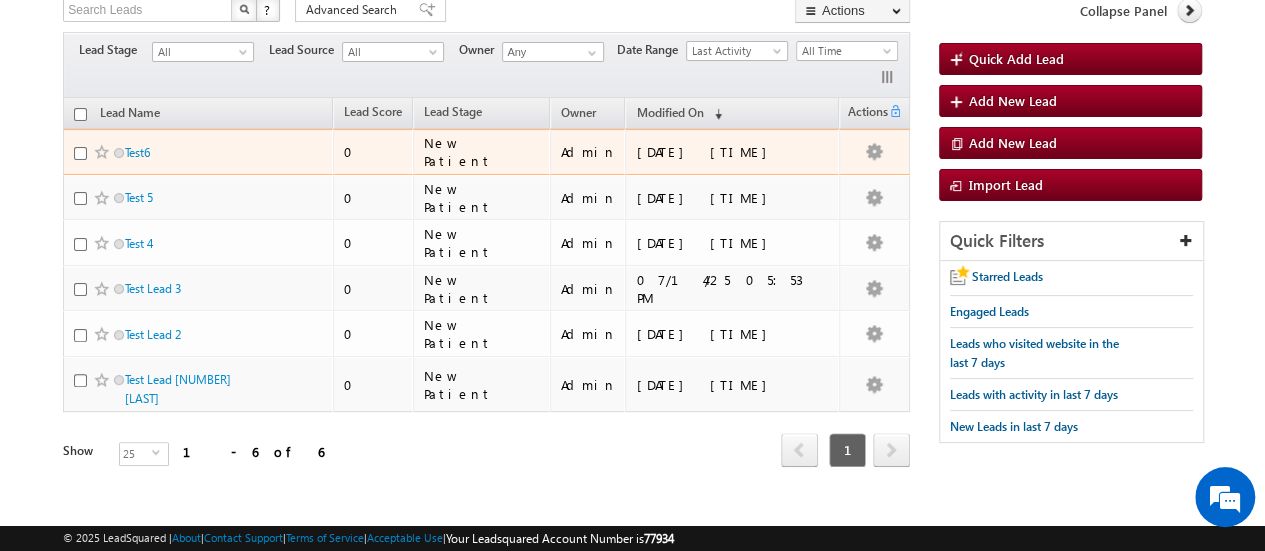 scroll, scrollTop: 0, scrollLeft: 0, axis: both 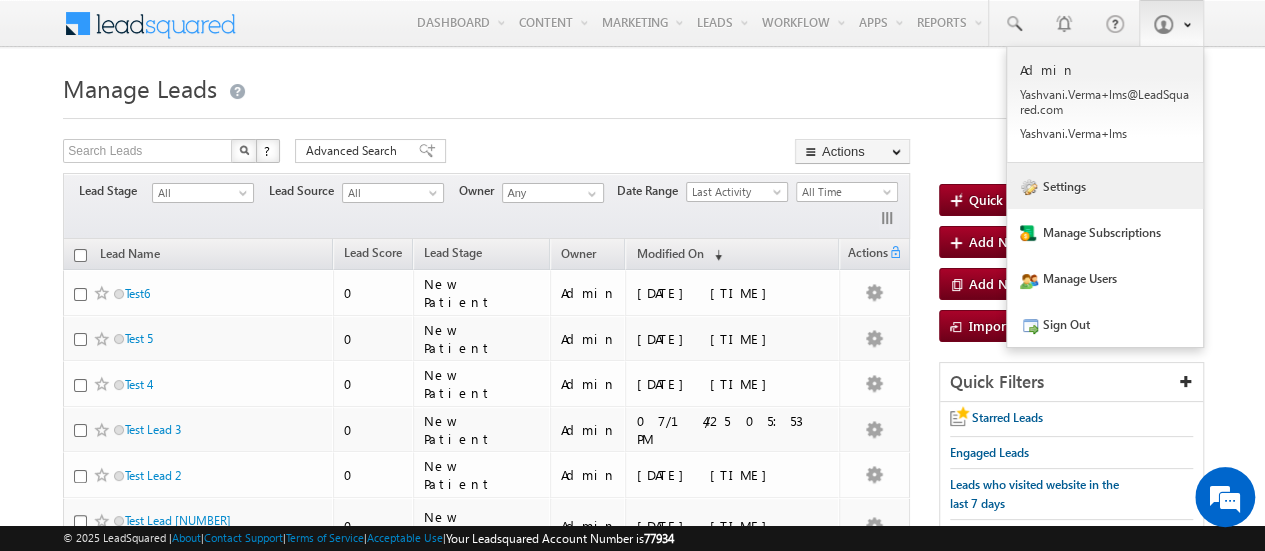 click on "Settings" at bounding box center (1105, 186) 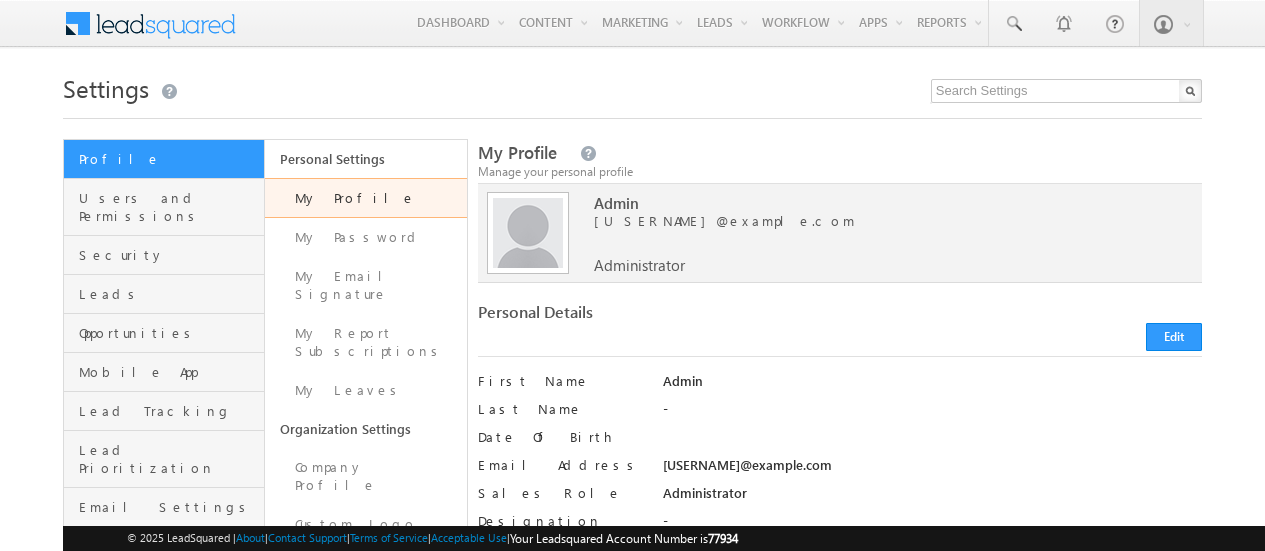 scroll, scrollTop: 0, scrollLeft: 0, axis: both 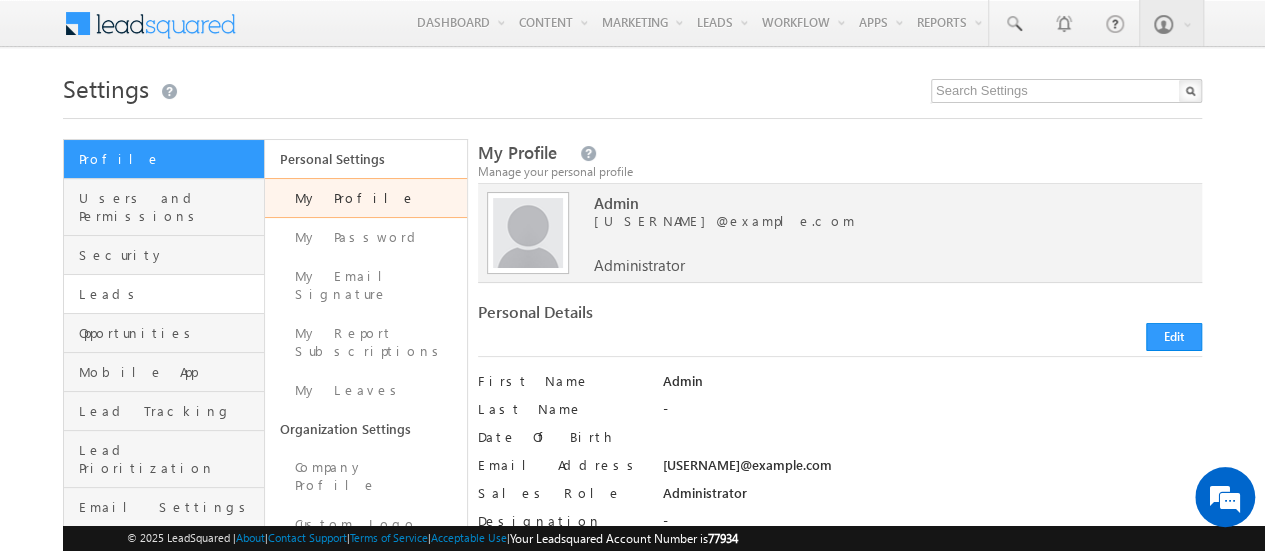 click on "Leads" at bounding box center (164, 294) 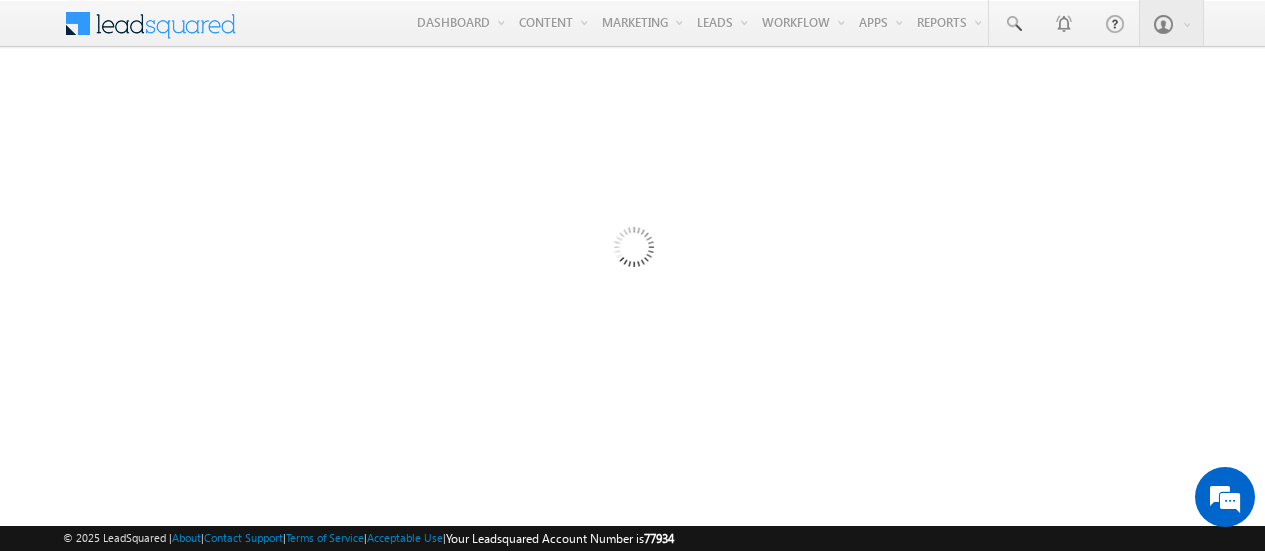 scroll, scrollTop: 0, scrollLeft: 0, axis: both 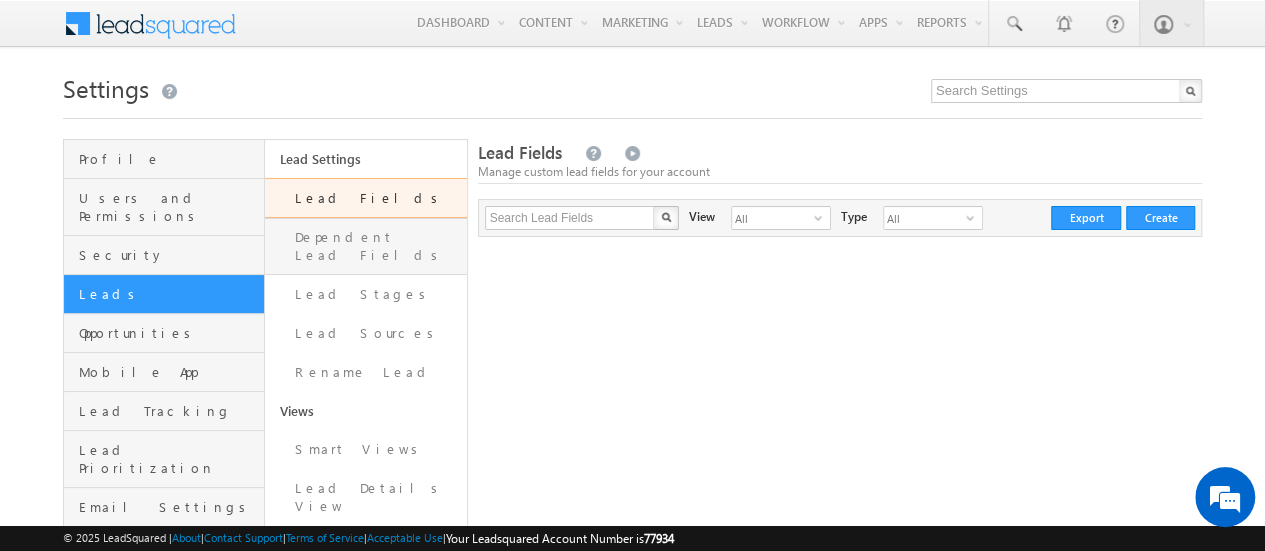 click on "Dependent Lead Fields" at bounding box center (365, 246) 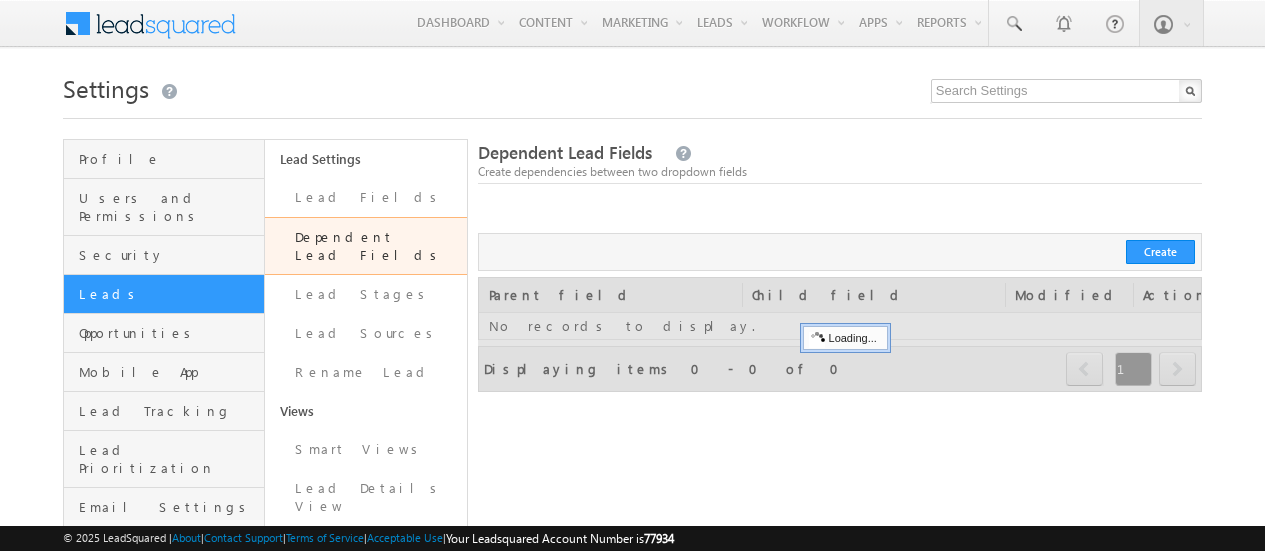 scroll, scrollTop: 0, scrollLeft: 0, axis: both 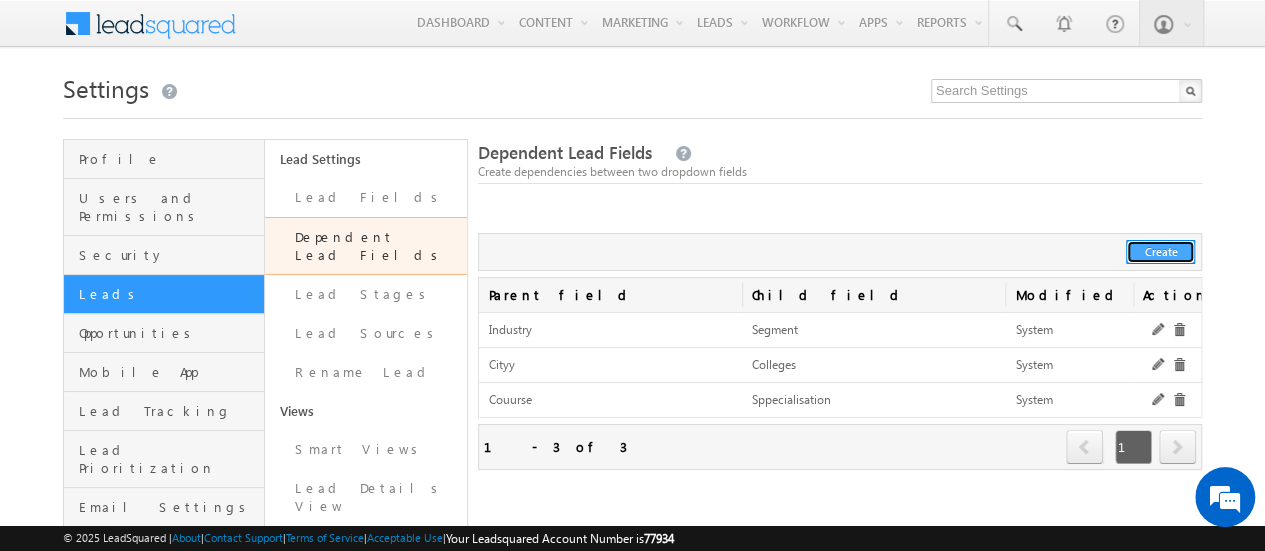 click on "Create" at bounding box center (1160, 252) 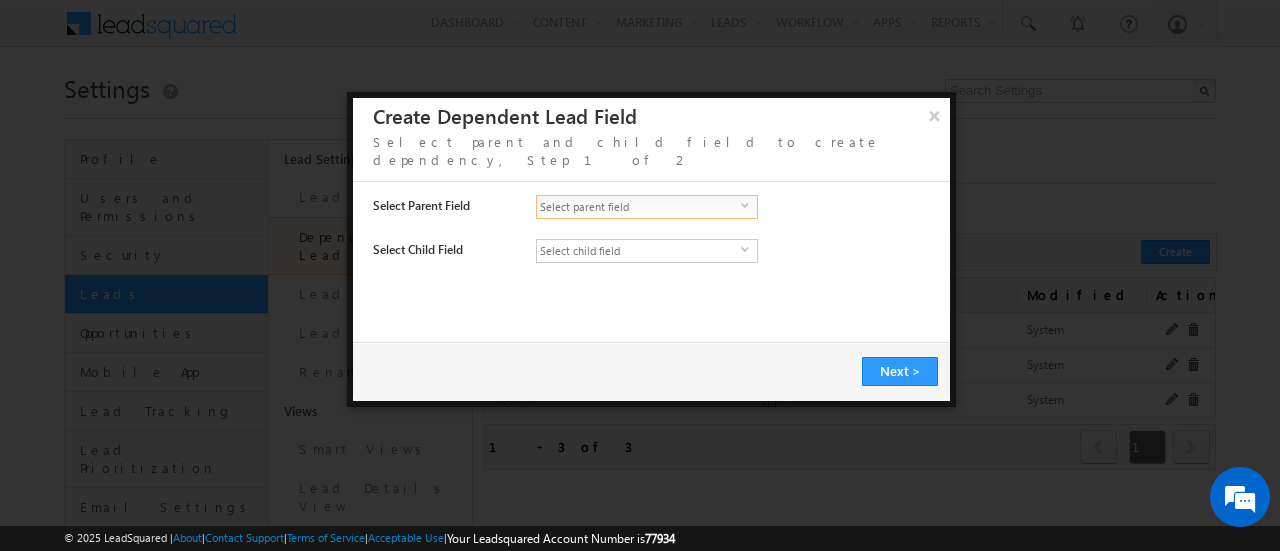 click on "Select parent field" at bounding box center (639, 207) 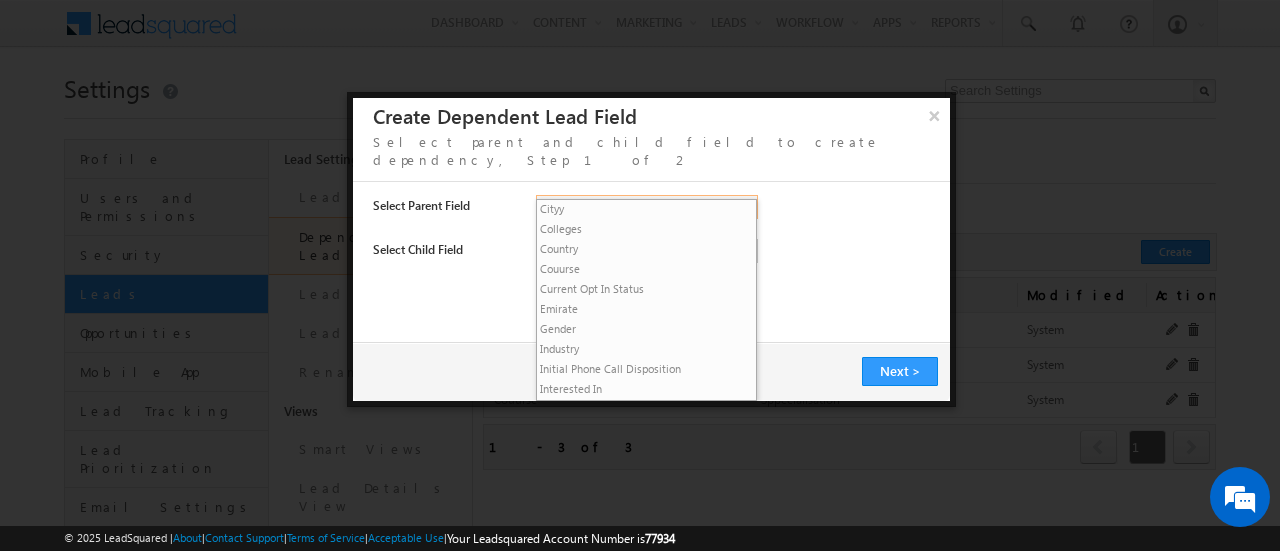 scroll, scrollTop: 0, scrollLeft: 0, axis: both 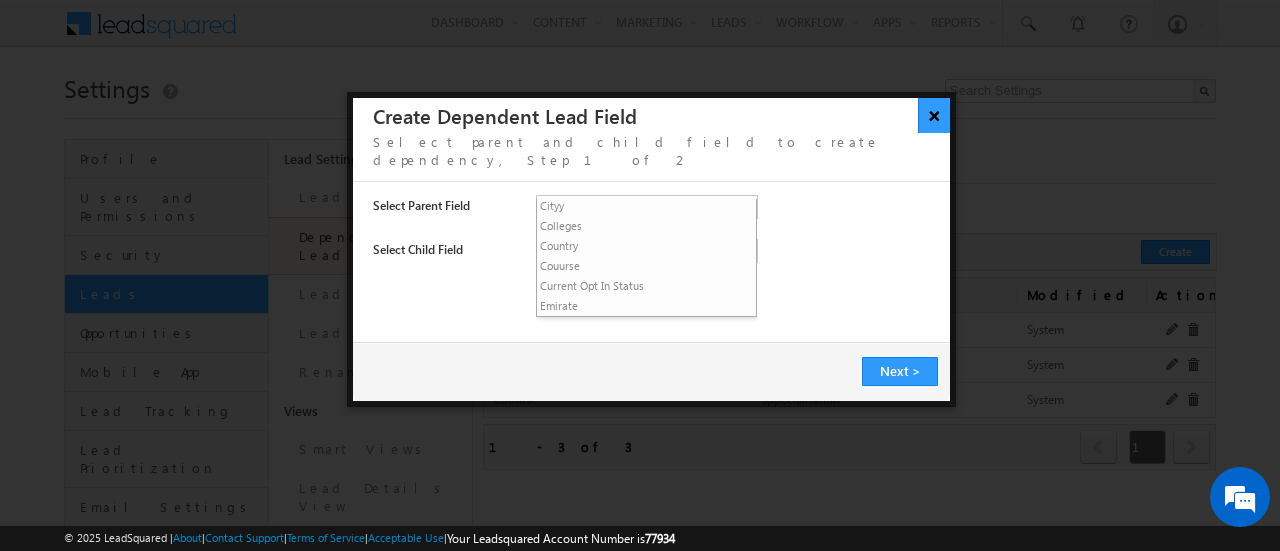 click on "×" at bounding box center (934, 115) 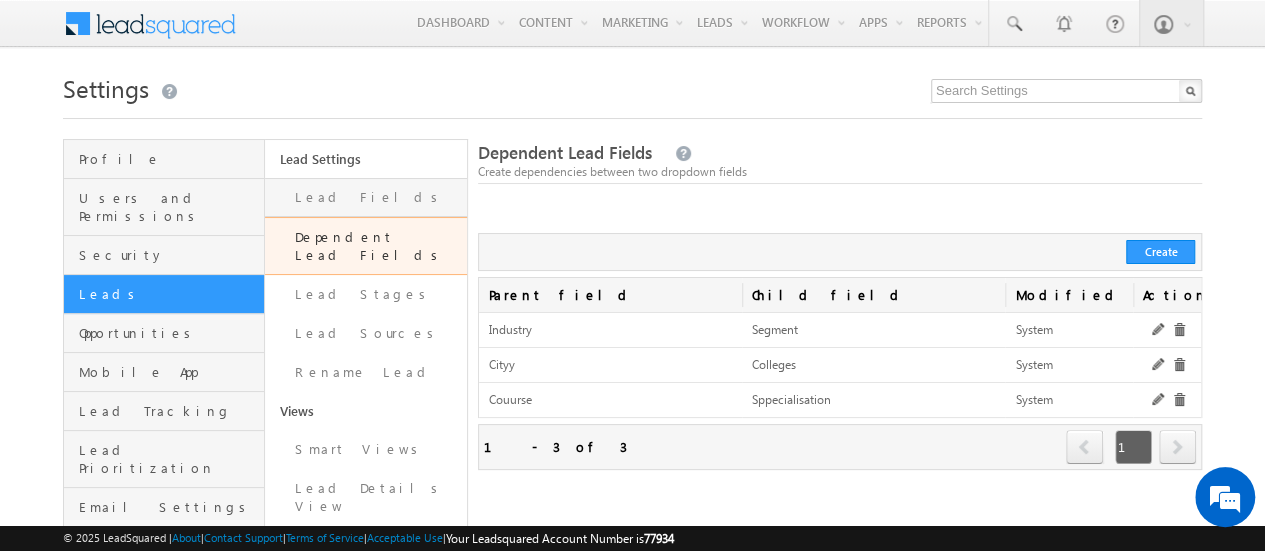 click on "Lead Fields" at bounding box center (365, 197) 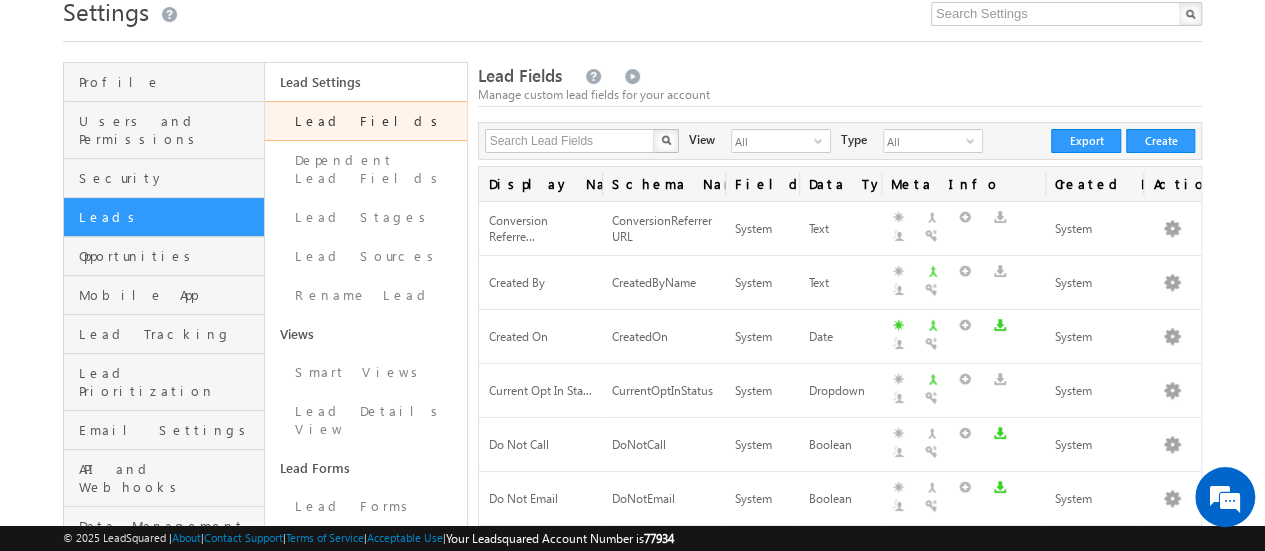 scroll, scrollTop: 78, scrollLeft: 0, axis: vertical 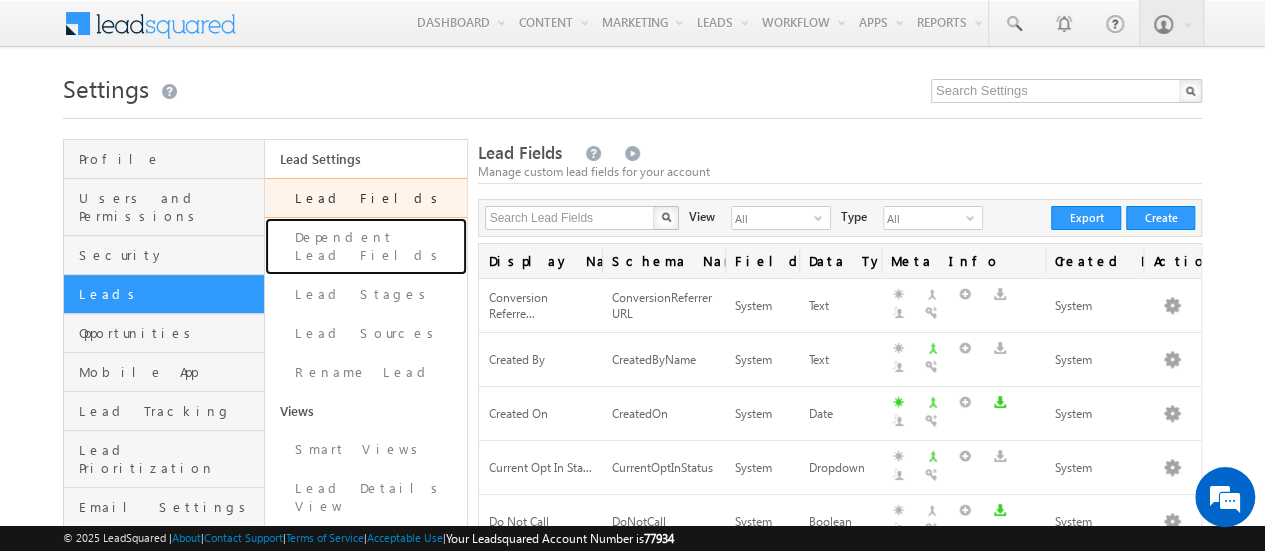 drag, startPoint x: 410, startPoint y: 237, endPoint x: 405, endPoint y: 221, distance: 16.763054 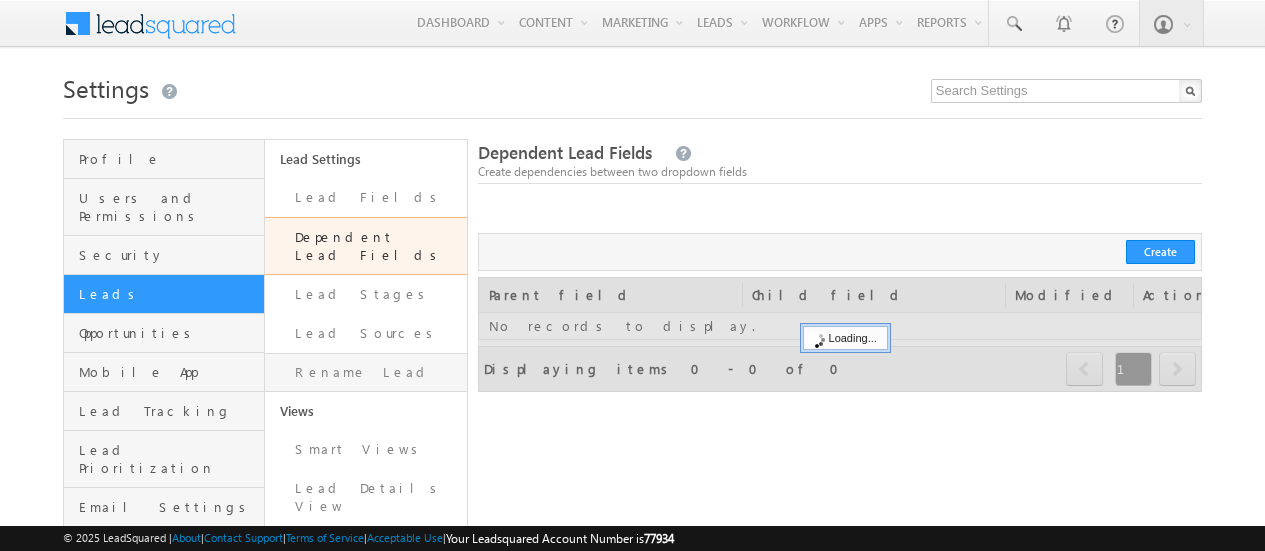 scroll, scrollTop: 0, scrollLeft: 0, axis: both 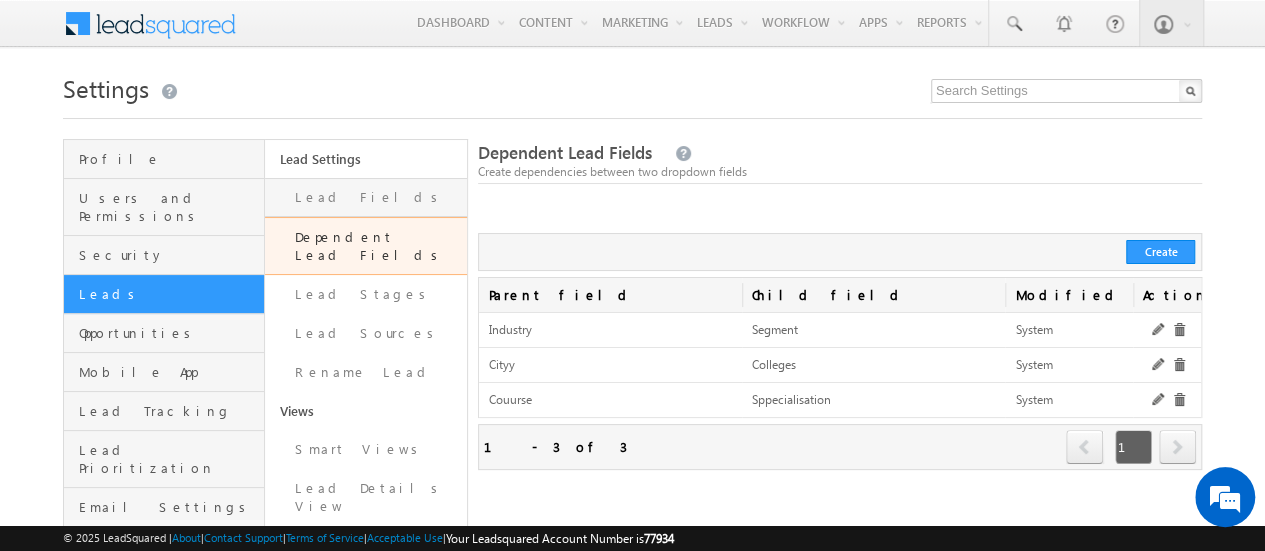 click on "Lead Fields" at bounding box center [365, 197] 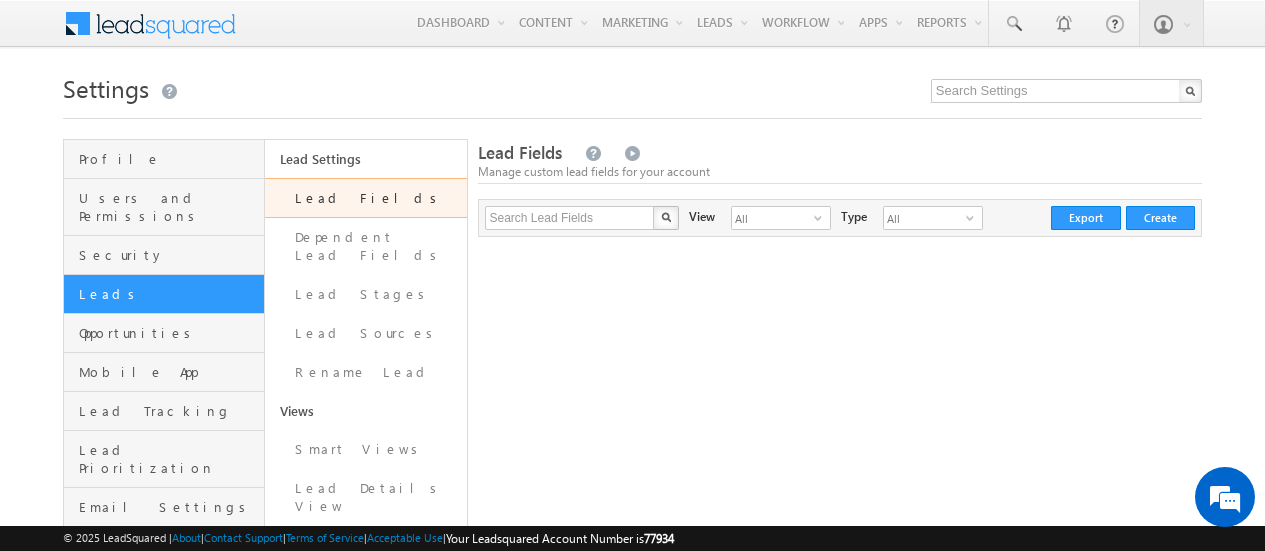 scroll, scrollTop: 0, scrollLeft: 0, axis: both 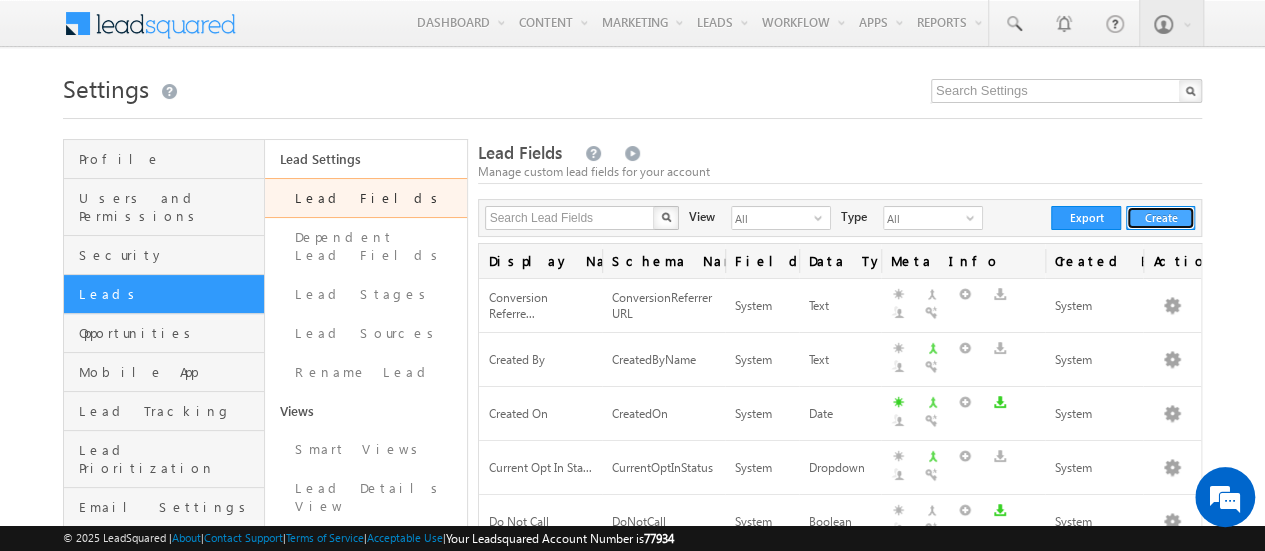 click on "Create" at bounding box center (1160, 218) 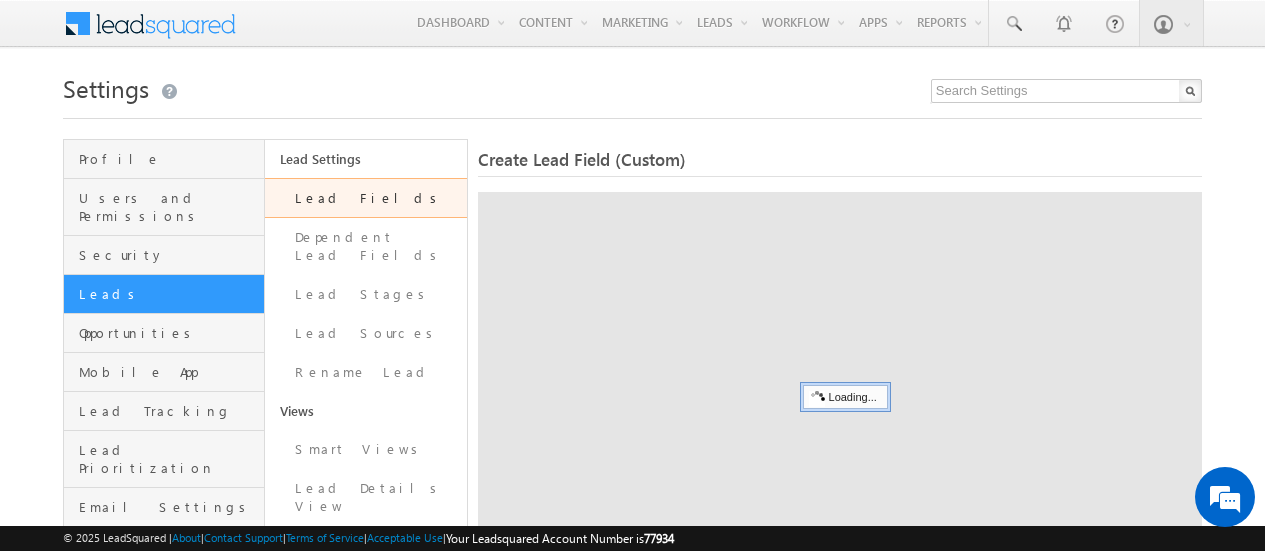 scroll, scrollTop: 0, scrollLeft: 0, axis: both 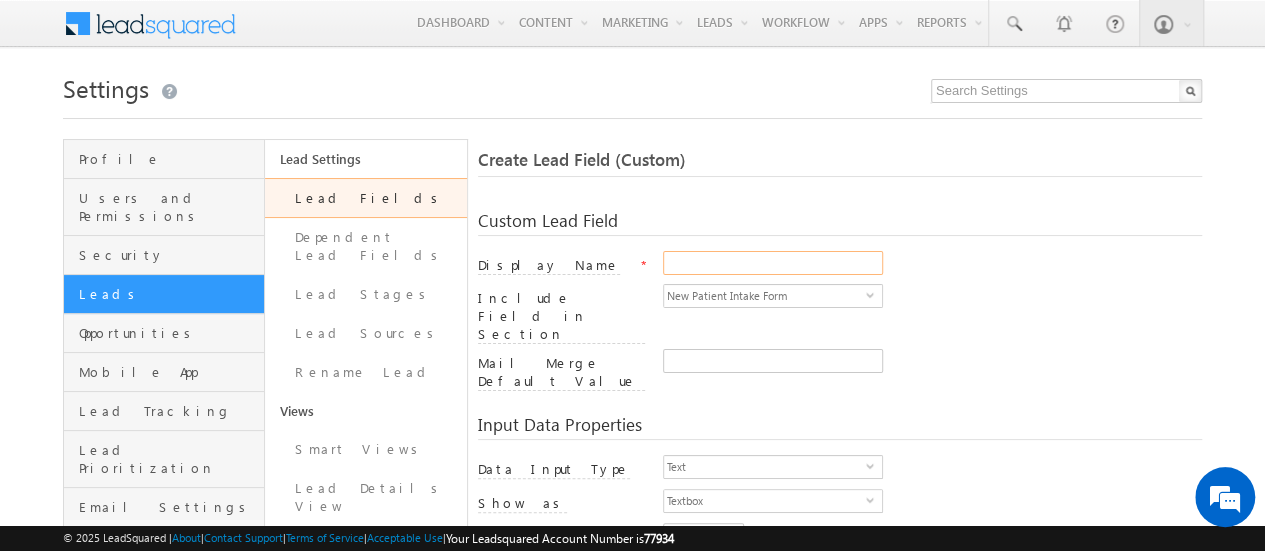 click on "Display Name" at bounding box center (773, 263) 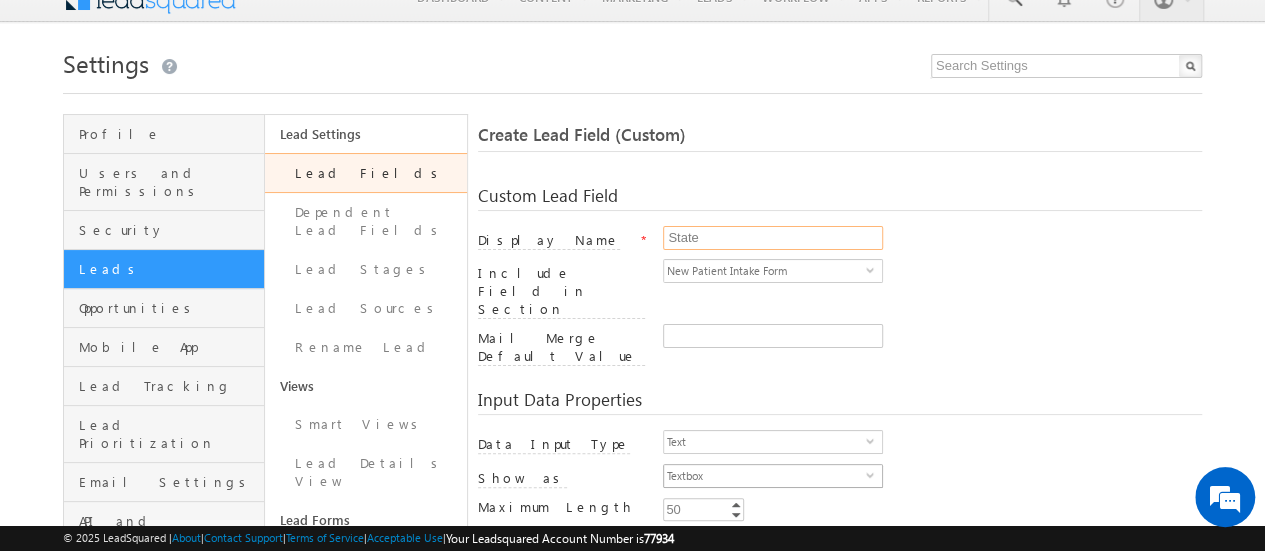 scroll, scrollTop: 100, scrollLeft: 0, axis: vertical 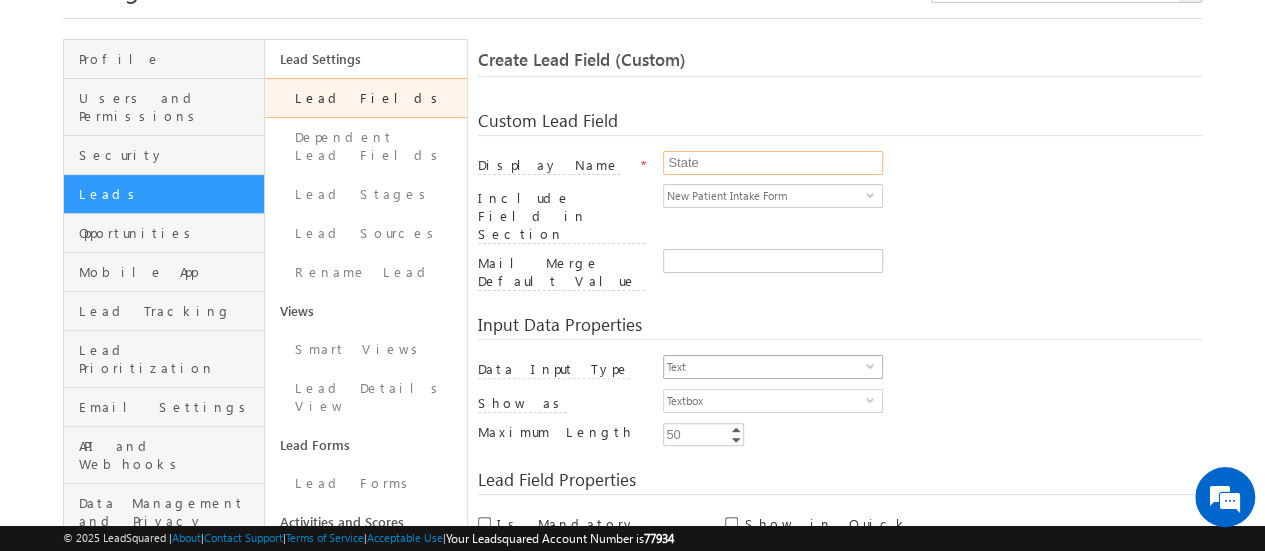 type on "State" 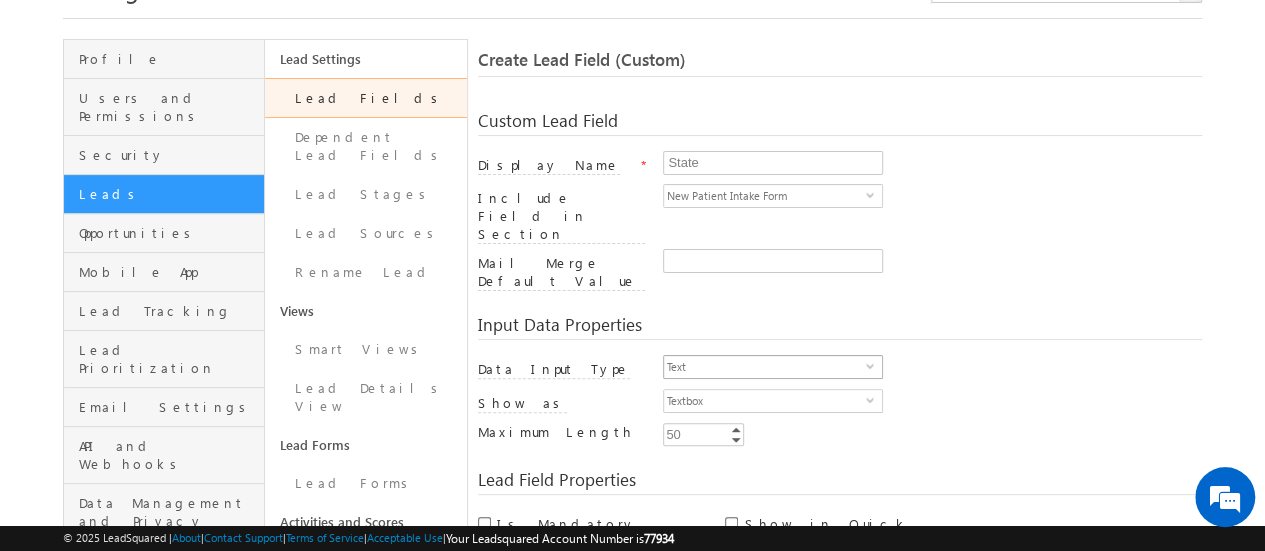click on "select" at bounding box center [874, 365] 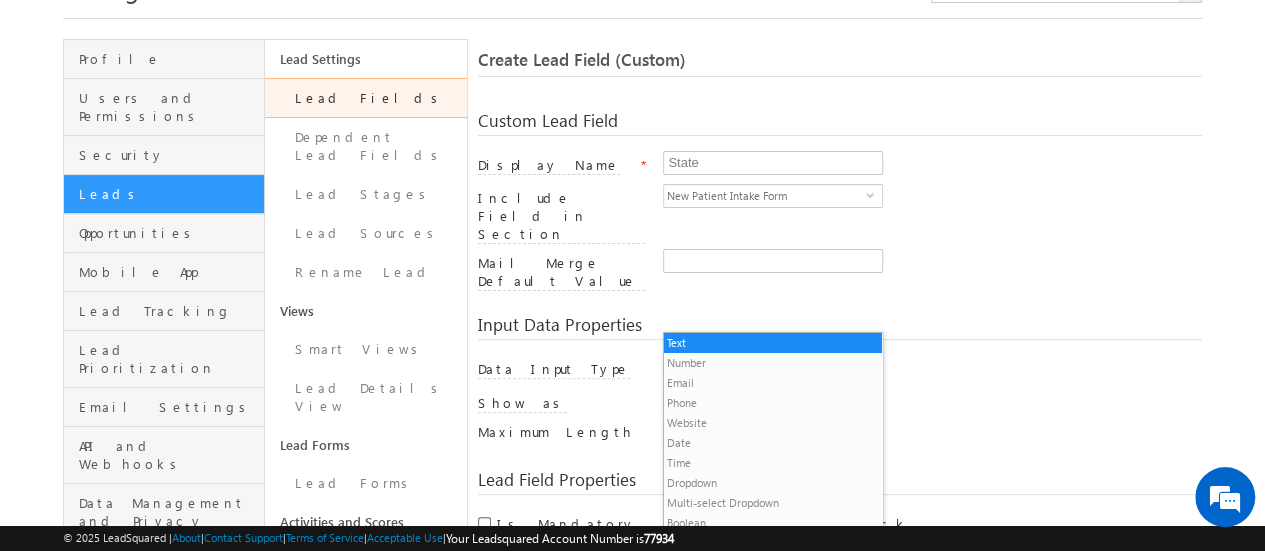 click on "select" at bounding box center [874, 365] 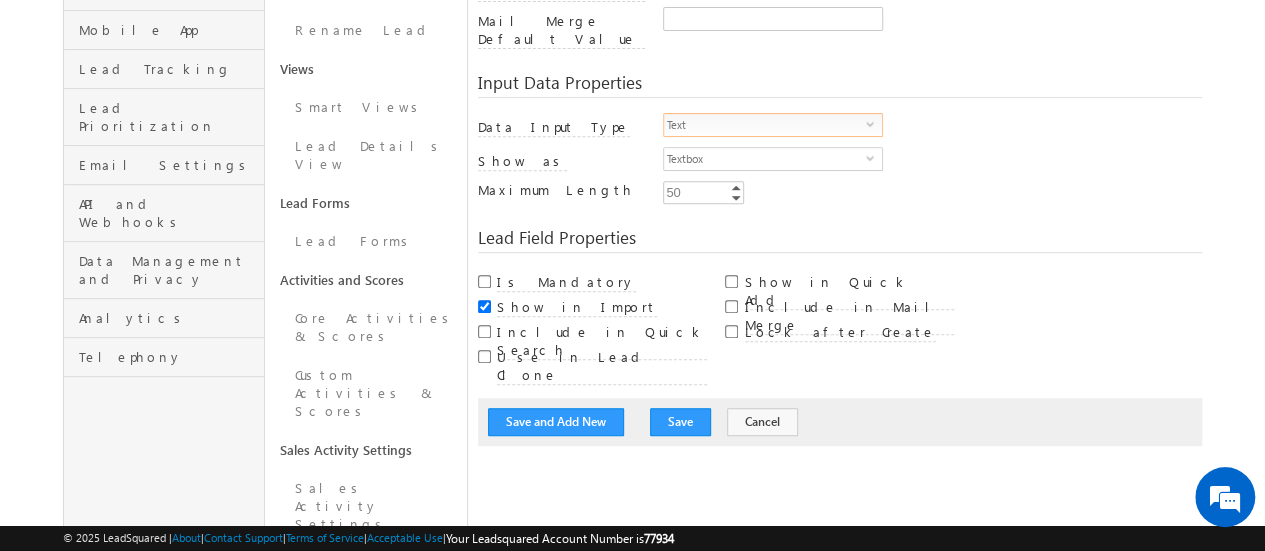 scroll, scrollTop: 300, scrollLeft: 0, axis: vertical 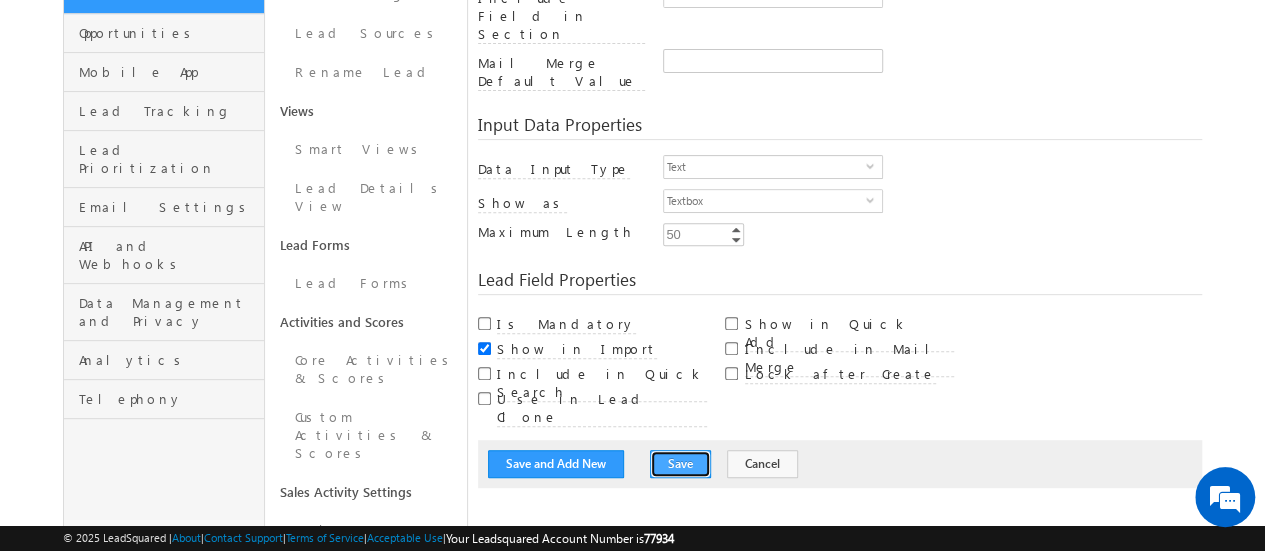 click on "Save" at bounding box center [680, 464] 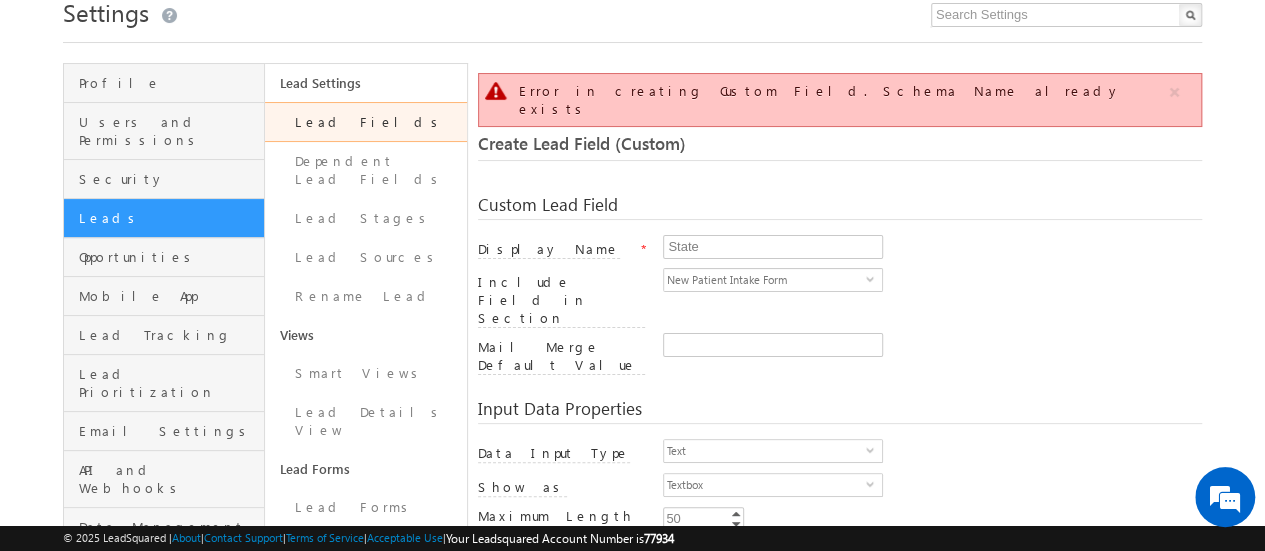 scroll, scrollTop: 49, scrollLeft: 0, axis: vertical 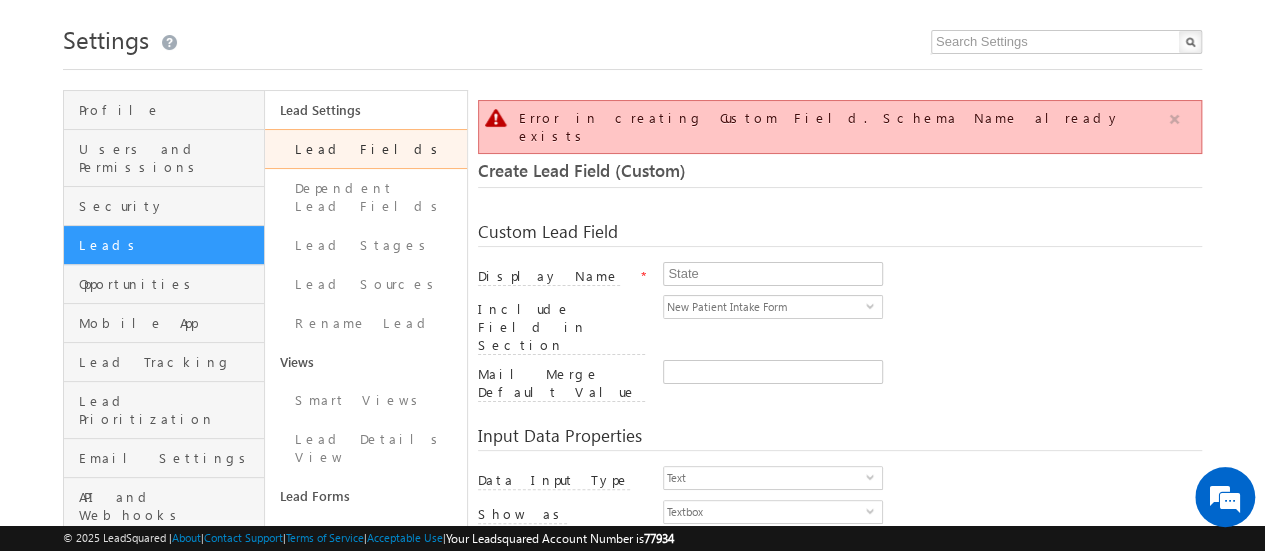click at bounding box center (1174, 119) 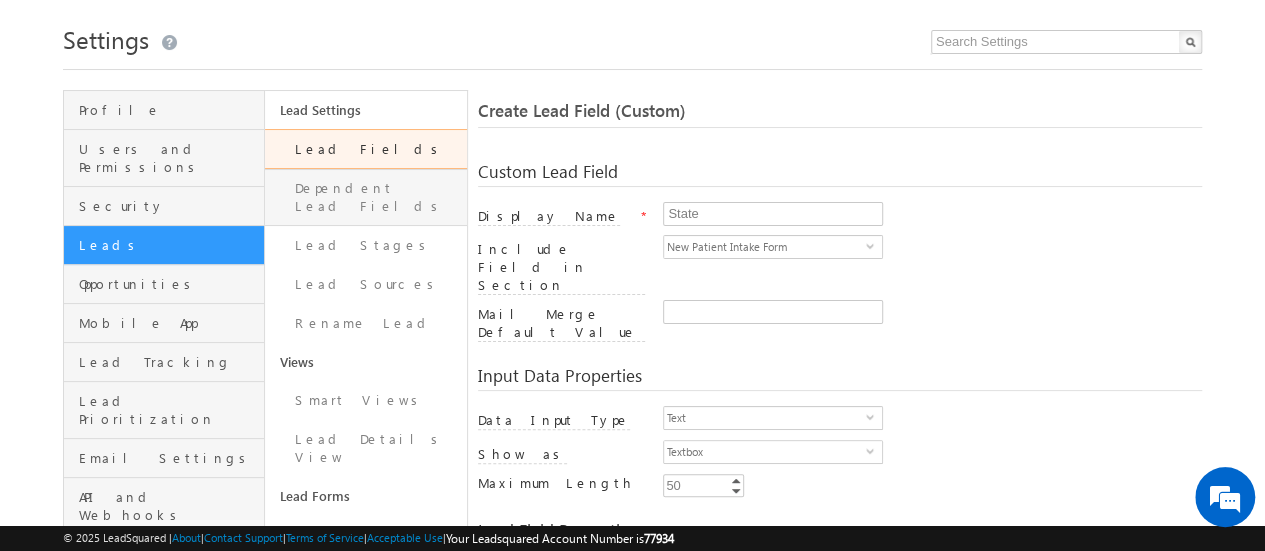 click on "Dependent Lead Fields" at bounding box center [365, 197] 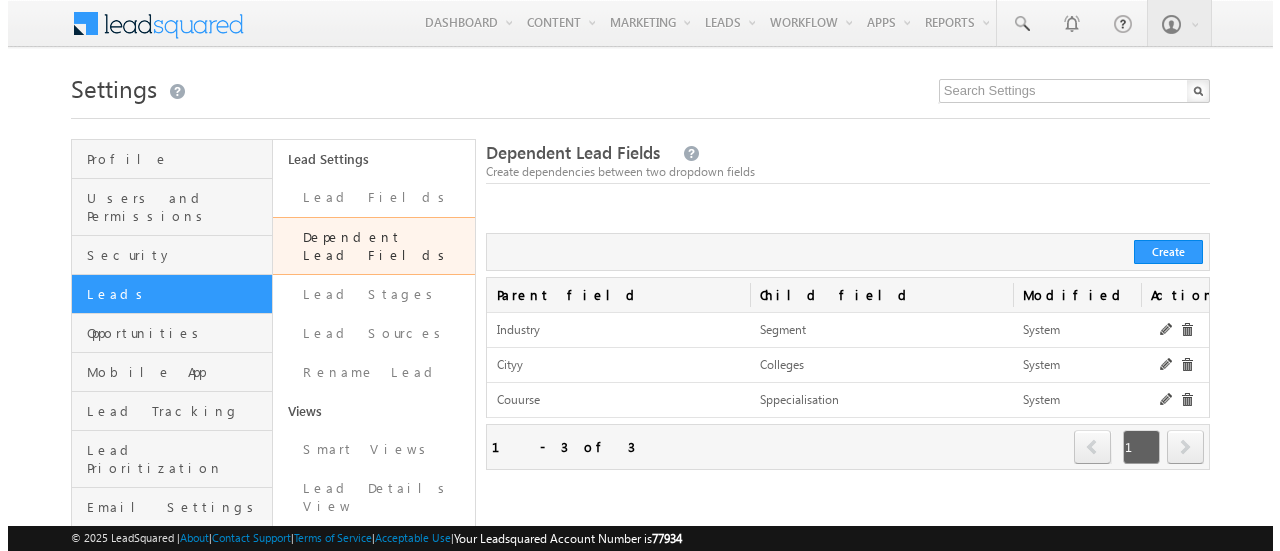 scroll, scrollTop: 0, scrollLeft: 0, axis: both 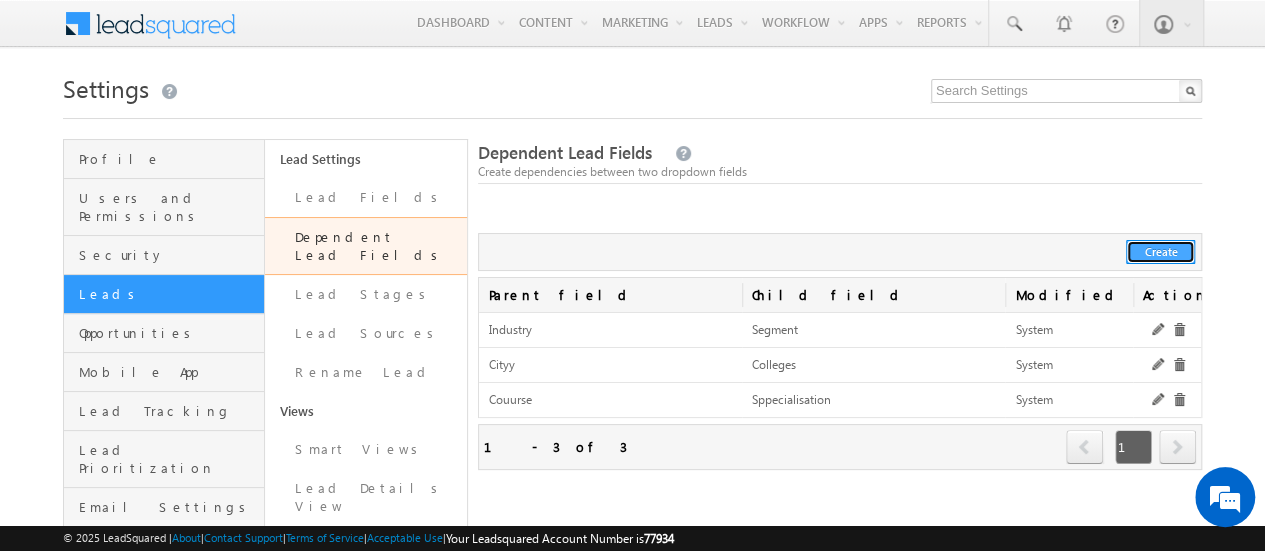 click on "Create" at bounding box center (1160, 252) 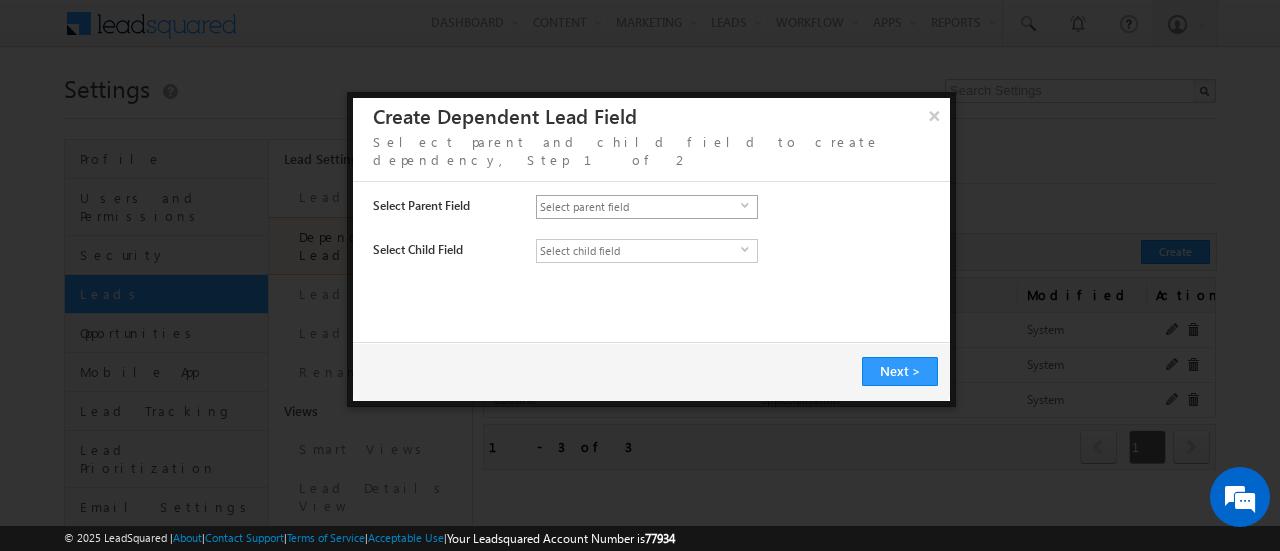 click on "select" at bounding box center [749, 205] 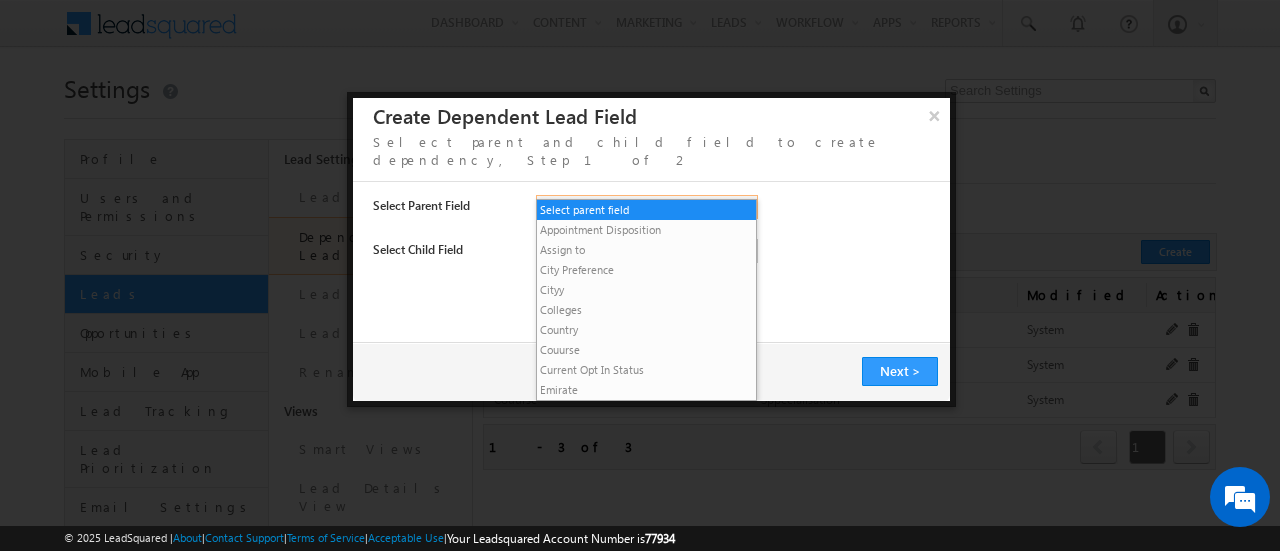 scroll, scrollTop: 0, scrollLeft: 0, axis: both 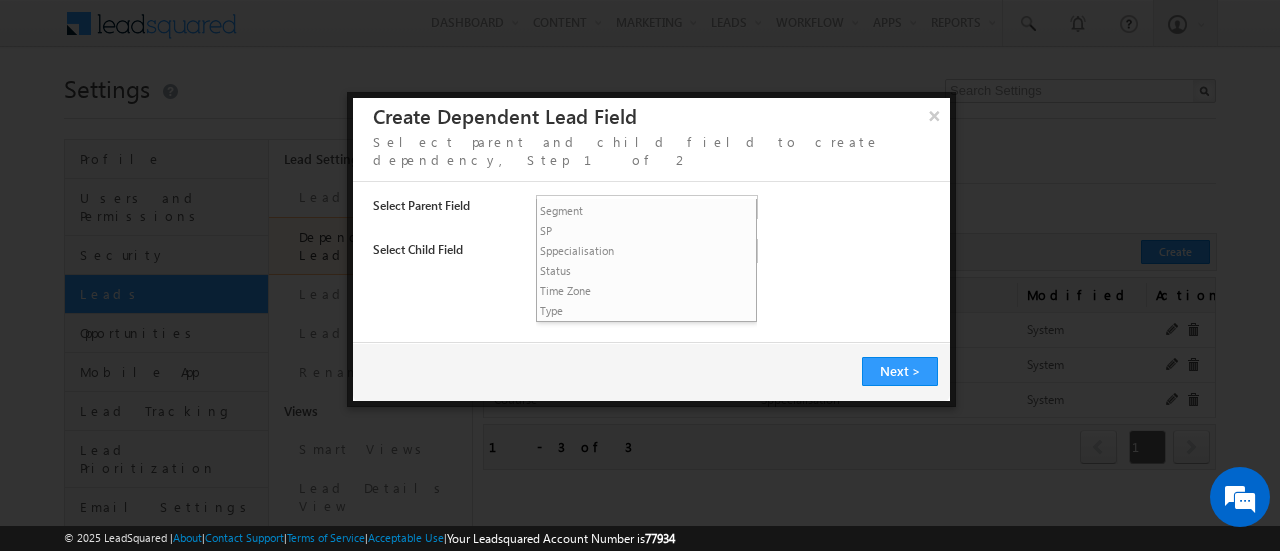 click on "Select Parent Field
Select parent field select
Select Child Field
Select child field select" at bounding box center (651, 257) 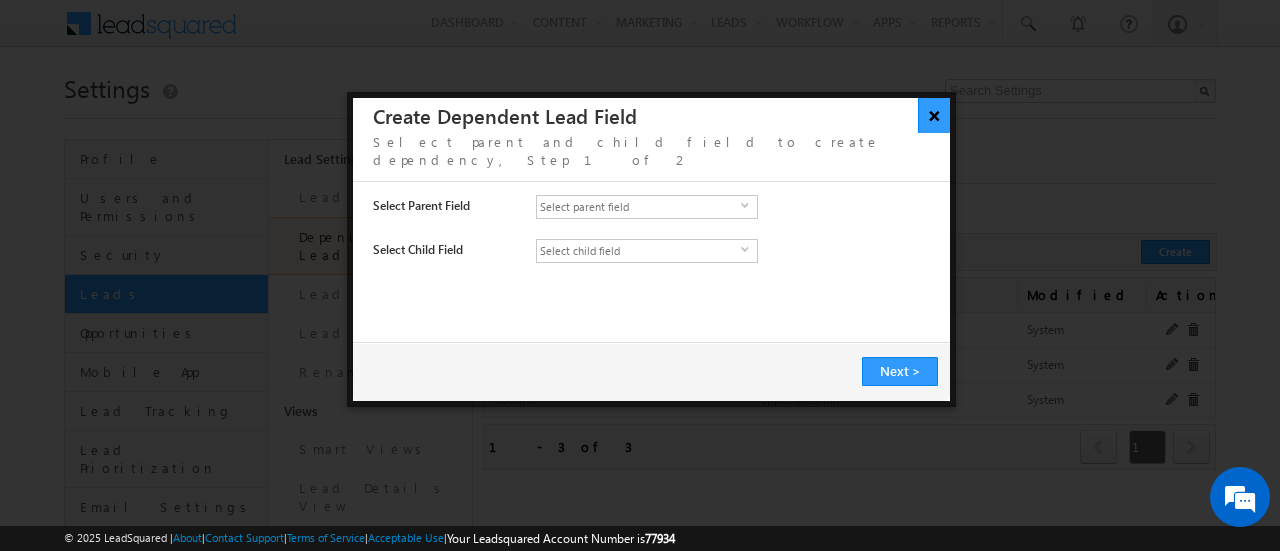 click on "×" at bounding box center [934, 115] 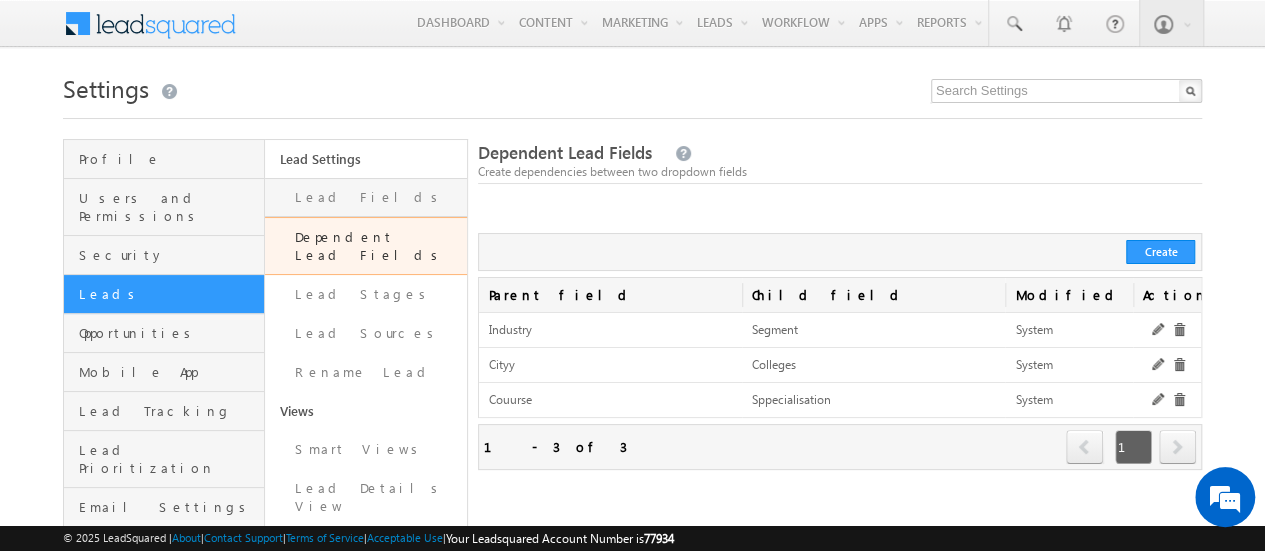 click on "Lead Fields" at bounding box center [365, 197] 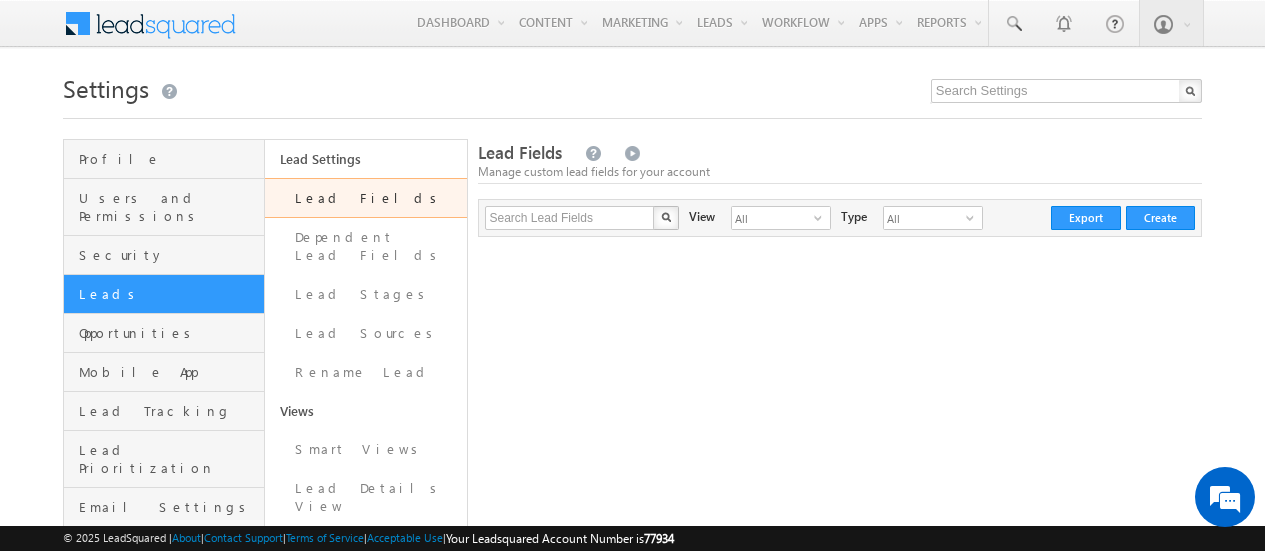scroll, scrollTop: 0, scrollLeft: 0, axis: both 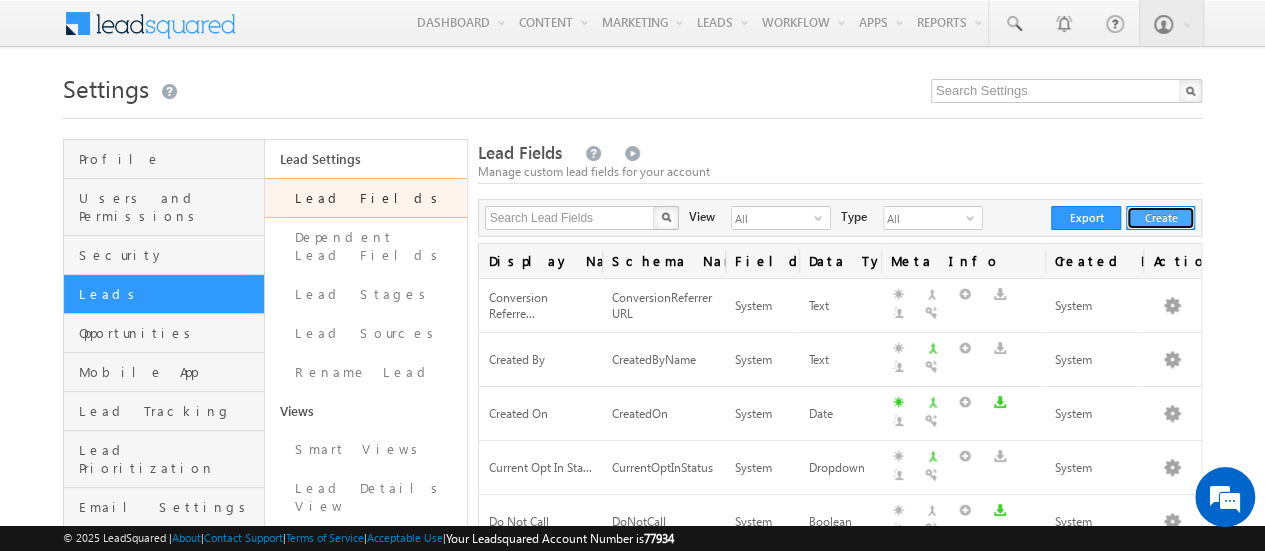 click on "Create" at bounding box center [1160, 218] 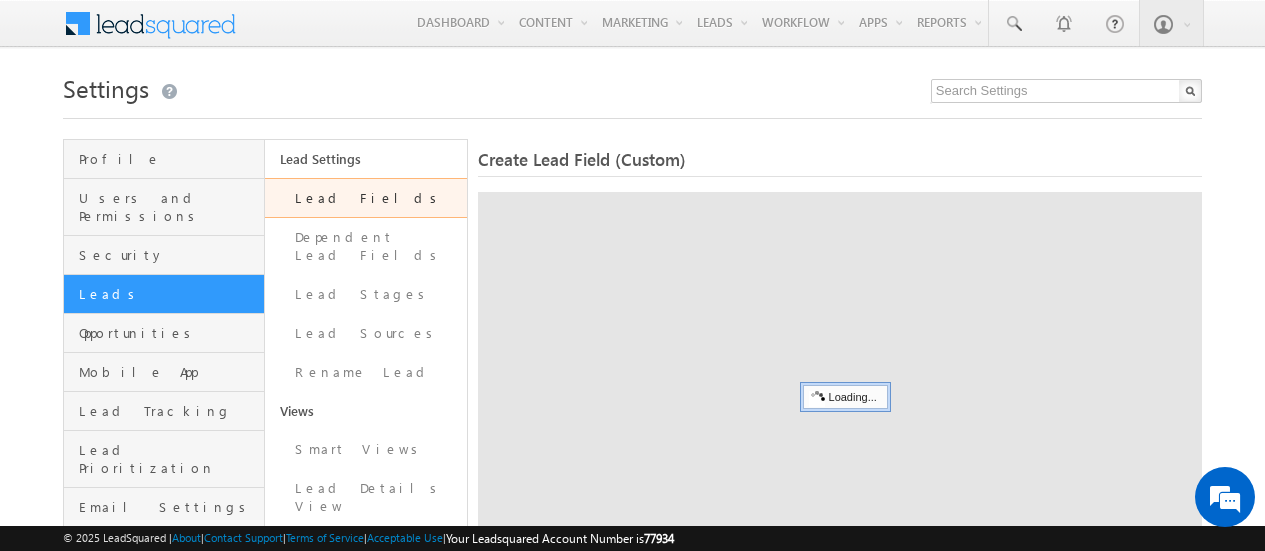scroll, scrollTop: 0, scrollLeft: 0, axis: both 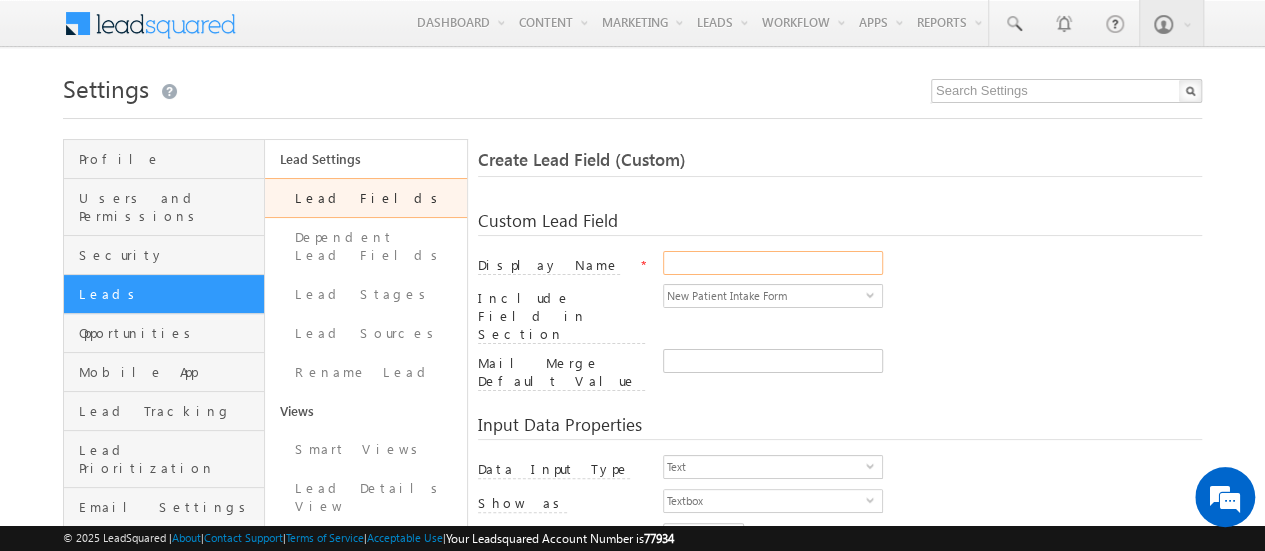 click on "Display Name" at bounding box center [773, 263] 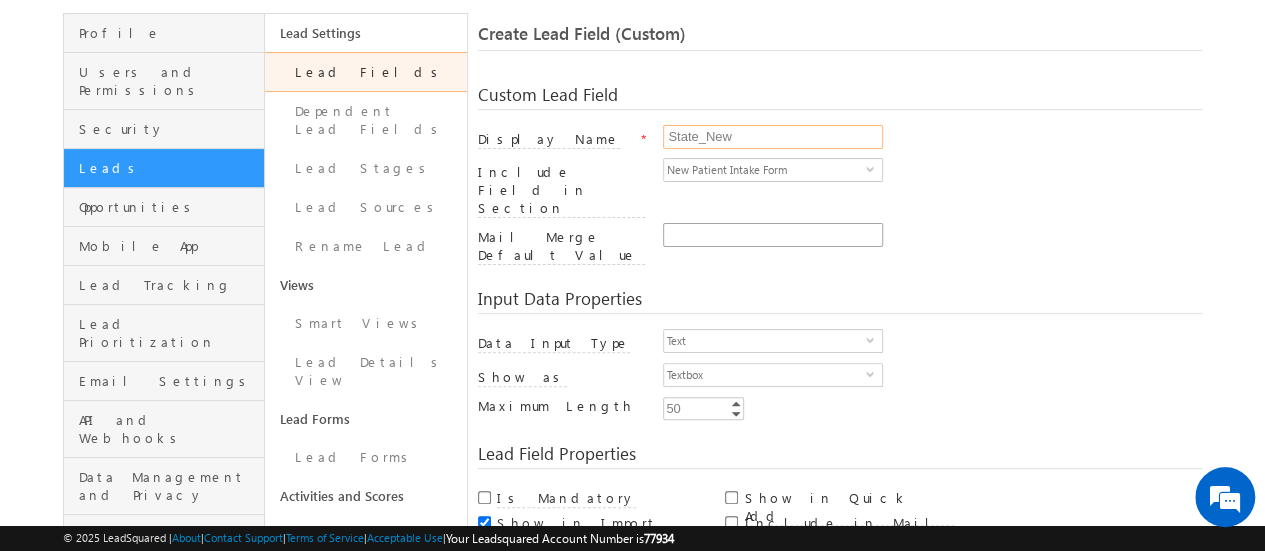 scroll, scrollTop: 200, scrollLeft: 0, axis: vertical 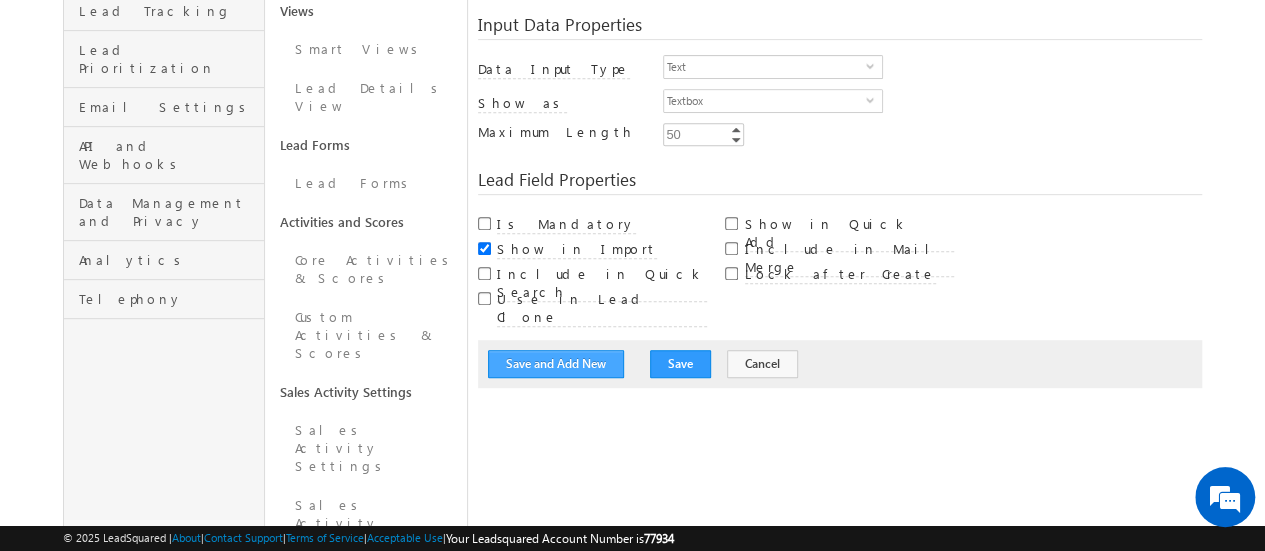 type on "State_New" 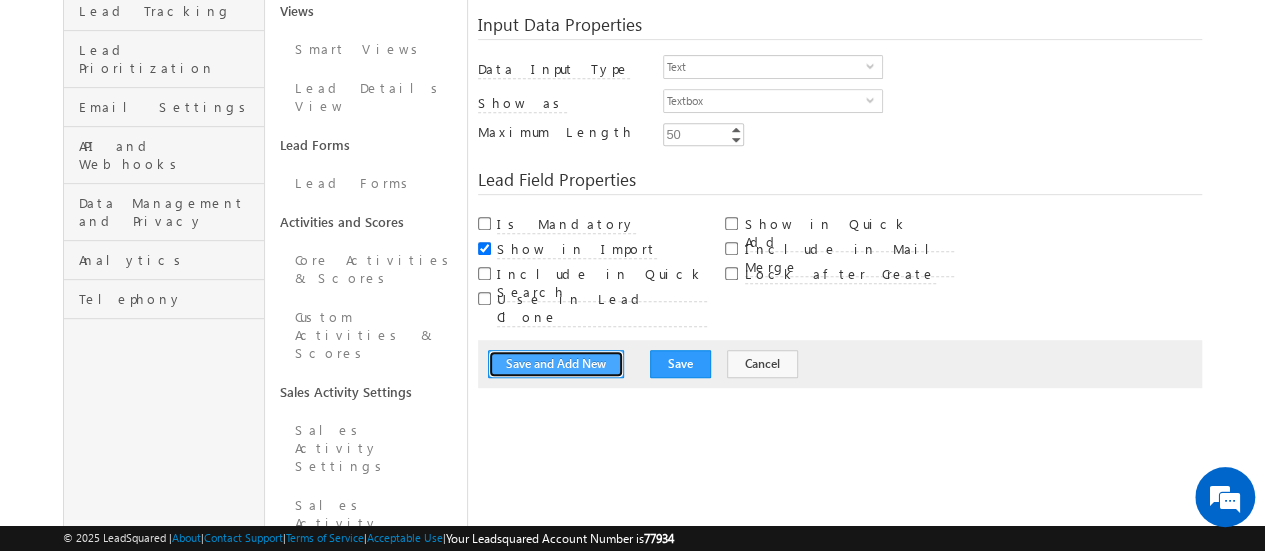 click on "Save and Add New" at bounding box center (556, 364) 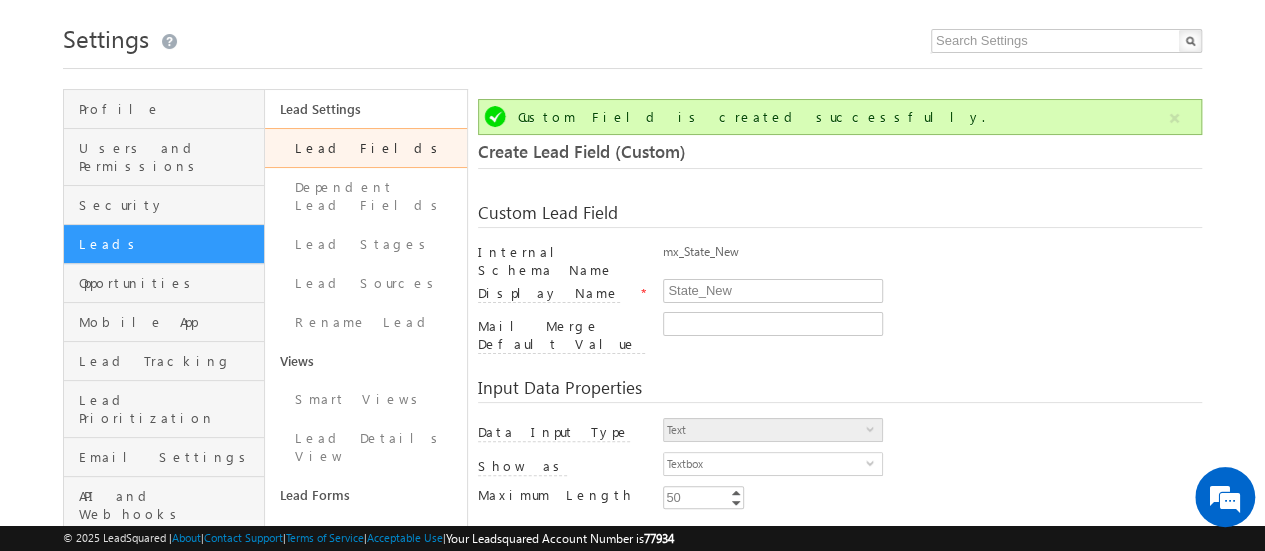 scroll, scrollTop: 0, scrollLeft: 0, axis: both 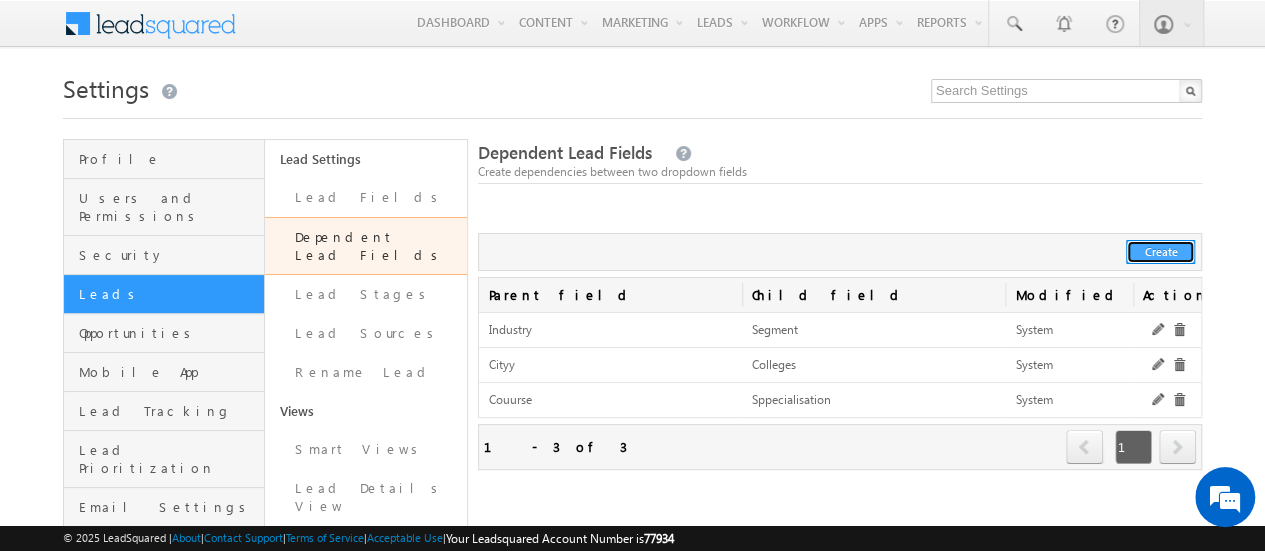 click on "Create" at bounding box center [1160, 252] 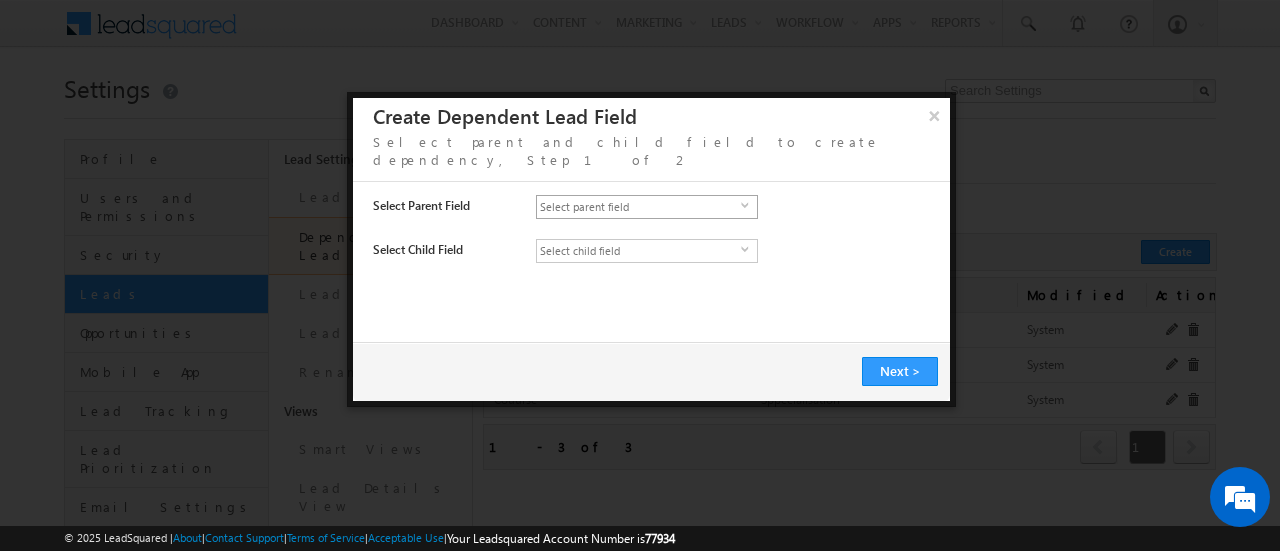 click on "select" at bounding box center (749, 205) 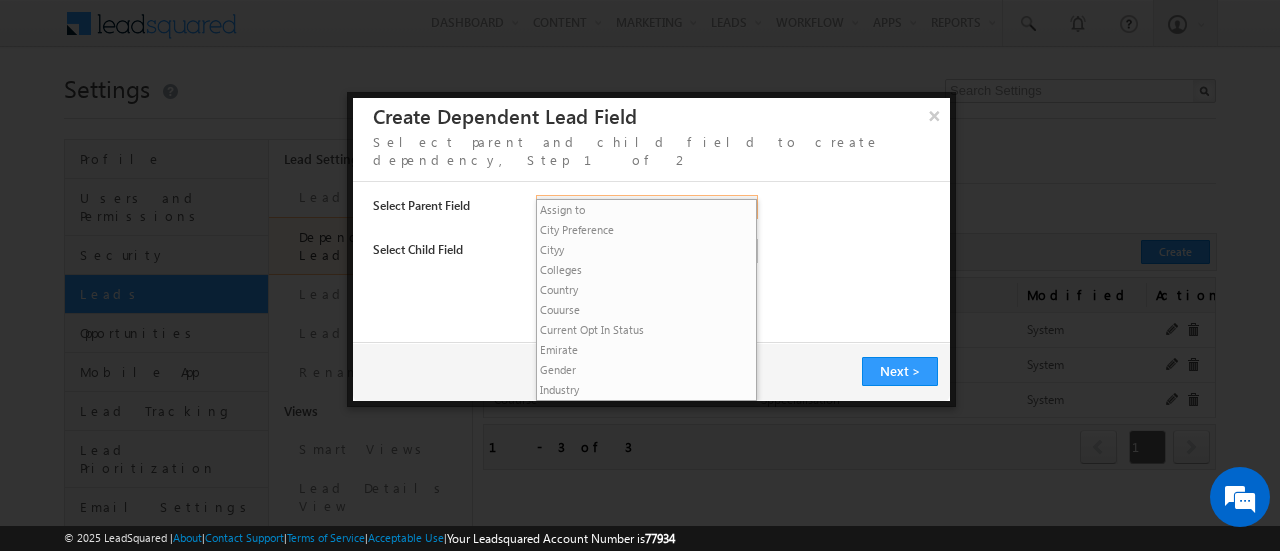 scroll, scrollTop: 0, scrollLeft: 0, axis: both 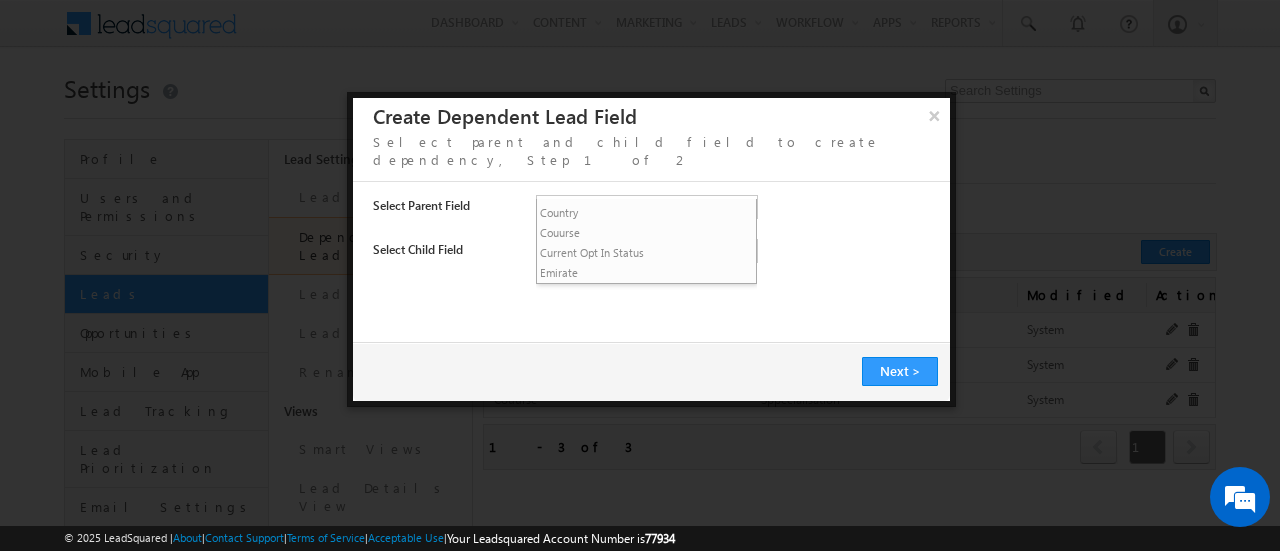 drag, startPoint x: 852, startPoint y: 221, endPoint x: 898, endPoint y: 133, distance: 99.29753 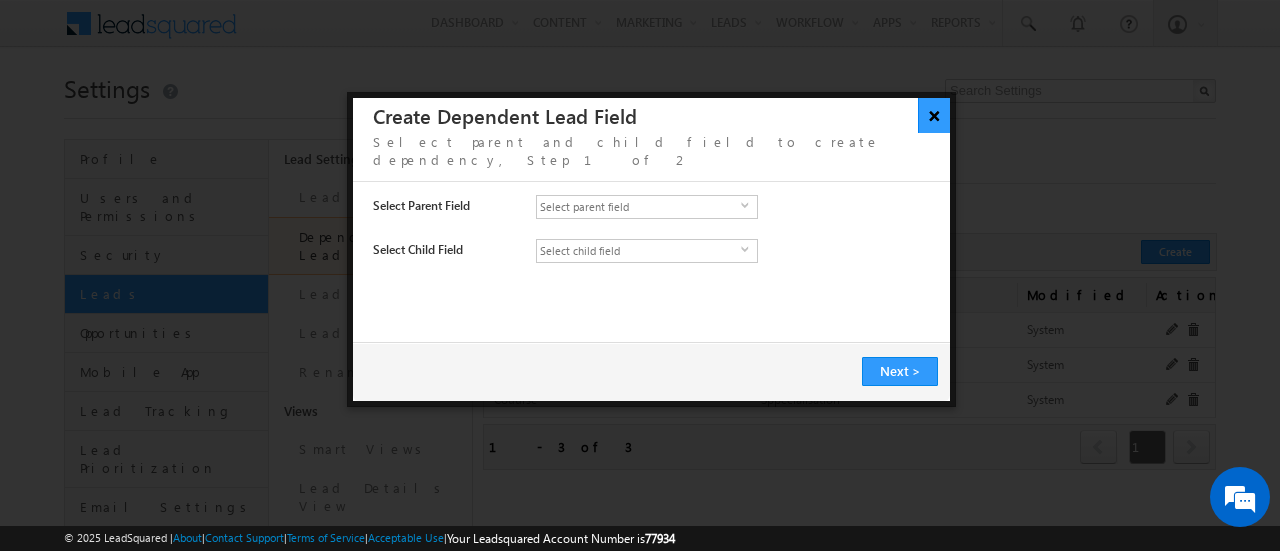 click on "×" at bounding box center (934, 115) 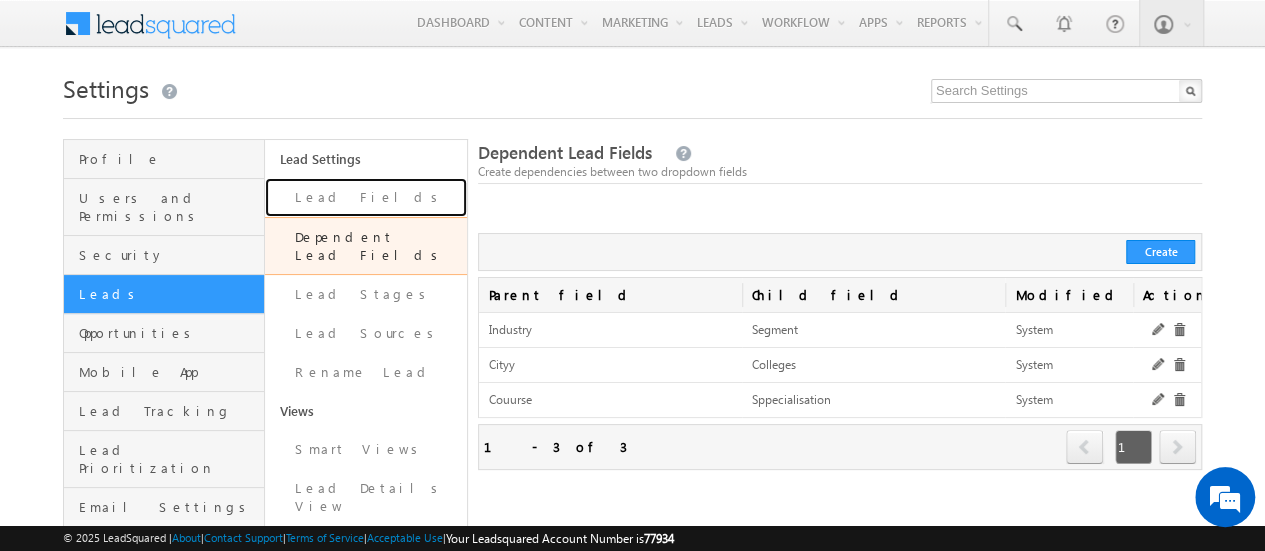click on "Lead Fields" at bounding box center (365, 197) 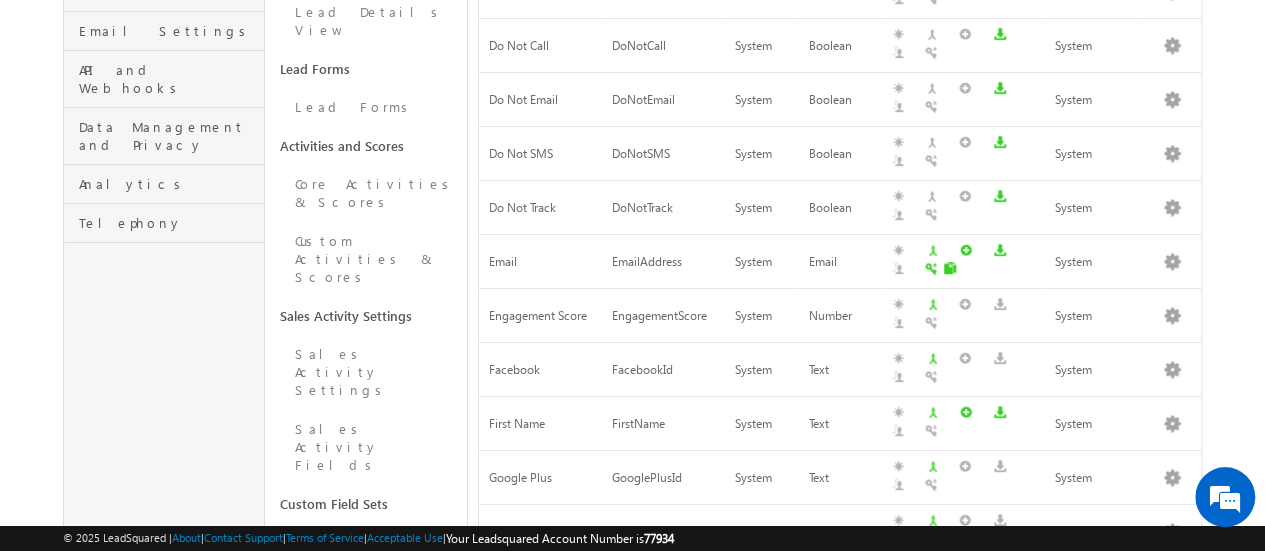 scroll, scrollTop: 0, scrollLeft: 0, axis: both 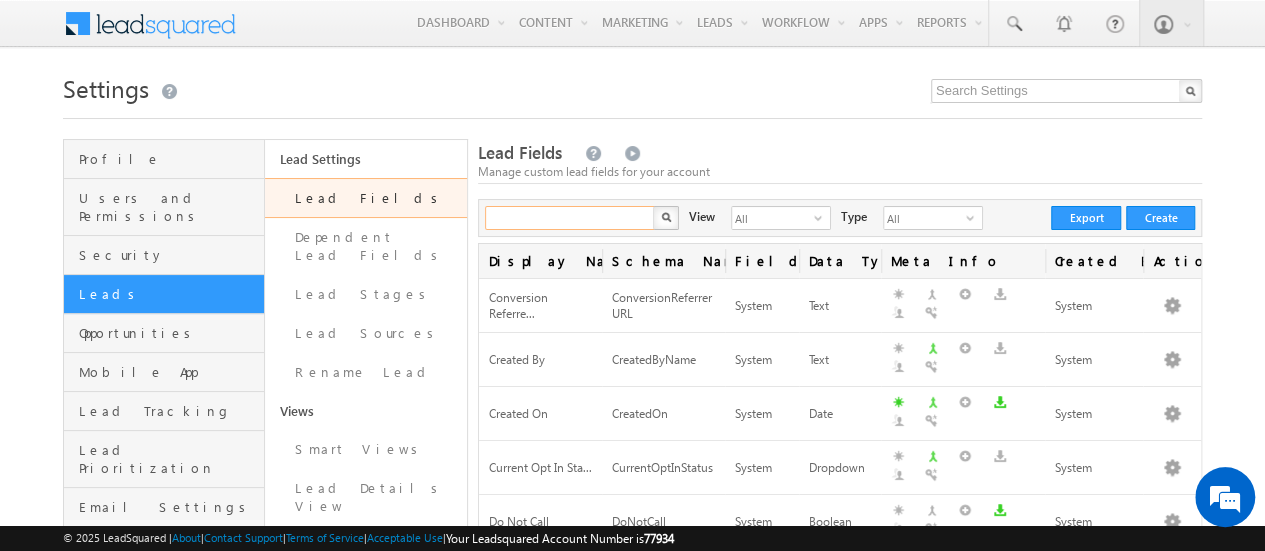 click at bounding box center [570, 218] 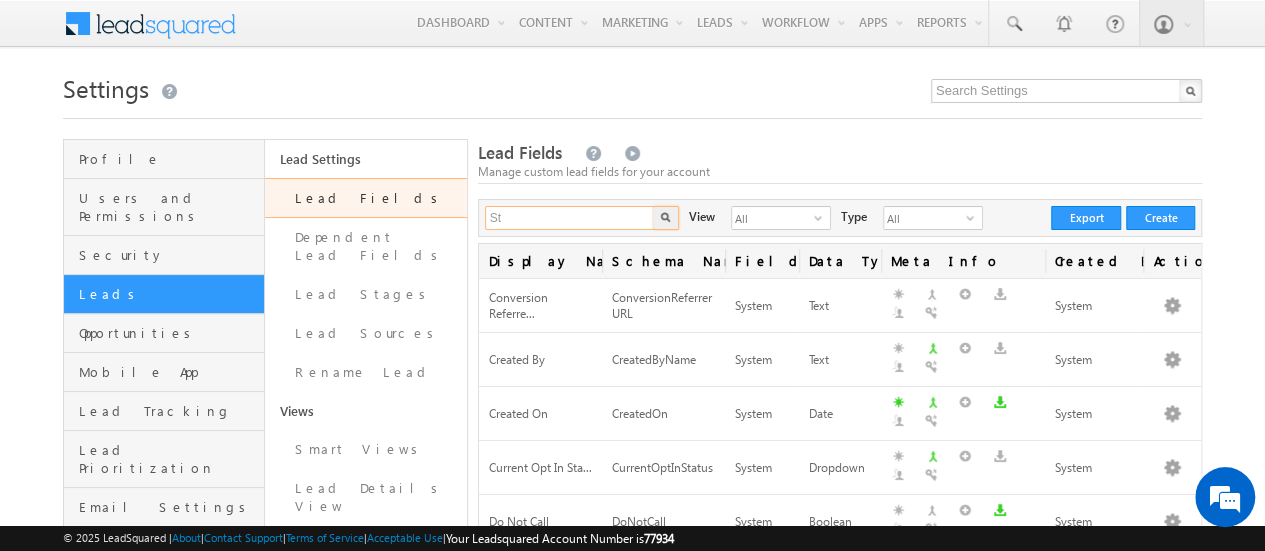 scroll, scrollTop: 0, scrollLeft: 0, axis: both 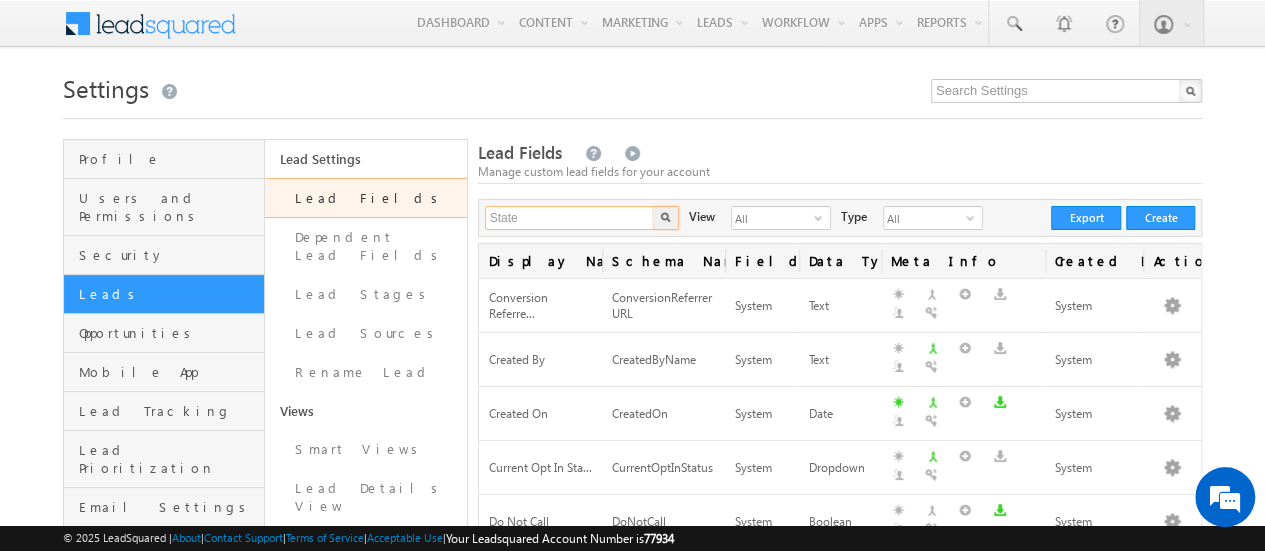 type on "State" 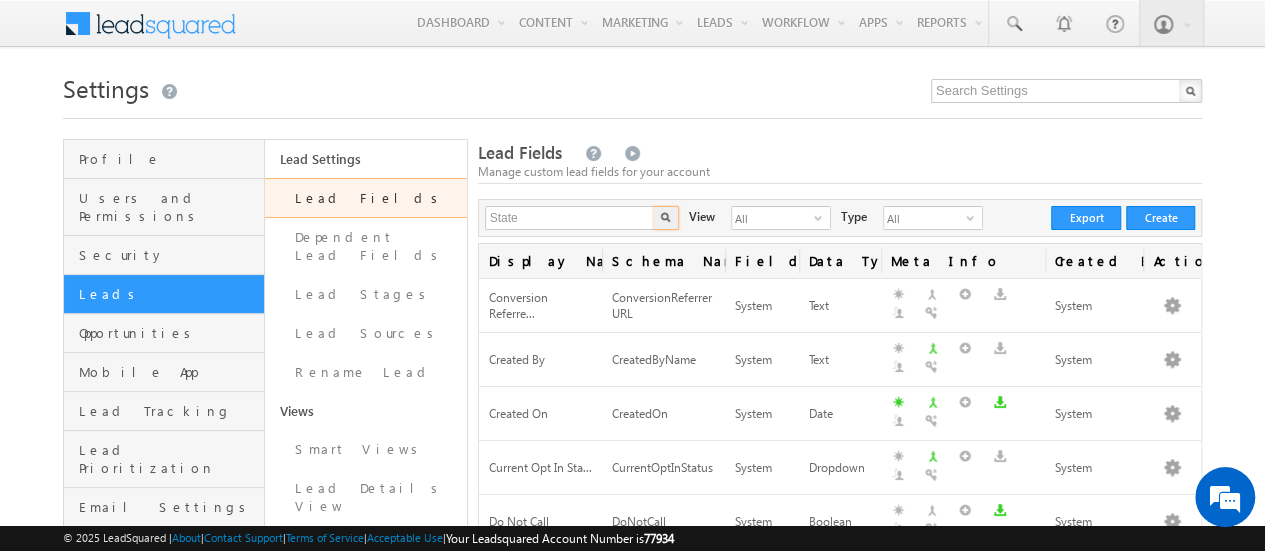 click at bounding box center (665, 217) 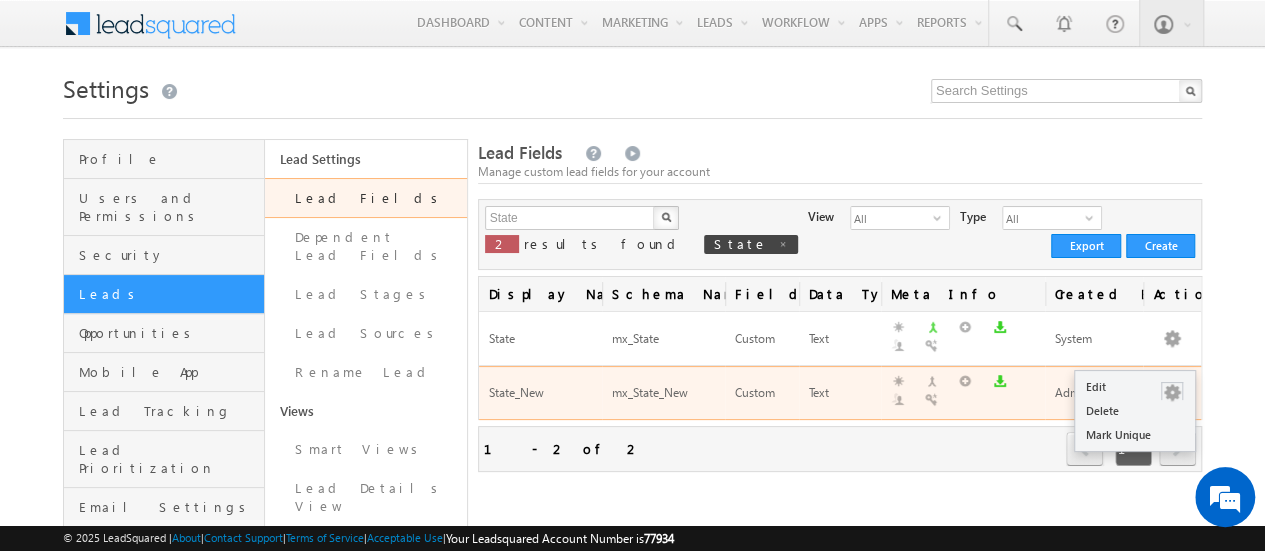 click at bounding box center (1172, 393) 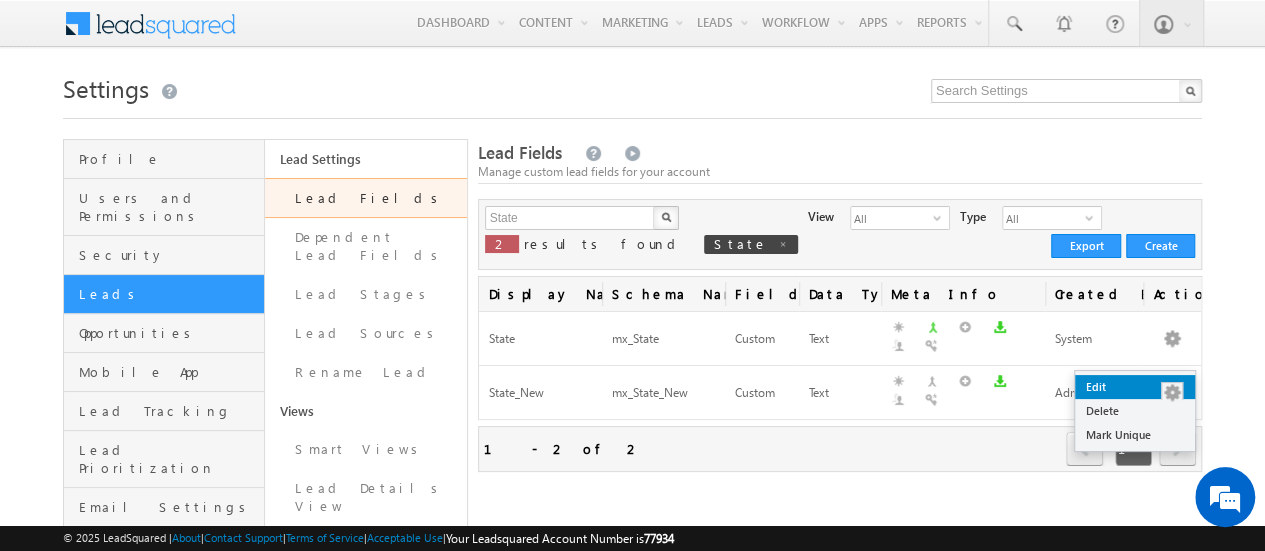click on "Edit" at bounding box center [1135, 387] 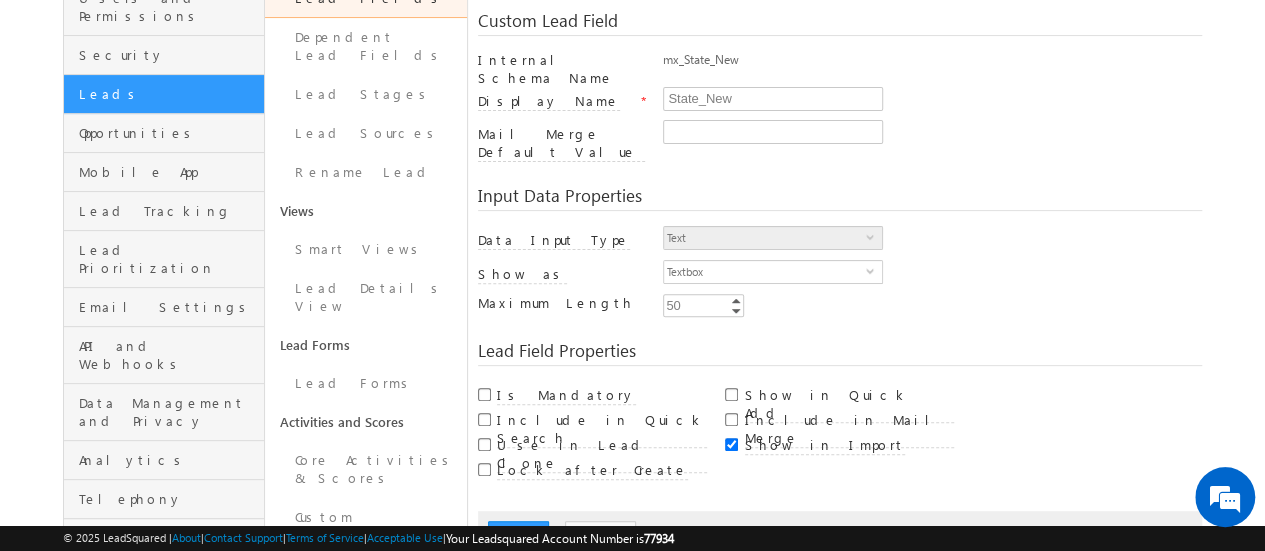 scroll, scrollTop: 300, scrollLeft: 0, axis: vertical 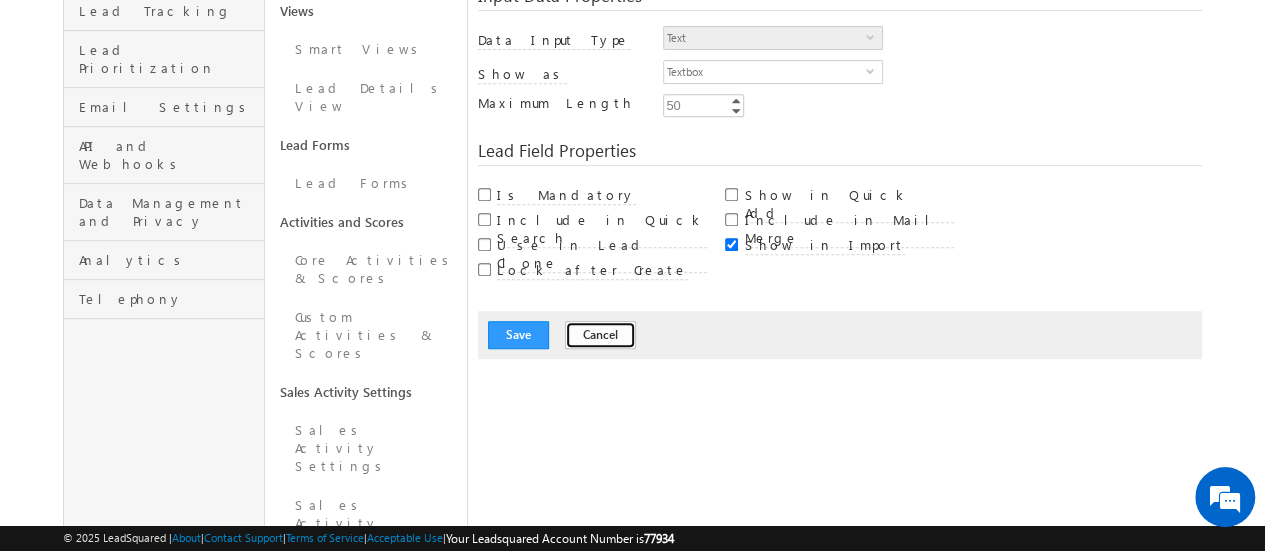 click on "Cancel" at bounding box center (600, 335) 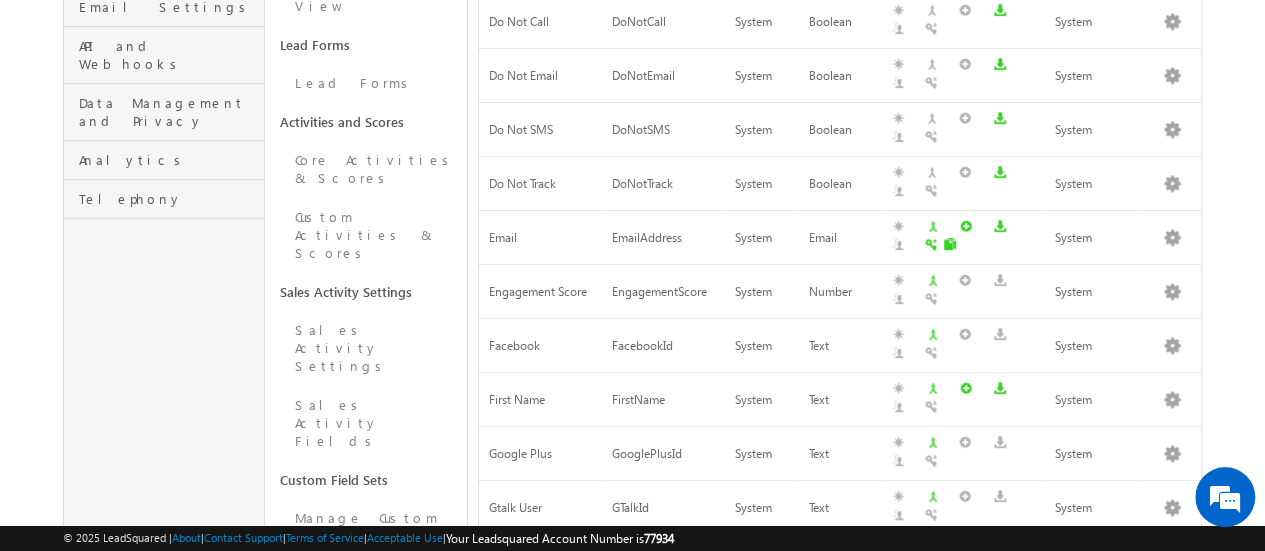scroll, scrollTop: 0, scrollLeft: 0, axis: both 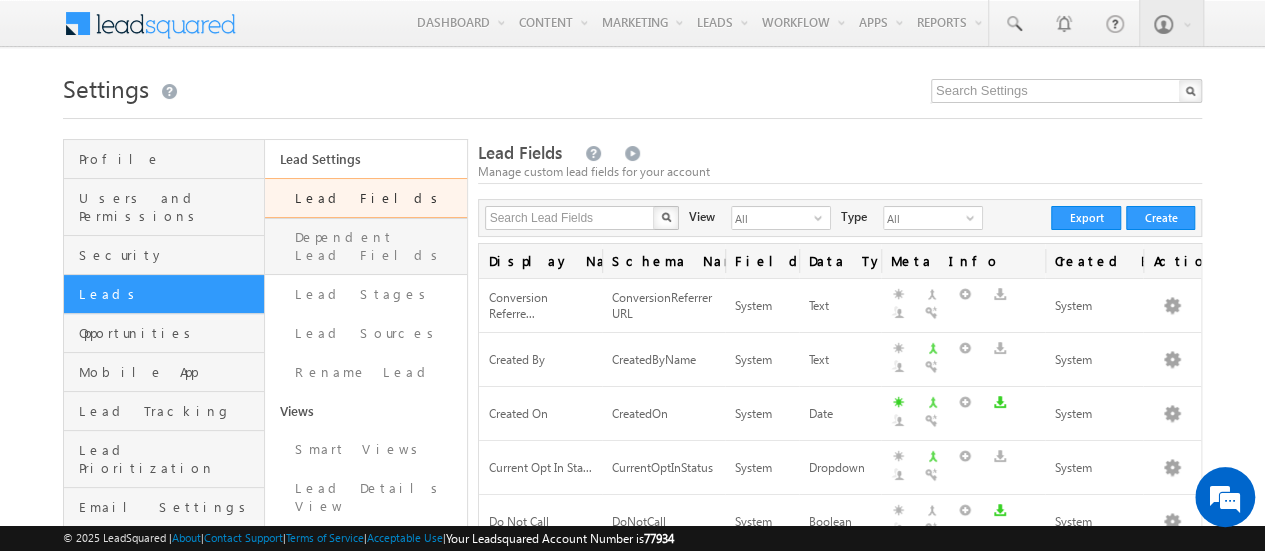 click on "Dependent Lead Fields" at bounding box center (365, 246) 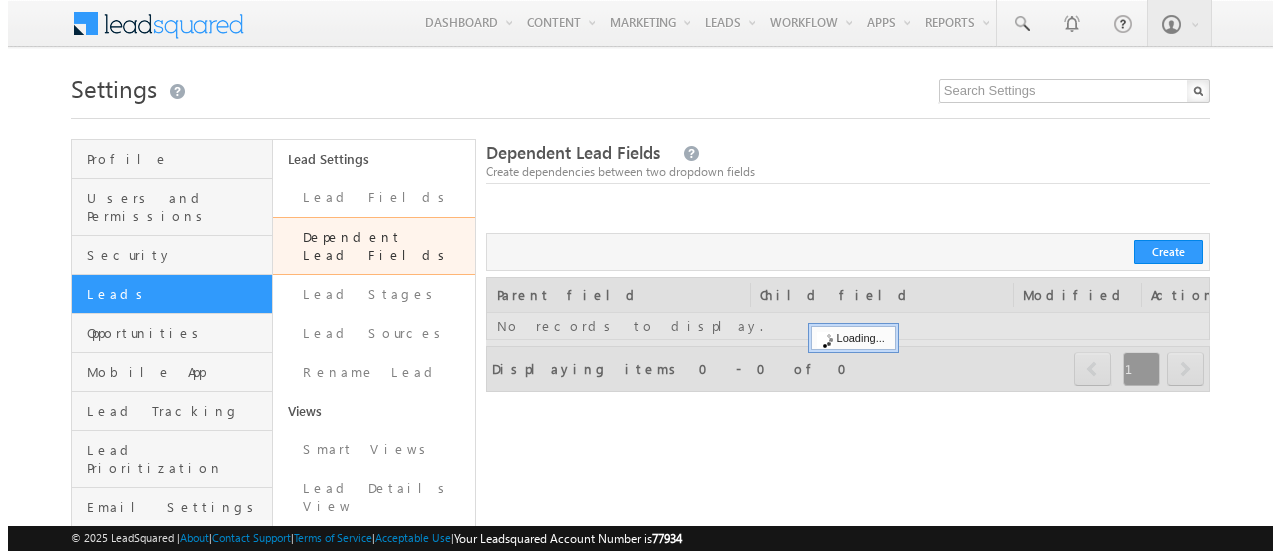 scroll, scrollTop: 0, scrollLeft: 0, axis: both 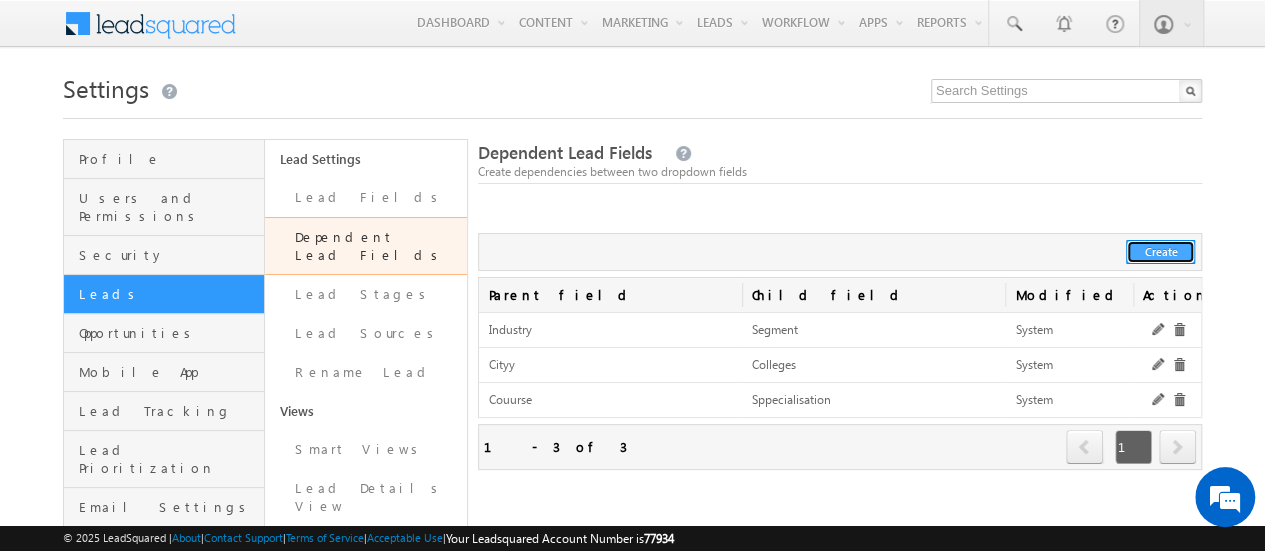 click on "Create" at bounding box center [1160, 252] 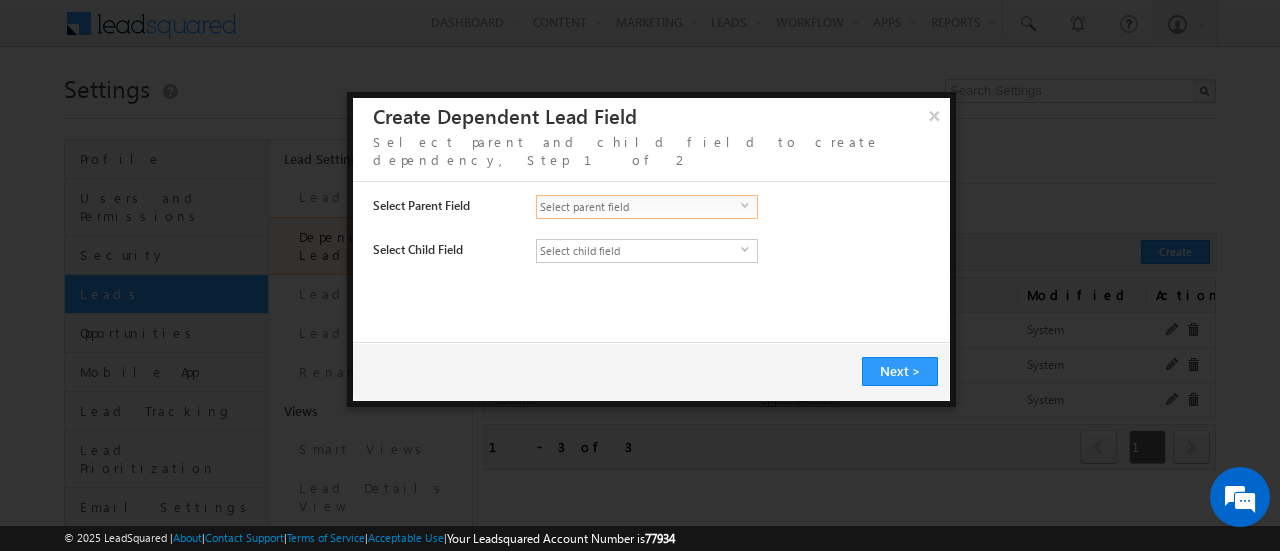 click on "select" at bounding box center (749, 205) 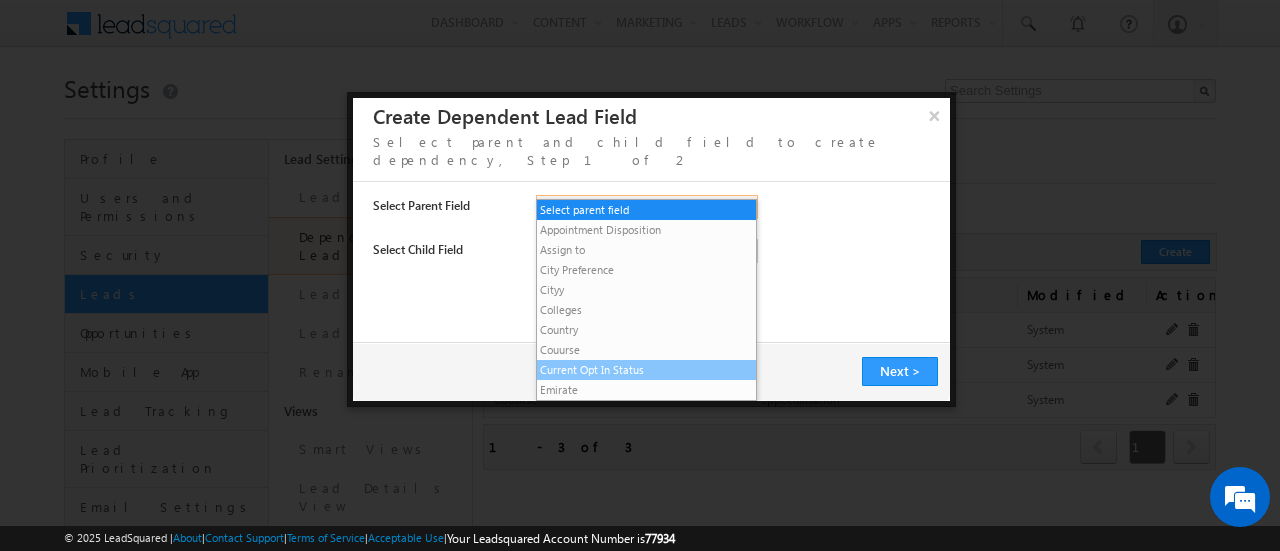 scroll, scrollTop: 0, scrollLeft: 0, axis: both 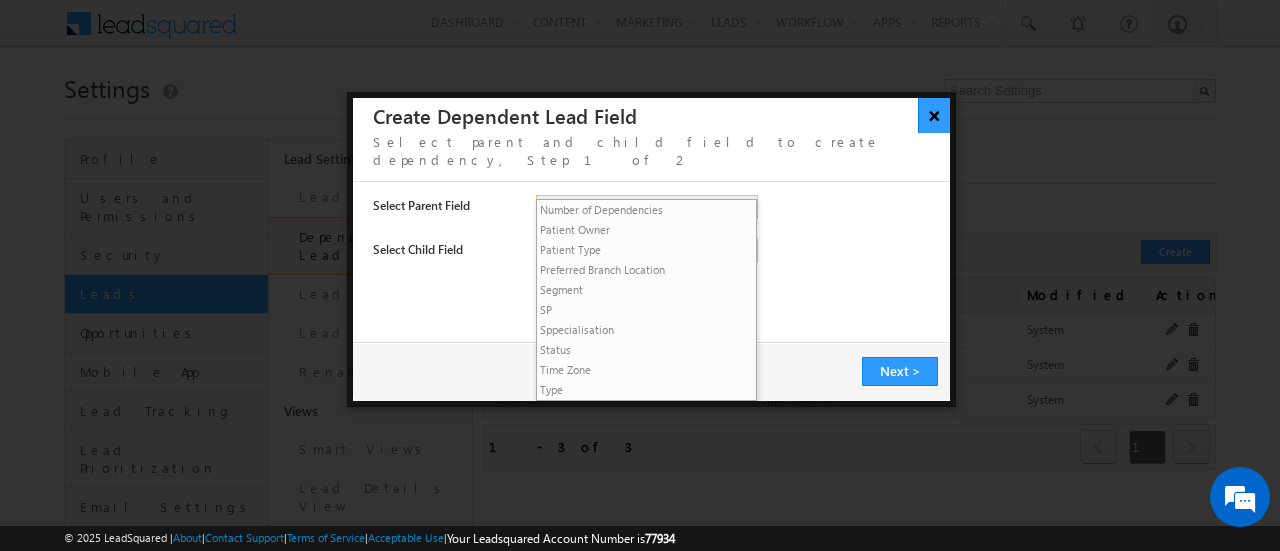 click on "×" at bounding box center [934, 115] 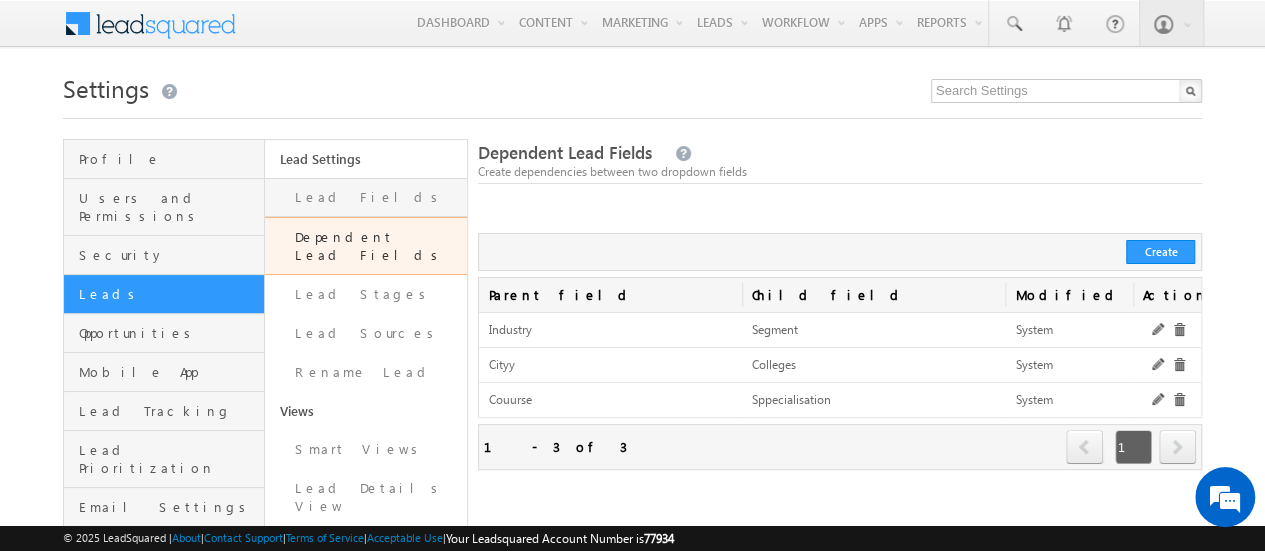 click on "Lead Fields" at bounding box center [365, 197] 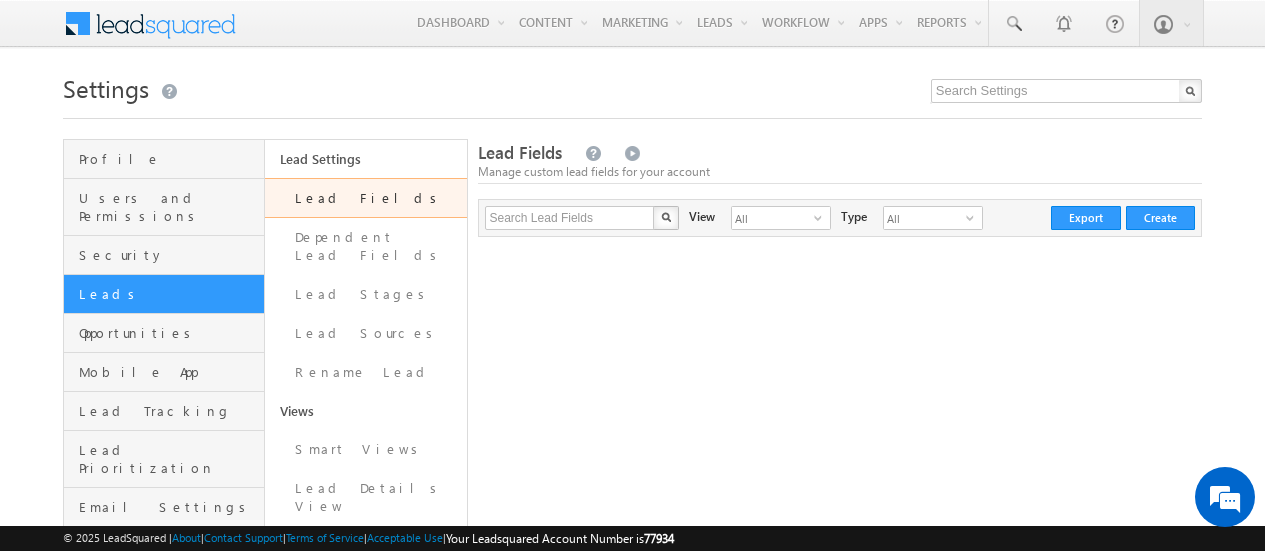 scroll, scrollTop: 0, scrollLeft: 0, axis: both 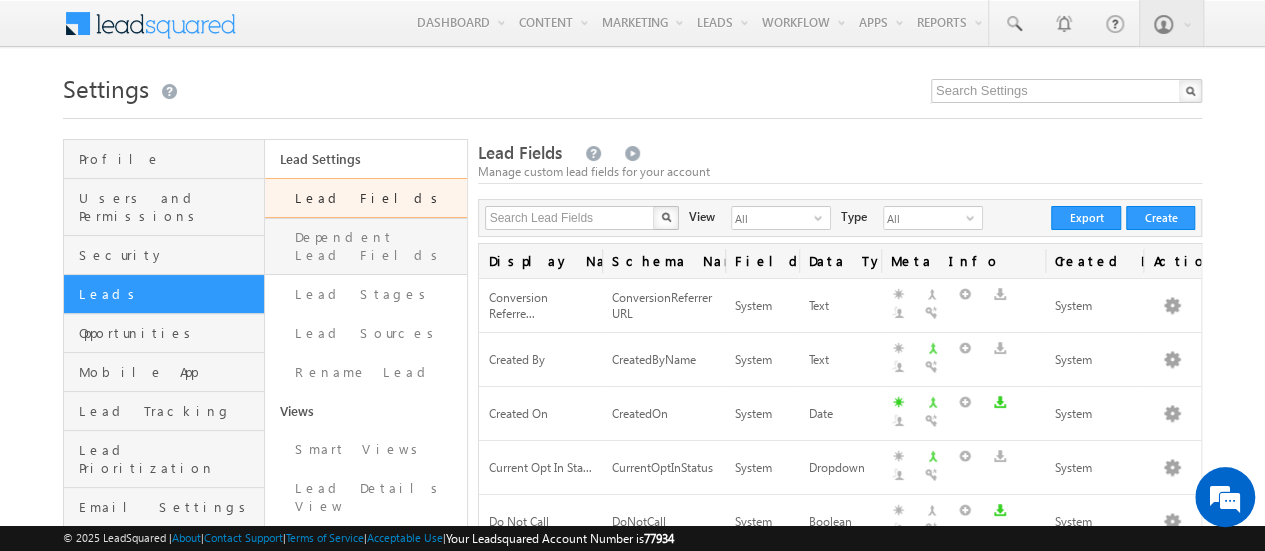 click on "Dependent Lead Fields" at bounding box center (365, 246) 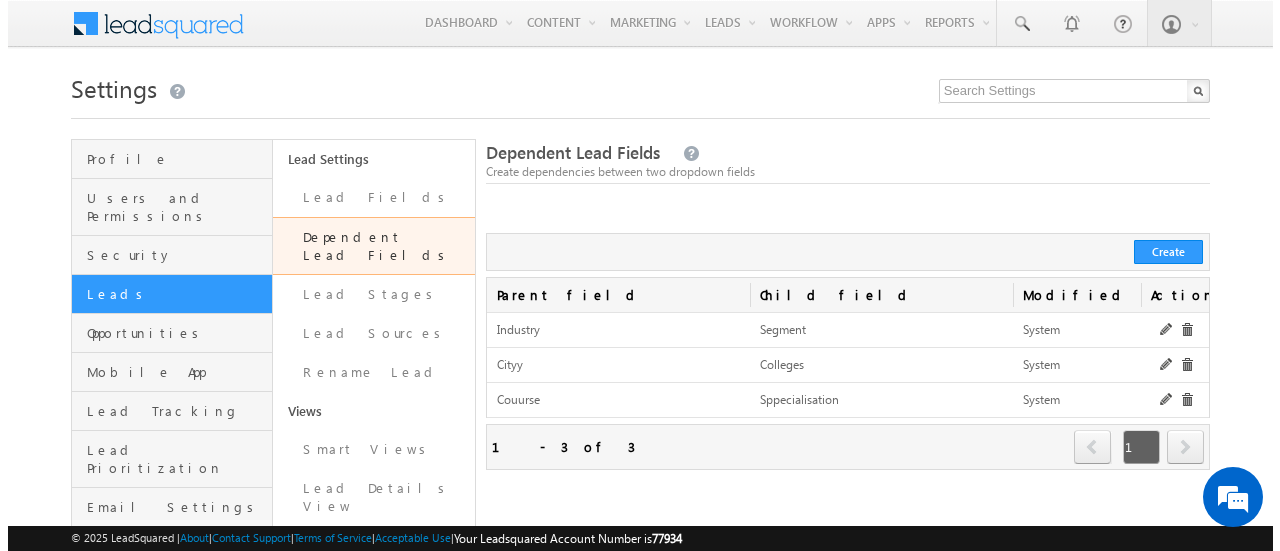 scroll, scrollTop: 0, scrollLeft: 0, axis: both 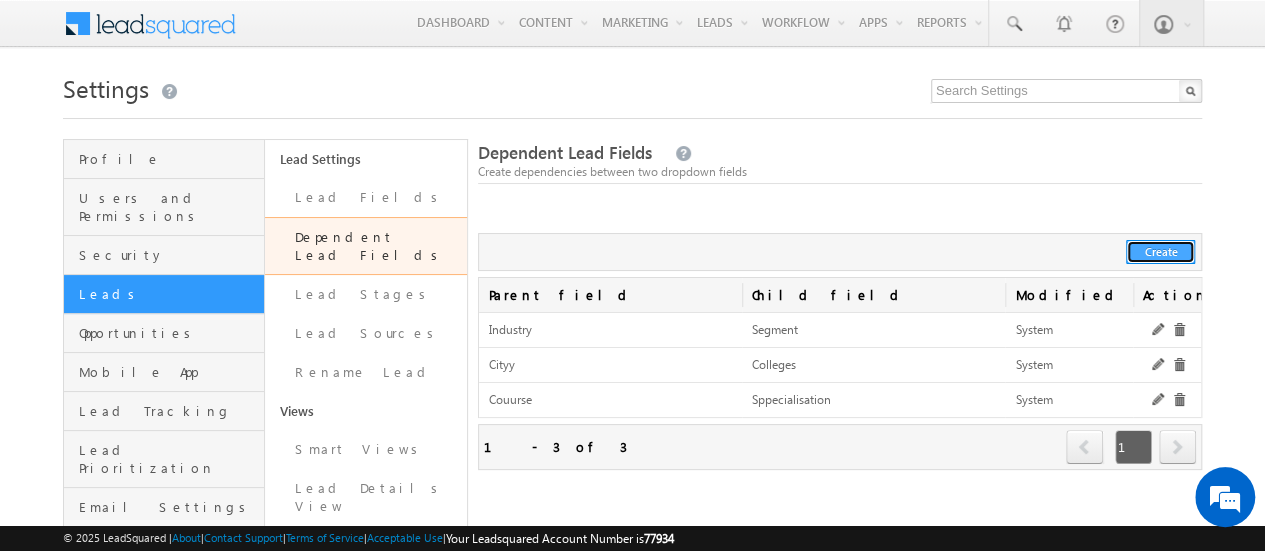 click on "Create" at bounding box center (1160, 252) 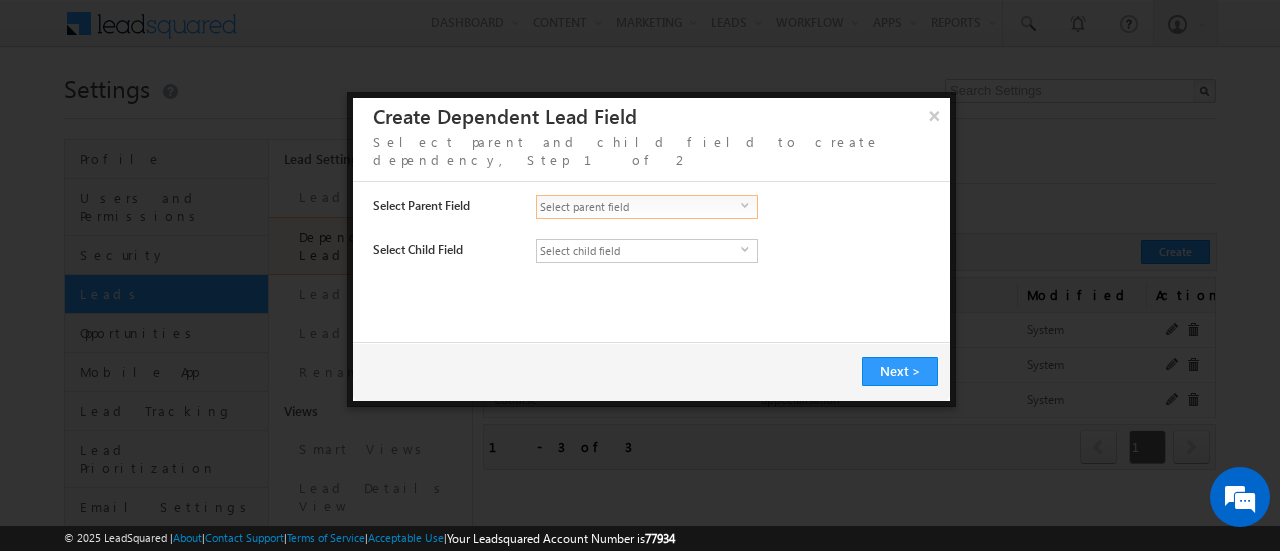 click on "Select parent field" at bounding box center [639, 207] 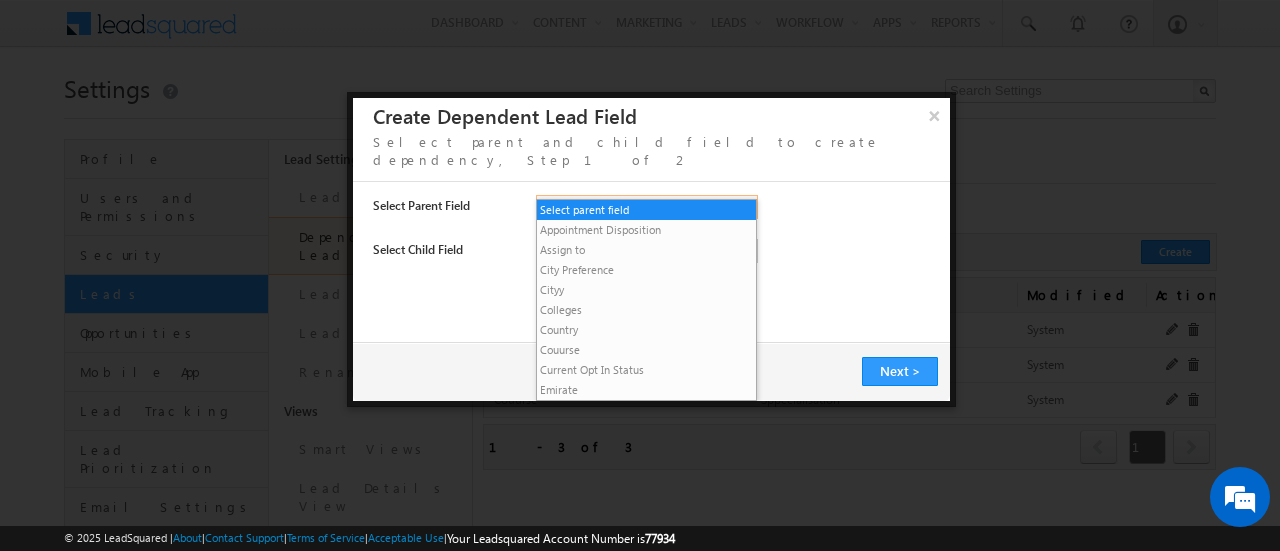 scroll, scrollTop: 0, scrollLeft: 0, axis: both 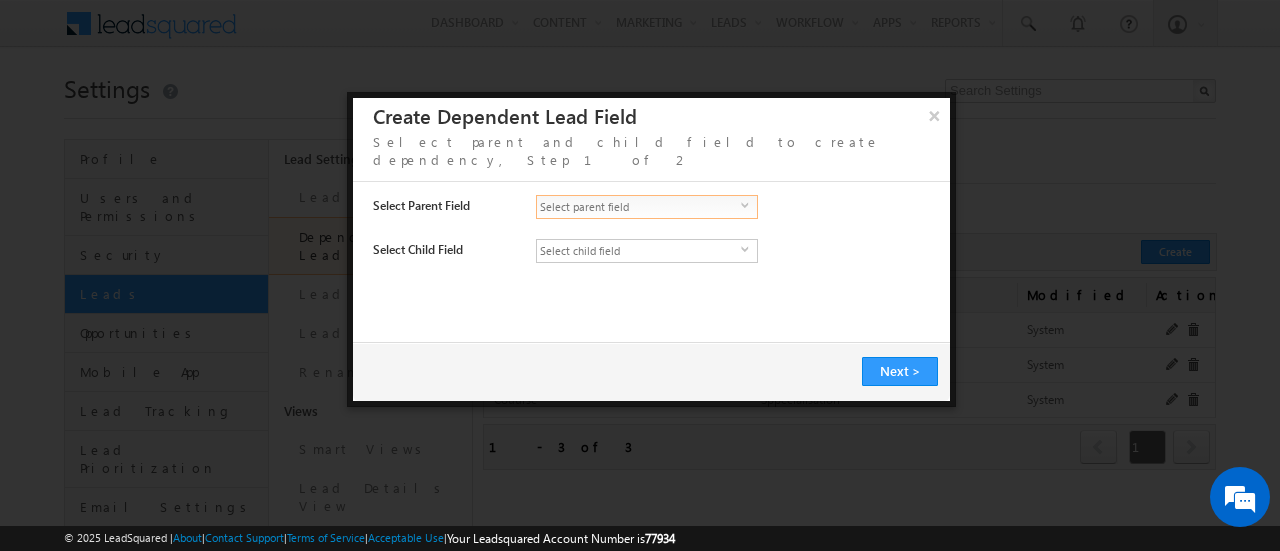 click on "Select parent field" at bounding box center (639, 207) 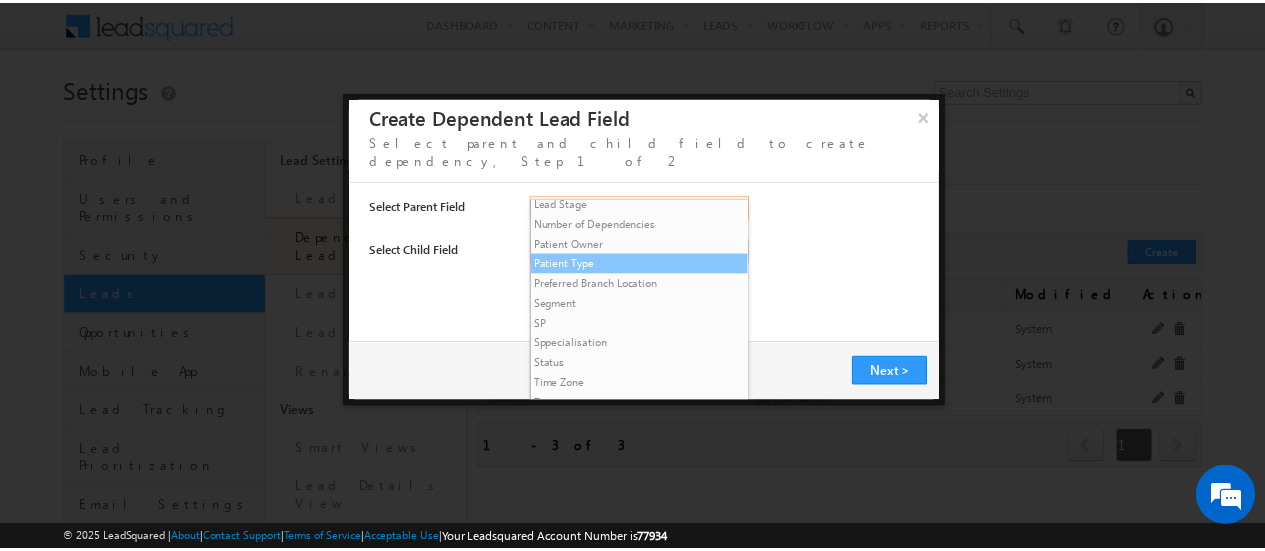 scroll, scrollTop: 340, scrollLeft: 0, axis: vertical 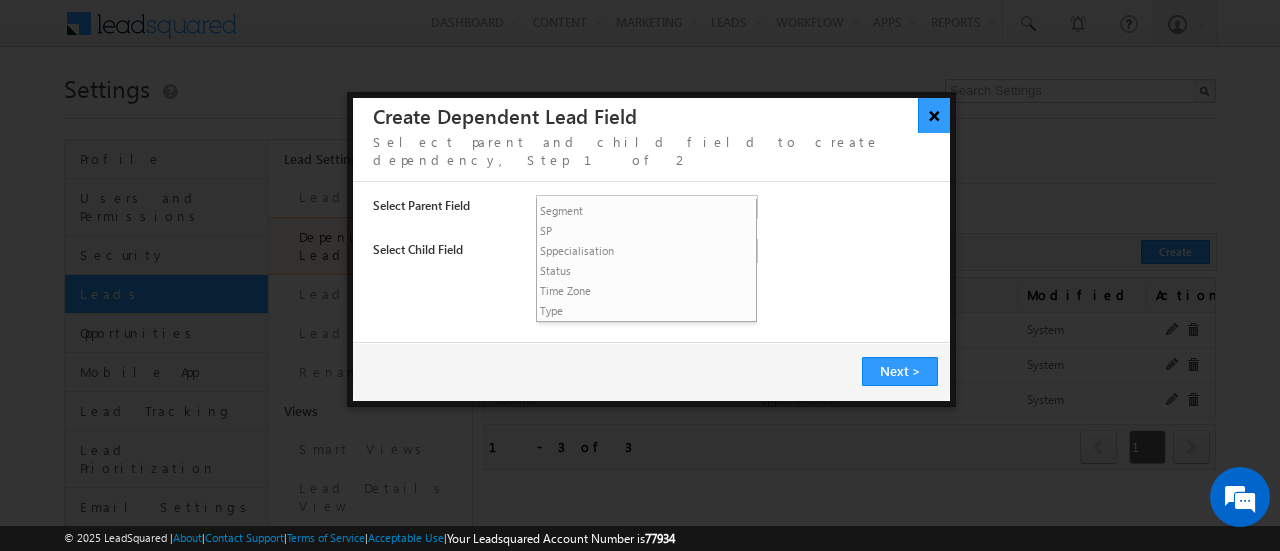 click on "×" at bounding box center [934, 115] 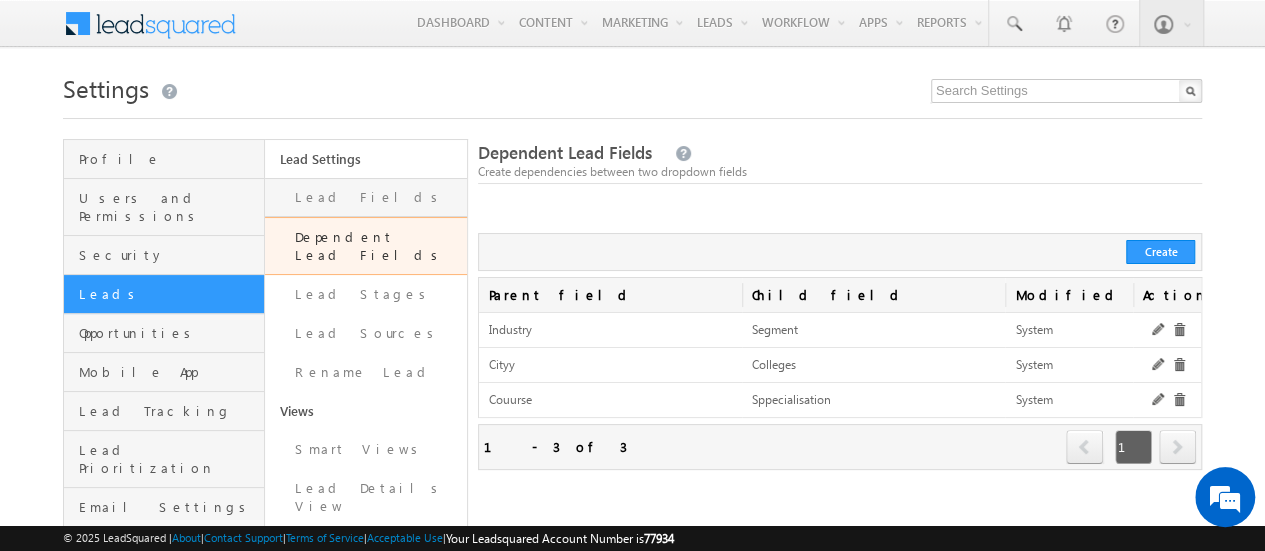 click on "Lead Fields" at bounding box center (365, 197) 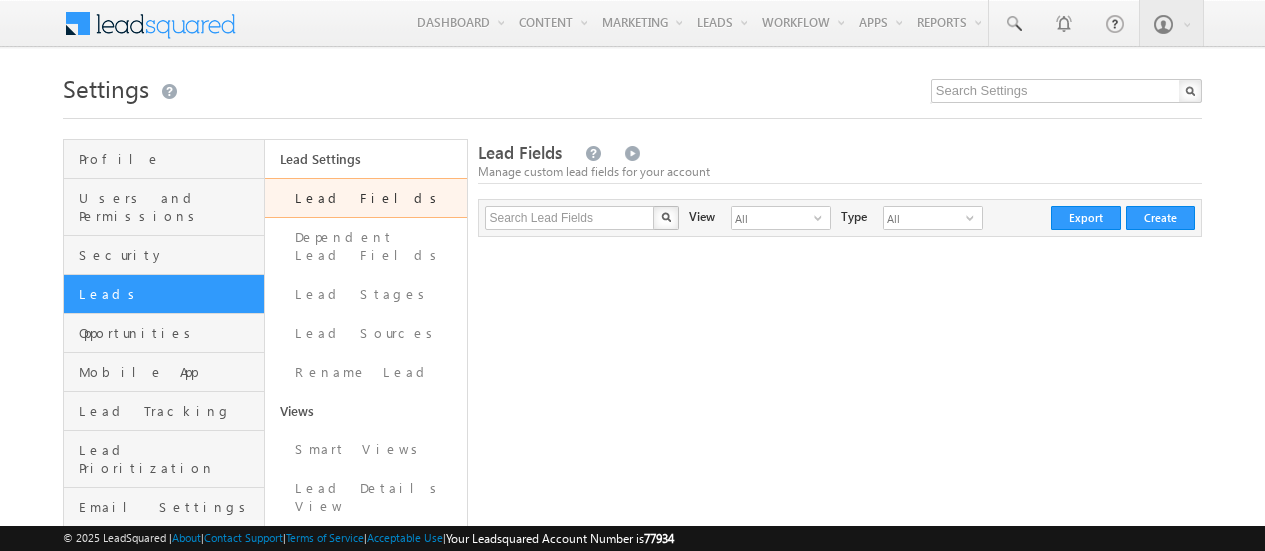 scroll, scrollTop: 0, scrollLeft: 0, axis: both 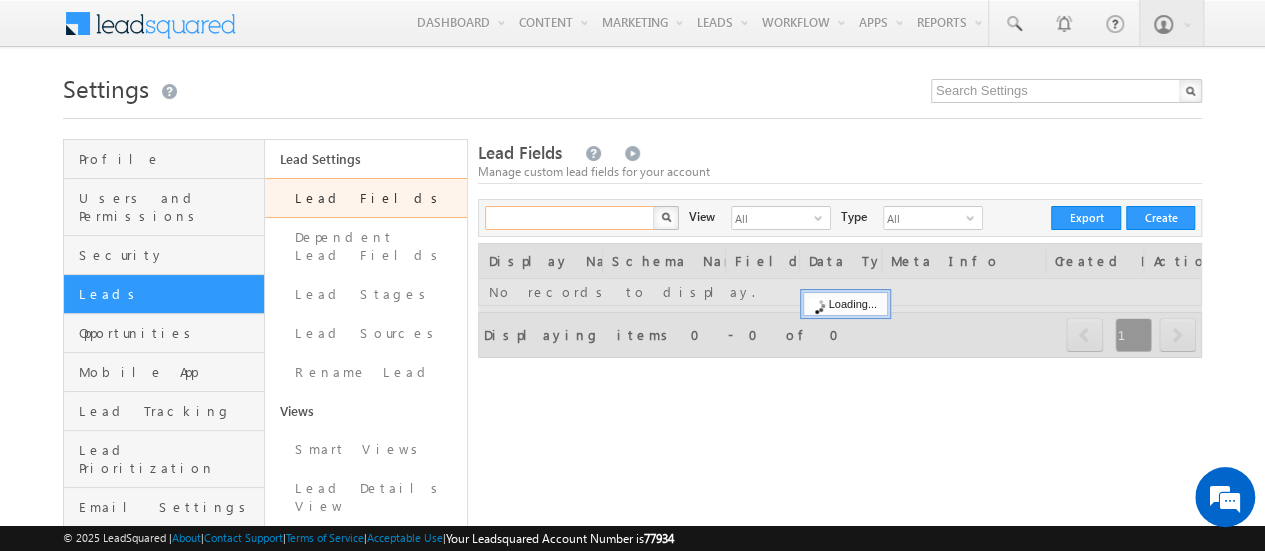 click at bounding box center [570, 218] 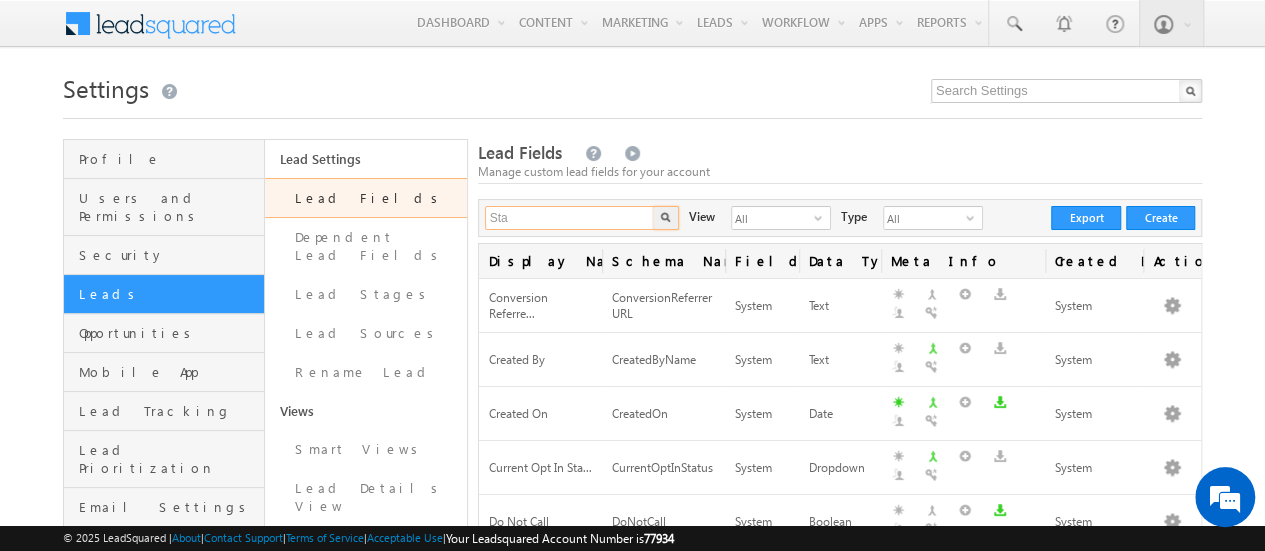 type on "Sta" 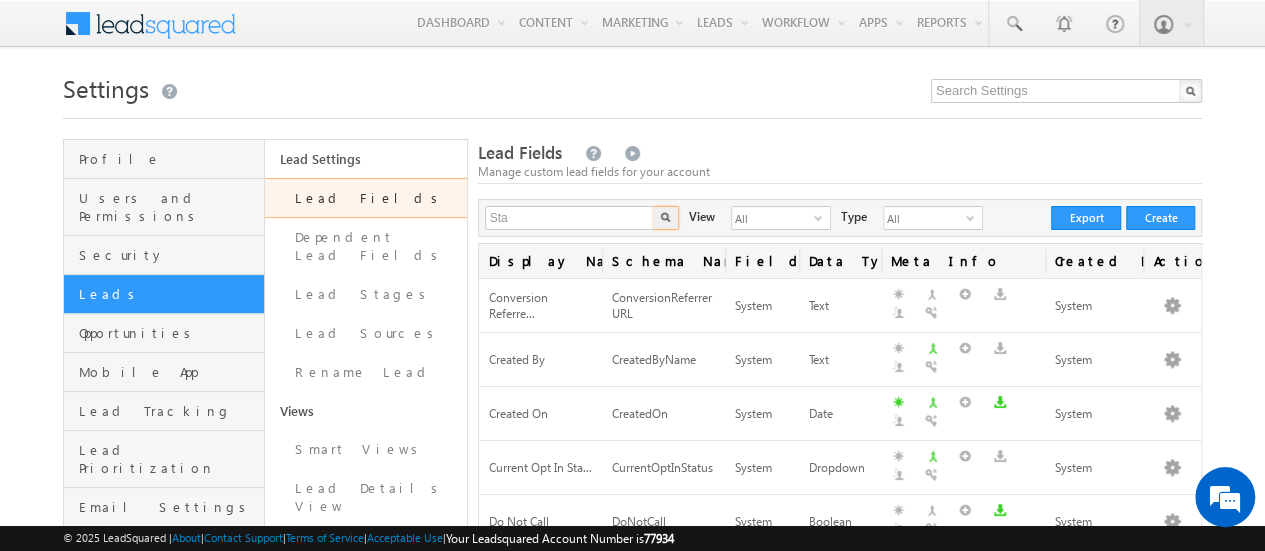 click at bounding box center (666, 218) 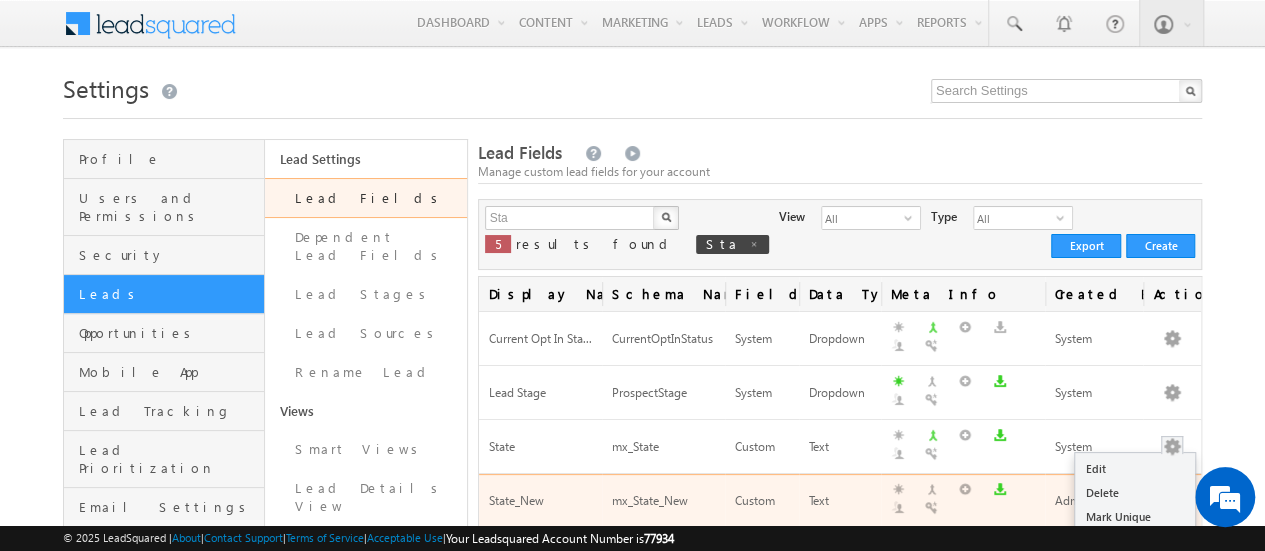 scroll, scrollTop: 0, scrollLeft: 0, axis: both 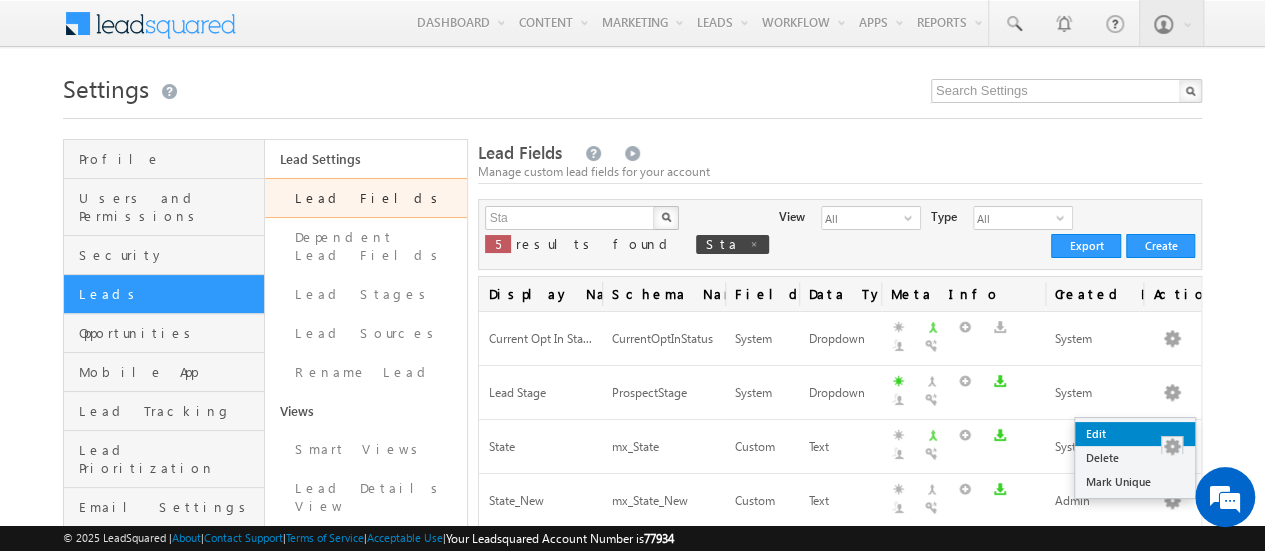 click on "Edit" at bounding box center [1135, 434] 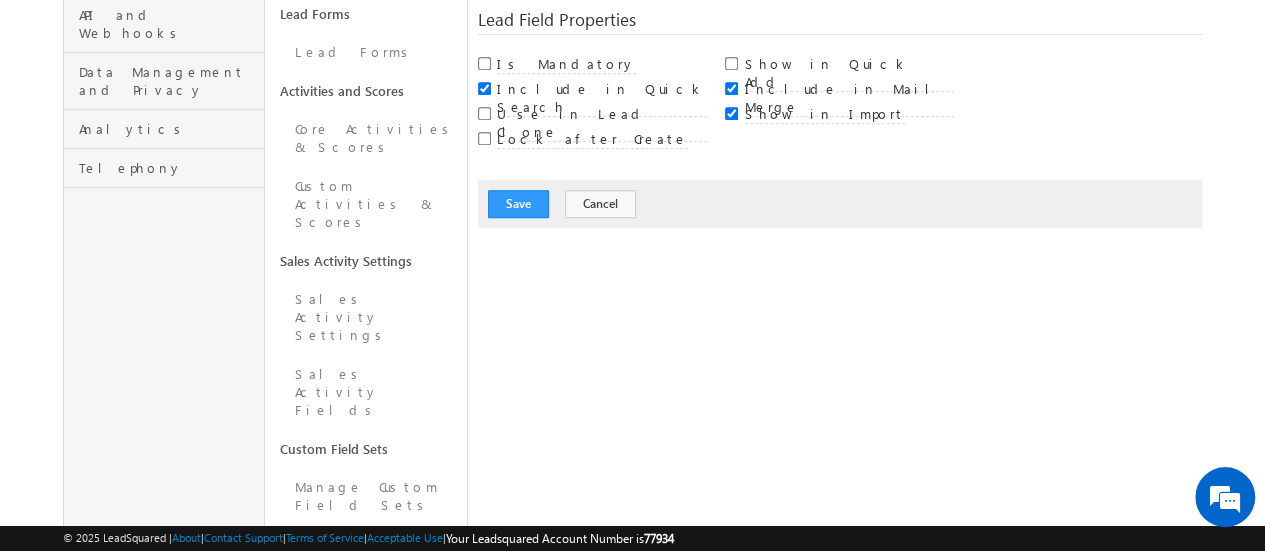 scroll, scrollTop: 500, scrollLeft: 0, axis: vertical 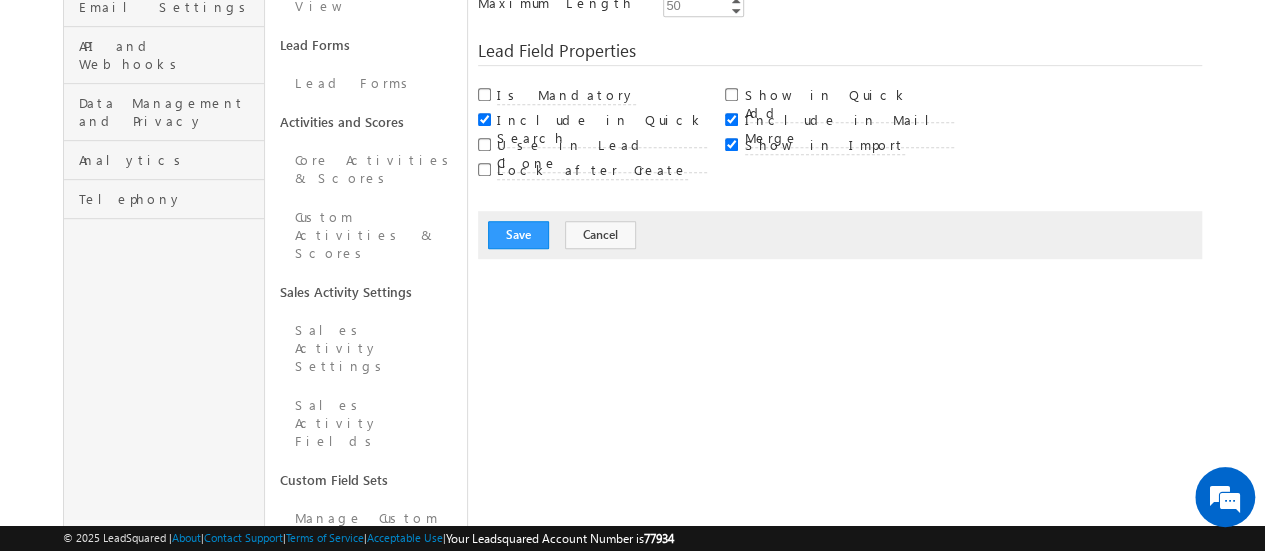 click at bounding box center [485, 91] 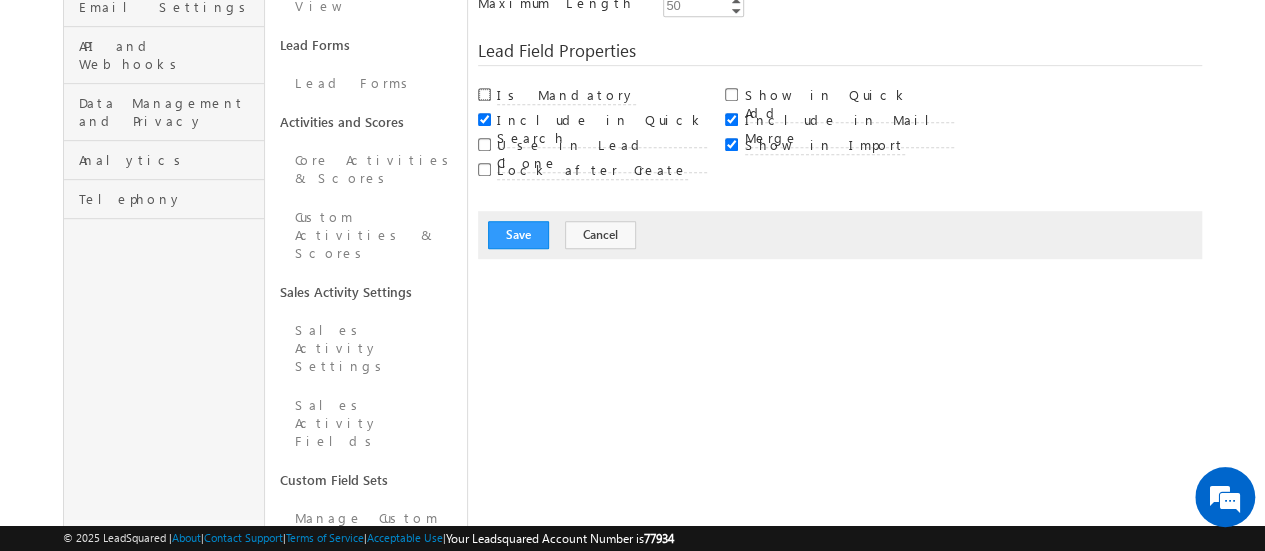 click on "Is Mandatory" at bounding box center [484, 94] 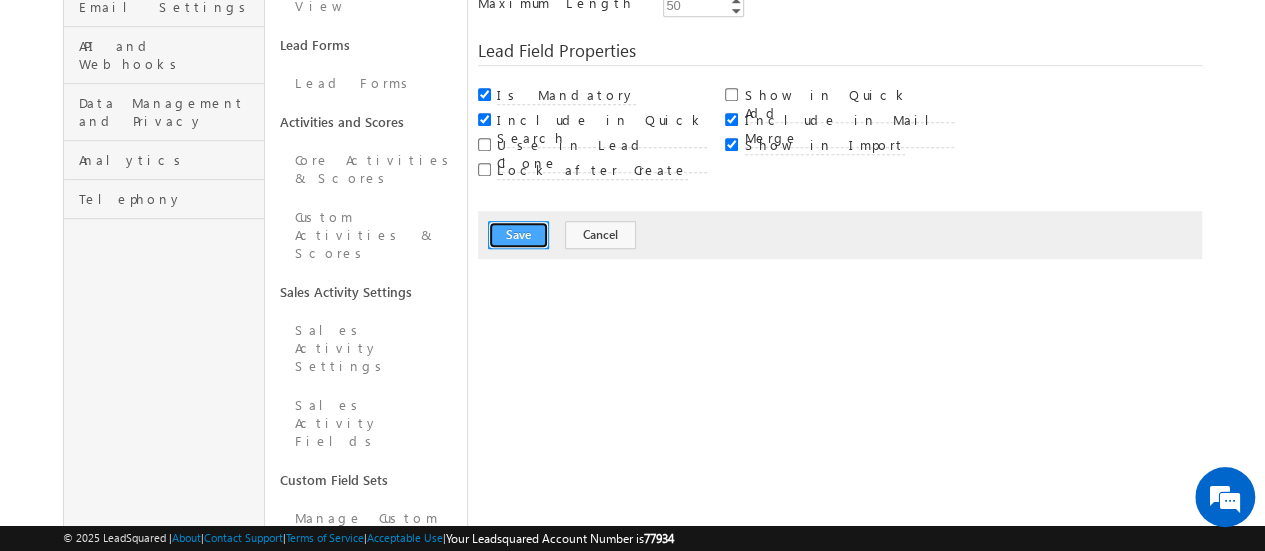 click on "Save" at bounding box center [518, 235] 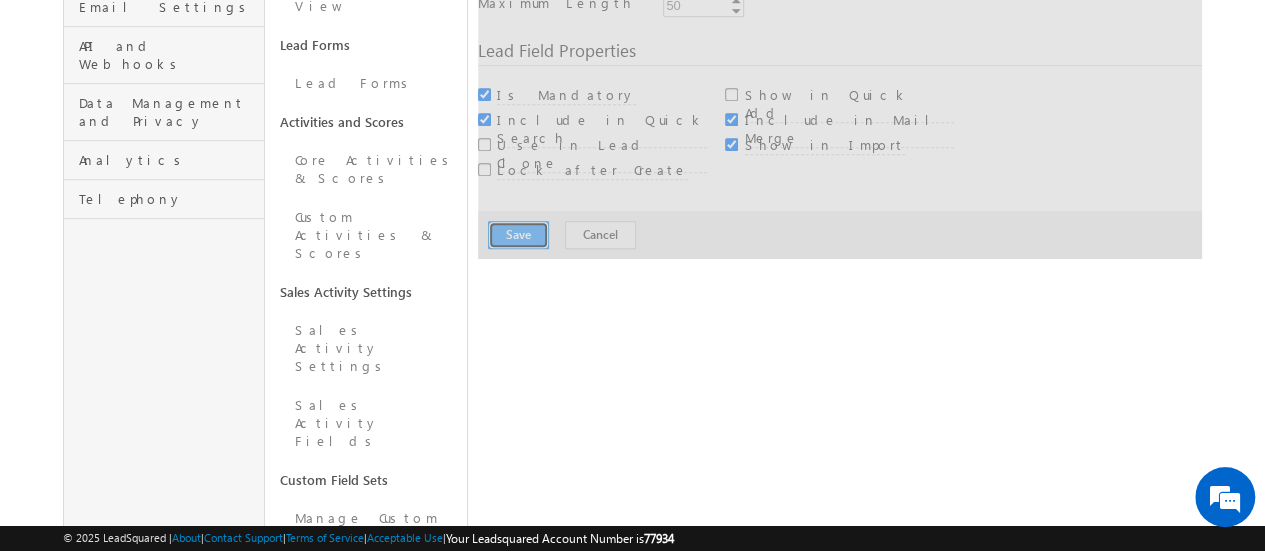 scroll, scrollTop: 0, scrollLeft: 0, axis: both 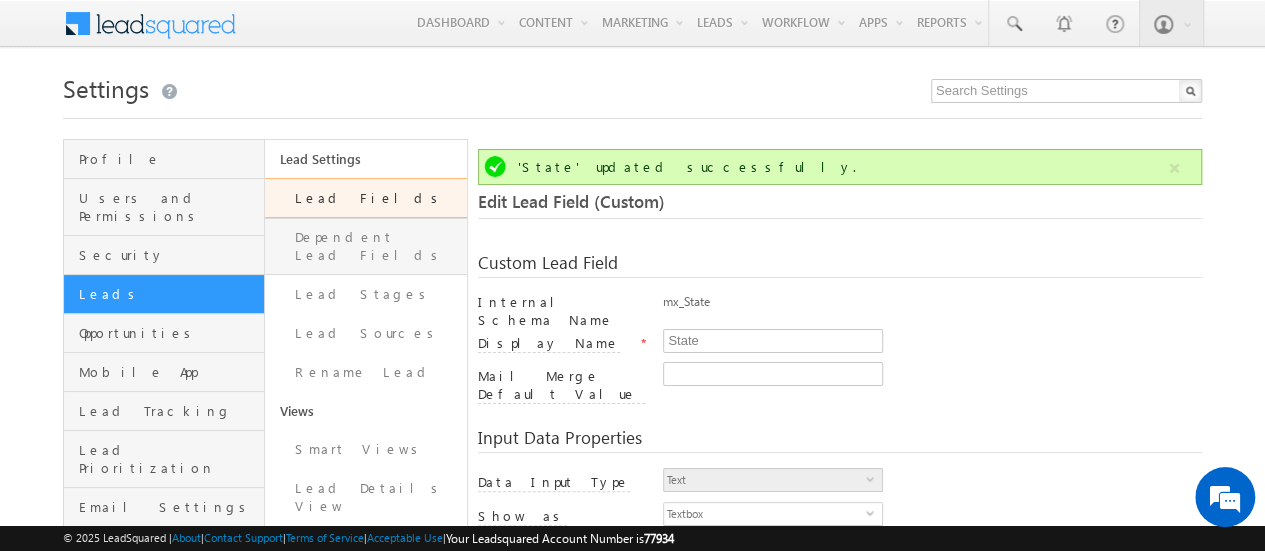 click on "Dependent Lead Fields" at bounding box center (365, 246) 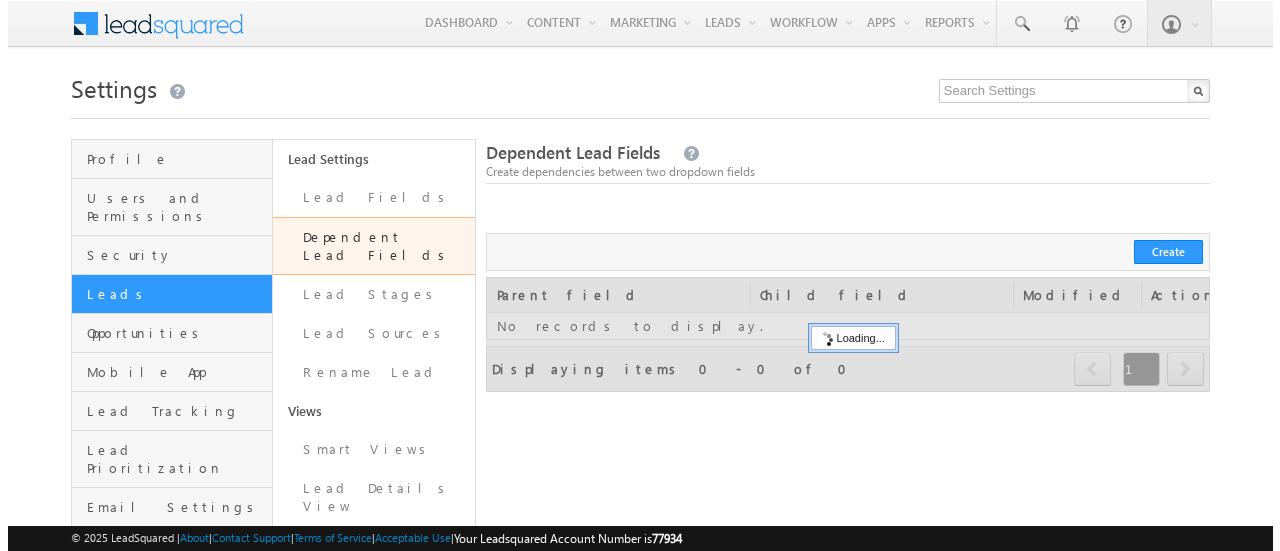 scroll, scrollTop: 0, scrollLeft: 0, axis: both 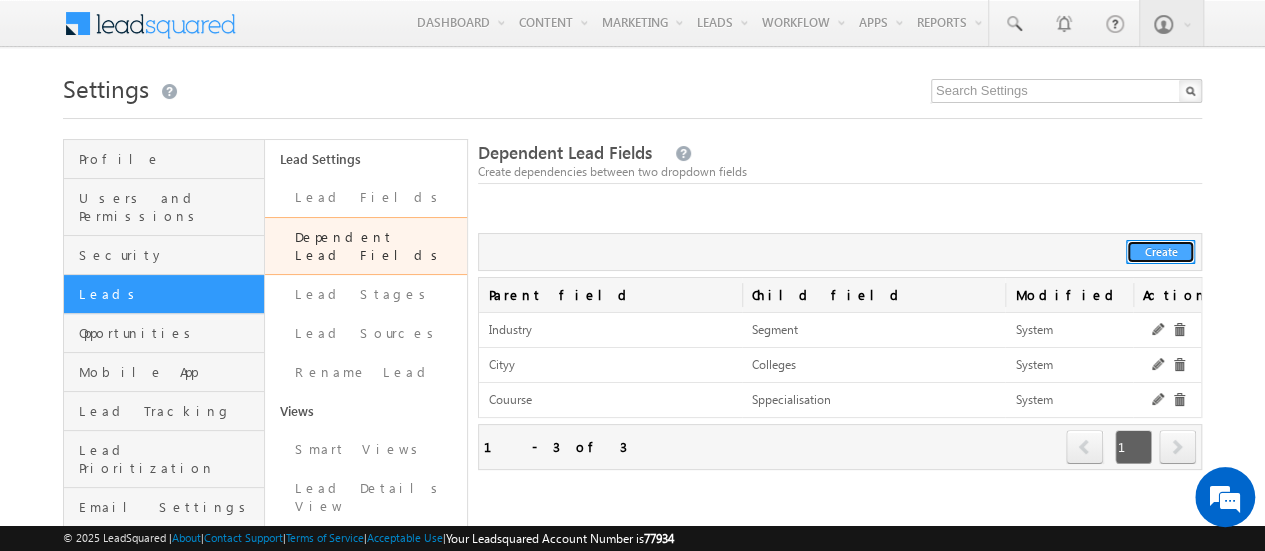click on "Create" at bounding box center (1160, 252) 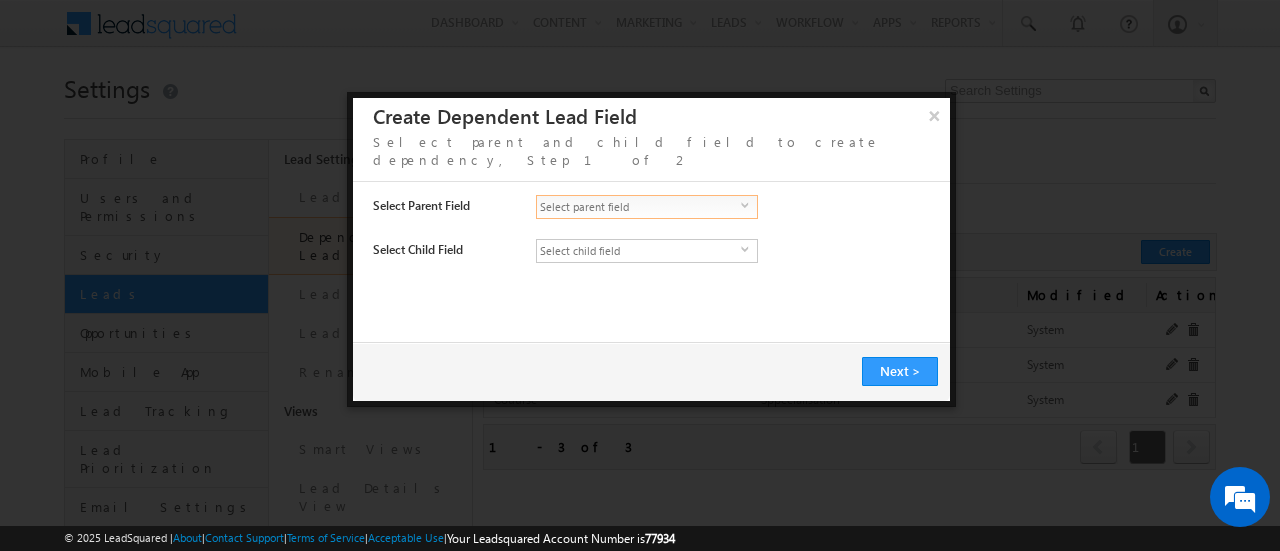 click on "Select parent field" at bounding box center (639, 207) 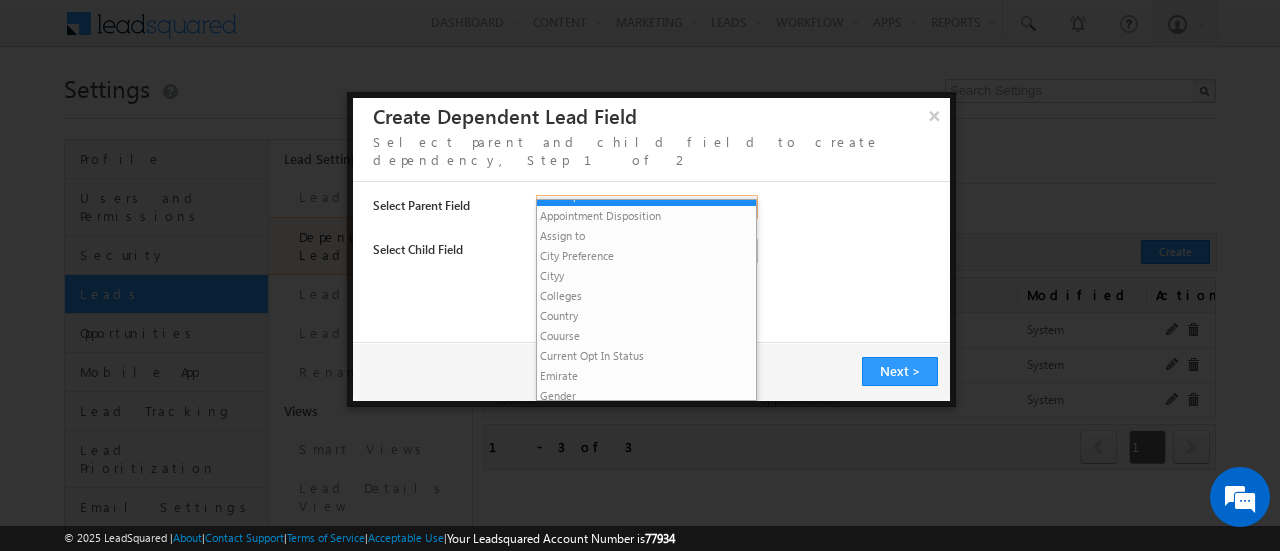 scroll, scrollTop: 0, scrollLeft: 0, axis: both 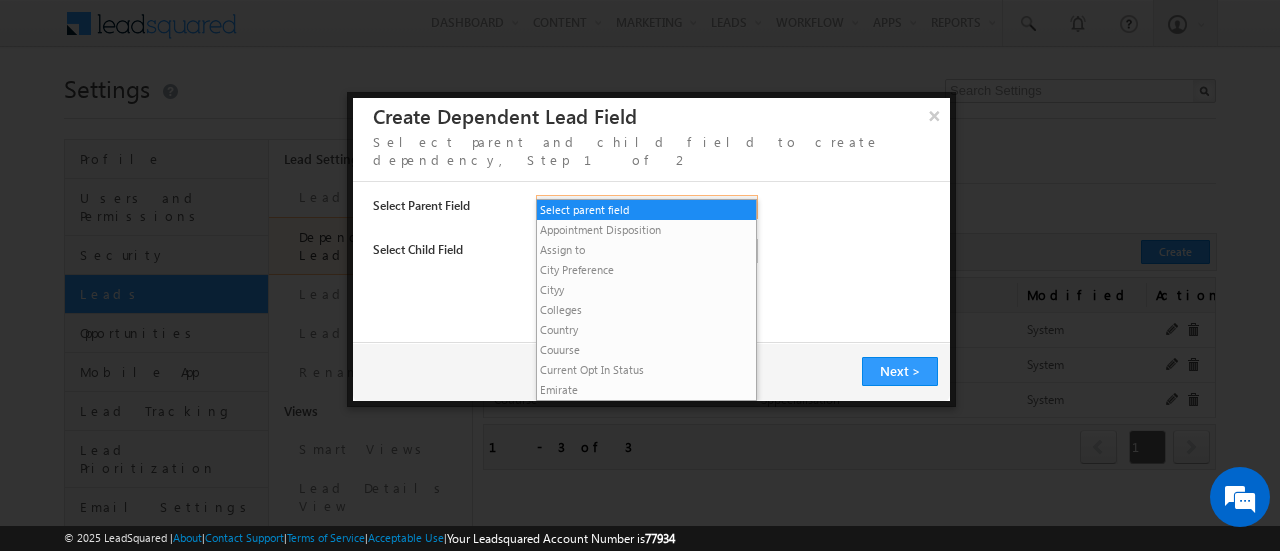 drag, startPoint x: 450, startPoint y: 263, endPoint x: 510, endPoint y: 269, distance: 60.299255 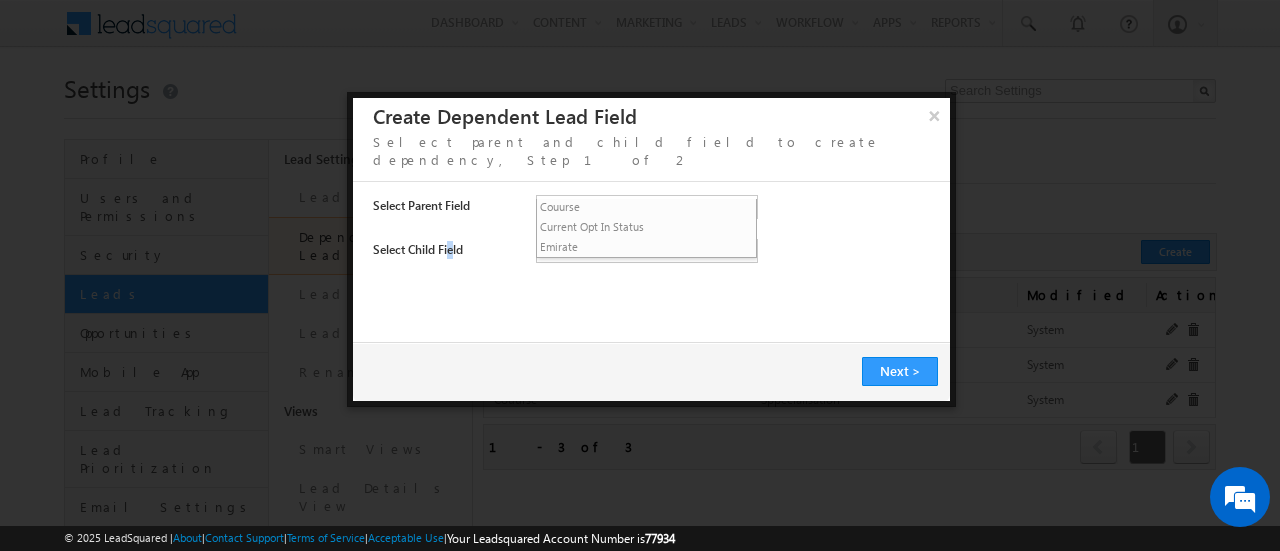 scroll, scrollTop: 0, scrollLeft: 0, axis: both 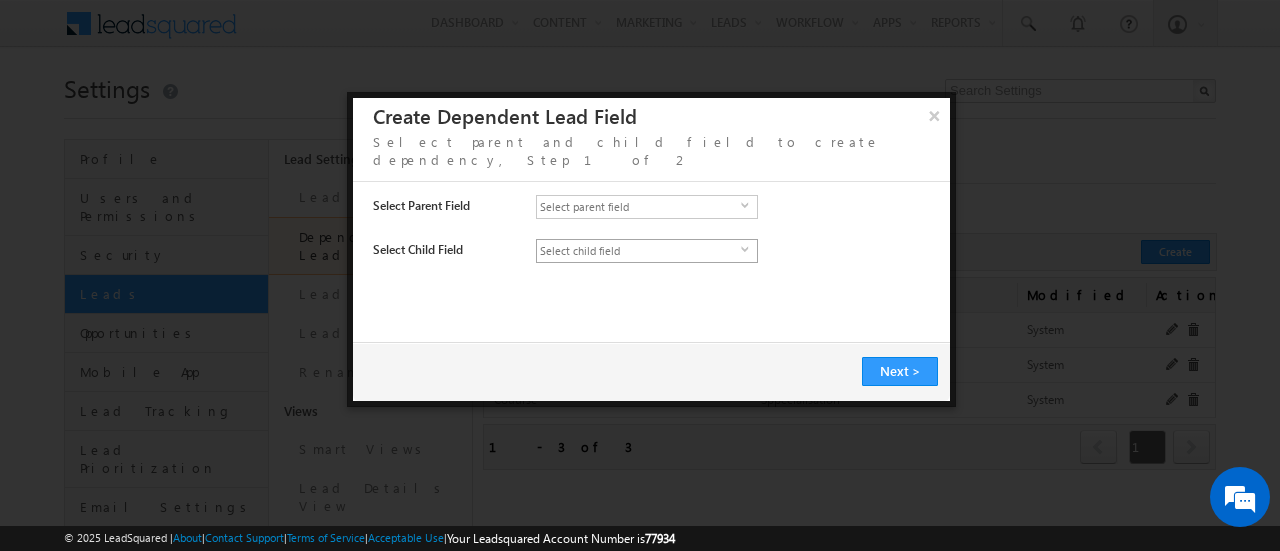 drag, startPoint x: 613, startPoint y: 251, endPoint x: 621, endPoint y: 233, distance: 19.697716 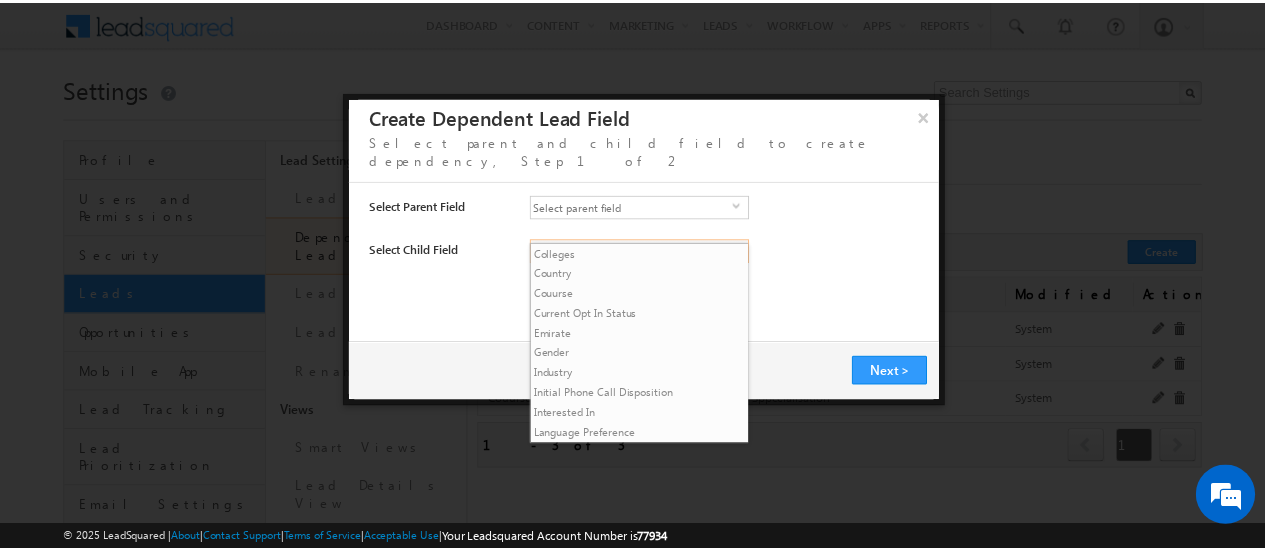 scroll, scrollTop: 300, scrollLeft: 0, axis: vertical 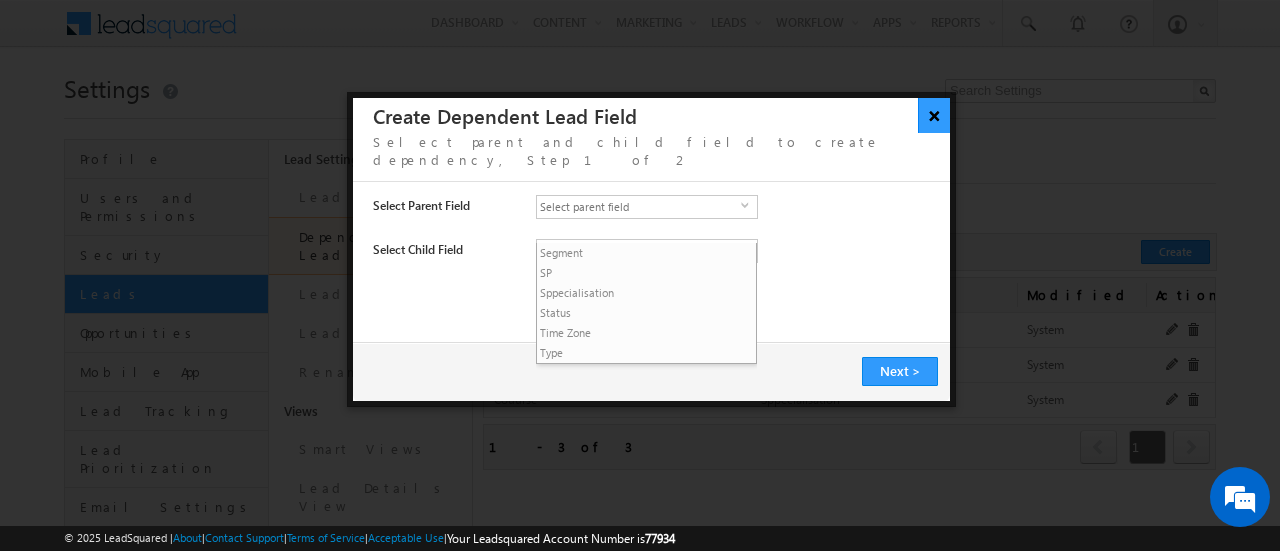 click on "×" at bounding box center (934, 115) 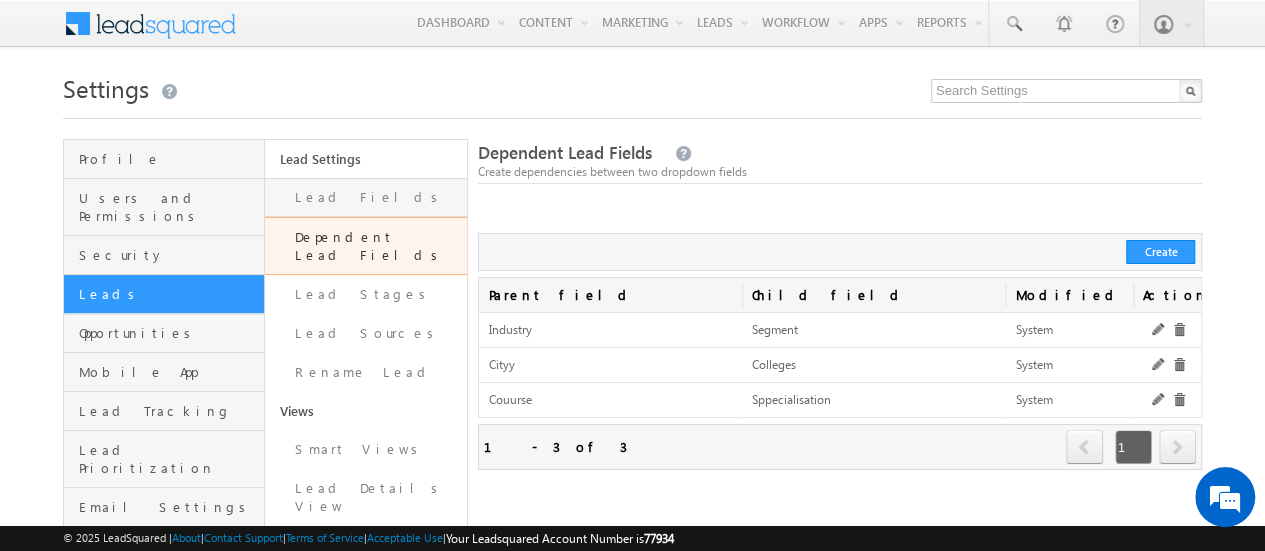 click on "Lead Fields" at bounding box center [365, 197] 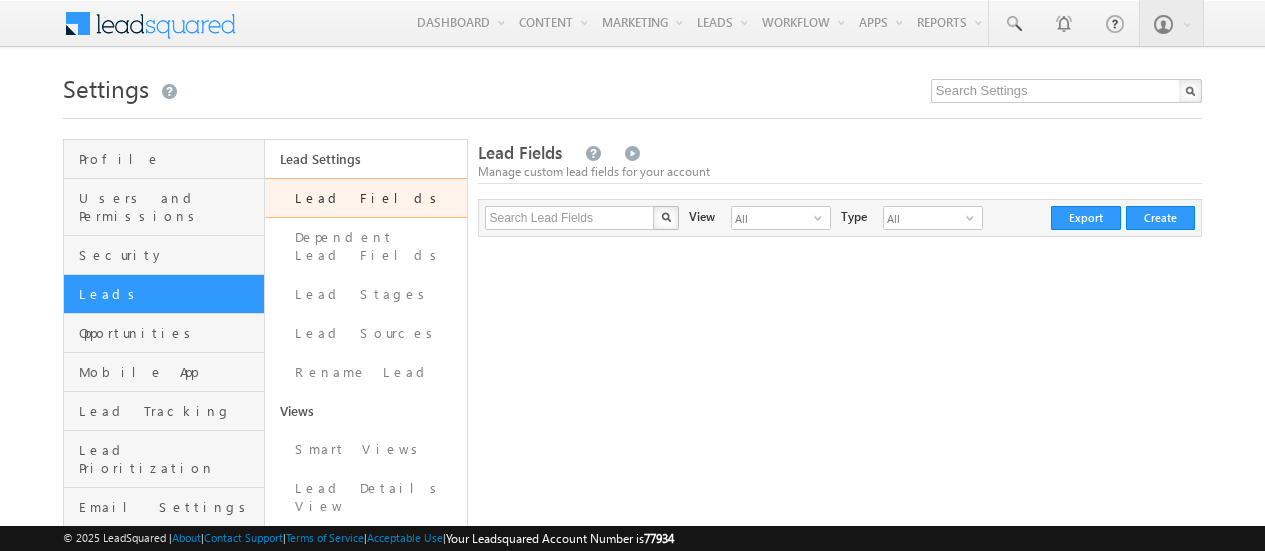 scroll, scrollTop: 0, scrollLeft: 0, axis: both 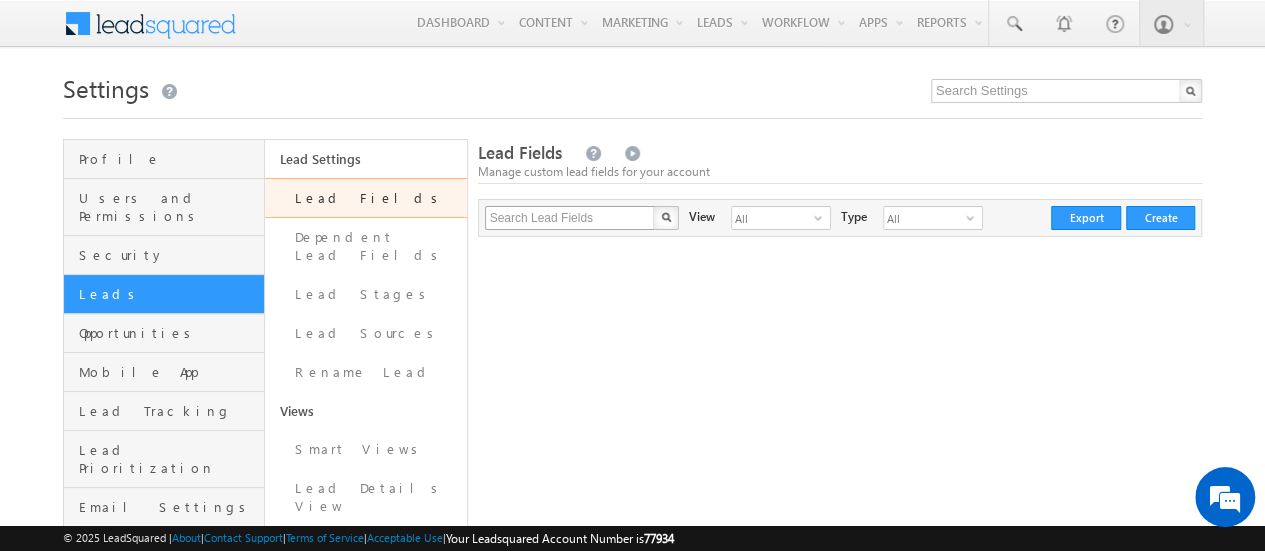 drag, startPoint x: 551, startPoint y: 194, endPoint x: 549, endPoint y: 209, distance: 15.132746 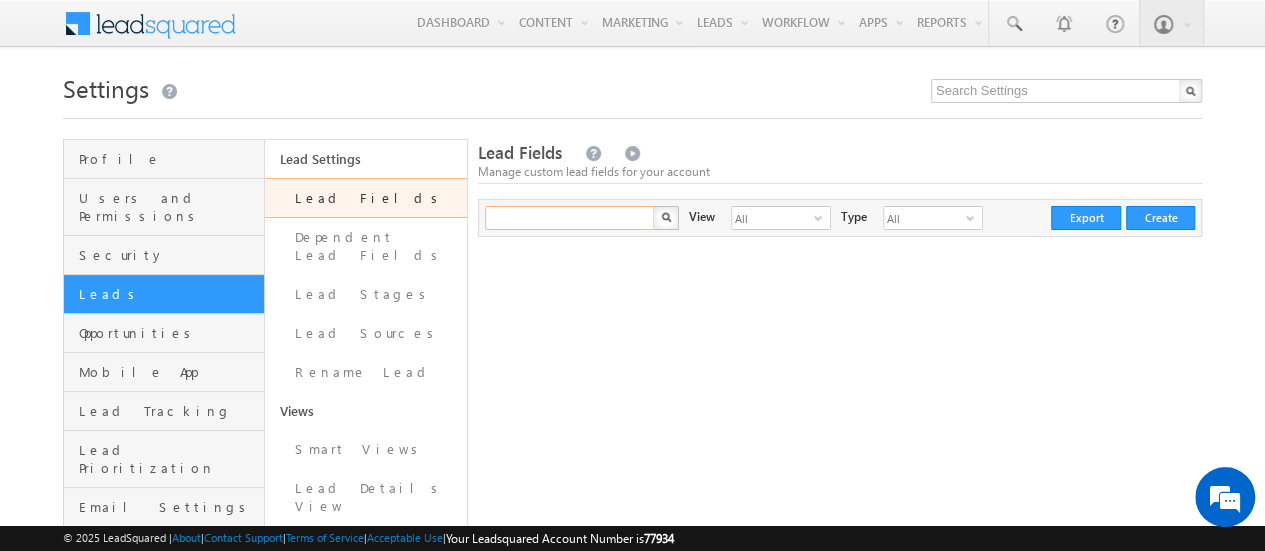 click at bounding box center (570, 218) 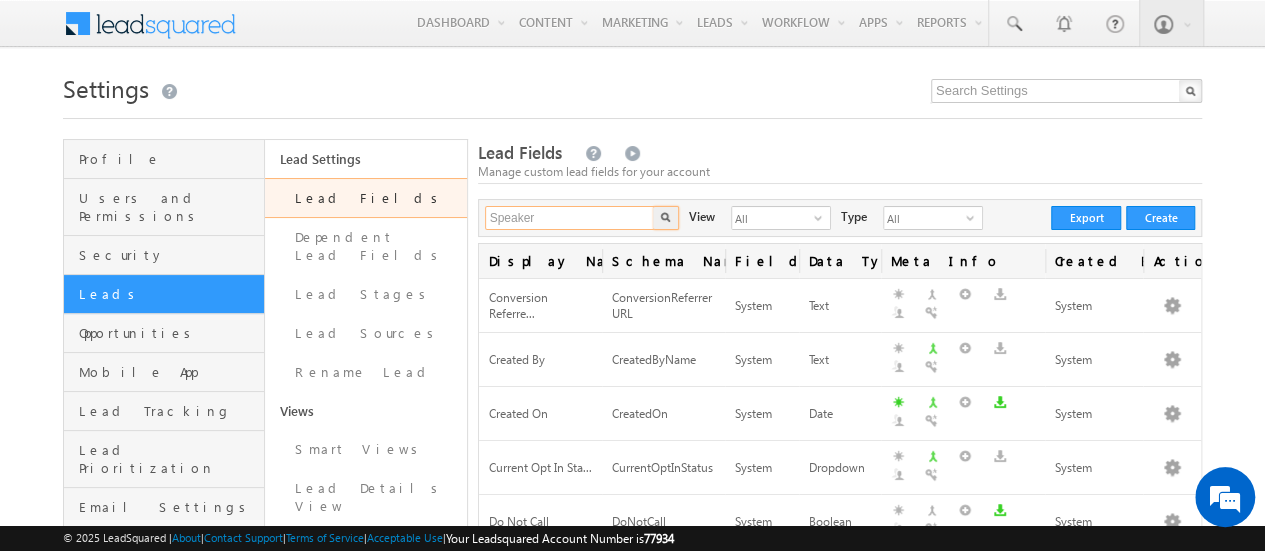 drag, startPoint x: 565, startPoint y: 216, endPoint x: 500, endPoint y: 208, distance: 65.490456 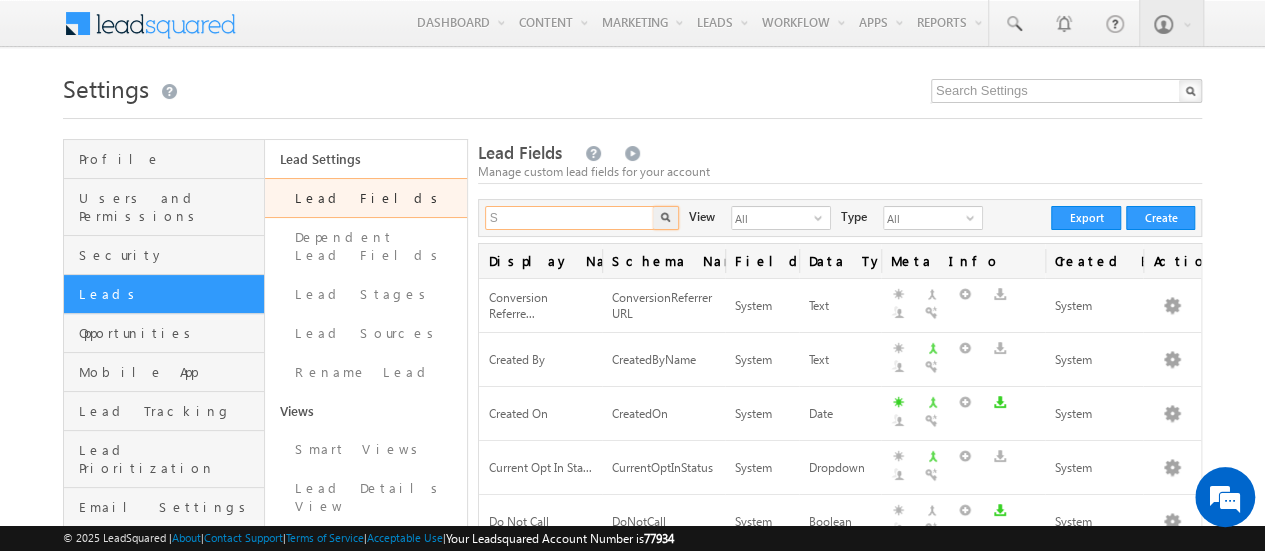 type on "S" 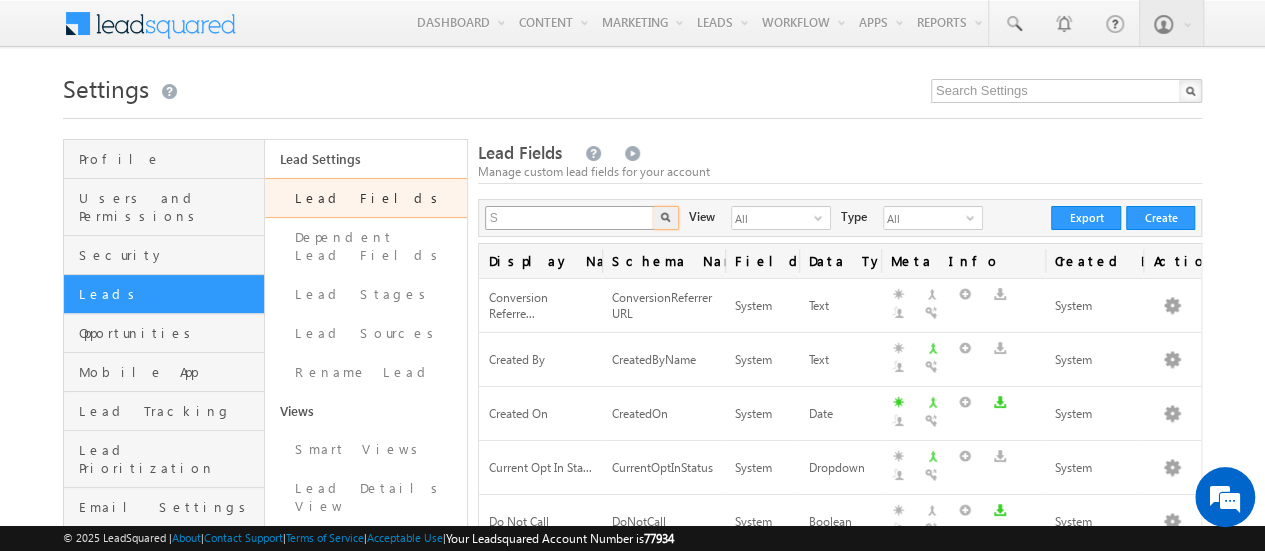 click at bounding box center (666, 218) 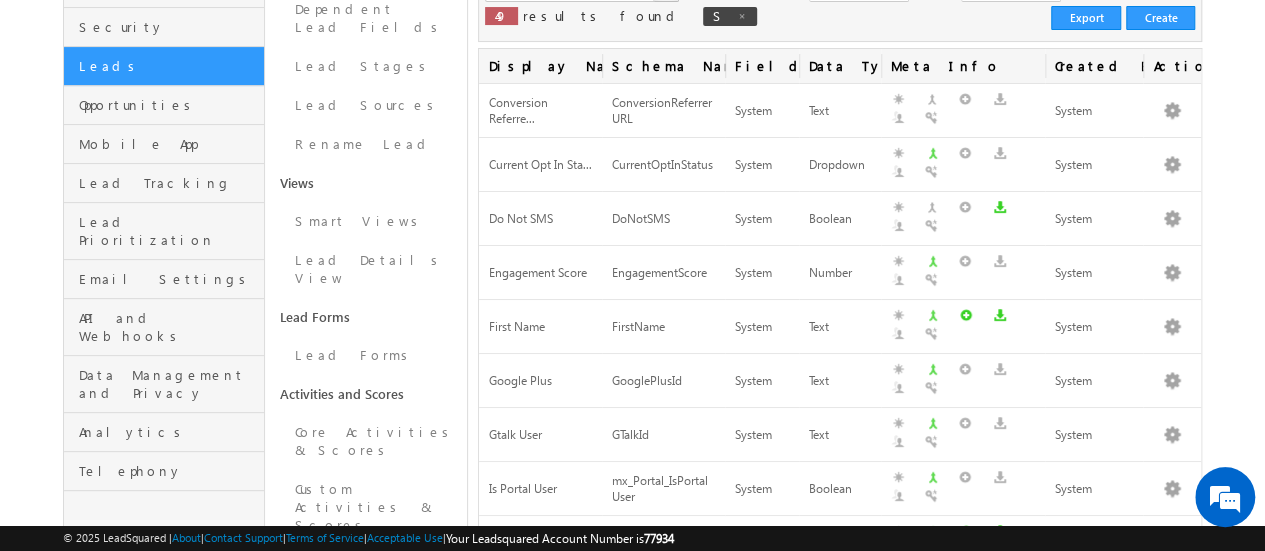 scroll, scrollTop: 0, scrollLeft: 0, axis: both 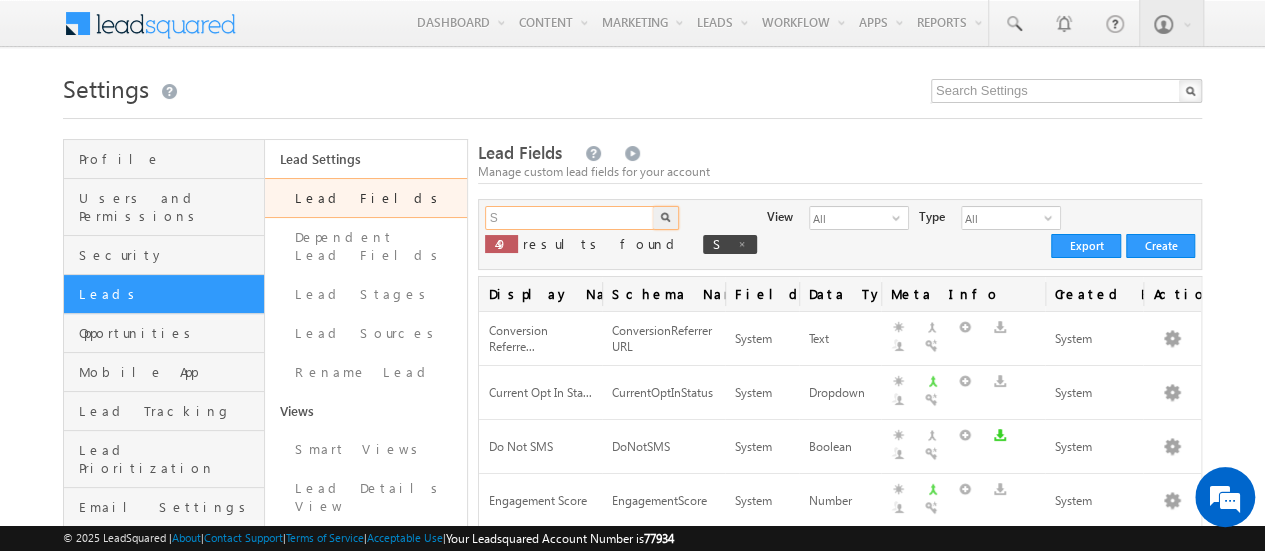 click on "S" at bounding box center [570, 218] 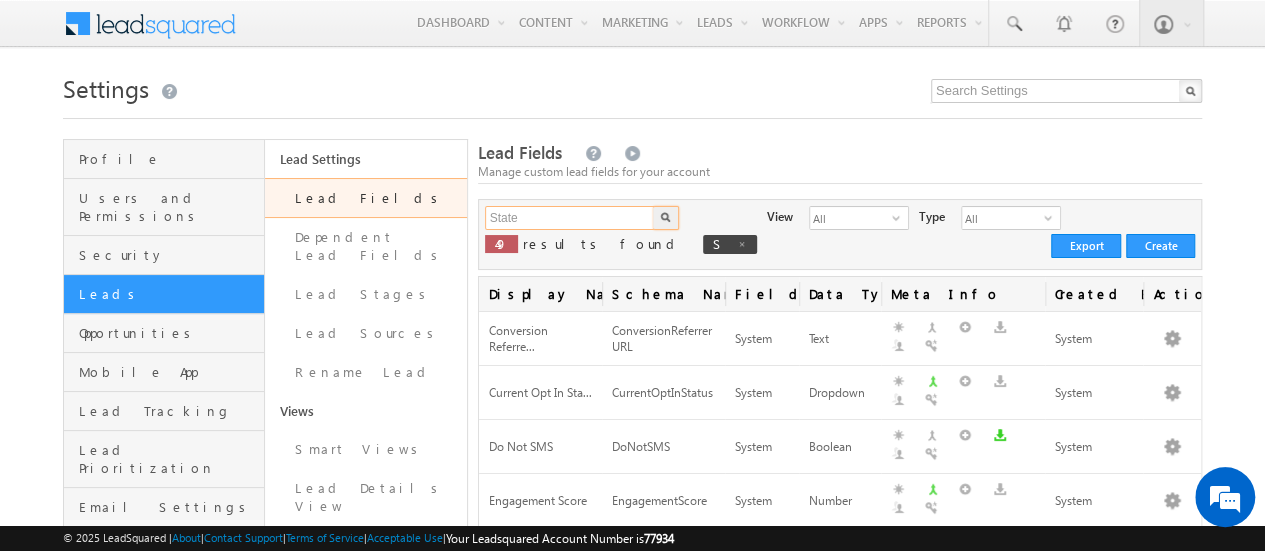 type on "State" 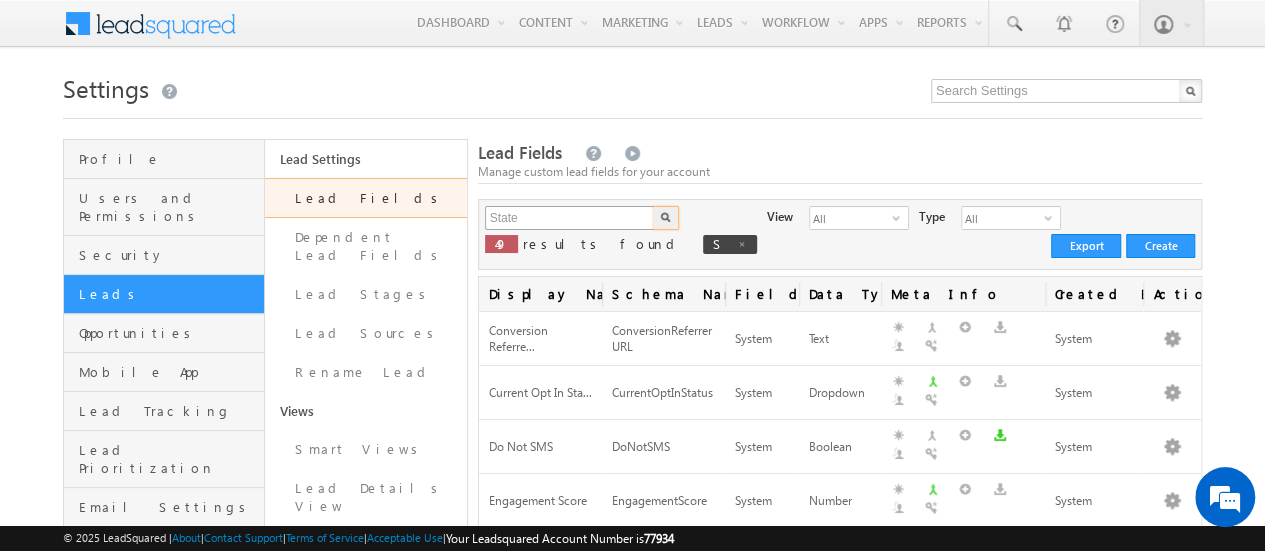 click at bounding box center (666, 218) 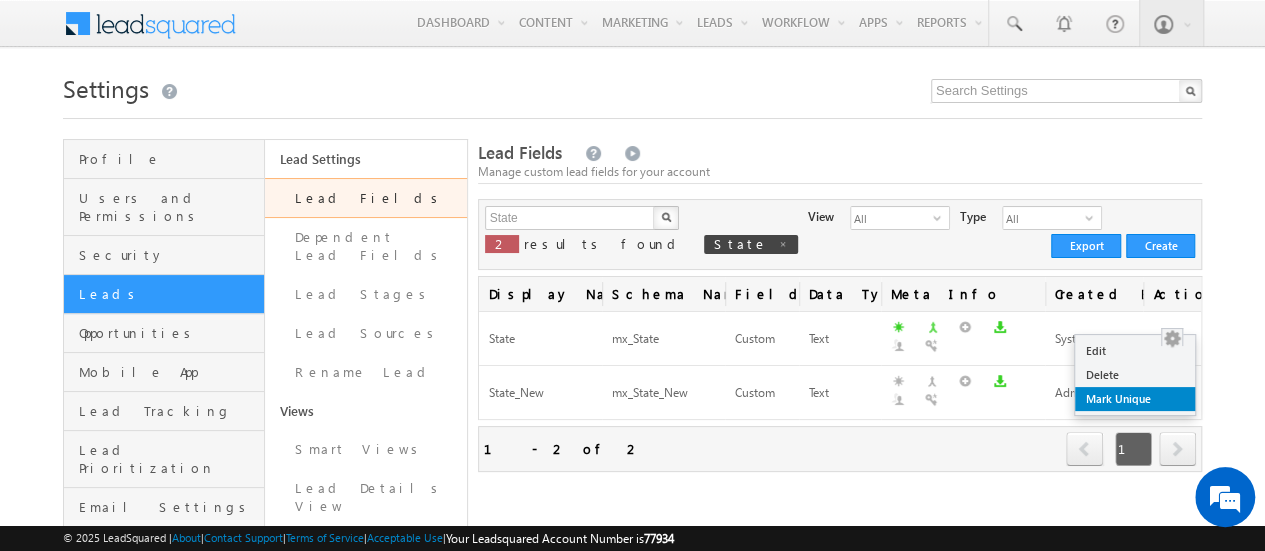 click on "Mark Unique" at bounding box center (1135, 399) 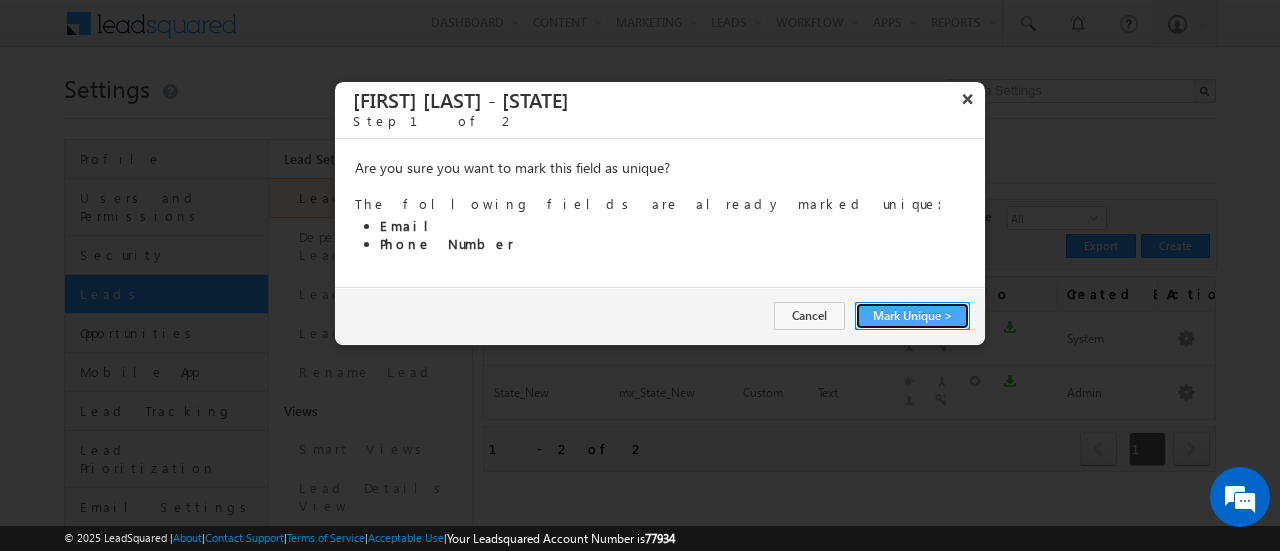 click on "Mark Unique >" at bounding box center [912, 316] 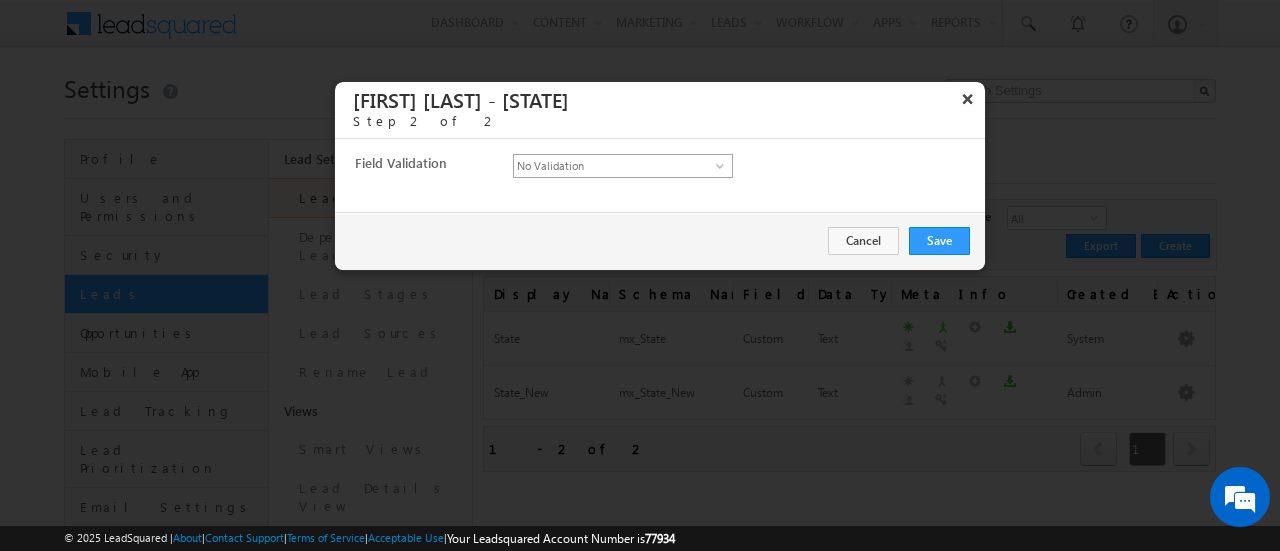 click on "No Validation" at bounding box center (615, 166) 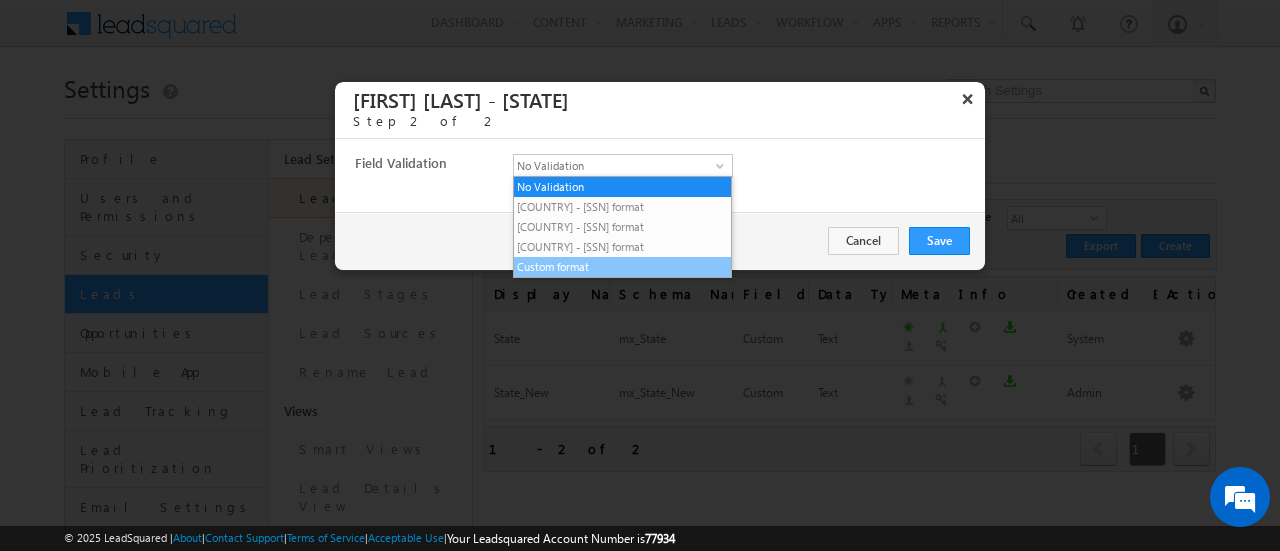 click on "Custom format" at bounding box center (623, 267) 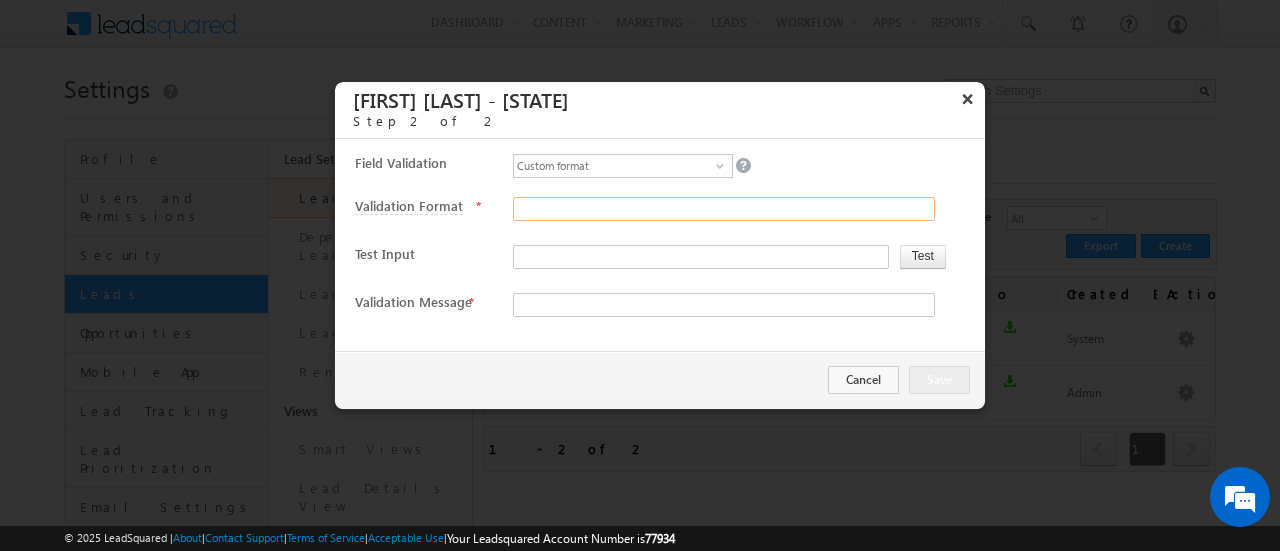 click at bounding box center [724, 209] 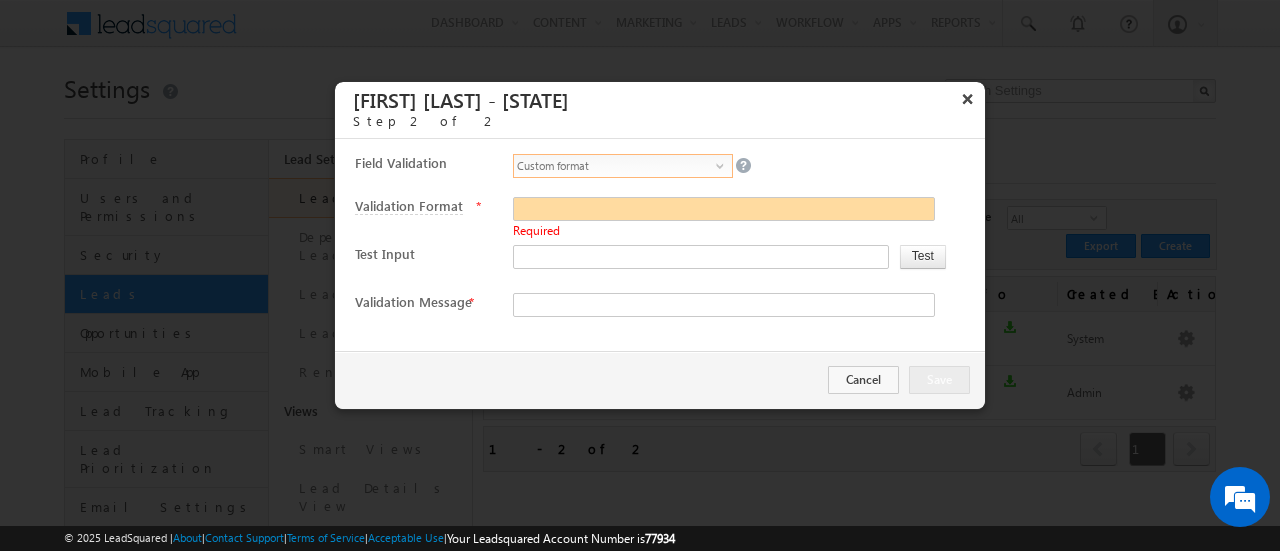 click on "select" at bounding box center [724, 172] 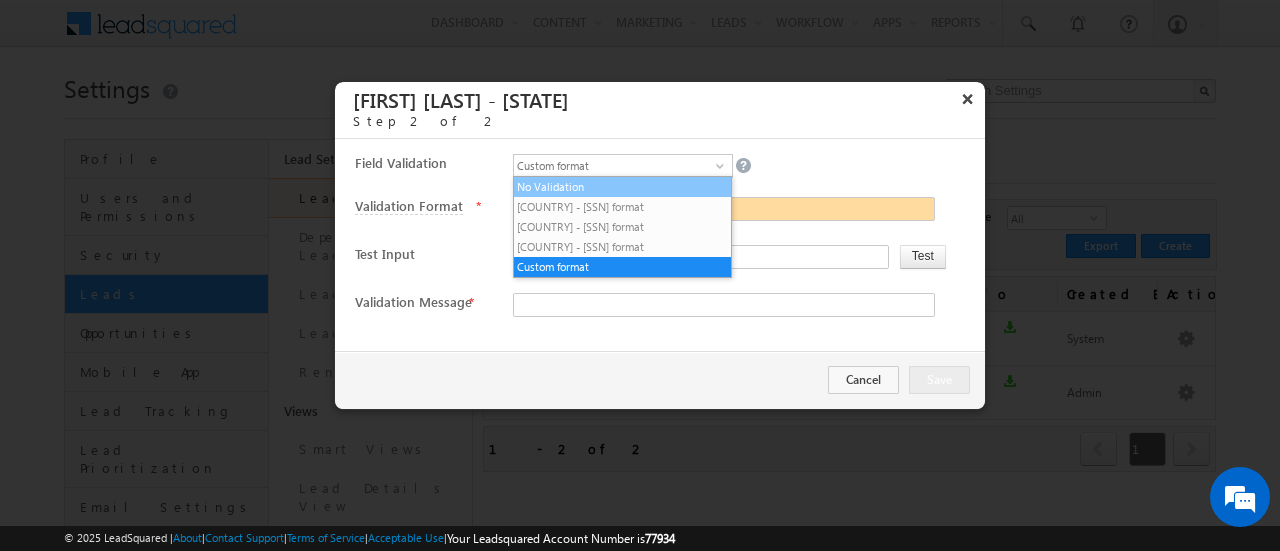 click on "No Validation" at bounding box center (623, 187) 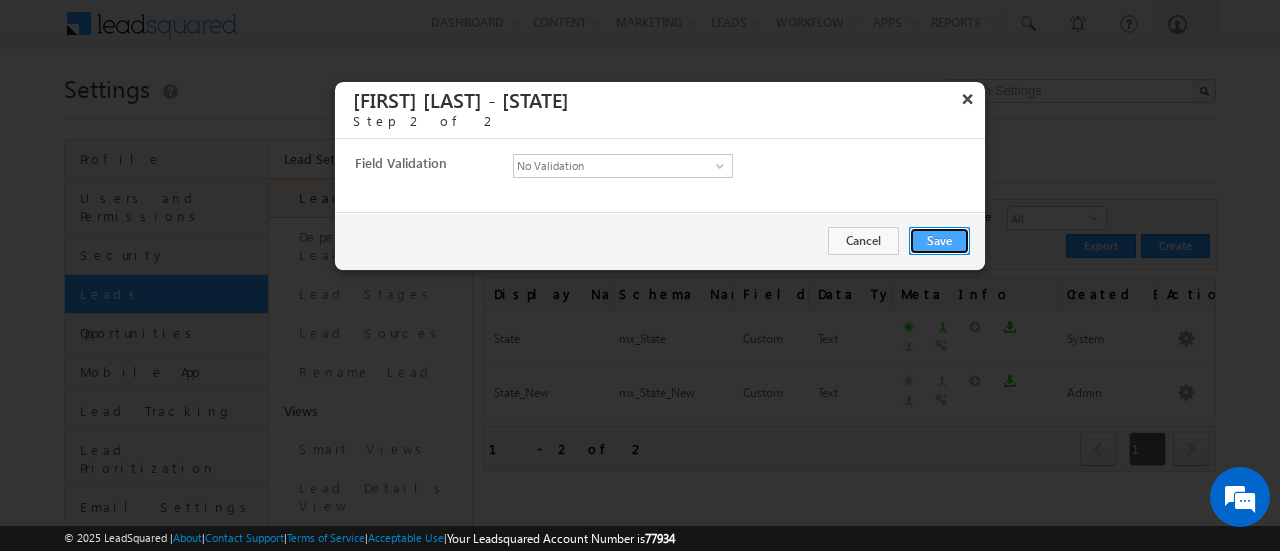 click on "Save" at bounding box center (939, 241) 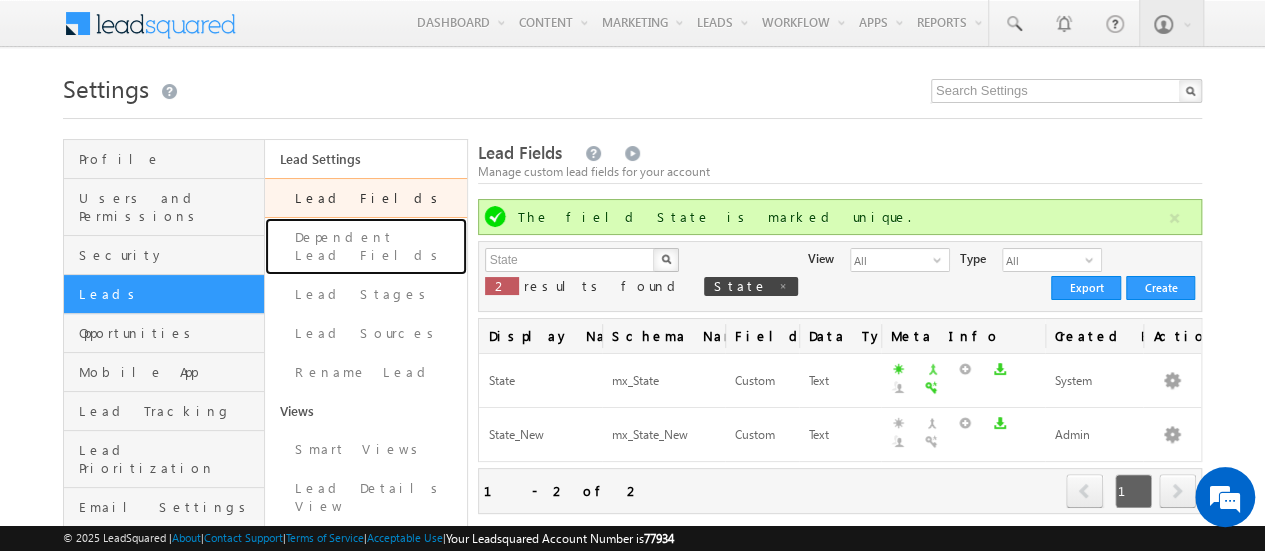 click on "Dependent Lead Fields" at bounding box center [365, 246] 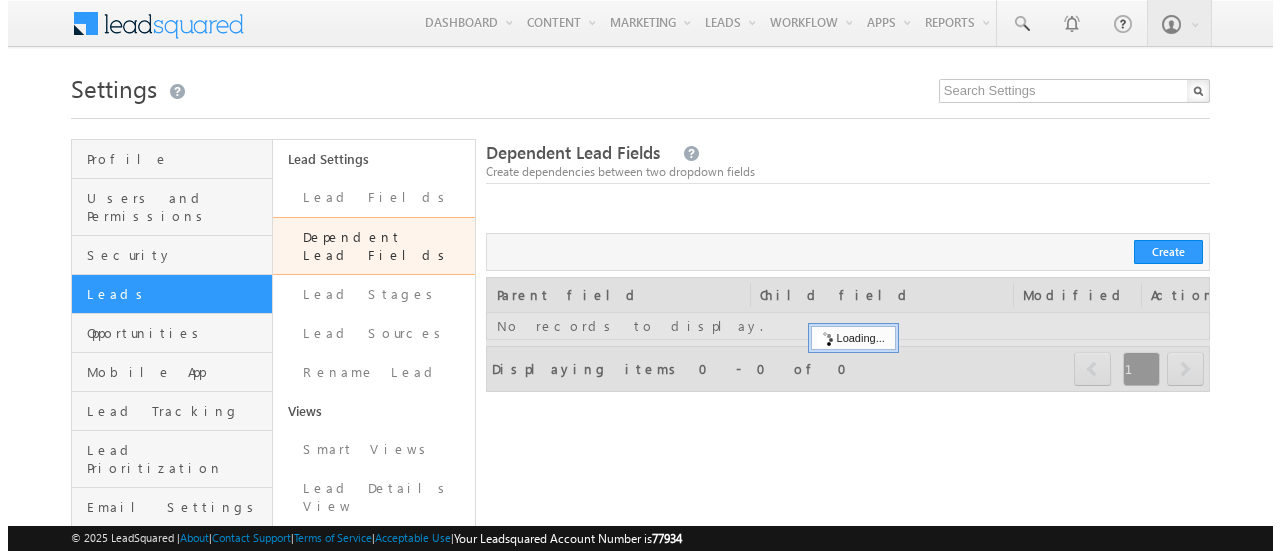 scroll, scrollTop: 0, scrollLeft: 0, axis: both 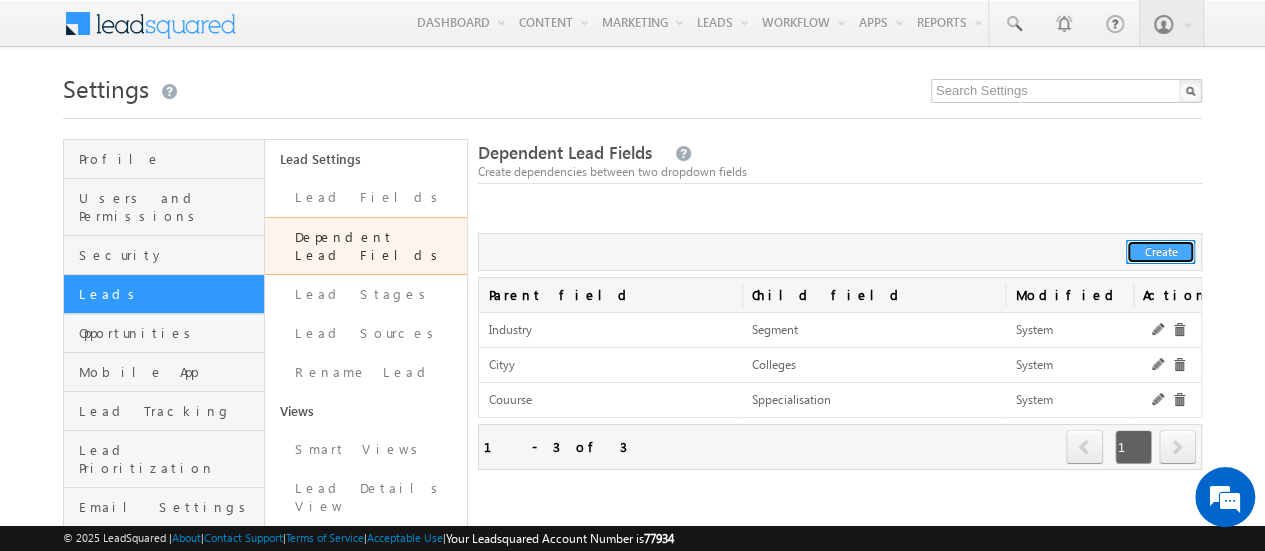 click on "Create" at bounding box center (1160, 252) 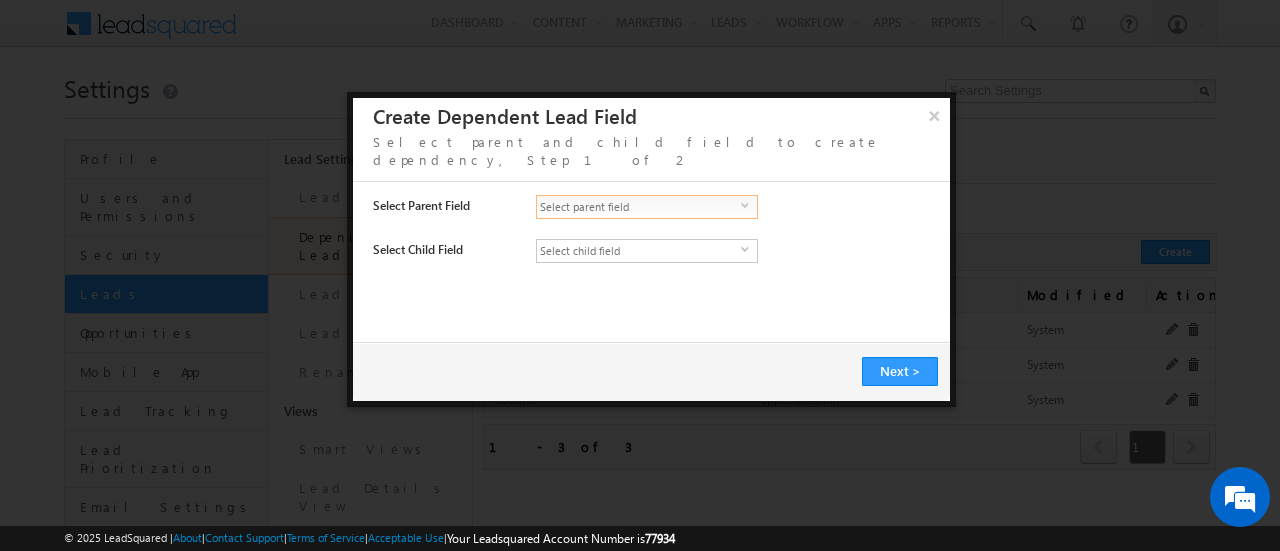 click on "Select parent field" at bounding box center [639, 207] 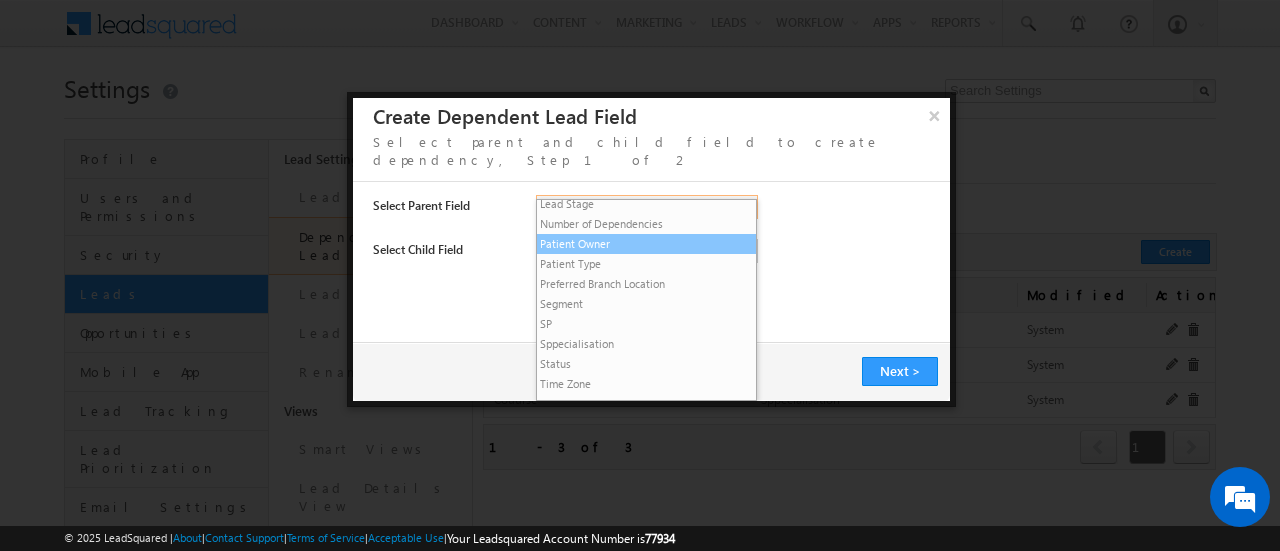scroll, scrollTop: 340, scrollLeft: 0, axis: vertical 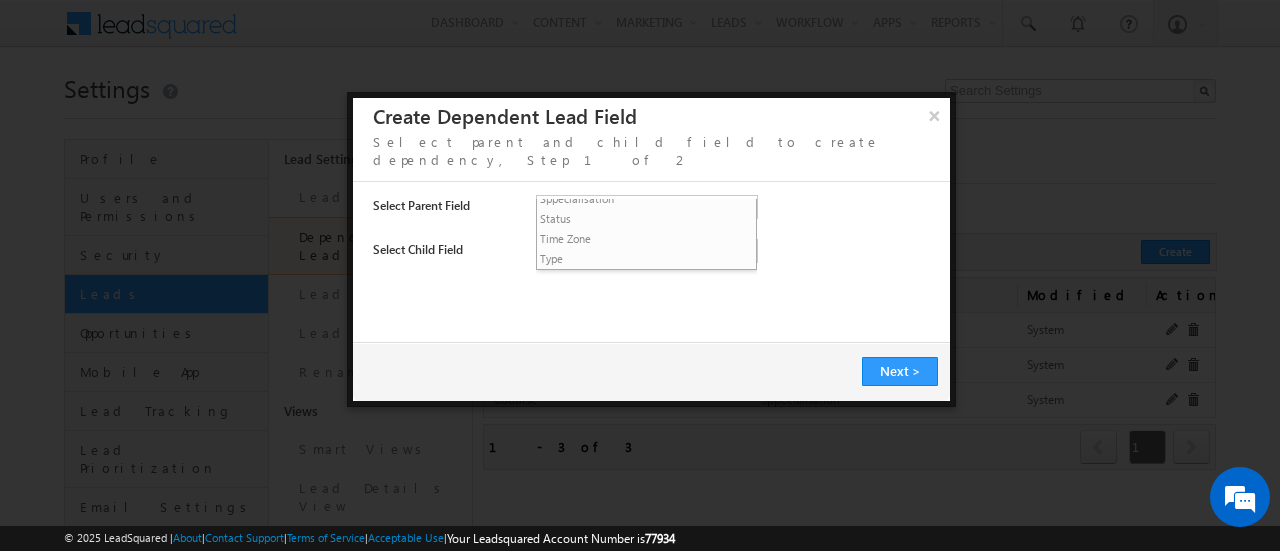 click on "×
Create Dependent Lead Field
Select parent and child field to create dependency, Step 1 of 2
Select Parent Field
Select parent field select
Select Child Field
Select child field select
< Back
Cancel
Next >
Save" at bounding box center [651, 249] 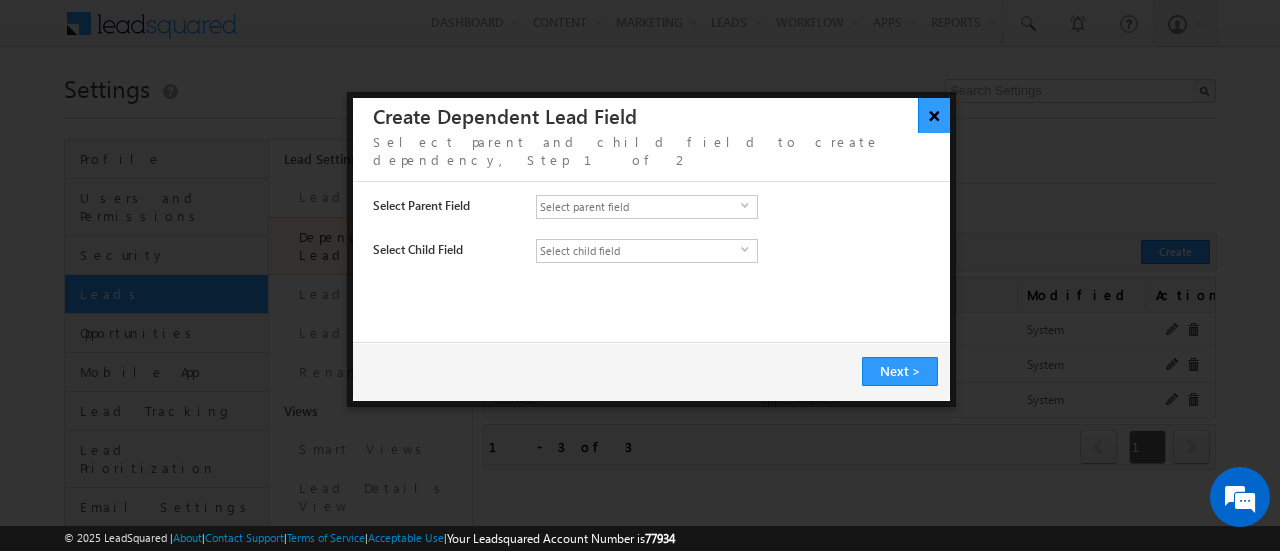 click on "×" at bounding box center (934, 115) 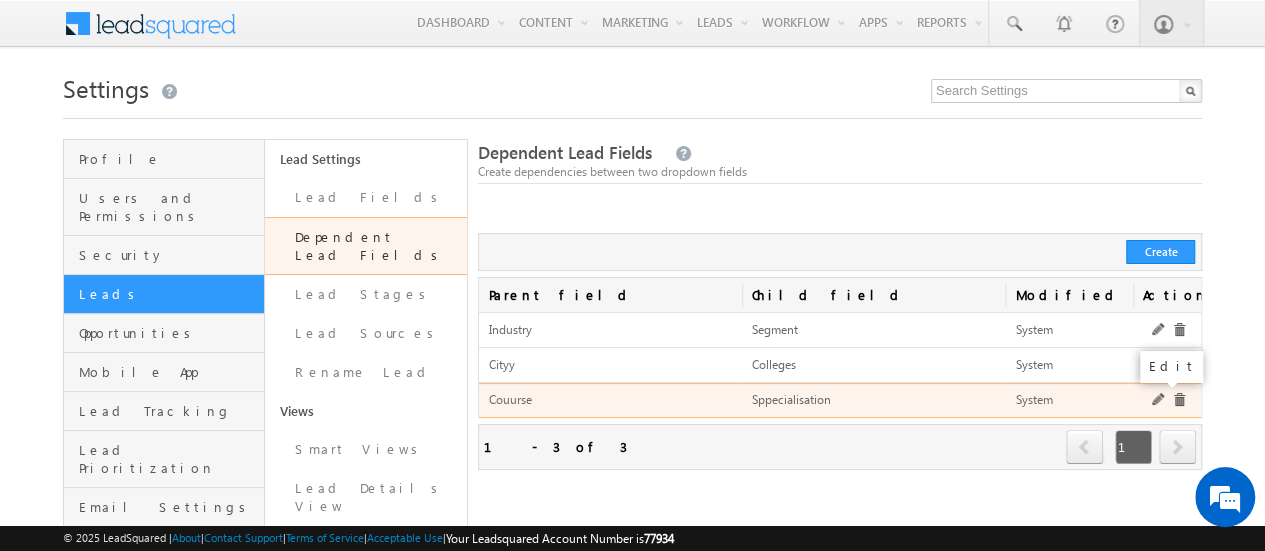 click at bounding box center [1159, 400] 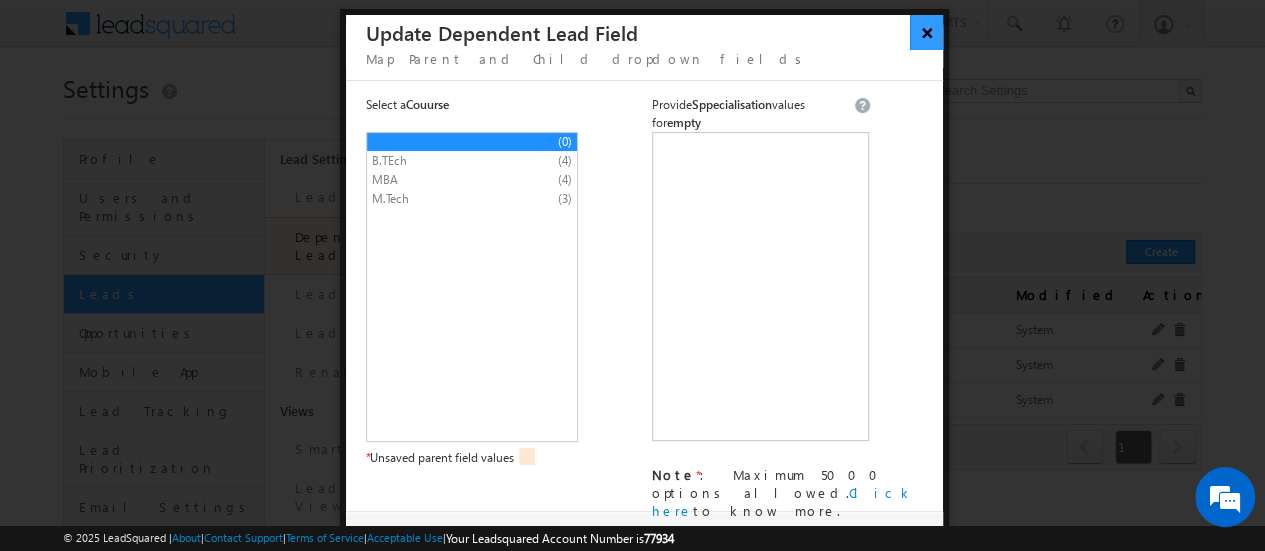 click on "×" at bounding box center (926, 32) 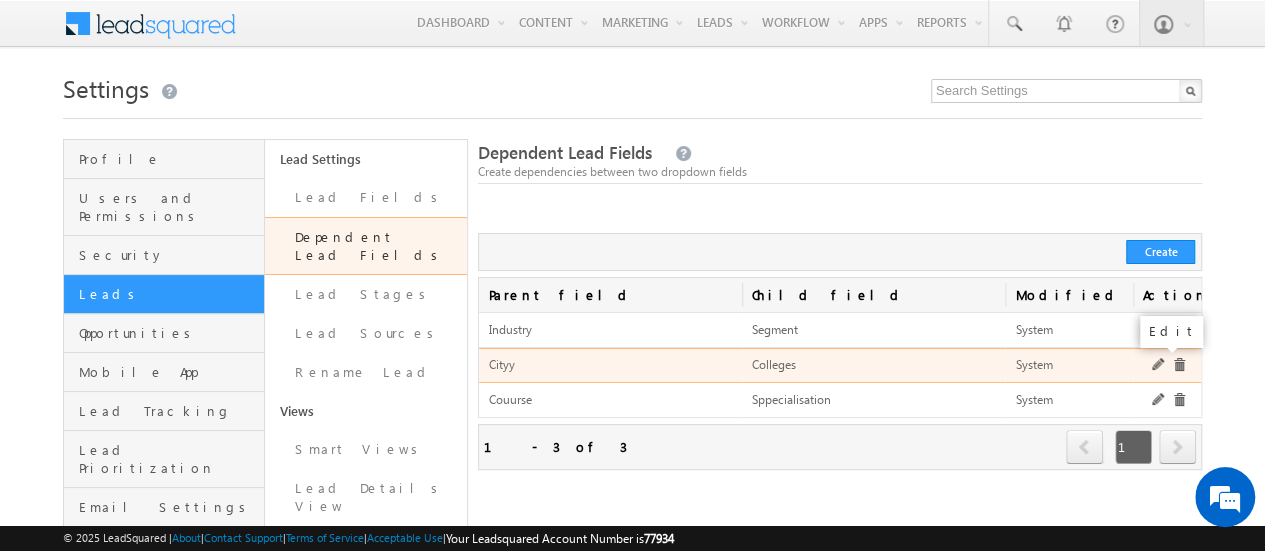 click at bounding box center [1159, 365] 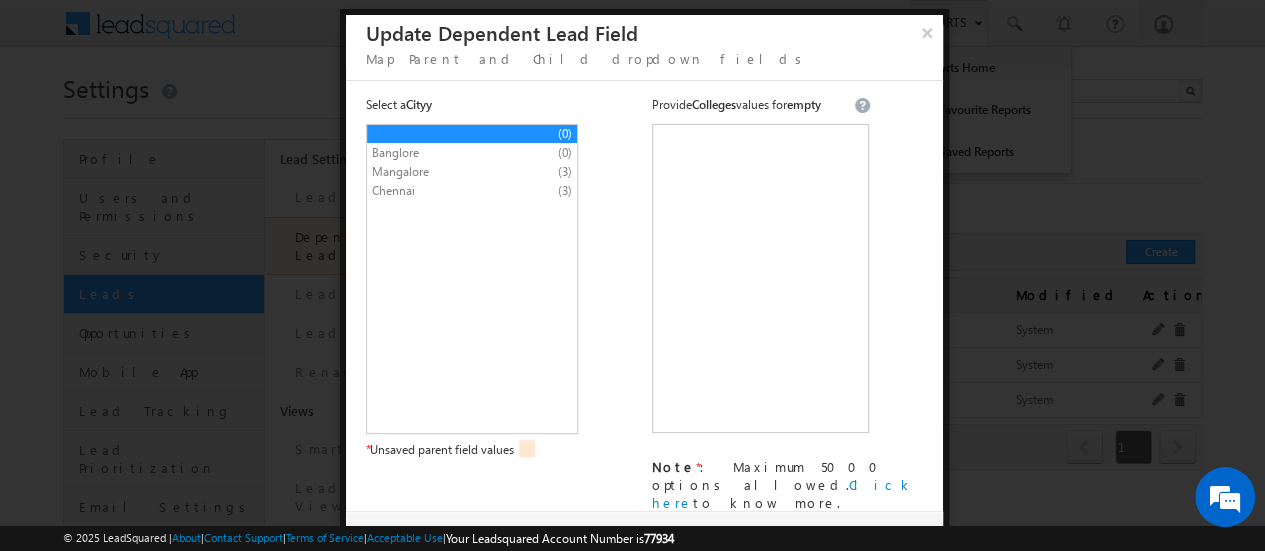 click on "×" at bounding box center (927, 32) 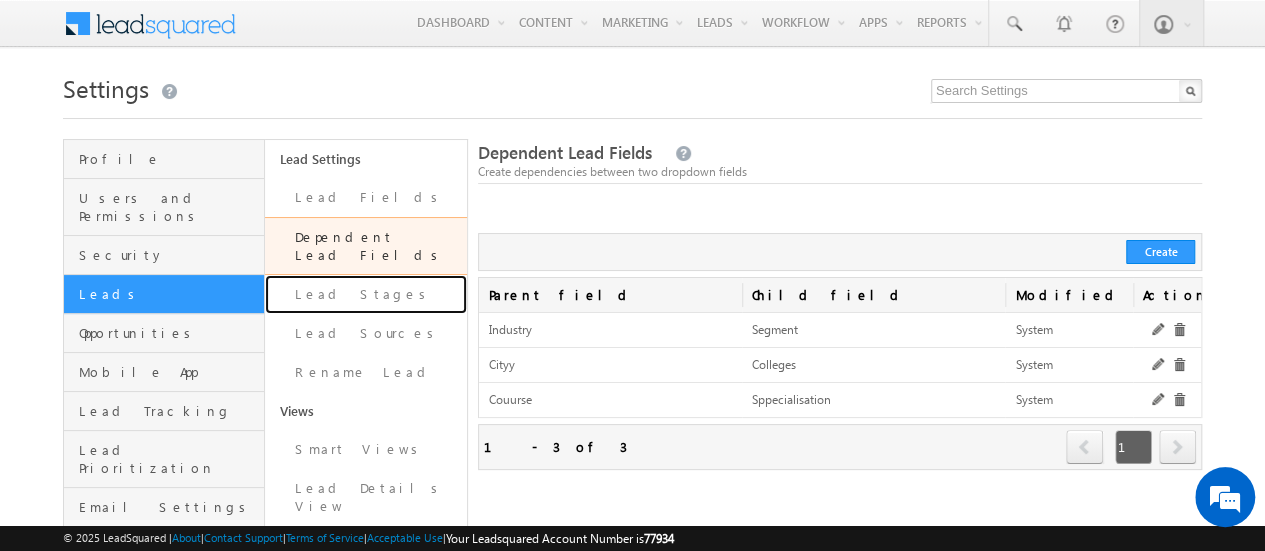 click on "Lead Stages" at bounding box center [365, 294] 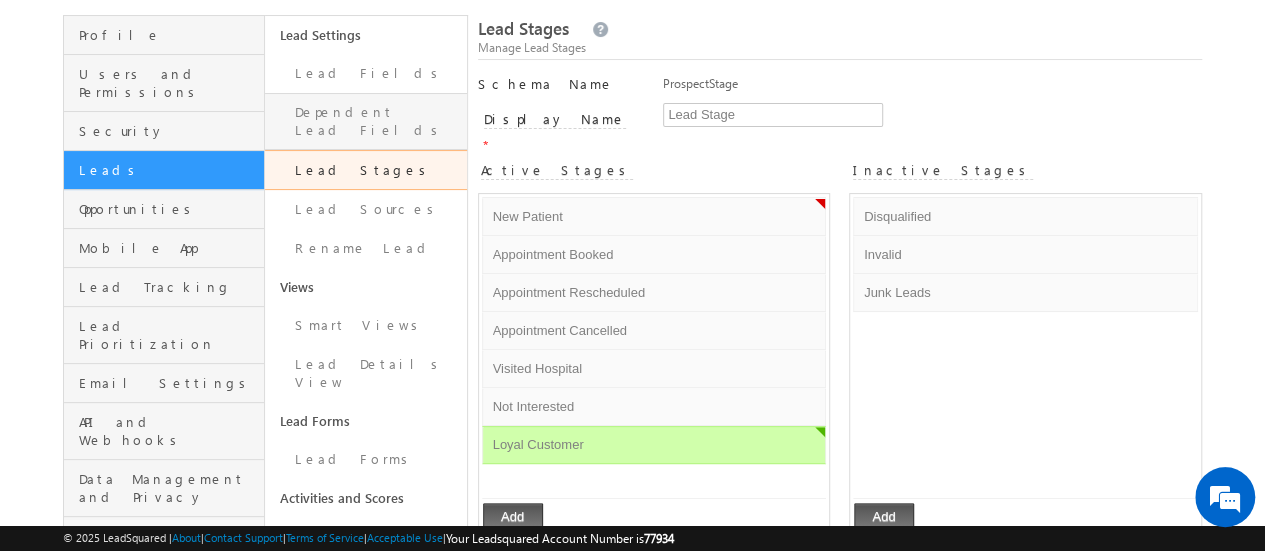 scroll, scrollTop: 200, scrollLeft: 0, axis: vertical 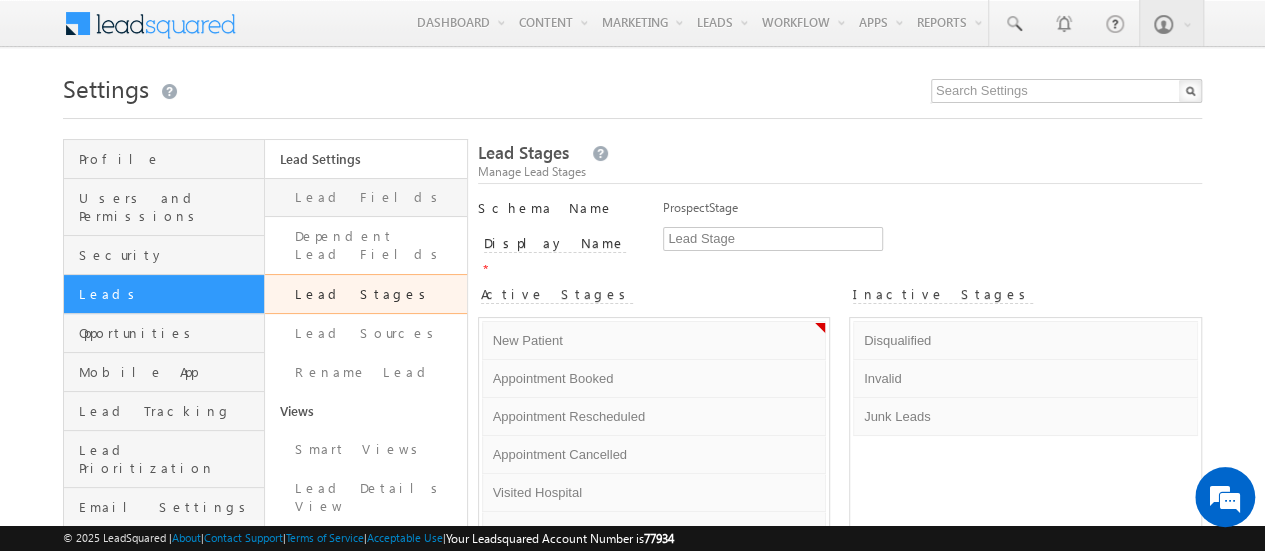 click on "Lead Fields" at bounding box center (365, 197) 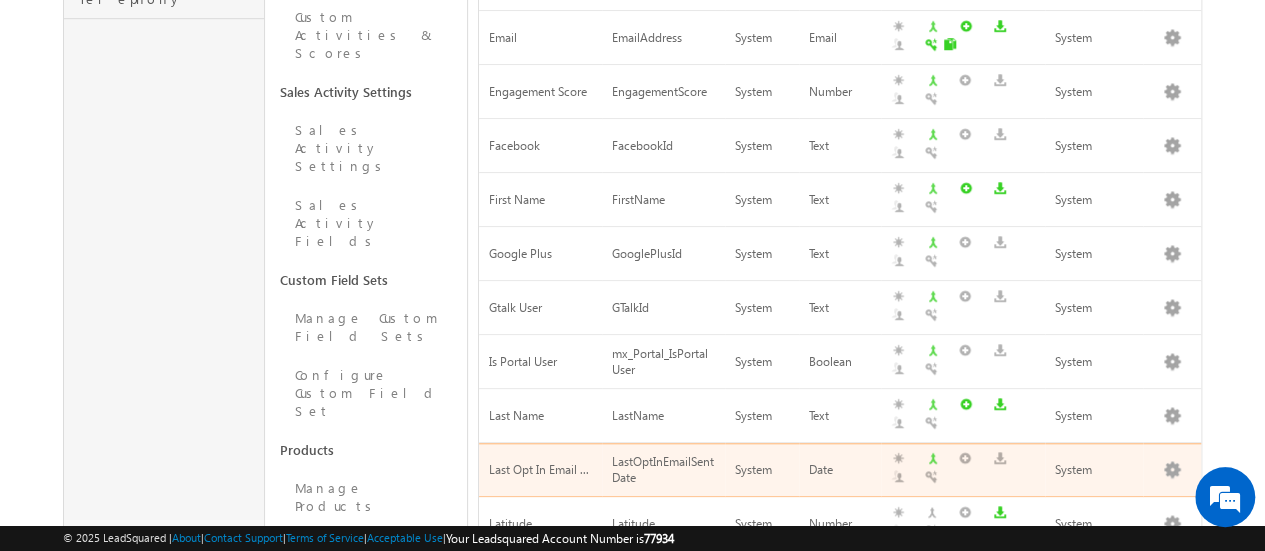 scroll, scrollTop: 857, scrollLeft: 0, axis: vertical 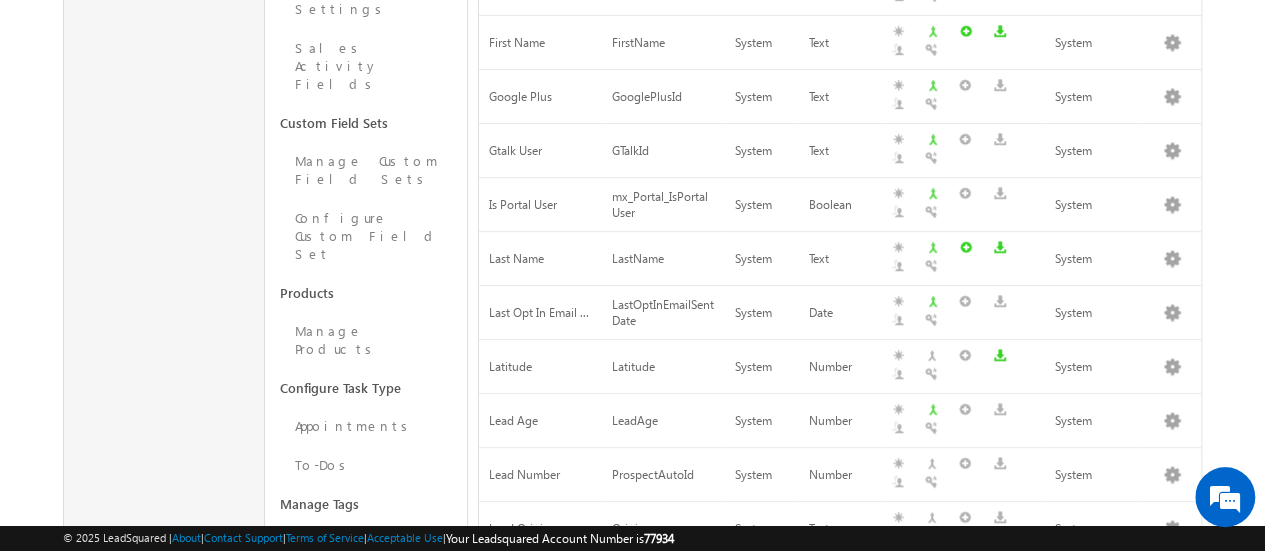 click on "2" at bounding box center (1010, 801) 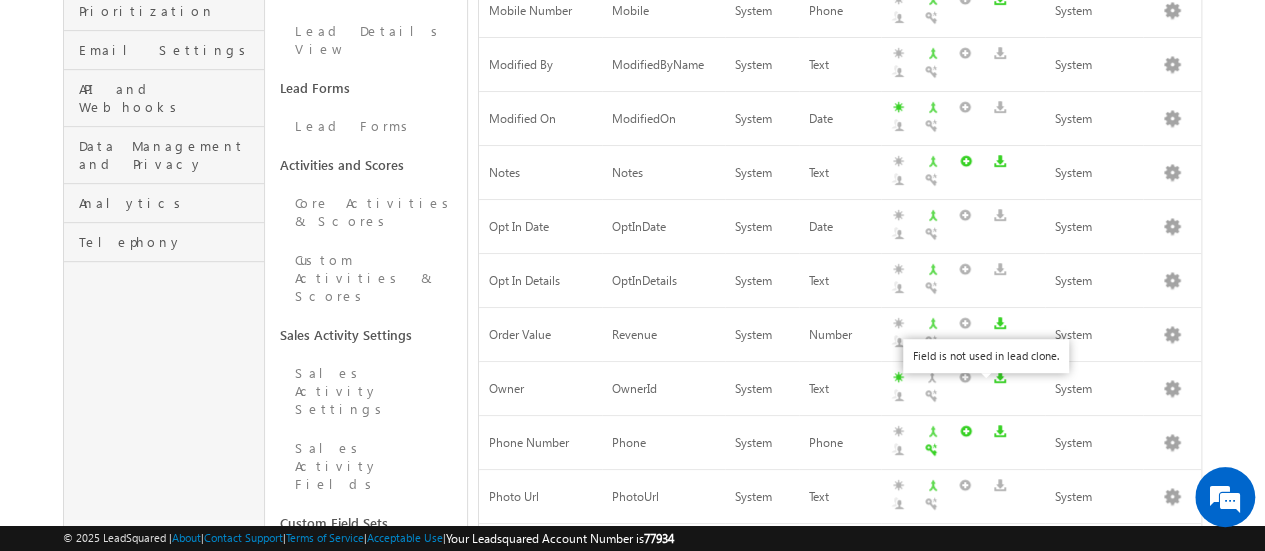 scroll, scrollTop: 257, scrollLeft: 0, axis: vertical 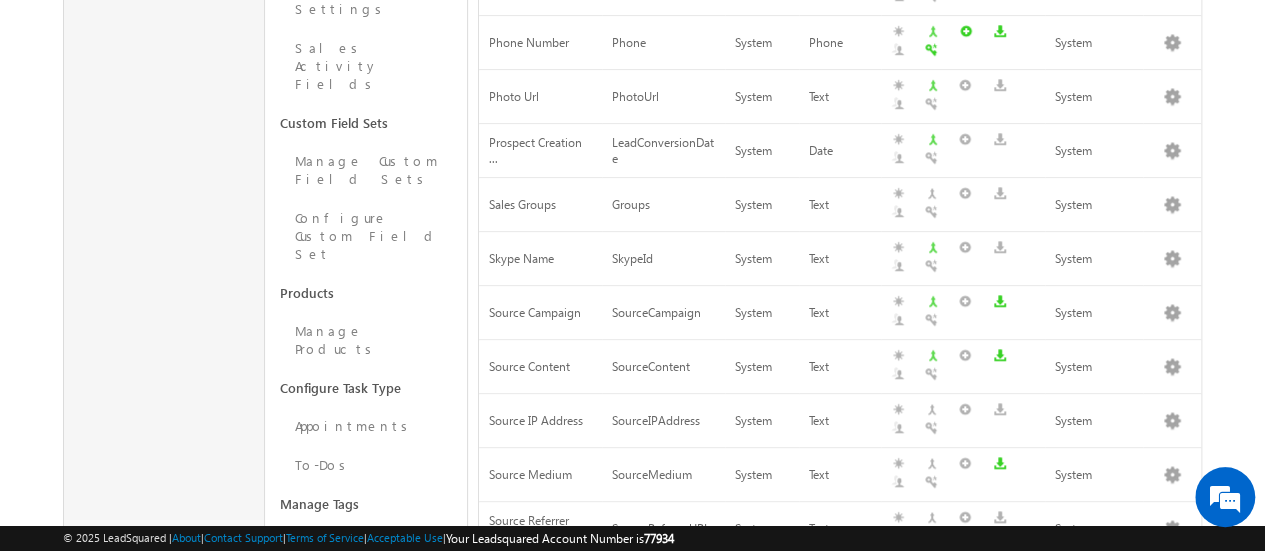 click on "3" at bounding box center [1051, 801] 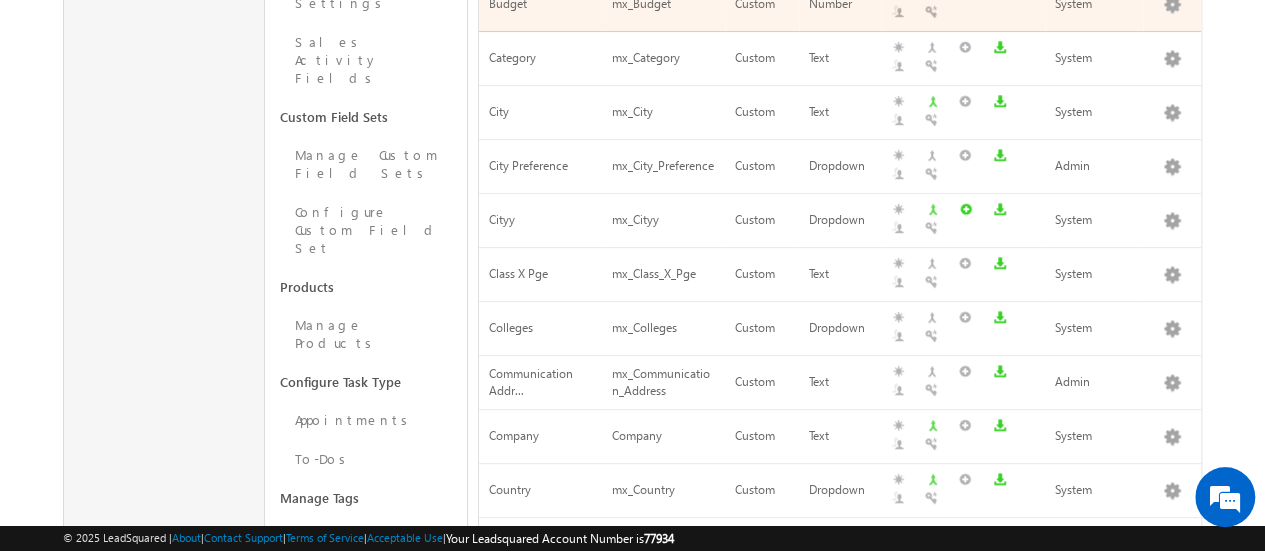 scroll, scrollTop: 926, scrollLeft: 0, axis: vertical 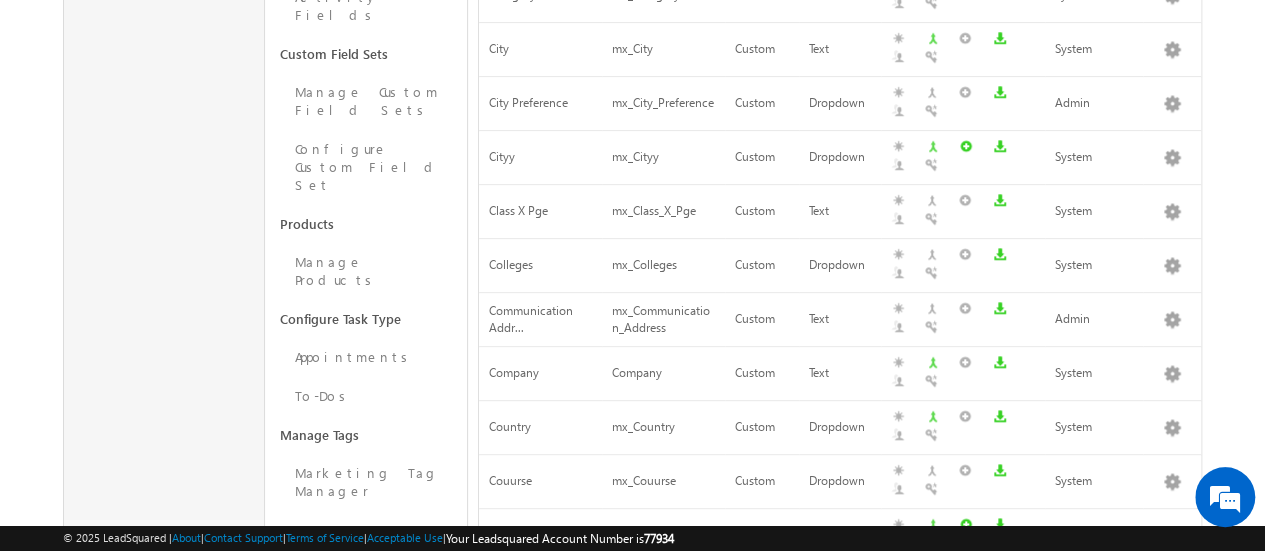 click on "4" at bounding box center (1092, 754) 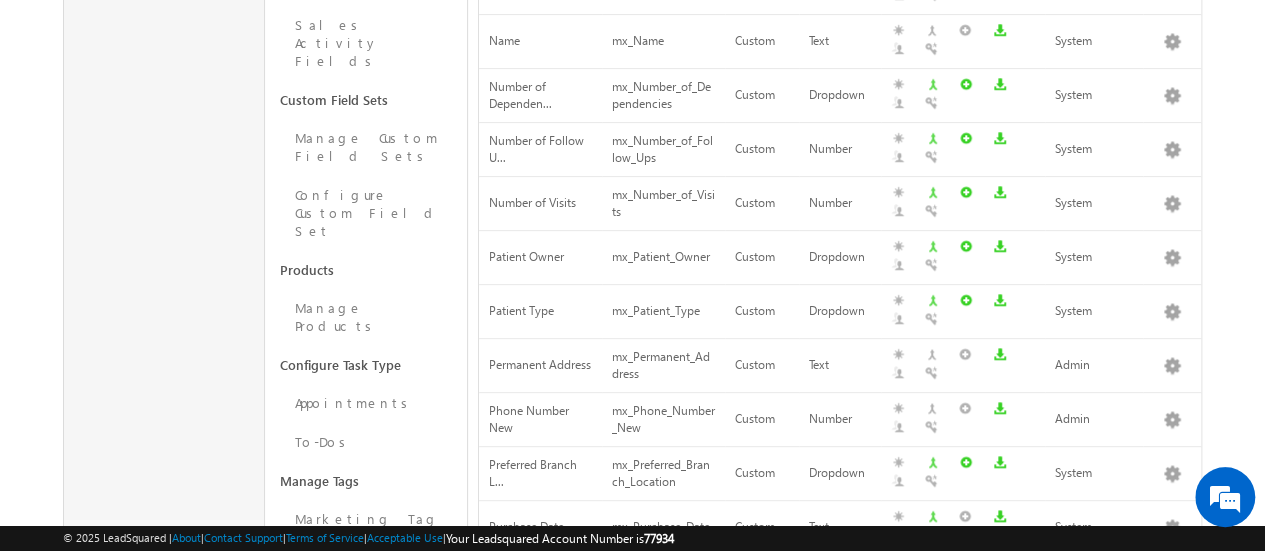 scroll, scrollTop: 962, scrollLeft: 0, axis: vertical 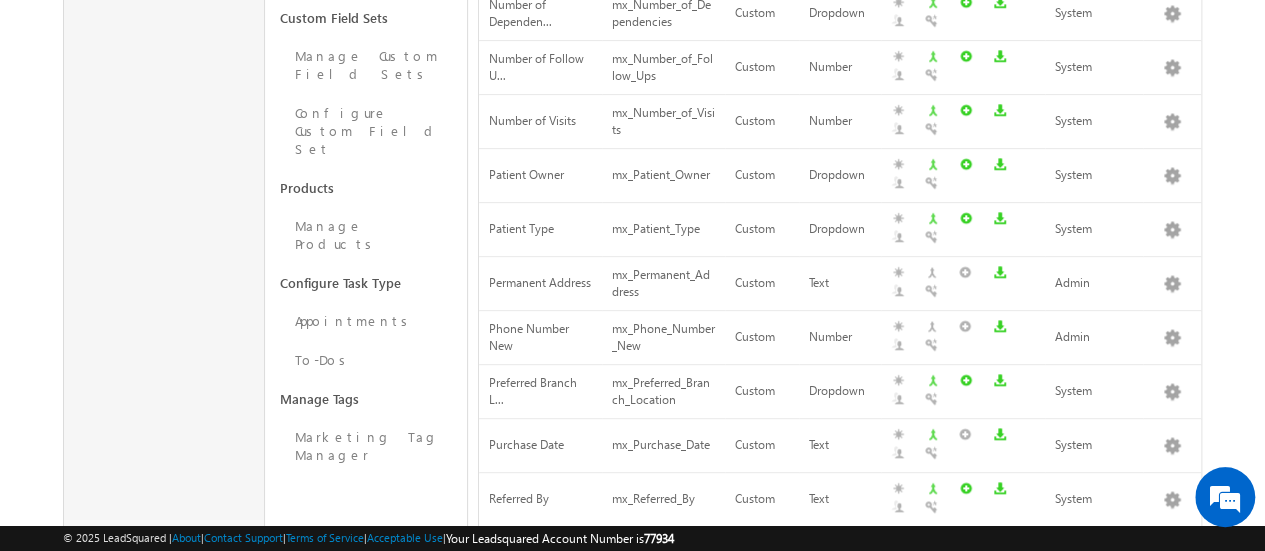 click on "5" at bounding box center (1133, 718) 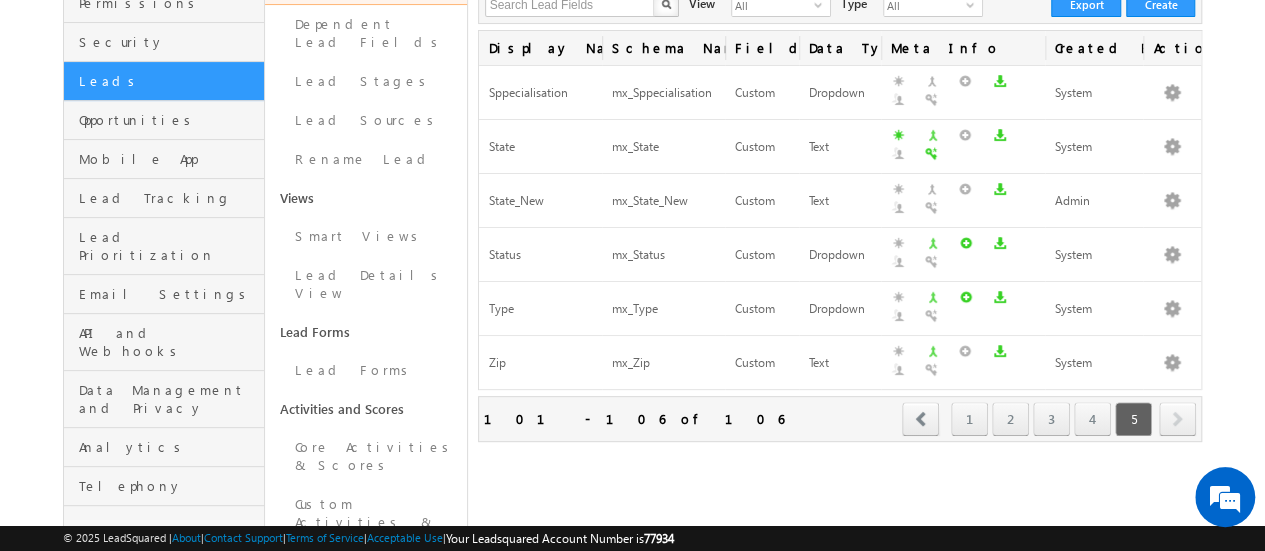 scroll, scrollTop: 2, scrollLeft: 0, axis: vertical 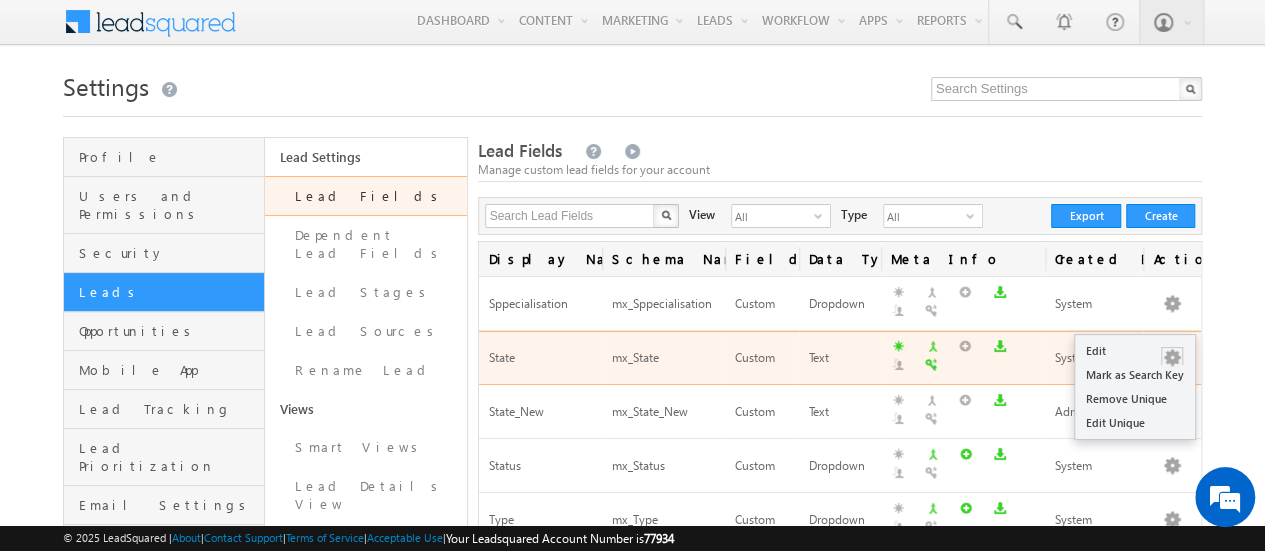 click at bounding box center [1172, 358] 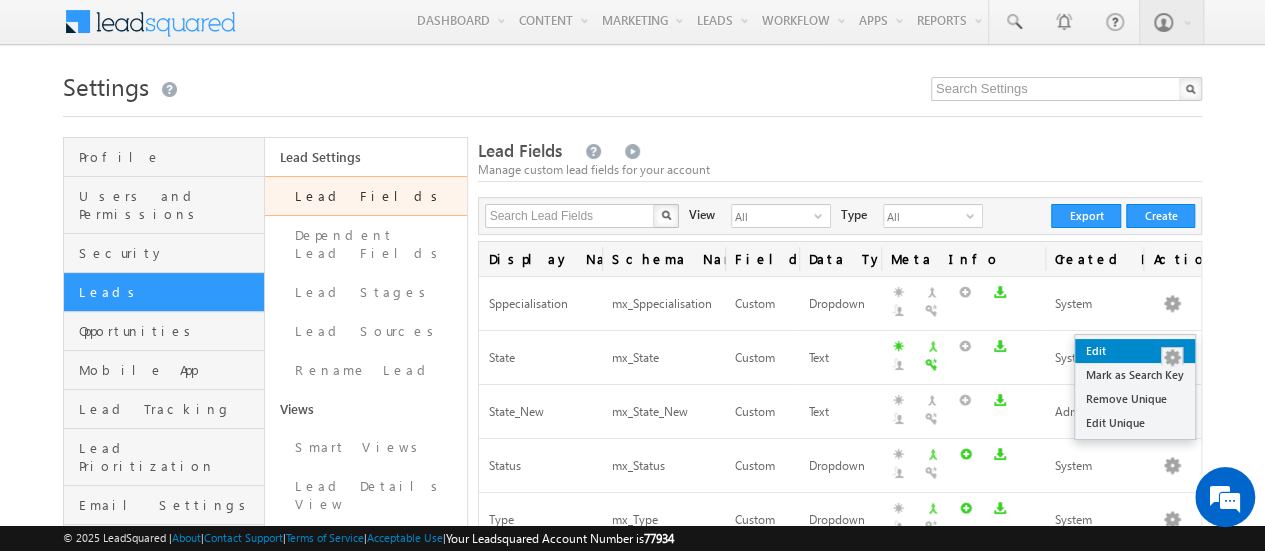 click on "Edit" at bounding box center (1135, 351) 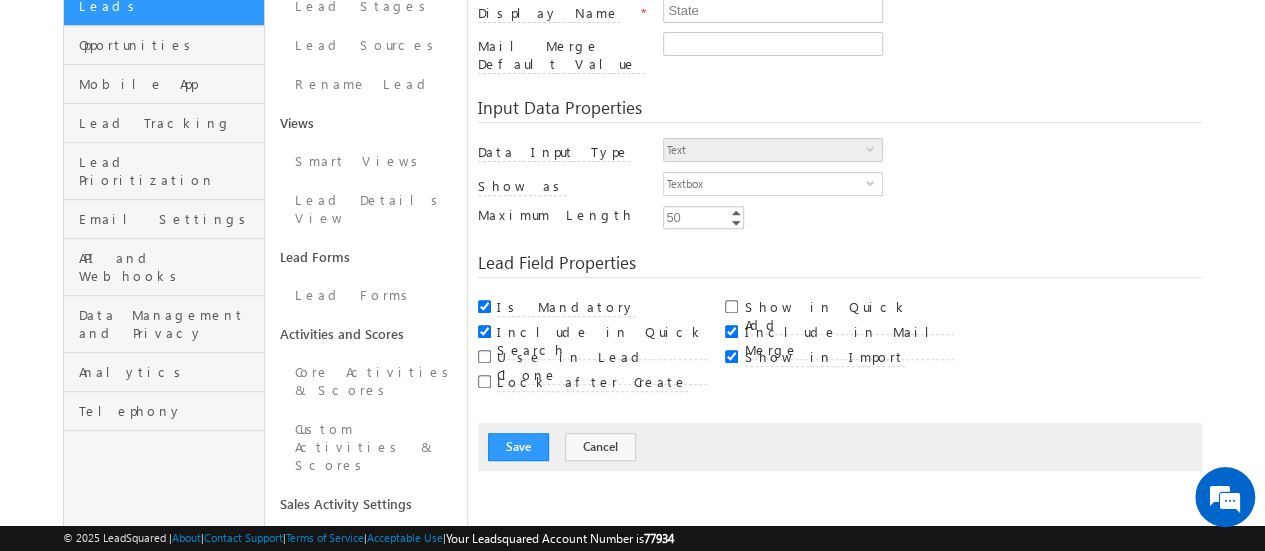 scroll, scrollTop: 118, scrollLeft: 0, axis: vertical 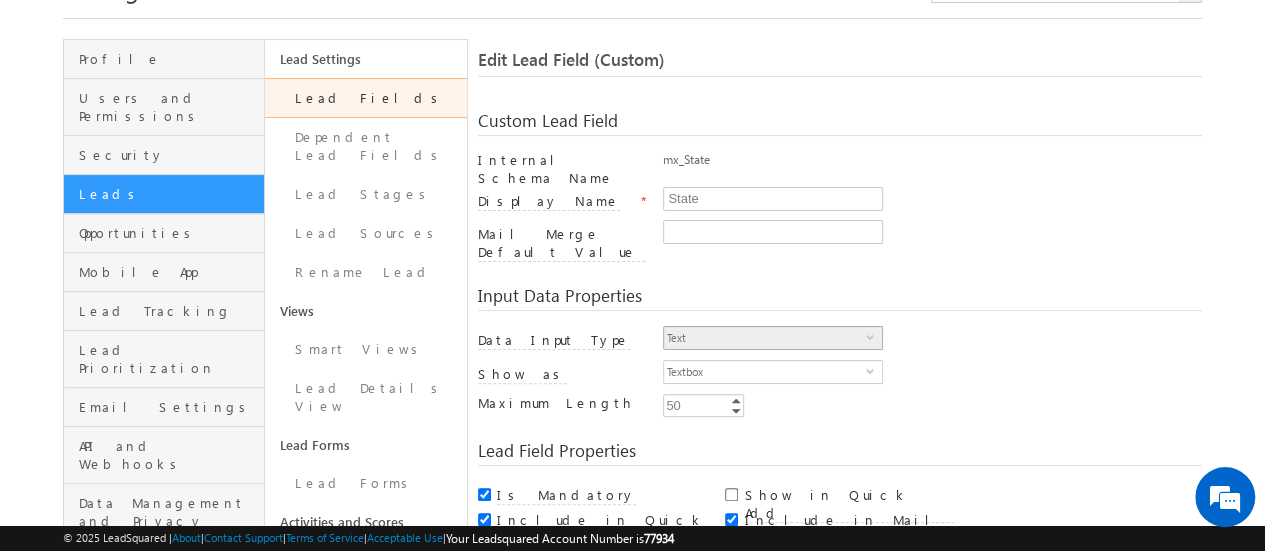 click on "Text" at bounding box center (765, 338) 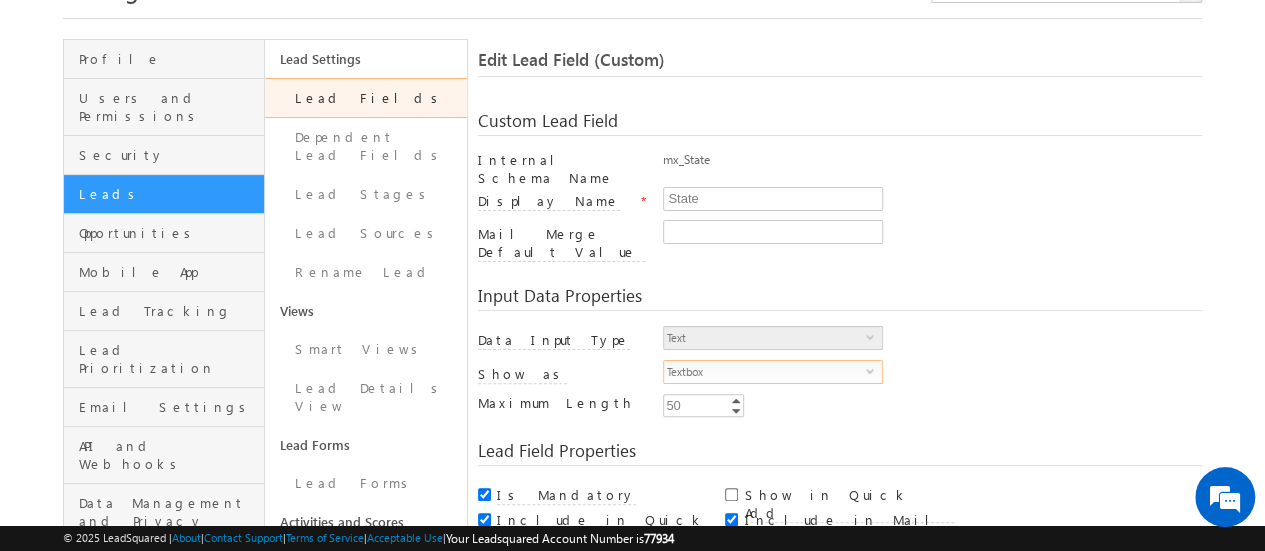 click on "Textbox" at bounding box center [765, 372] 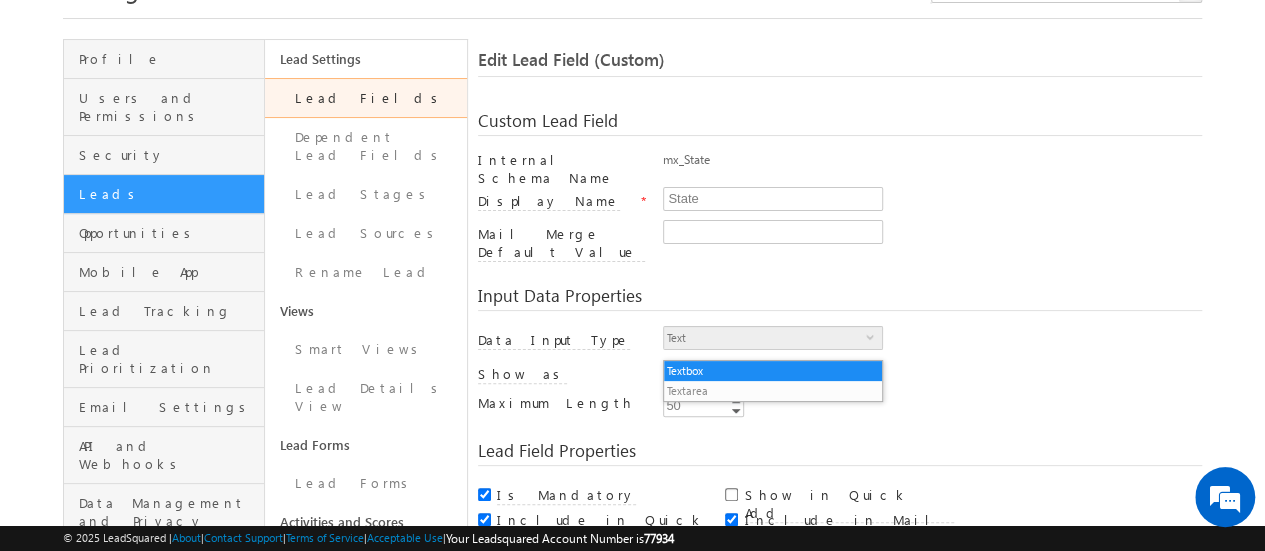 click on "Textbox" at bounding box center [765, 372] 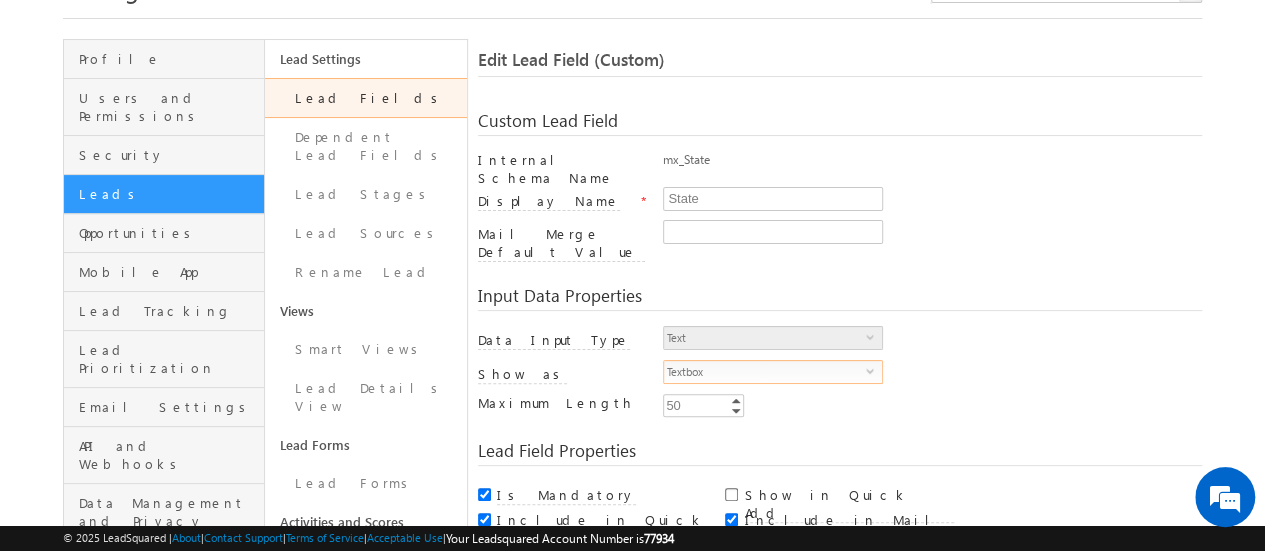 click on "Textbox" at bounding box center [765, 372] 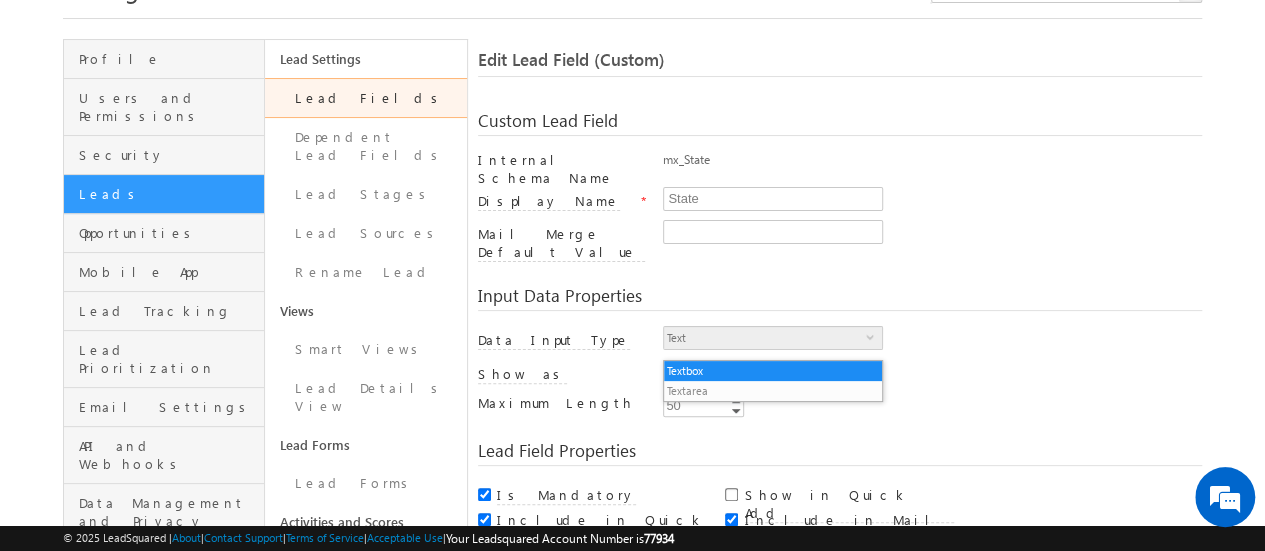 click on "Textbox" at bounding box center [765, 372] 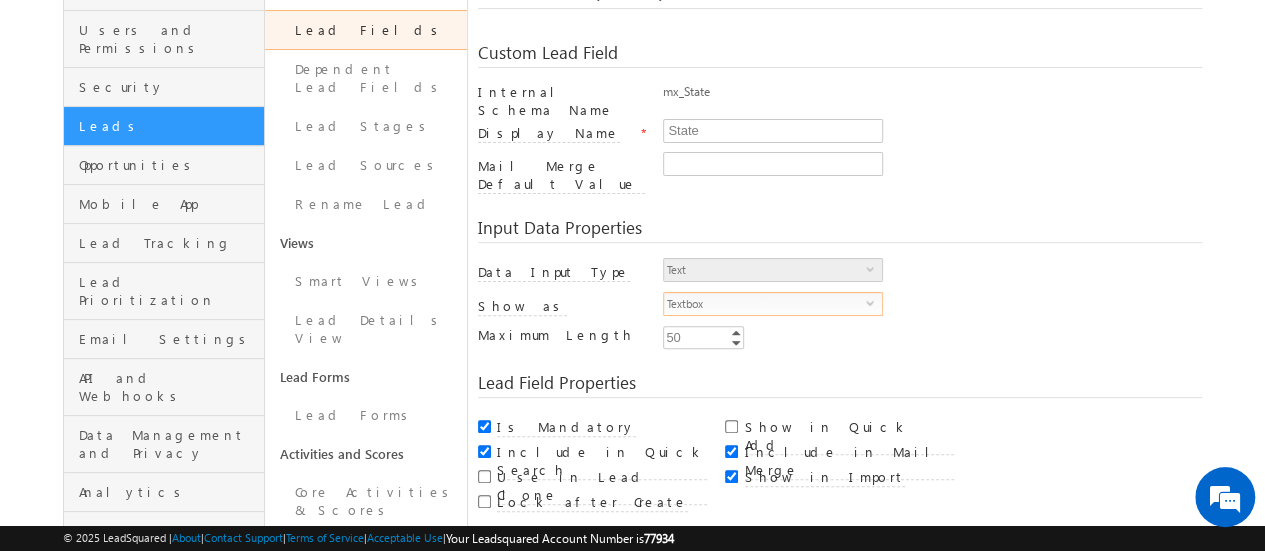 scroll, scrollTop: 200, scrollLeft: 0, axis: vertical 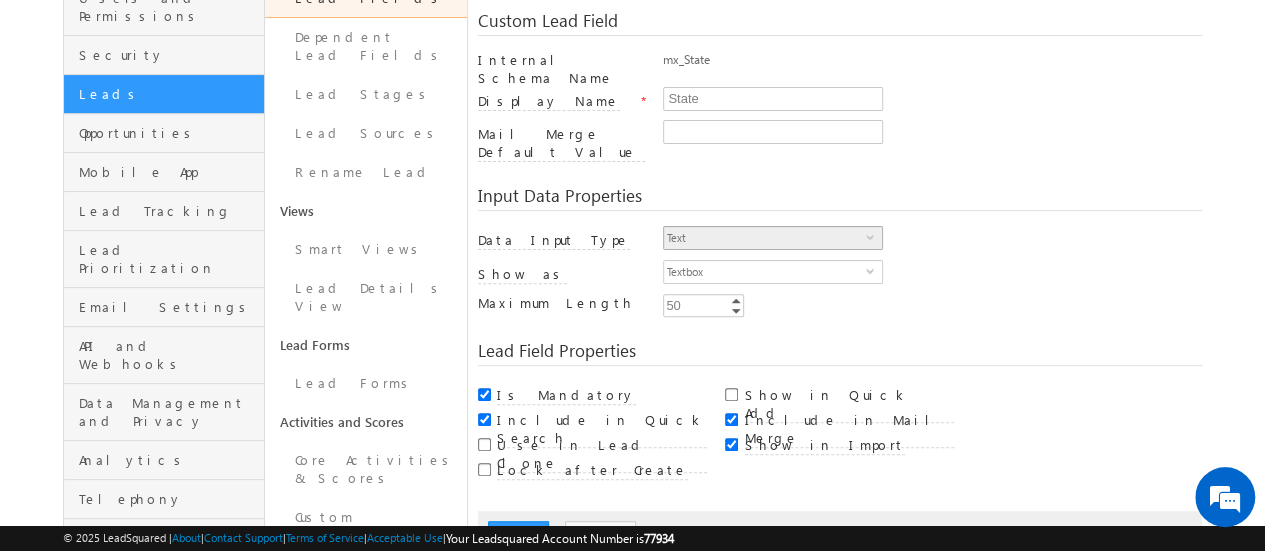 click on "Text" at bounding box center (765, 238) 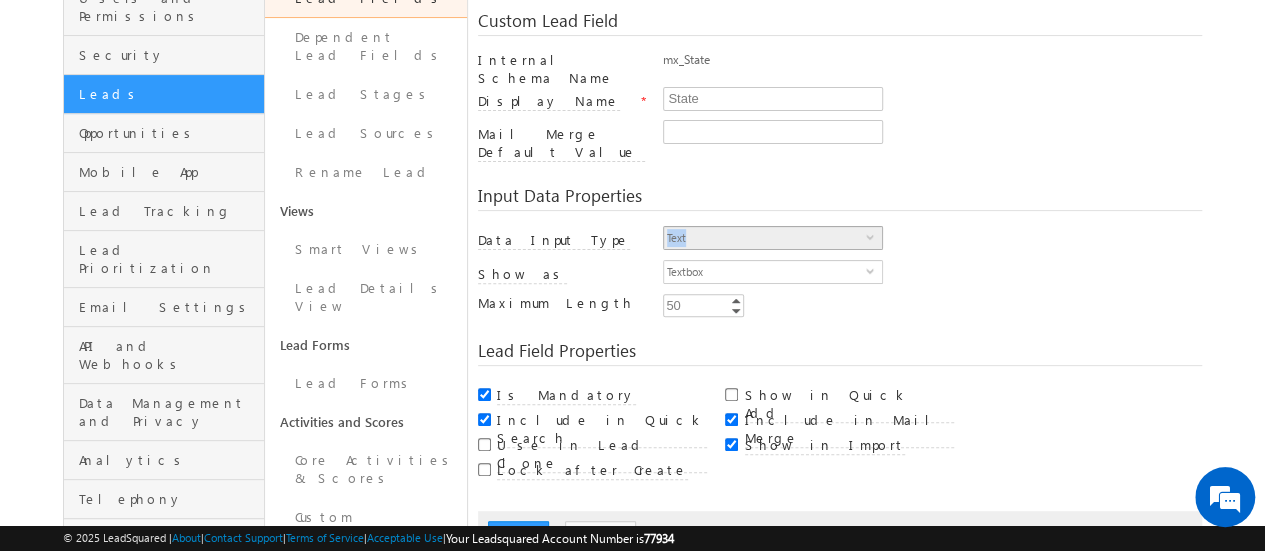 click on "Text" at bounding box center [765, 238] 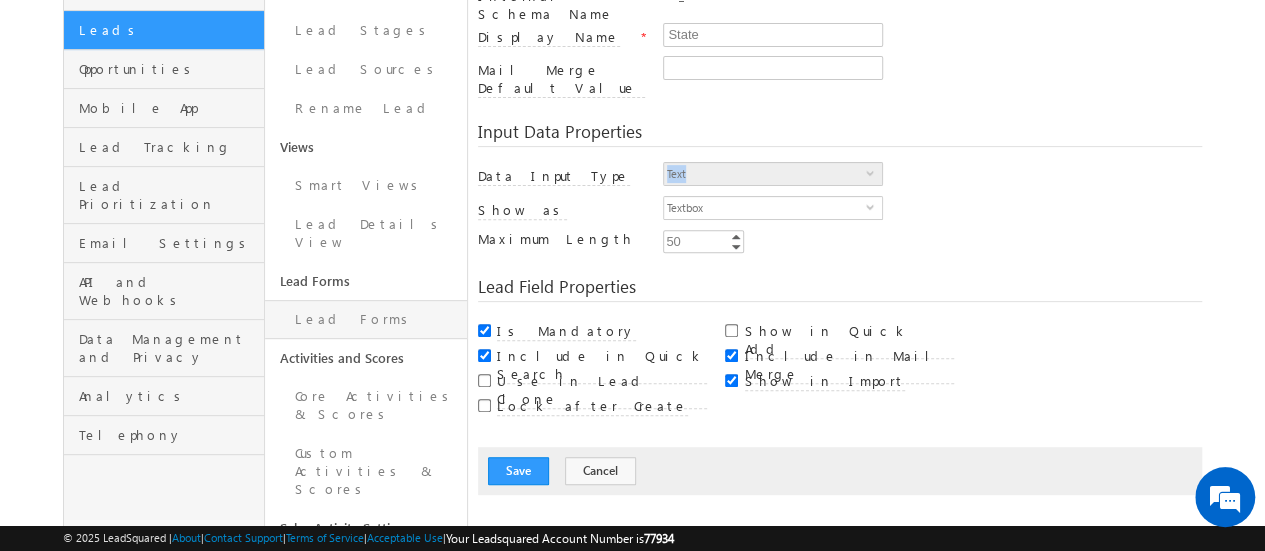 scroll, scrollTop: 0, scrollLeft: 0, axis: both 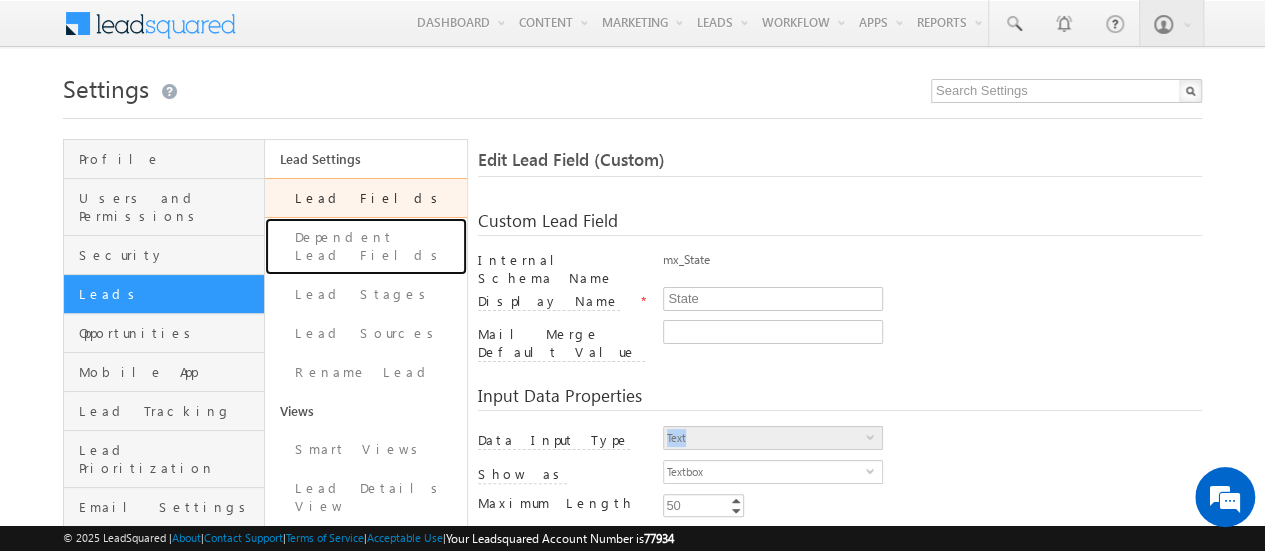 click on "Dependent Lead Fields" at bounding box center [365, 246] 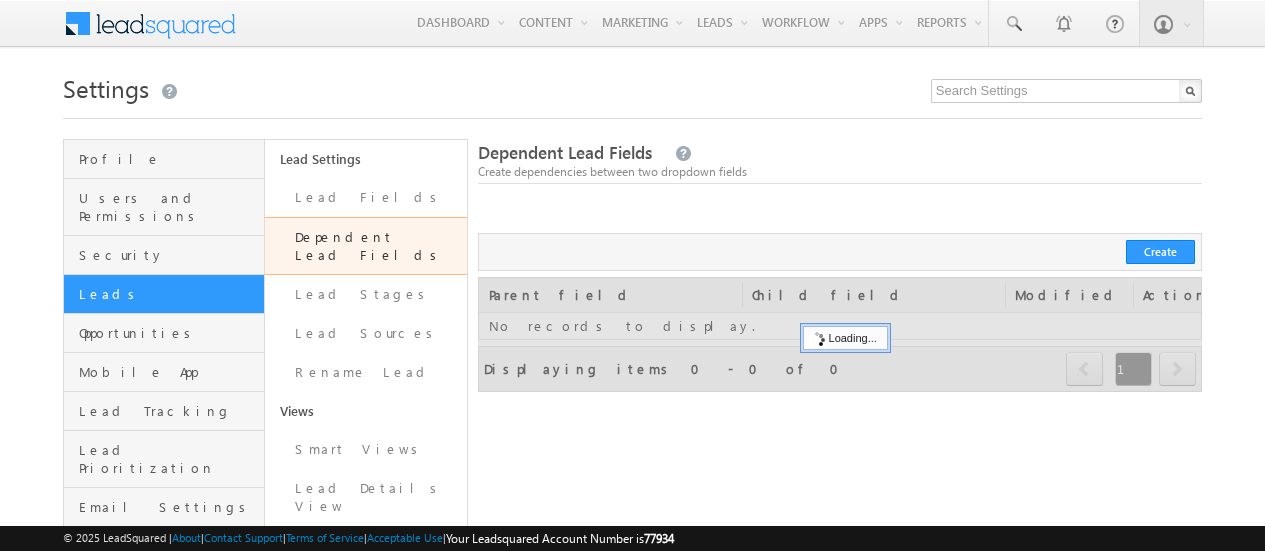 scroll, scrollTop: 0, scrollLeft: 0, axis: both 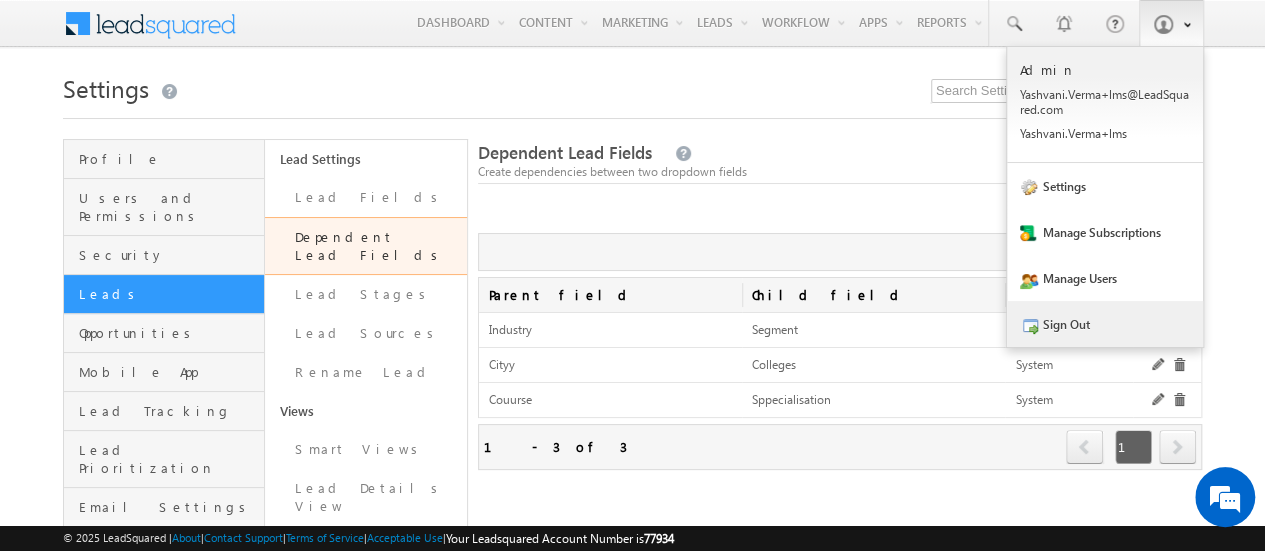 click on "Sign Out" at bounding box center [1105, 324] 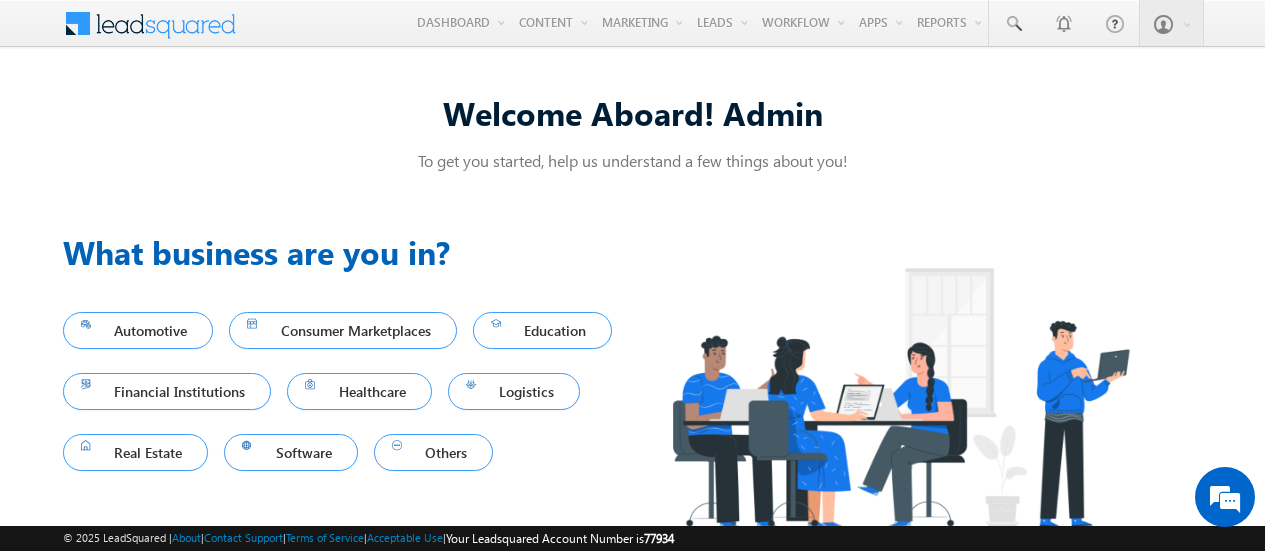 scroll, scrollTop: 0, scrollLeft: 0, axis: both 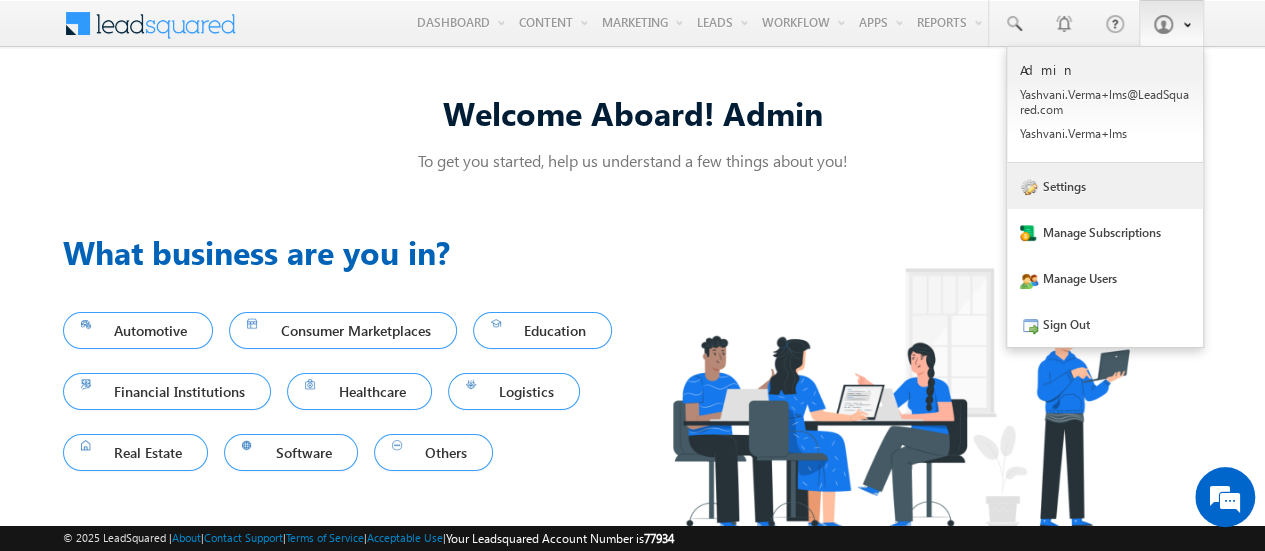 click on "Settings" at bounding box center (1105, 186) 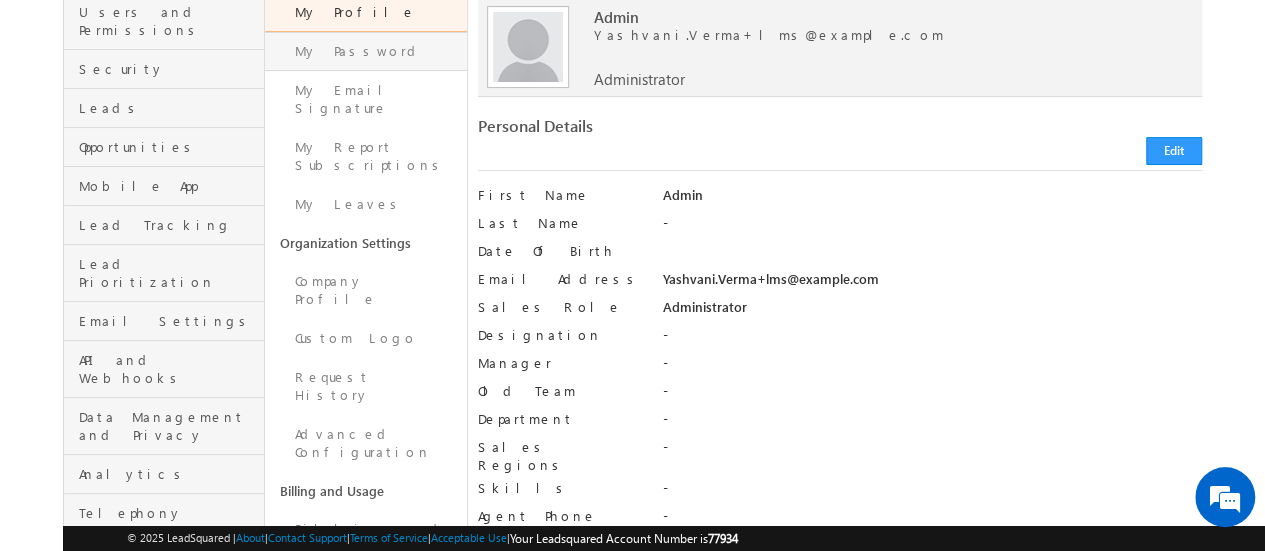scroll, scrollTop: 0, scrollLeft: 0, axis: both 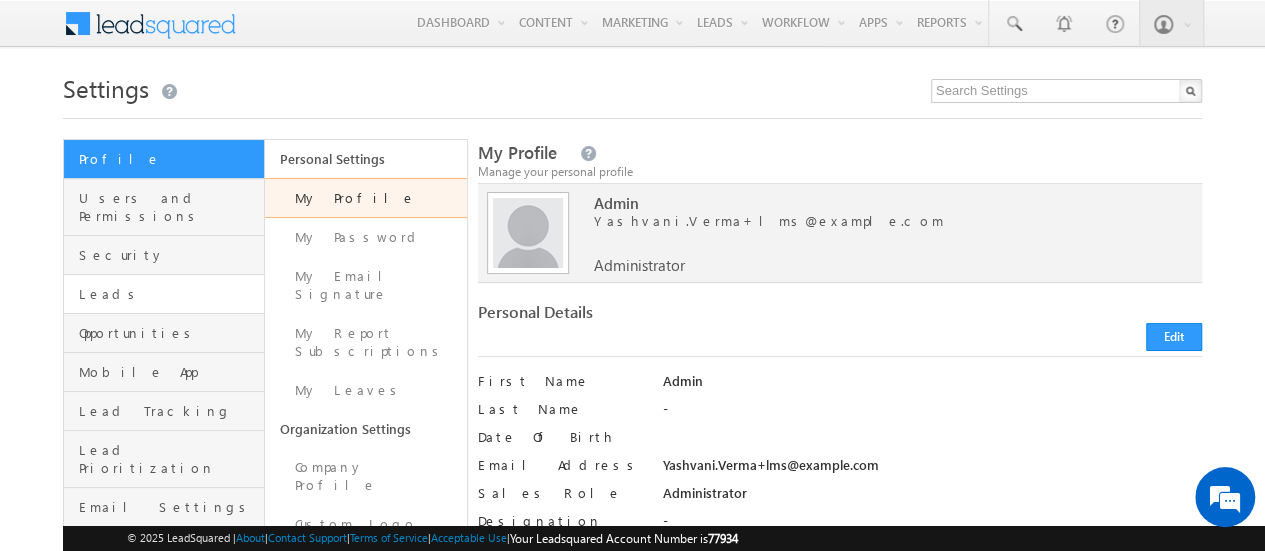 click on "Leads" at bounding box center [164, 294] 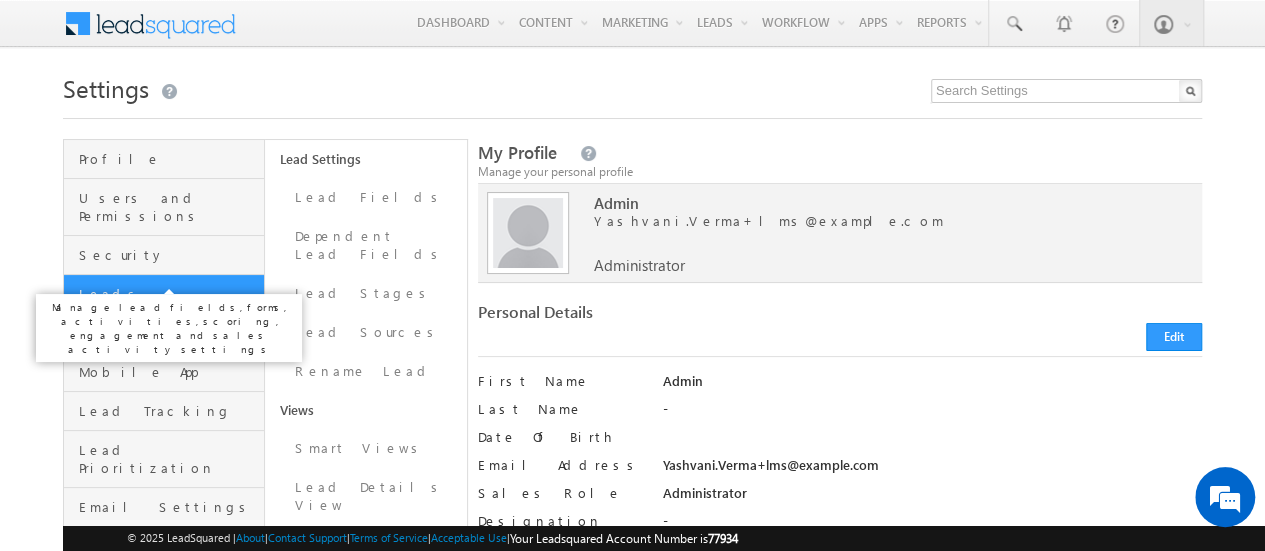click on "Leads" at bounding box center [169, 294] 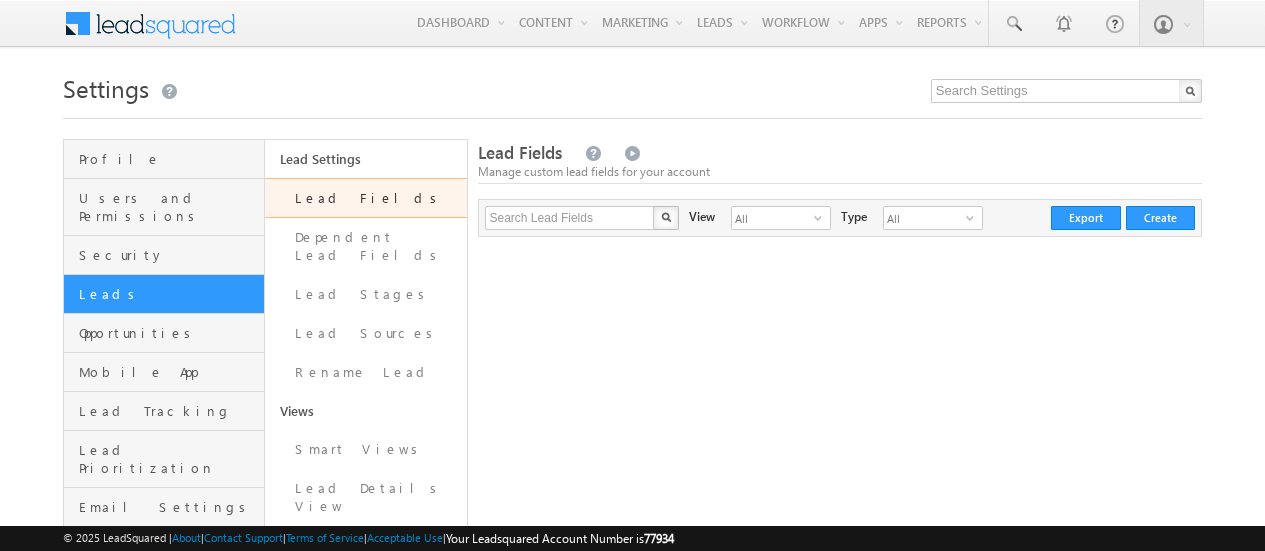 scroll, scrollTop: 0, scrollLeft: 0, axis: both 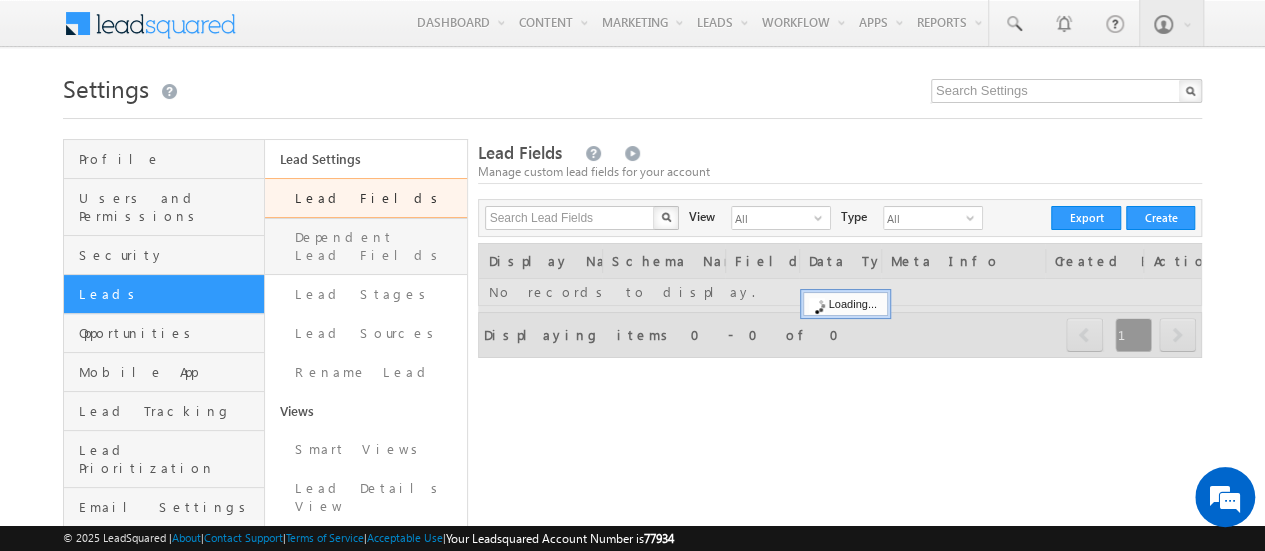 drag, startPoint x: 390, startPoint y: 237, endPoint x: 466, endPoint y: 242, distance: 76.1643 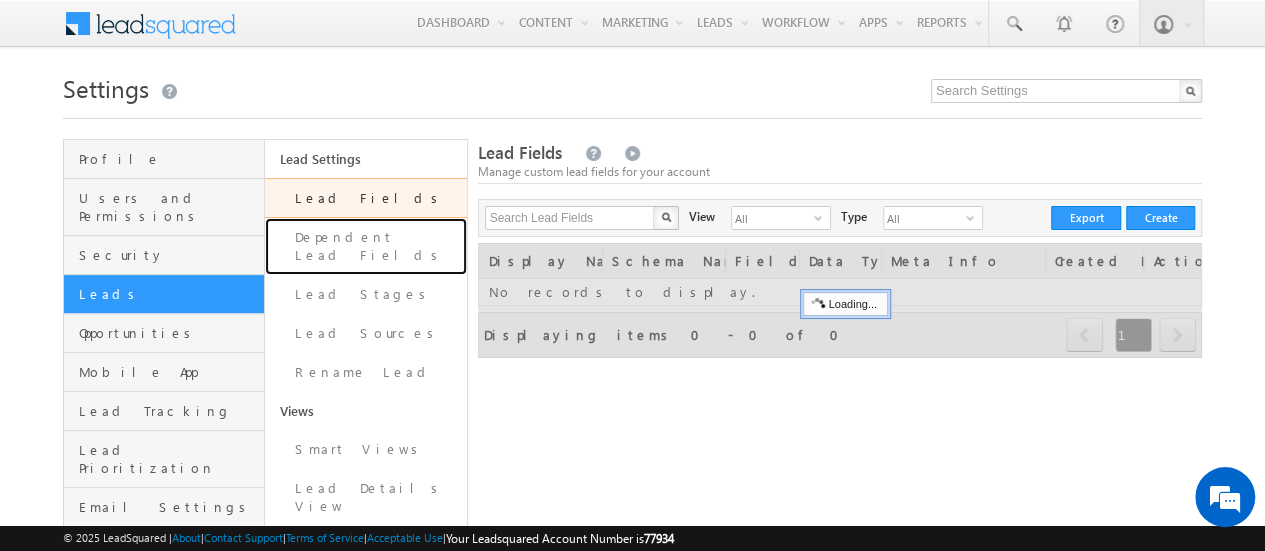 click on "Dependent Lead Fields" at bounding box center [365, 246] 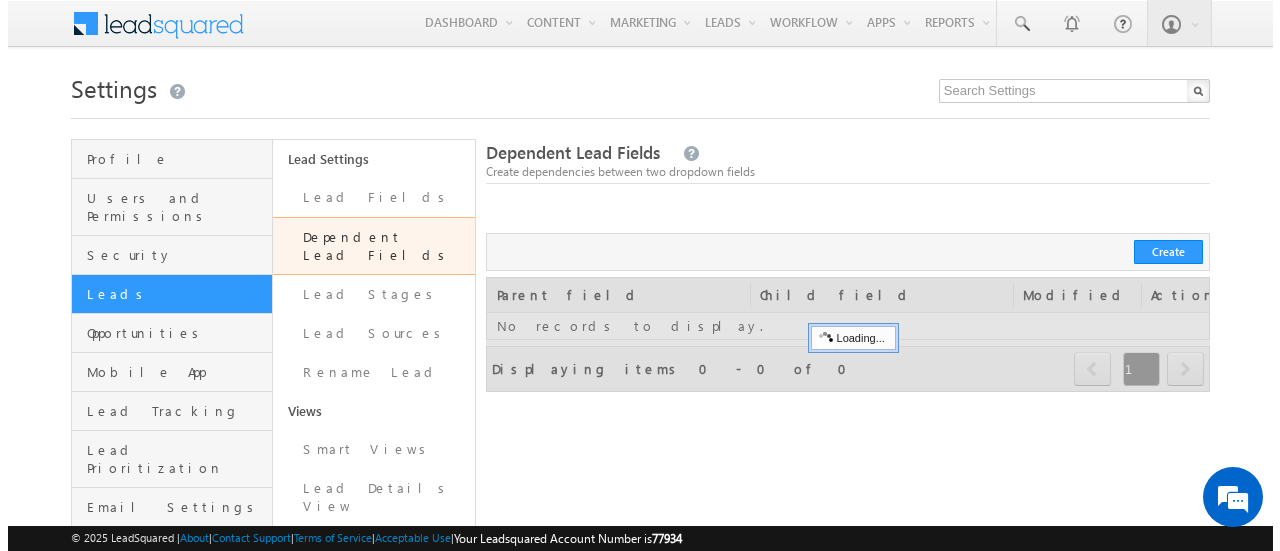 scroll, scrollTop: 0, scrollLeft: 0, axis: both 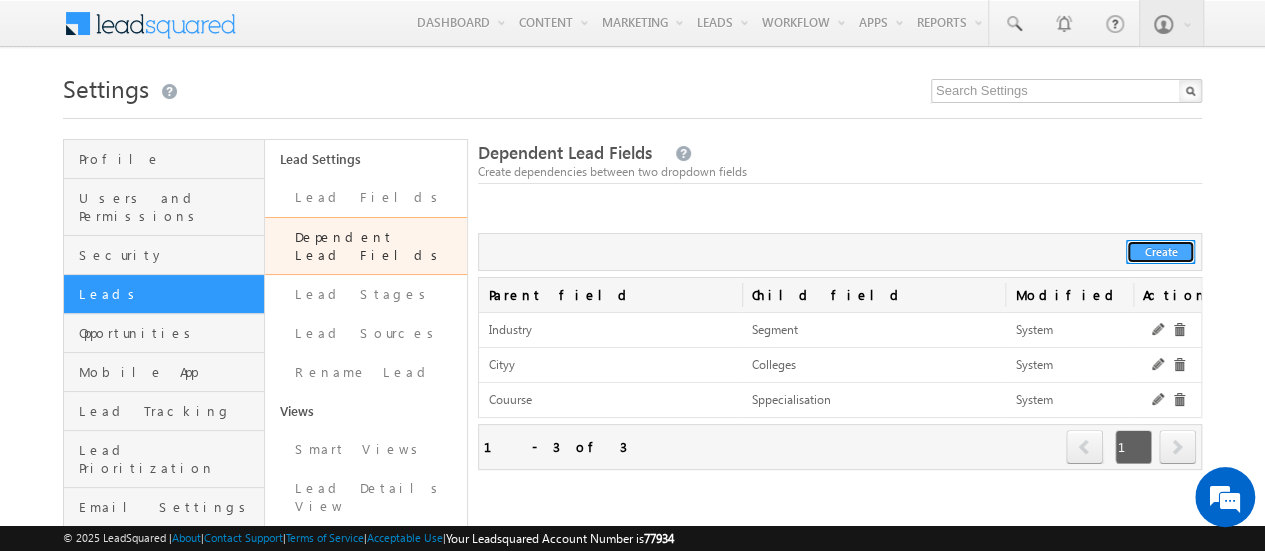 click on "Create" at bounding box center (1160, 252) 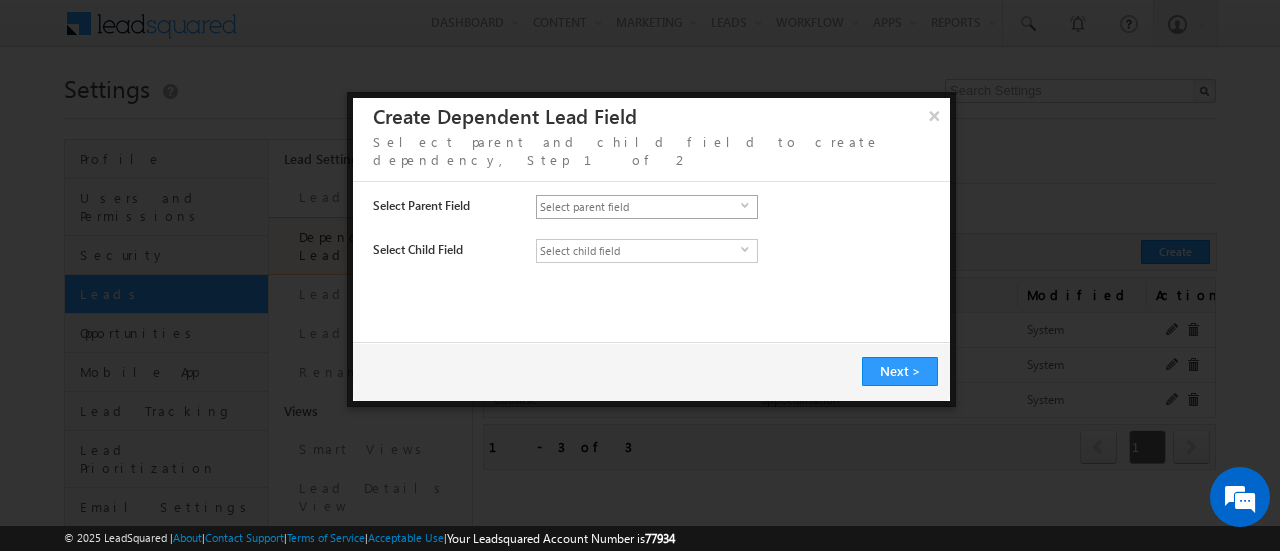 click on "Select parent field" at bounding box center (639, 207) 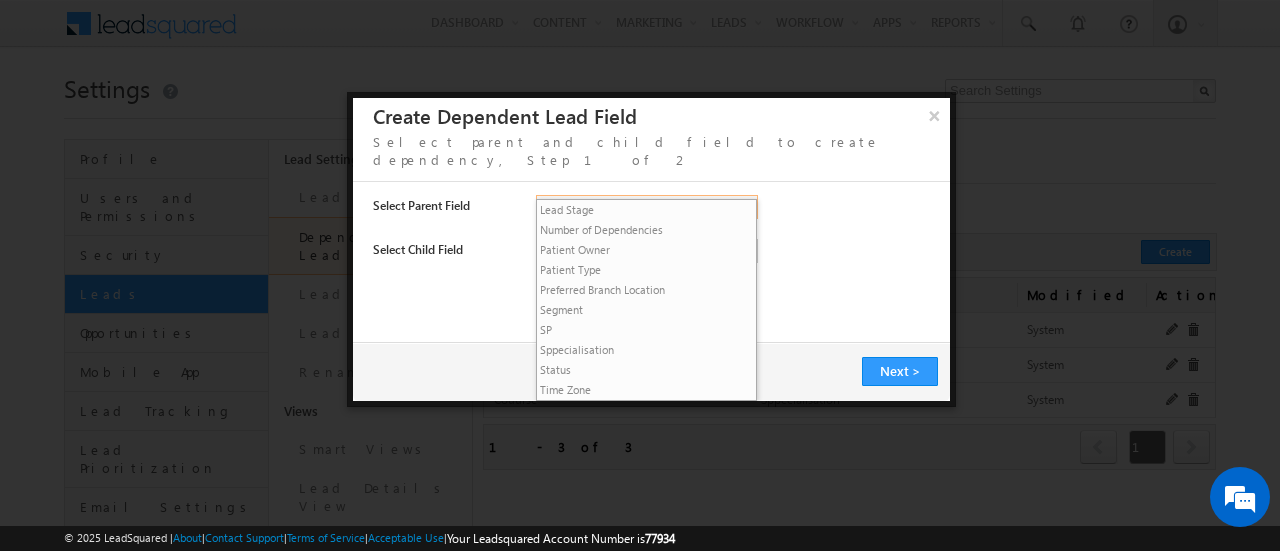 scroll, scrollTop: 340, scrollLeft: 0, axis: vertical 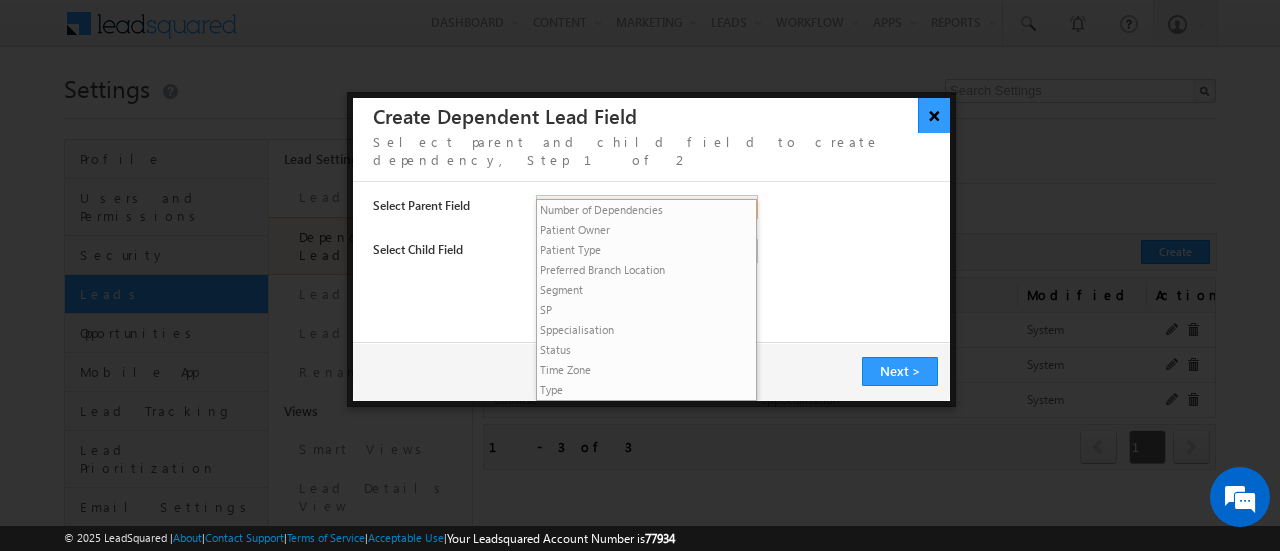 click on "×" at bounding box center (934, 115) 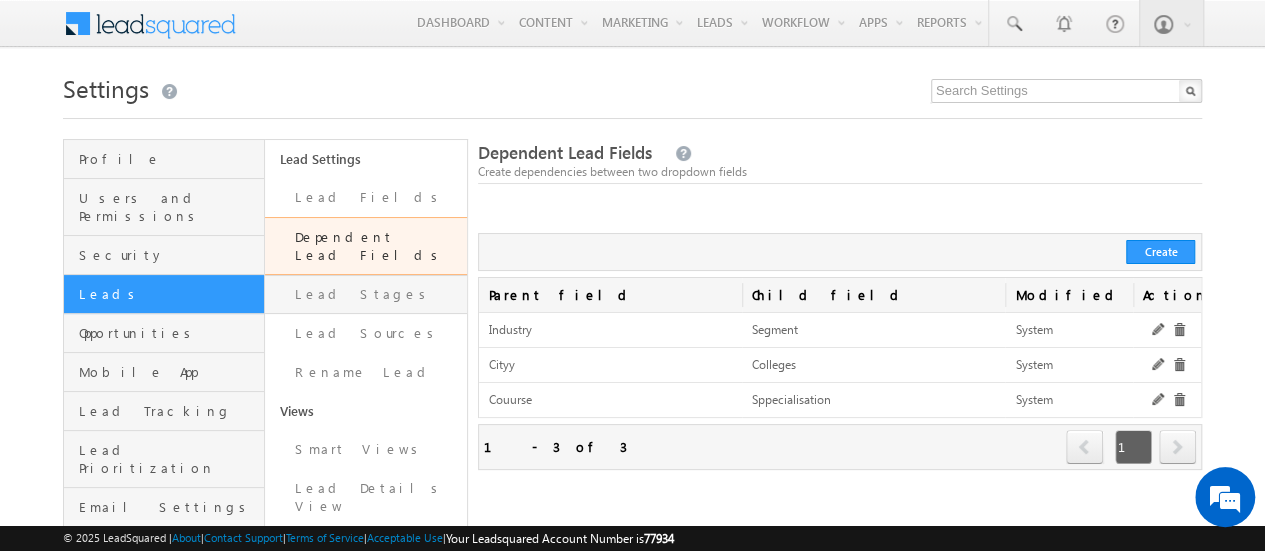 click on "Lead Stages" at bounding box center (365, 294) 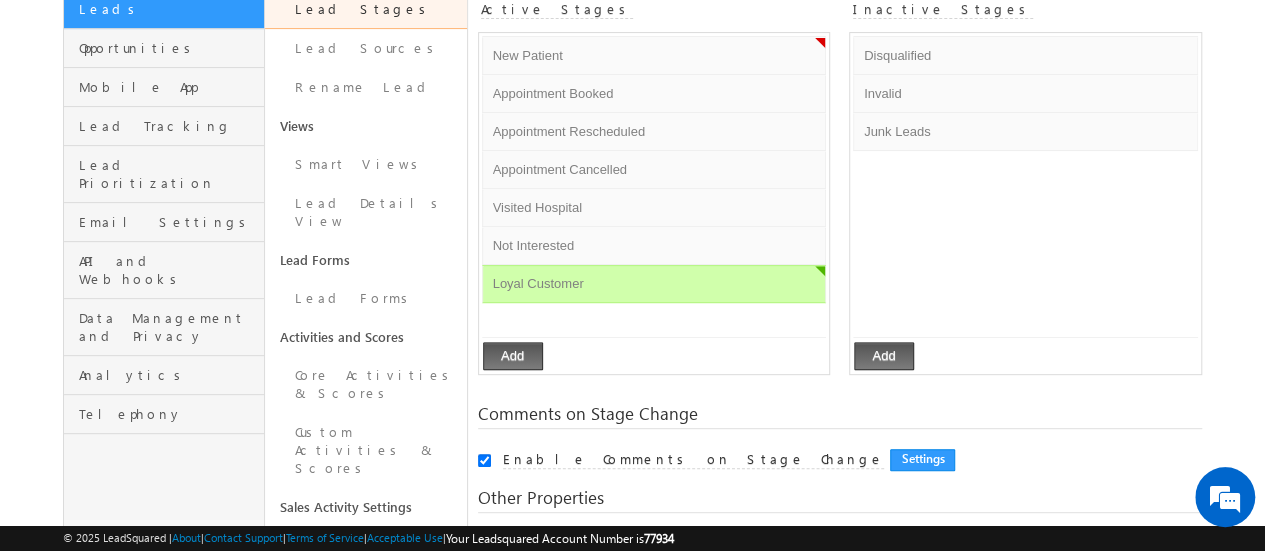 scroll, scrollTop: 0, scrollLeft: 0, axis: both 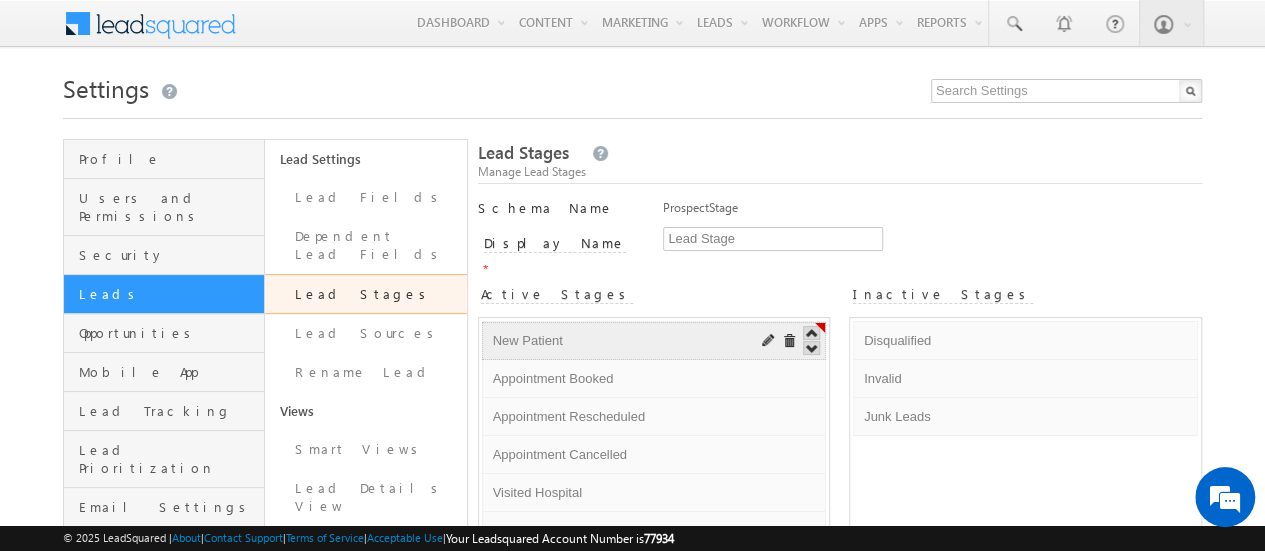 click on "New Patient Default Error processing!" at bounding box center [621, 341] 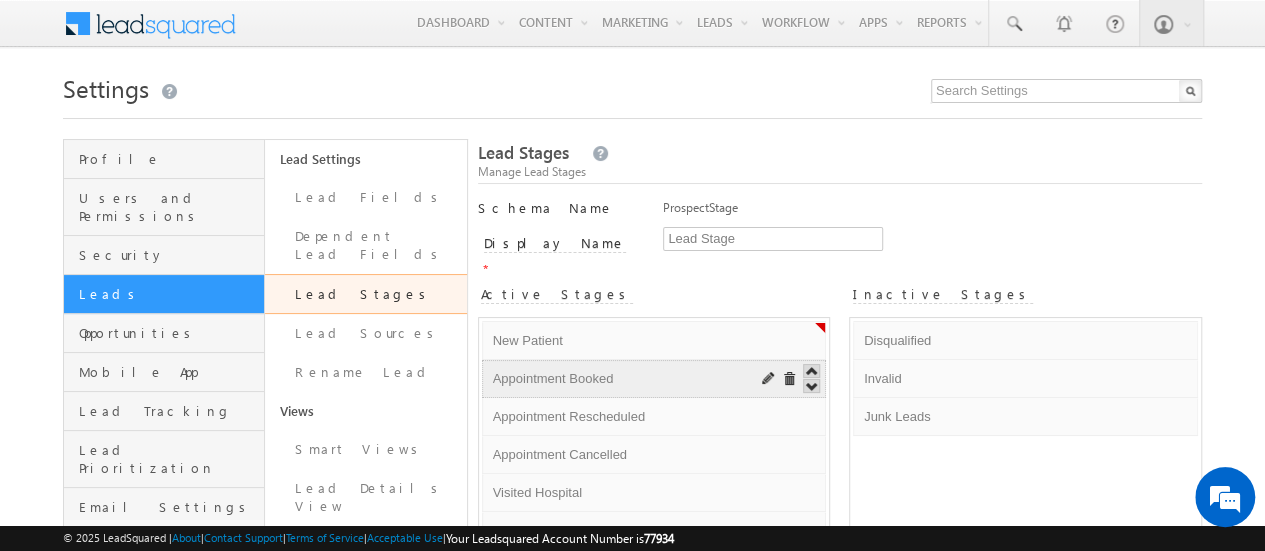 click on "Appointment Booked" at bounding box center (623, 379) 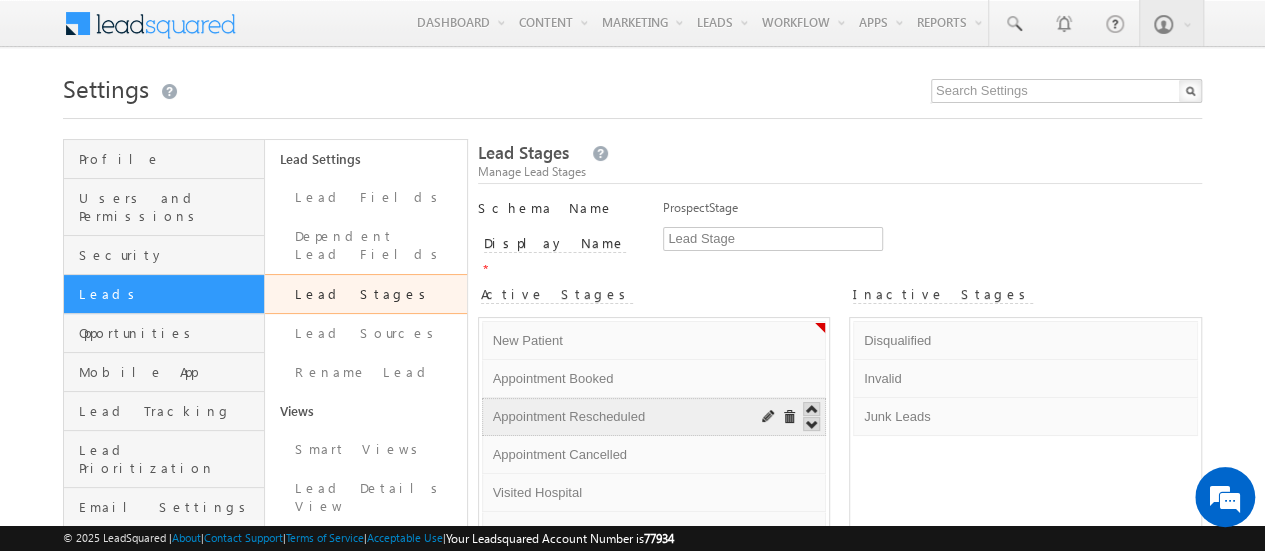 click on "Appointment Rescheduled" at bounding box center [623, 417] 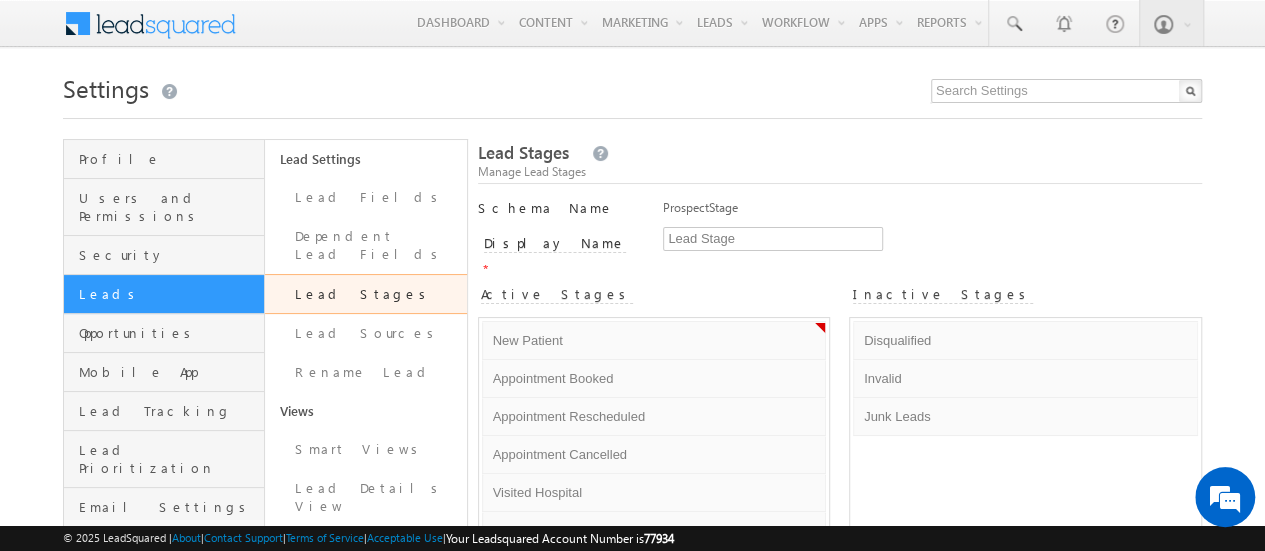 scroll, scrollTop: 200, scrollLeft: 0, axis: vertical 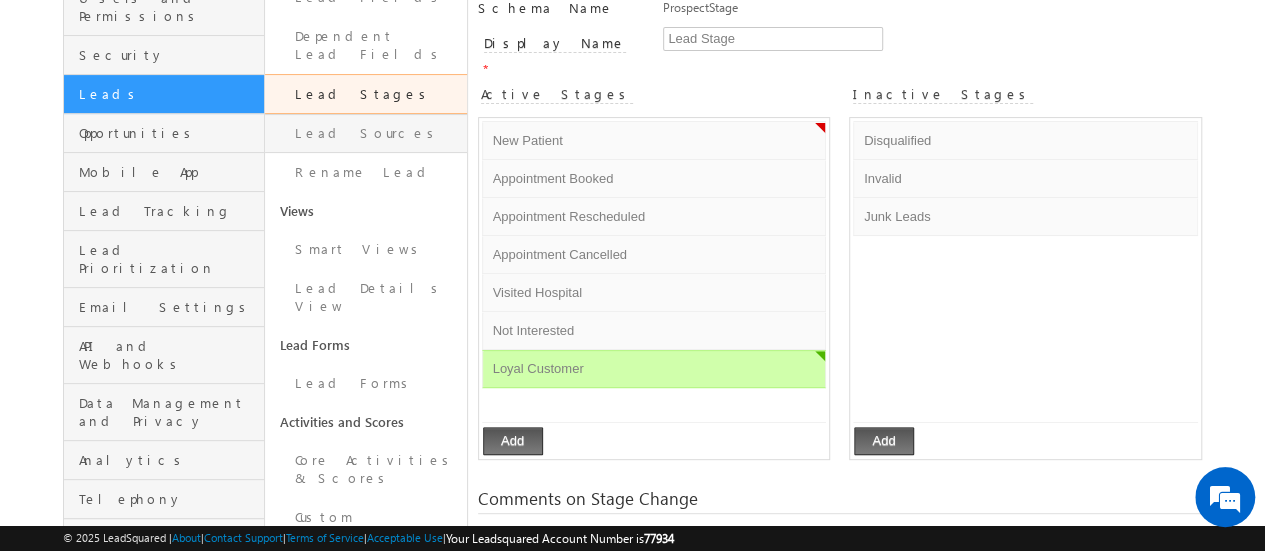 click on "Lead Sources" at bounding box center (365, 133) 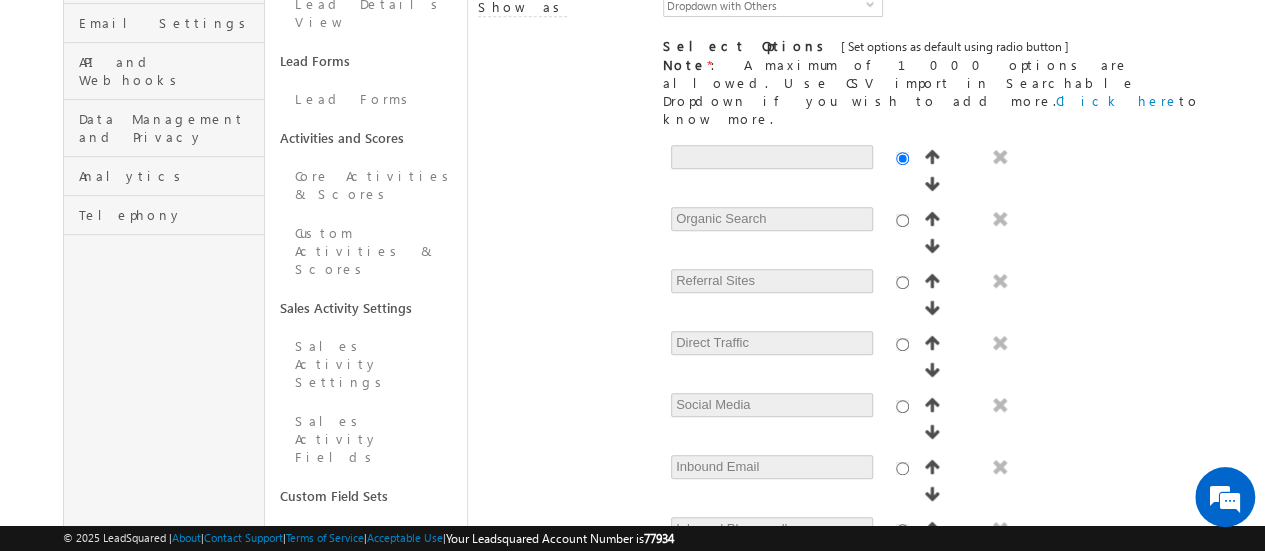 scroll, scrollTop: 500, scrollLeft: 0, axis: vertical 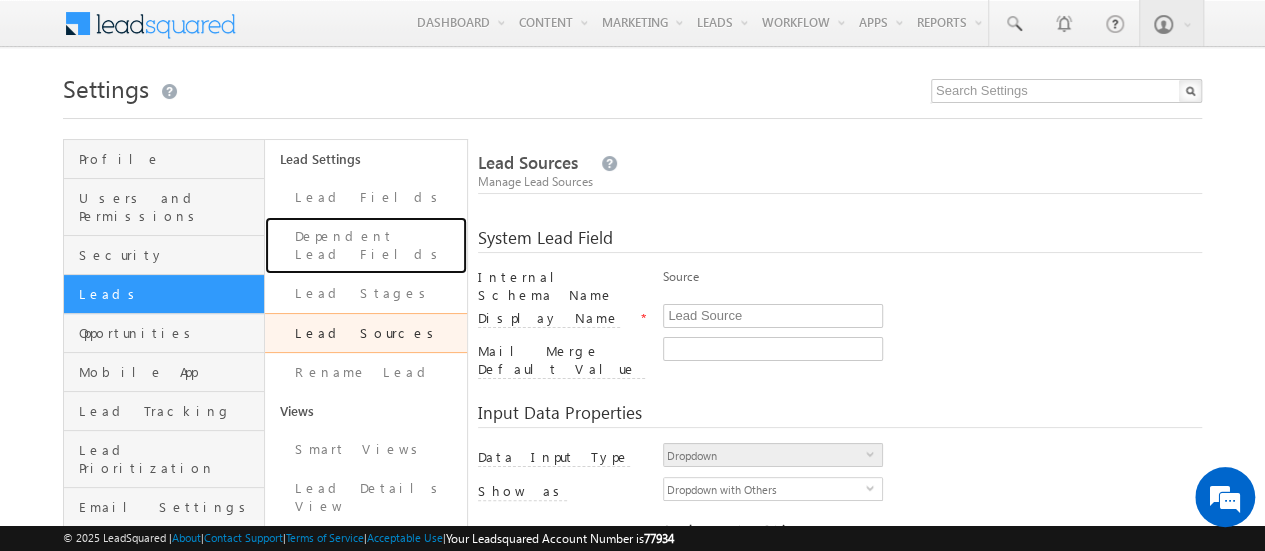 click on "Dependent Lead Fields" at bounding box center [365, 245] 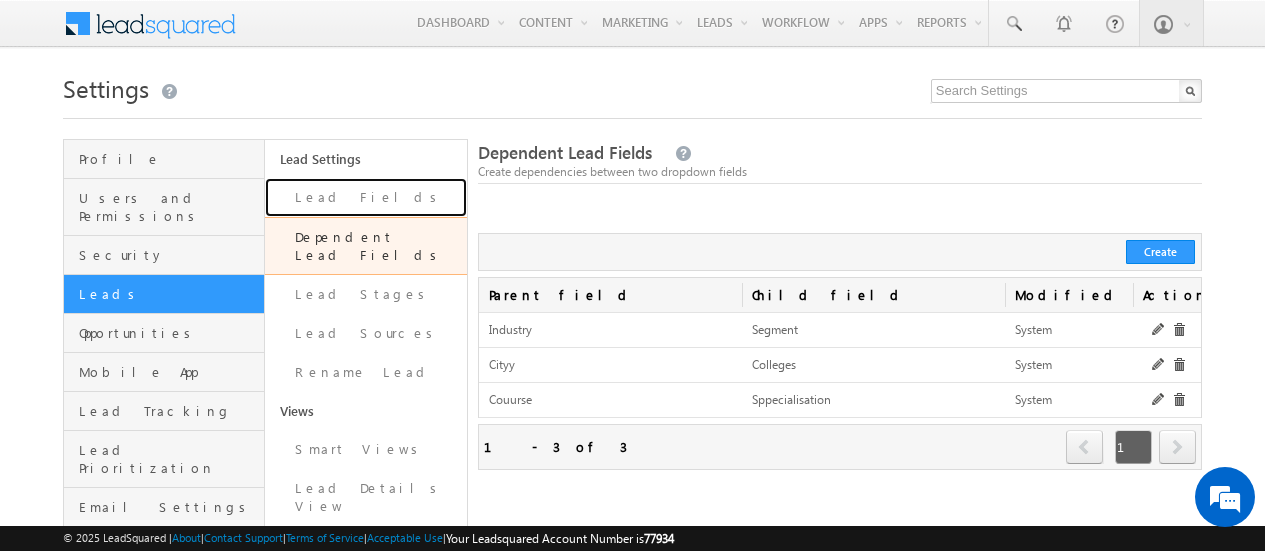 scroll, scrollTop: 0, scrollLeft: 0, axis: both 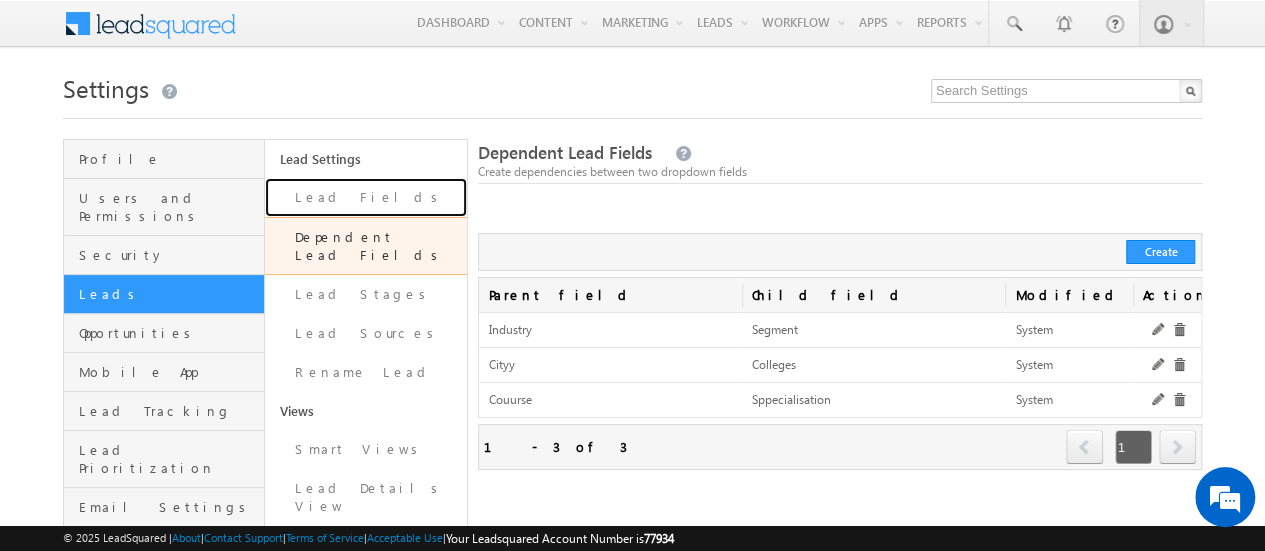 click on "Lead Fields" at bounding box center [365, 197] 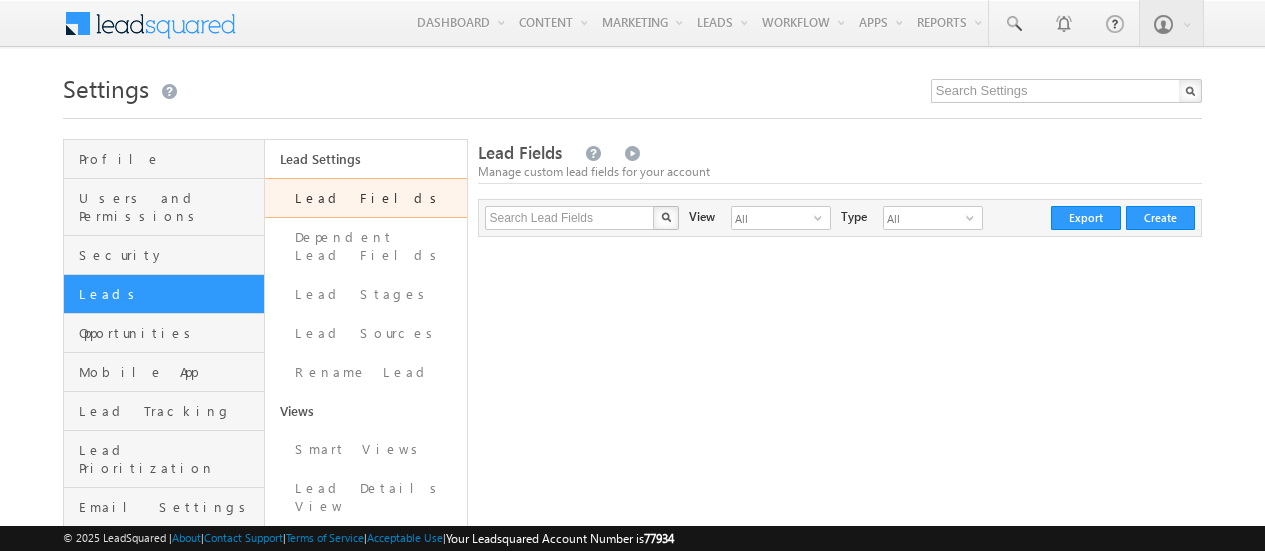 scroll, scrollTop: 0, scrollLeft: 0, axis: both 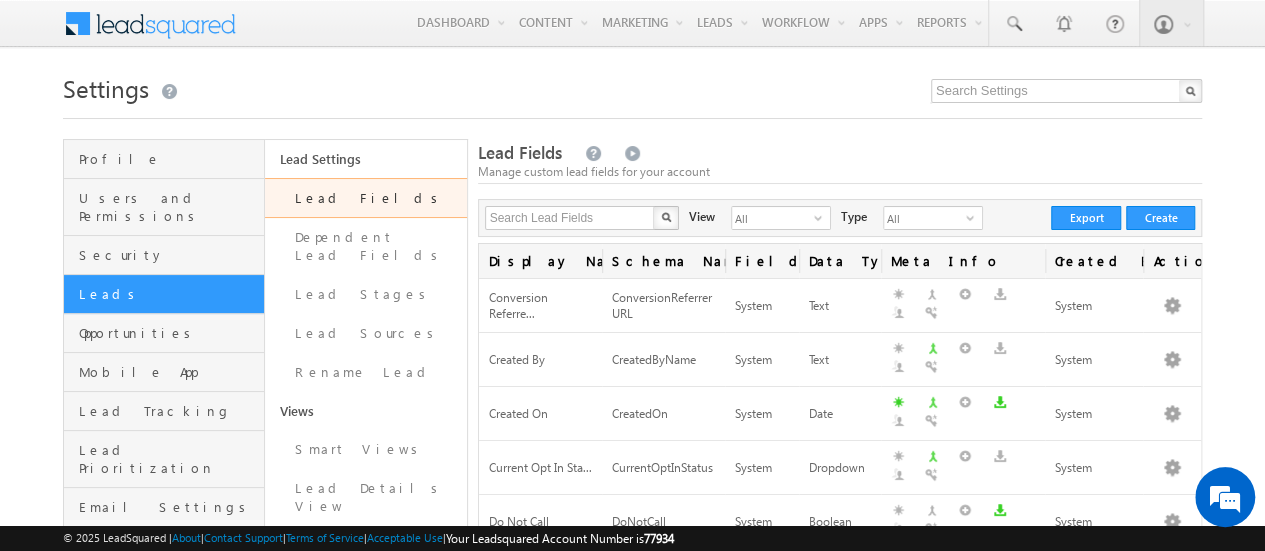 click on "Search Lead Fields X   106 results found
View
All select 3
Type
All select 1
Create
Export" at bounding box center (840, 218) 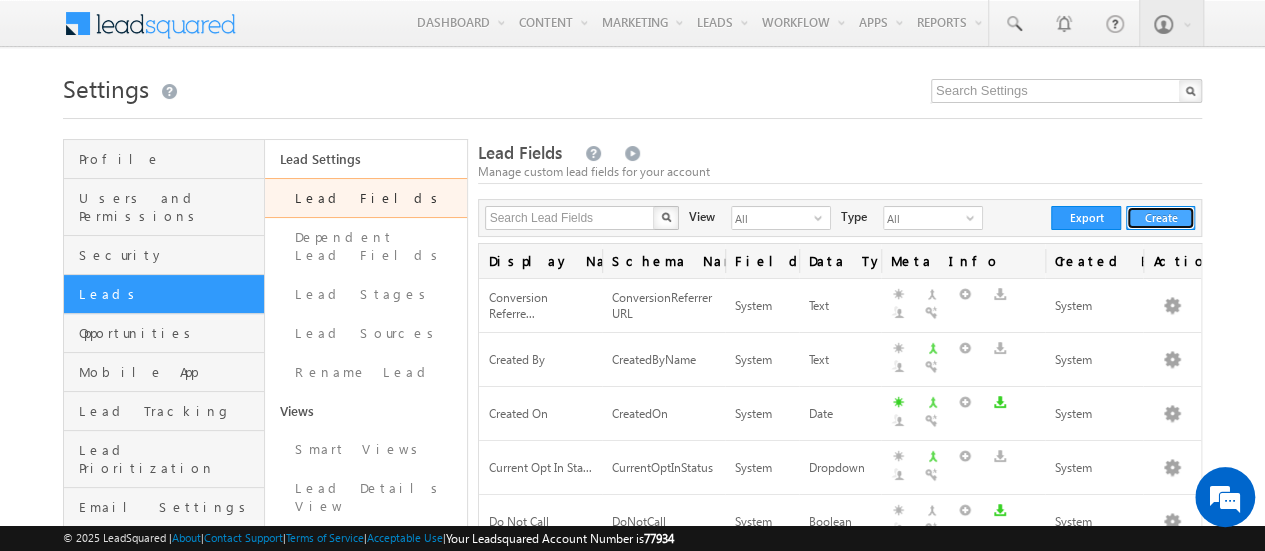 click on "Create" at bounding box center [1160, 218] 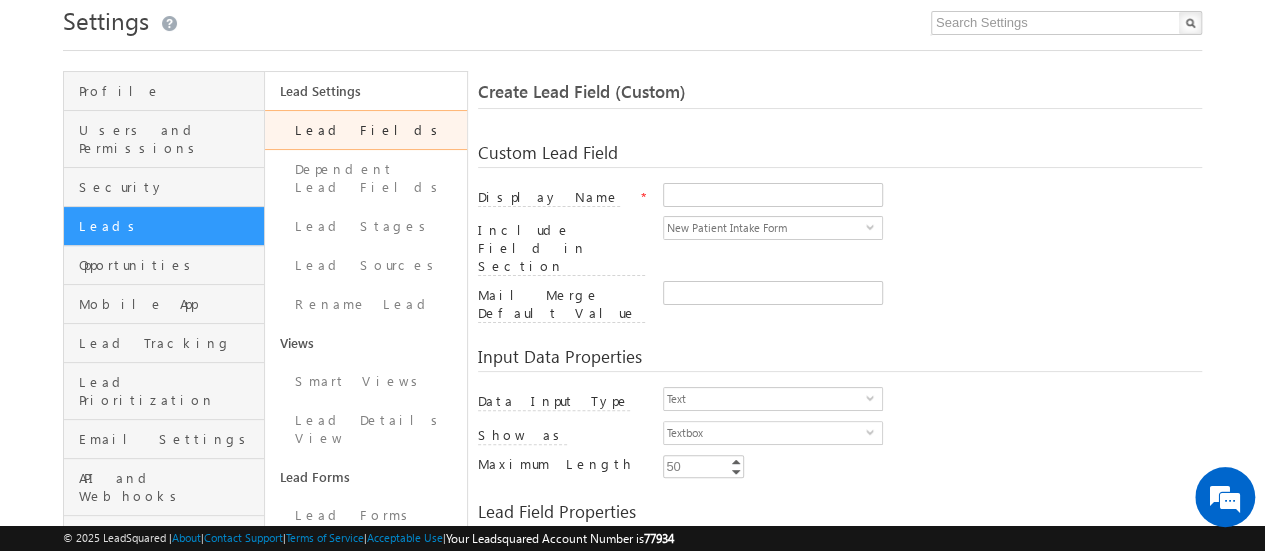 scroll, scrollTop: 100, scrollLeft: 0, axis: vertical 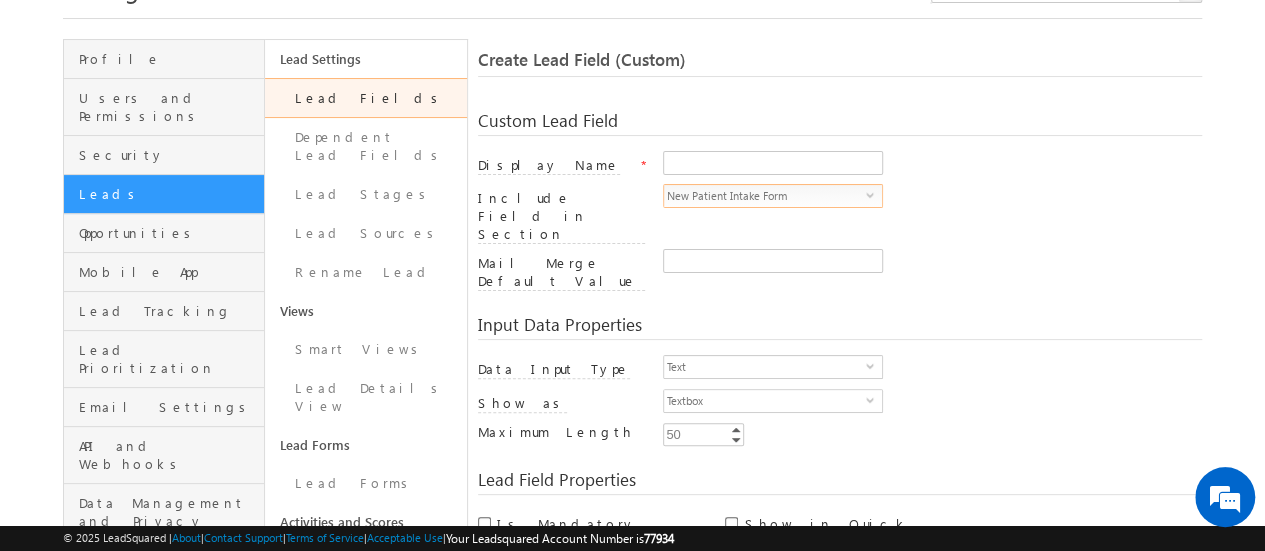 click on "New Patient Intake Form" at bounding box center [765, 196] 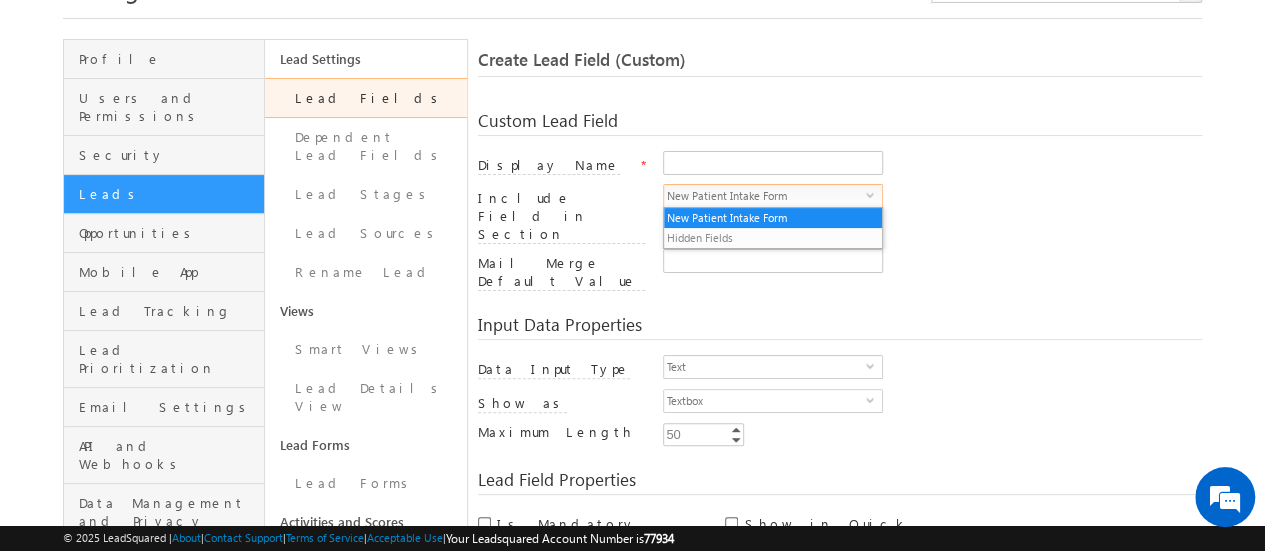 click on "New Patient Intake Form" at bounding box center [765, 196] 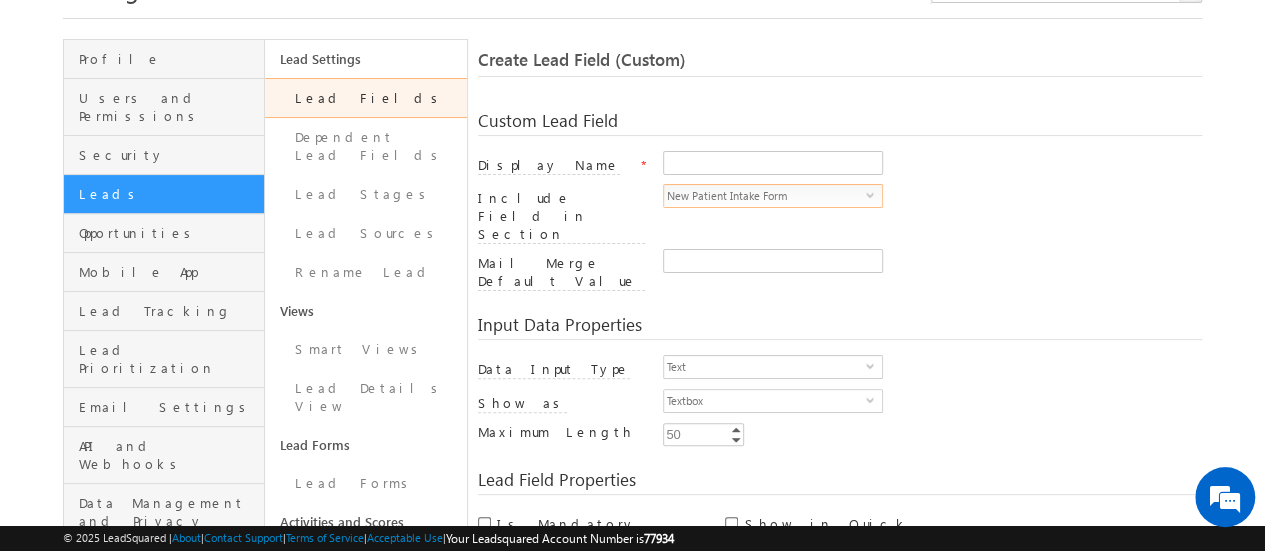 click on "New Patient Intake Form" at bounding box center (765, 196) 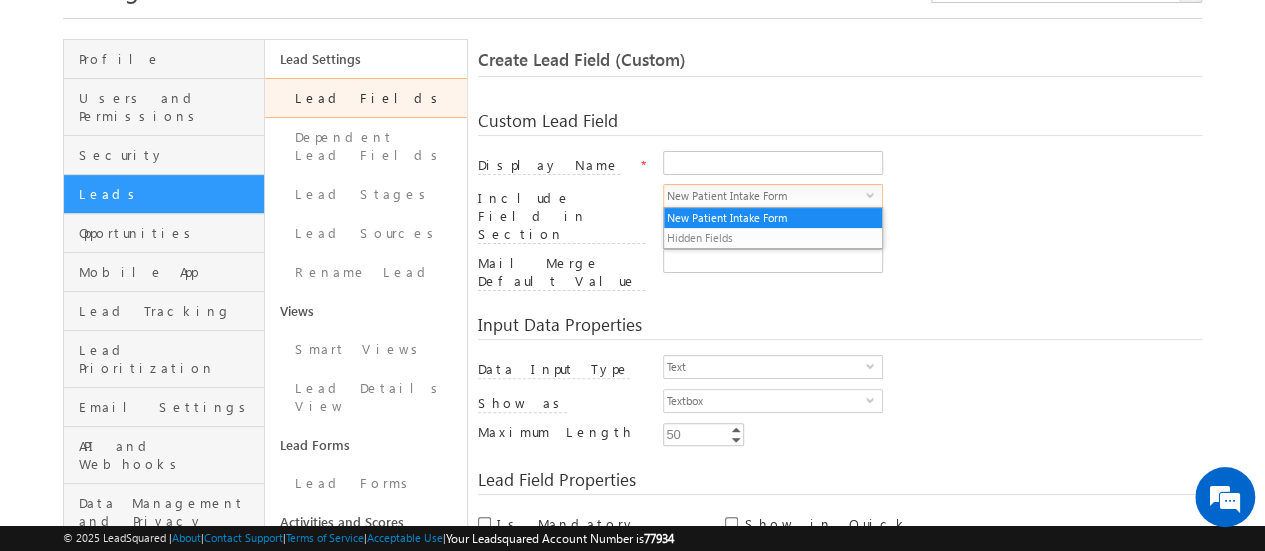 click on "New Patient Intake Form" at bounding box center [765, 196] 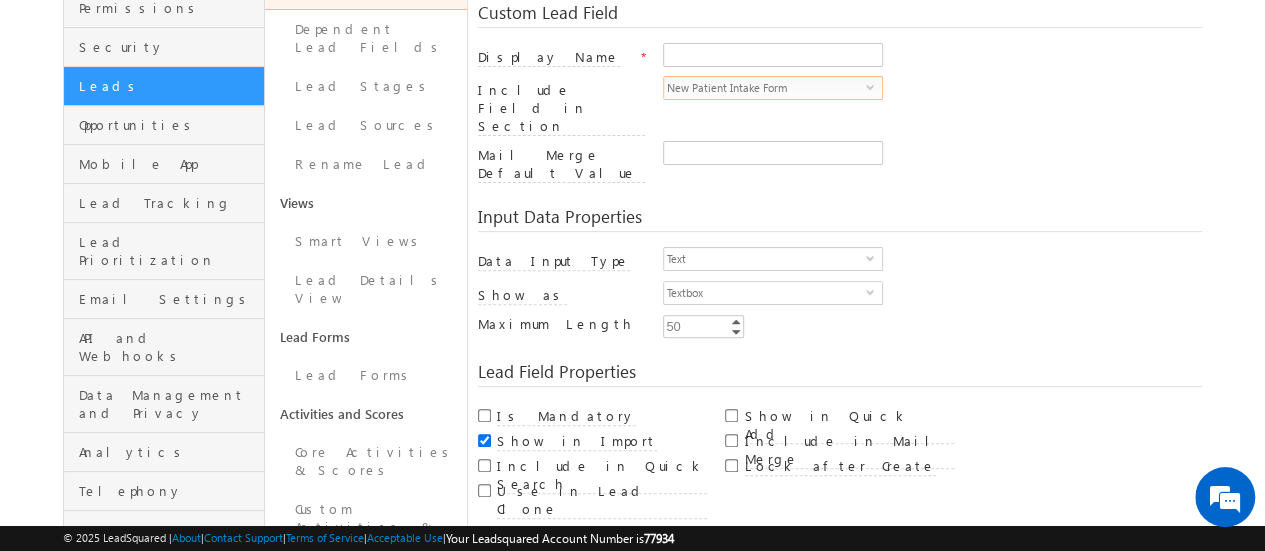 scroll, scrollTop: 200, scrollLeft: 0, axis: vertical 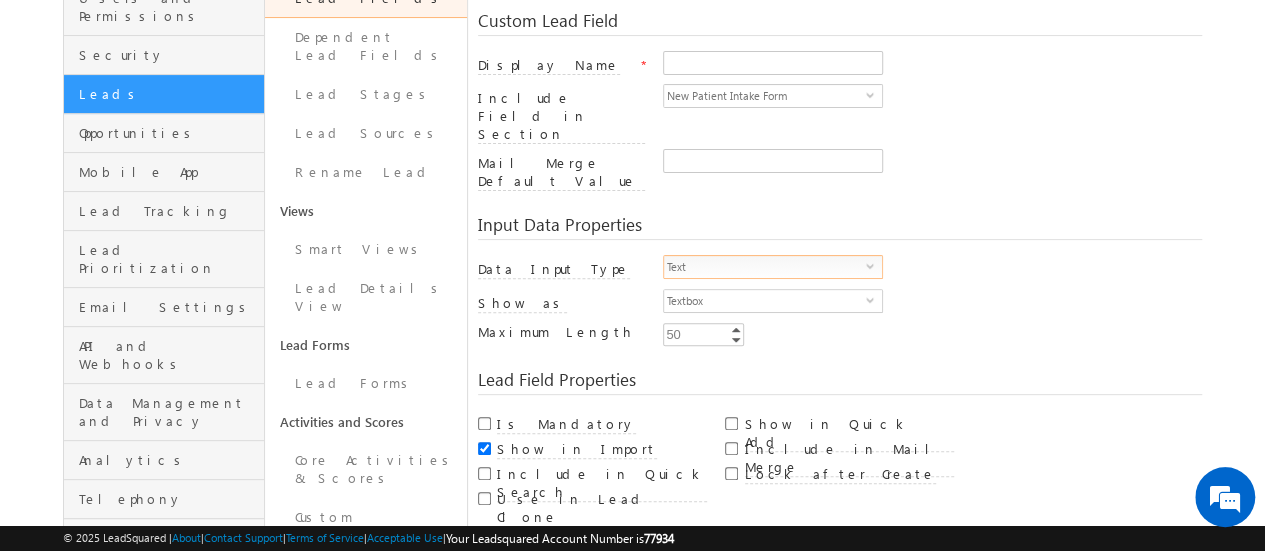 click on "select" at bounding box center (874, 265) 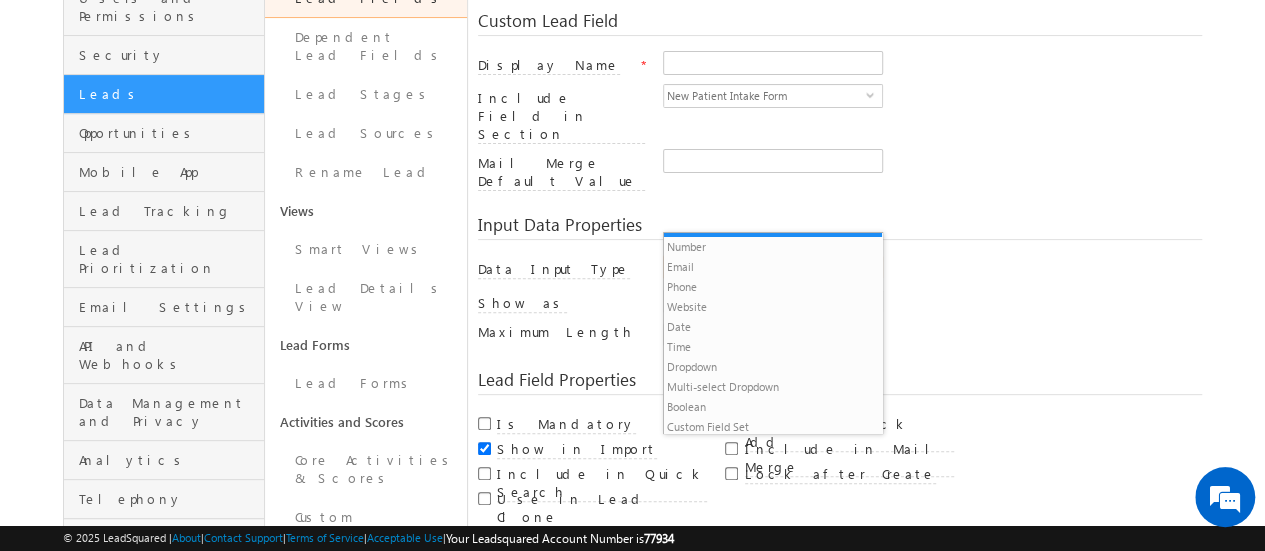 scroll, scrollTop: 20, scrollLeft: 0, axis: vertical 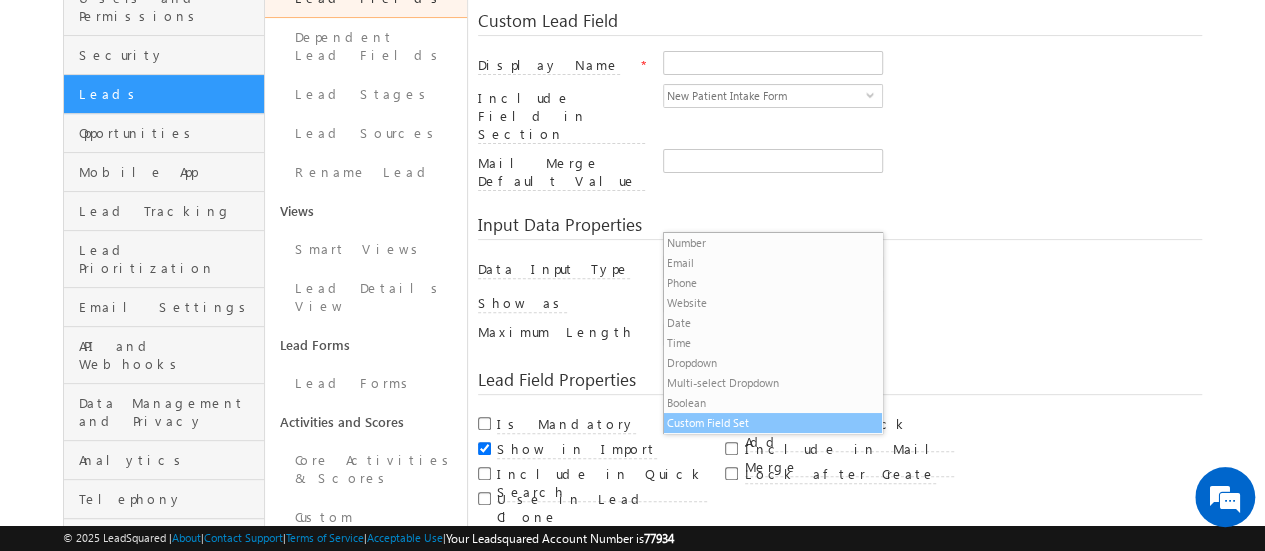 click on "Custom Field Set" at bounding box center (773, 423) 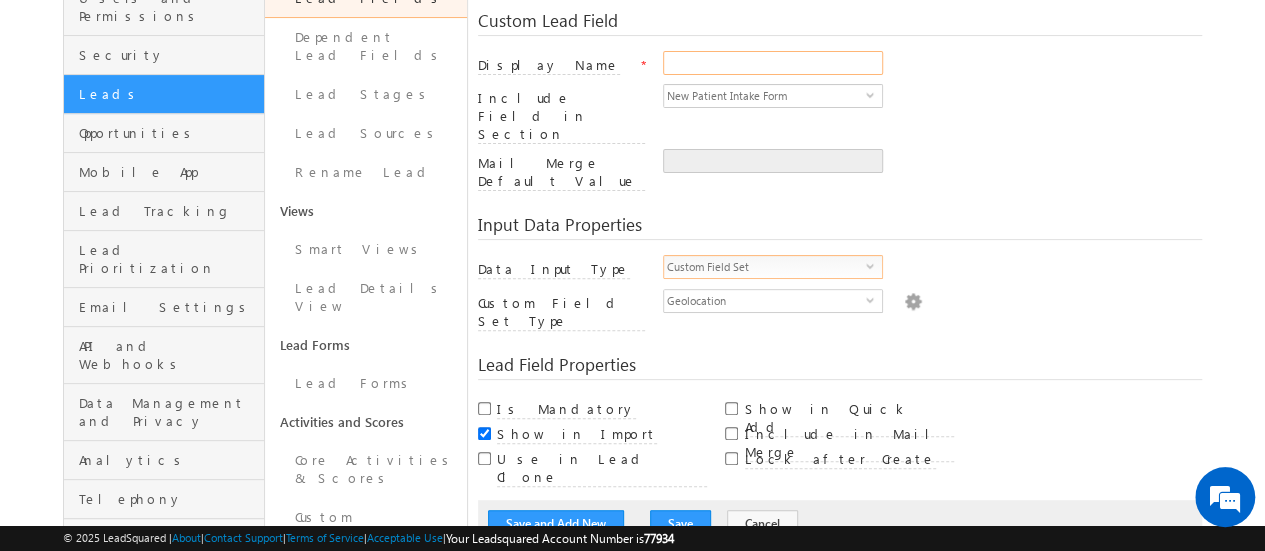 click on "Display Name" at bounding box center [773, 63] 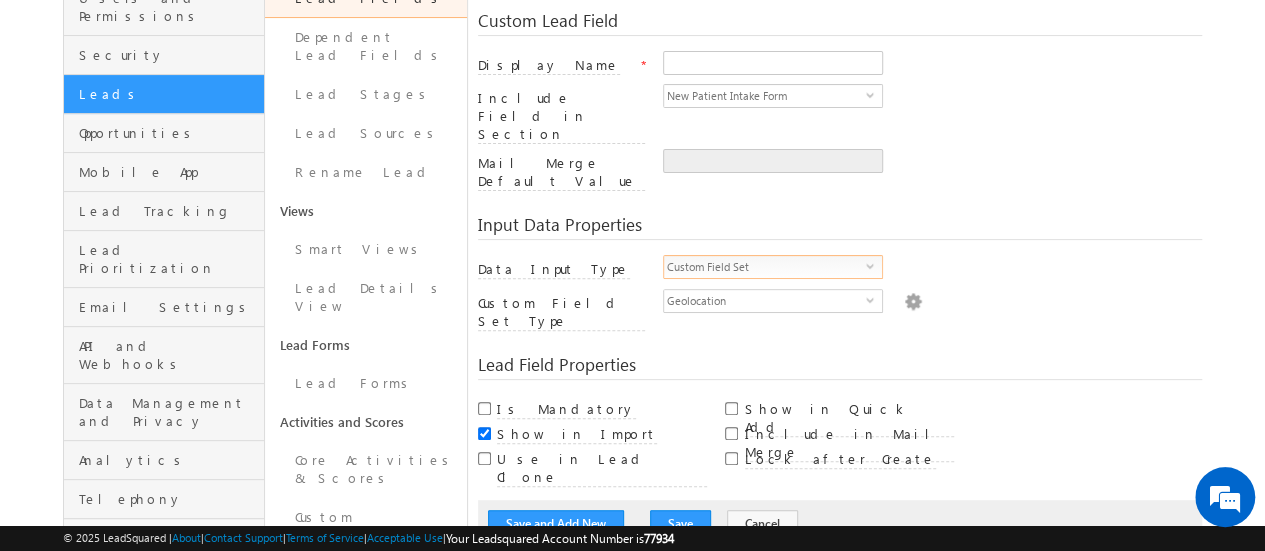 click on "Custom Field Set" at bounding box center (765, 267) 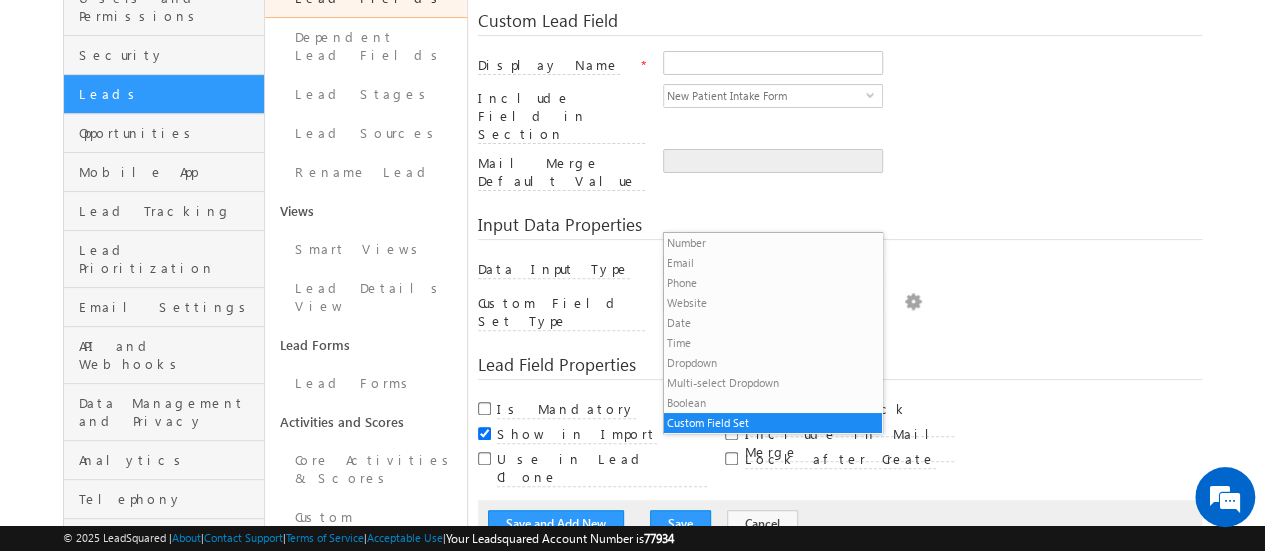 click on "Custom Field Set" at bounding box center [765, 267] 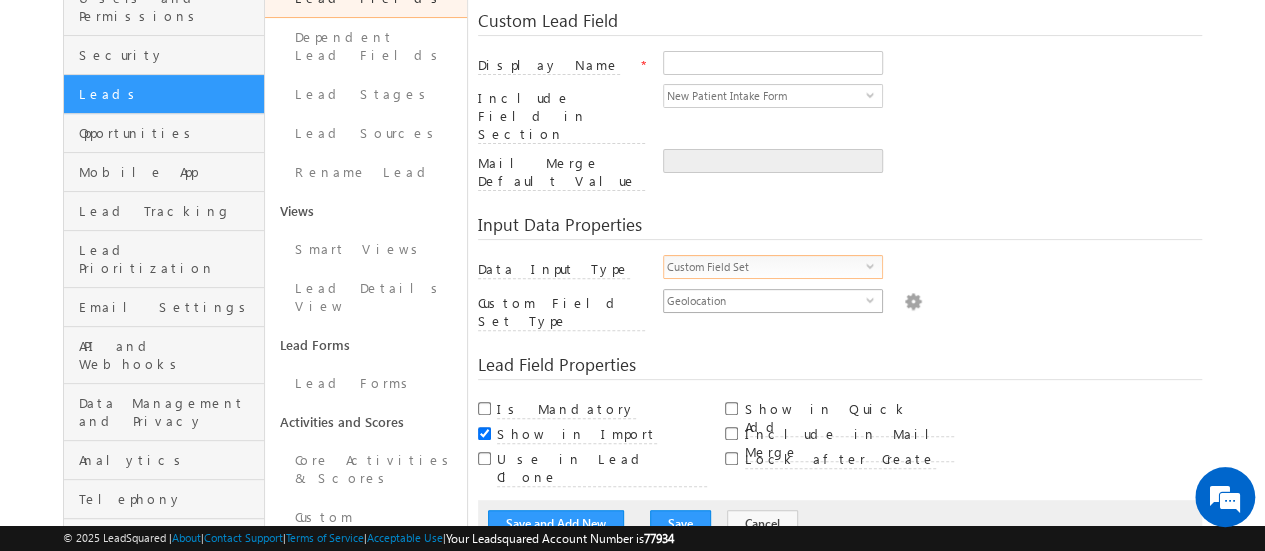 click on "Geolocation" at bounding box center (765, 301) 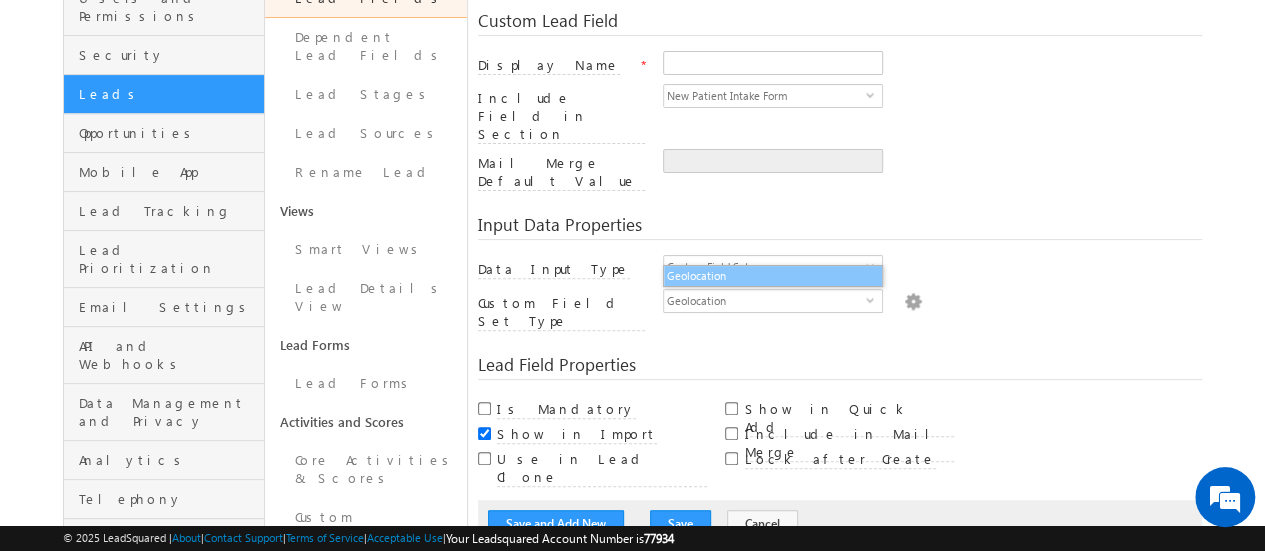 click on "Geolocation" at bounding box center [773, 276] 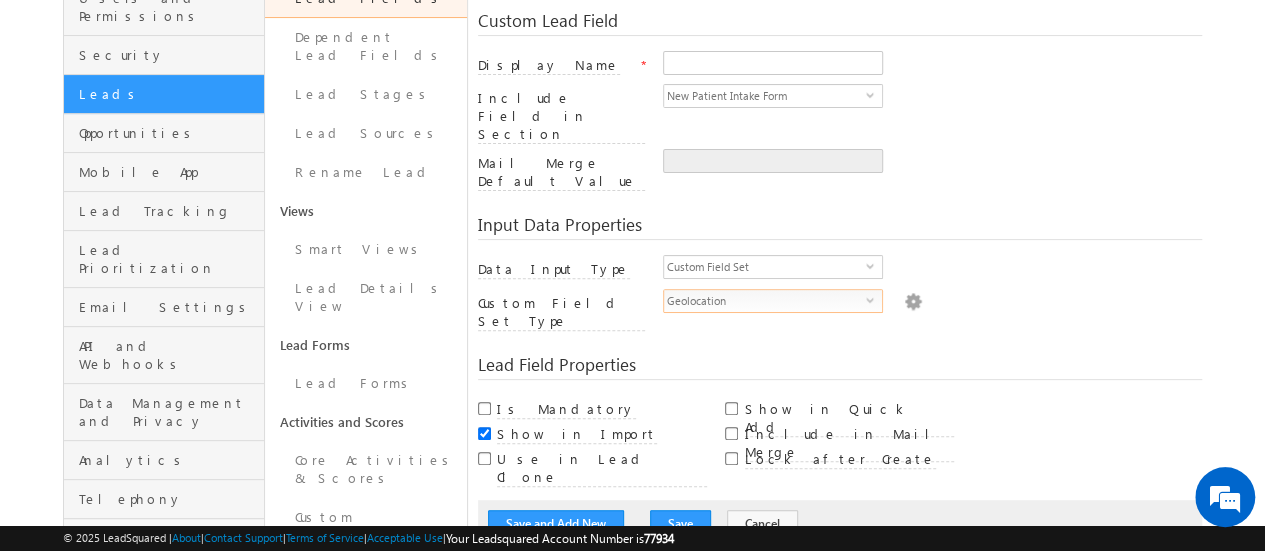 click on "Custom Field Set select 15" at bounding box center [932, 272] 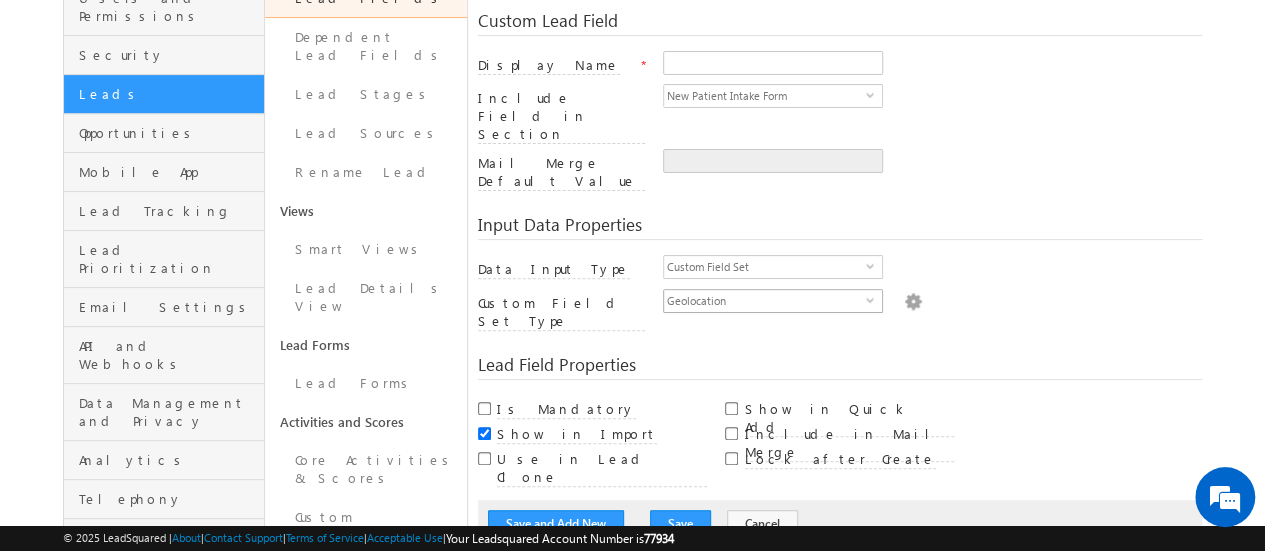 click on "Geolocation" at bounding box center (765, 301) 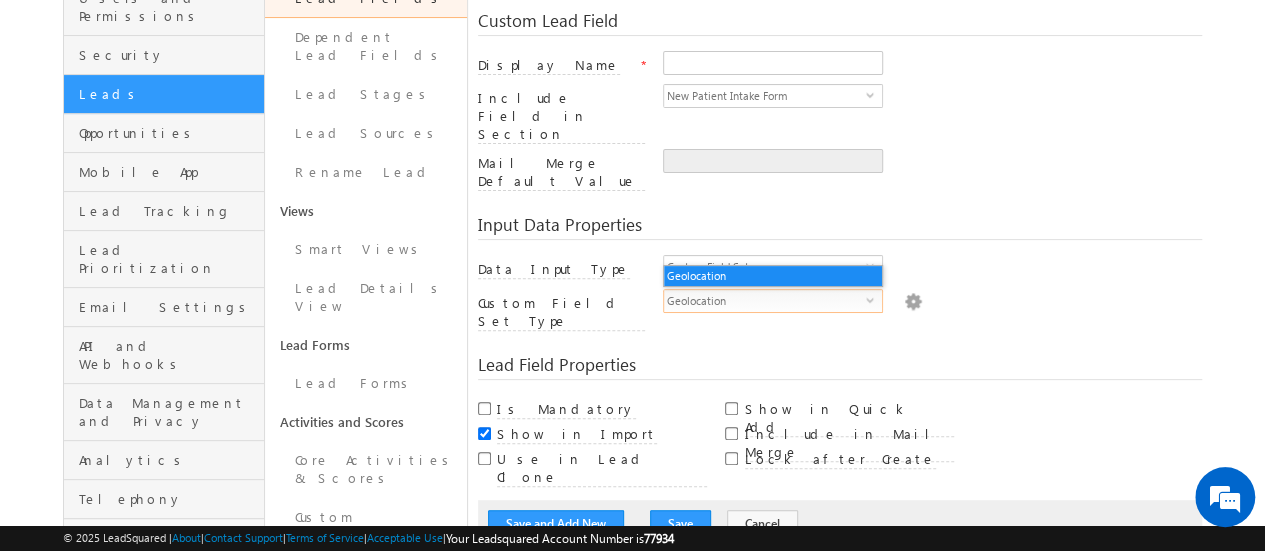 click on "Geolocation" at bounding box center (765, 301) 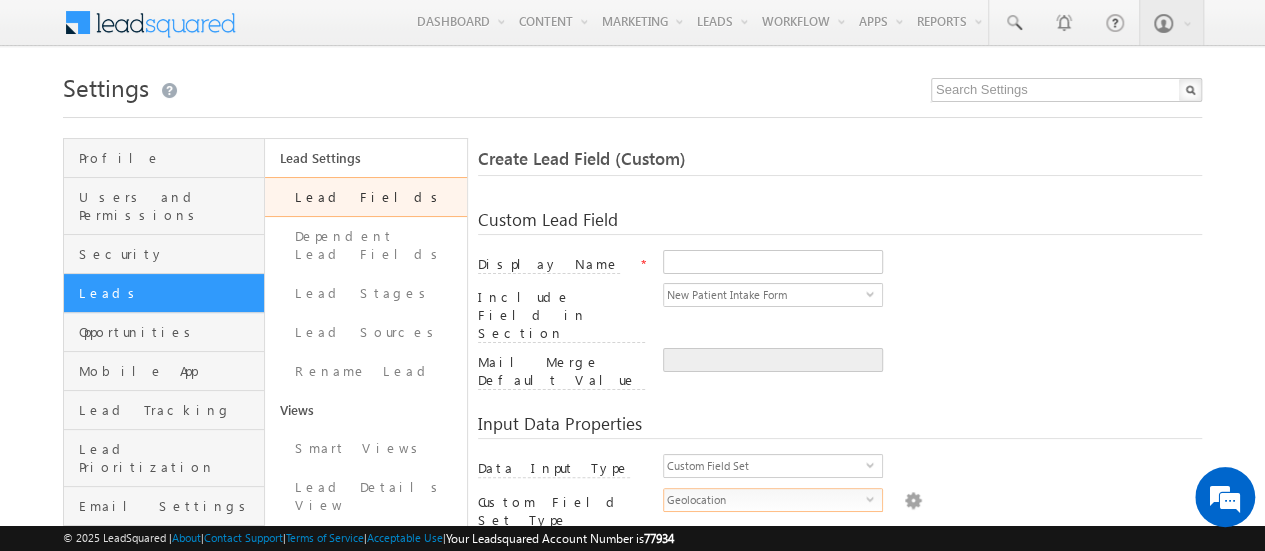 scroll, scrollTop: 0, scrollLeft: 0, axis: both 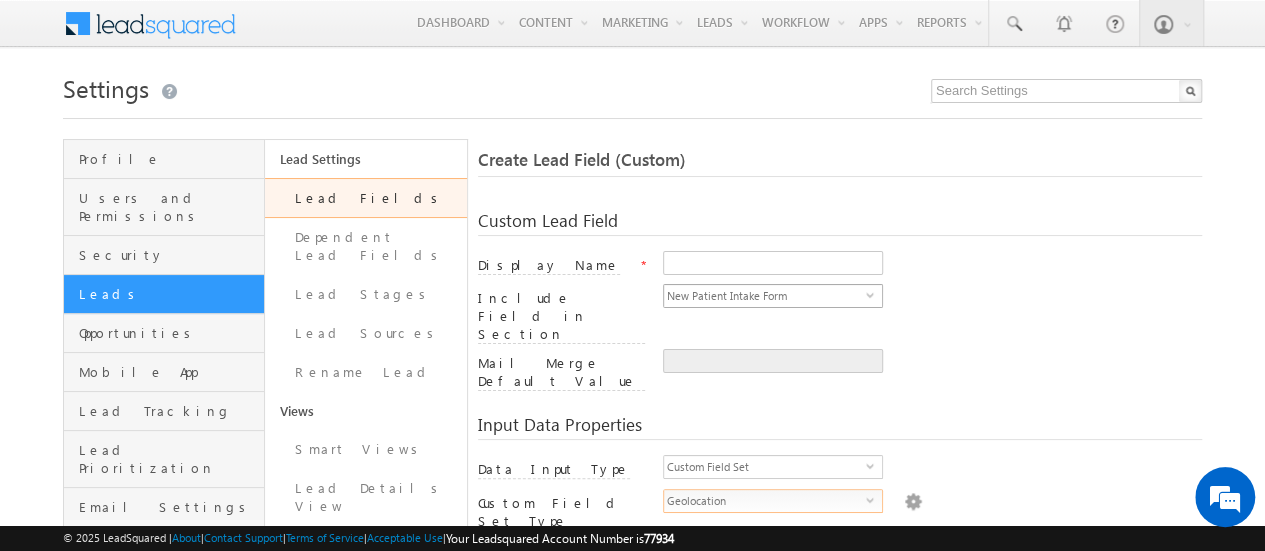 click on "New Patient Intake Form" at bounding box center [765, 296] 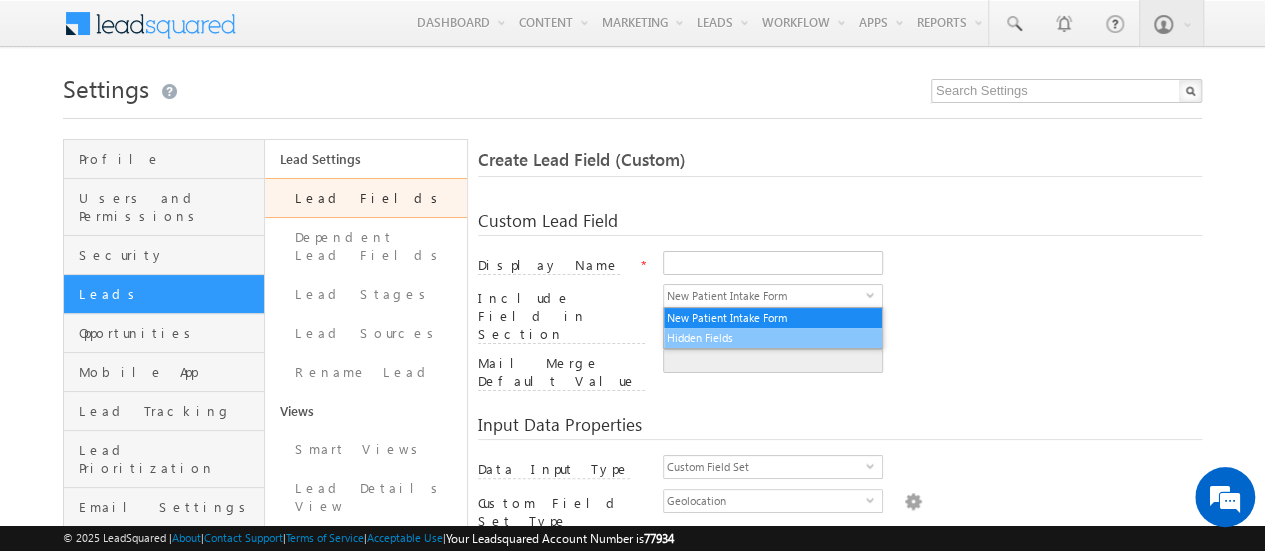 click on "Hidden Fields" at bounding box center (773, 338) 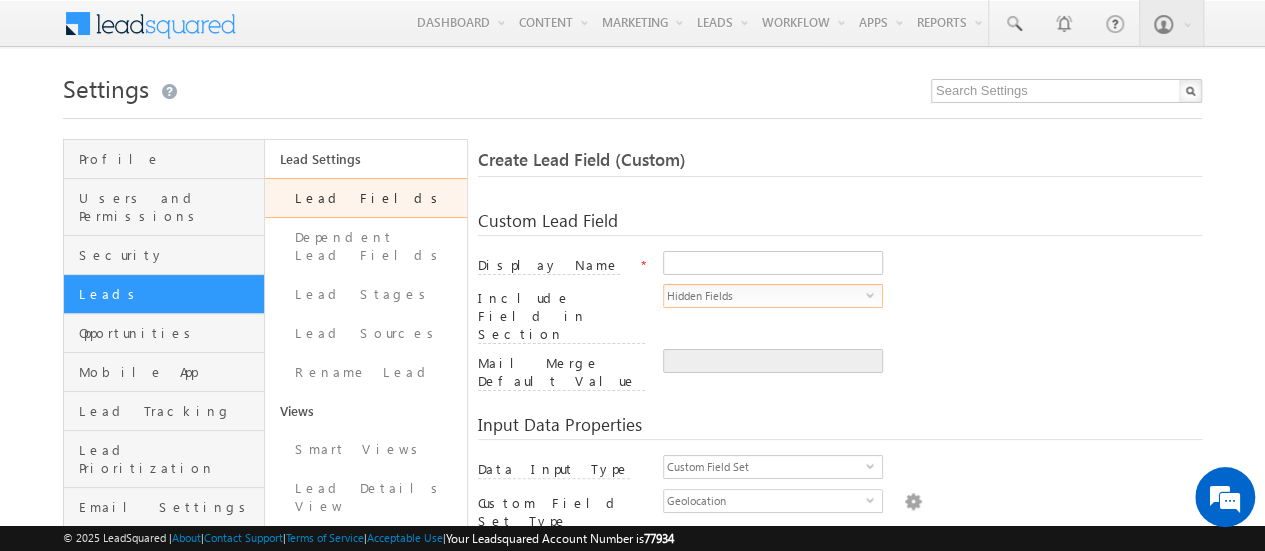 click on "Hidden Fields" at bounding box center (765, 296) 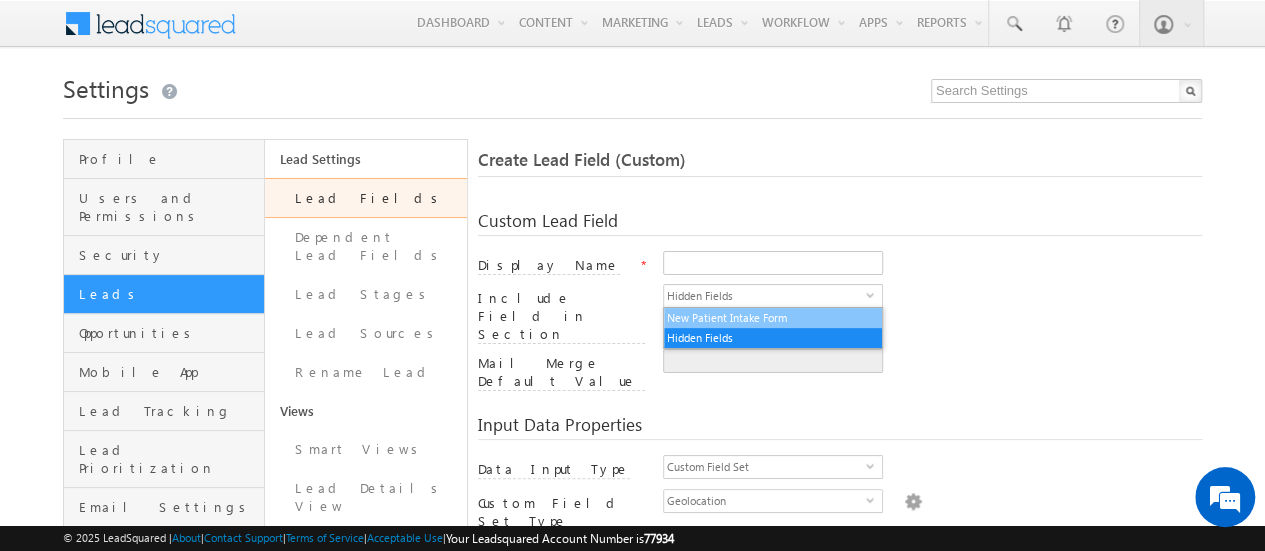 click on "New Patient Intake Form" at bounding box center (773, 318) 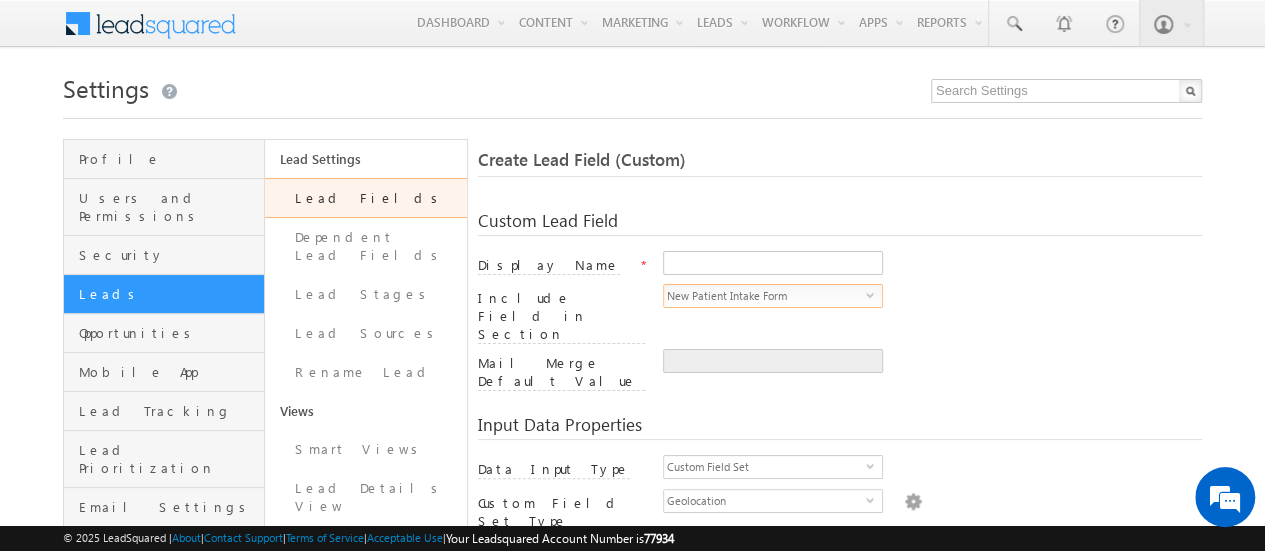 click on "New Patient Intake Form" at bounding box center [765, 296] 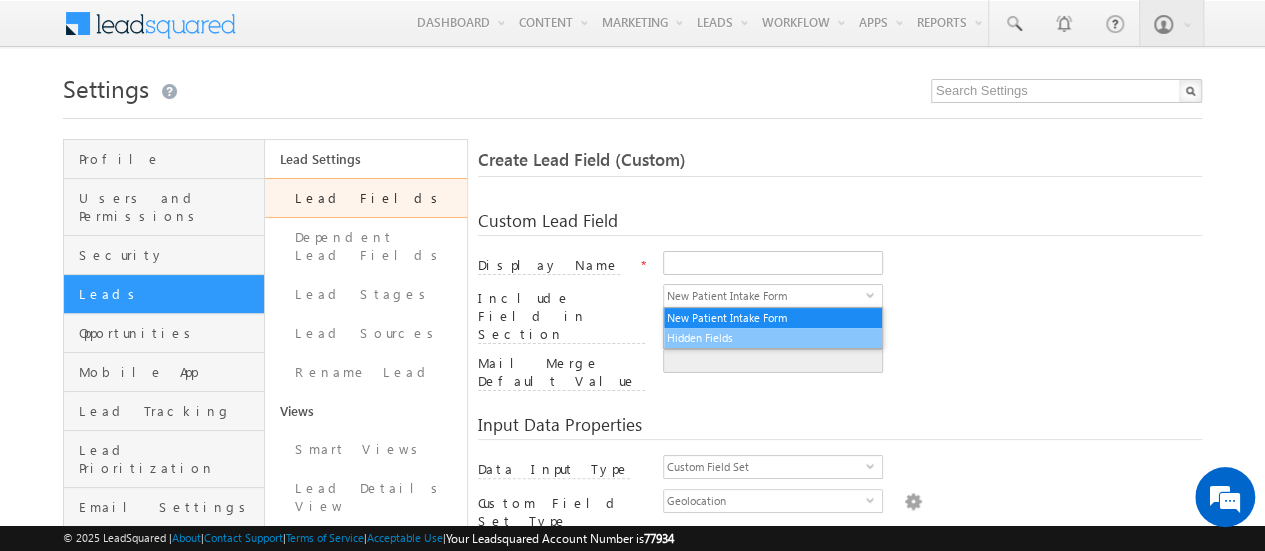 click on "Hidden Fields" at bounding box center [773, 338] 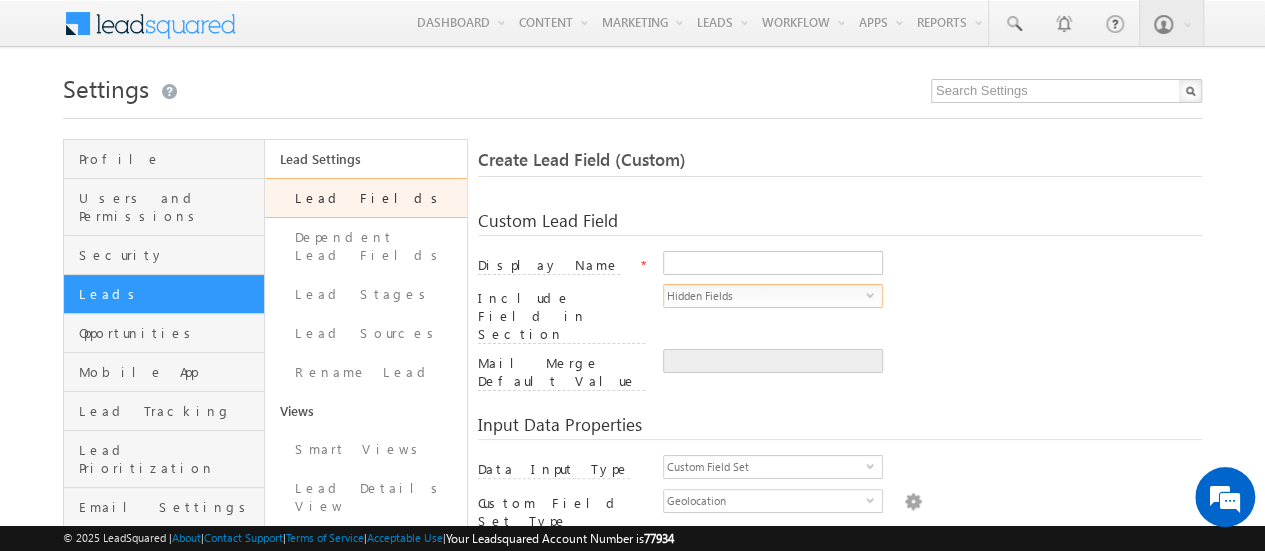 click on "Hidden Fields" at bounding box center [765, 296] 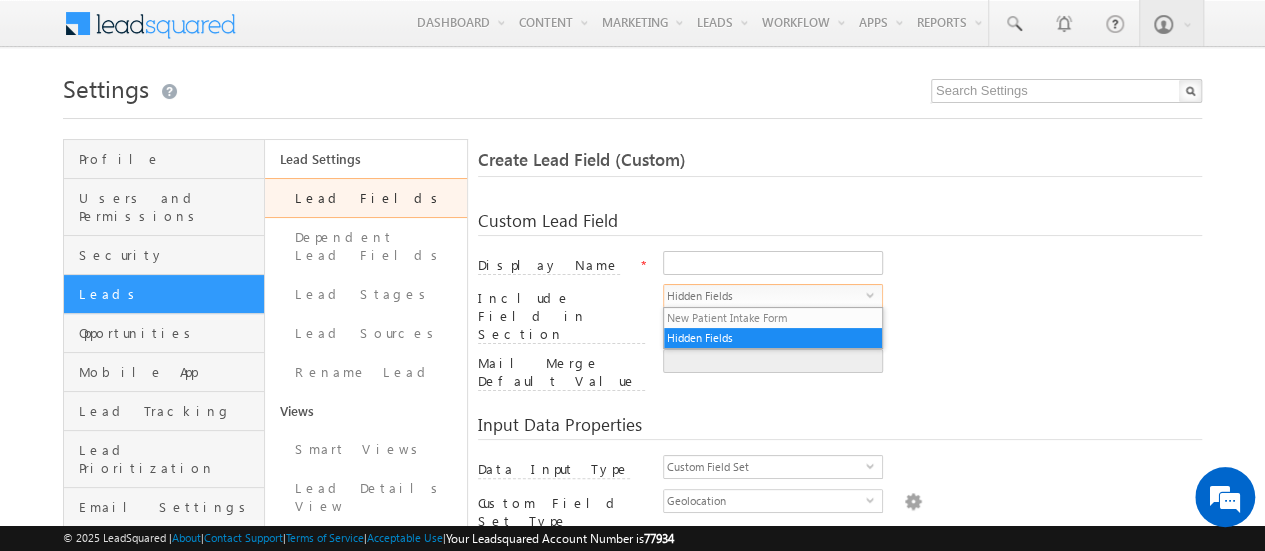 click on "Hidden Fields" at bounding box center [765, 296] 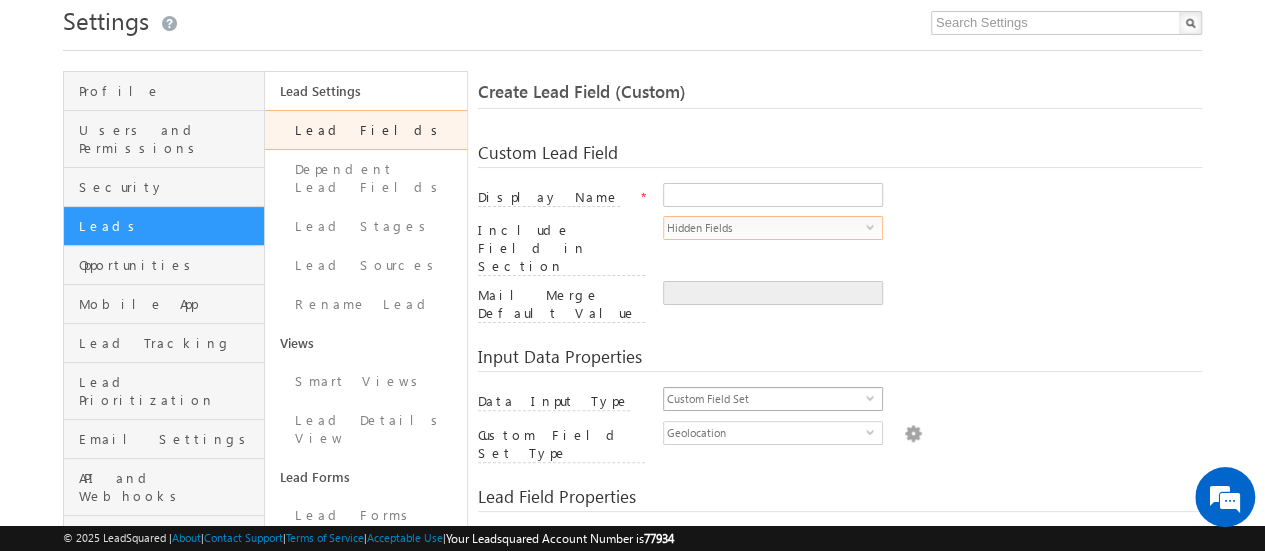 scroll, scrollTop: 100, scrollLeft: 0, axis: vertical 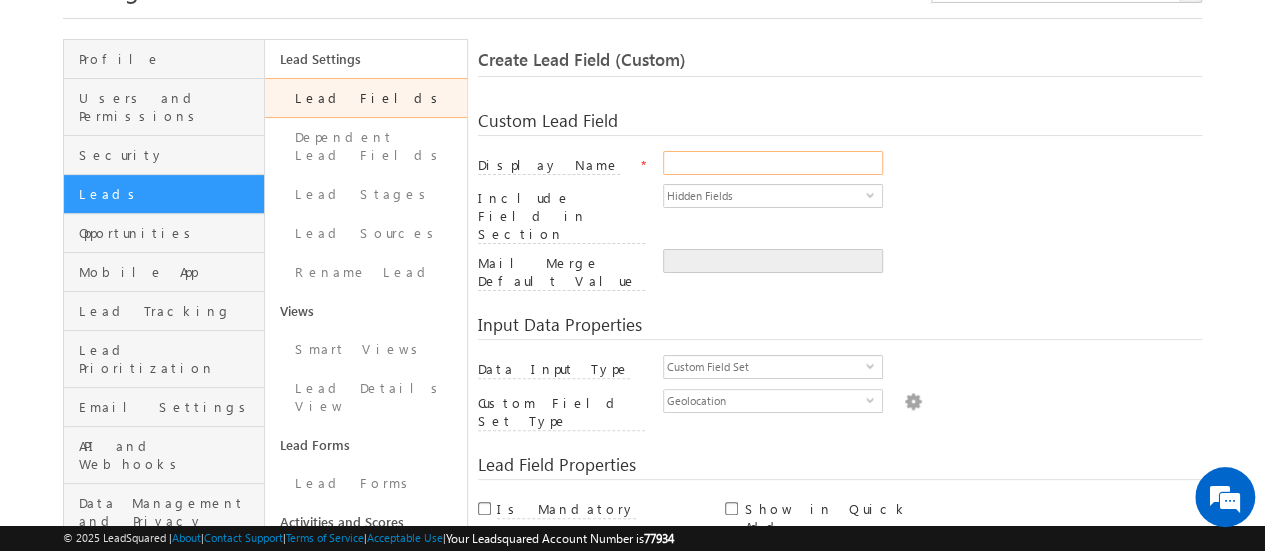 click on "Display Name" at bounding box center [773, 163] 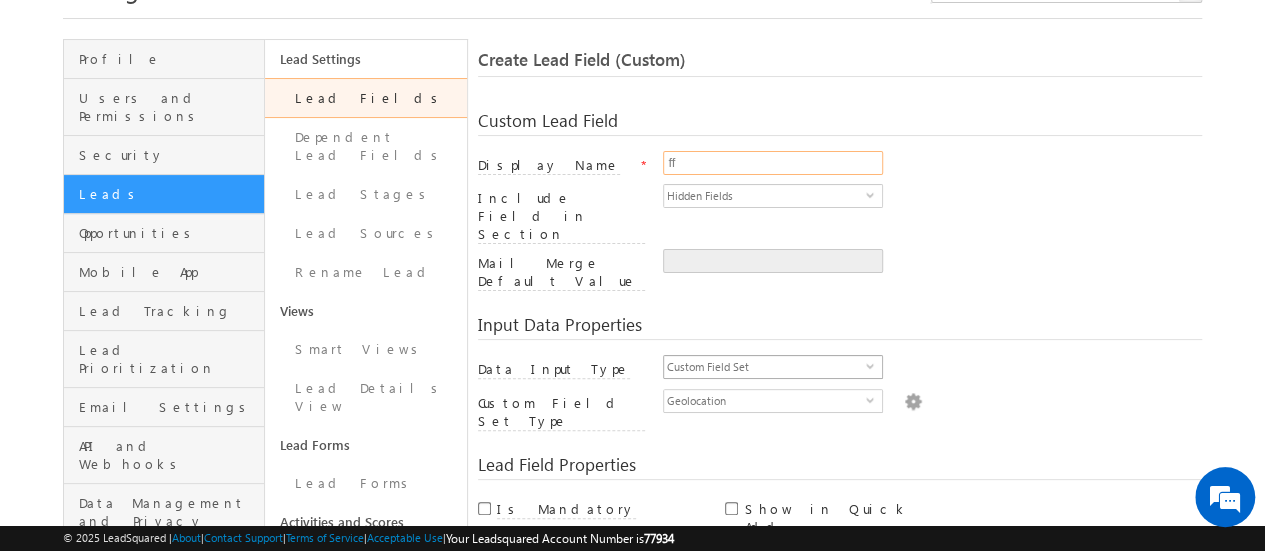 type on "ff" 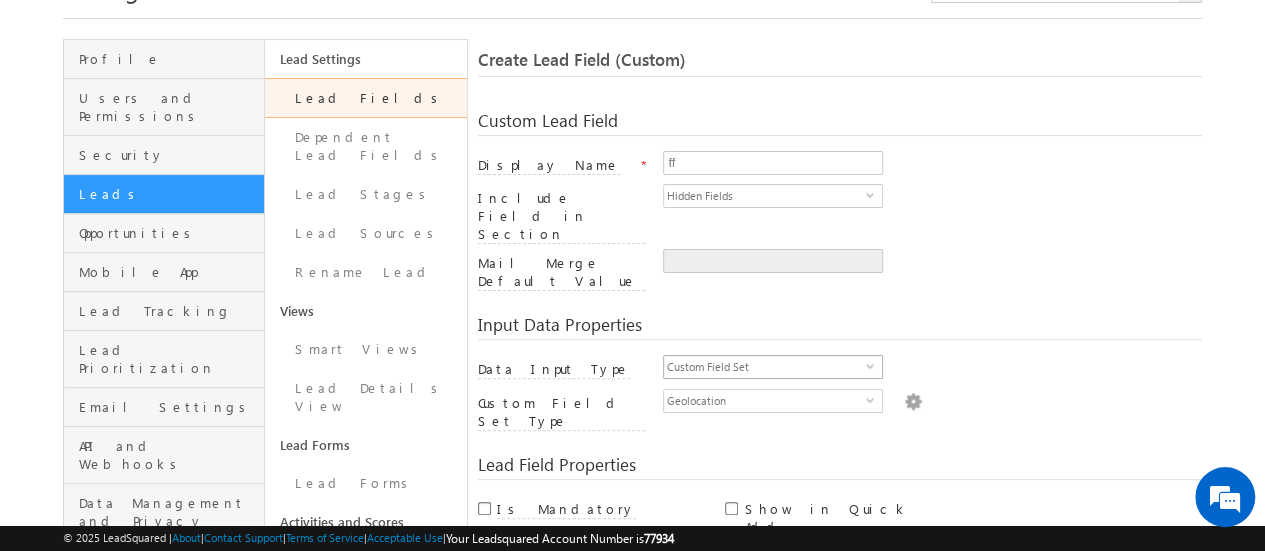 click on "Custom Field Set" at bounding box center (765, 367) 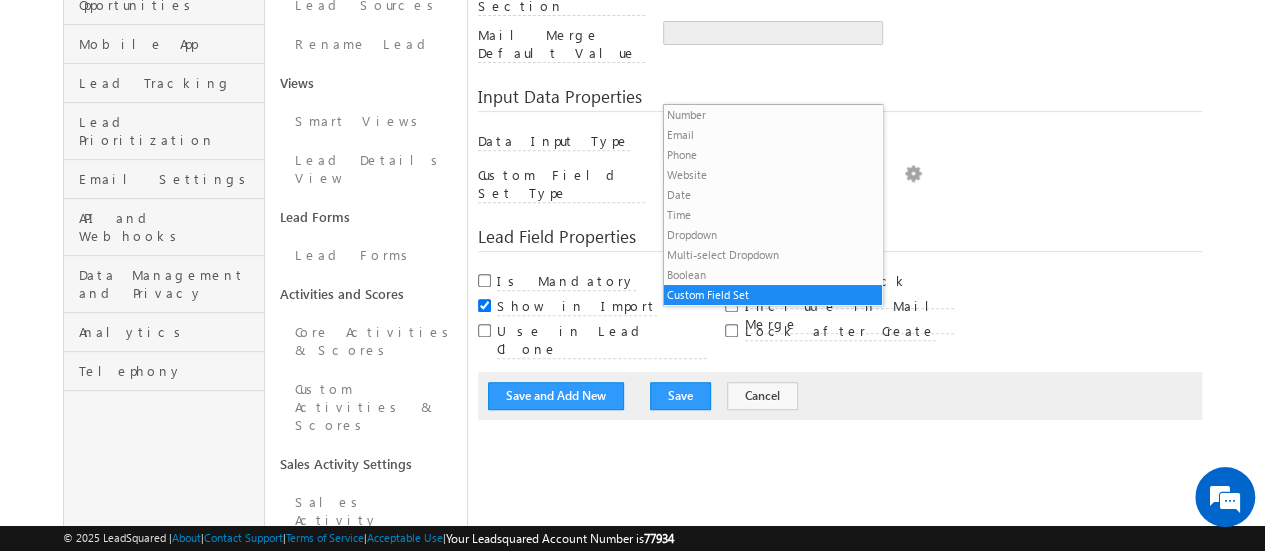 scroll, scrollTop: 200, scrollLeft: 0, axis: vertical 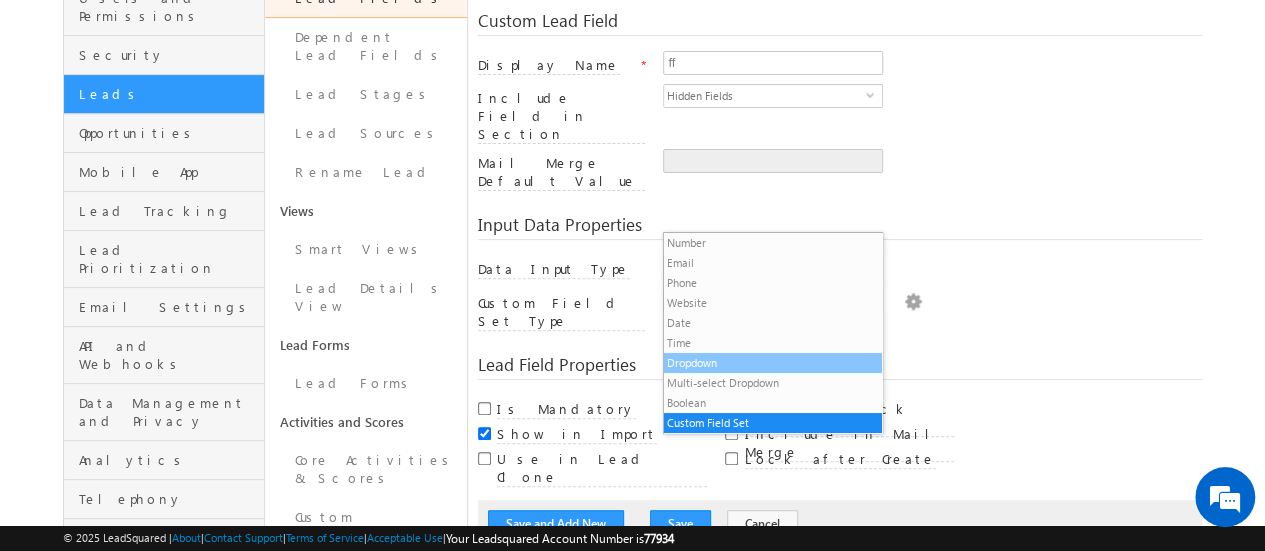 click on "Dropdown" at bounding box center (773, 363) 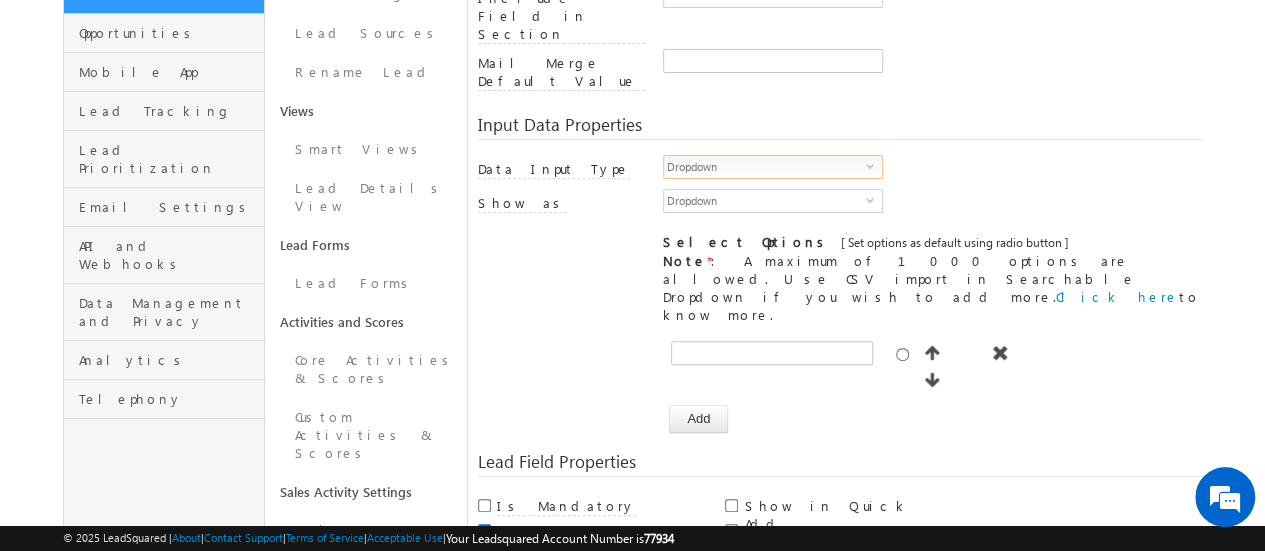 scroll, scrollTop: 0, scrollLeft: 0, axis: both 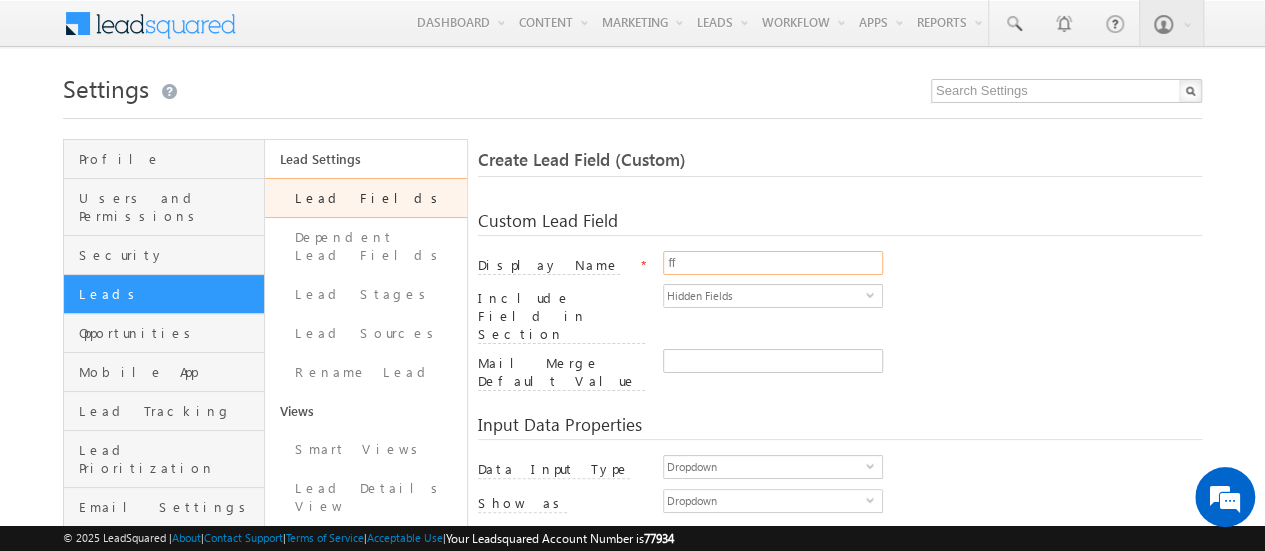 drag, startPoint x: 805, startPoint y: 258, endPoint x: 662, endPoint y: 231, distance: 145.52663 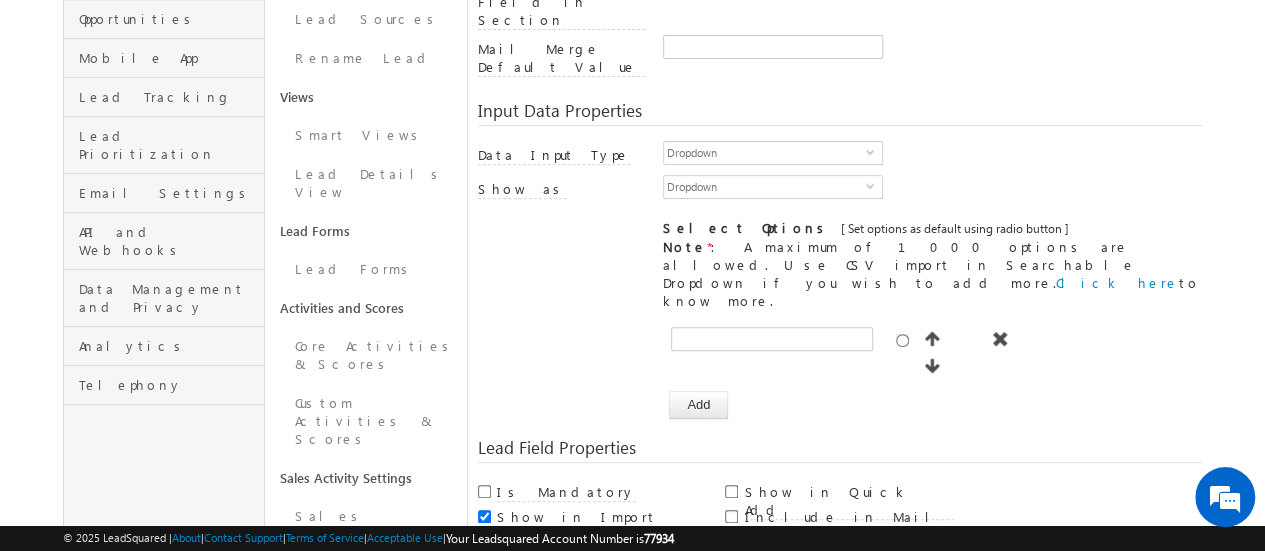 scroll, scrollTop: 600, scrollLeft: 0, axis: vertical 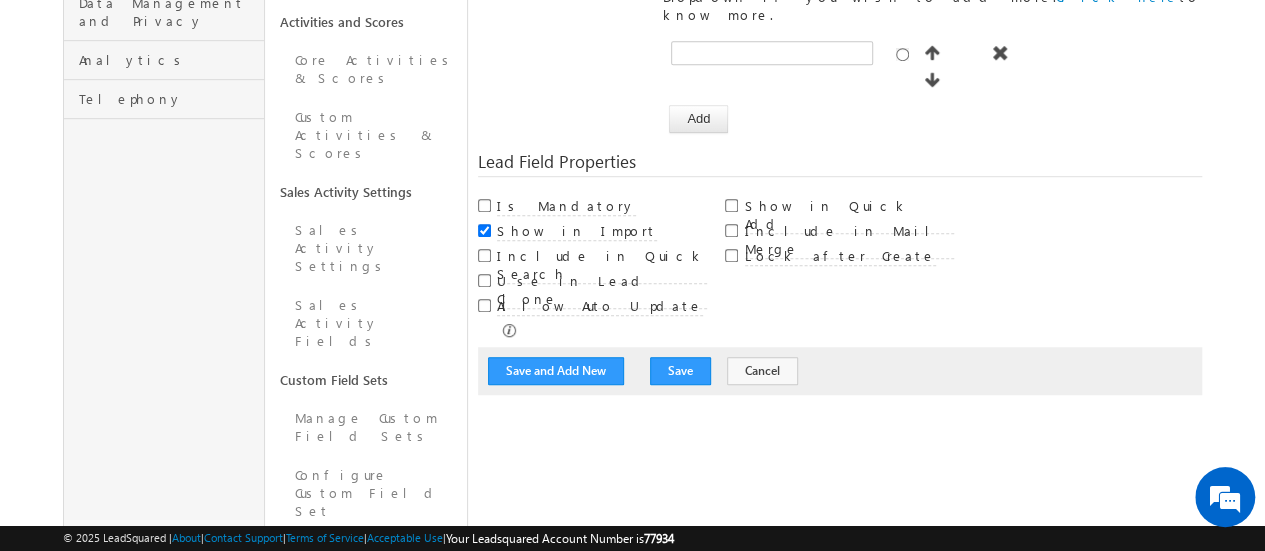 type 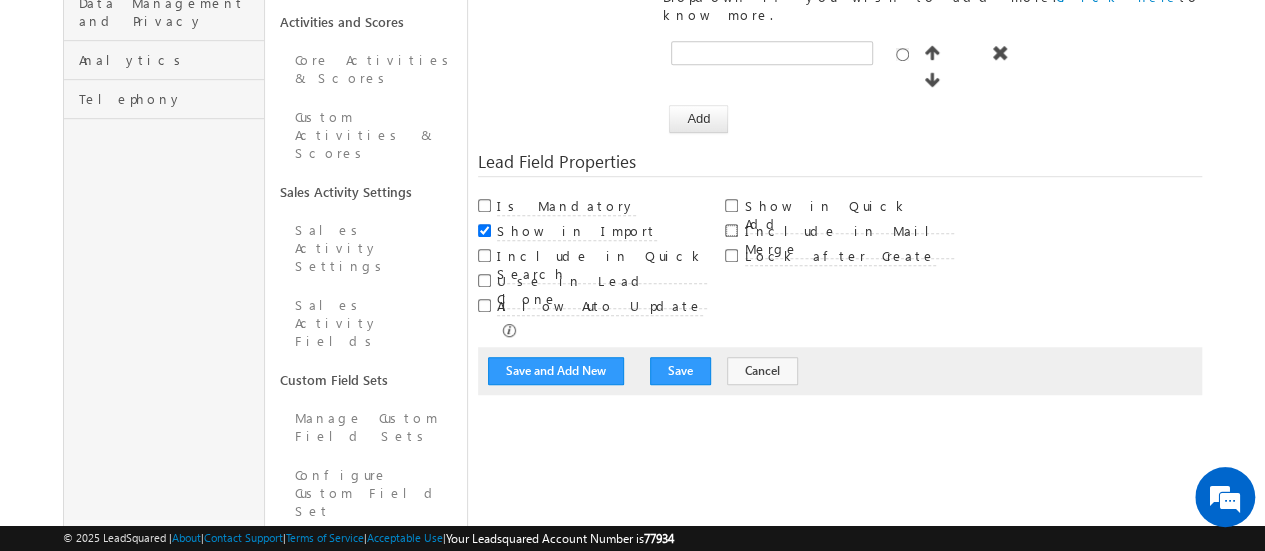 click on "Include in Mail Merge" at bounding box center (731, 230) 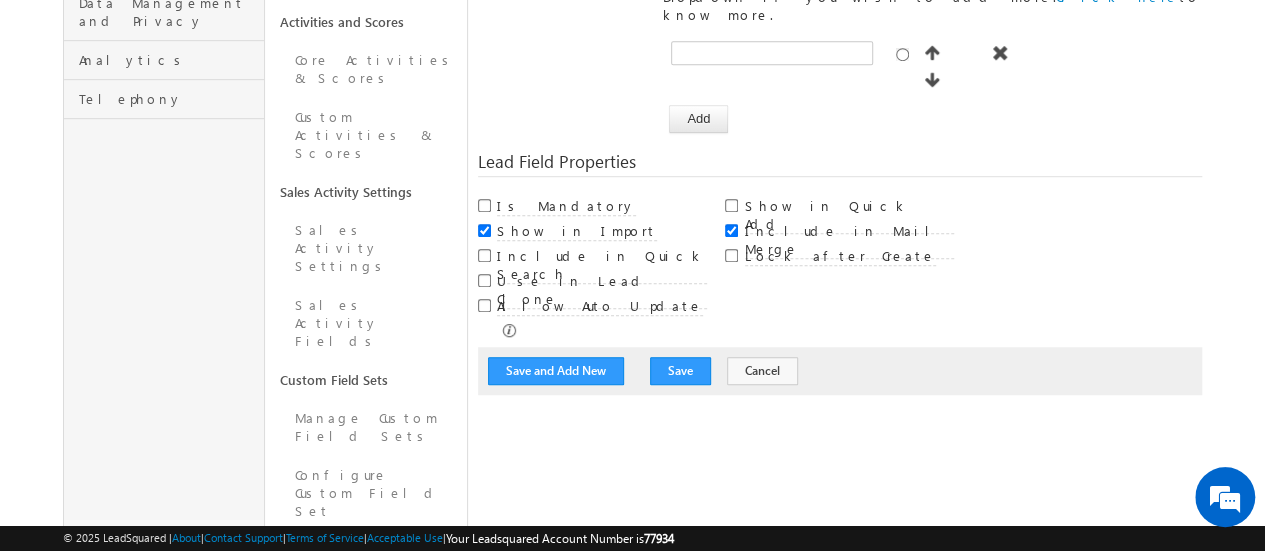 drag, startPoint x: 472, startPoint y: 148, endPoint x: 486, endPoint y: 145, distance: 14.3178215 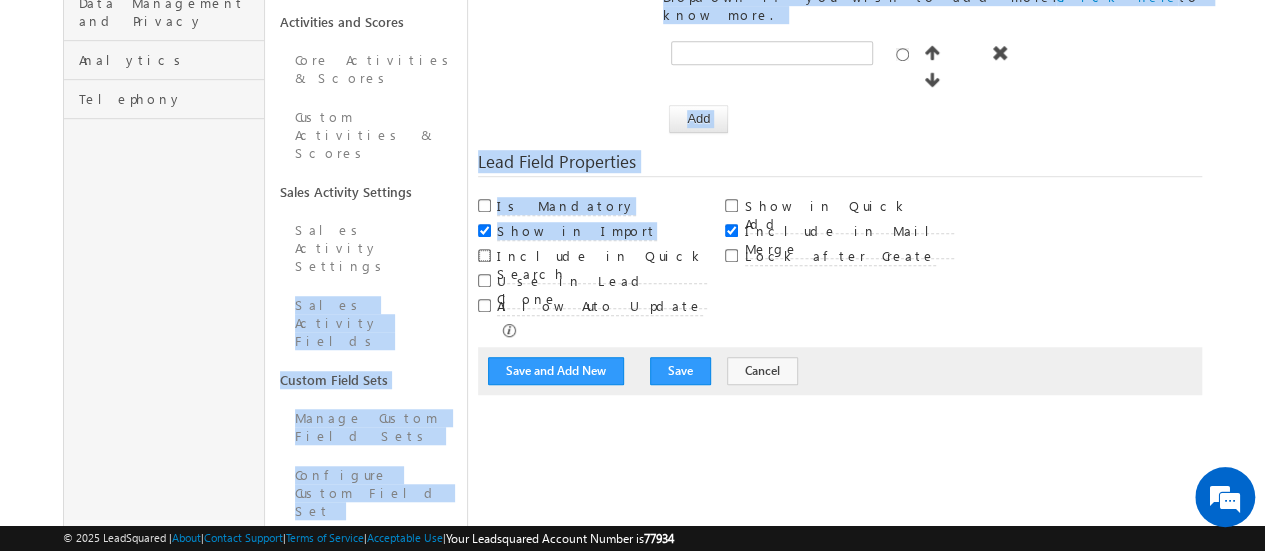 click on "Include in Quick Search" at bounding box center (484, 255) 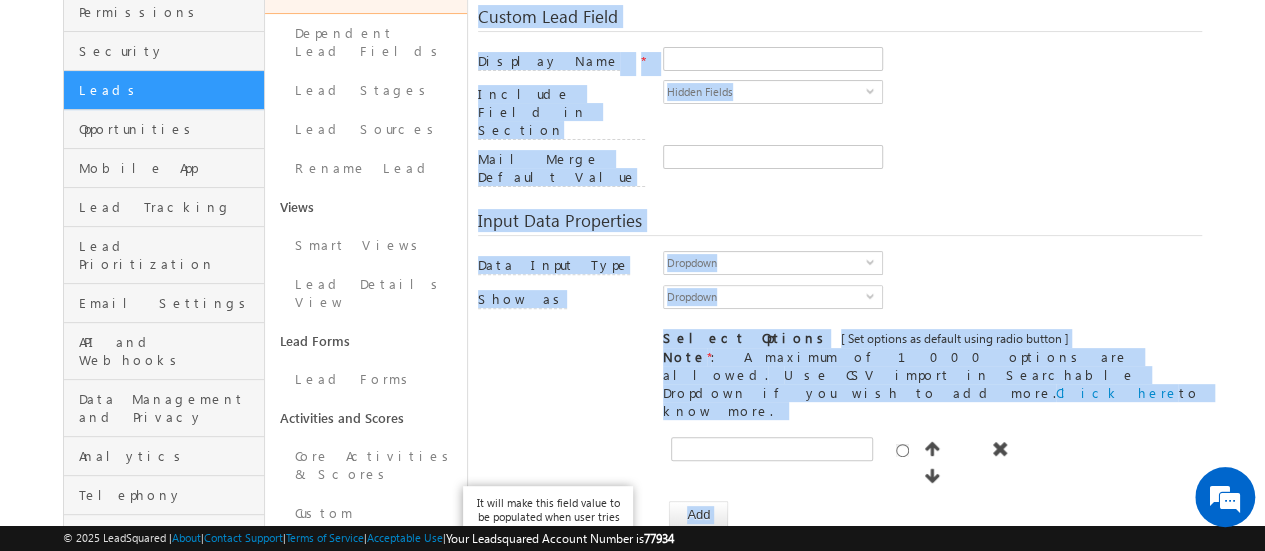 scroll, scrollTop: 0, scrollLeft: 0, axis: both 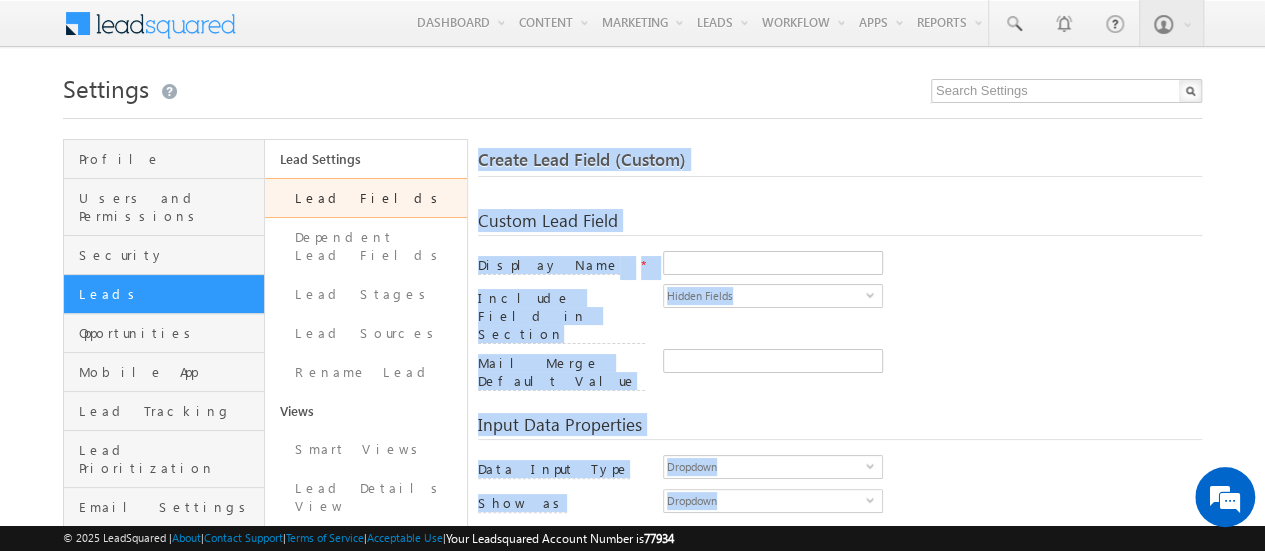 drag, startPoint x: 746, startPoint y: 189, endPoint x: 749, endPoint y: 201, distance: 12.369317 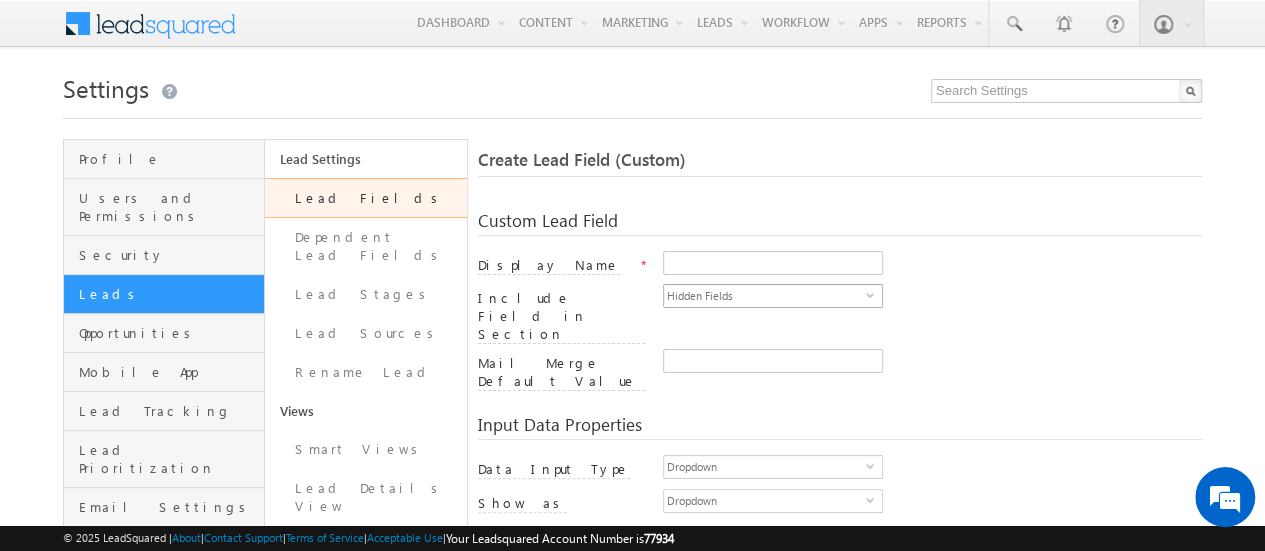 click on "Hidden Fields" at bounding box center (765, 296) 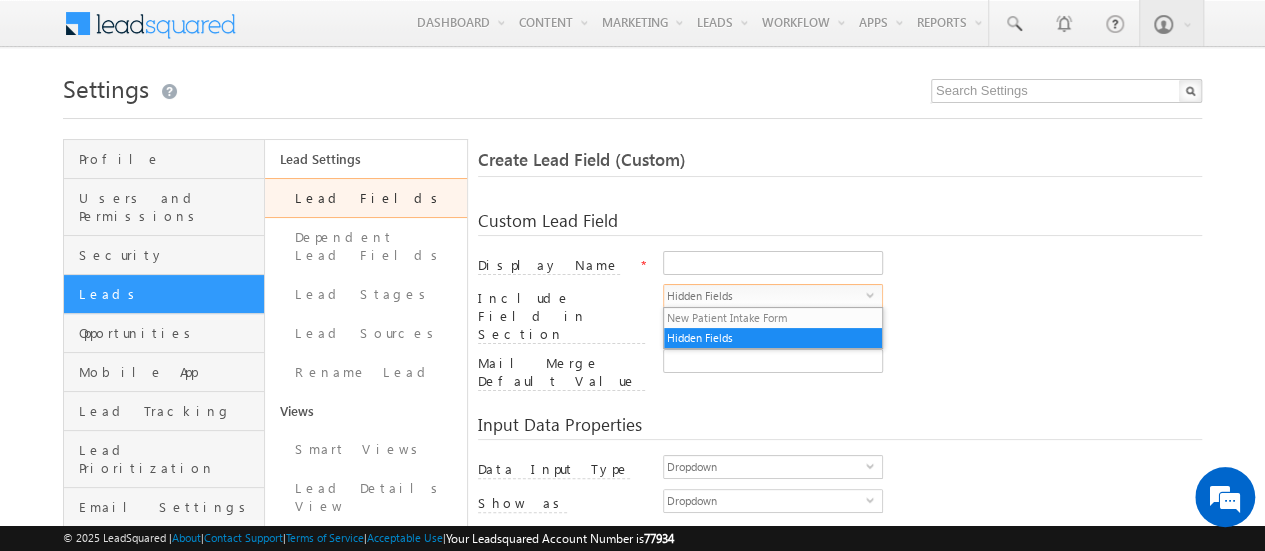 click on "Hidden Fields" at bounding box center [765, 296] 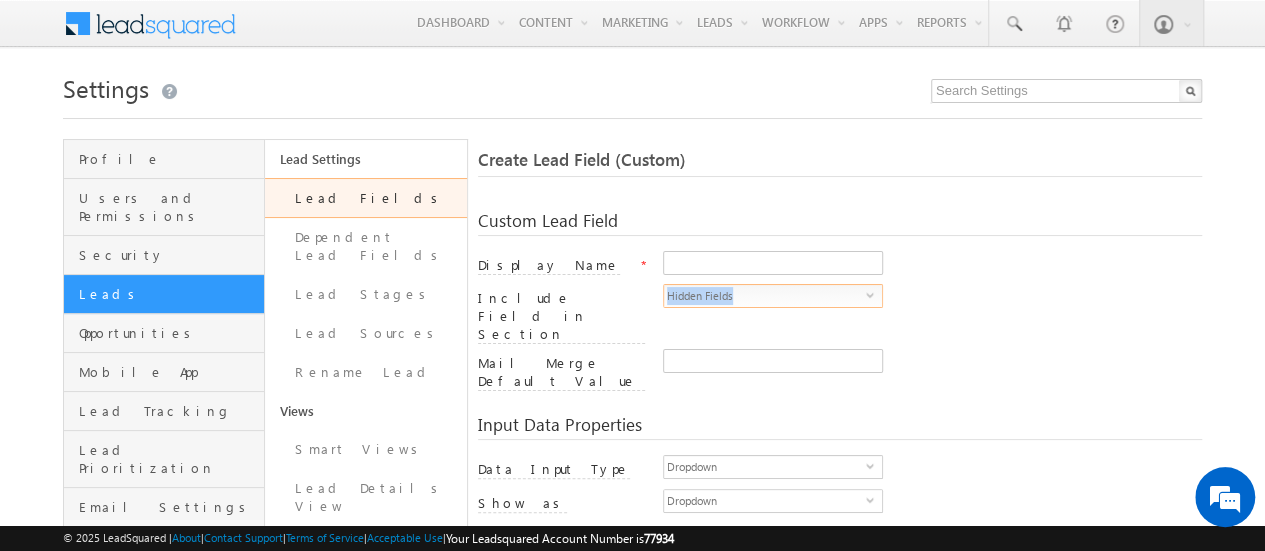 click on "Hidden Fields" at bounding box center (765, 296) 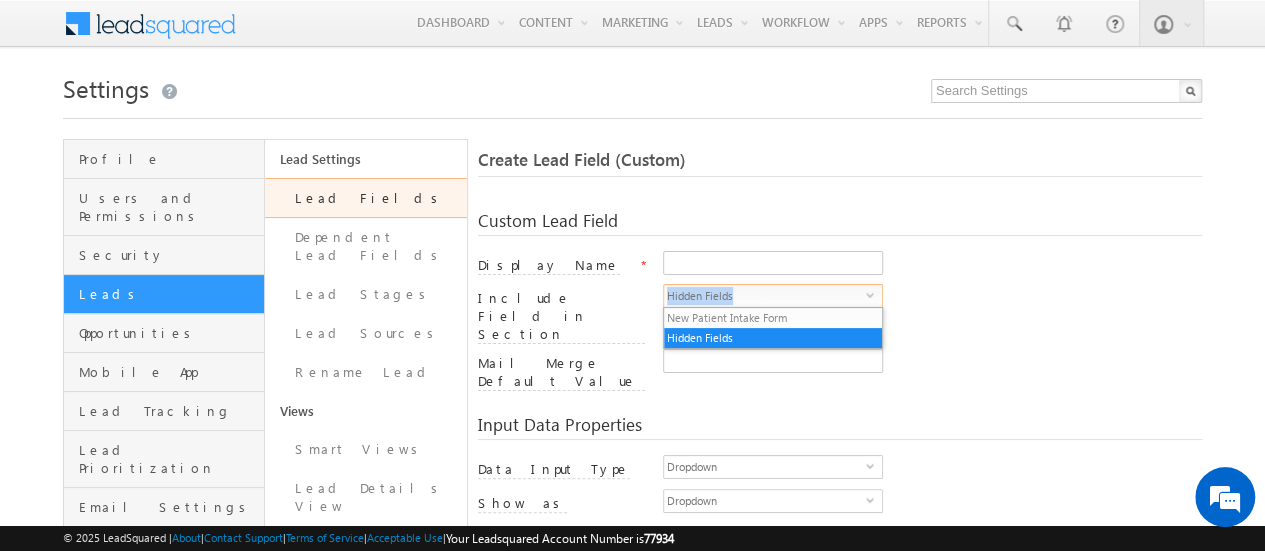 click on "Hidden Fields" at bounding box center [765, 296] 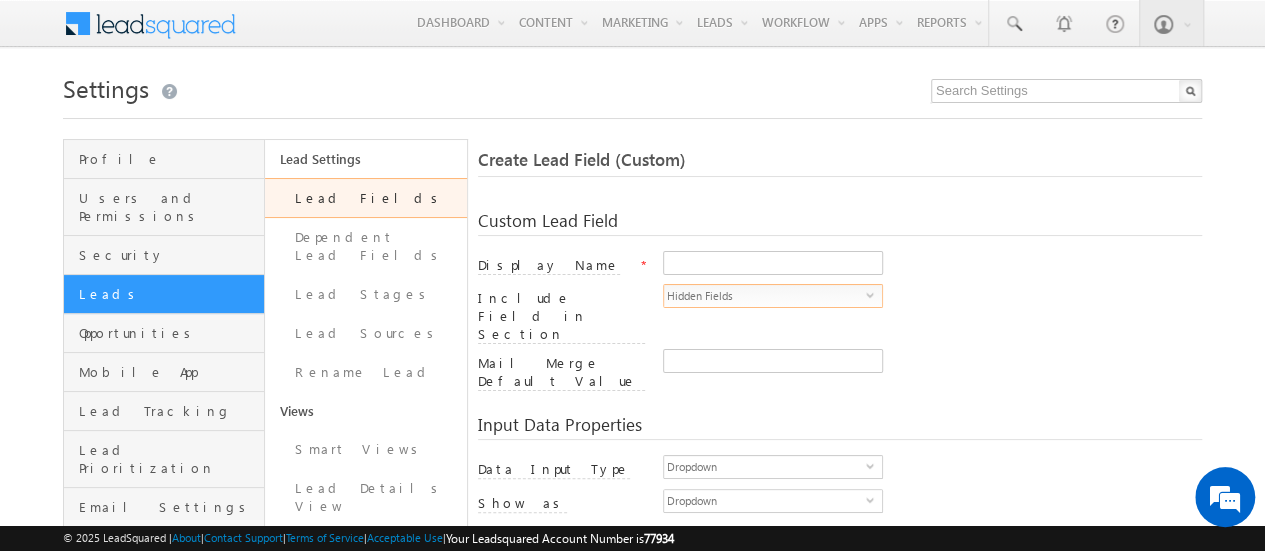 click at bounding box center [932, 265] 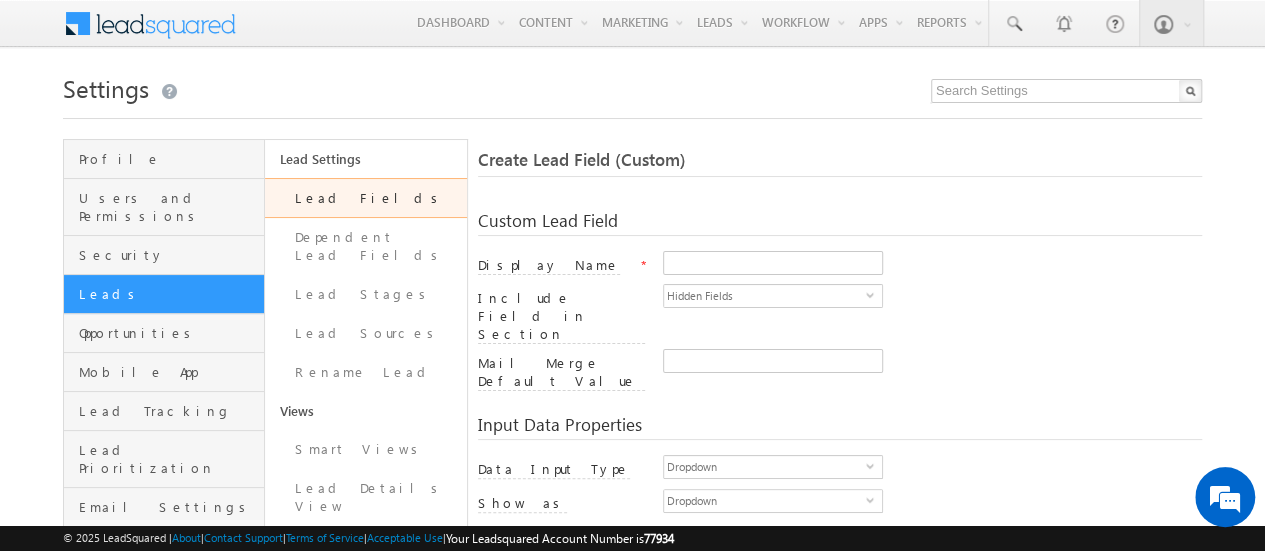 click on "Input Data Properties
Data Input Type
Dropdown select 8
Number Type
Integer select Integer
Scale 2" at bounding box center (840, 564) 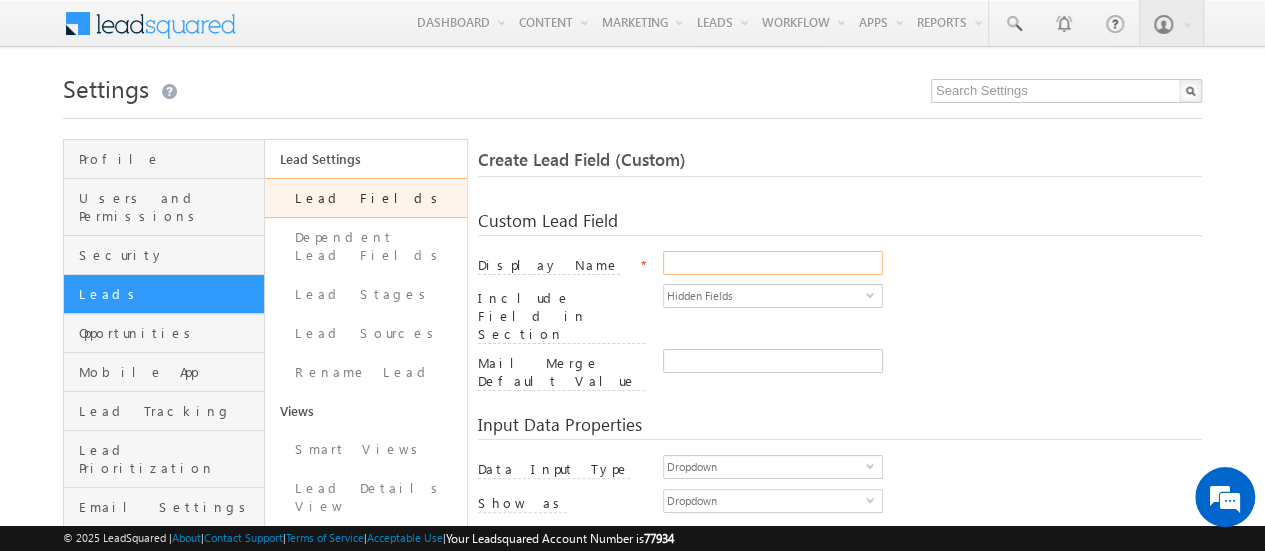 click on "Display Name" at bounding box center (773, 263) 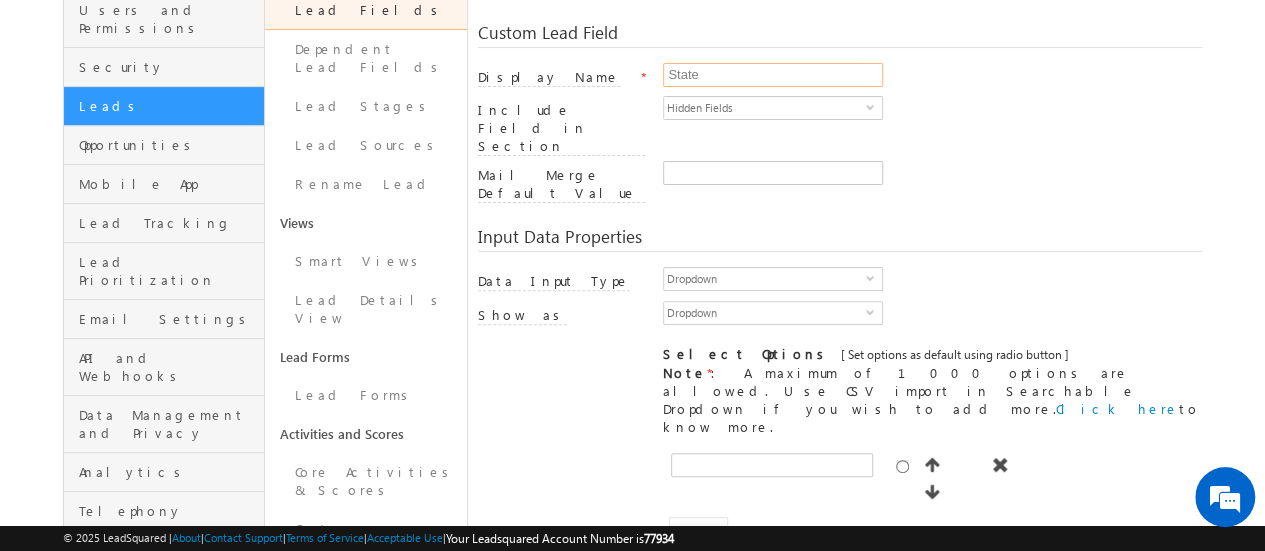 scroll, scrollTop: 300, scrollLeft: 0, axis: vertical 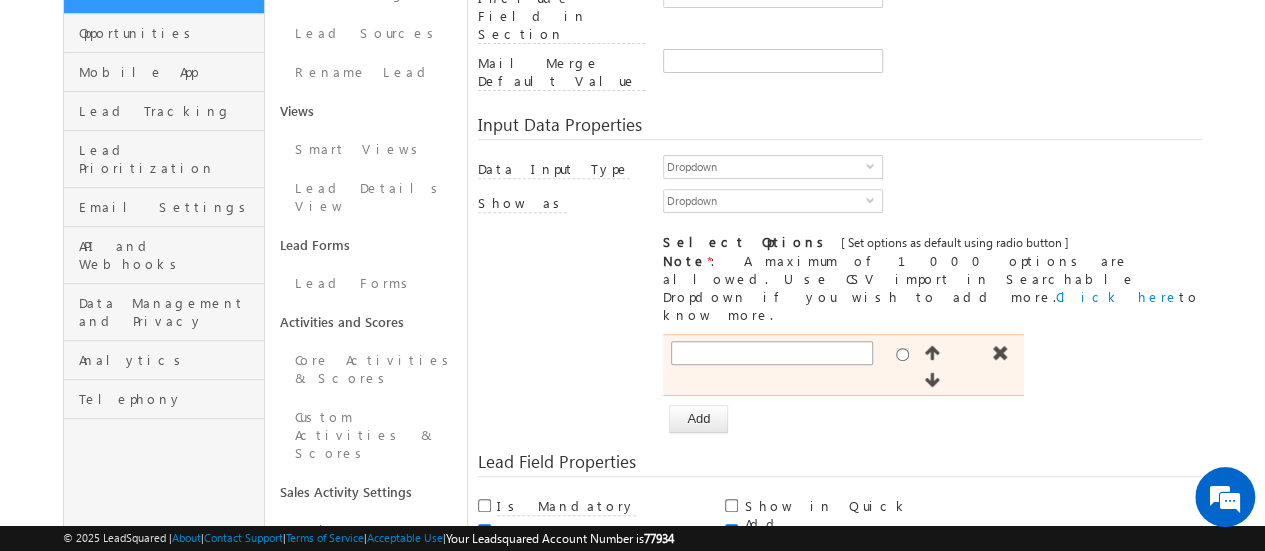 type on "State" 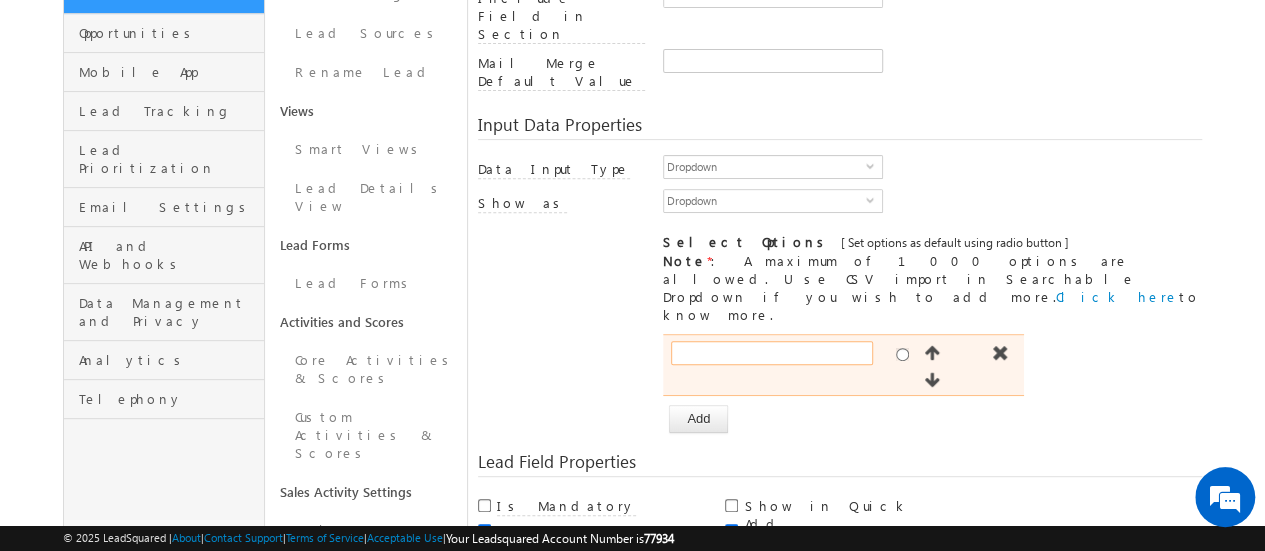 click at bounding box center (772, 353) 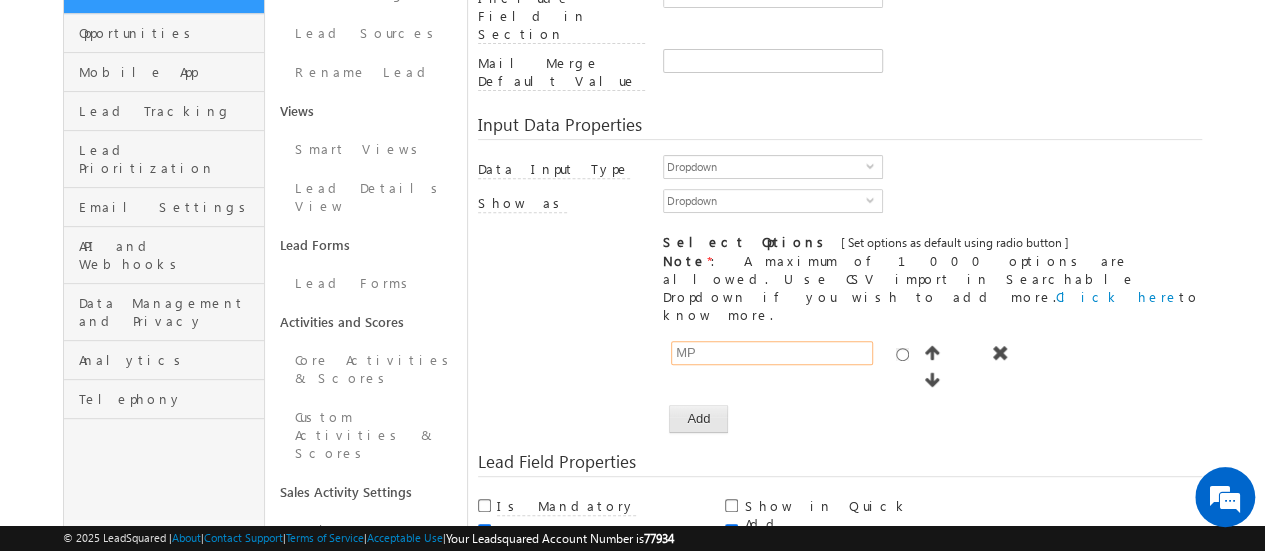 type on "MP" 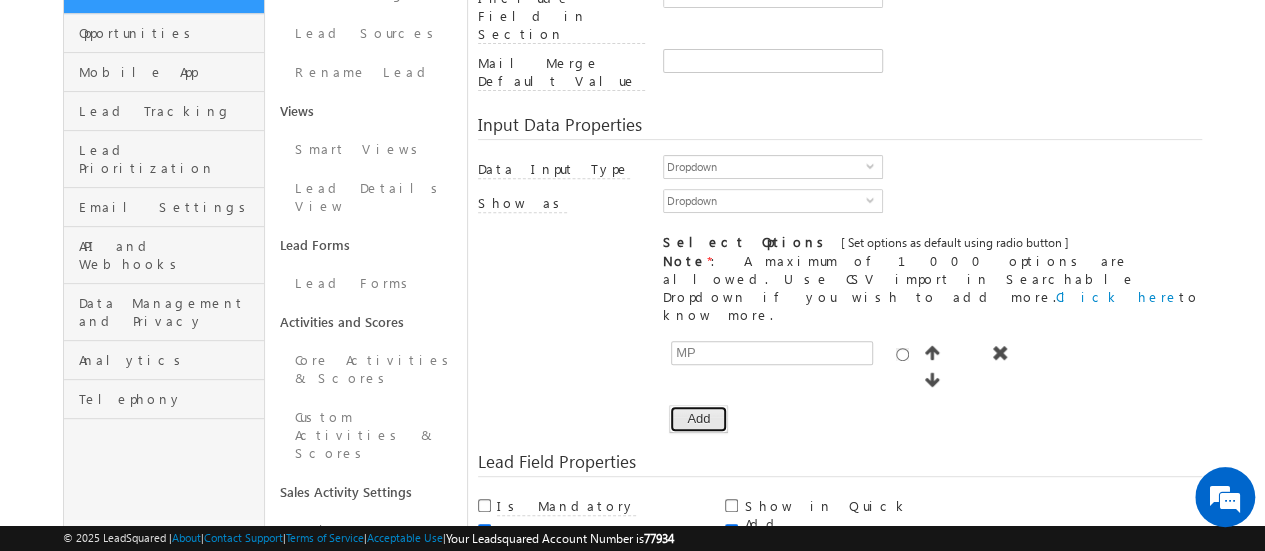 click on "Add" at bounding box center [698, 419] 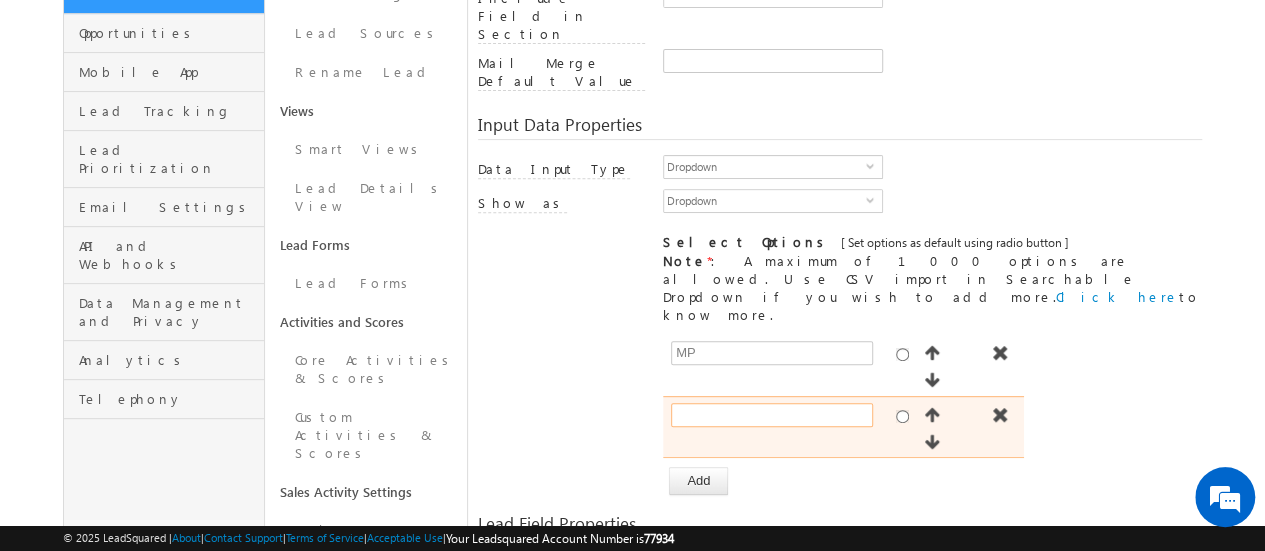 click at bounding box center (772, 415) 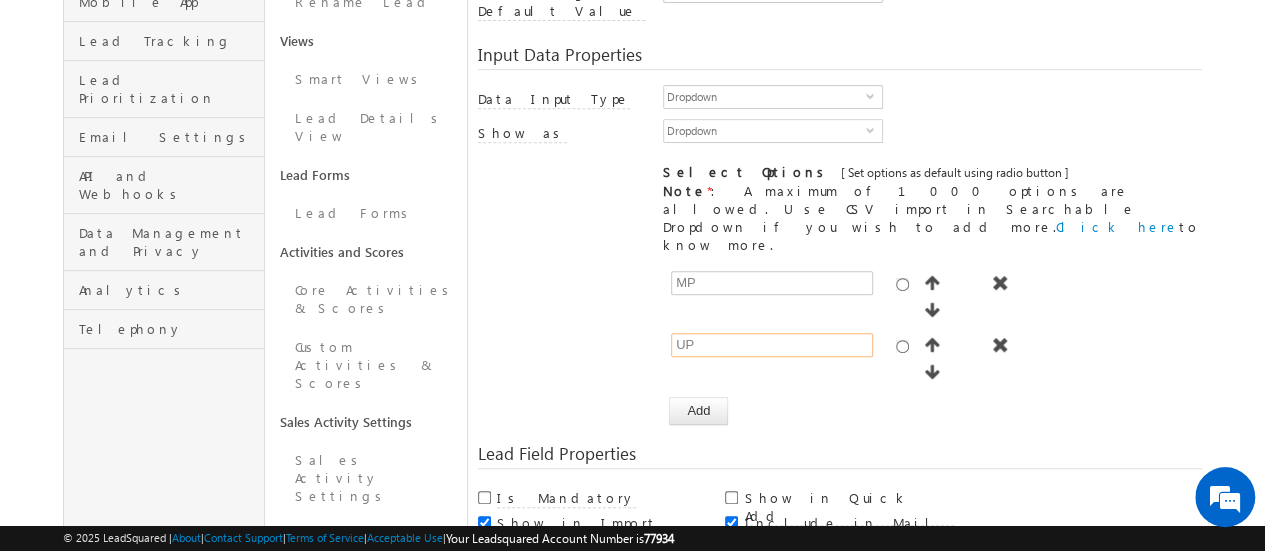 scroll, scrollTop: 600, scrollLeft: 0, axis: vertical 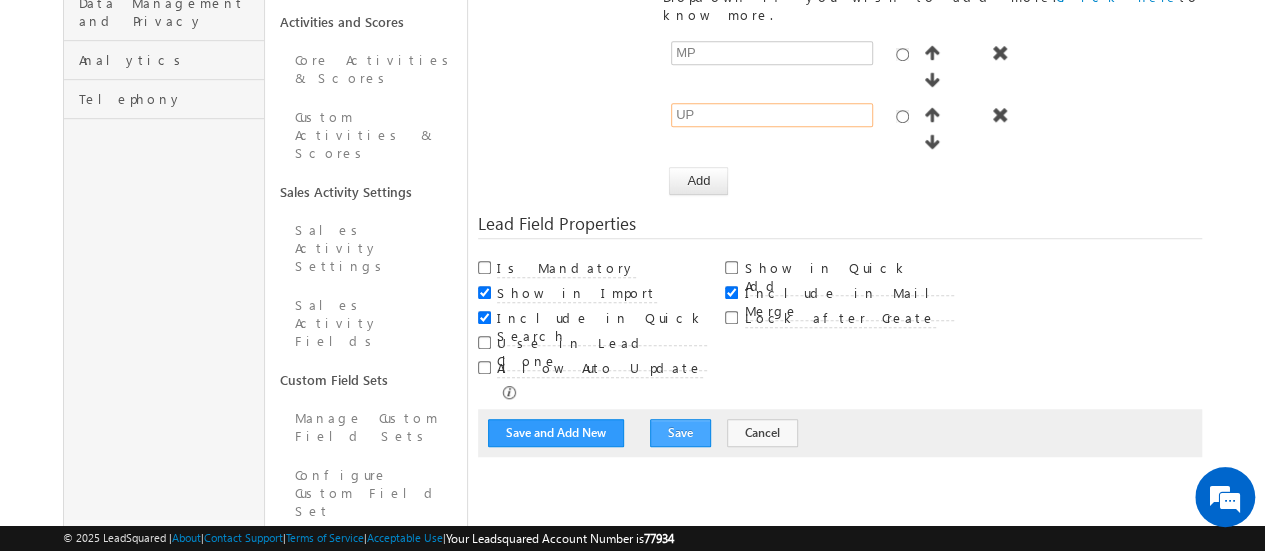 type on "UP" 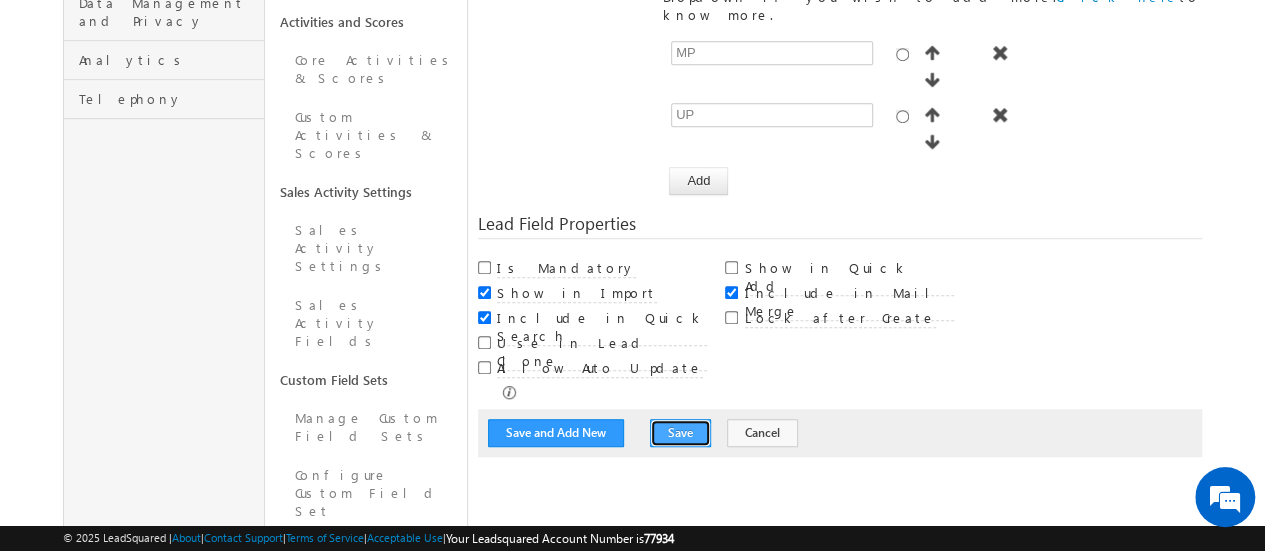 click on "Save" at bounding box center (680, 433) 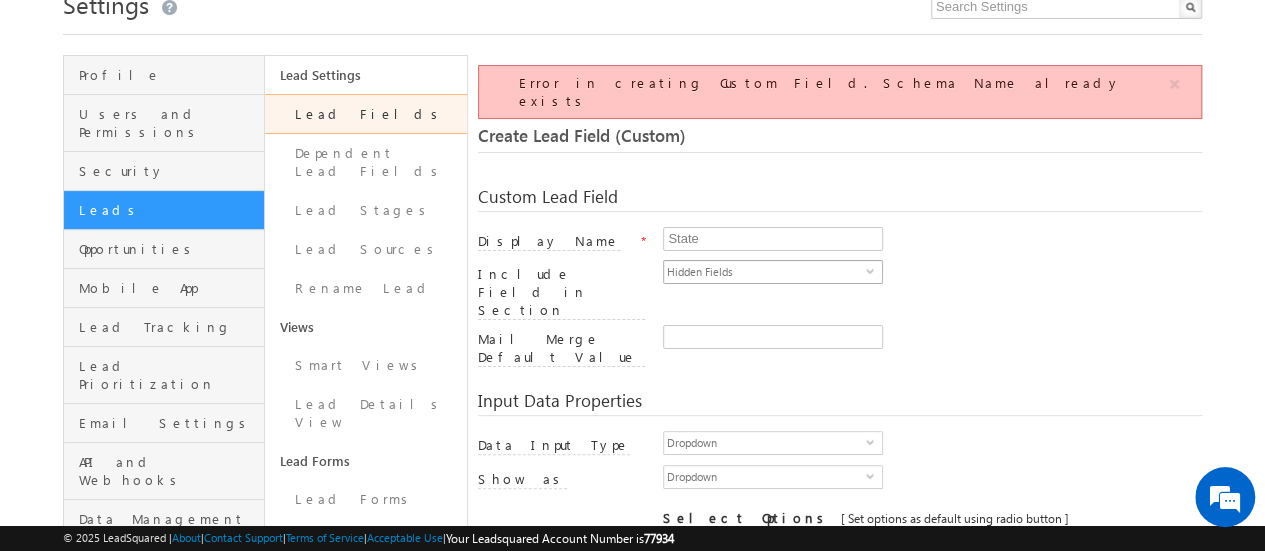 scroll, scrollTop: 0, scrollLeft: 0, axis: both 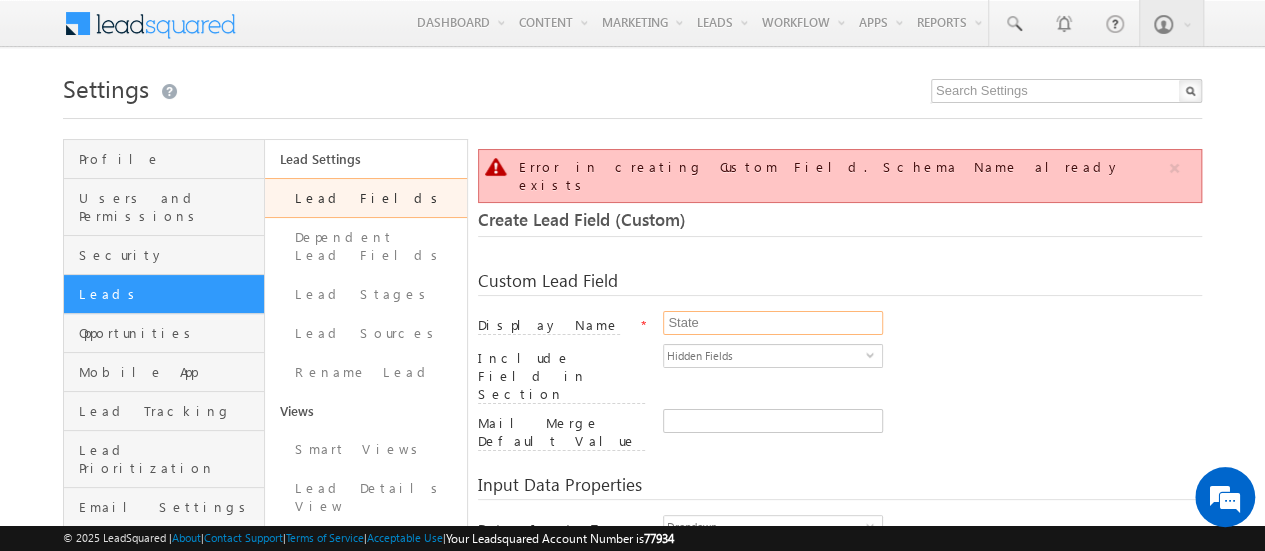click on "State" at bounding box center (773, 323) 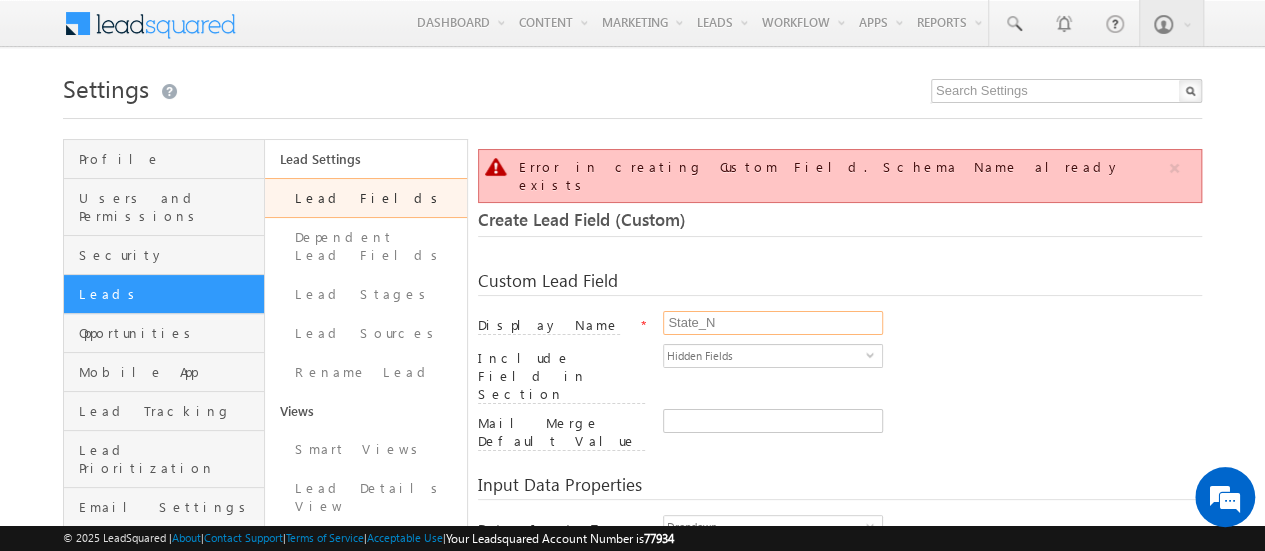 scroll, scrollTop: 600, scrollLeft: 0, axis: vertical 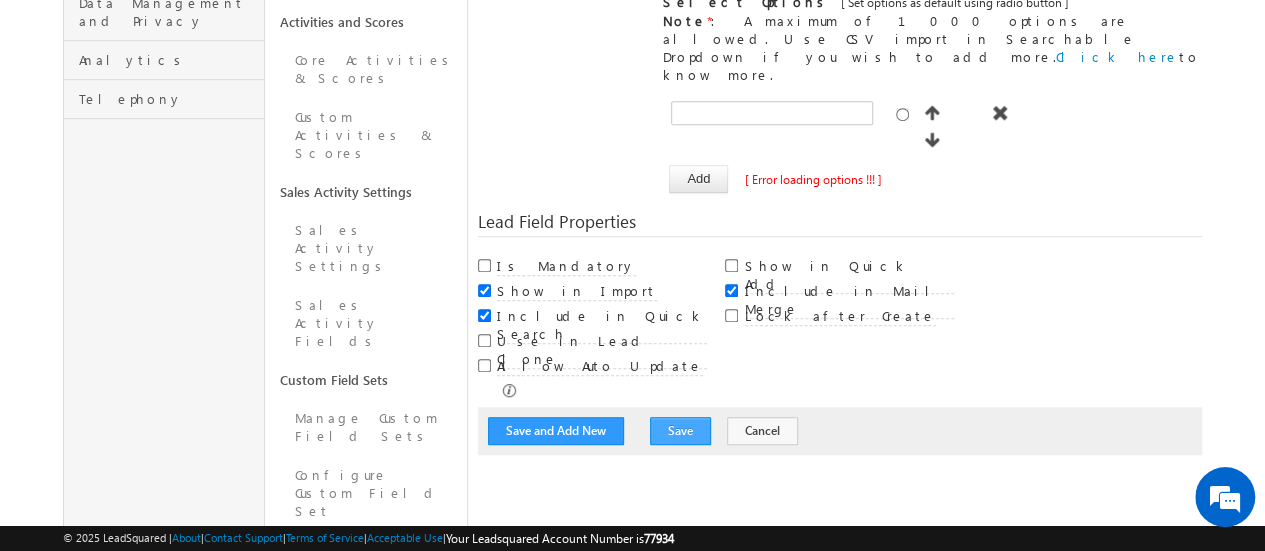 type on "State_N" 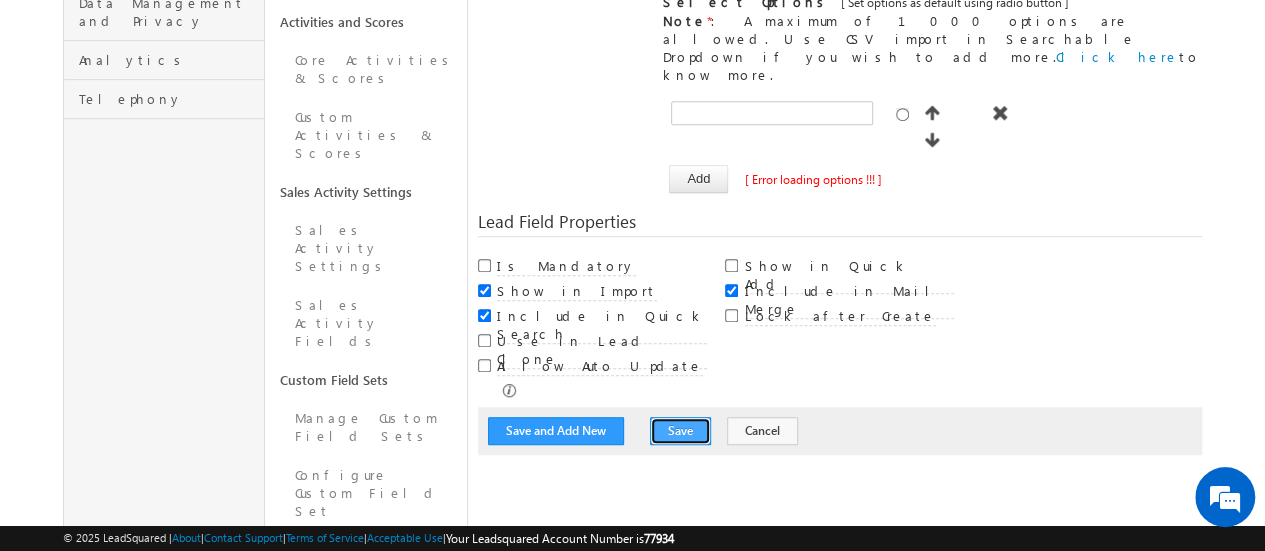 click on "Save" at bounding box center [680, 431] 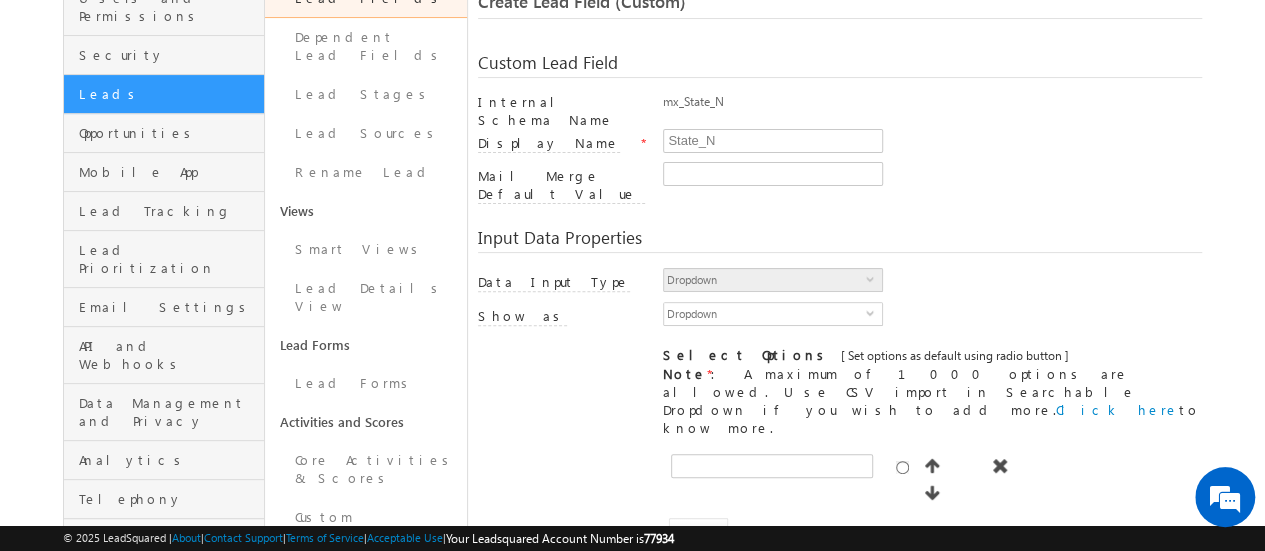 scroll, scrollTop: 149, scrollLeft: 0, axis: vertical 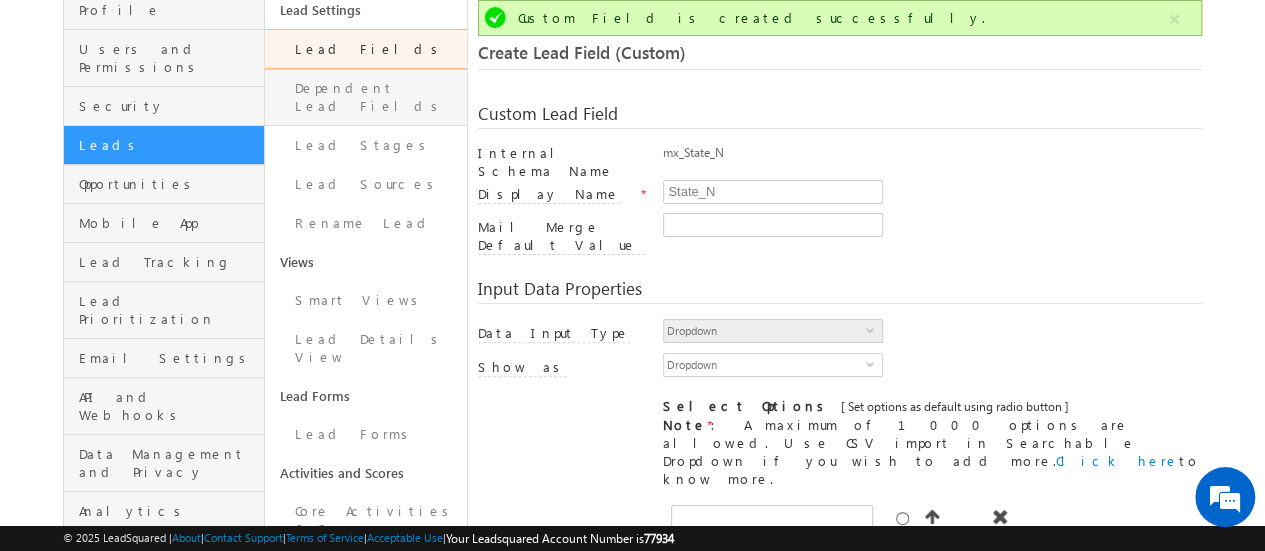 click on "Dependent Lead Fields" at bounding box center (365, 97) 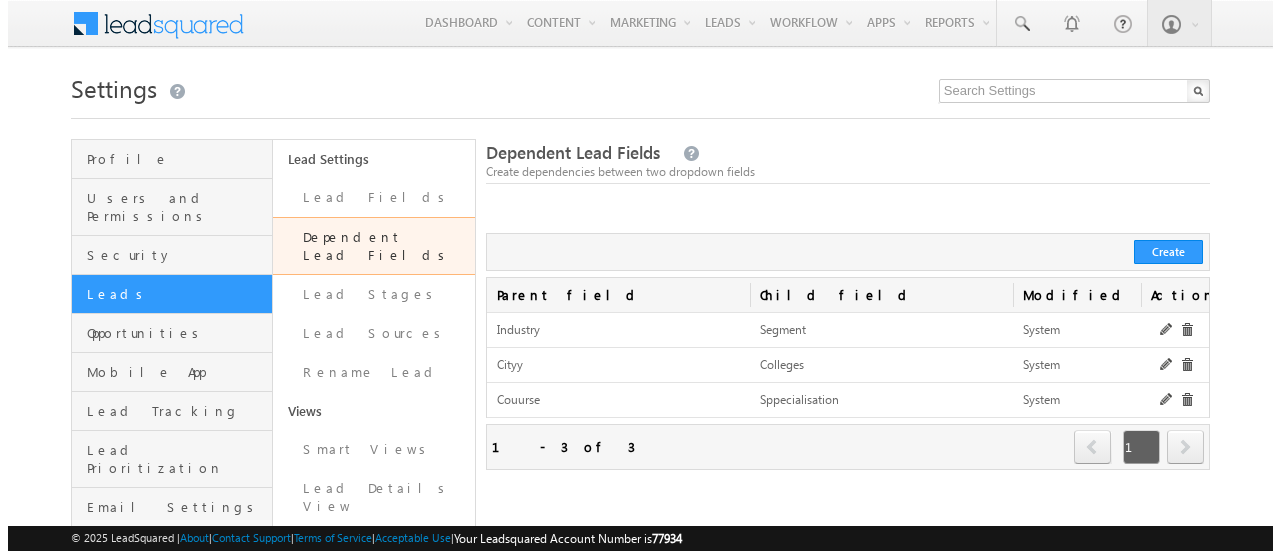 scroll, scrollTop: 0, scrollLeft: 0, axis: both 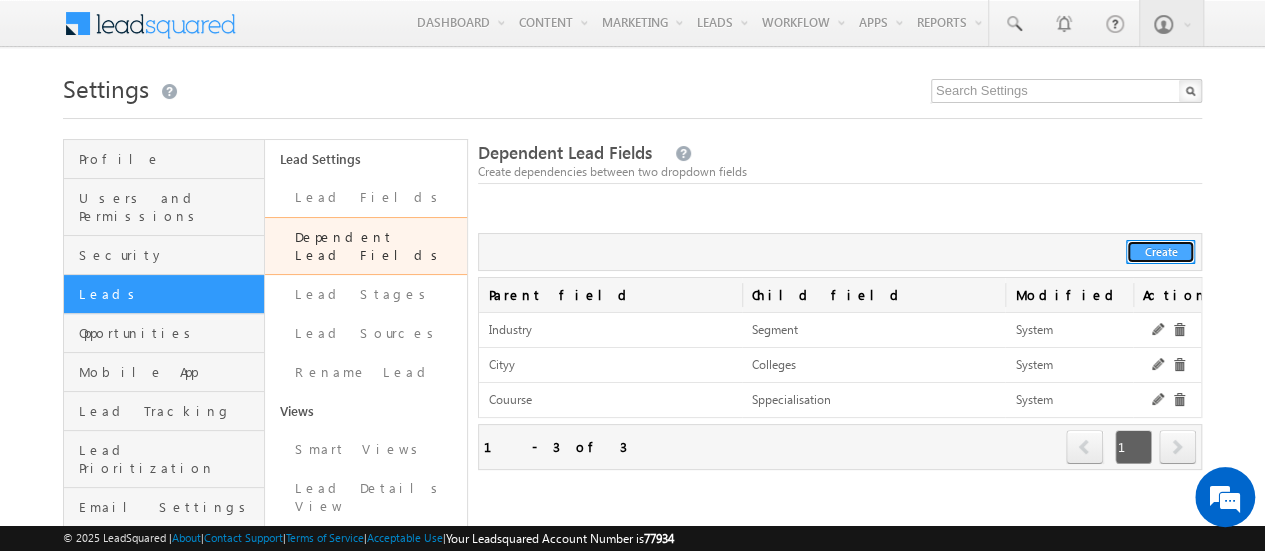 click on "Create" at bounding box center [1160, 252] 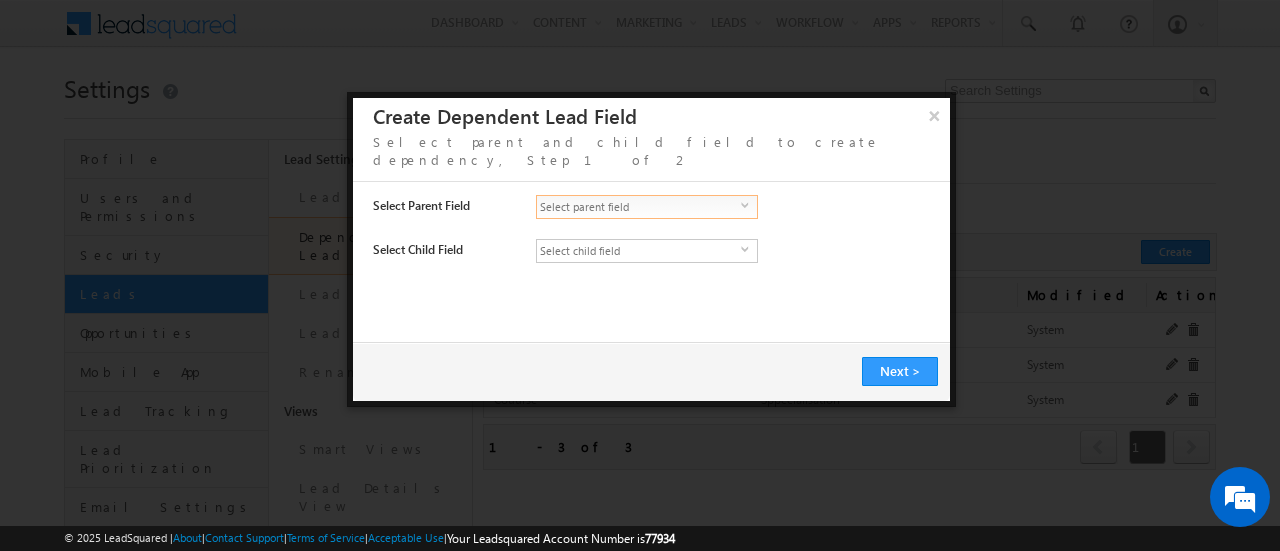 click on "select" at bounding box center [749, 213] 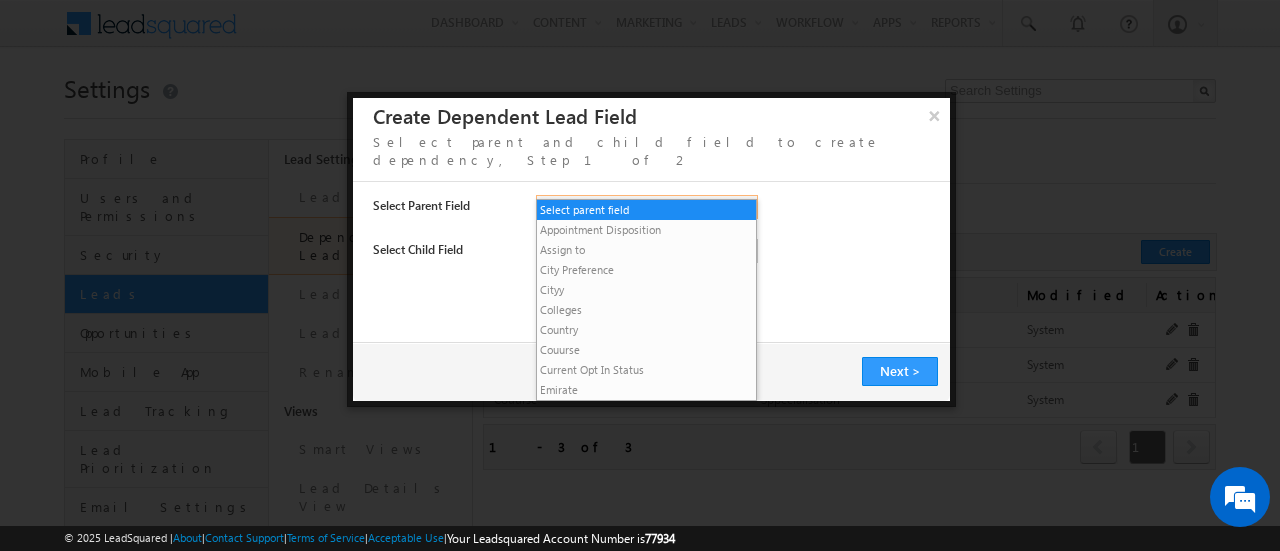 scroll, scrollTop: 0, scrollLeft: 0, axis: both 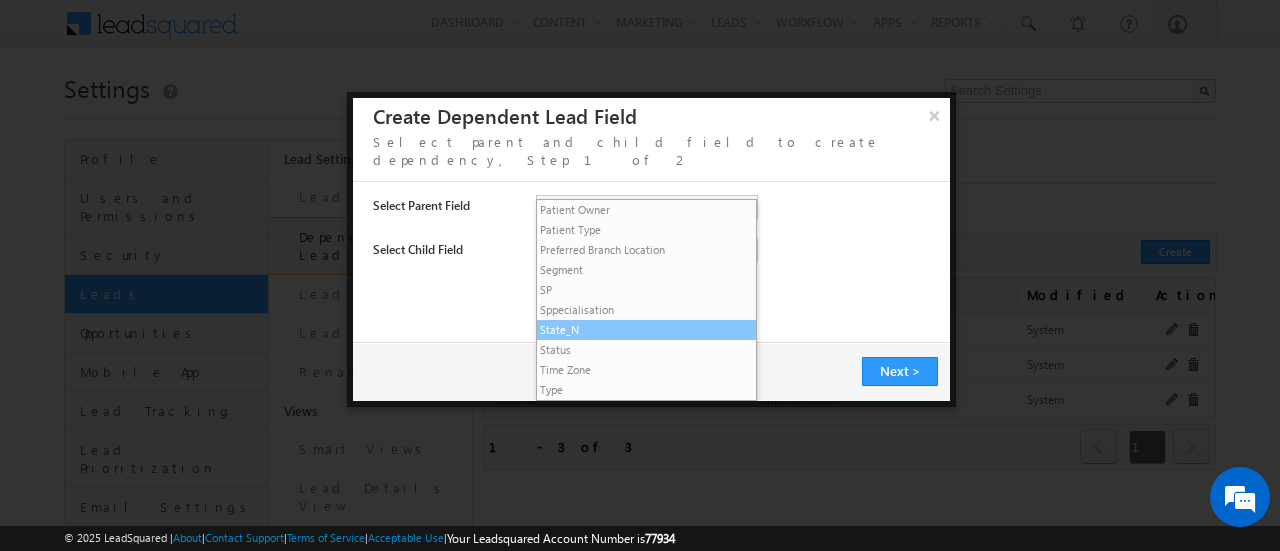 click on "State_N" at bounding box center [647, 330] 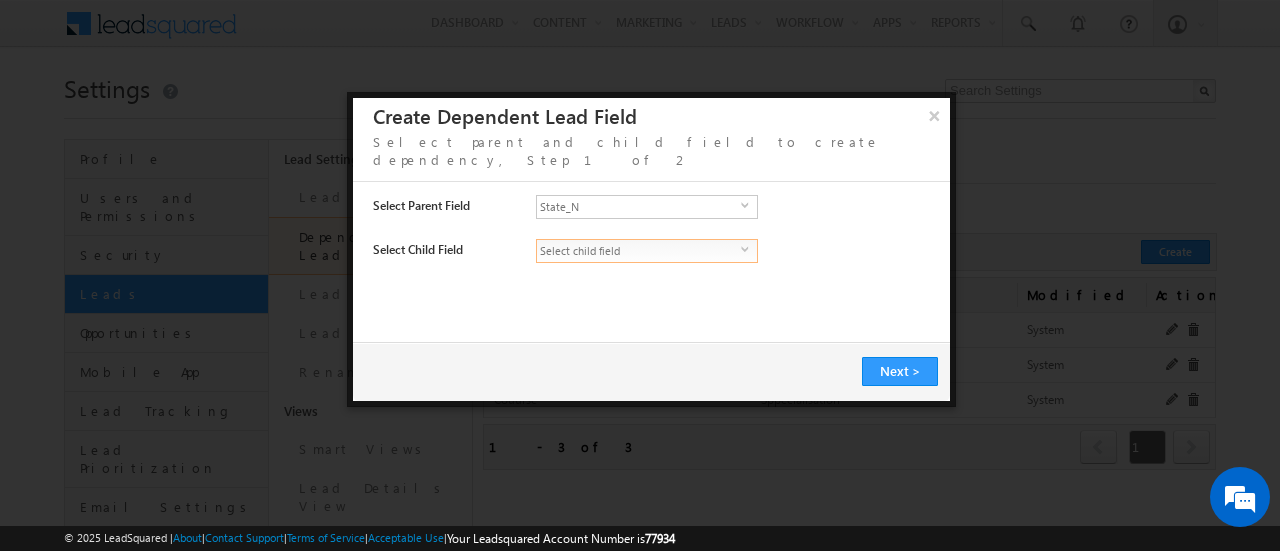 click on "Select child field" at bounding box center [639, 251] 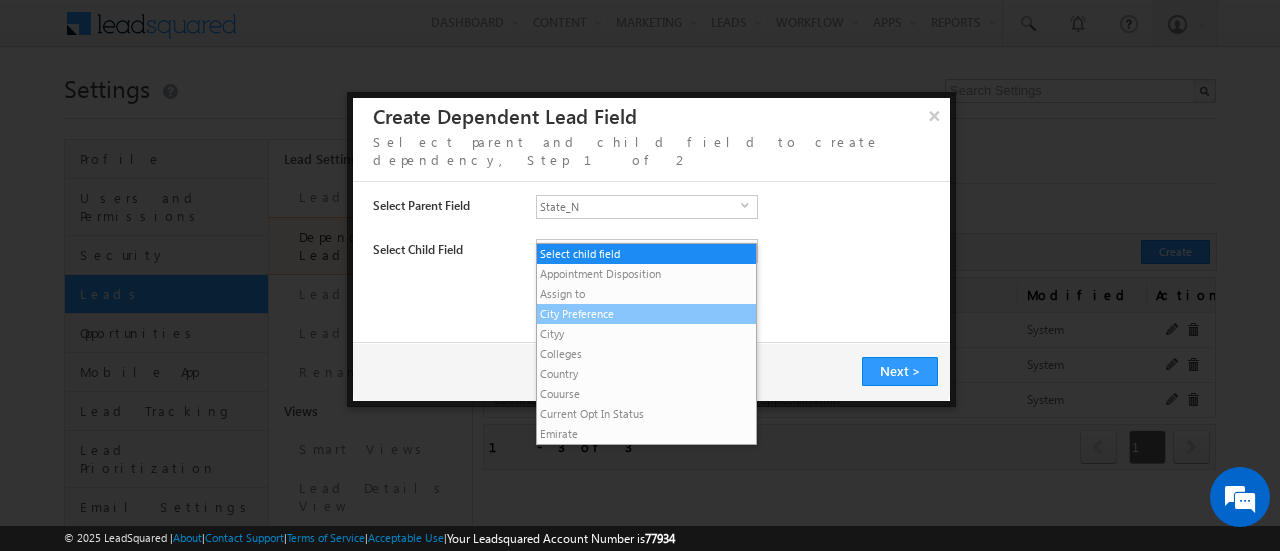 click on "City Preference" at bounding box center (647, 314) 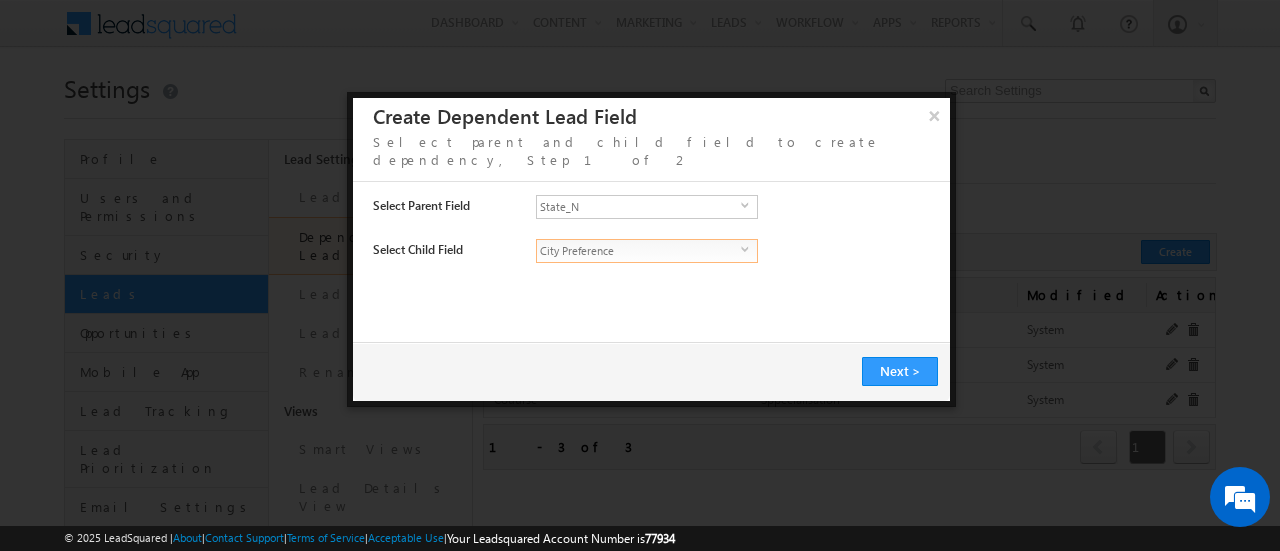 click on "select" at bounding box center [749, 249] 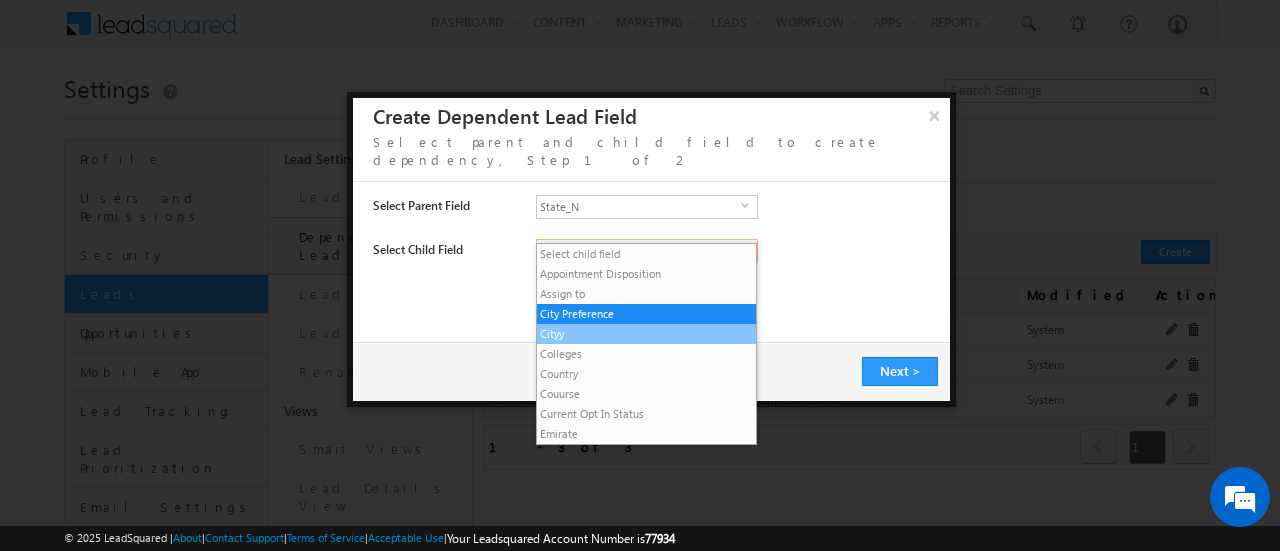 click on "Cityy" at bounding box center (647, 334) 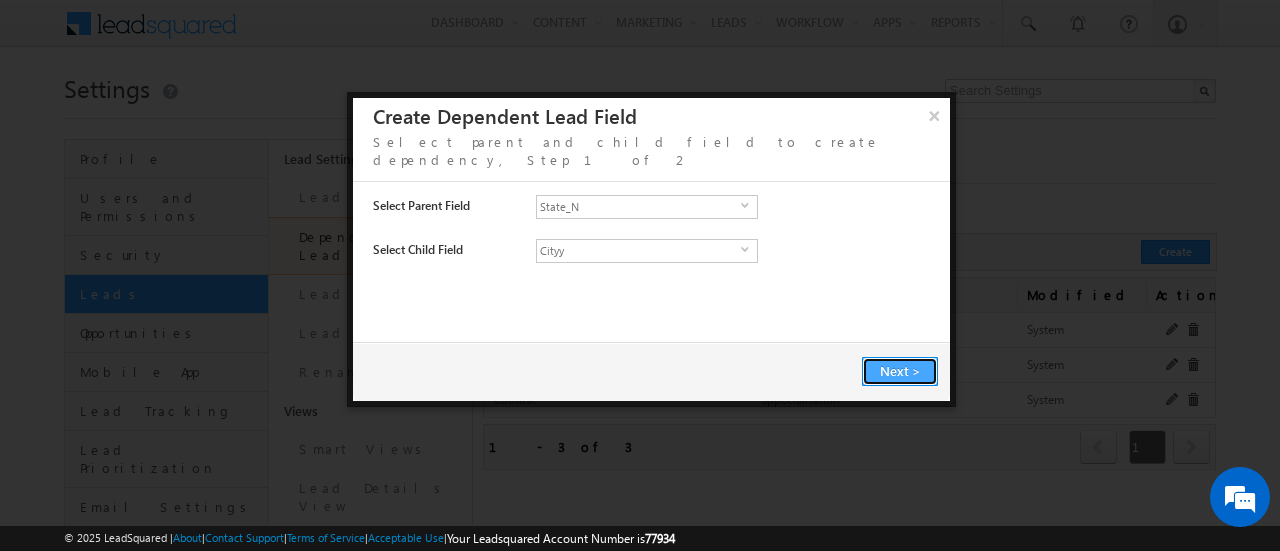 click on "Next >" at bounding box center (900, 371) 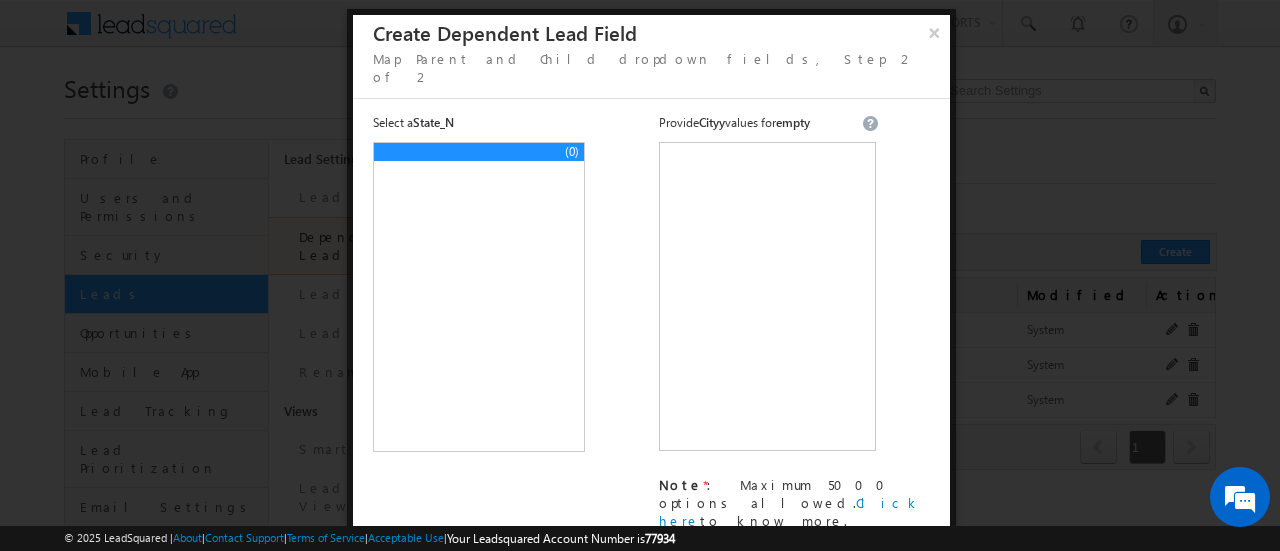 click on "(0)" at bounding box center (479, 297) 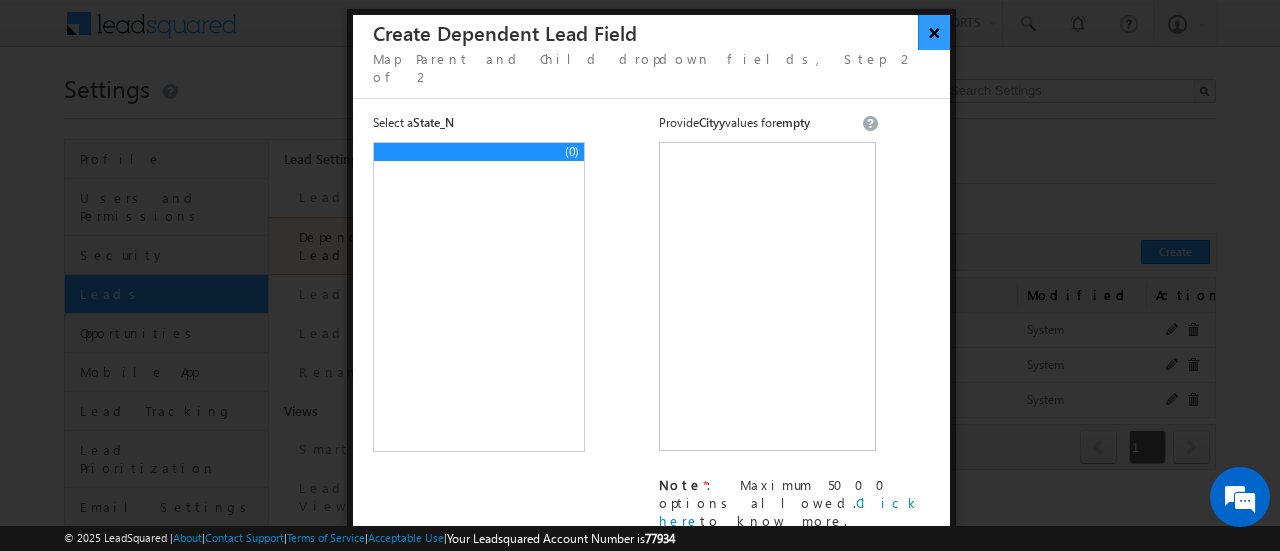 click on "×" at bounding box center (934, 32) 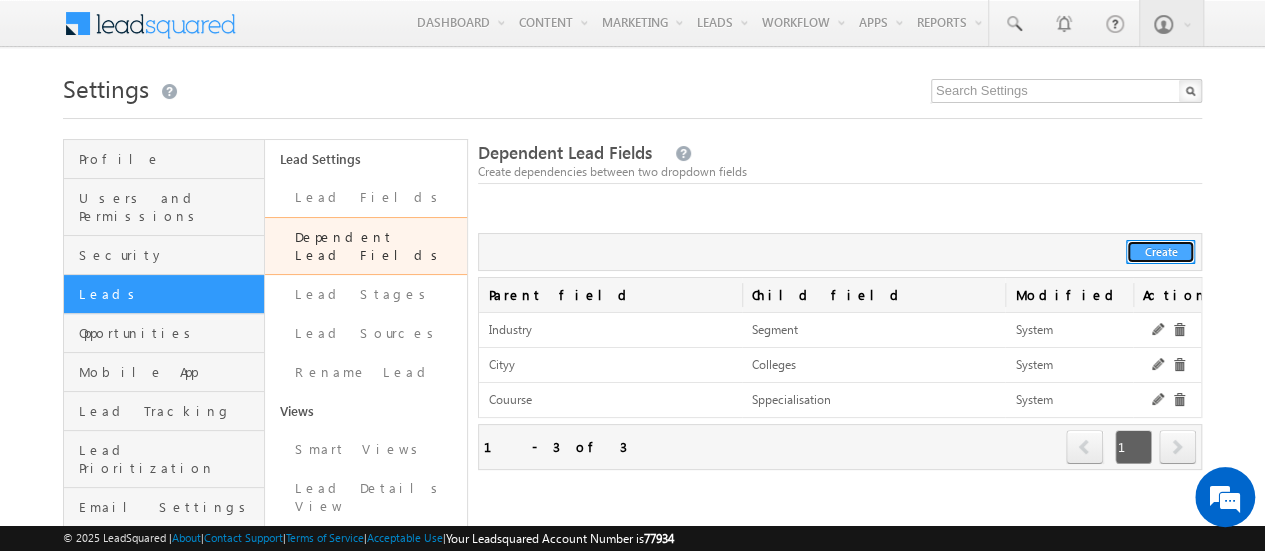click on "Create" at bounding box center [1160, 252] 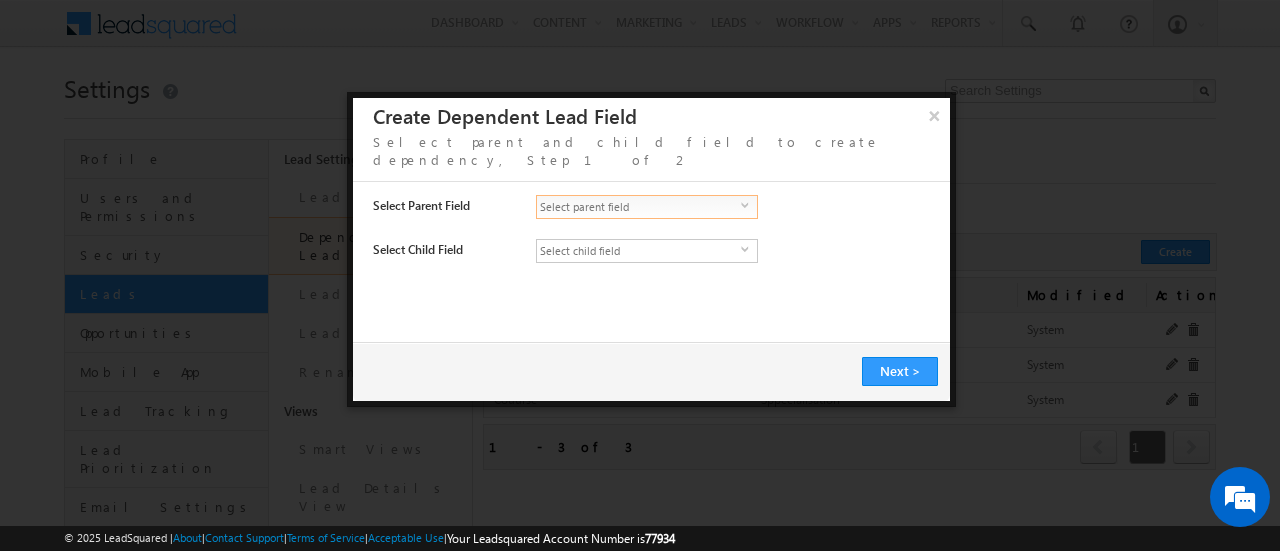 click on "select" at bounding box center [749, 205] 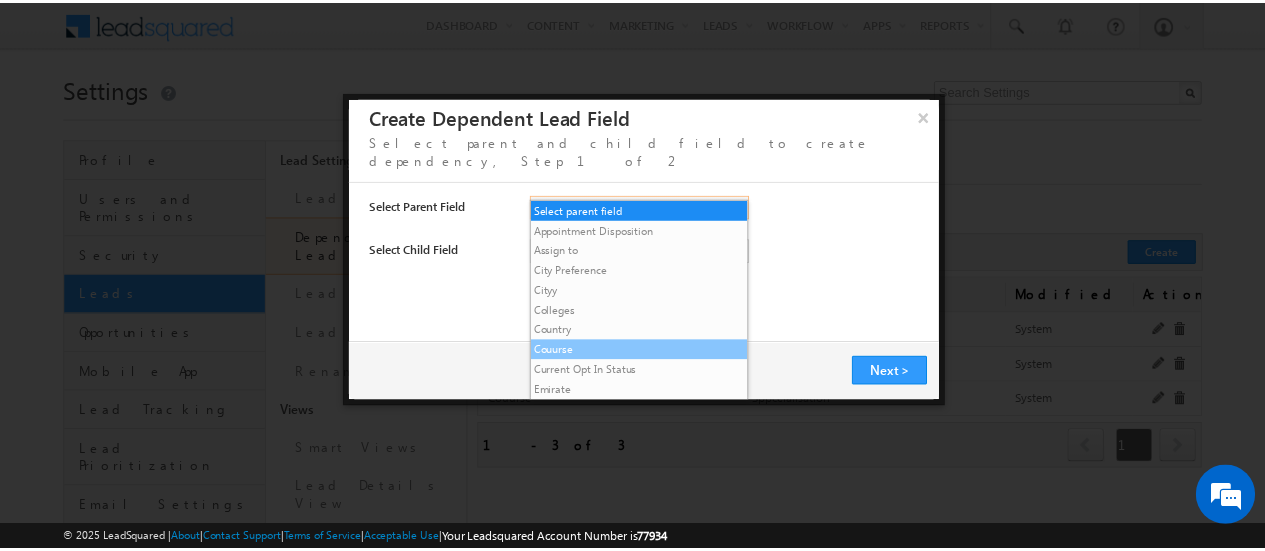 scroll, scrollTop: 360, scrollLeft: 0, axis: vertical 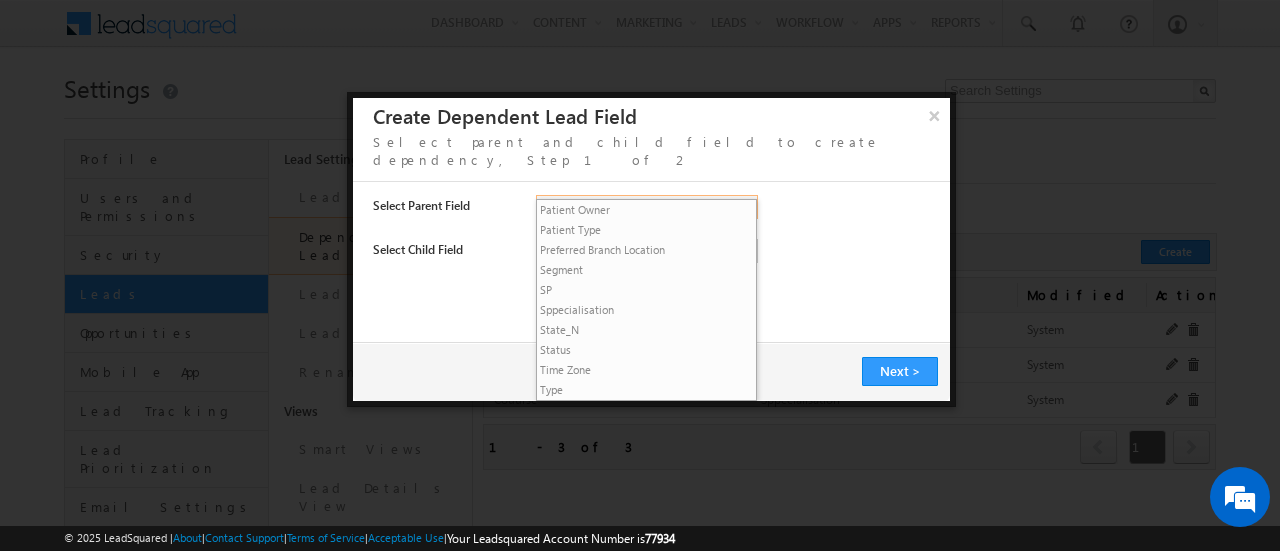 click on "Select parent field Appointment Disposition Assign to City Preference Cityy Colleges Country Couurse Current Opt In Status Emirate Gender Industry Initial Phone Call Disposition Interested In Language Preference Lead Source Lead Stage Number of Dependencies Patient Owner Patient Type Preferred Branch Location Segment SP Sppecialisation State_N Status Time Zone Type" at bounding box center (647, 120) 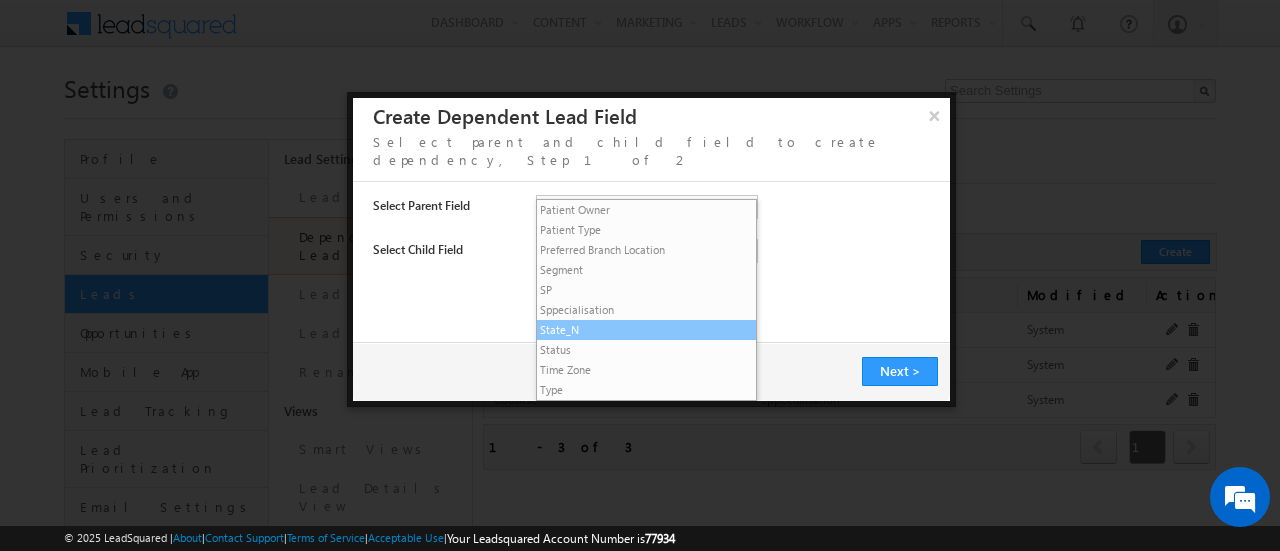 click on "State_N" at bounding box center (647, 330) 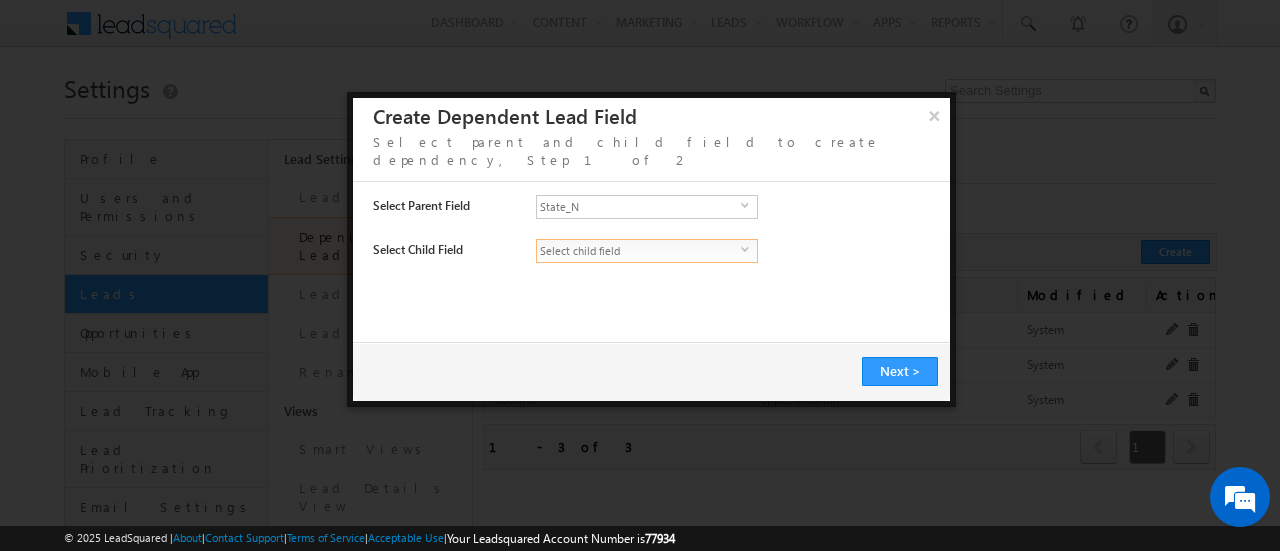 click on "Select child field" at bounding box center (639, 251) 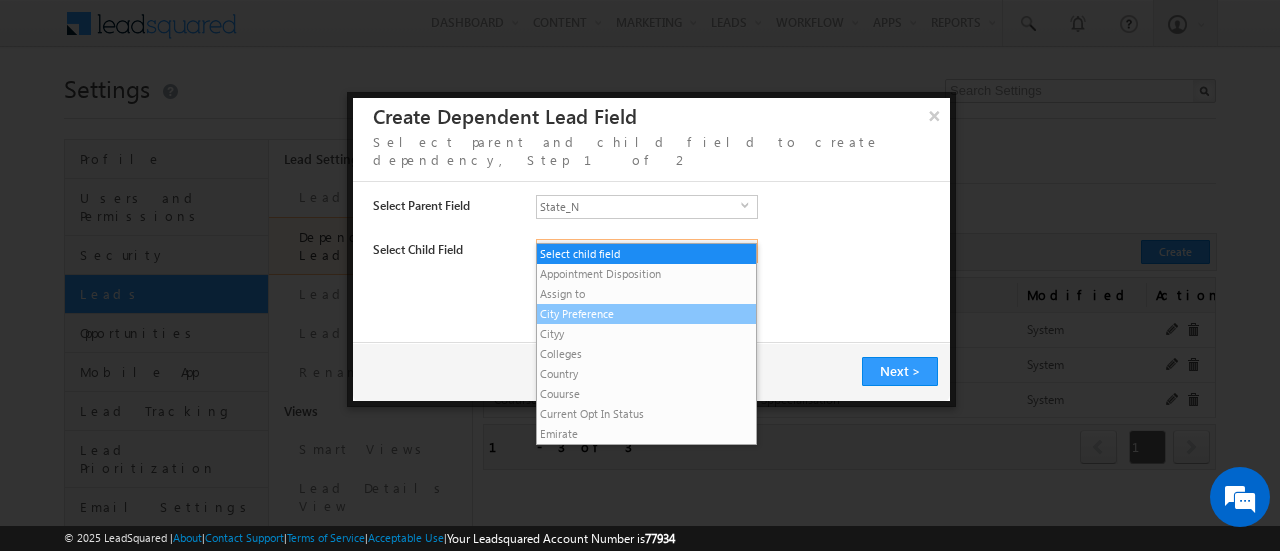 click on "City Preference" at bounding box center (647, 314) 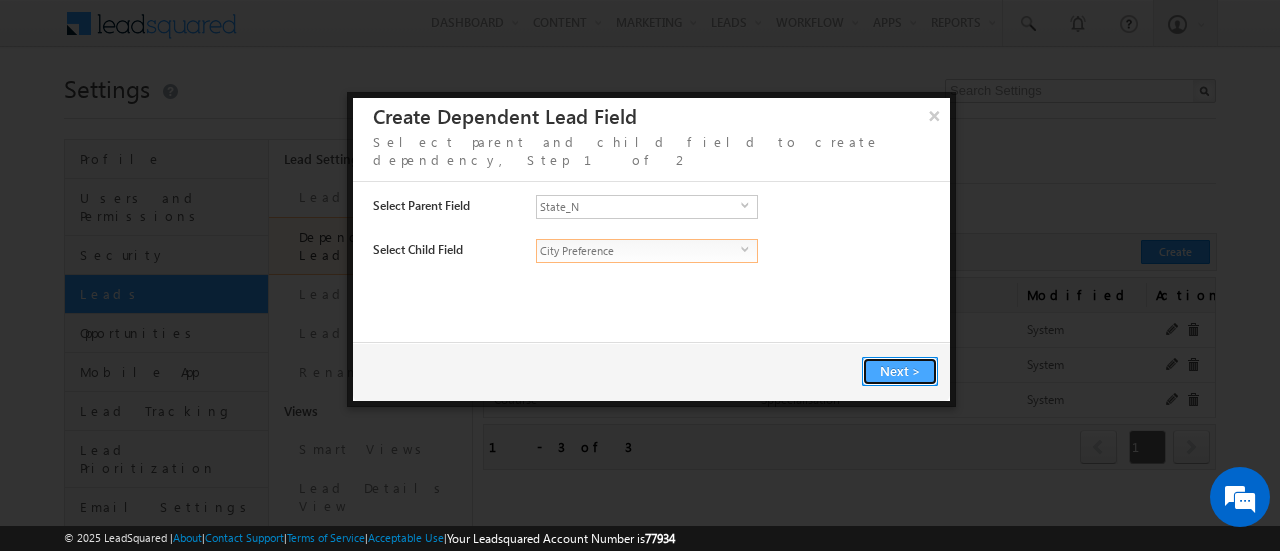 click on "Next >" at bounding box center [900, 371] 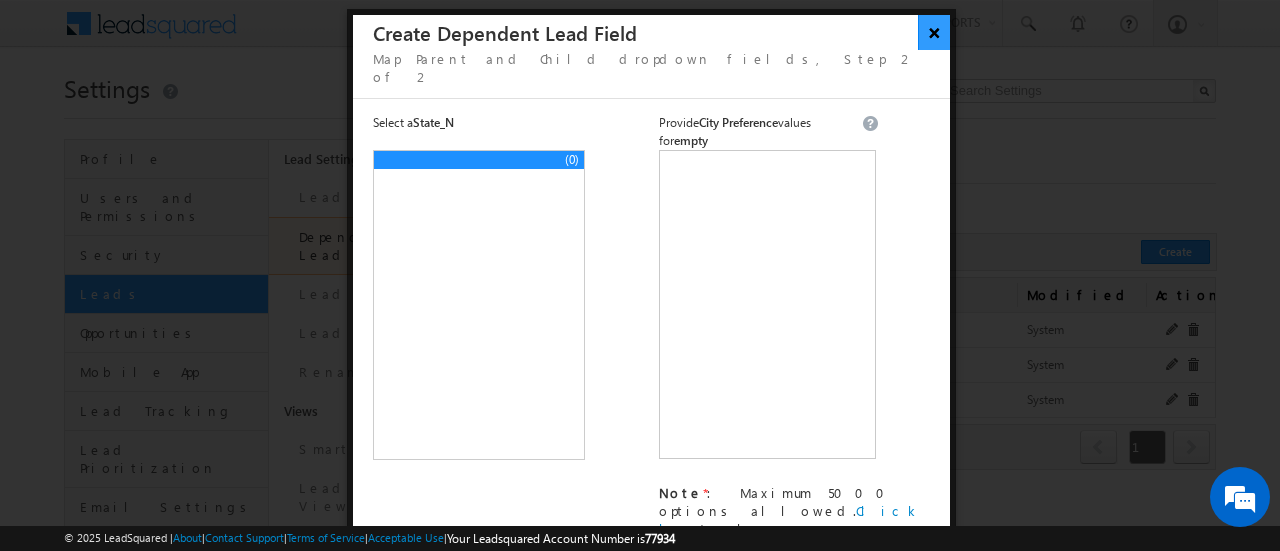 click on "×" at bounding box center [934, 32] 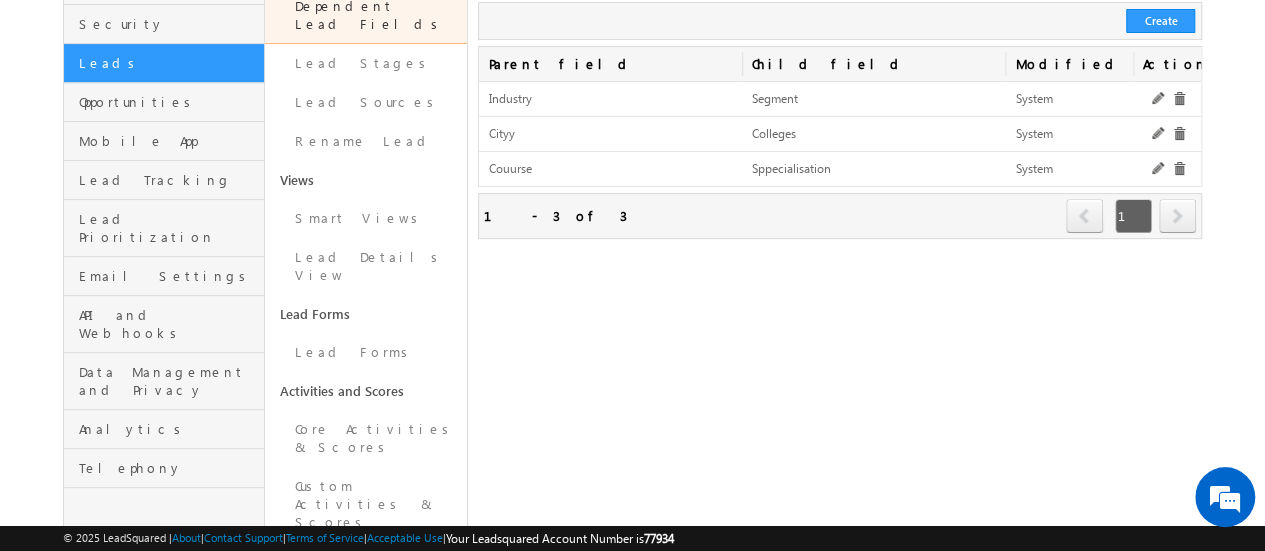 scroll, scrollTop: 200, scrollLeft: 0, axis: vertical 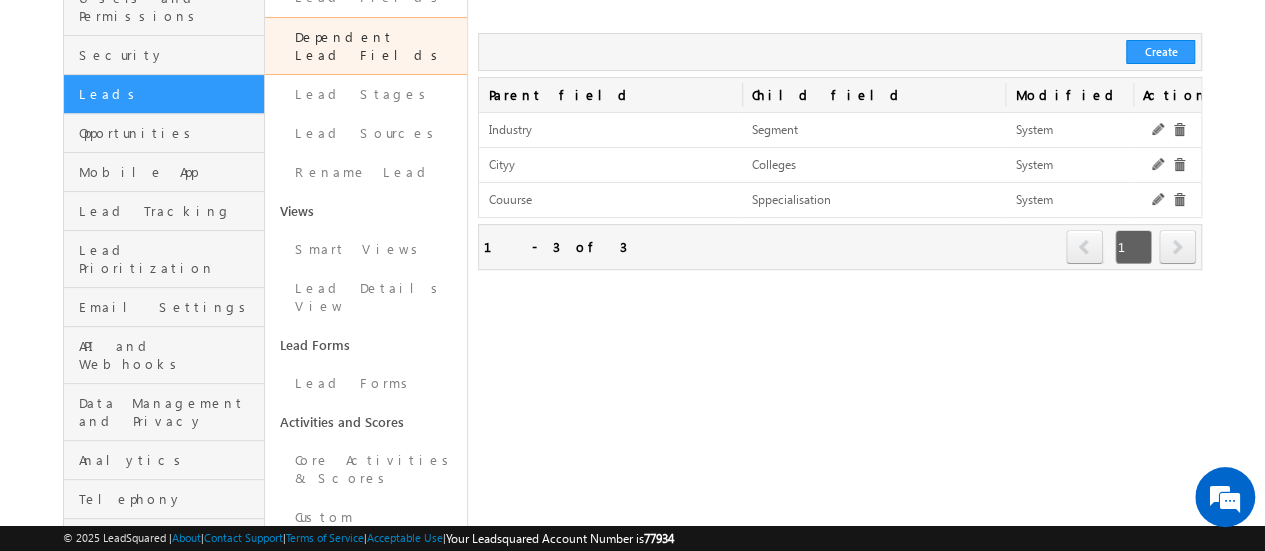 click on "next" at bounding box center (1177, 247) 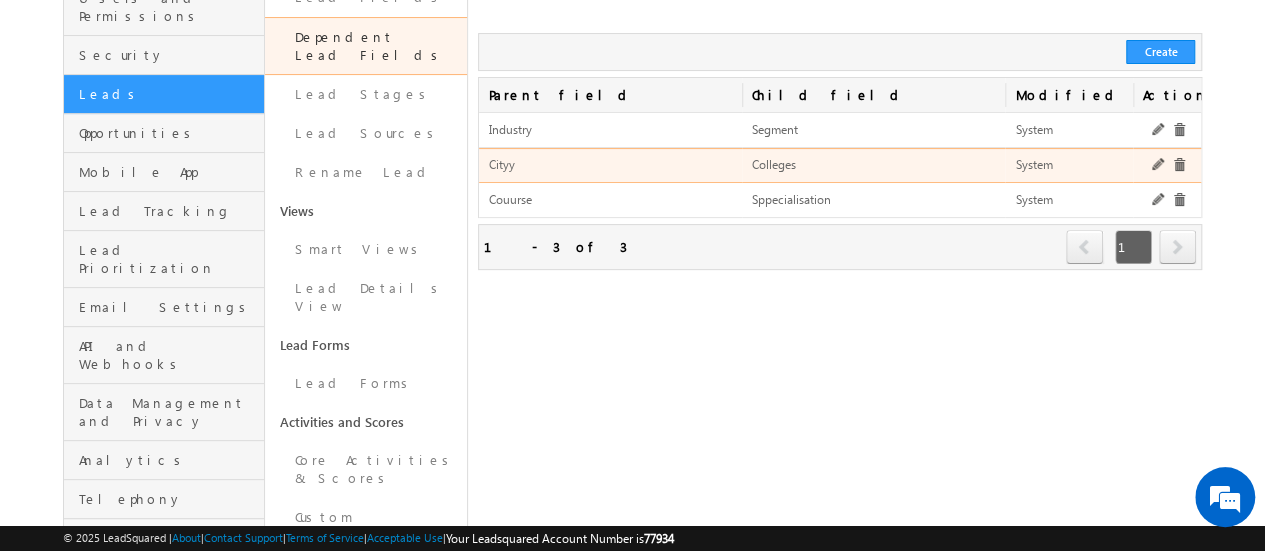 click on "Cityy" at bounding box center [610, 165] 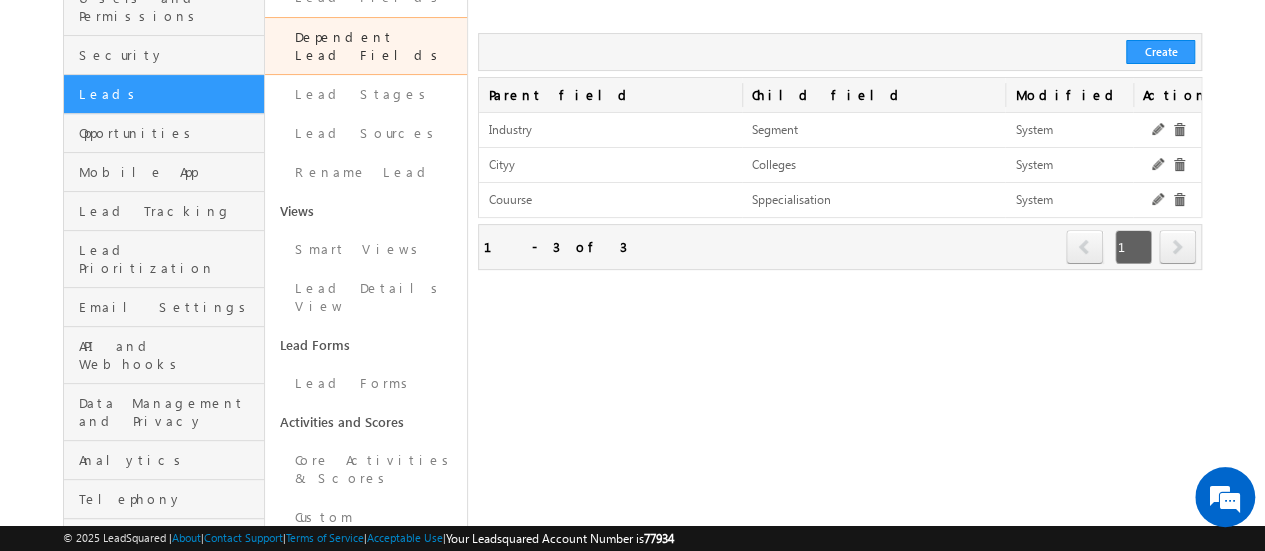 click on "next" at bounding box center (1177, 247) 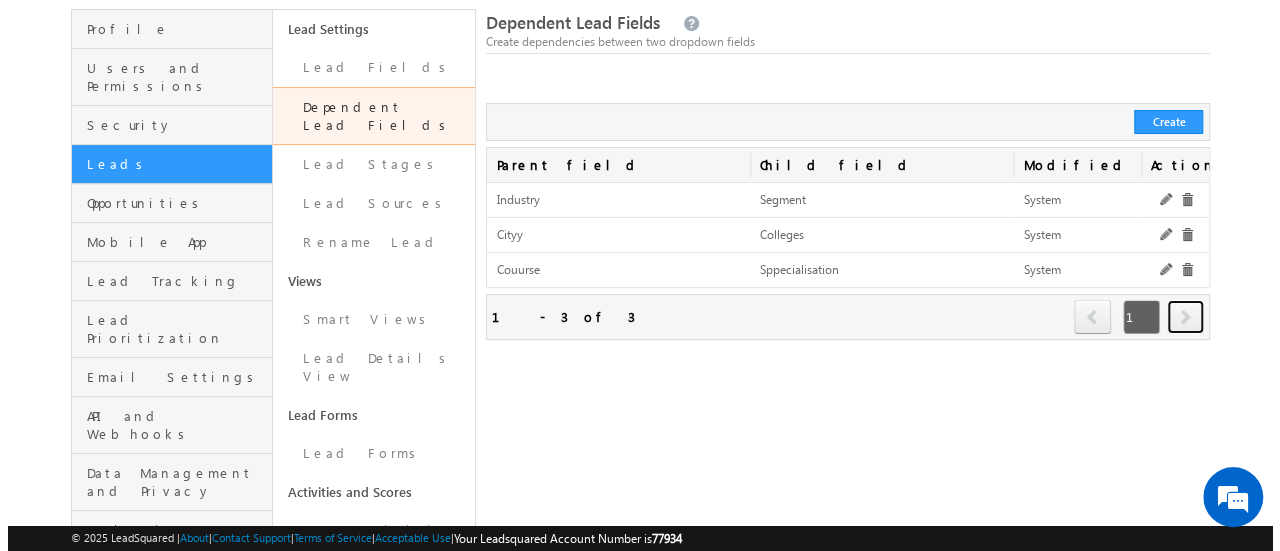scroll, scrollTop: 100, scrollLeft: 0, axis: vertical 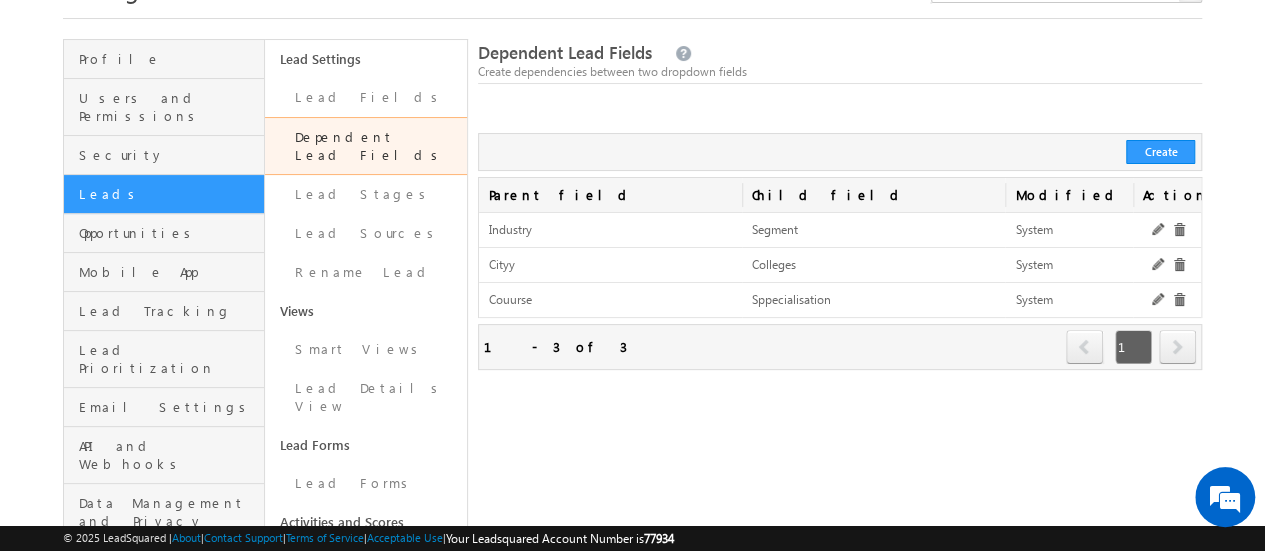 click on "Create" at bounding box center [840, 152] 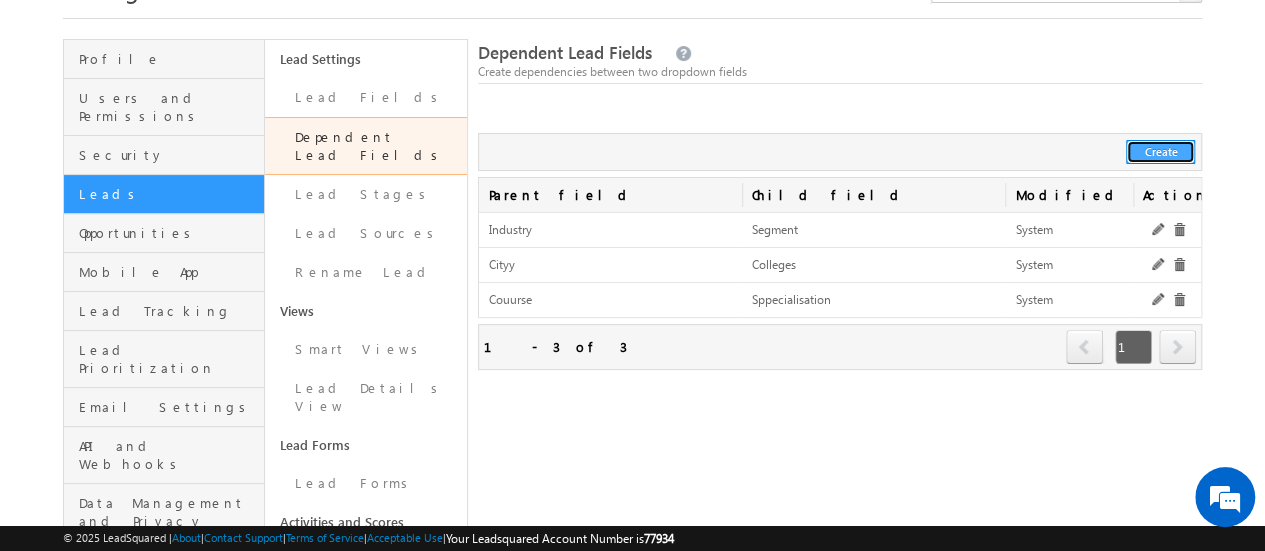 click on "Create" at bounding box center (1160, 152) 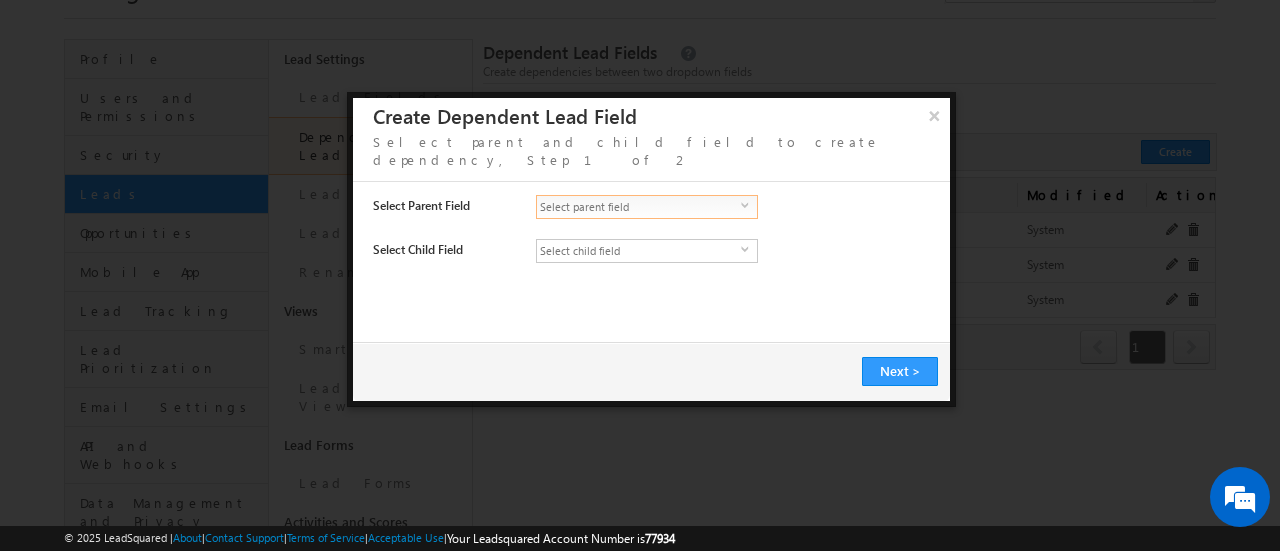 click on "Select parent field" at bounding box center [639, 207] 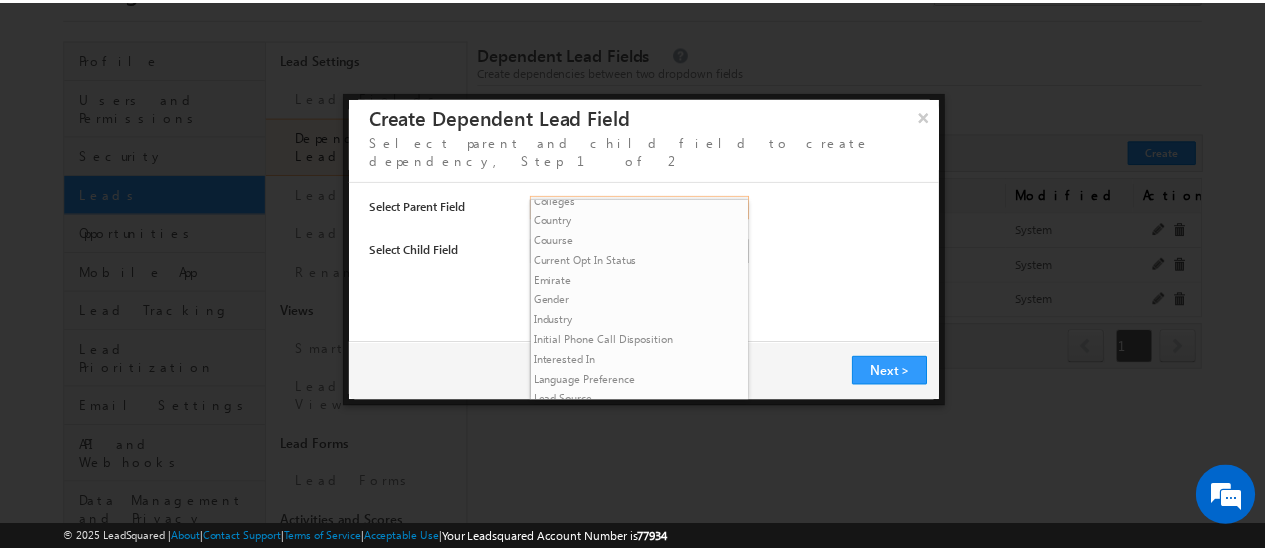 scroll, scrollTop: 360, scrollLeft: 0, axis: vertical 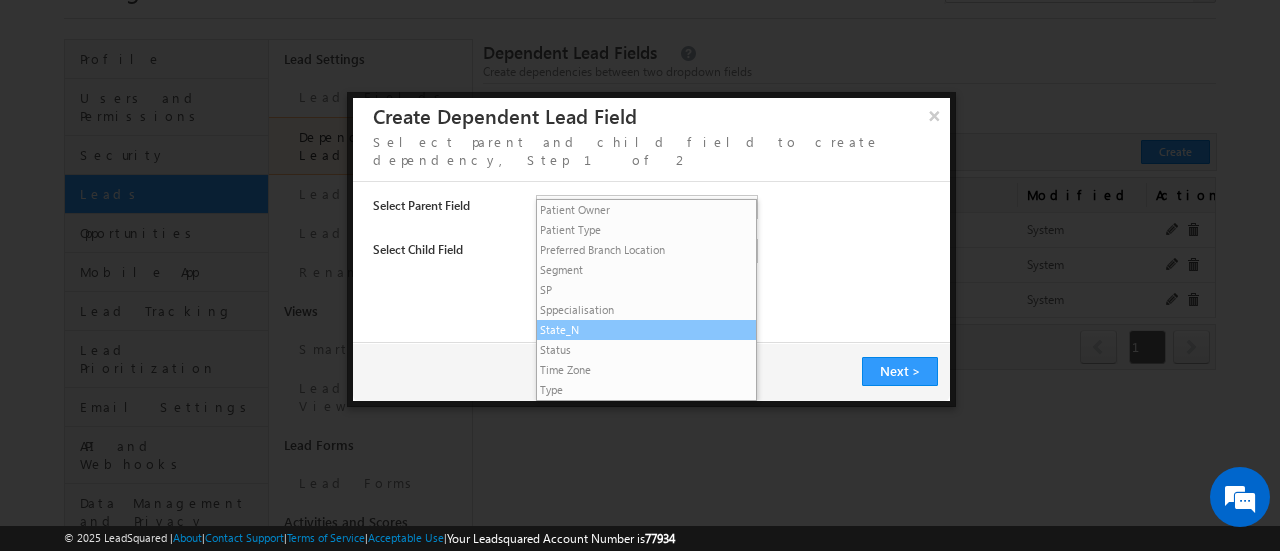 click on "State_N" at bounding box center [647, 330] 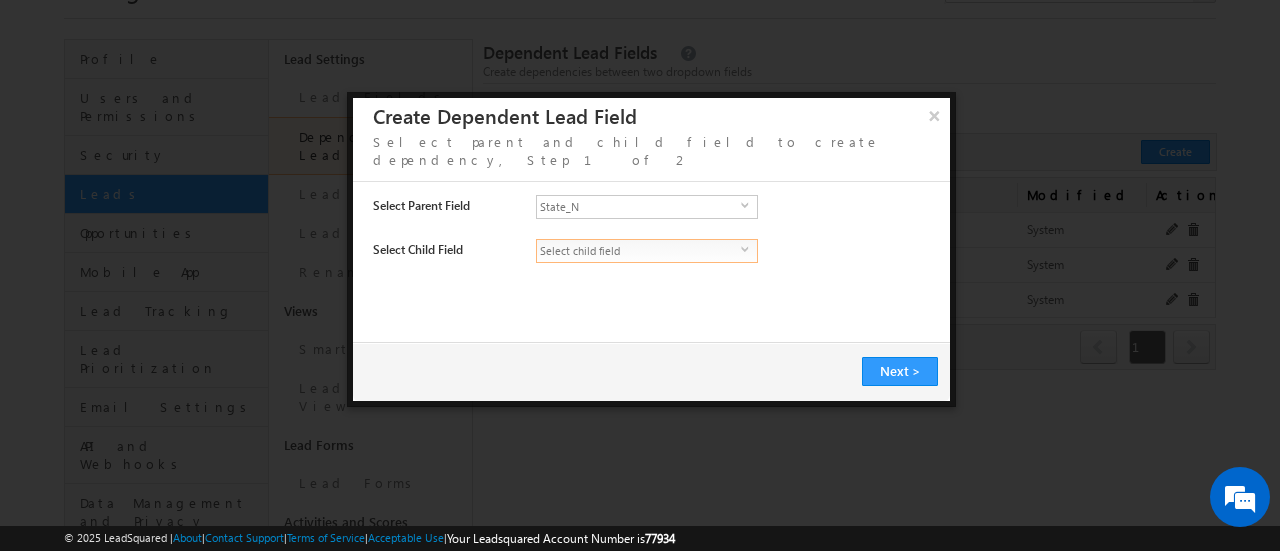 click on "Select child field" at bounding box center [639, 251] 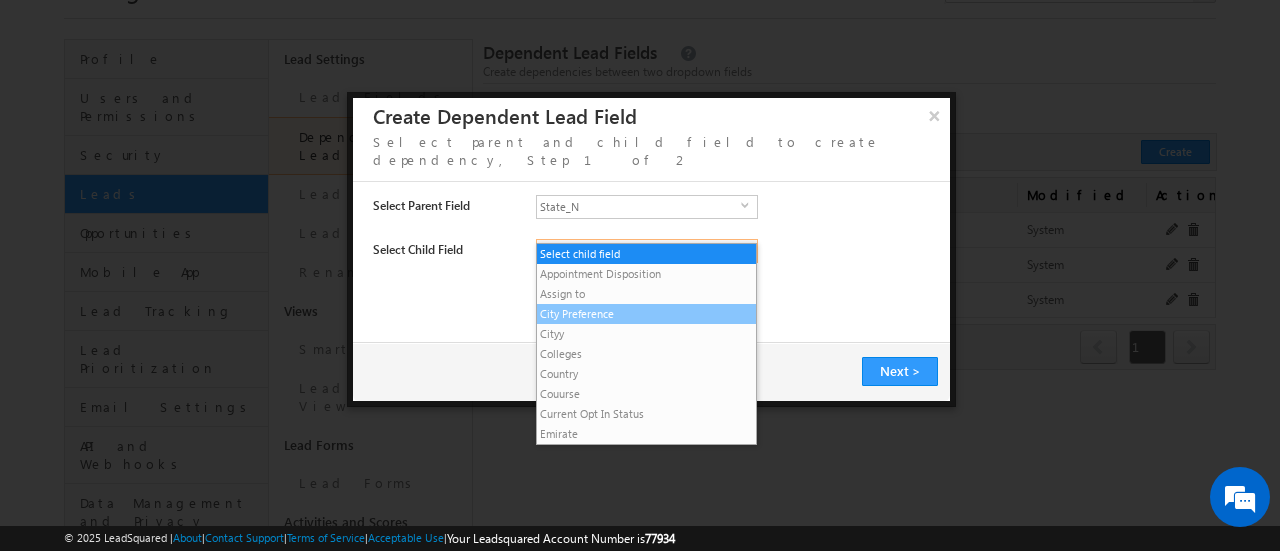 click on "City Preference" at bounding box center [647, 314] 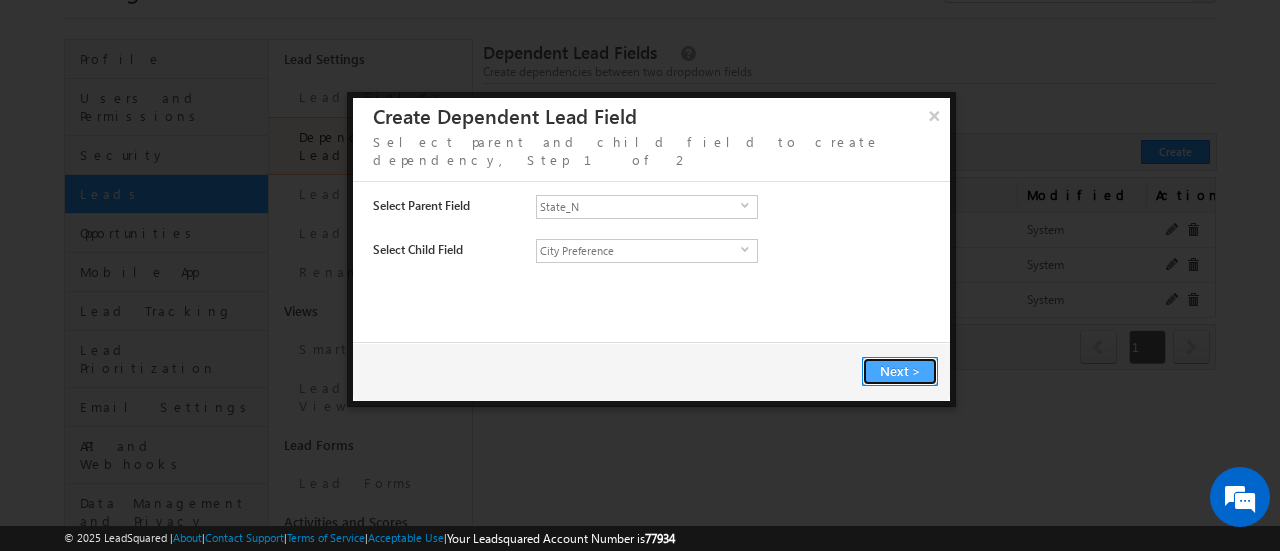click on "Next" at bounding box center (896, 370) 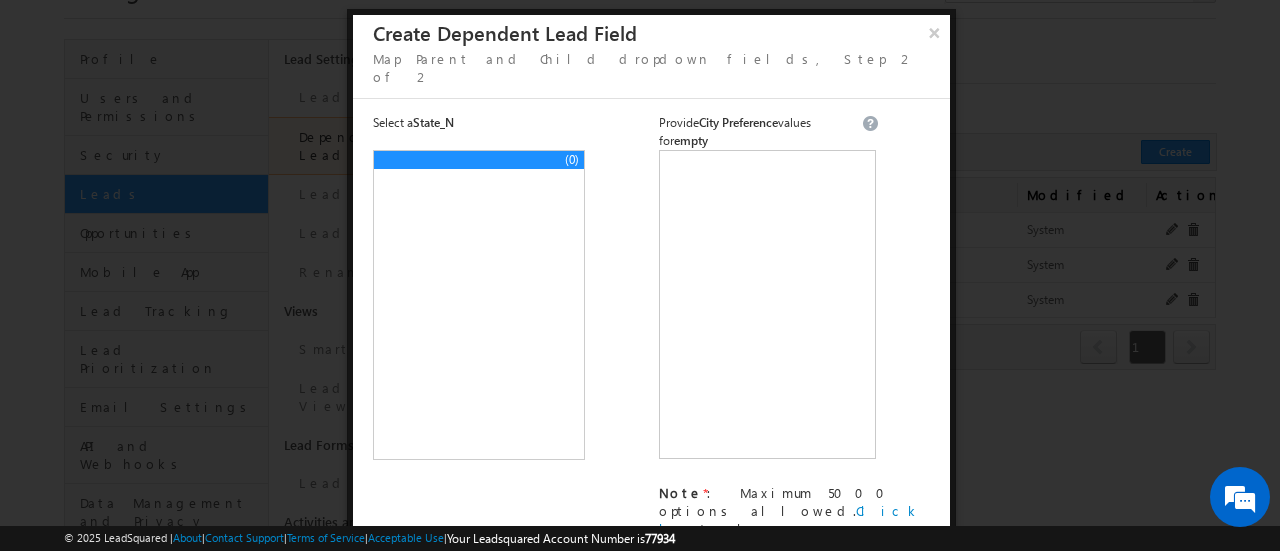 click on "×" at bounding box center (935, 32) 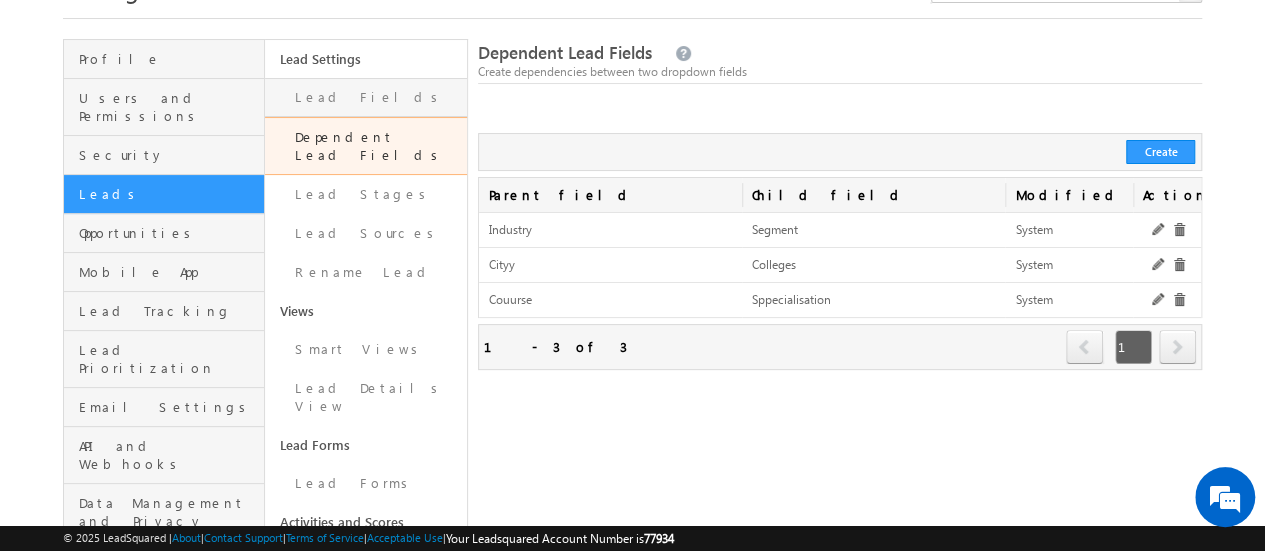 click on "Lead Fields" at bounding box center (365, 97) 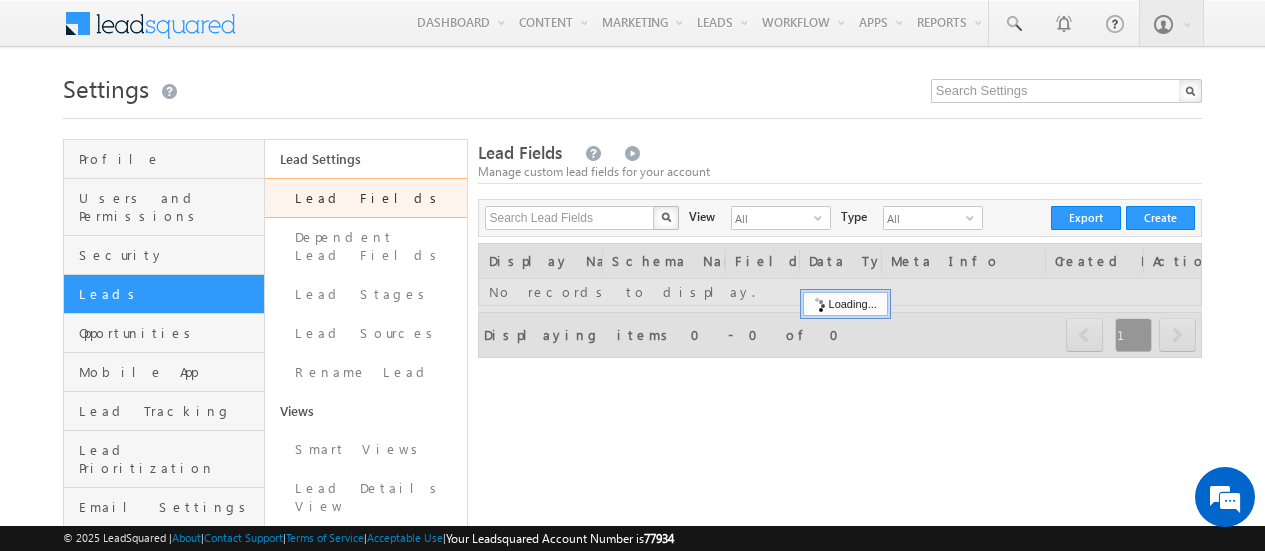 scroll, scrollTop: 0, scrollLeft: 0, axis: both 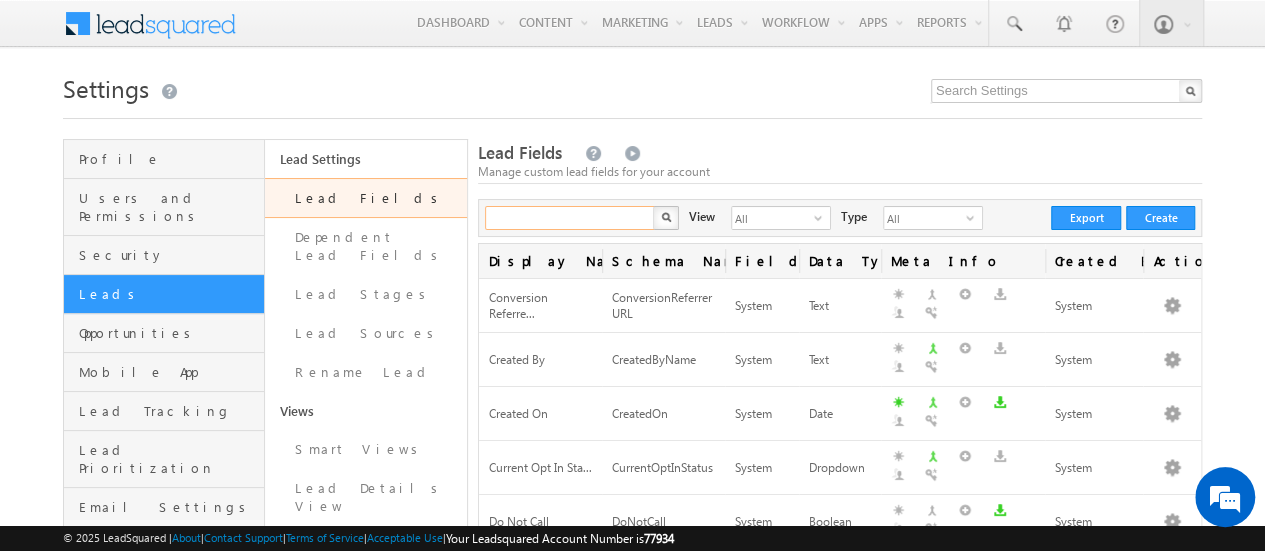 click at bounding box center [570, 218] 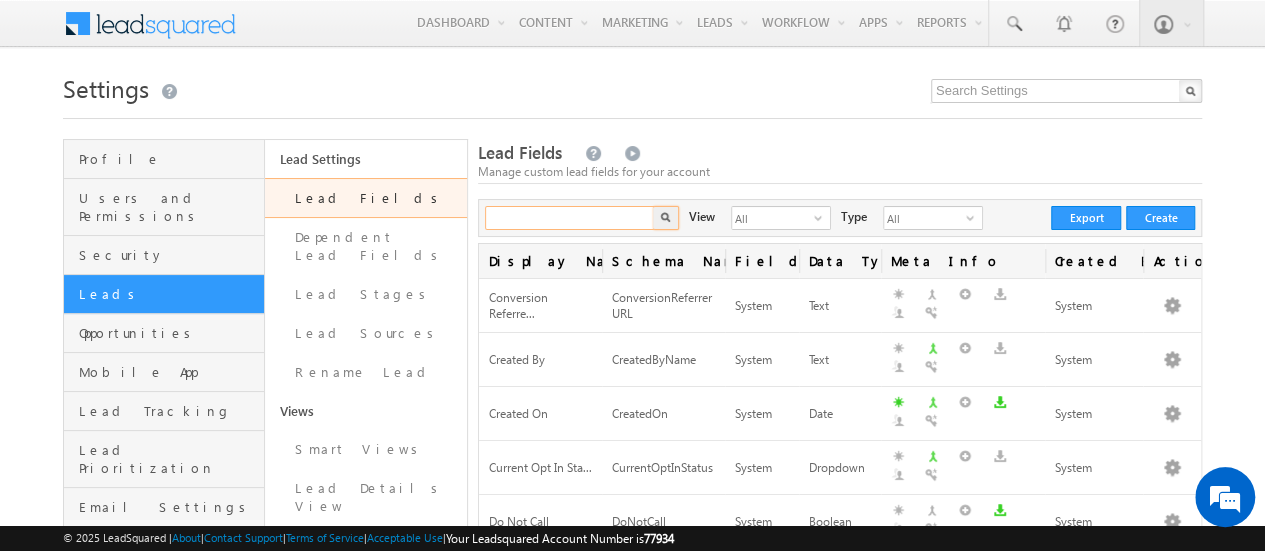 type on "State" 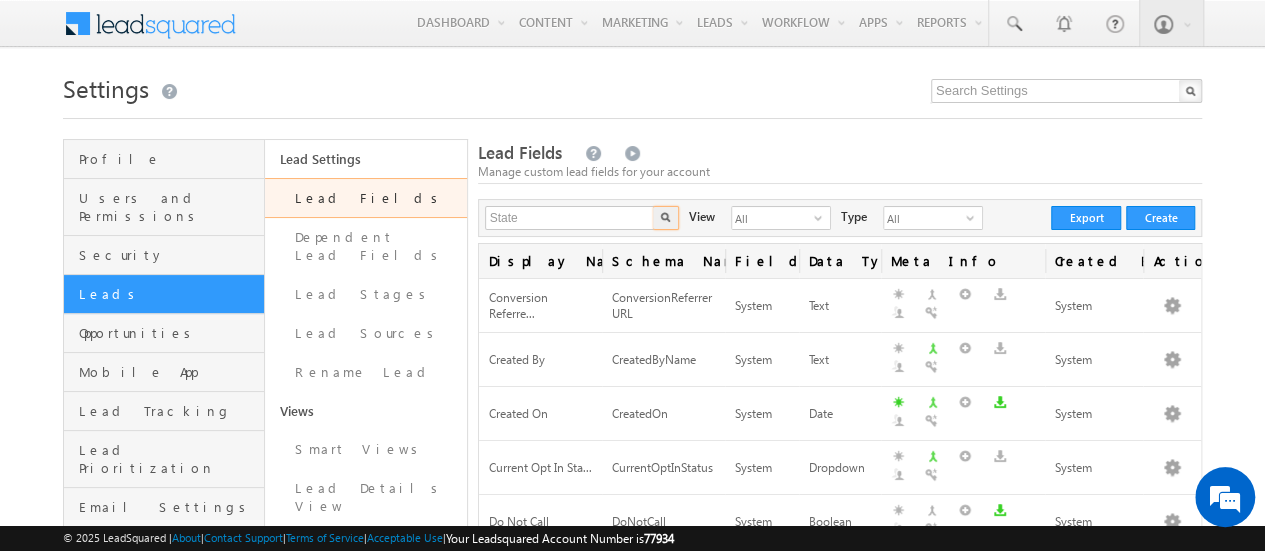 click at bounding box center (665, 217) 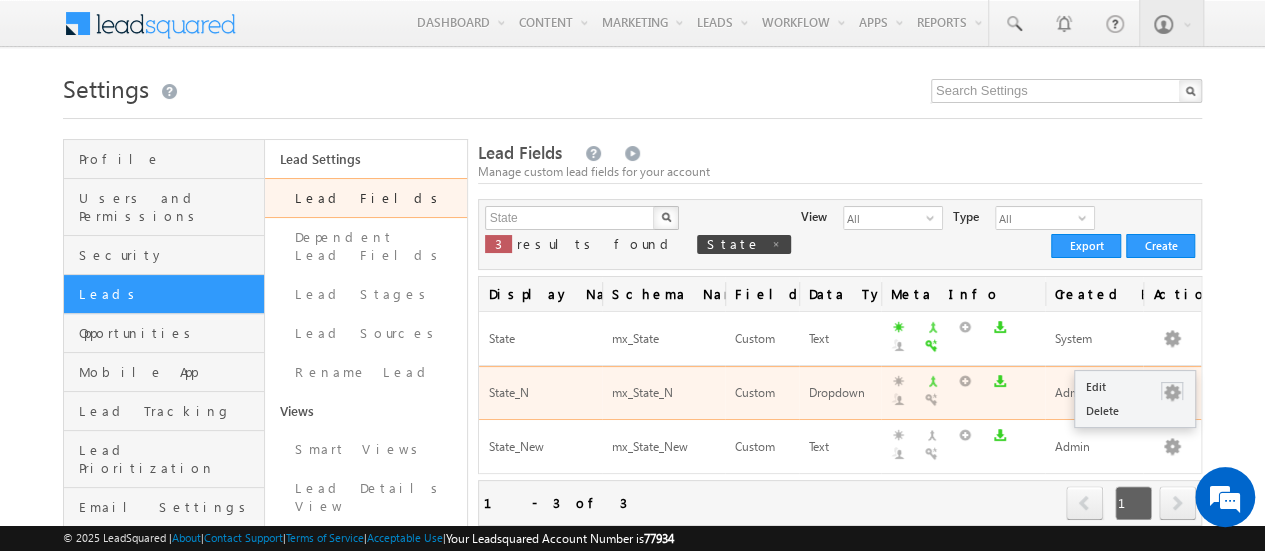 scroll, scrollTop: 0, scrollLeft: 0, axis: both 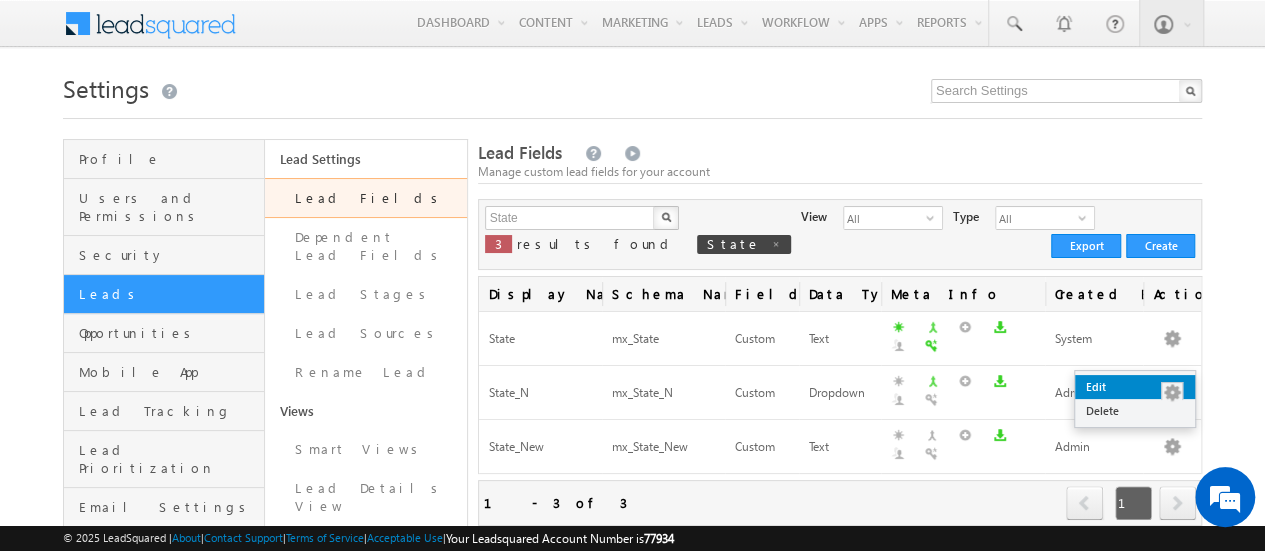 click on "Edit" at bounding box center (1135, 387) 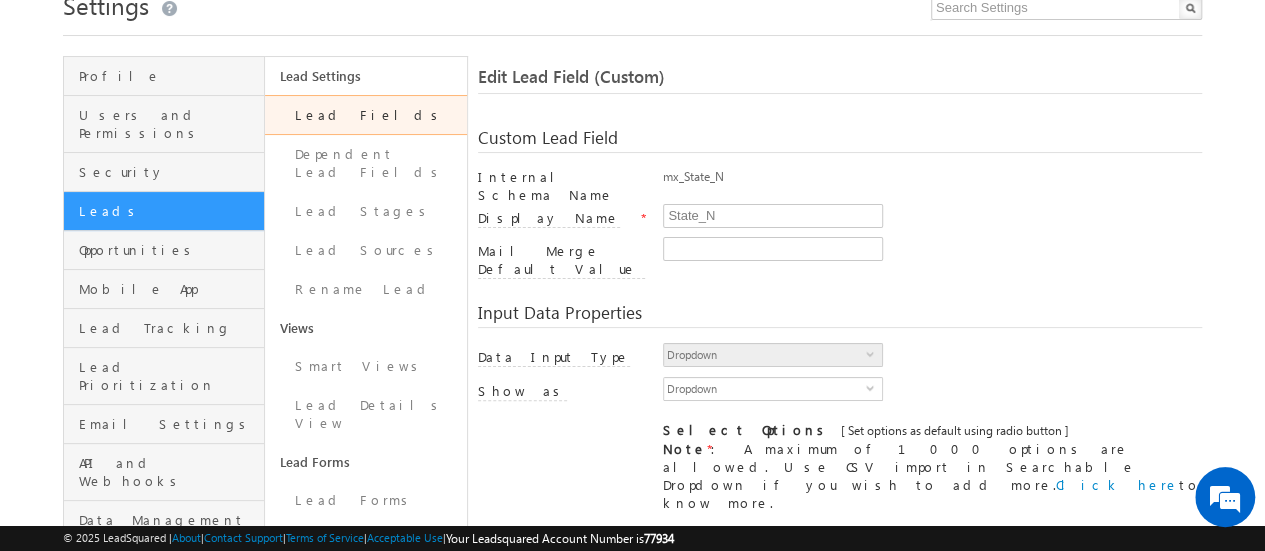 scroll, scrollTop: 300, scrollLeft: 0, axis: vertical 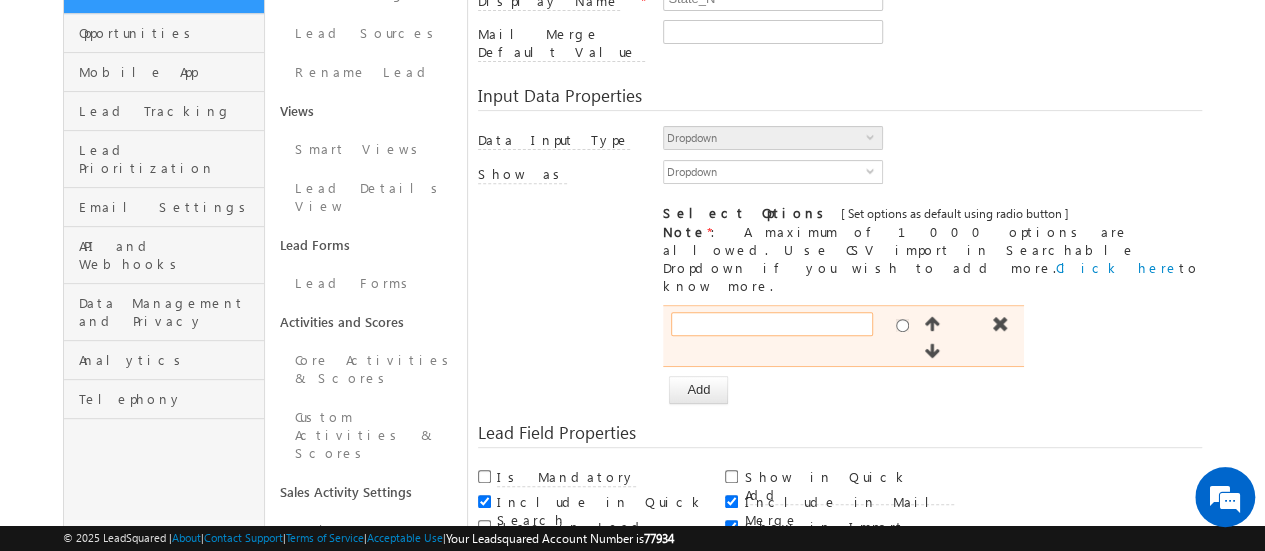 click at bounding box center [772, 324] 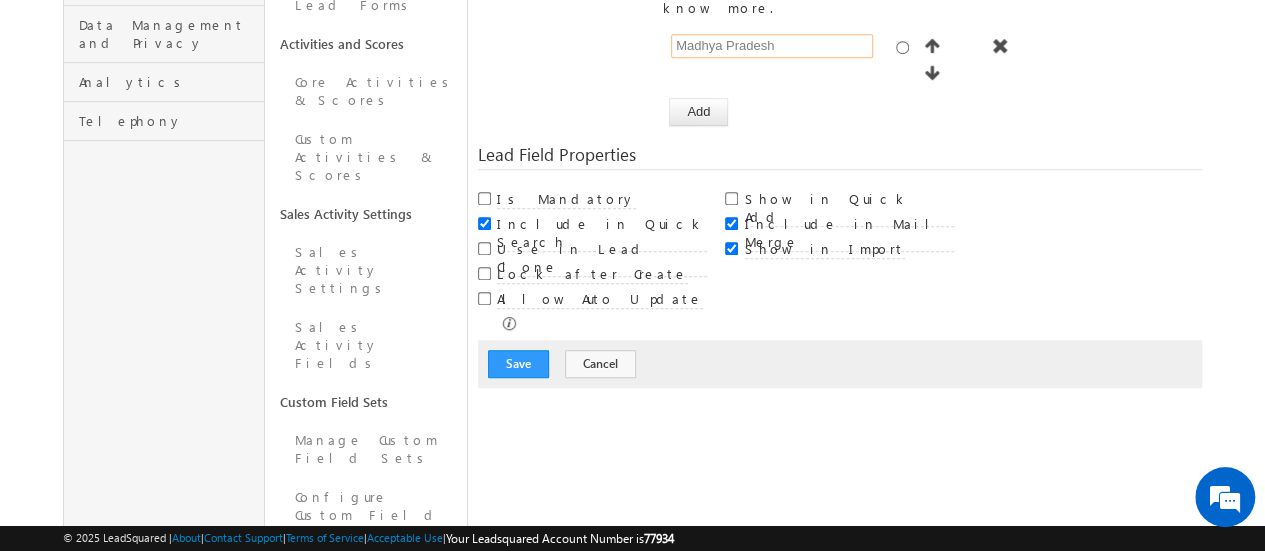 scroll, scrollTop: 600, scrollLeft: 0, axis: vertical 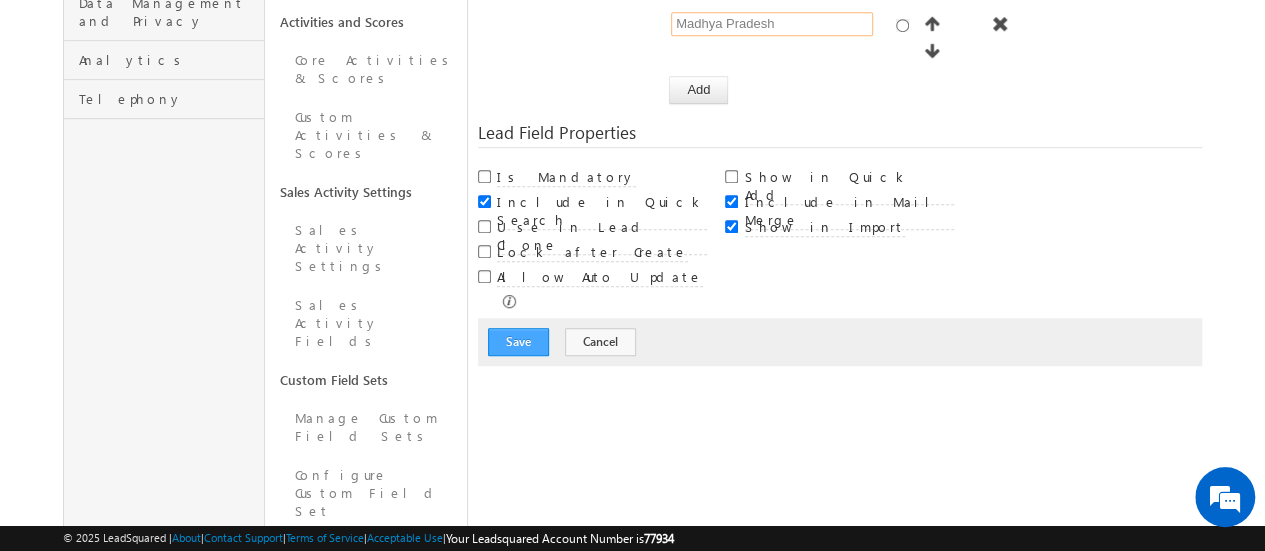 type on "Madhya Pradesh" 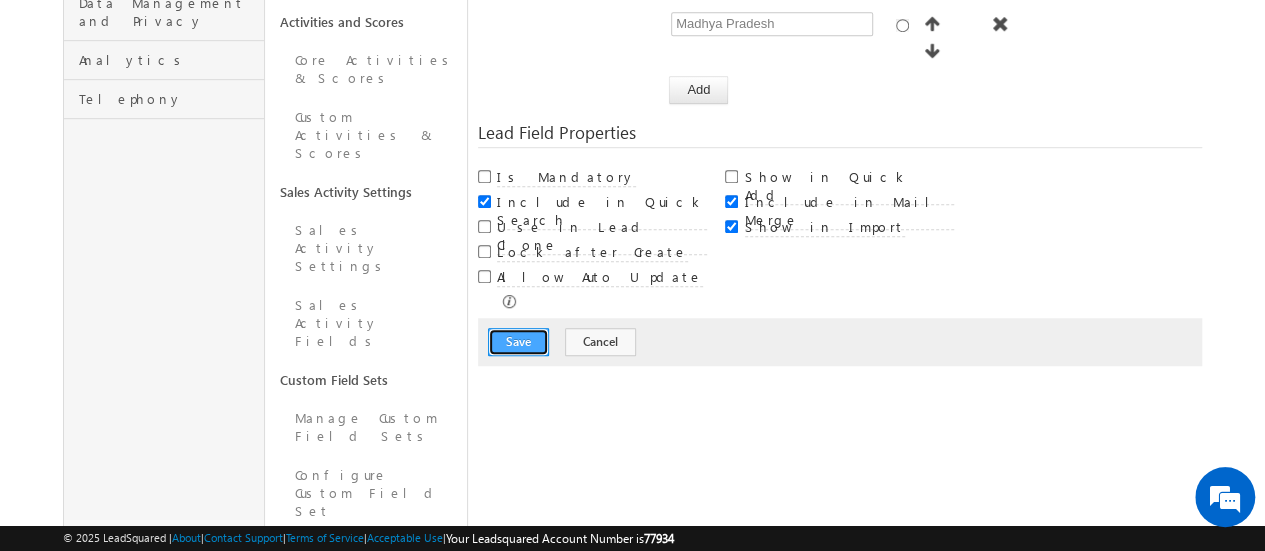 click on "Save" at bounding box center [518, 342] 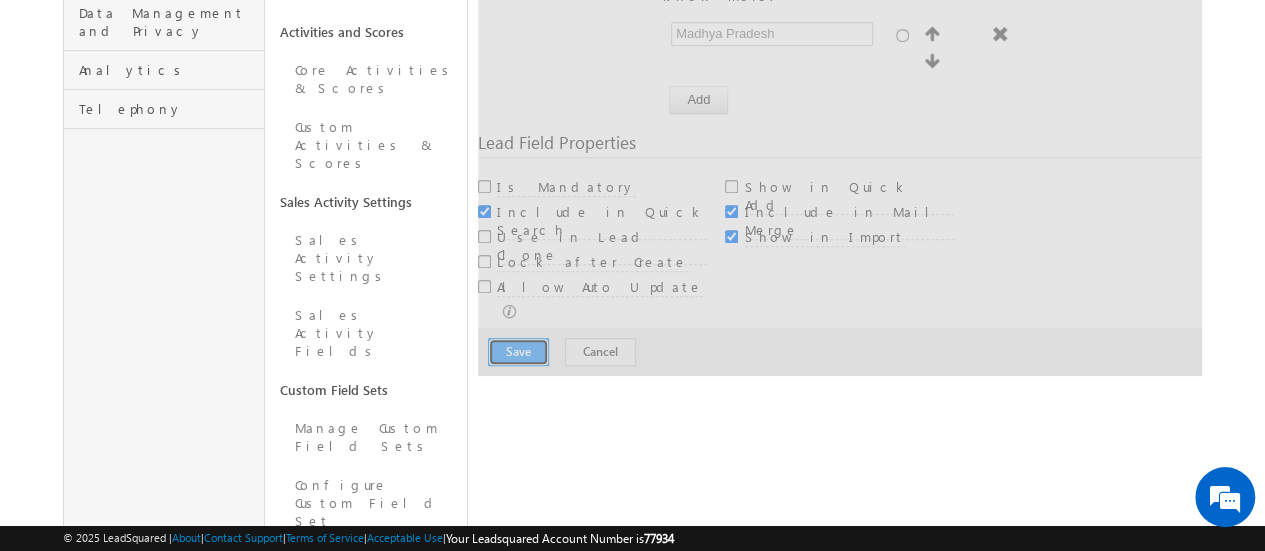 scroll, scrollTop: 100, scrollLeft: 0, axis: vertical 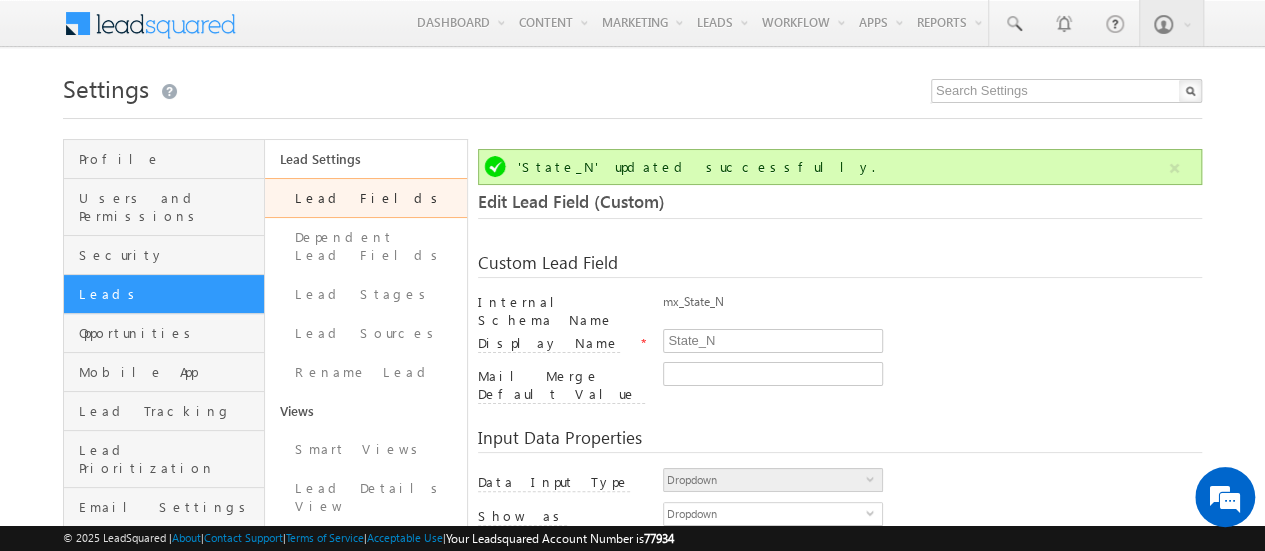 click on "Lead Fields" at bounding box center [365, 198] 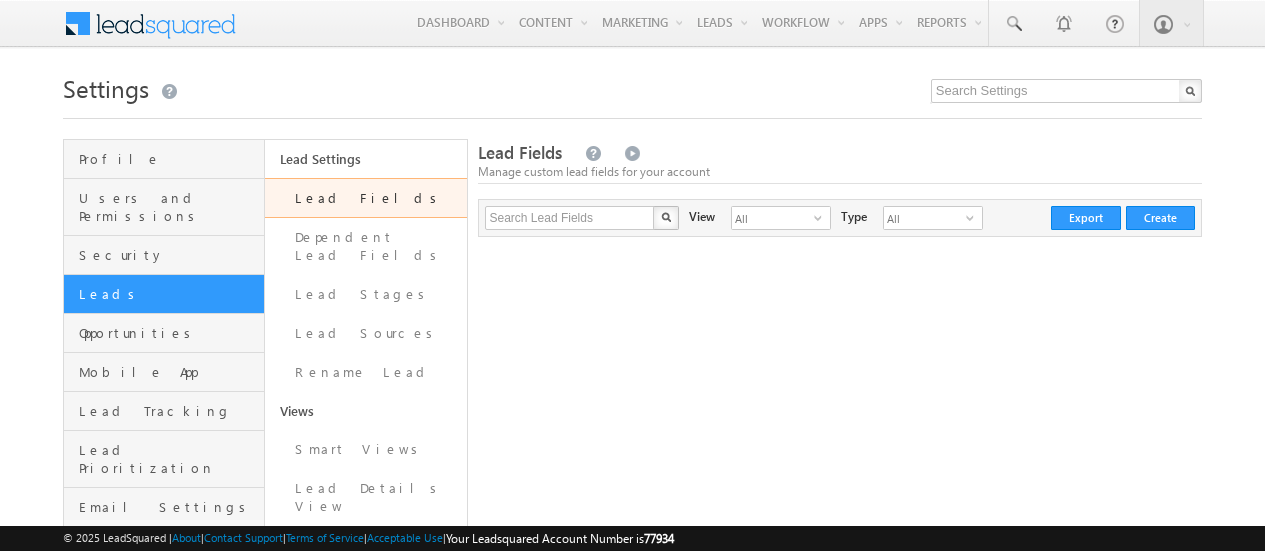 scroll, scrollTop: 0, scrollLeft: 0, axis: both 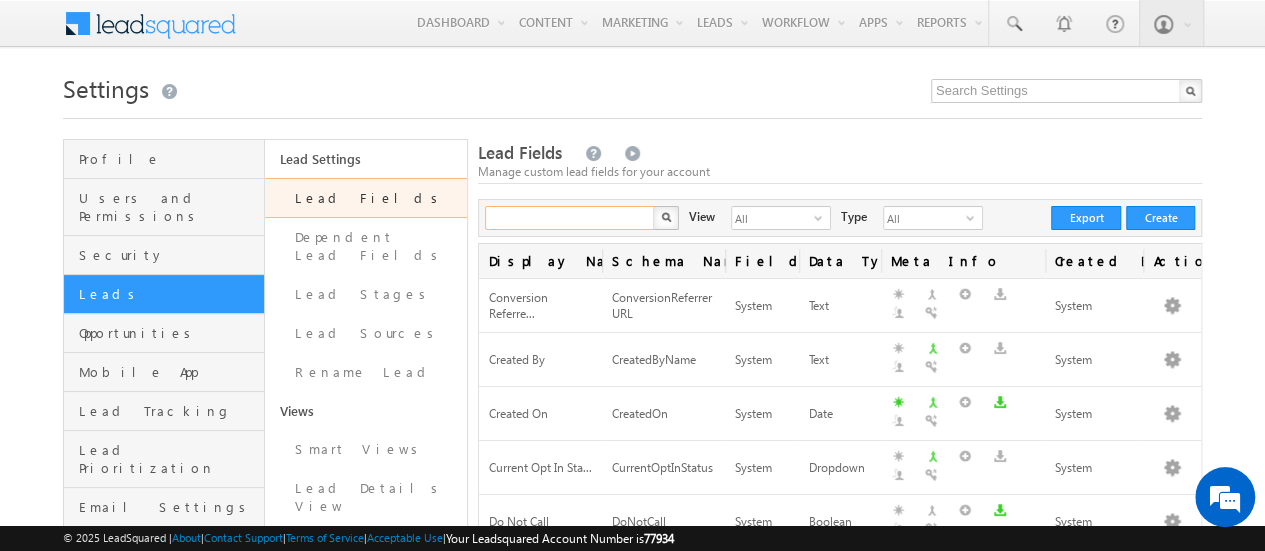 click at bounding box center (570, 218) 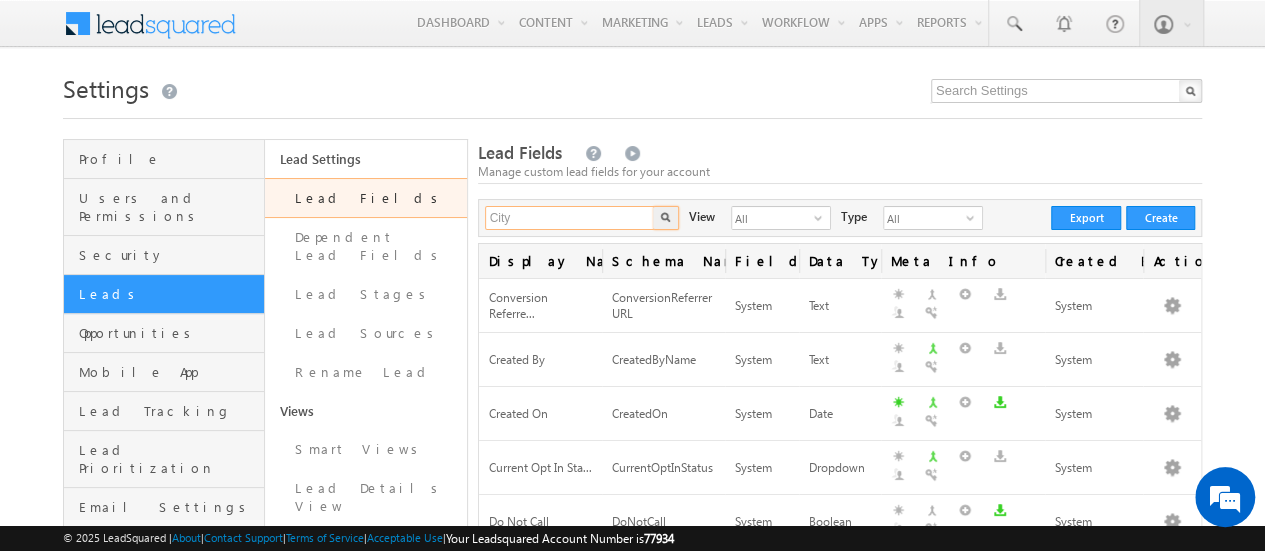 type on "City" 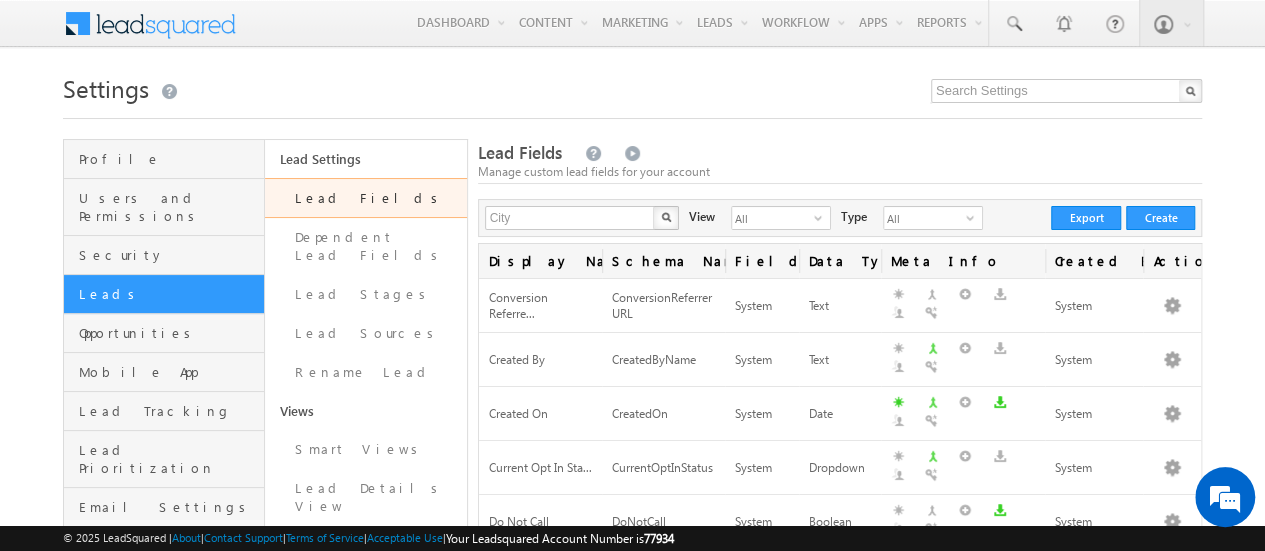 click at bounding box center (666, 218) 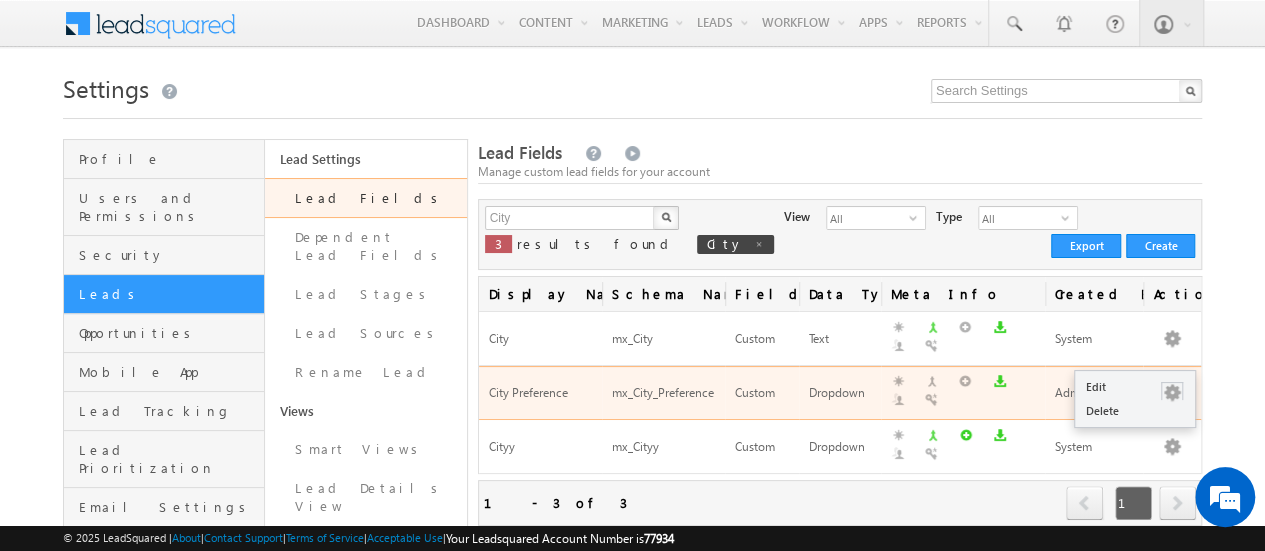 scroll, scrollTop: 0, scrollLeft: 0, axis: both 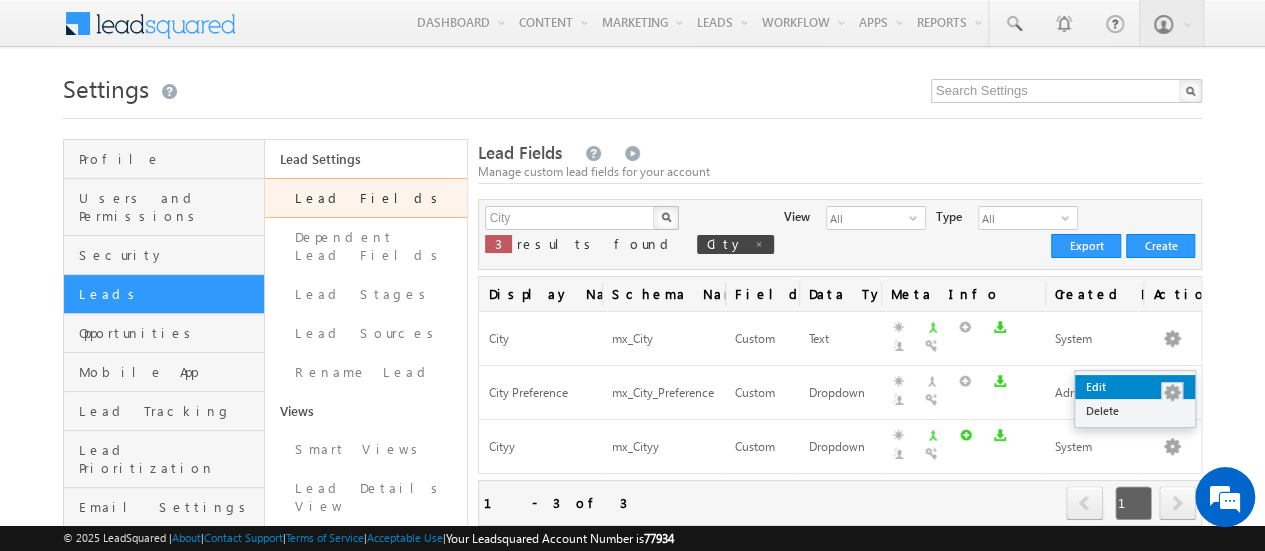 click on "Edit" at bounding box center [1135, 387] 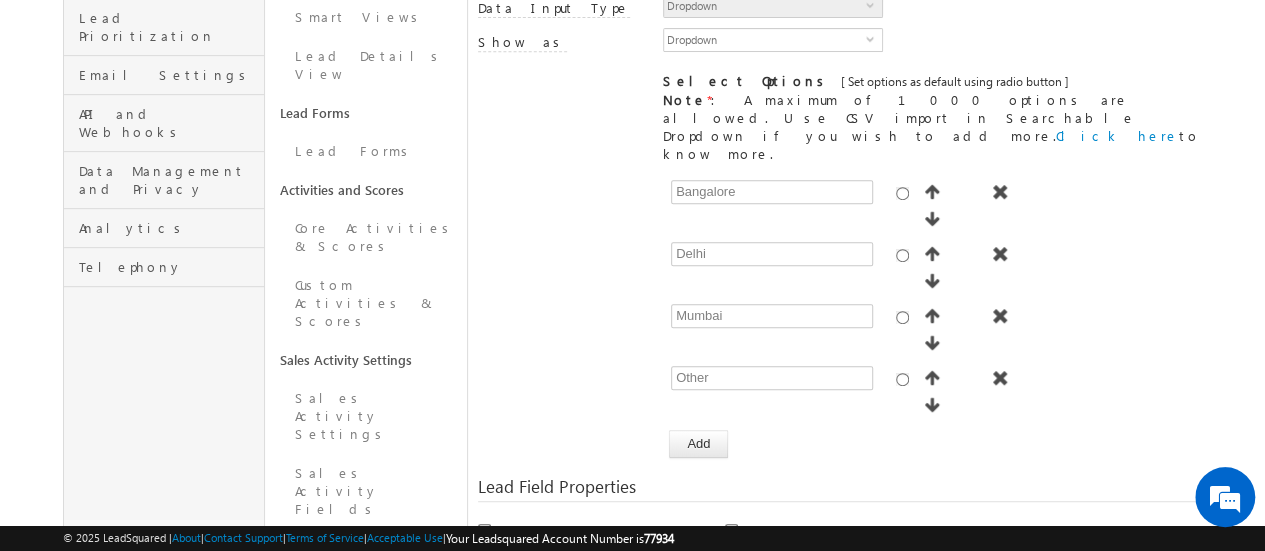 scroll, scrollTop: 500, scrollLeft: 0, axis: vertical 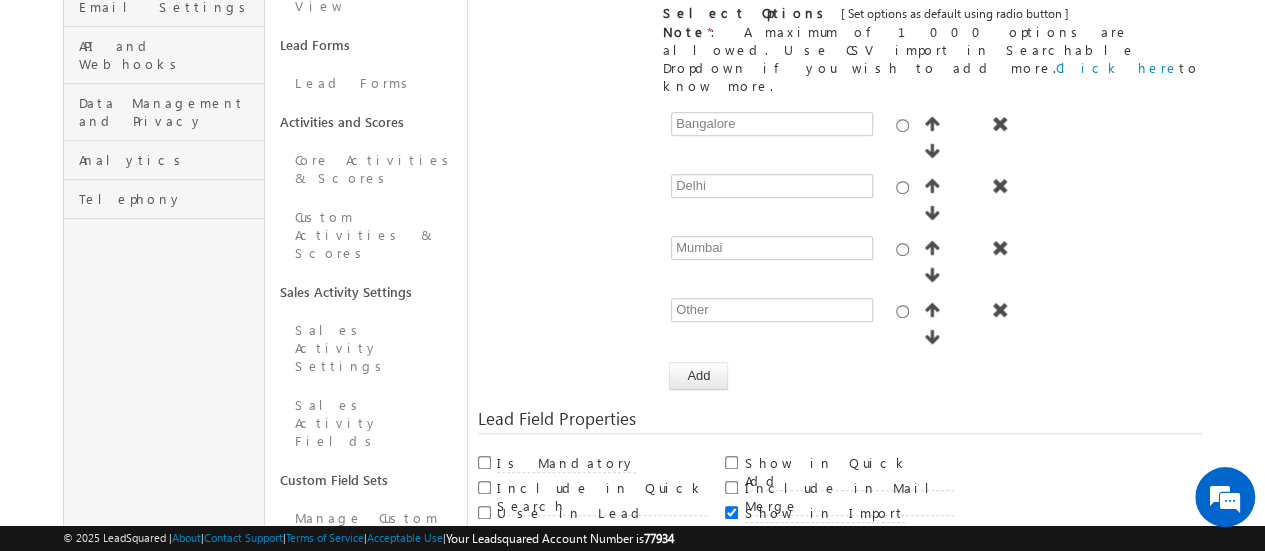 click on "Save" at bounding box center (518, 628) 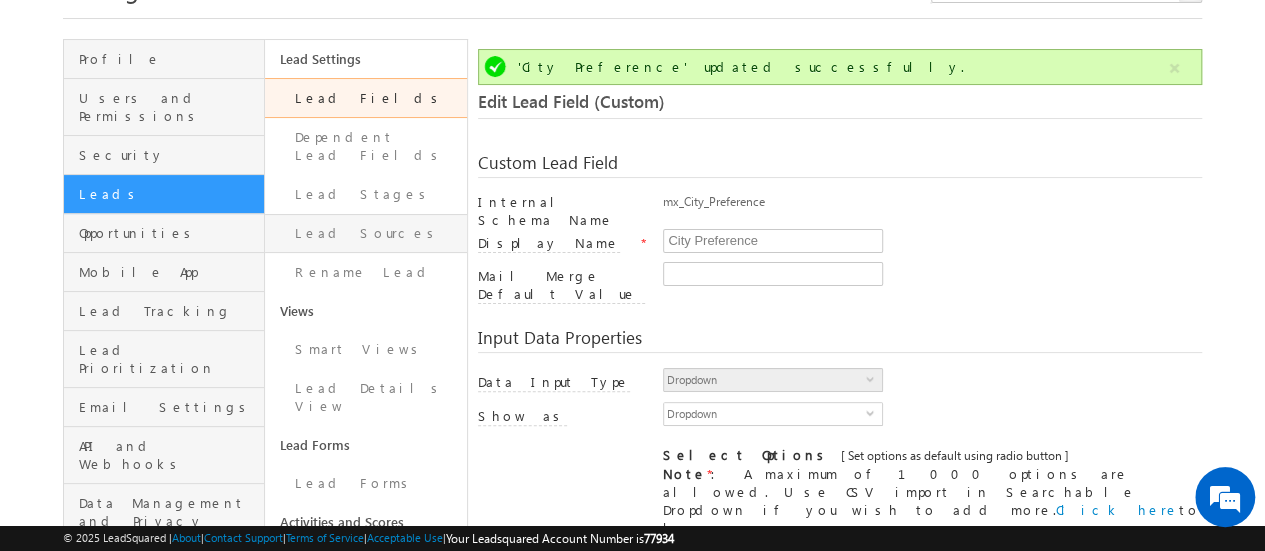 scroll, scrollTop: 149, scrollLeft: 0, axis: vertical 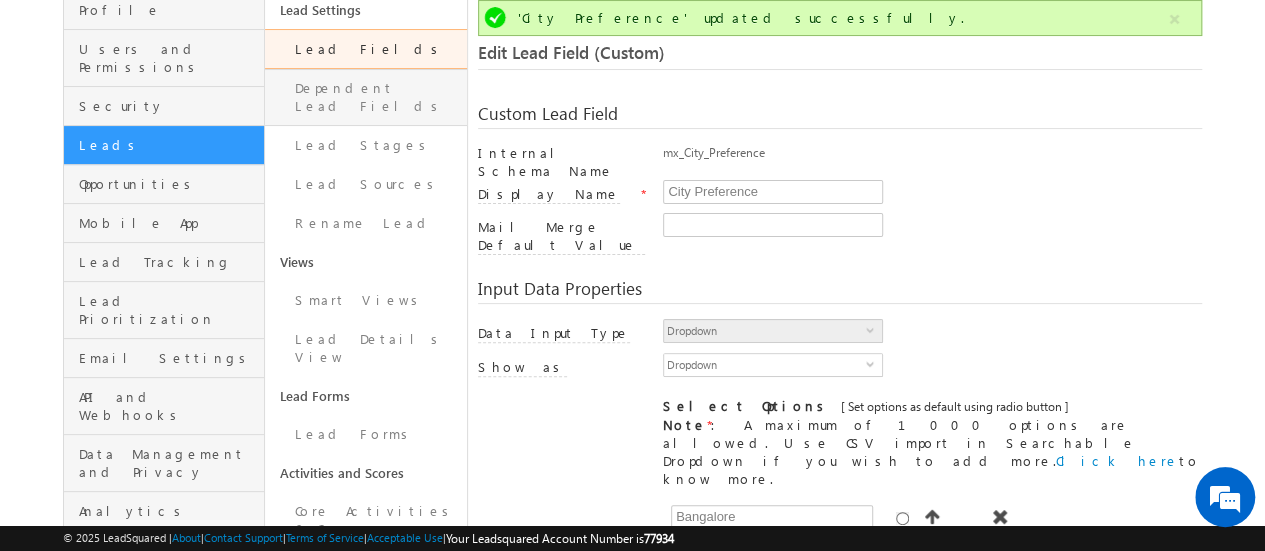 click on "Dependent Lead Fields" at bounding box center [365, 97] 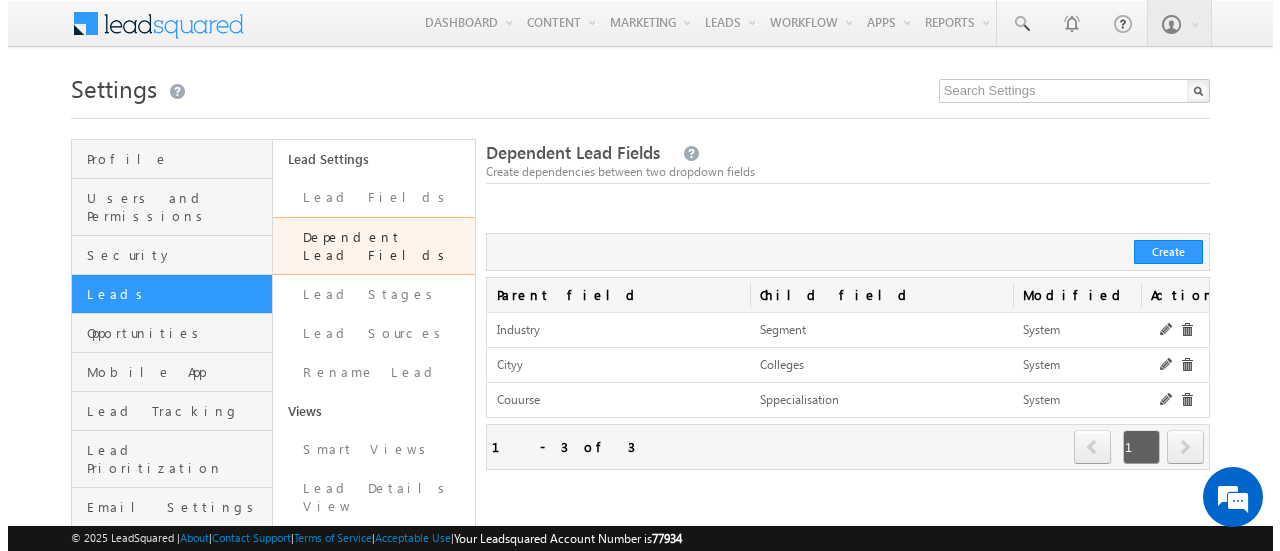 scroll, scrollTop: 0, scrollLeft: 0, axis: both 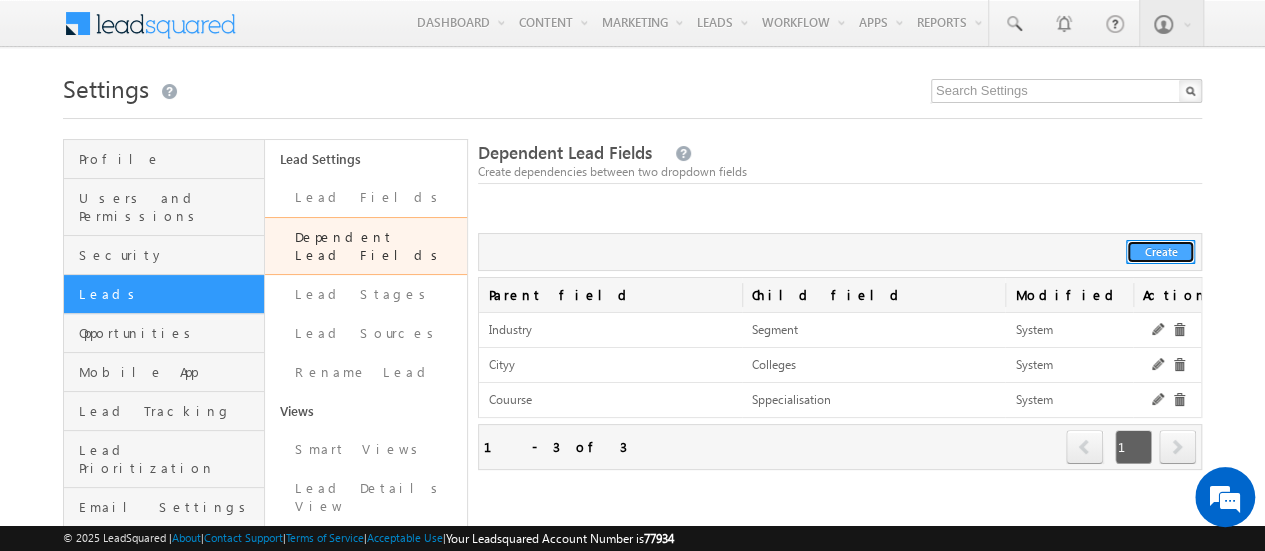 click on "Create" at bounding box center [1160, 252] 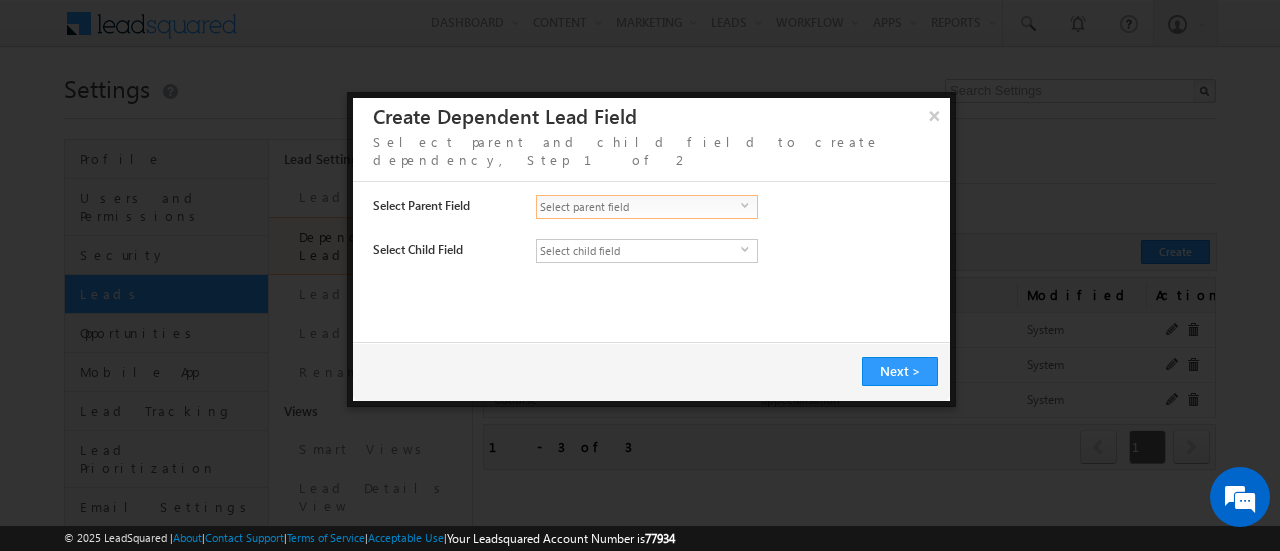 click on "Select parent field" at bounding box center [639, 207] 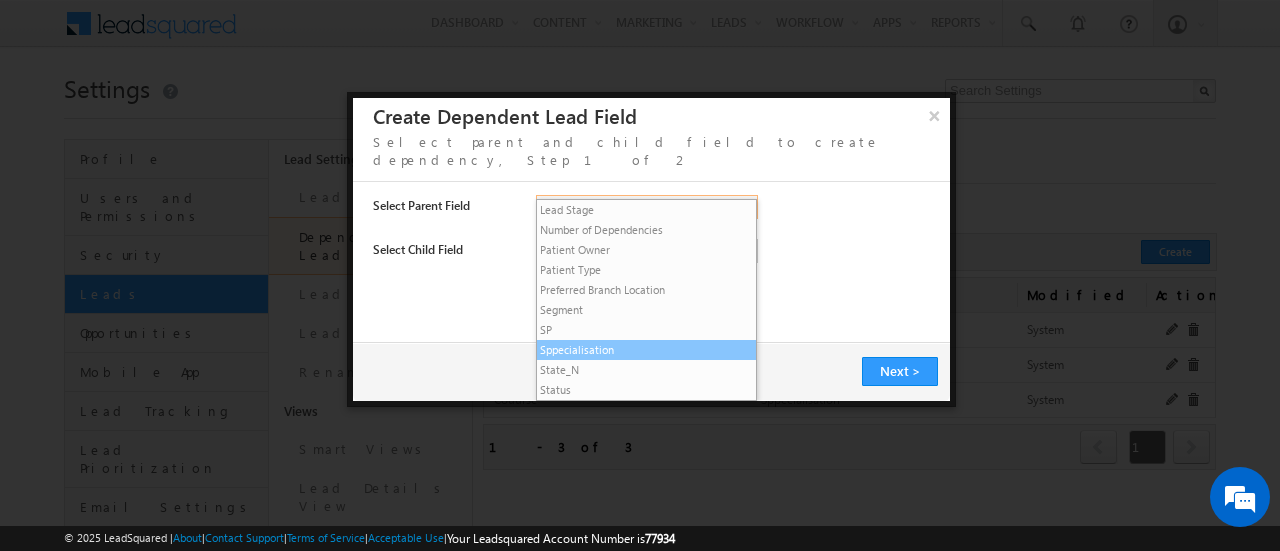 scroll, scrollTop: 360, scrollLeft: 0, axis: vertical 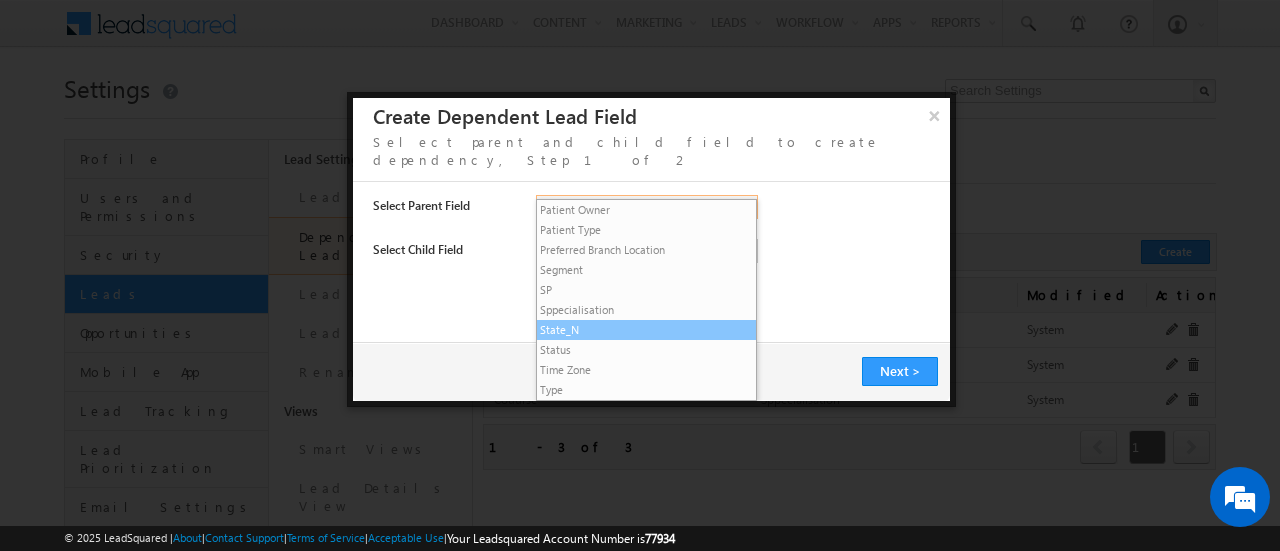 click on "State_N" at bounding box center (647, 330) 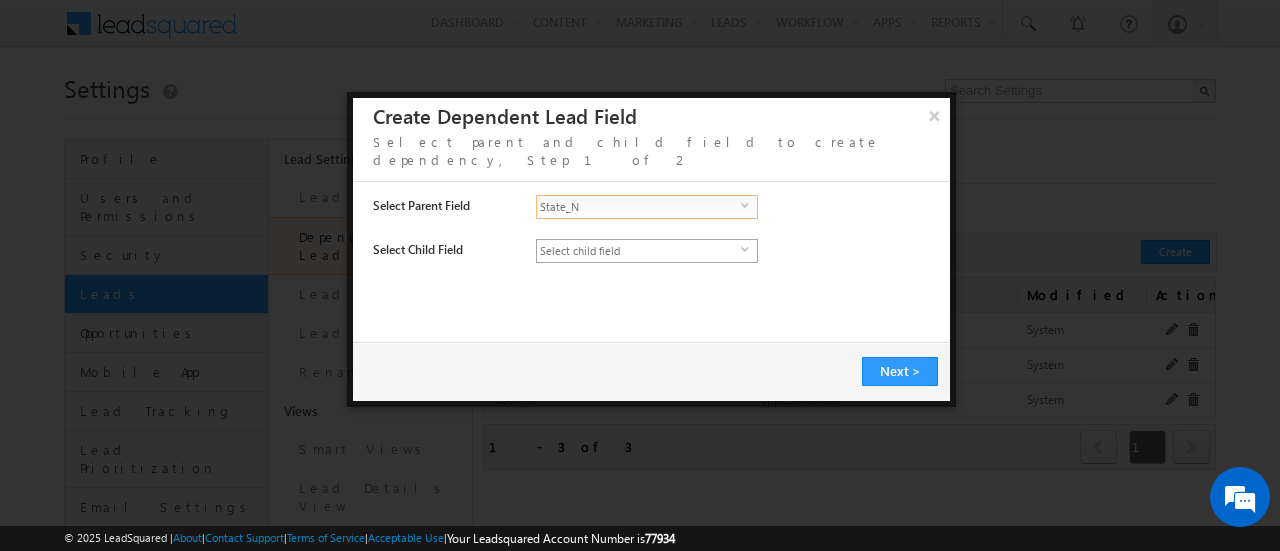 click on "Select child field" at bounding box center (639, 251) 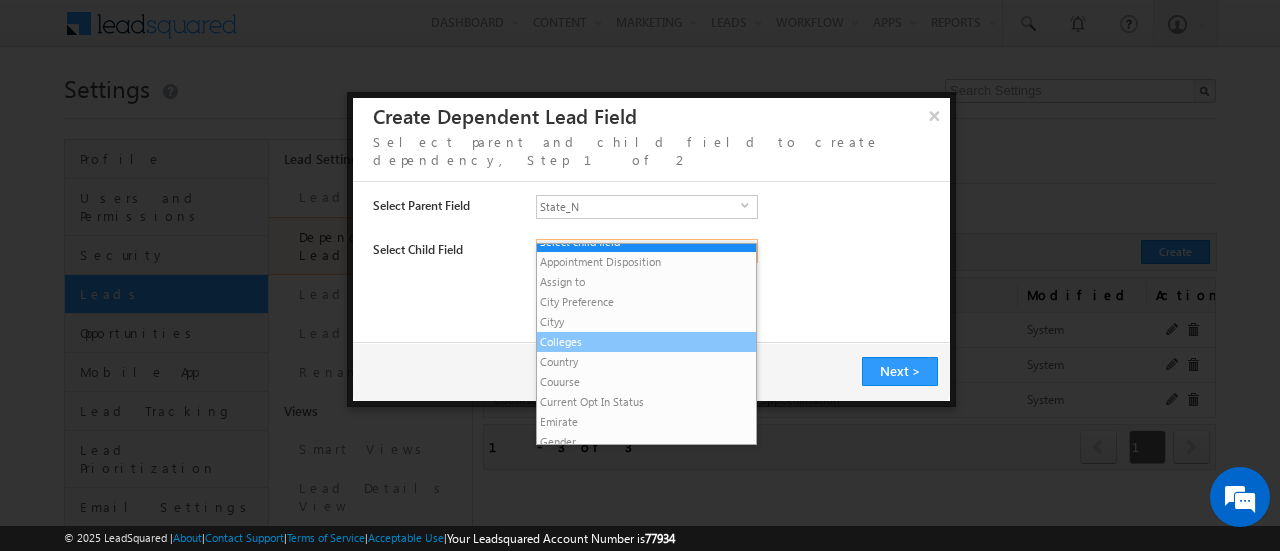 scroll, scrollTop: 0, scrollLeft: 0, axis: both 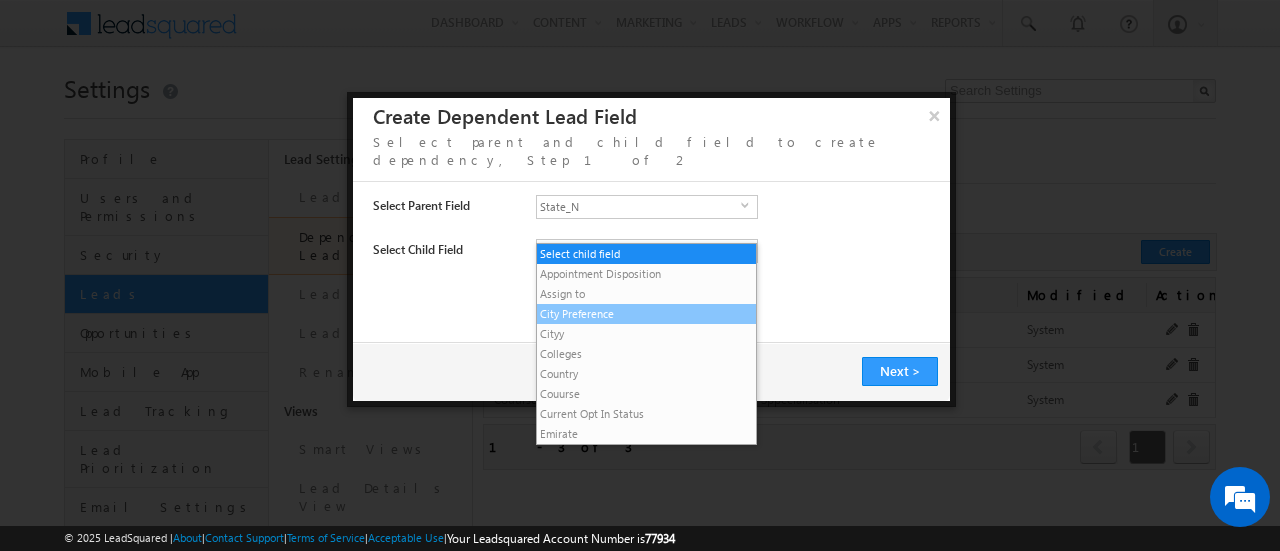 click on "City Preference" at bounding box center [647, 314] 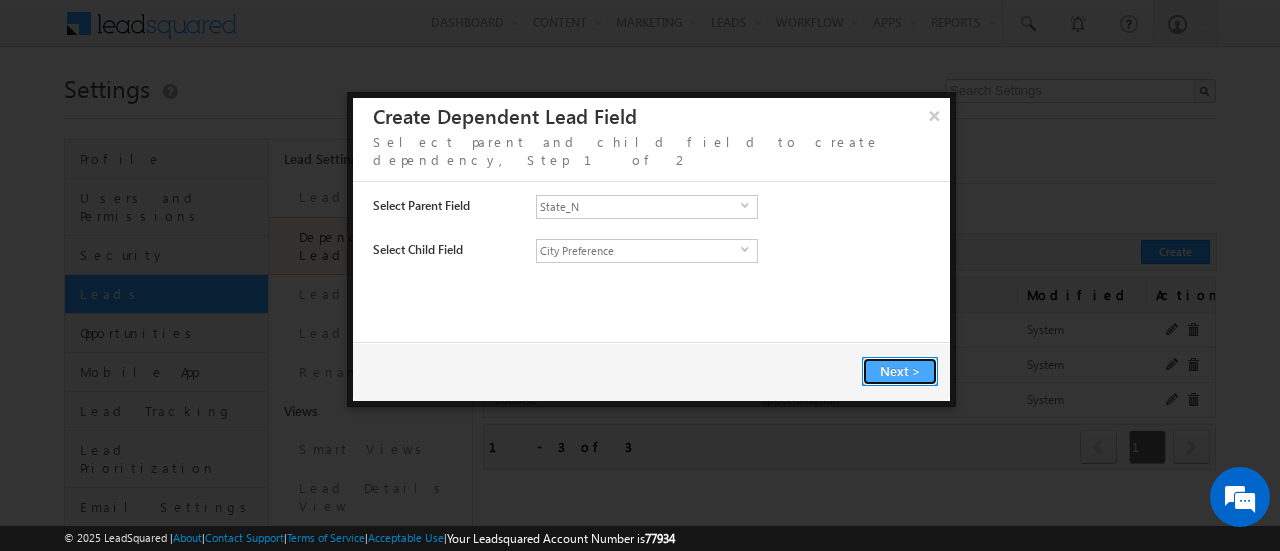 click on "Next >" at bounding box center (900, 371) 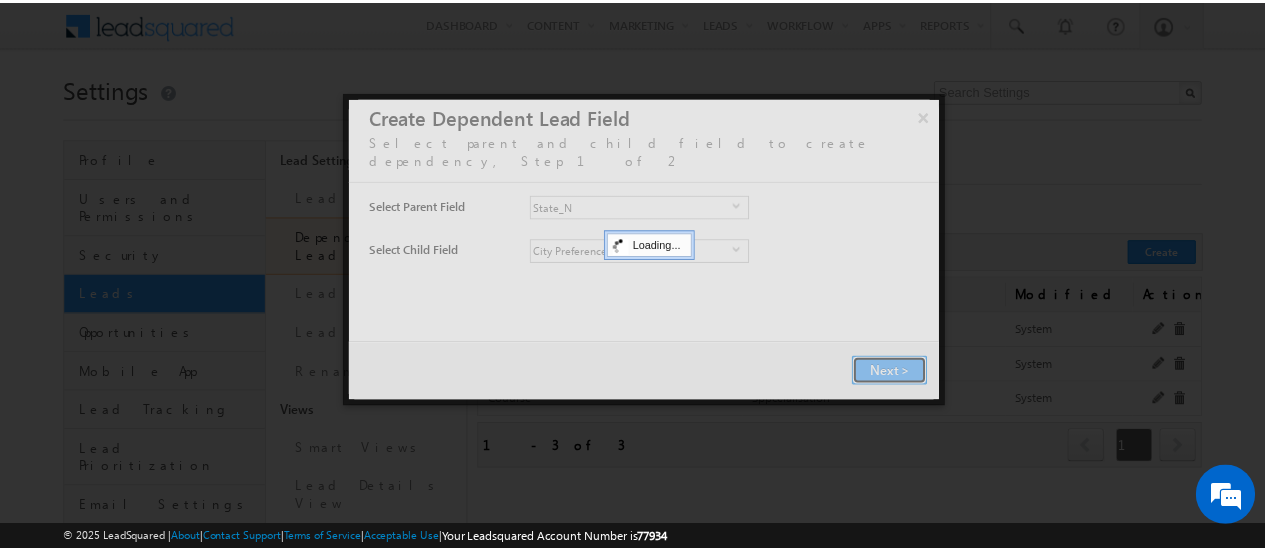 scroll, scrollTop: 0, scrollLeft: 0, axis: both 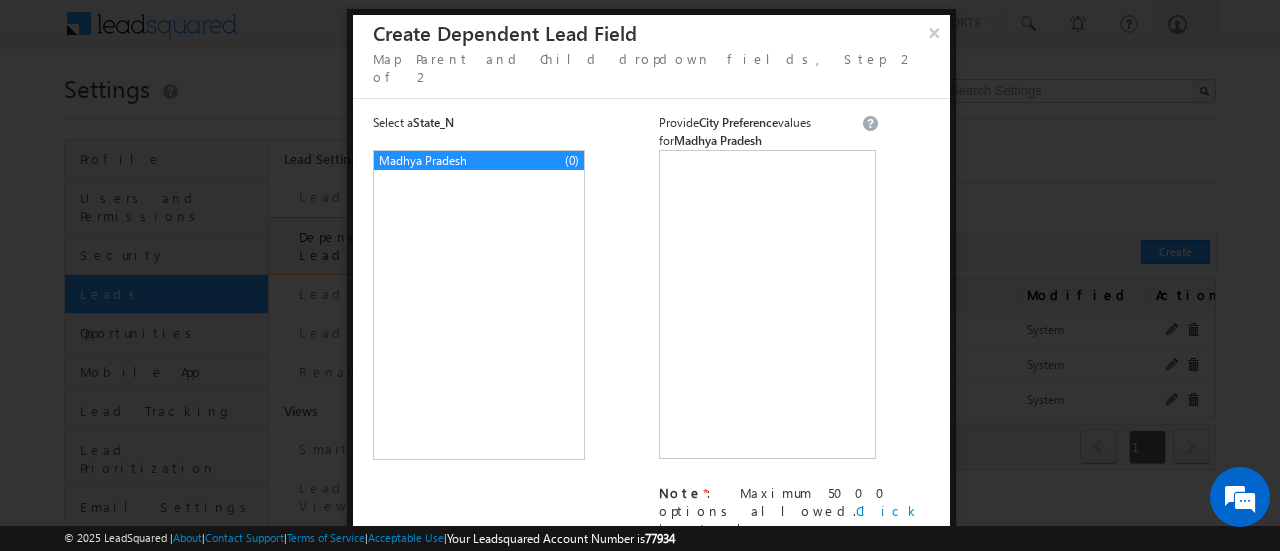 click on "Madhya Pradesh (0)" at bounding box center (479, 305) 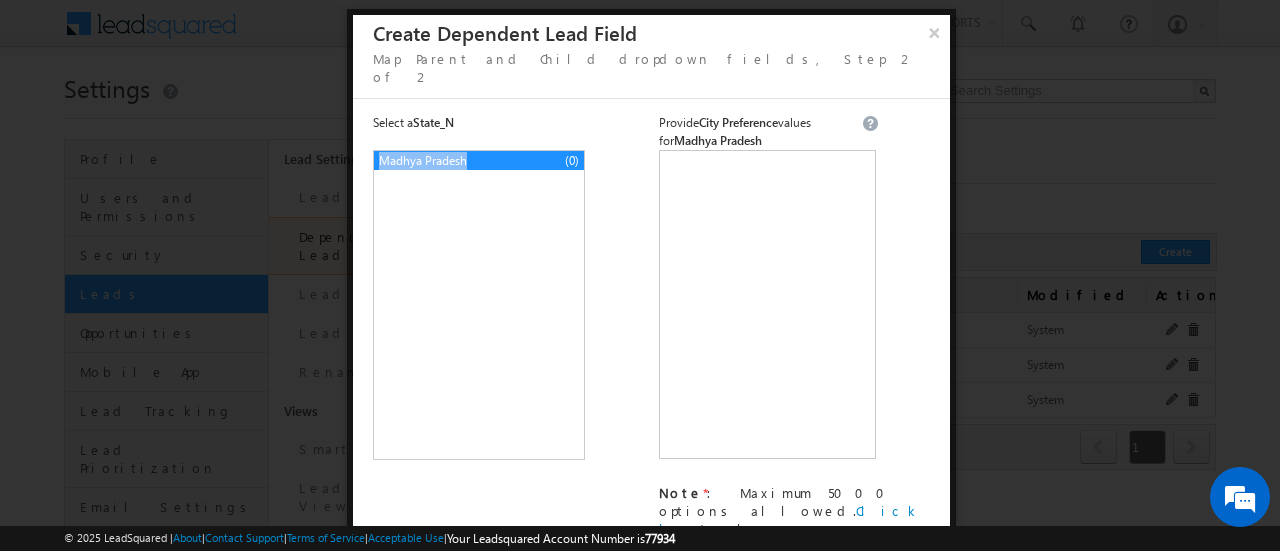 click on "Madhya Pradesh (0)" at bounding box center (479, 305) 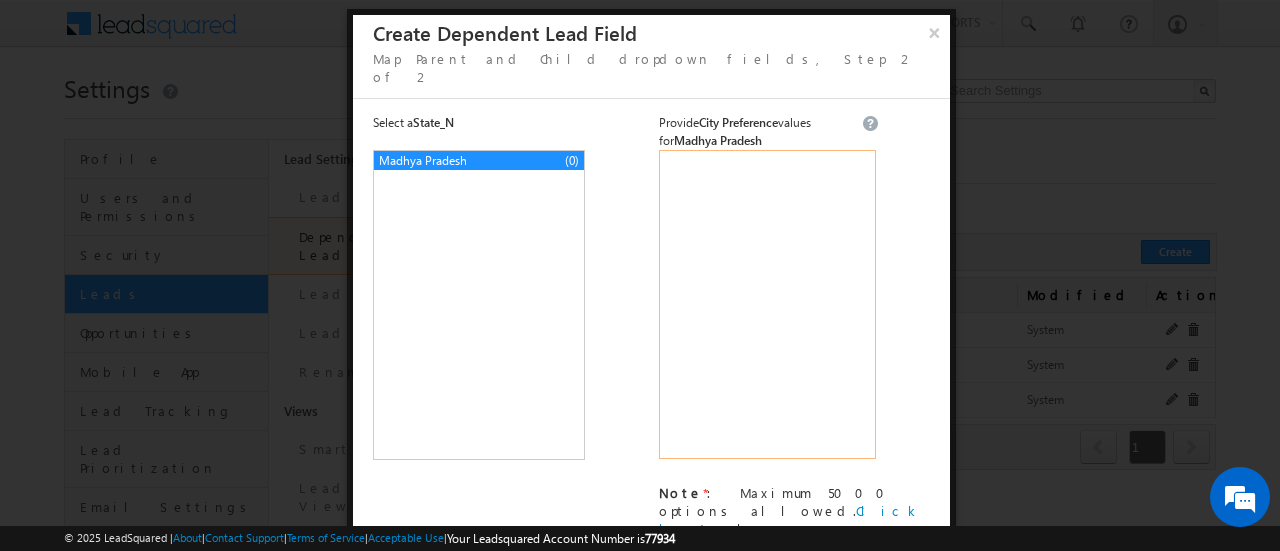 click at bounding box center (767, 304) 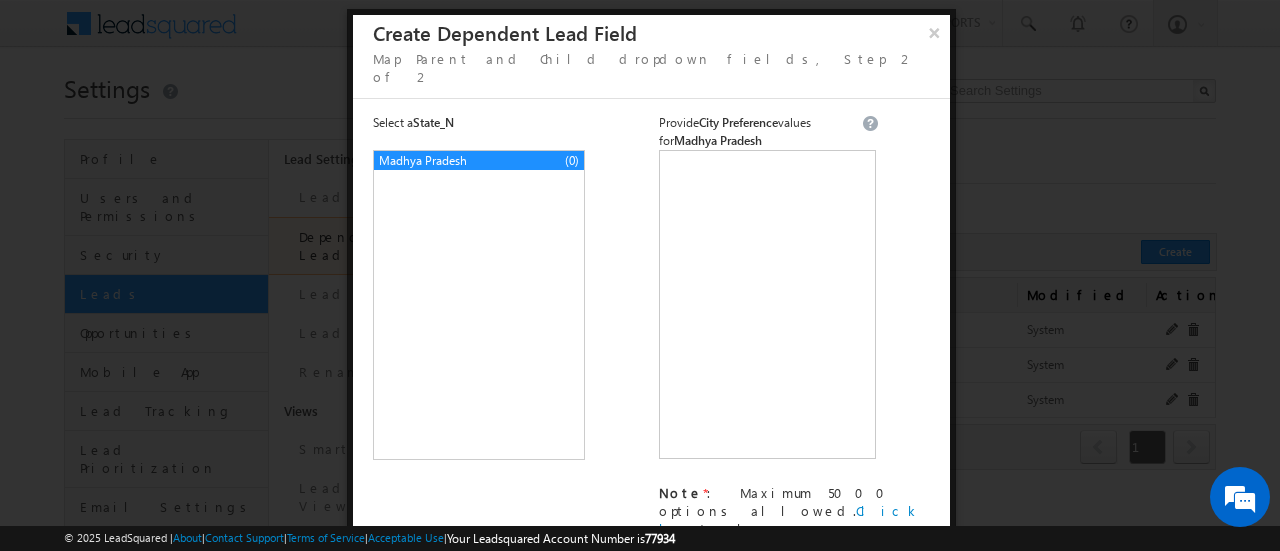 click on "Madhya Pradesh (0)" at bounding box center (479, 305) 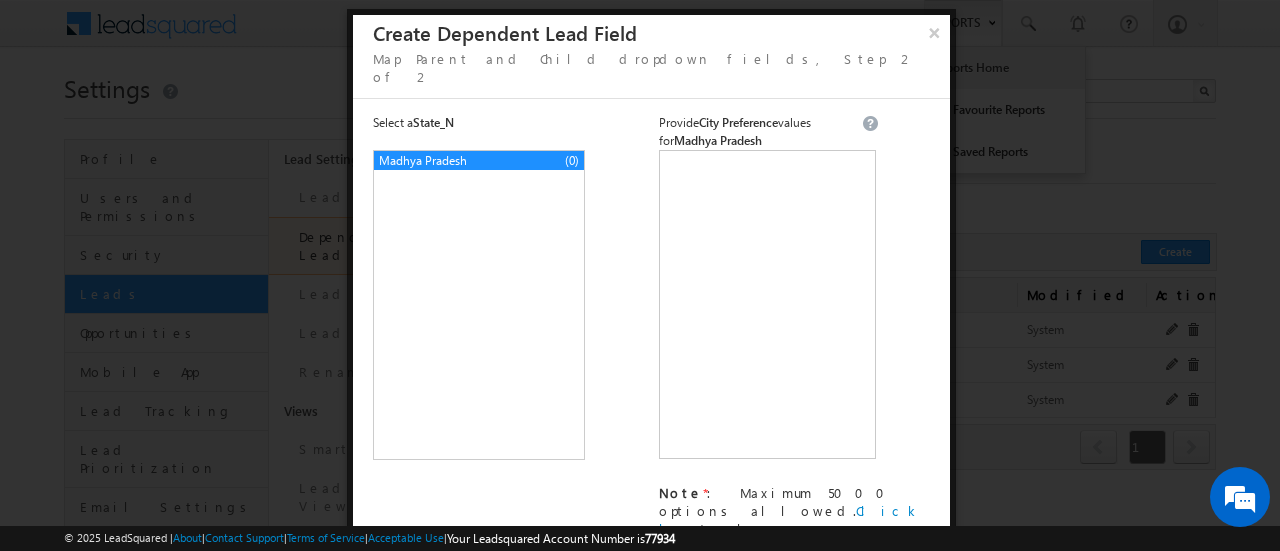 drag, startPoint x: 946, startPoint y: 36, endPoint x: 940, endPoint y: 48, distance: 13.416408 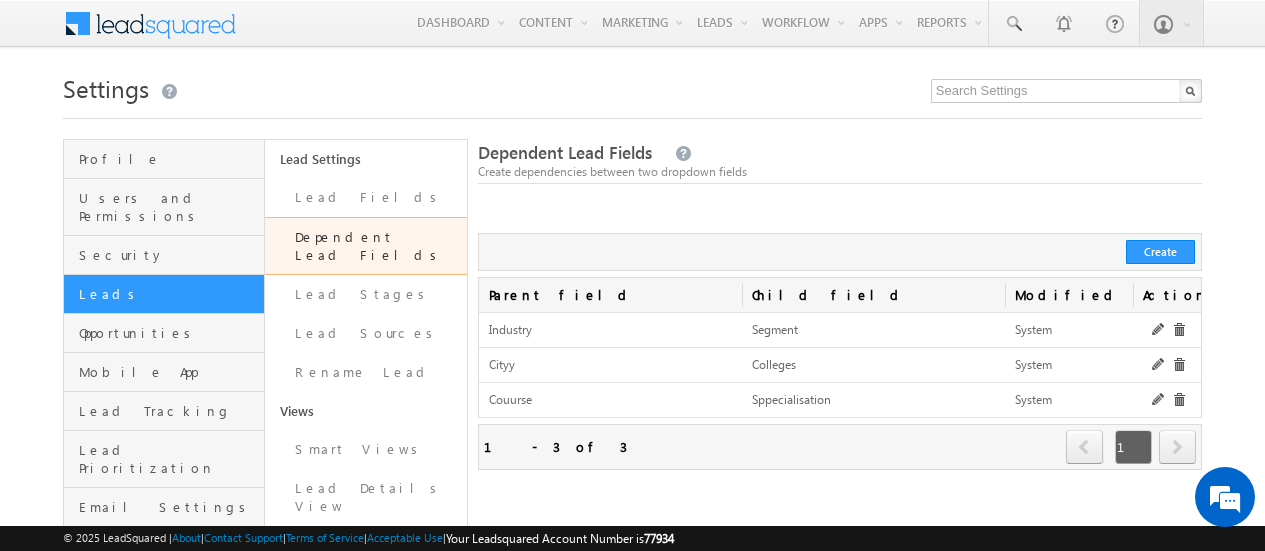 scroll, scrollTop: 0, scrollLeft: 0, axis: both 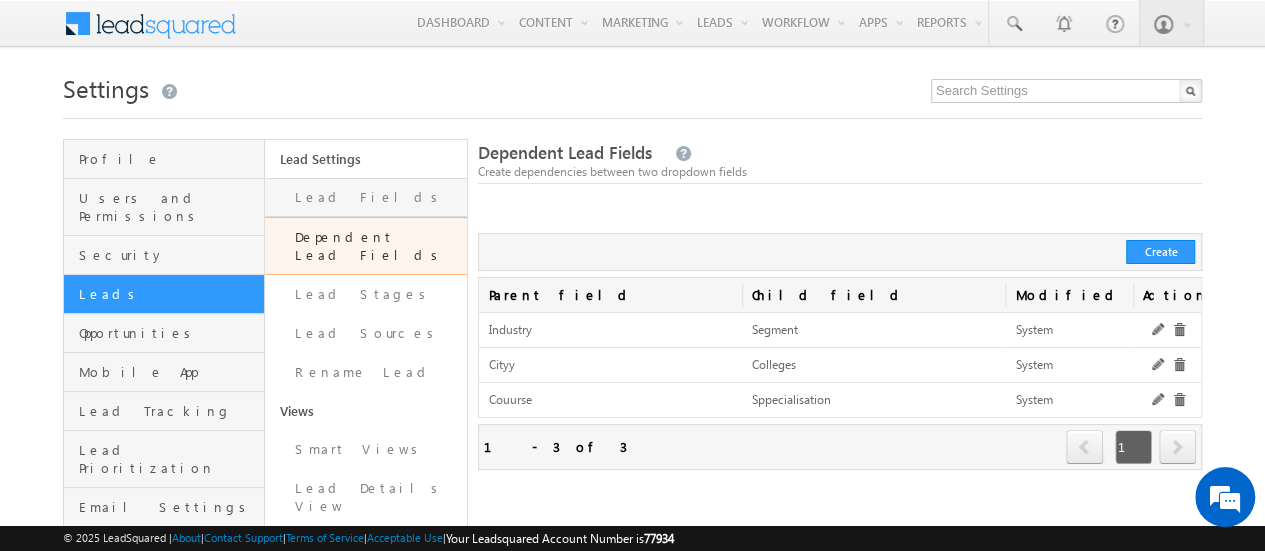 click on "Lead Fields" at bounding box center [365, 197] 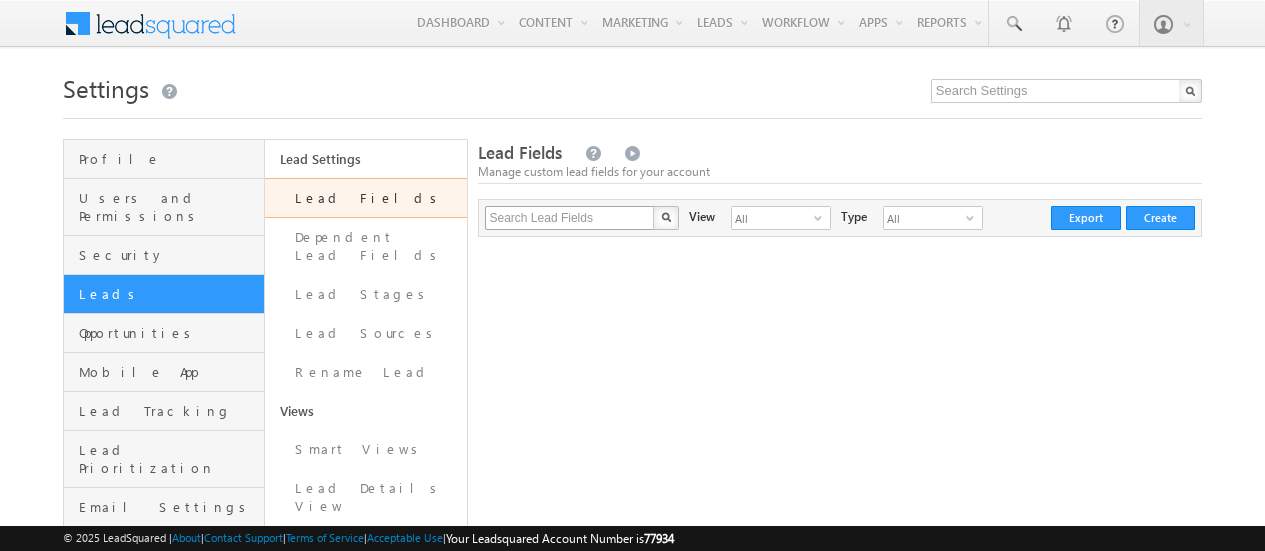 scroll, scrollTop: 0, scrollLeft: 0, axis: both 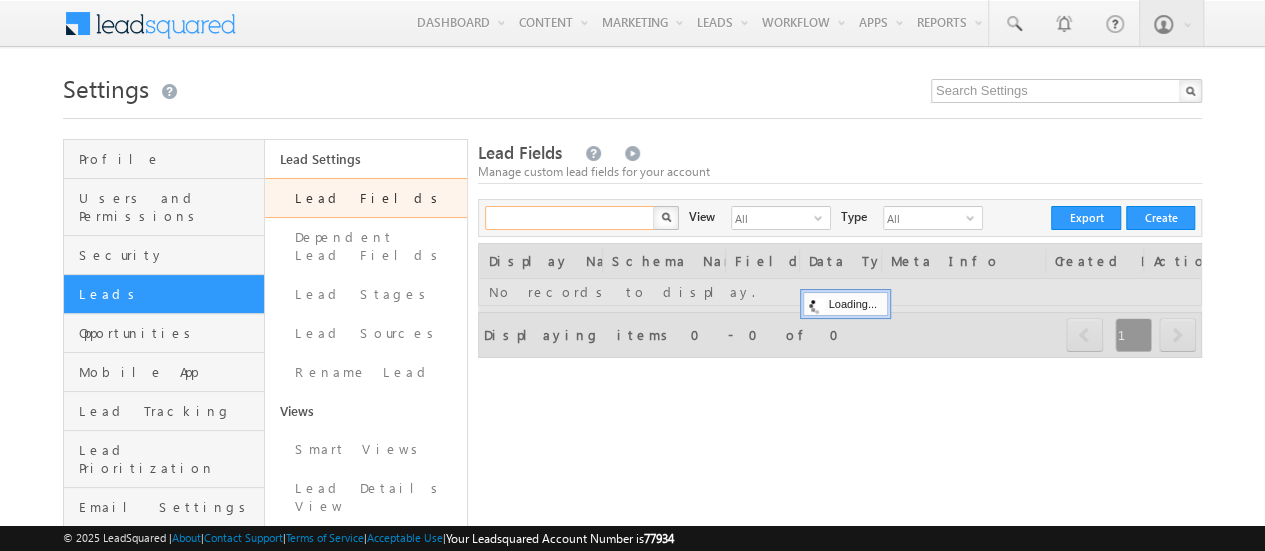 click at bounding box center (570, 218) 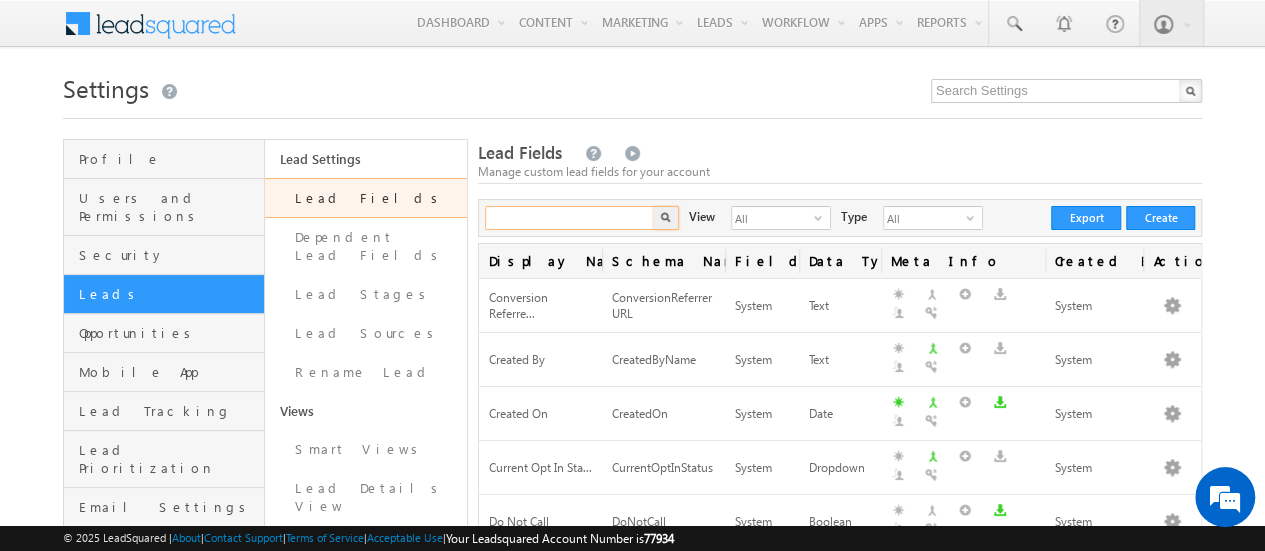 type on "State" 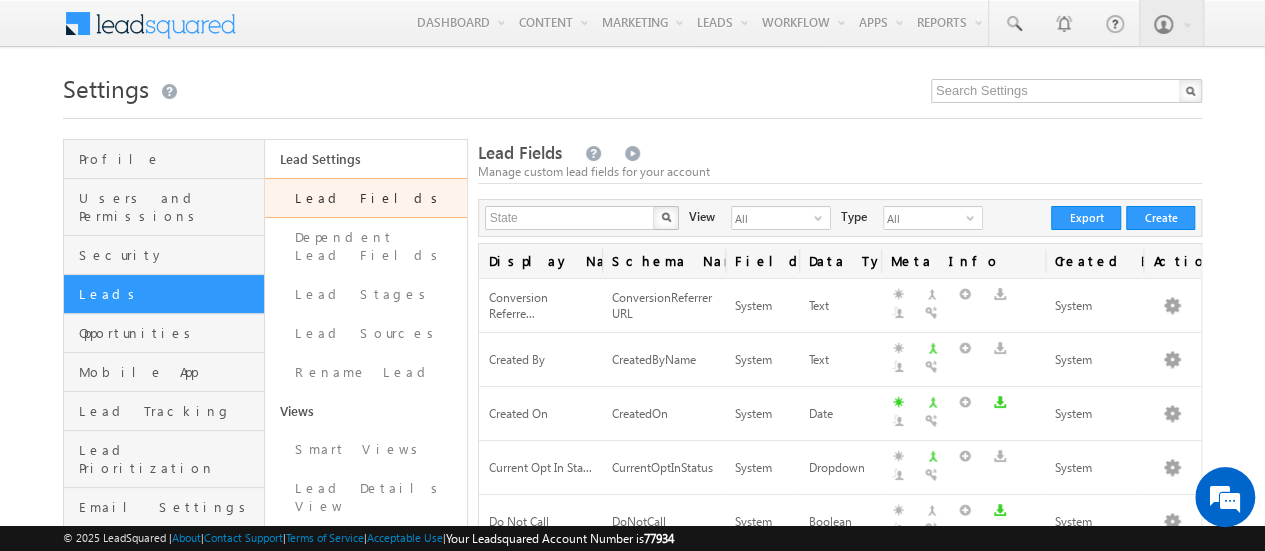 click at bounding box center (666, 218) 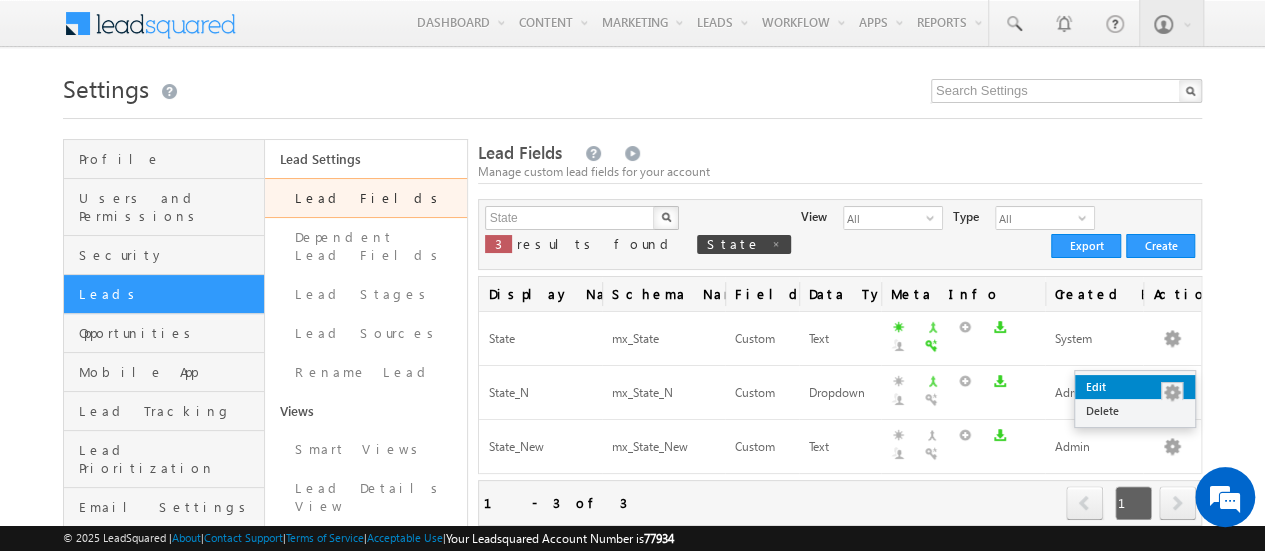 click on "Edit" at bounding box center (1135, 387) 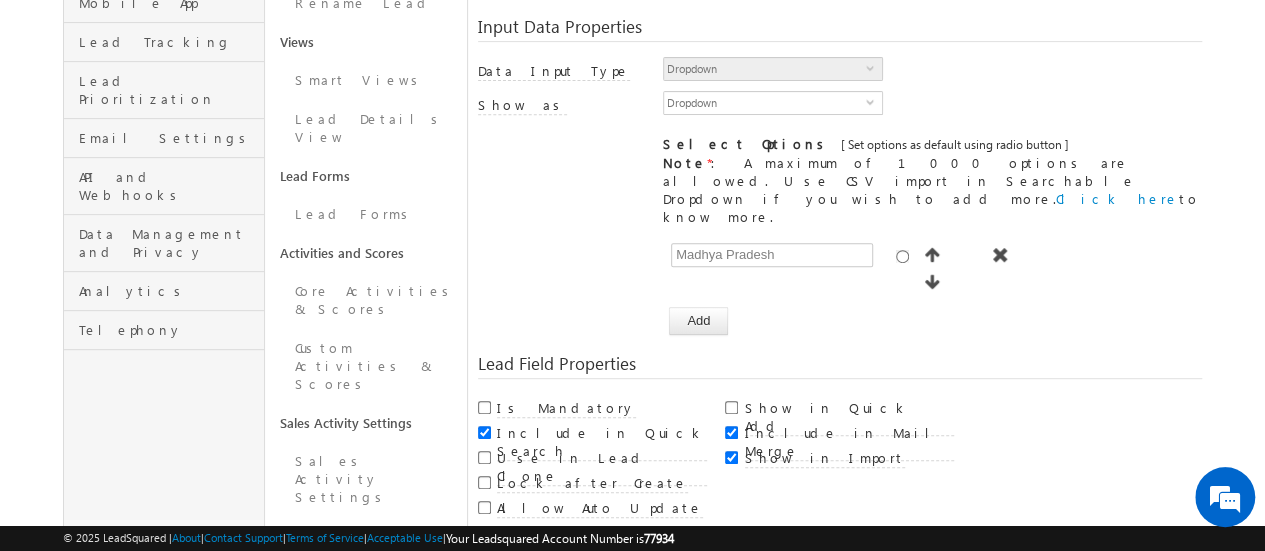 scroll, scrollTop: 400, scrollLeft: 0, axis: vertical 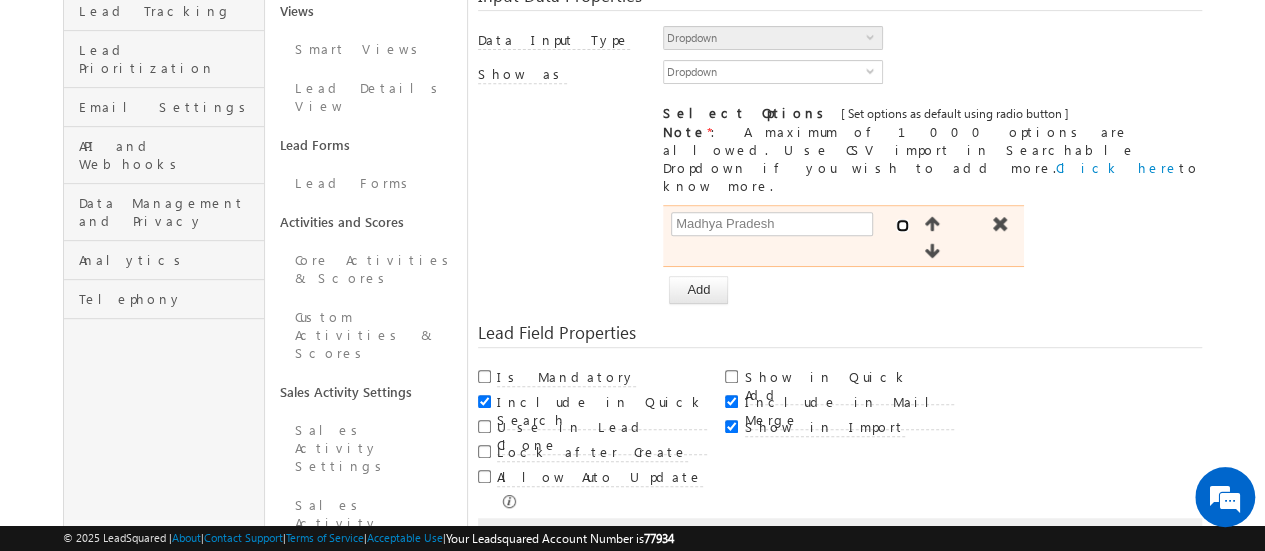 click at bounding box center [902, 225] 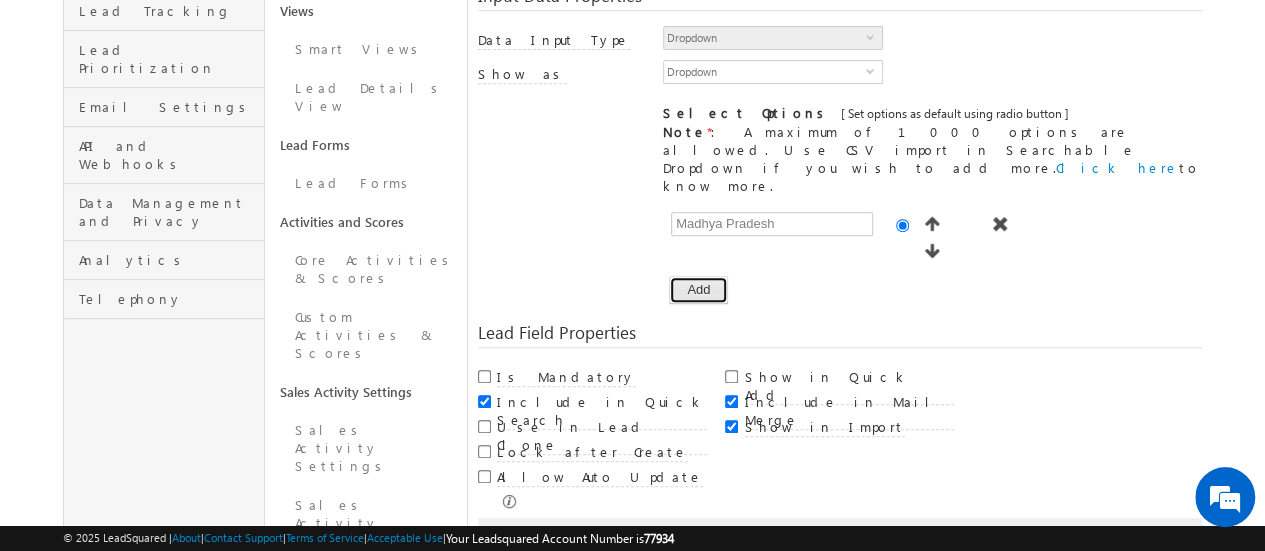 click on "Add" at bounding box center (698, 290) 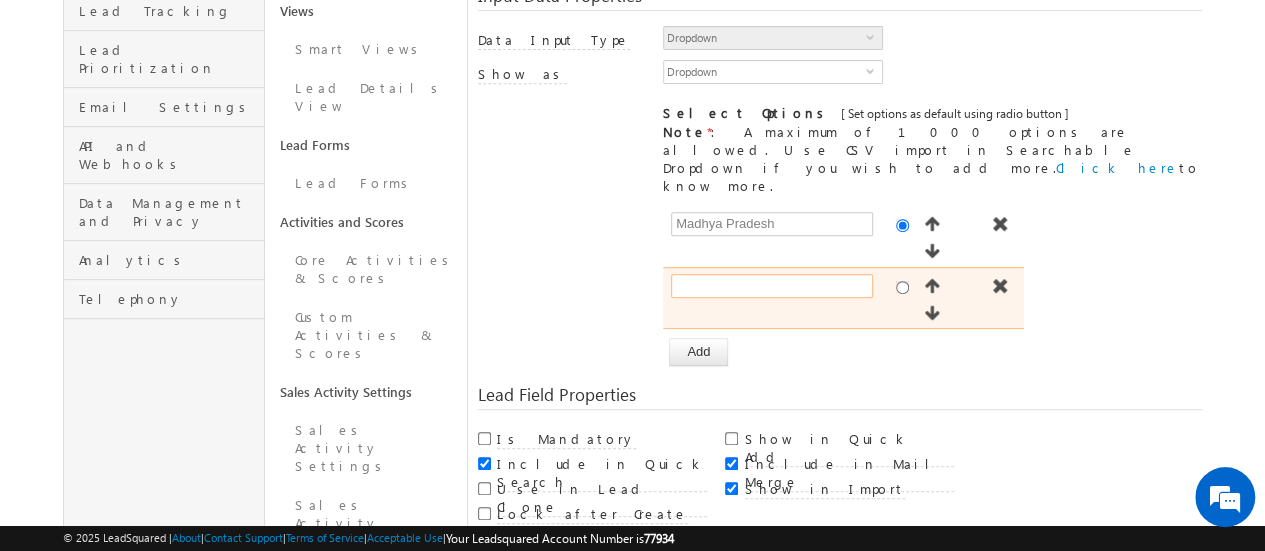 click at bounding box center [772, 286] 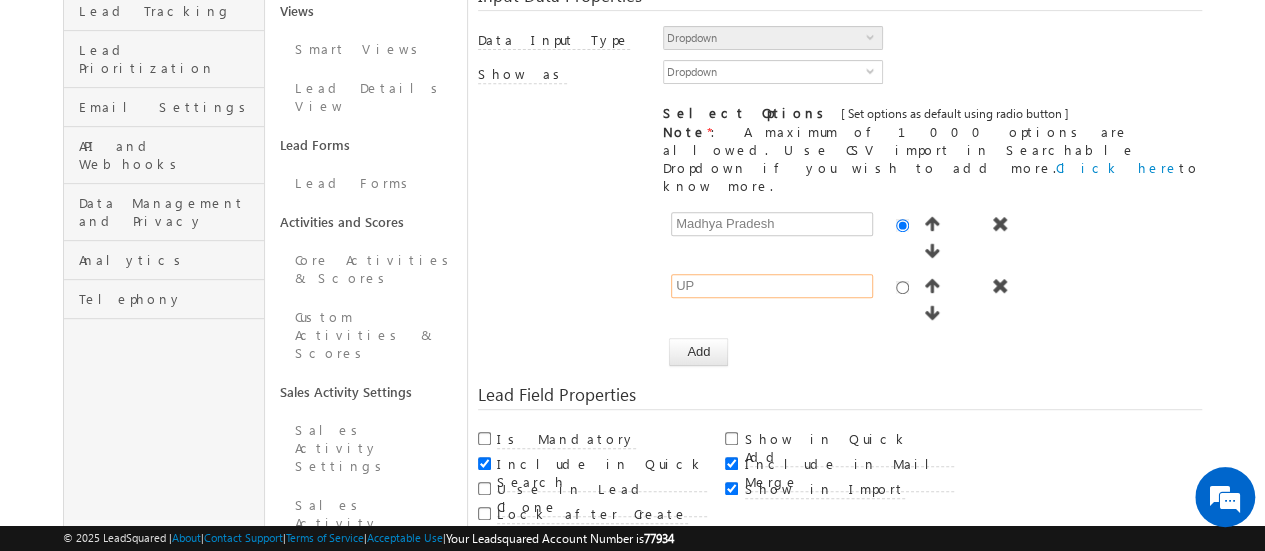 type on "UP" 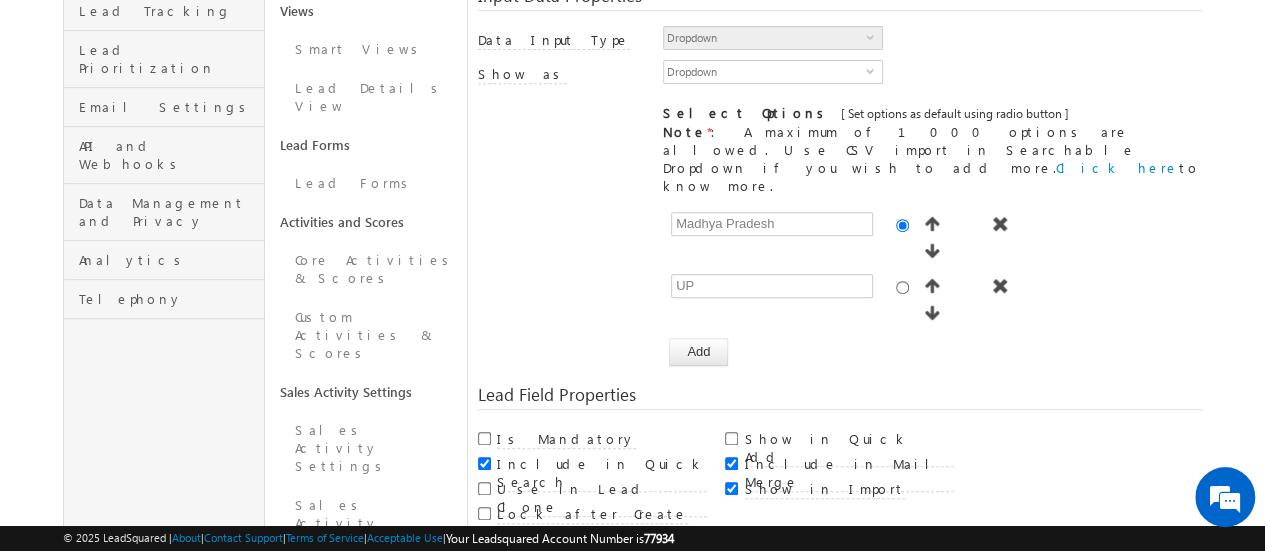 click on "Save" at bounding box center (518, 604) 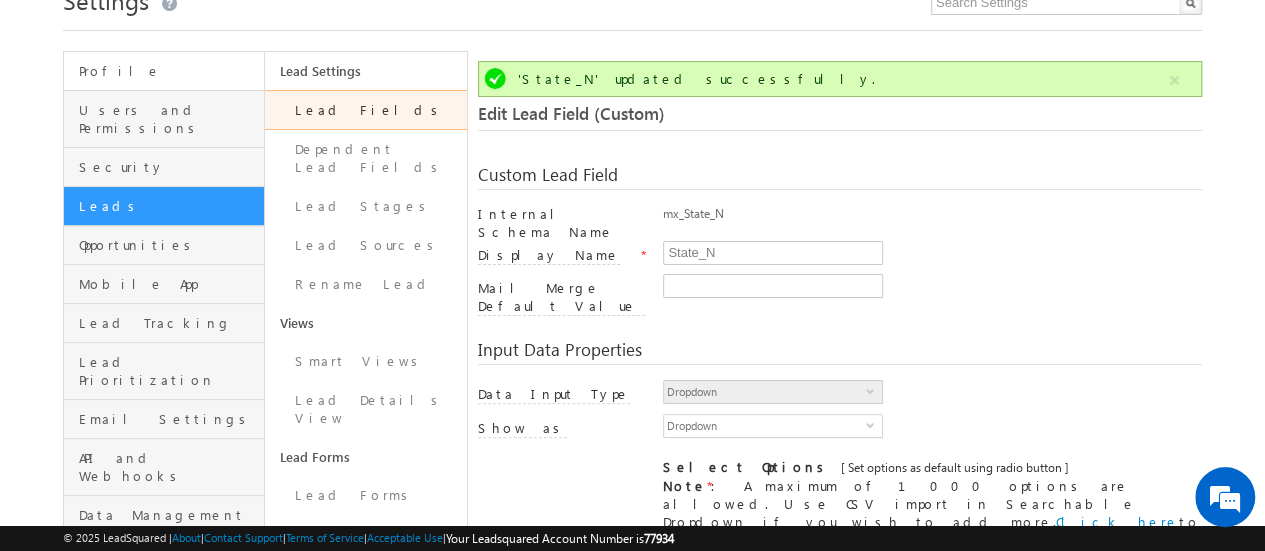 scroll, scrollTop: 0, scrollLeft: 0, axis: both 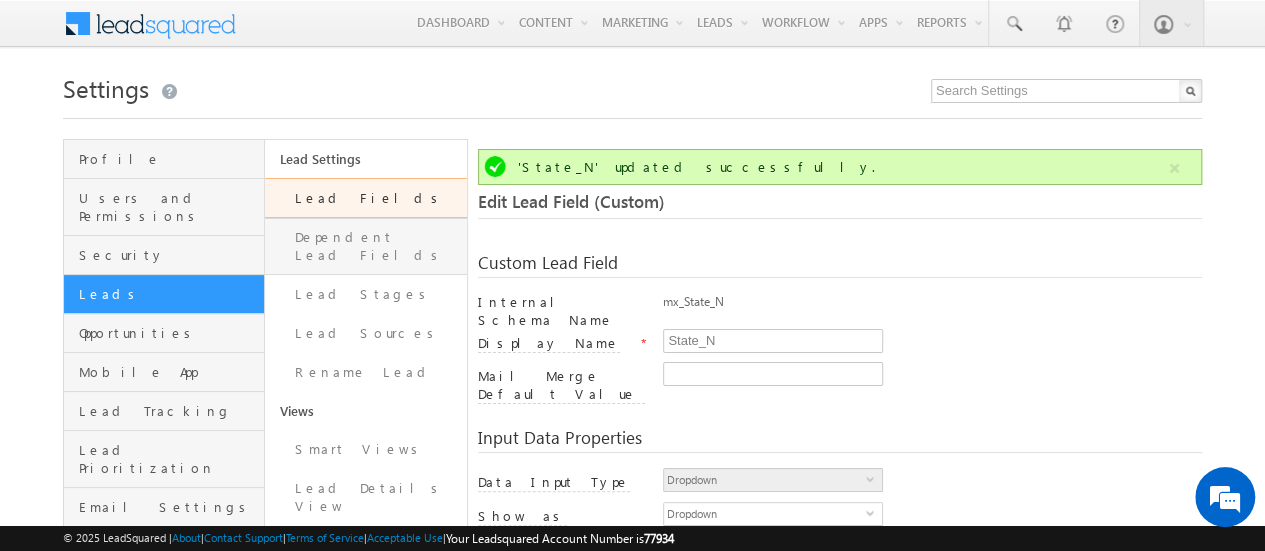 click on "Dependent Lead Fields" at bounding box center (365, 246) 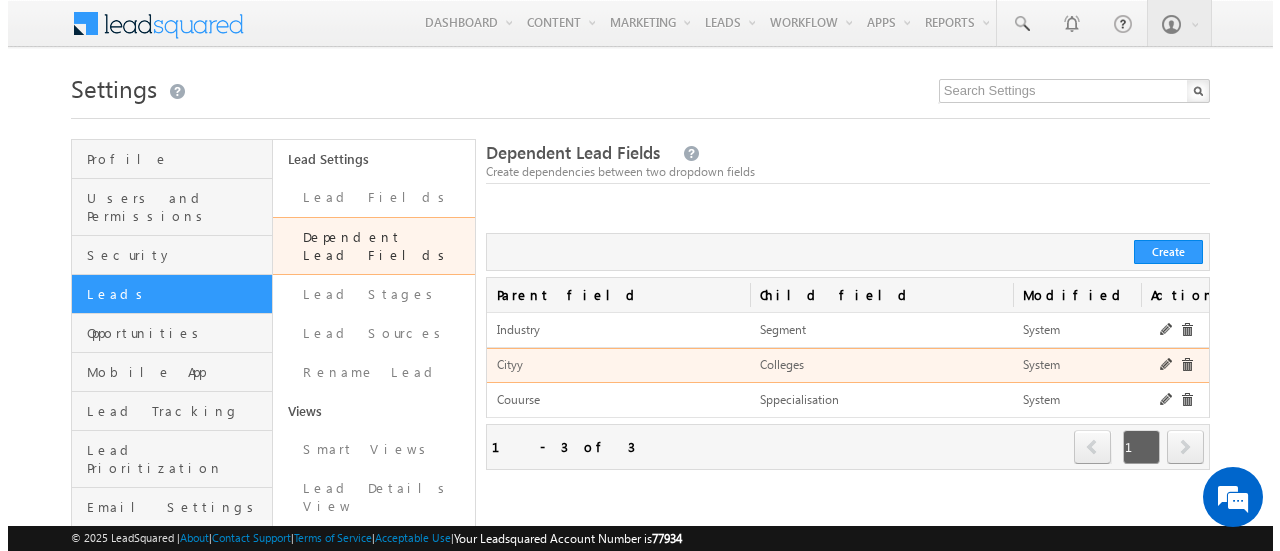 scroll, scrollTop: 0, scrollLeft: 0, axis: both 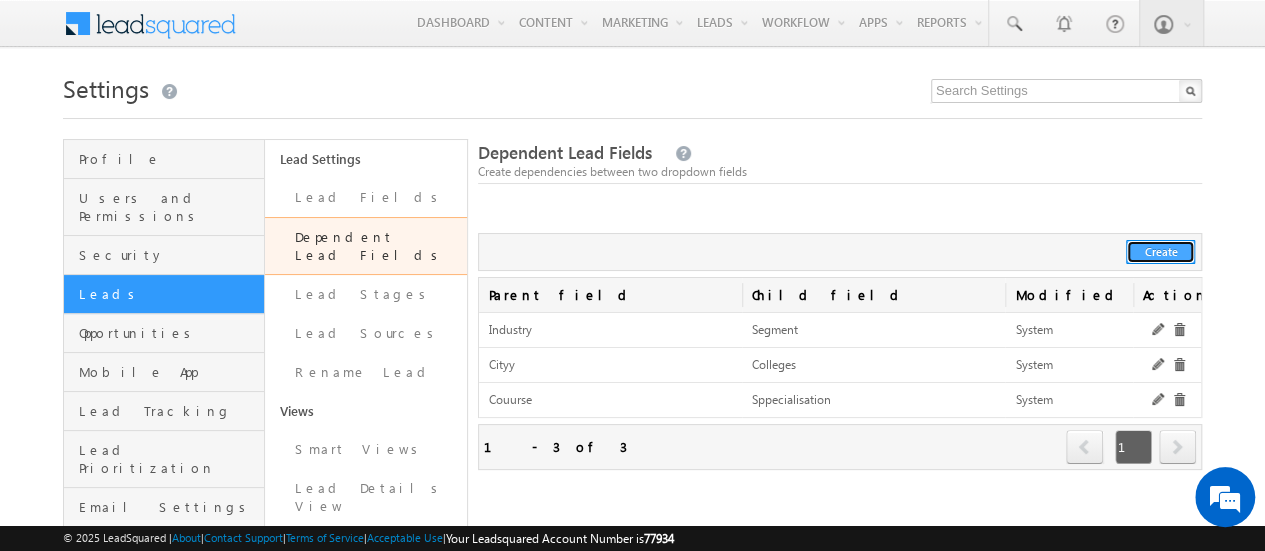 click on "Create" at bounding box center [1160, 252] 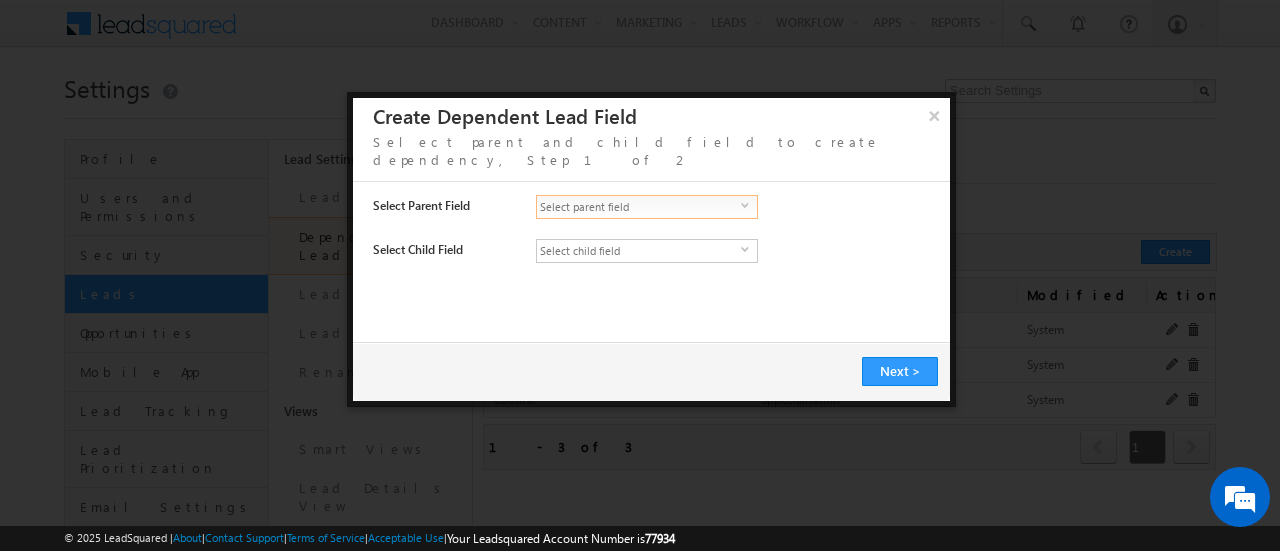 click on "Select parent field" at bounding box center (639, 207) 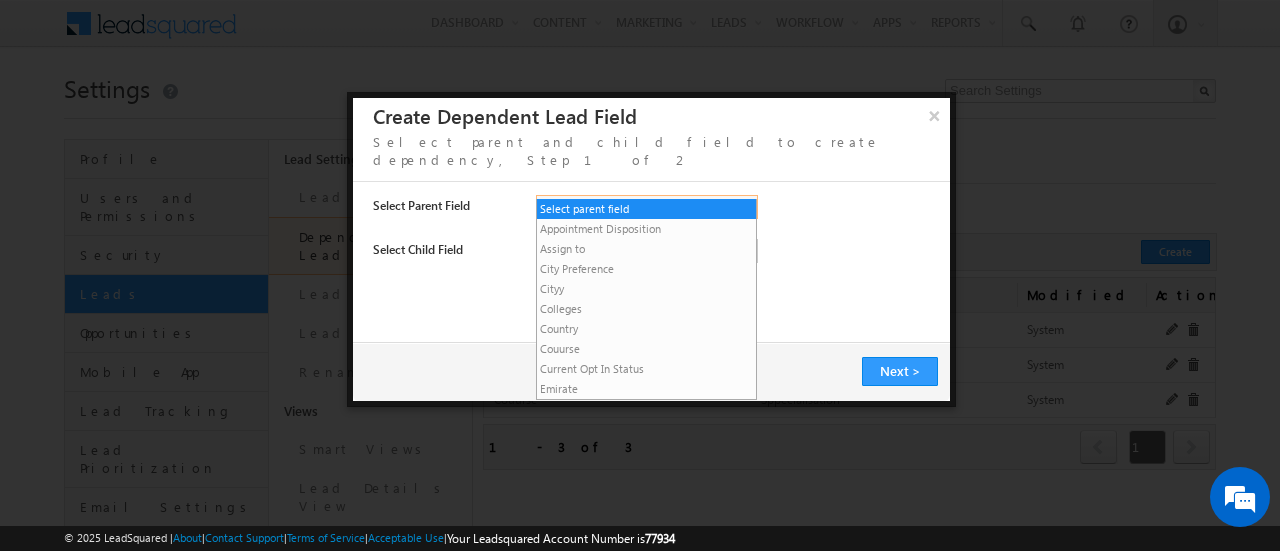 scroll, scrollTop: 0, scrollLeft: 0, axis: both 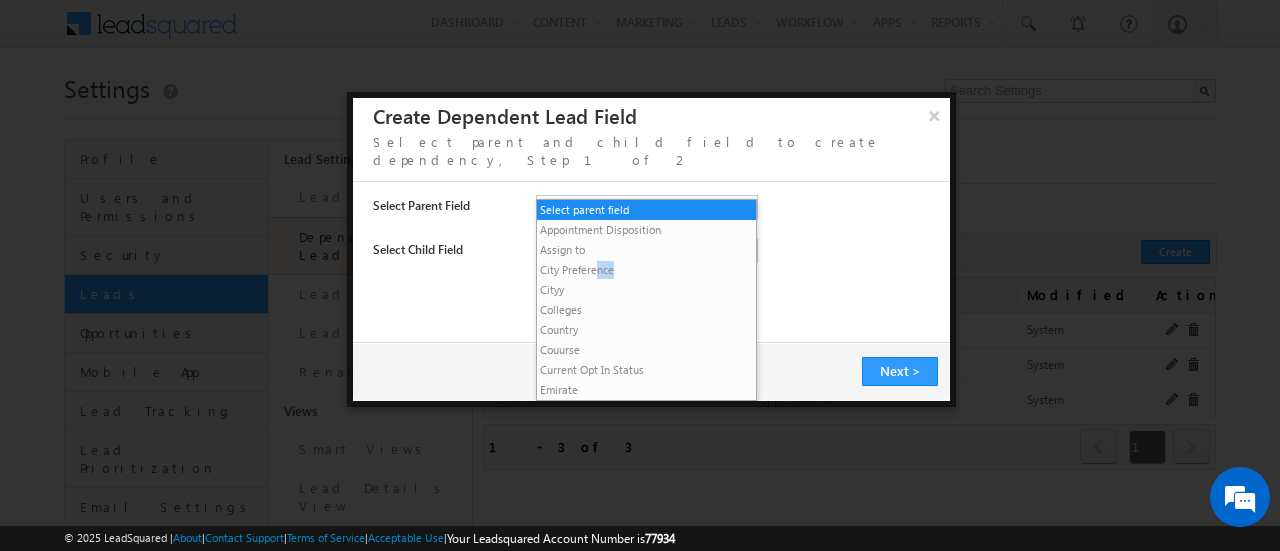 drag, startPoint x: 596, startPoint y: 271, endPoint x: 640, endPoint y: 268, distance: 44.102154 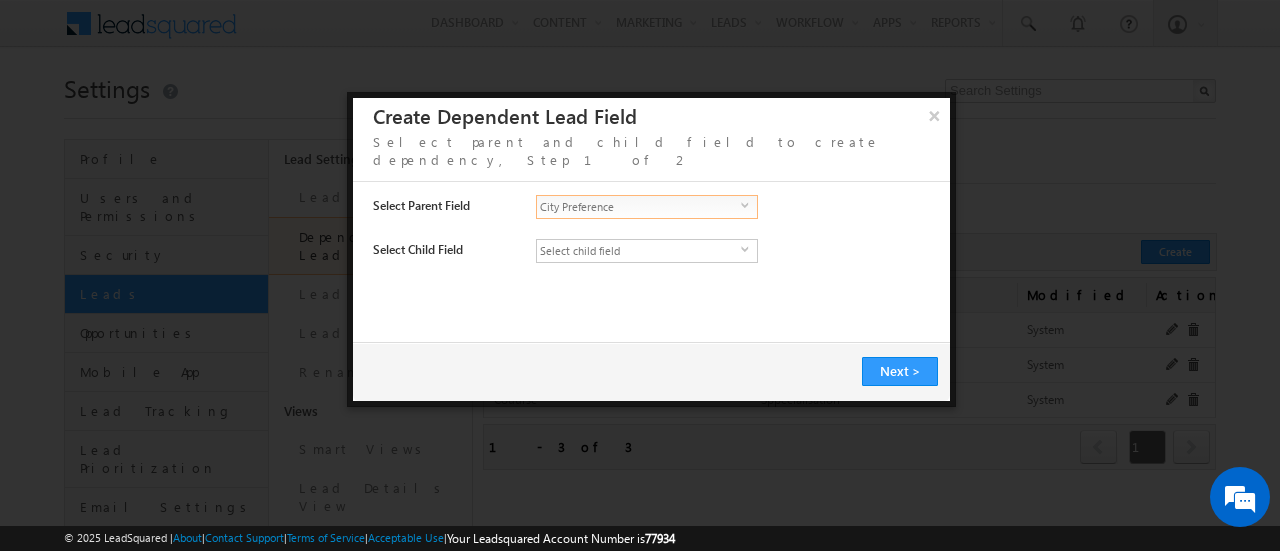 click on "City Preference" at bounding box center [639, 207] 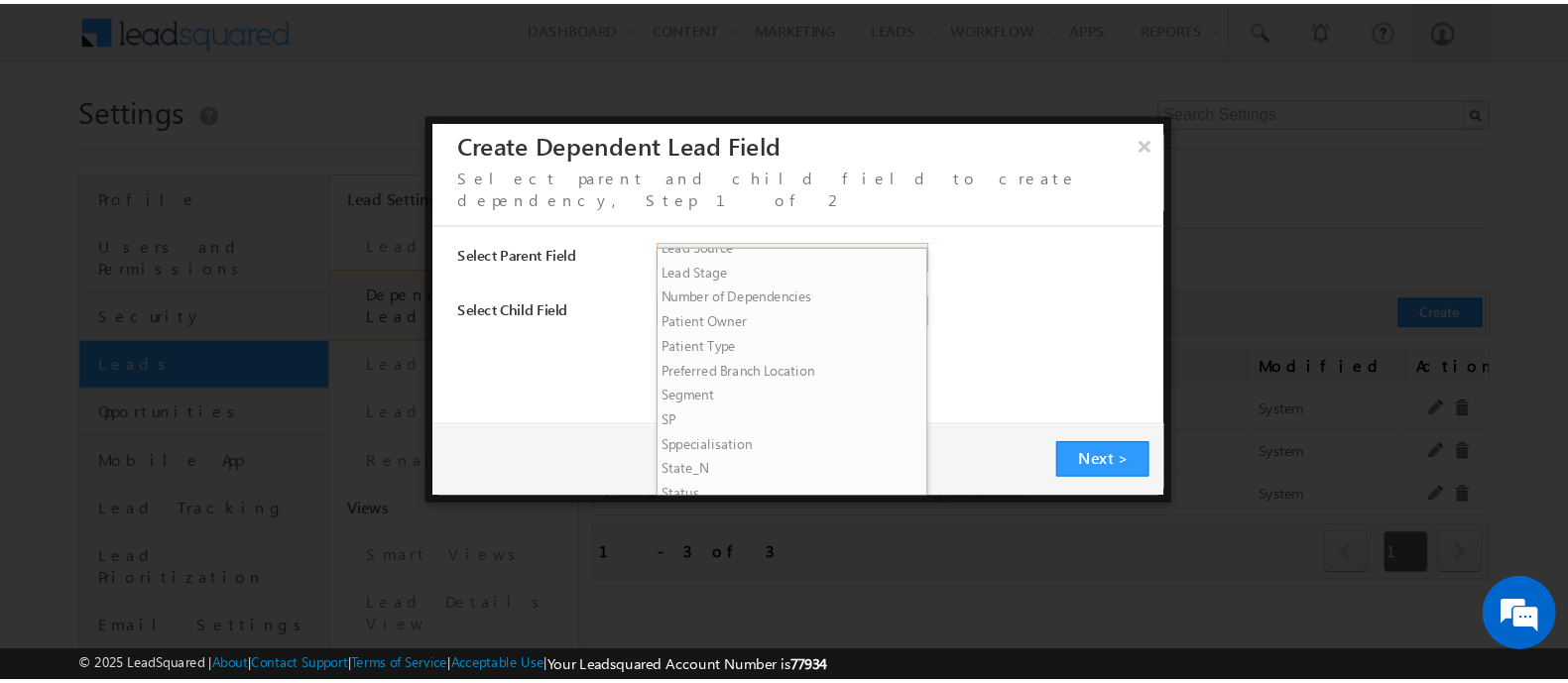 scroll, scrollTop: 357, scrollLeft: 0, axis: vertical 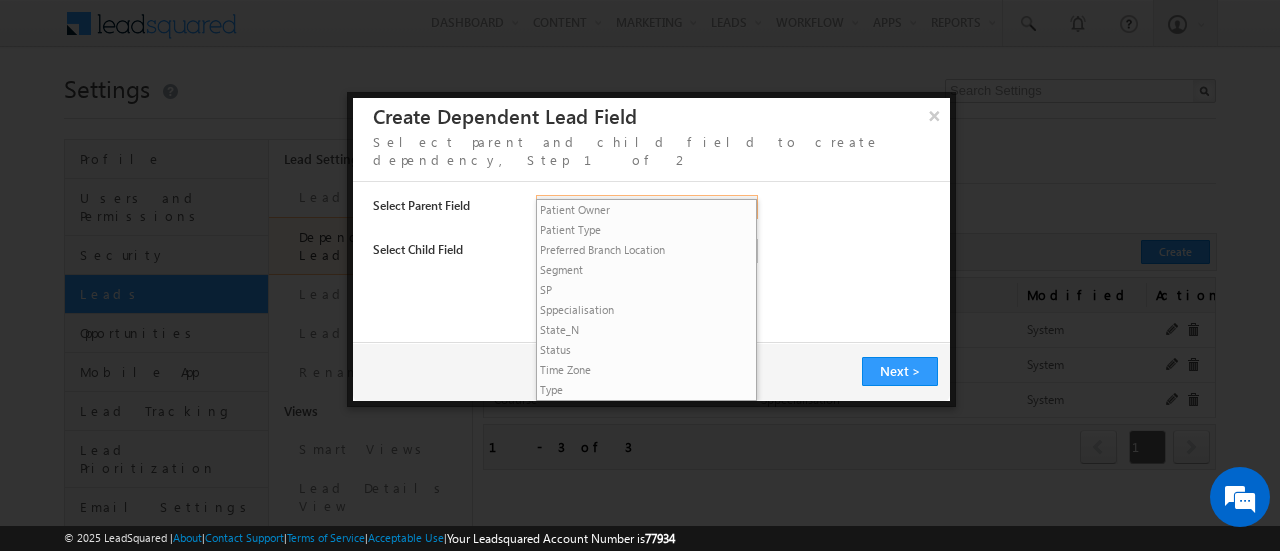 click on "State_N" at bounding box center (647, 330) 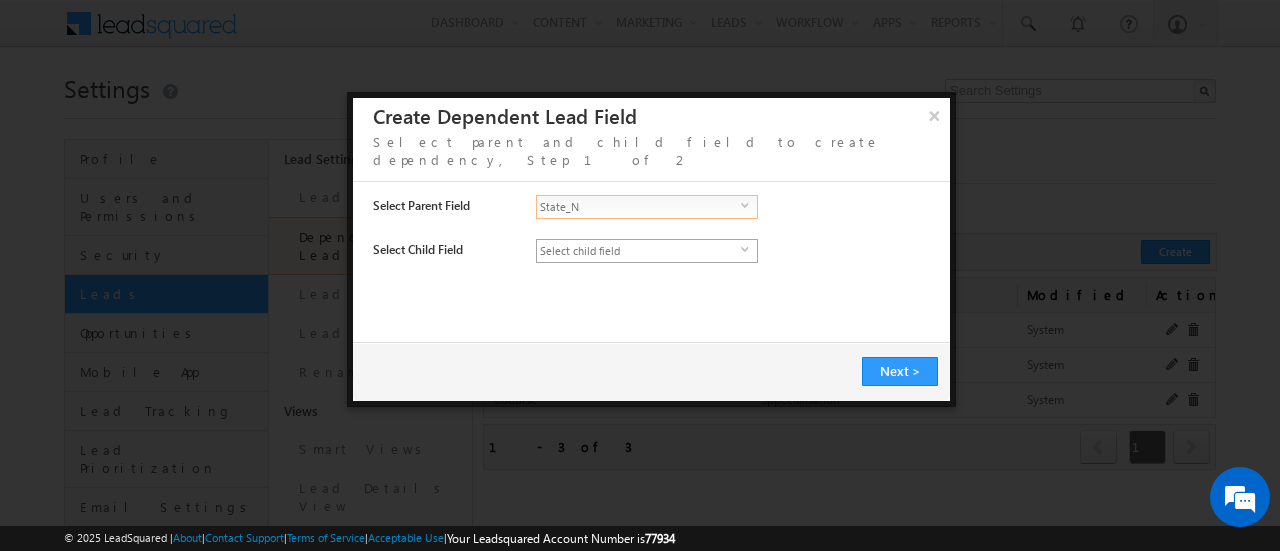 click on "Select child field" at bounding box center (639, 251) 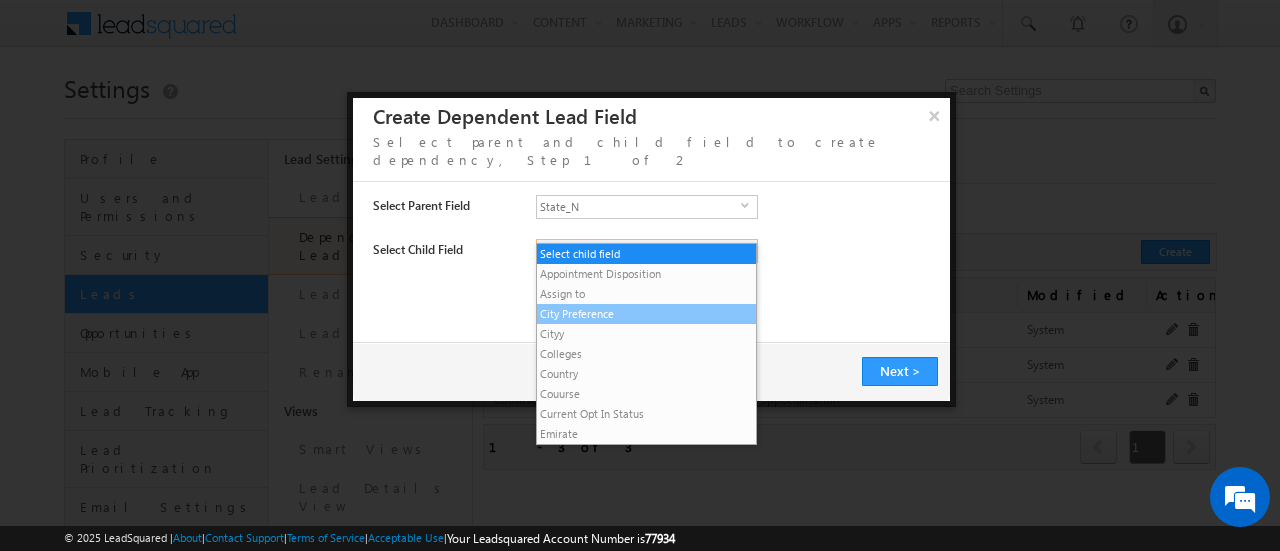 click on "City Preference" at bounding box center (647, 314) 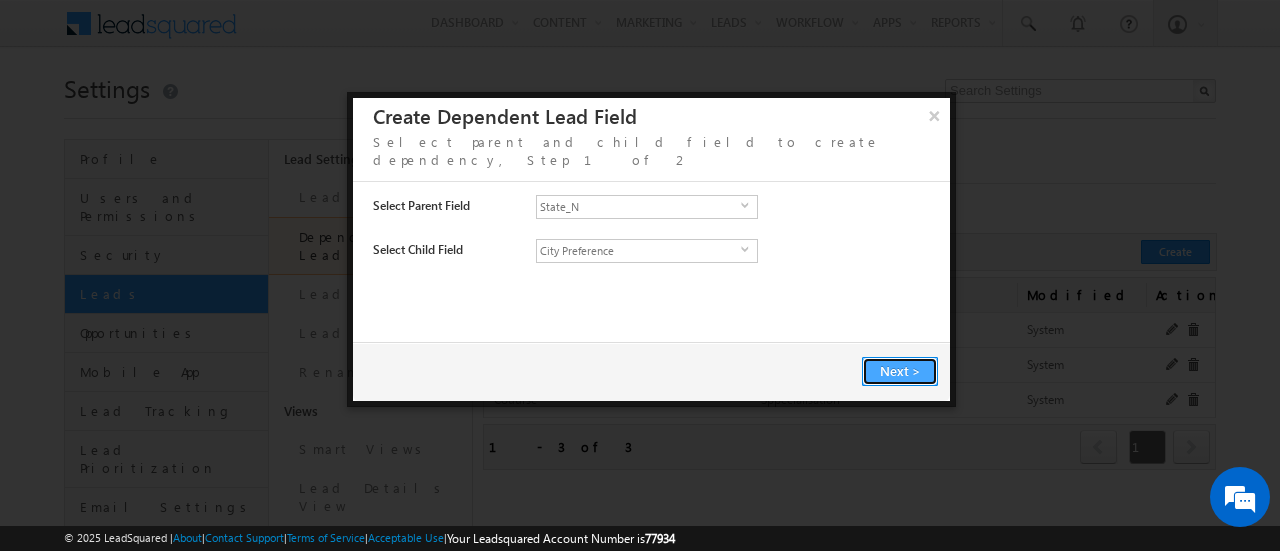 click on "Next" at bounding box center (896, 370) 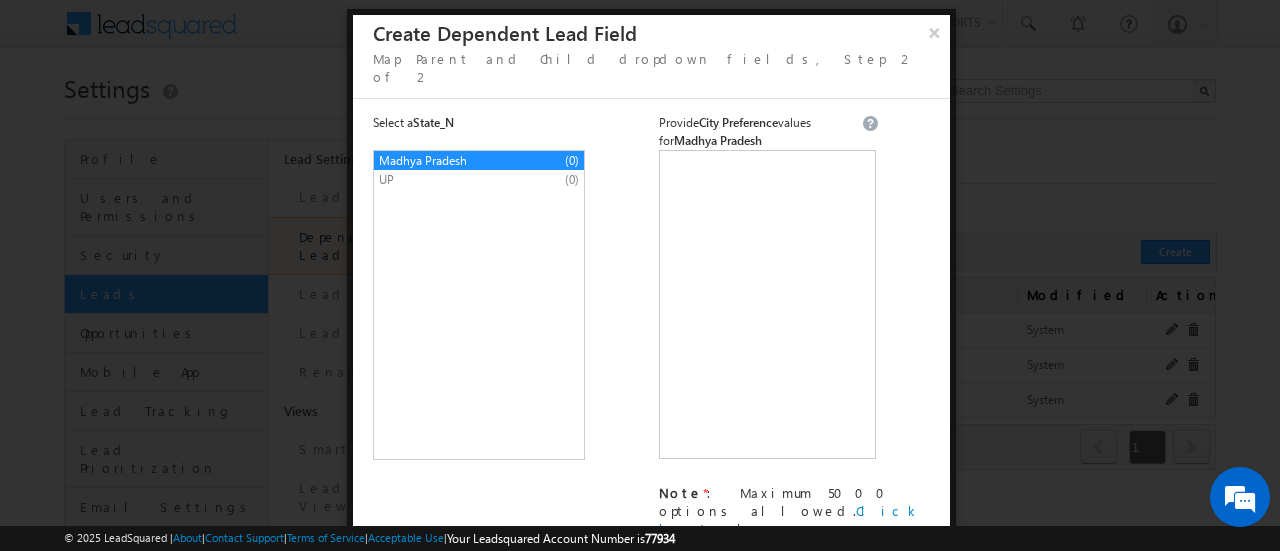 click on "UP" at bounding box center [462, 180] 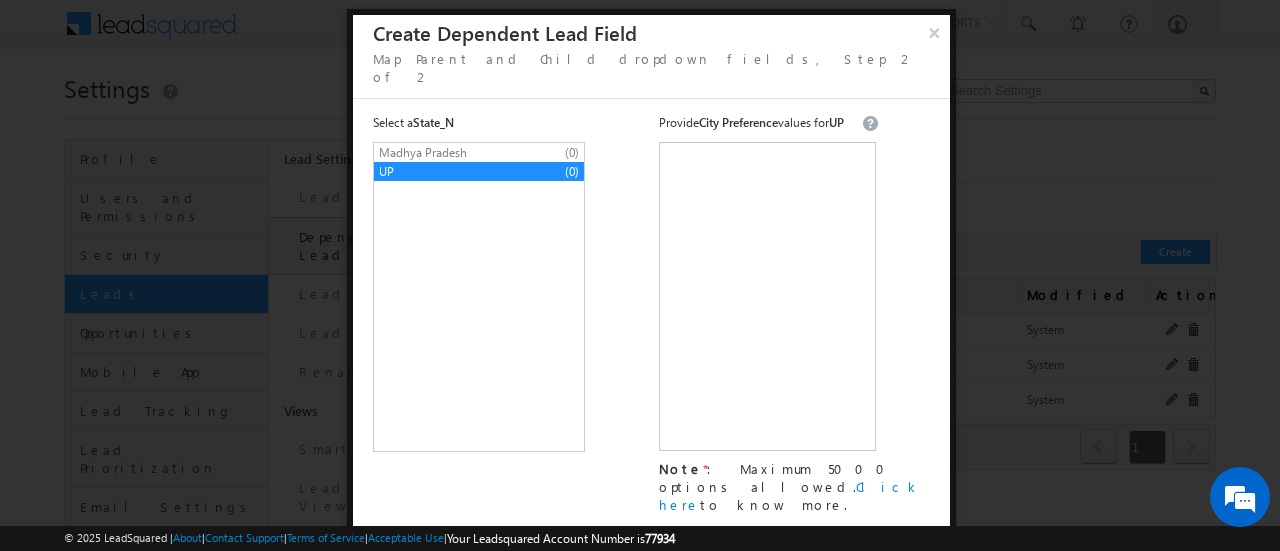 click on "Madhya Pradesh" at bounding box center [462, 153] 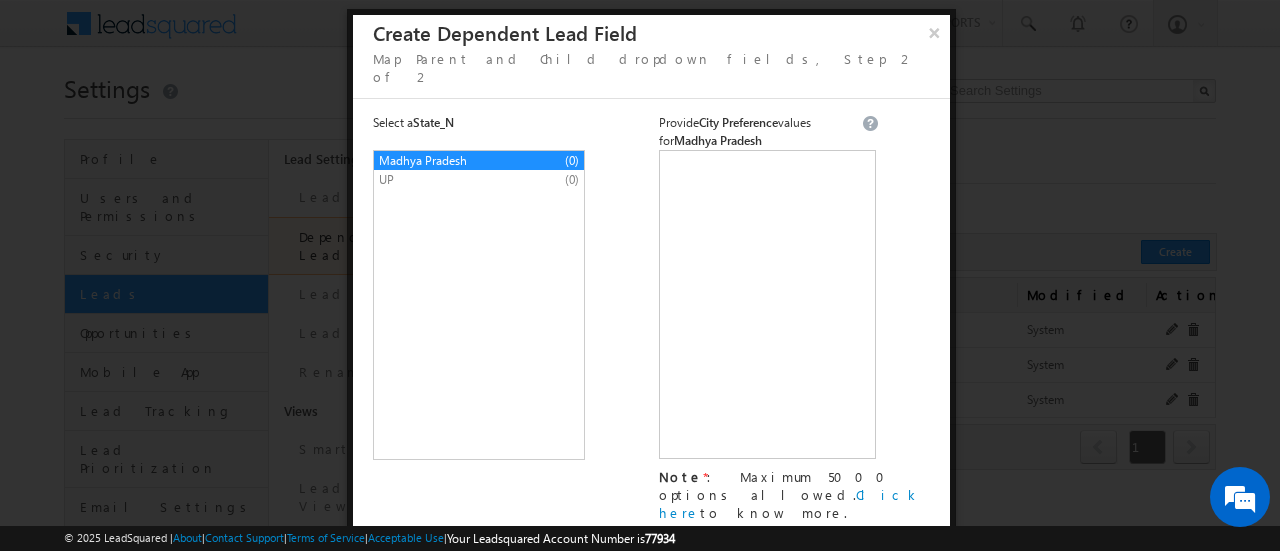click on "UP" at bounding box center [462, 180] 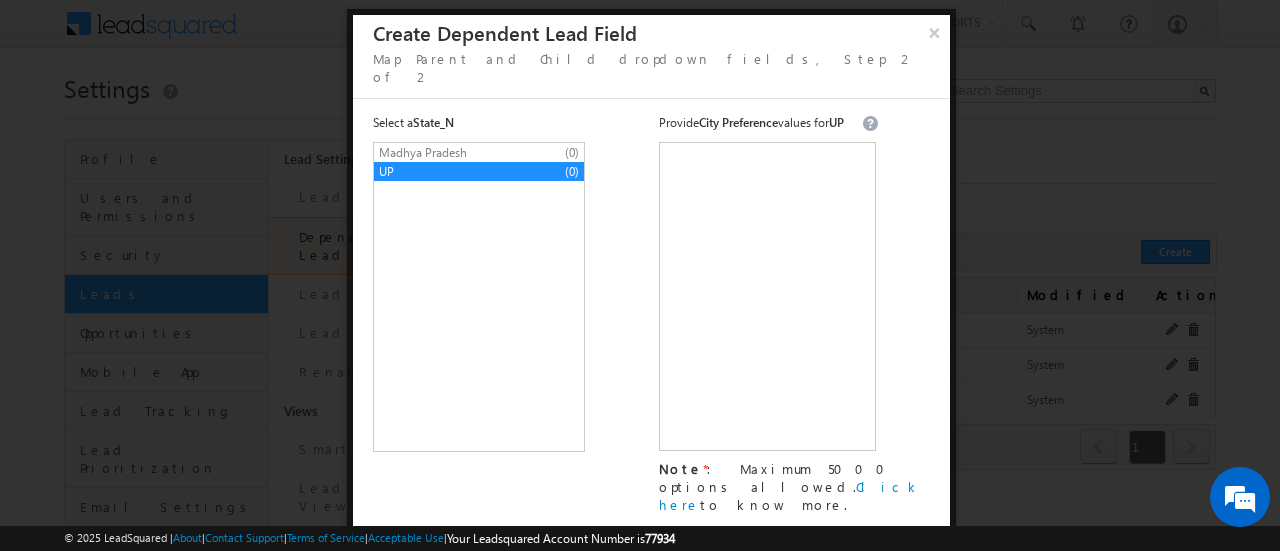 click on "Madhya Pradesh" at bounding box center (462, 153) 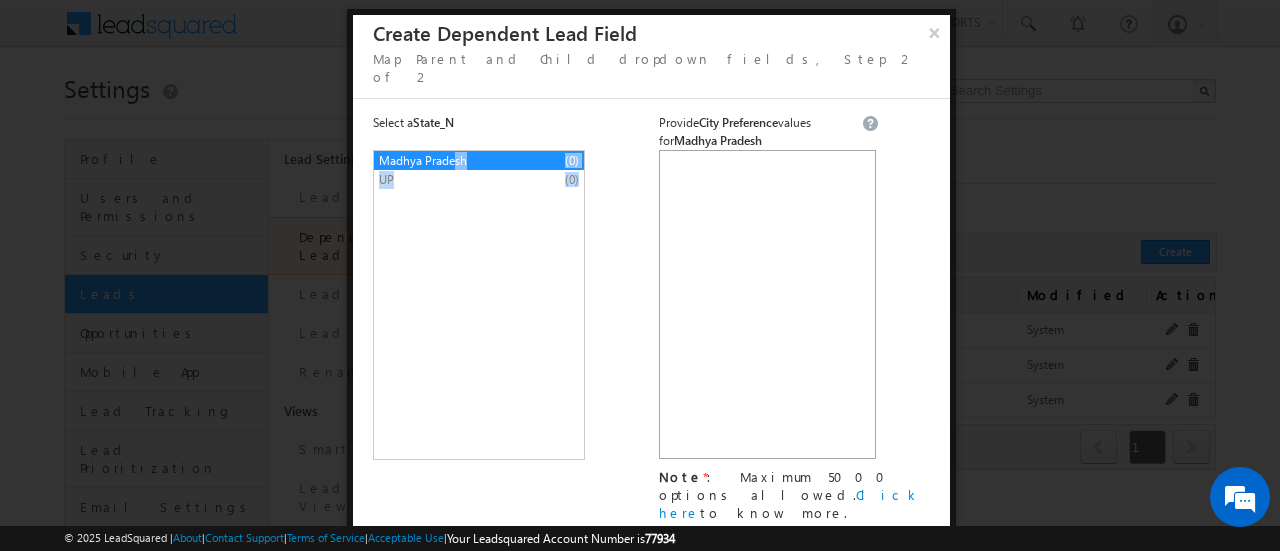drag, startPoint x: 455, startPoint y: 140, endPoint x: 733, endPoint y: 149, distance: 278.14566 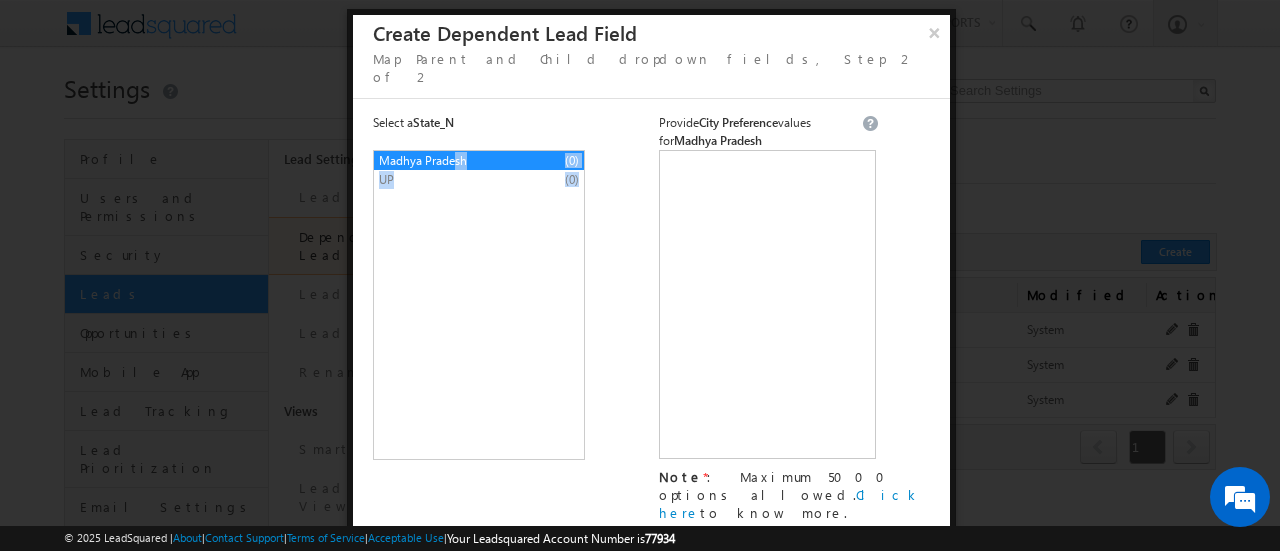 drag, startPoint x: 370, startPoint y: 215, endPoint x: 489, endPoint y: 179, distance: 124.32619 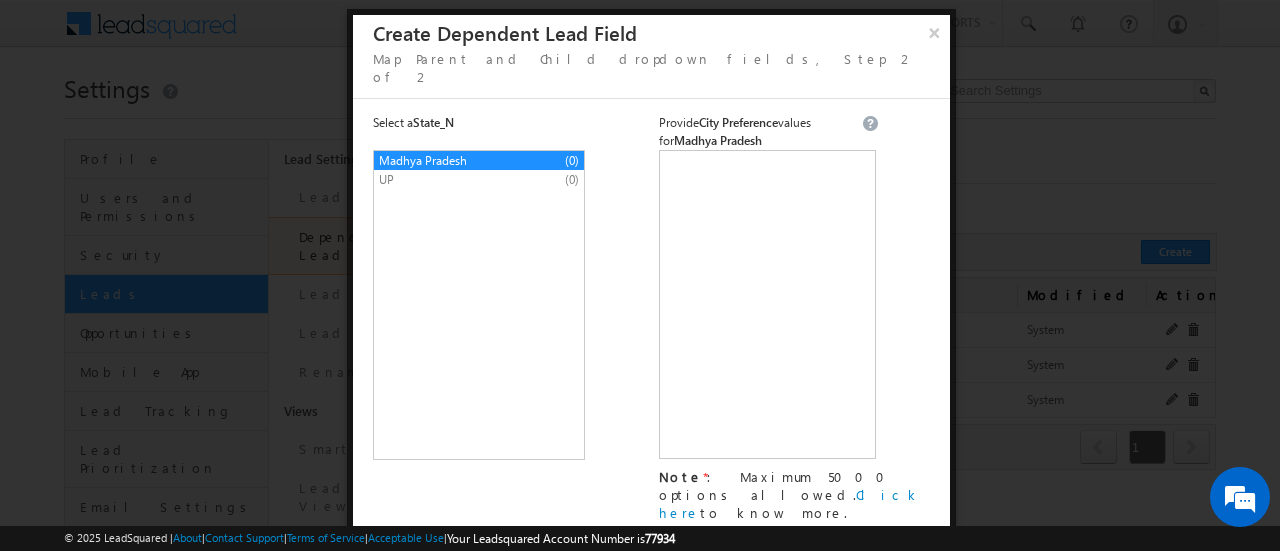 click on "Madhya Pradesh (0) UP (0)" at bounding box center (479, 305) 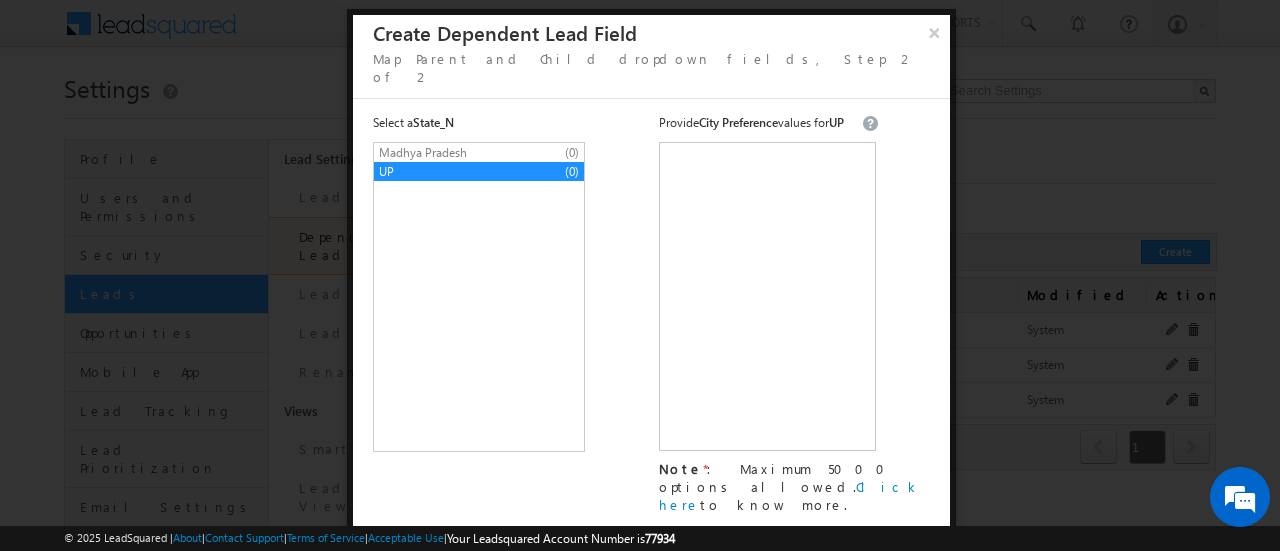click on "Madhya Pradesh" at bounding box center [462, 153] 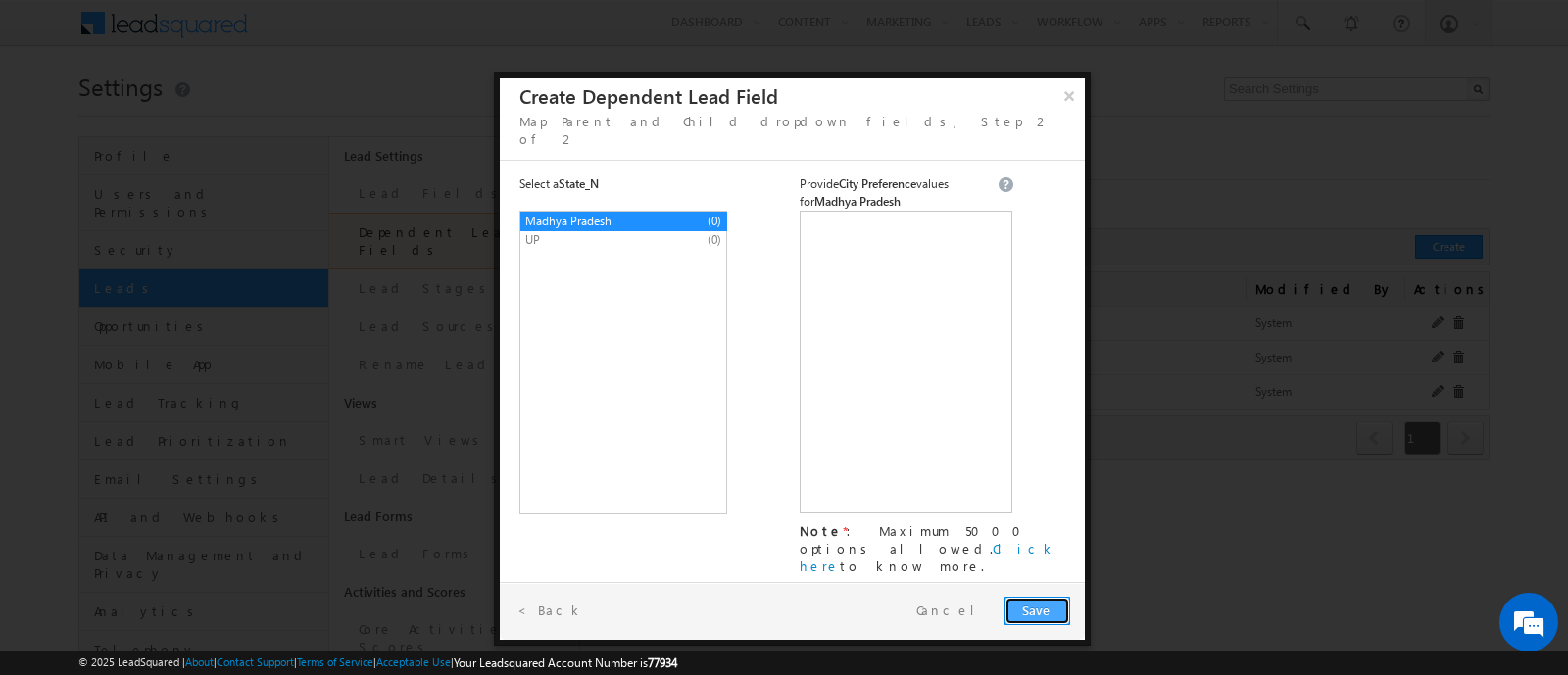 click on "Save" at bounding box center (1037, 609) 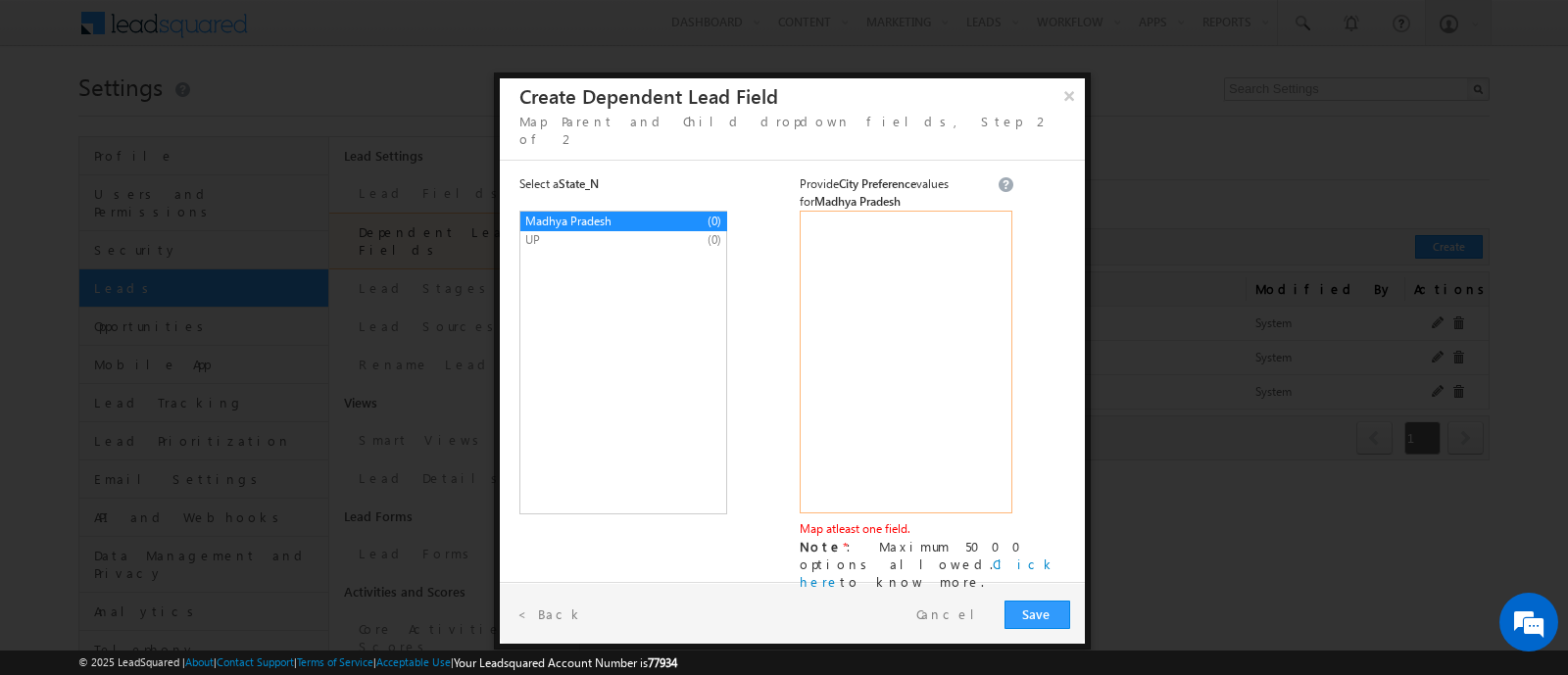 click at bounding box center (906, 362) 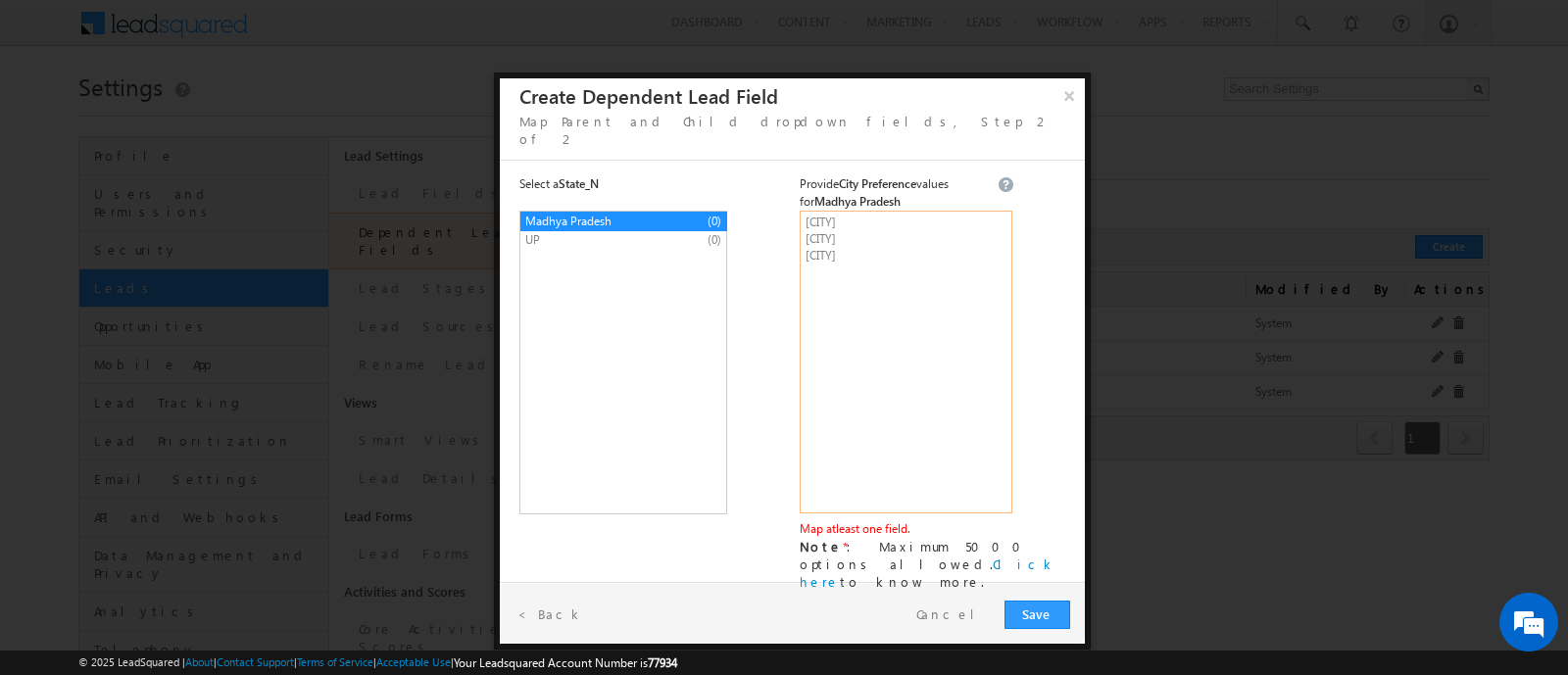 type on "JBP
Indore
Bhopal" 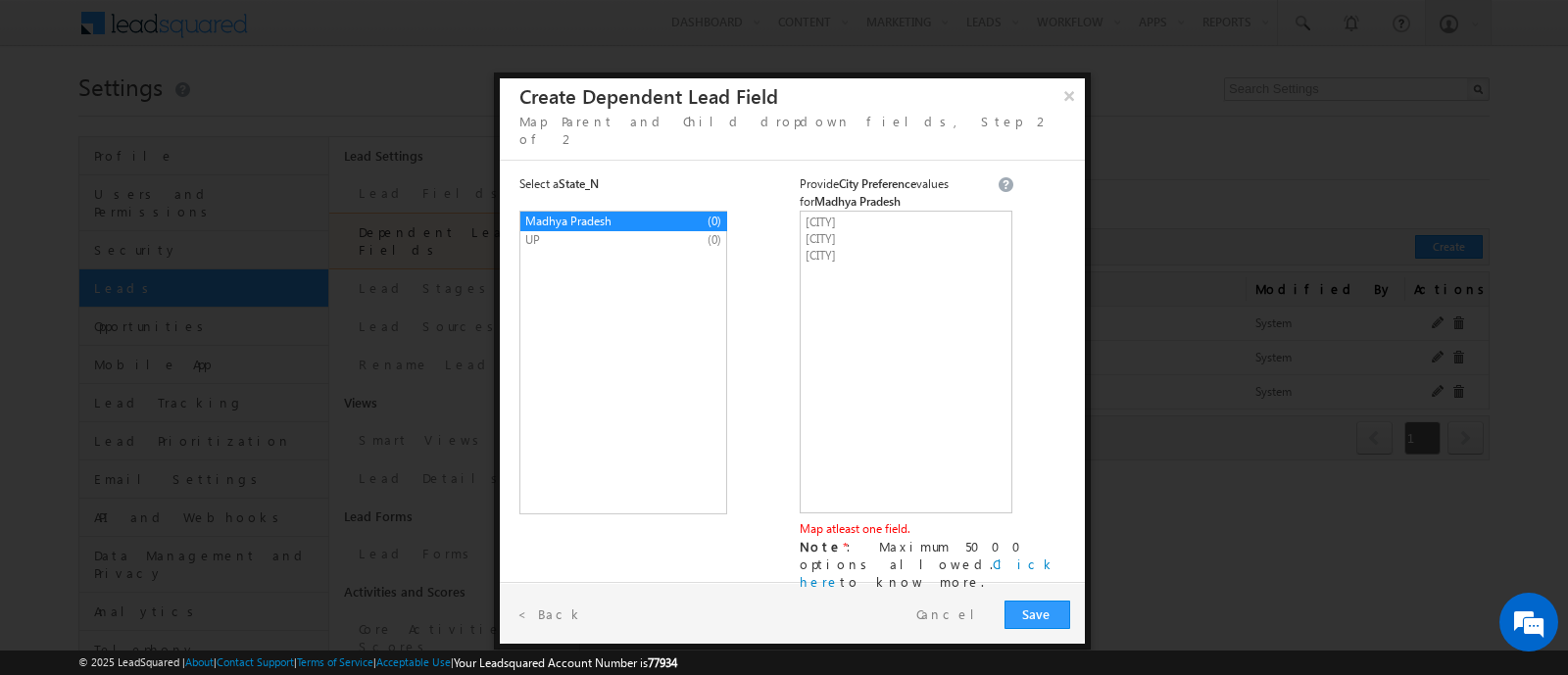 click on "UP" at bounding box center (607, 240) 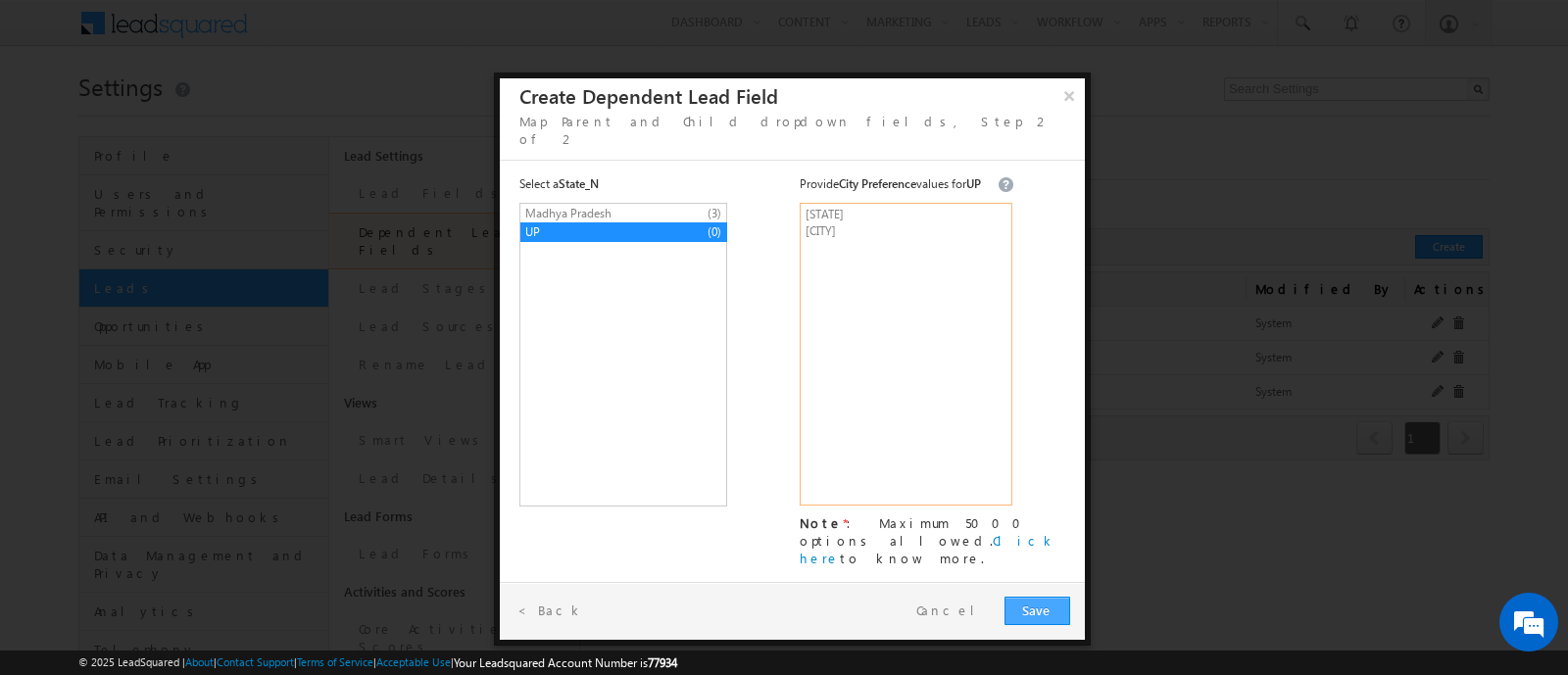 type on "Bihar
Patna" 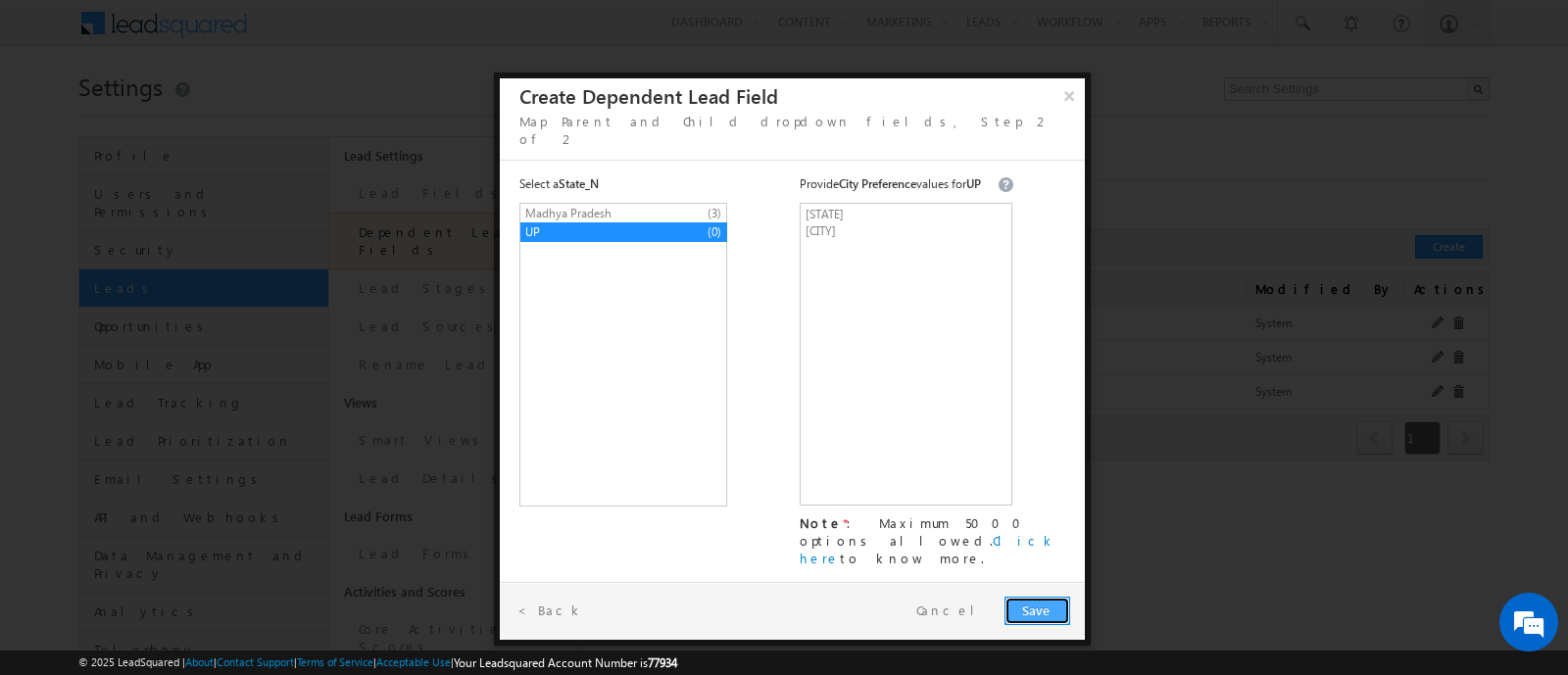 click on "Save" at bounding box center [1037, 609] 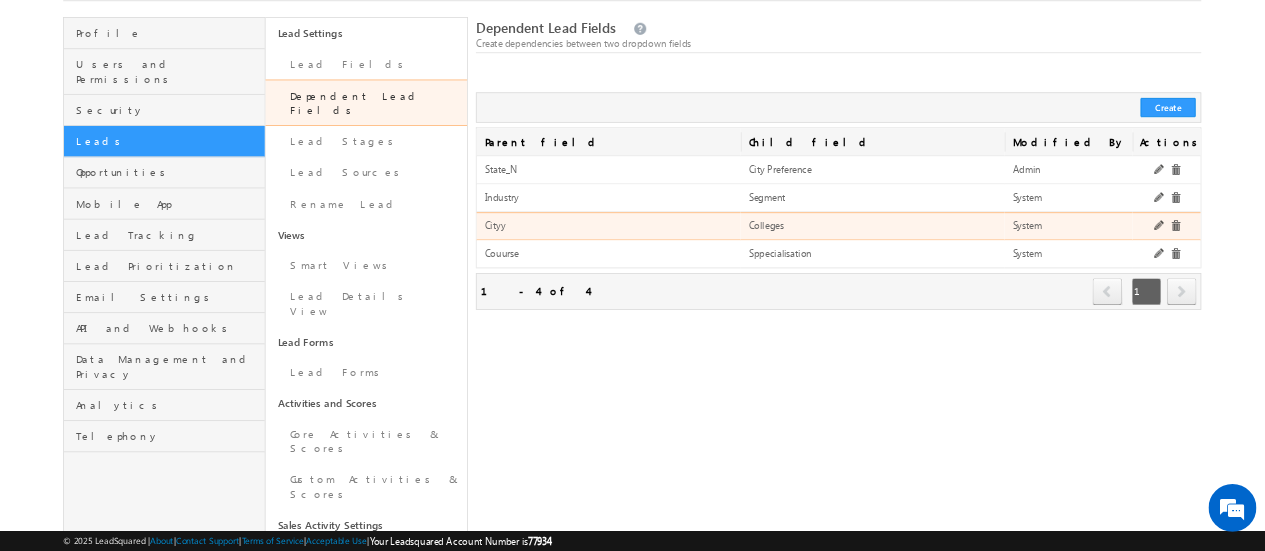 scroll, scrollTop: 0, scrollLeft: 0, axis: both 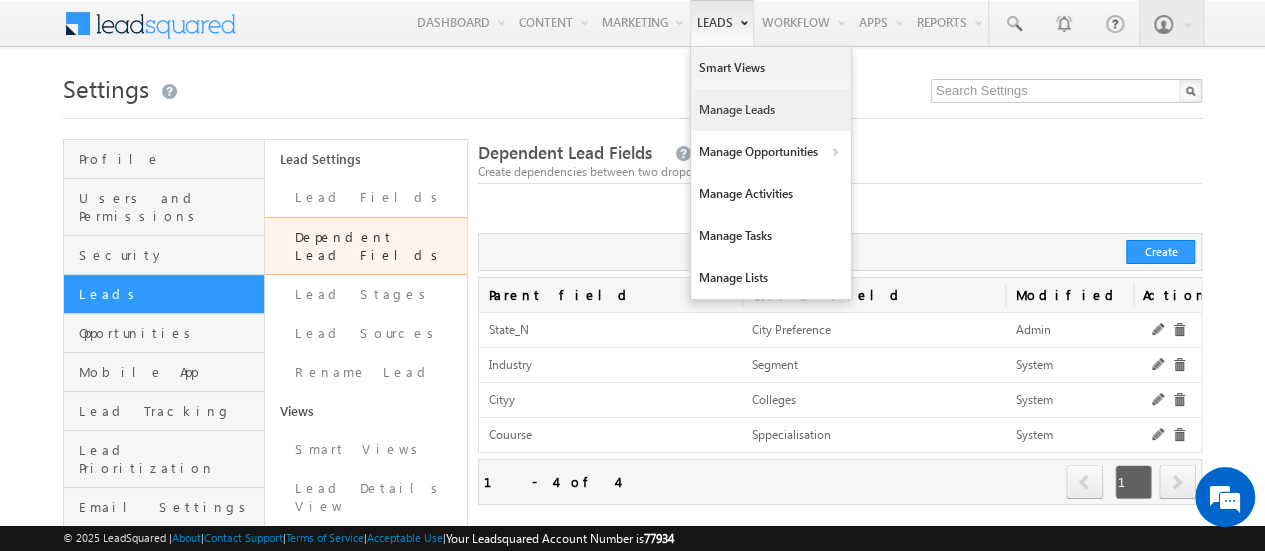 click on "Manage Leads" at bounding box center [771, 110] 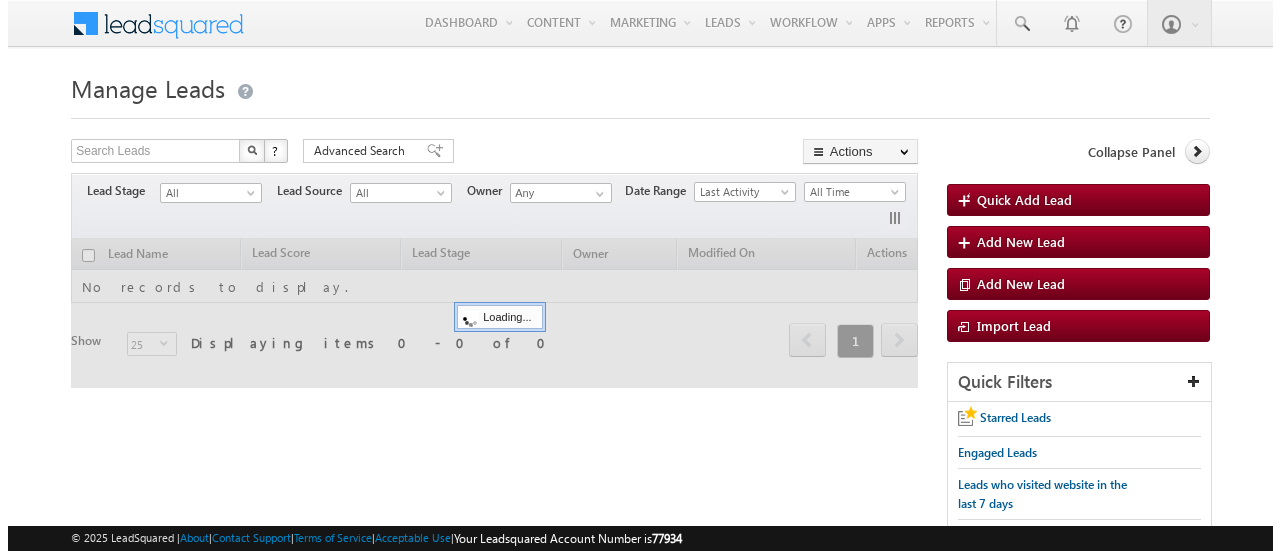 scroll, scrollTop: 0, scrollLeft: 0, axis: both 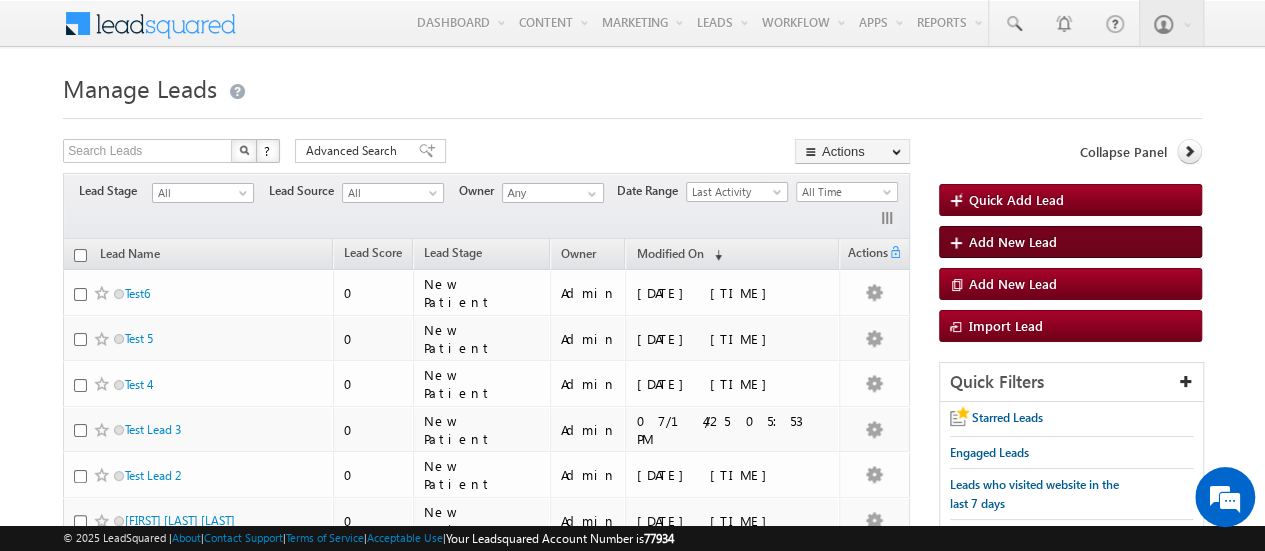 click at bounding box center (959, 244) 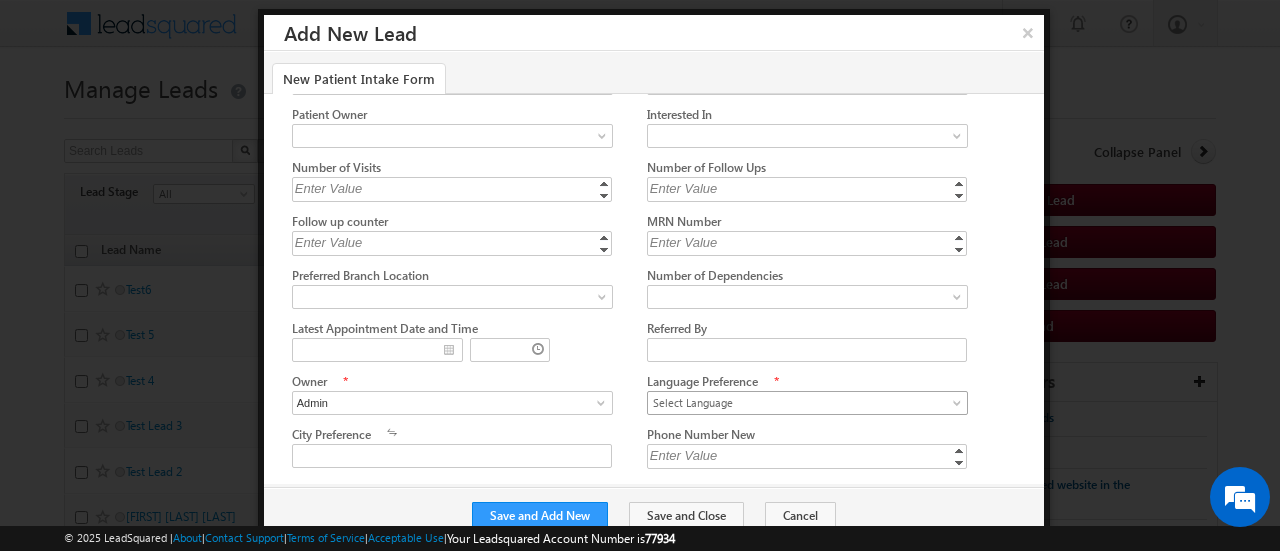scroll, scrollTop: 700, scrollLeft: 0, axis: vertical 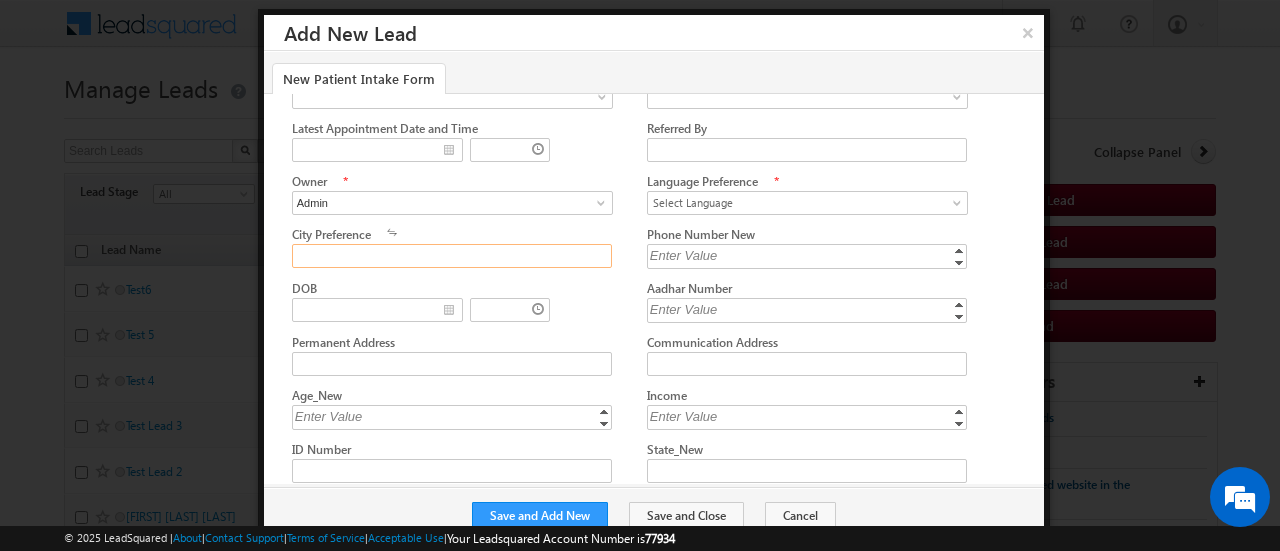 click on "City Preference" at bounding box center (452, 256) 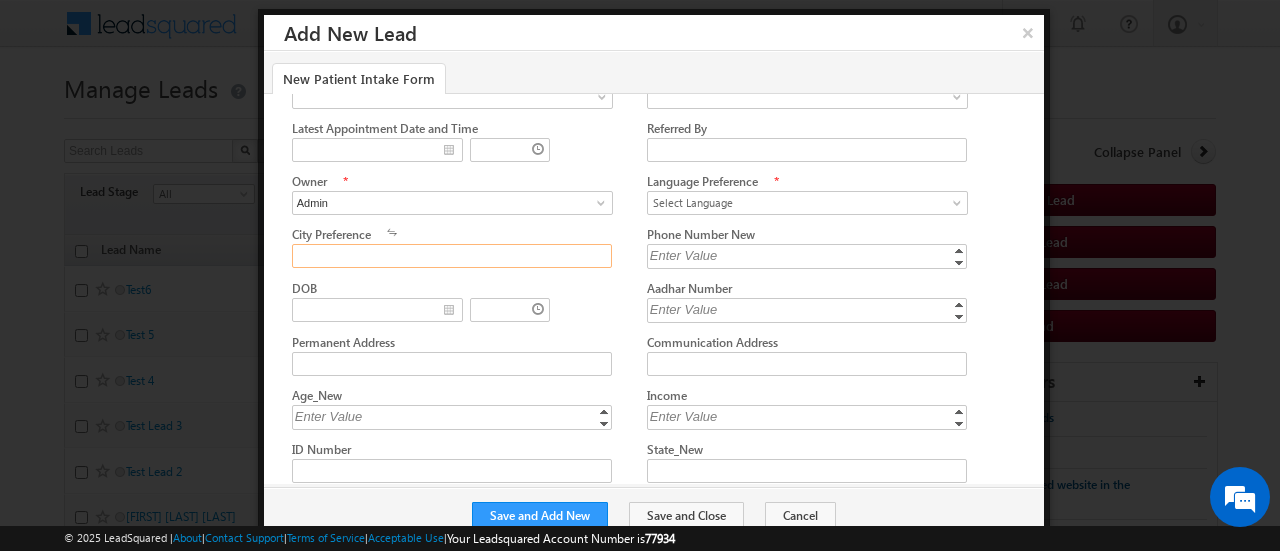 scroll, scrollTop: 0, scrollLeft: 0, axis: both 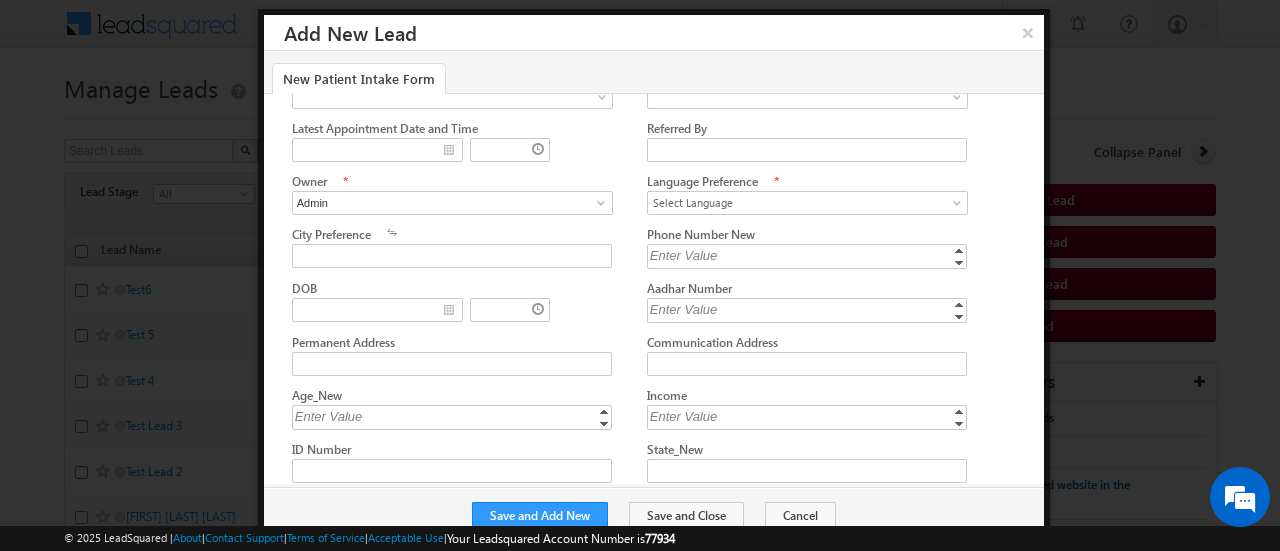 click on "First Name
Last Name
Email
Phone Number" at bounding box center (654, -50) 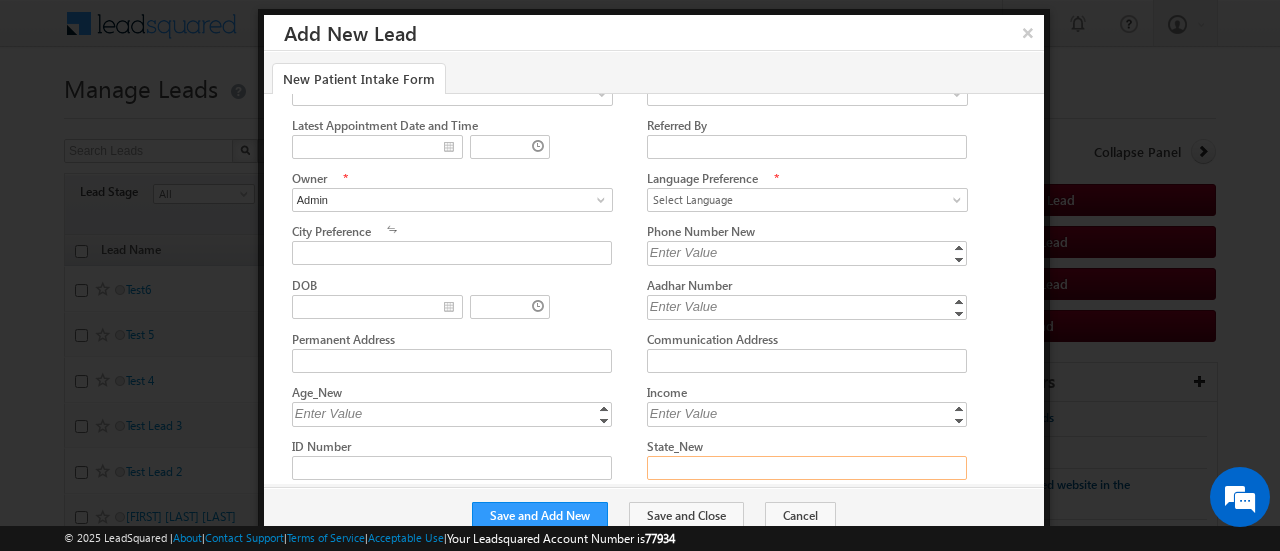 click on "State_New" at bounding box center (807, 468) 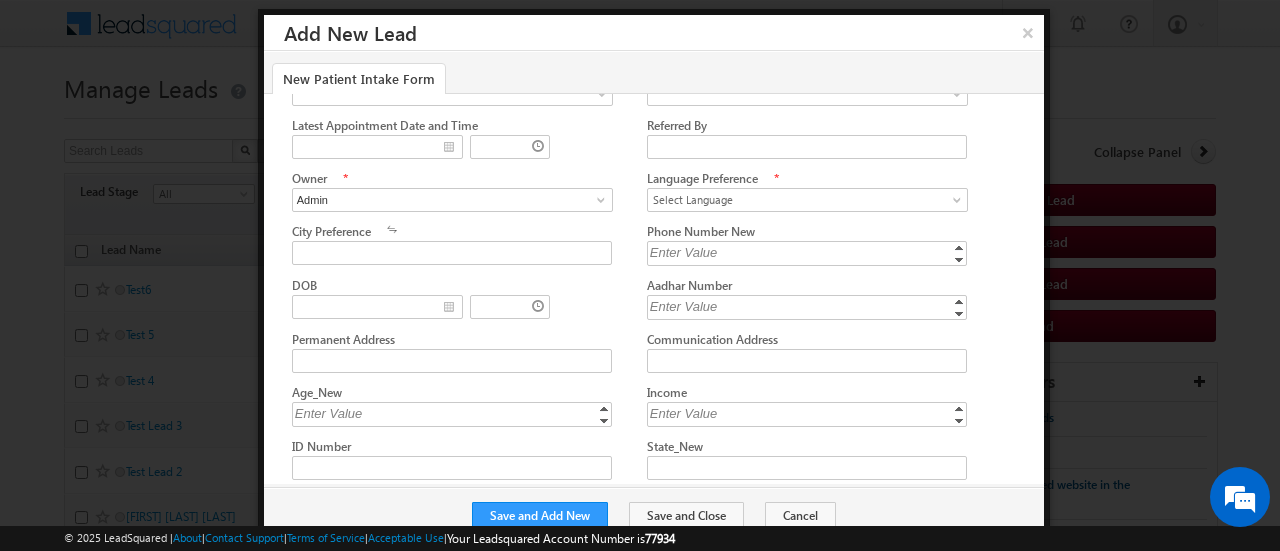 click at bounding box center (659, 463) 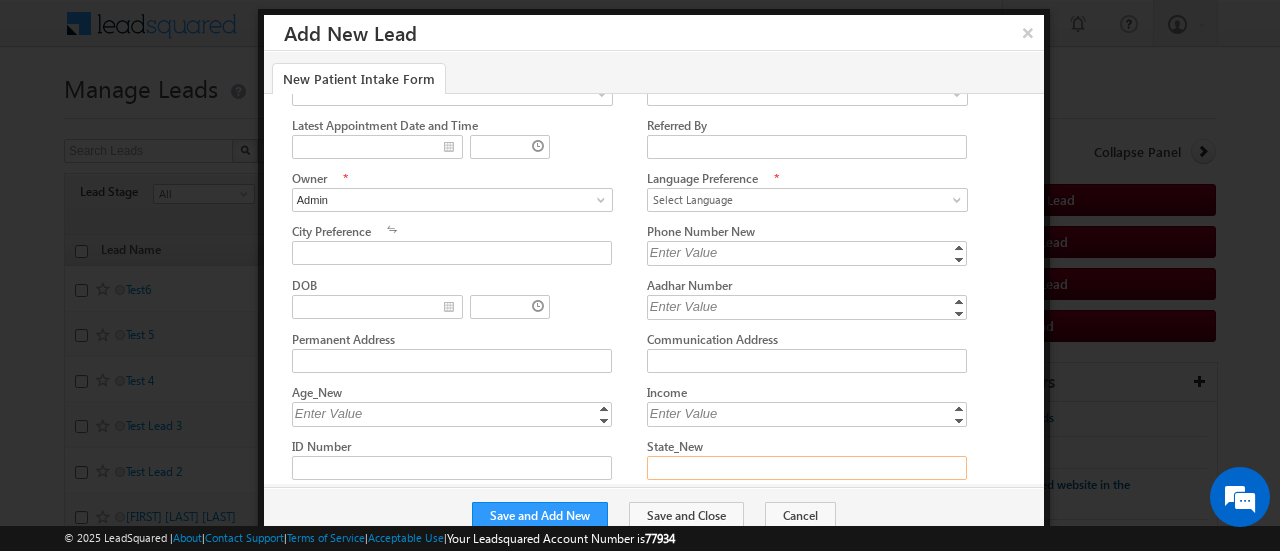 click on "State_New" at bounding box center [807, 468] 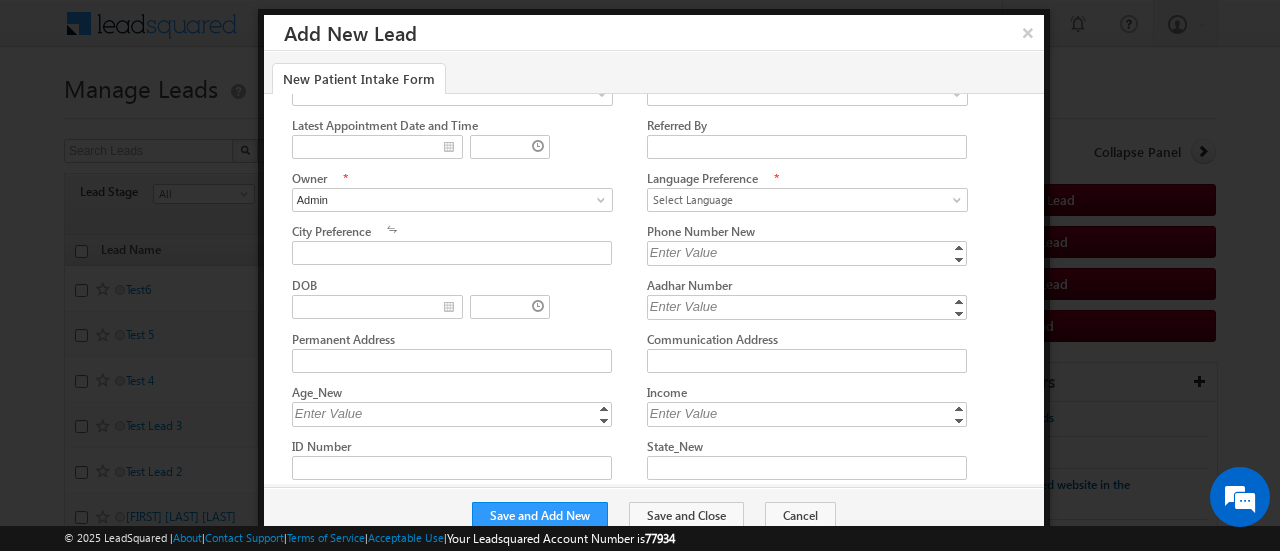 click on "First Name
Last Name
Email
Phone Number" at bounding box center [654, -53] 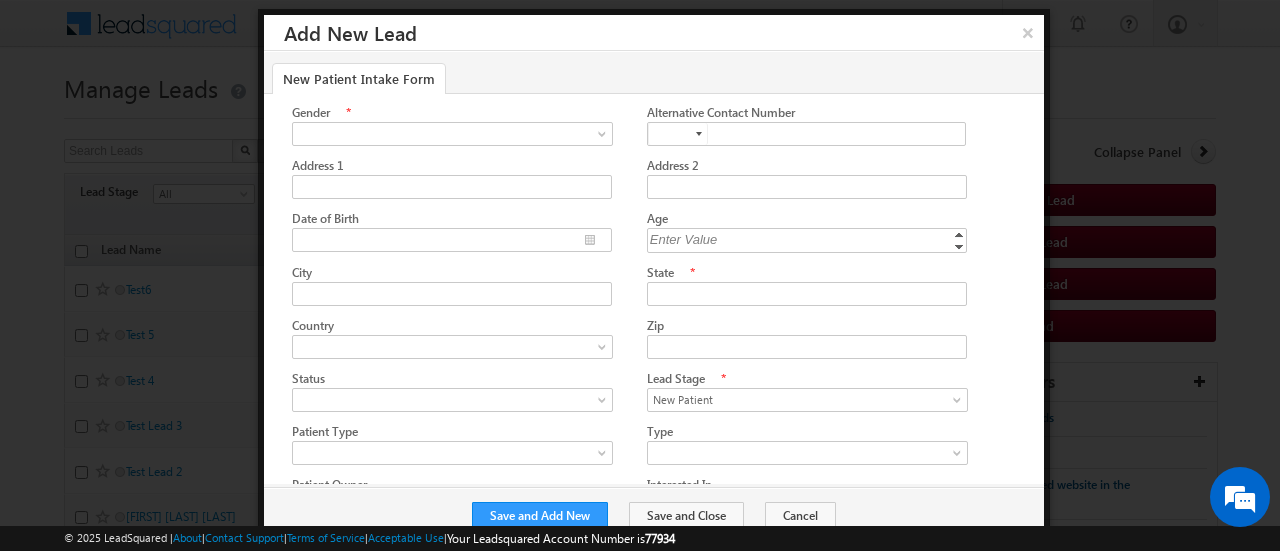 scroll, scrollTop: 103, scrollLeft: 0, axis: vertical 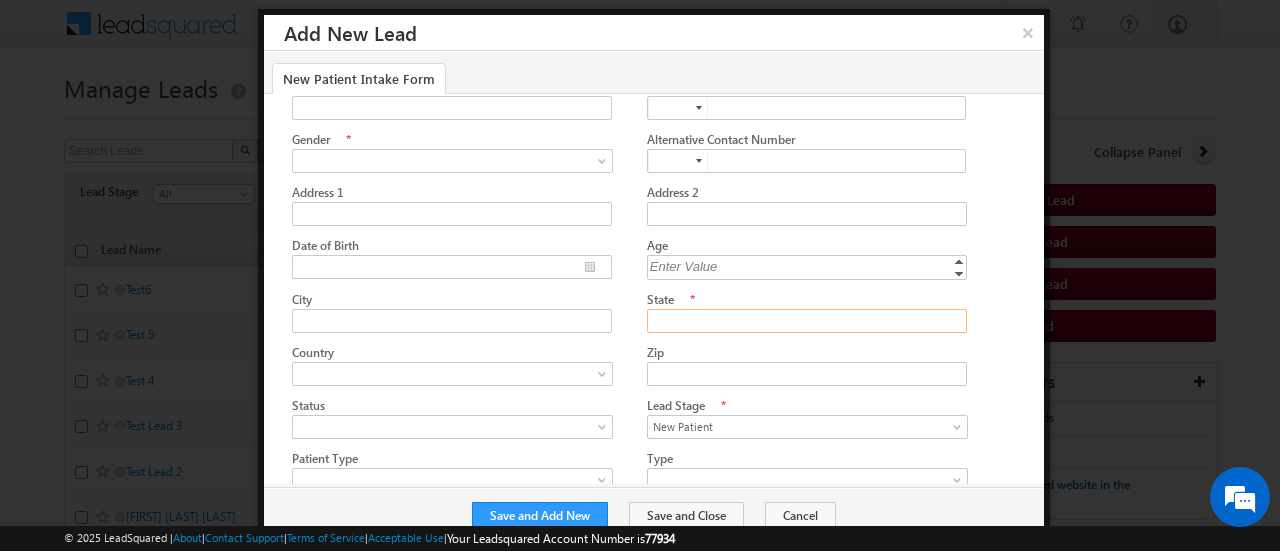click on "State" at bounding box center [807, 321] 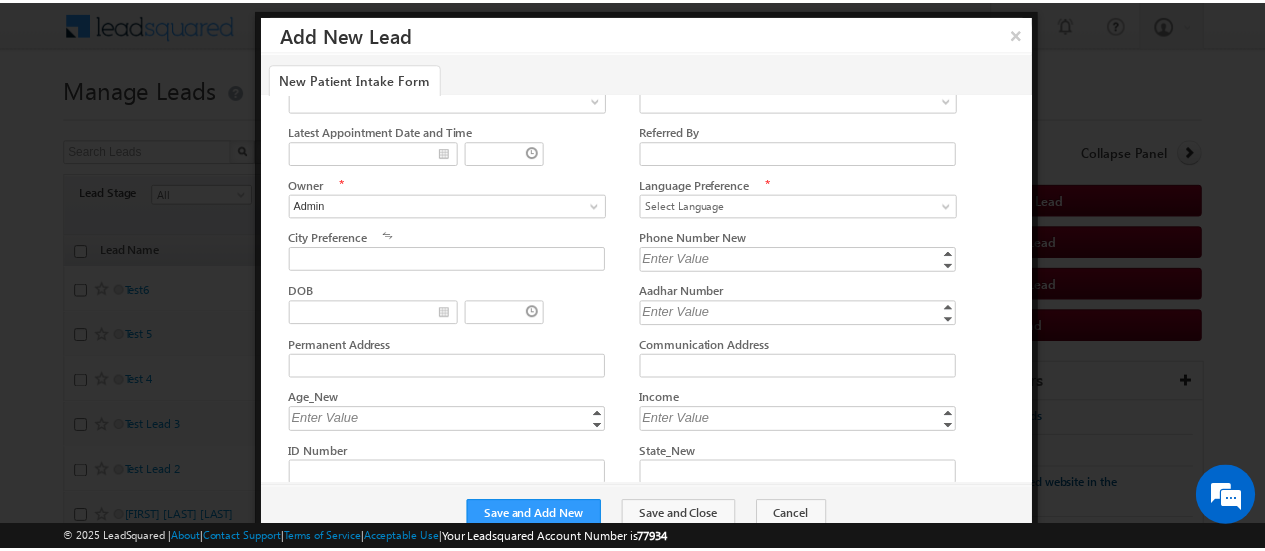 scroll, scrollTop: 703, scrollLeft: 0, axis: vertical 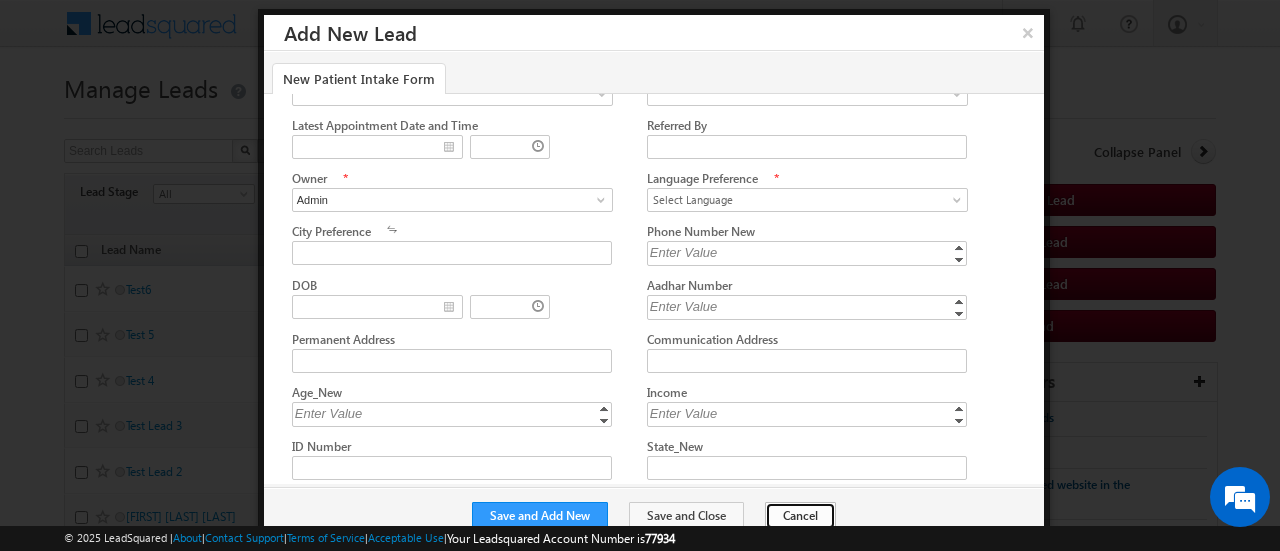 click on "Cancel" at bounding box center [800, 516] 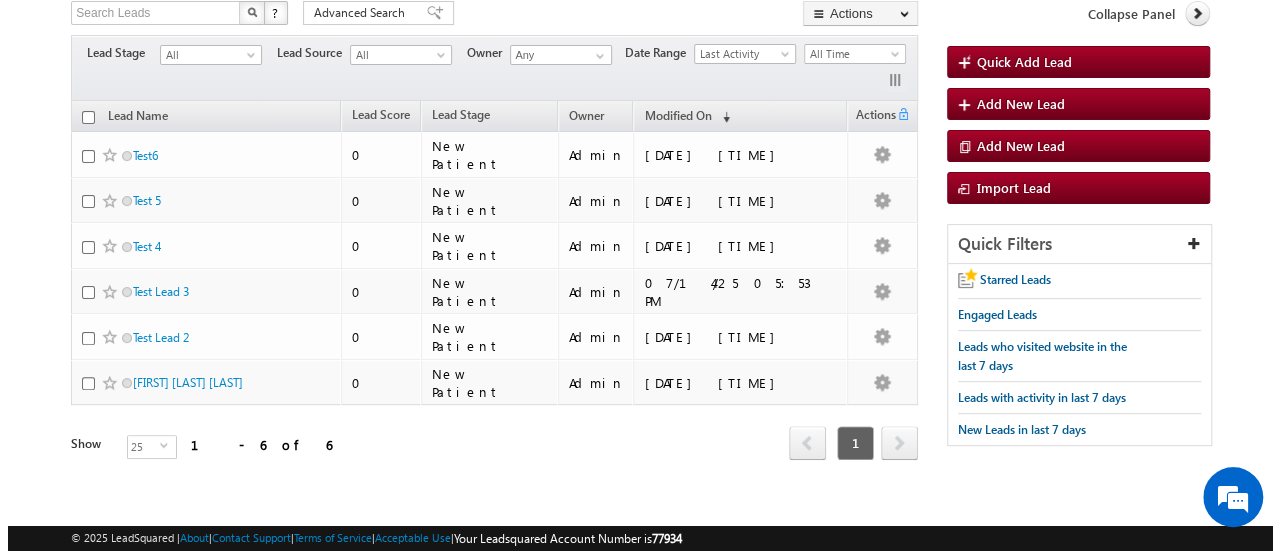 scroll, scrollTop: 141, scrollLeft: 0, axis: vertical 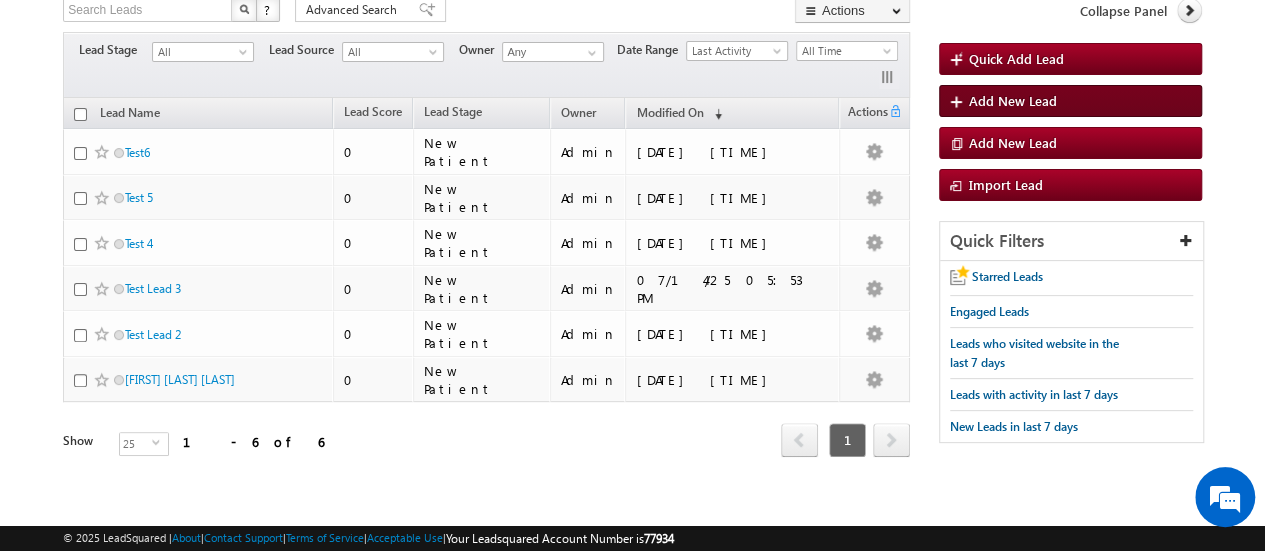 click on "Add New Lead" at bounding box center (1013, 100) 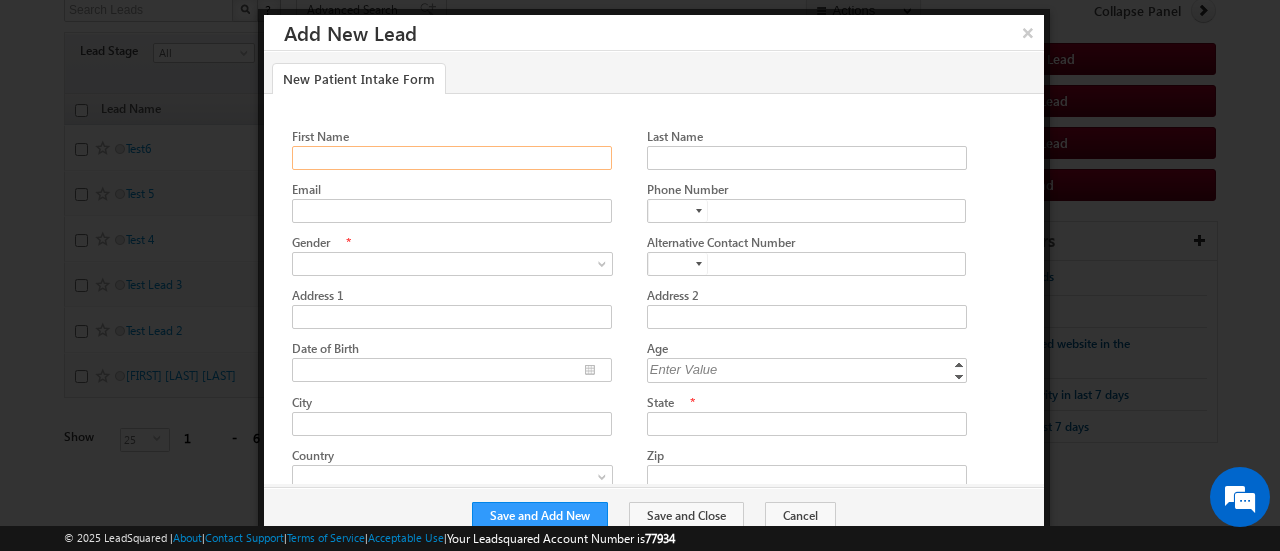 click on "First Name" at bounding box center (452, 158) 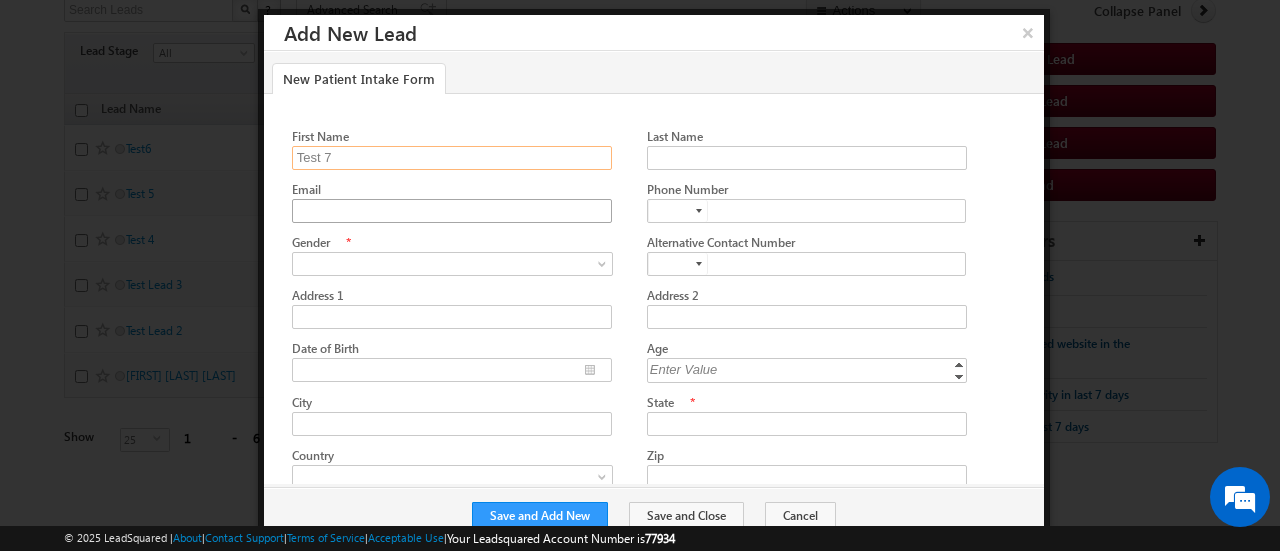 type on "Test 7" 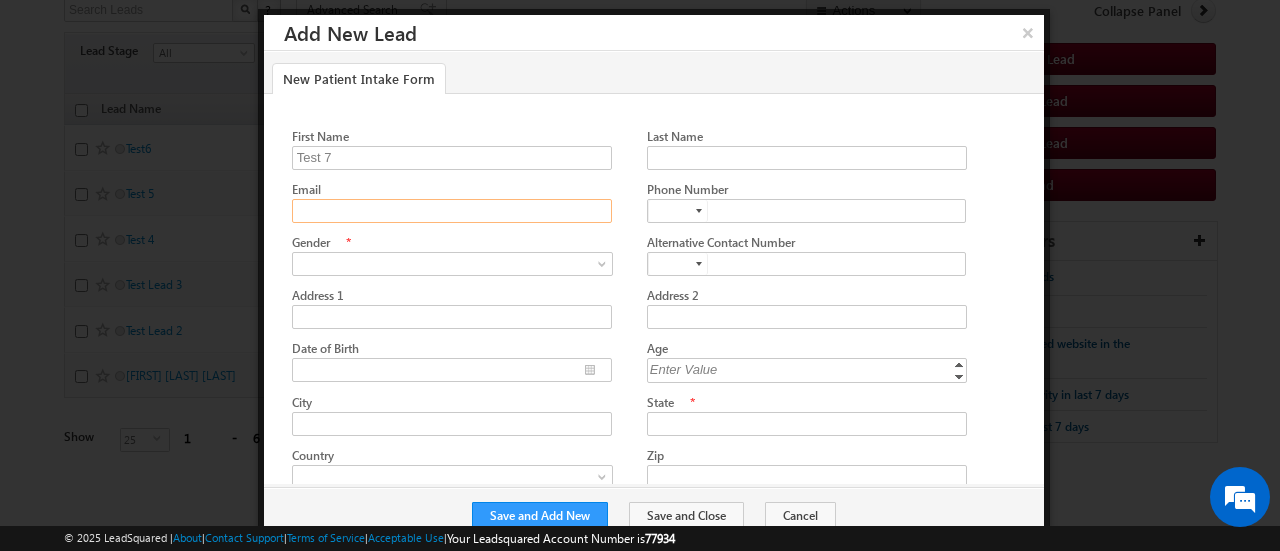 click on "Email" 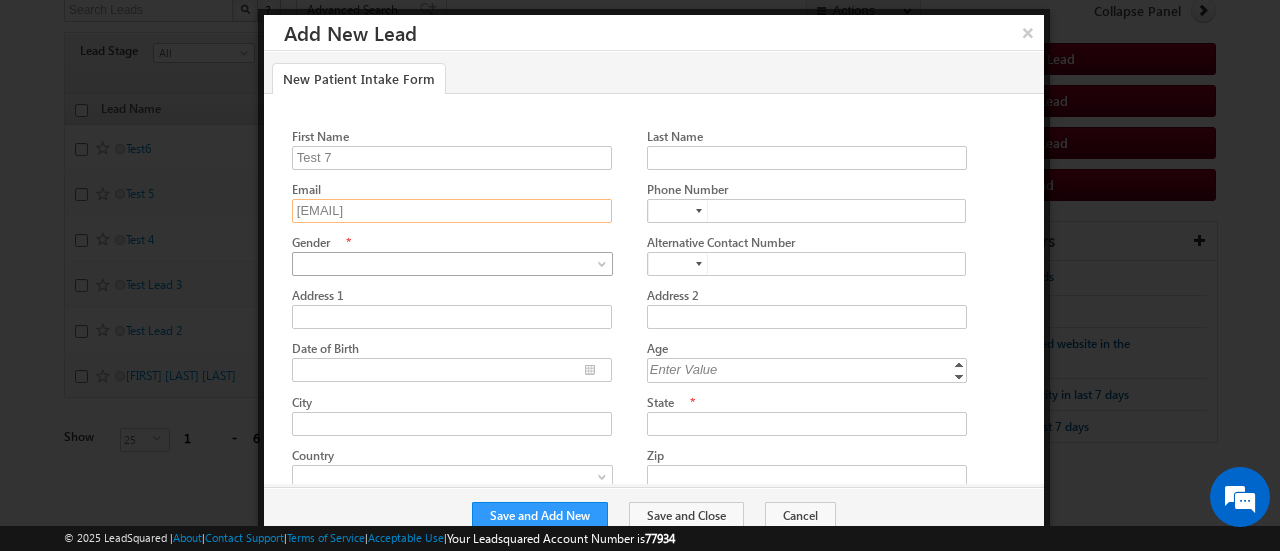 scroll, scrollTop: 0, scrollLeft: 0, axis: both 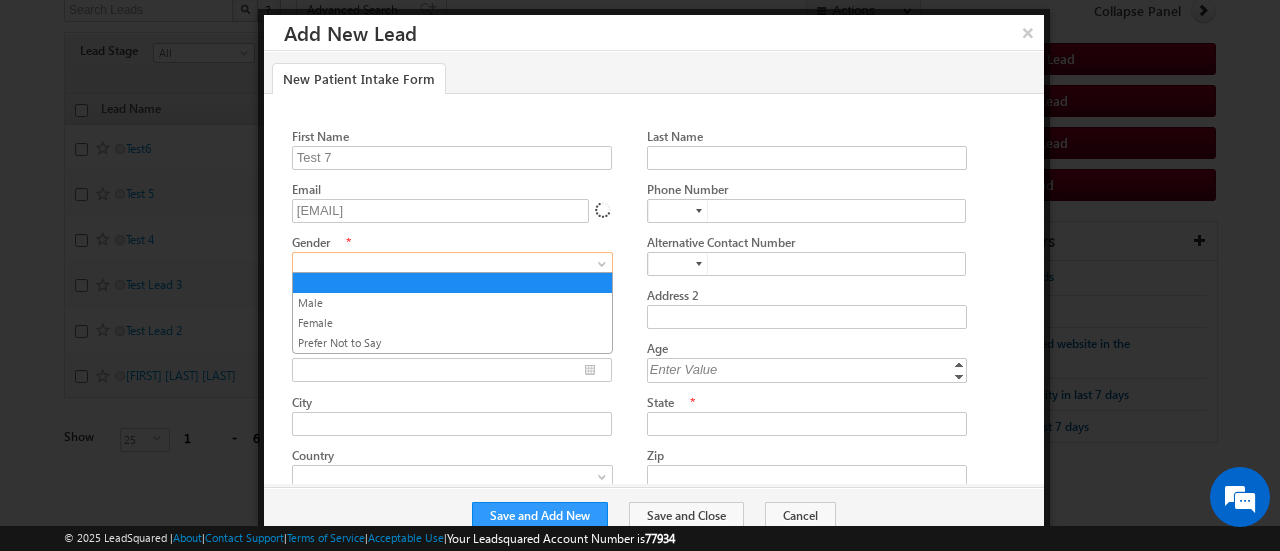 click at bounding box center [448, 264] 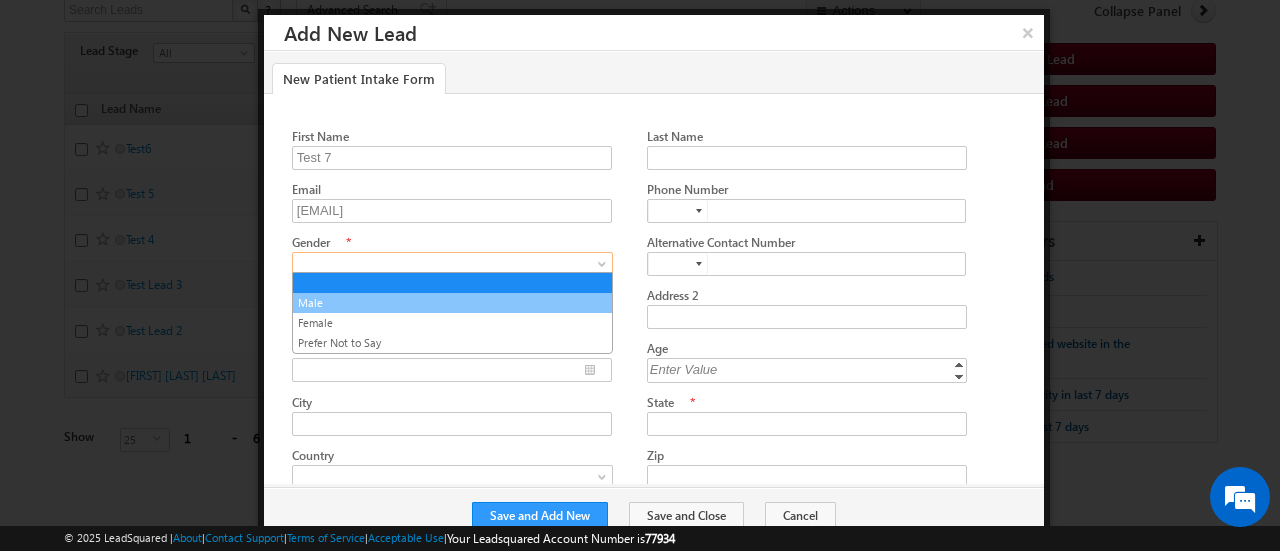 drag, startPoint x: 341, startPoint y: 307, endPoint x: 357, endPoint y: 307, distance: 16 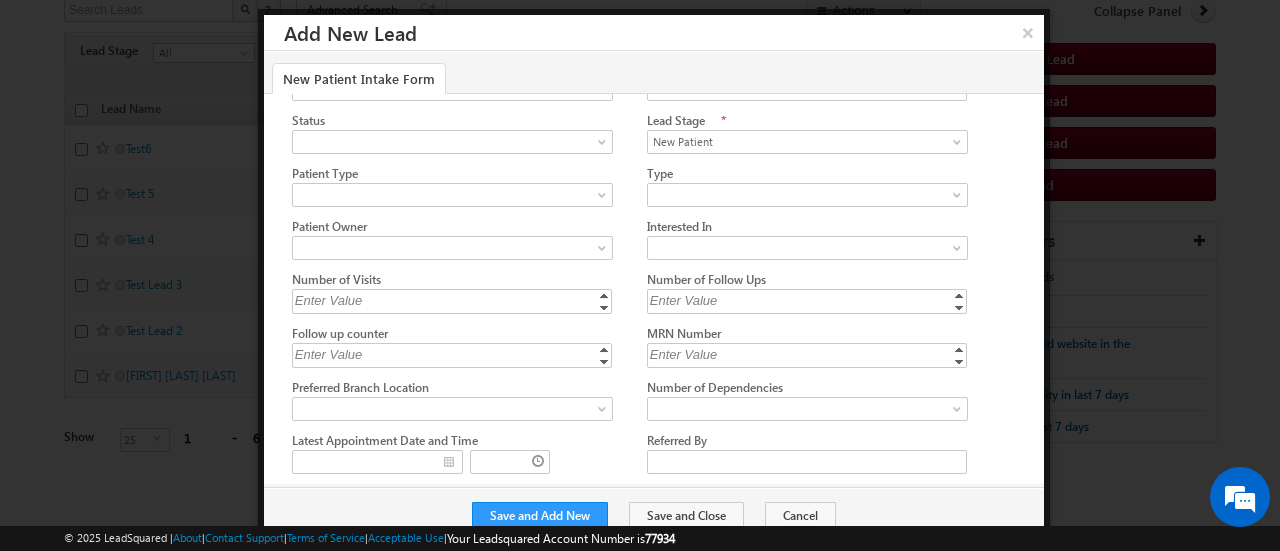 scroll, scrollTop: 300, scrollLeft: 0, axis: vertical 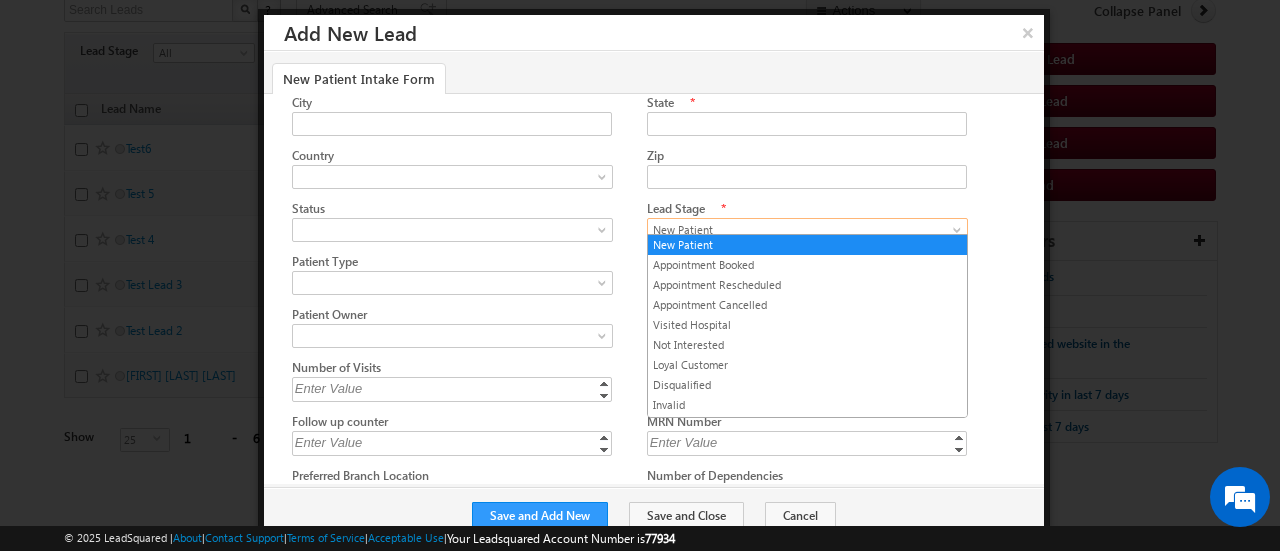 click on "New Patient" at bounding box center (803, 230) 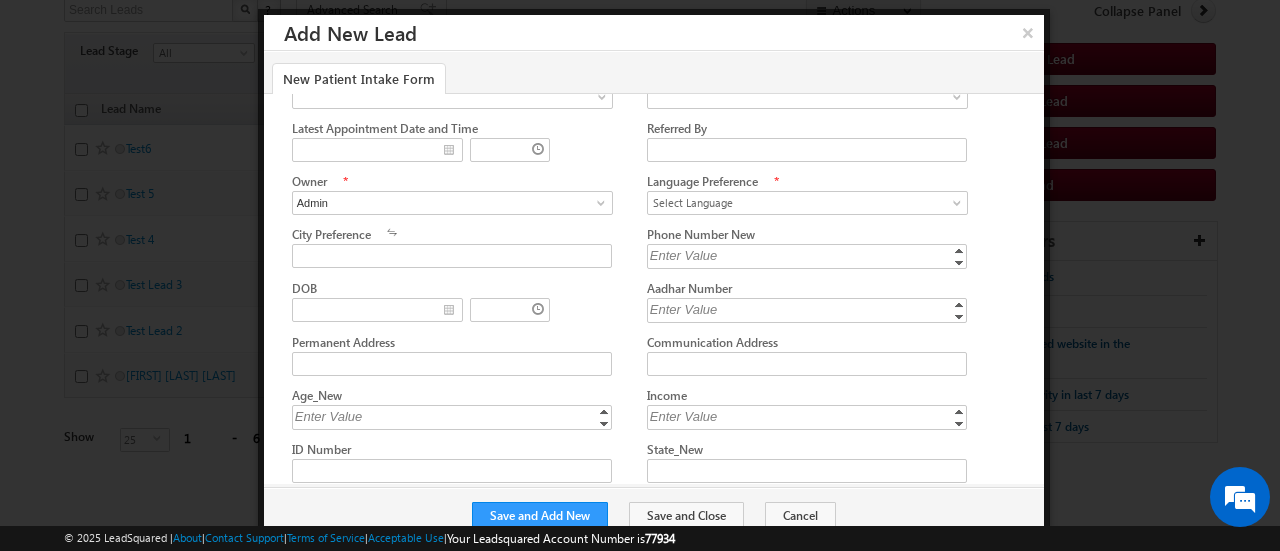 scroll, scrollTop: 703, scrollLeft: 0, axis: vertical 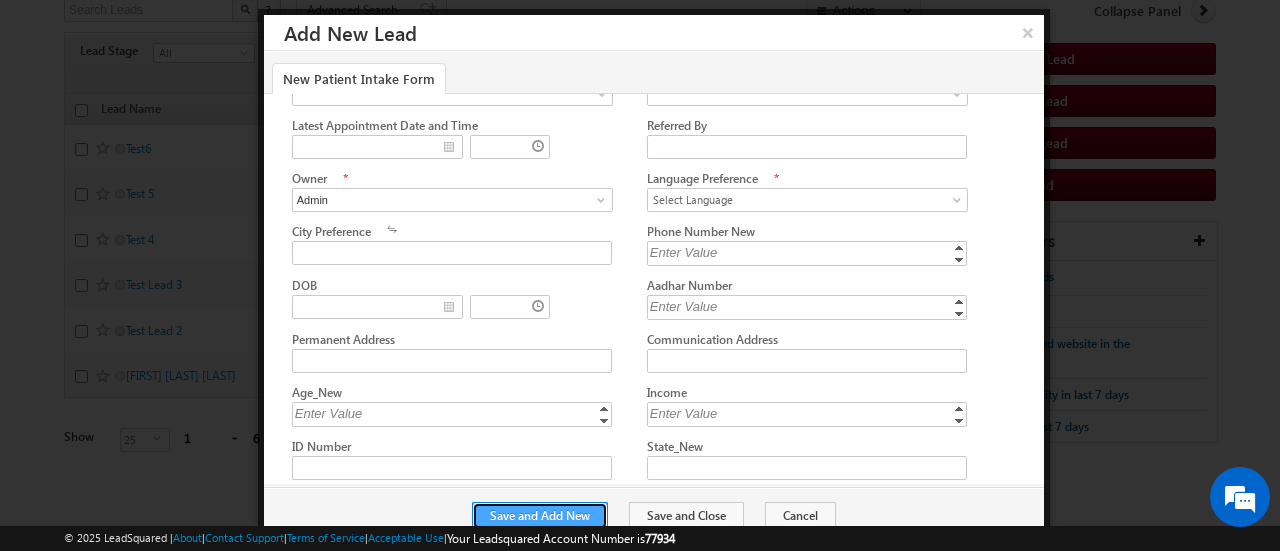 click on "Save and Add New" at bounding box center (540, 516) 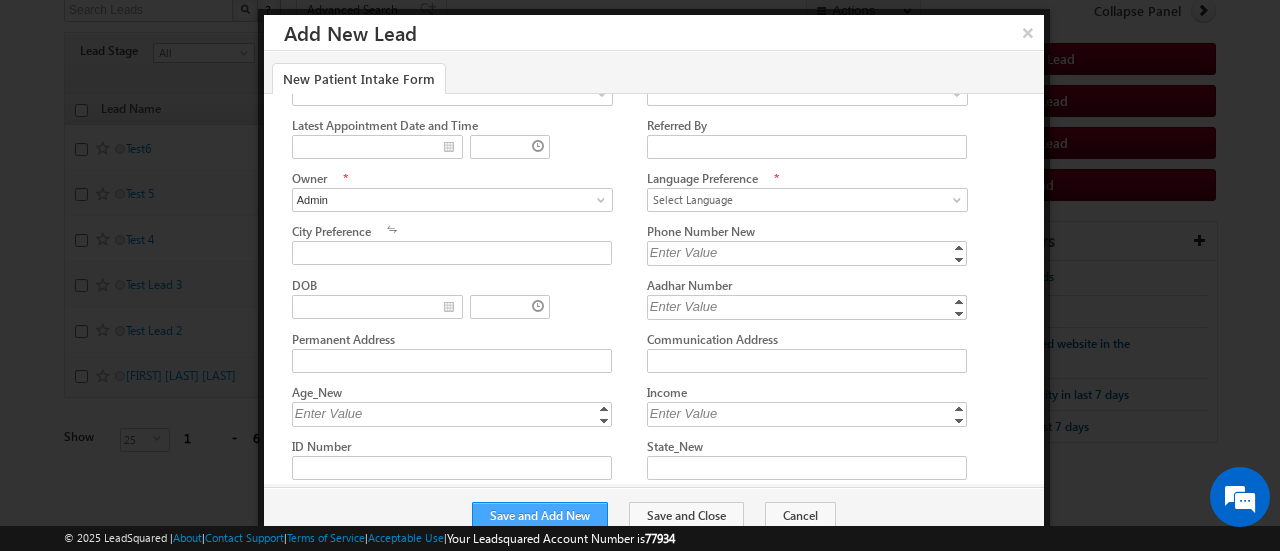 scroll, scrollTop: 130, scrollLeft: 0, axis: vertical 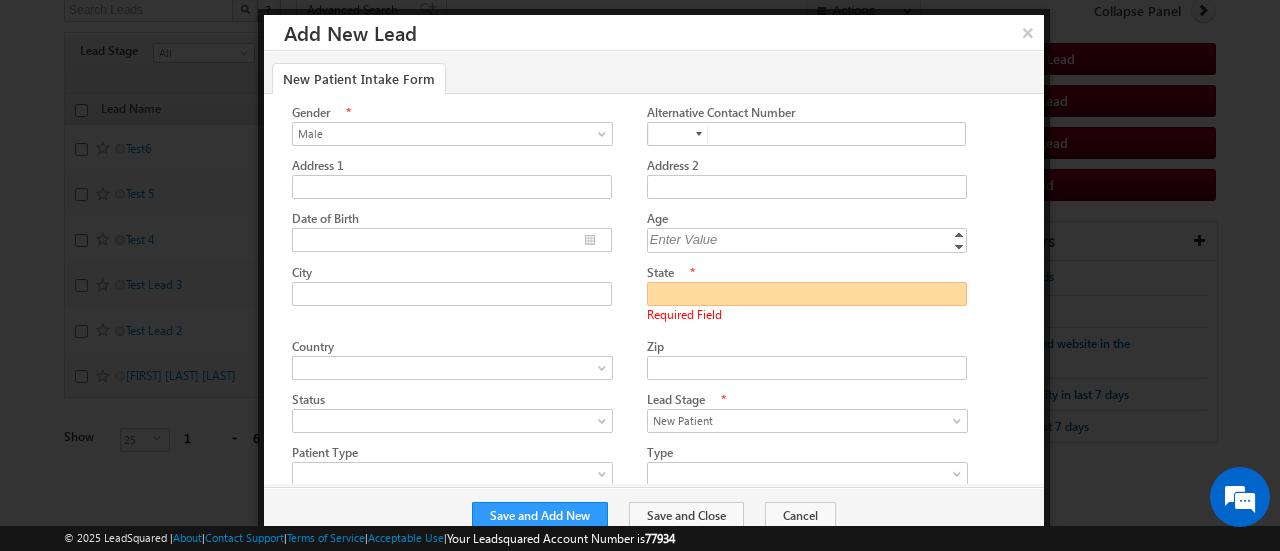 click on "State" at bounding box center (807, 294) 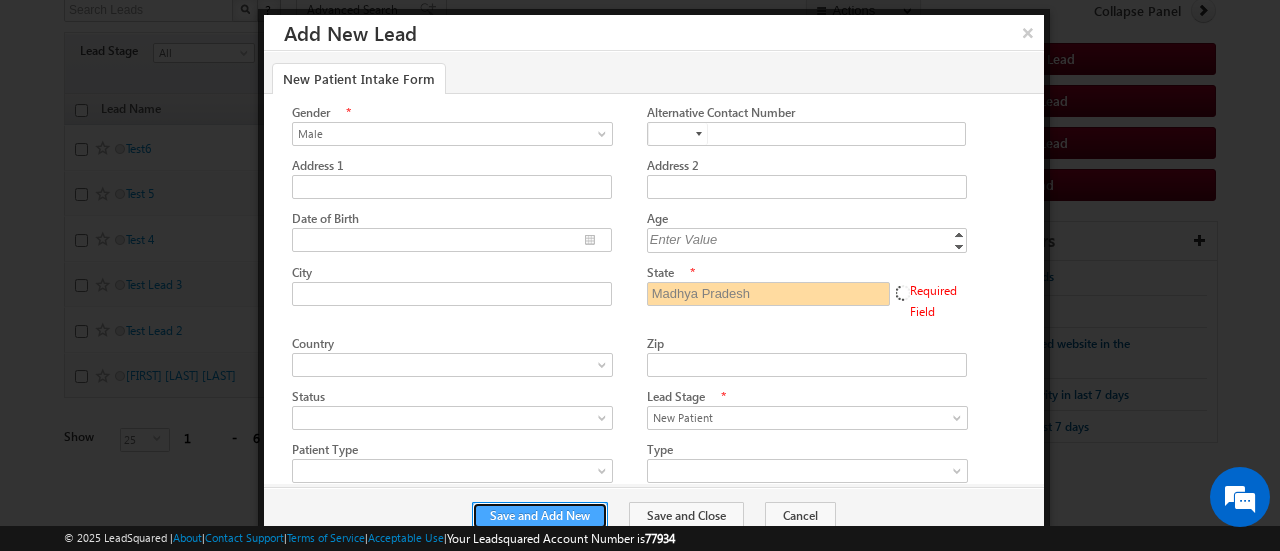 click on "Save and Add New" at bounding box center (540, 516) 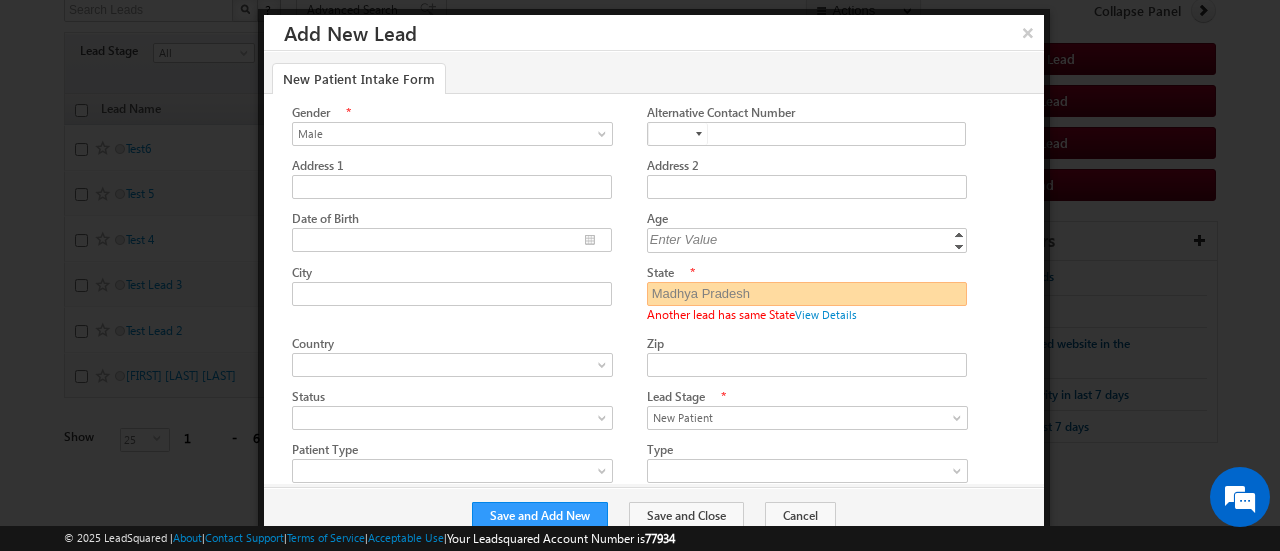 drag, startPoint x: 755, startPoint y: 288, endPoint x: 643, endPoint y: 304, distance: 113.137085 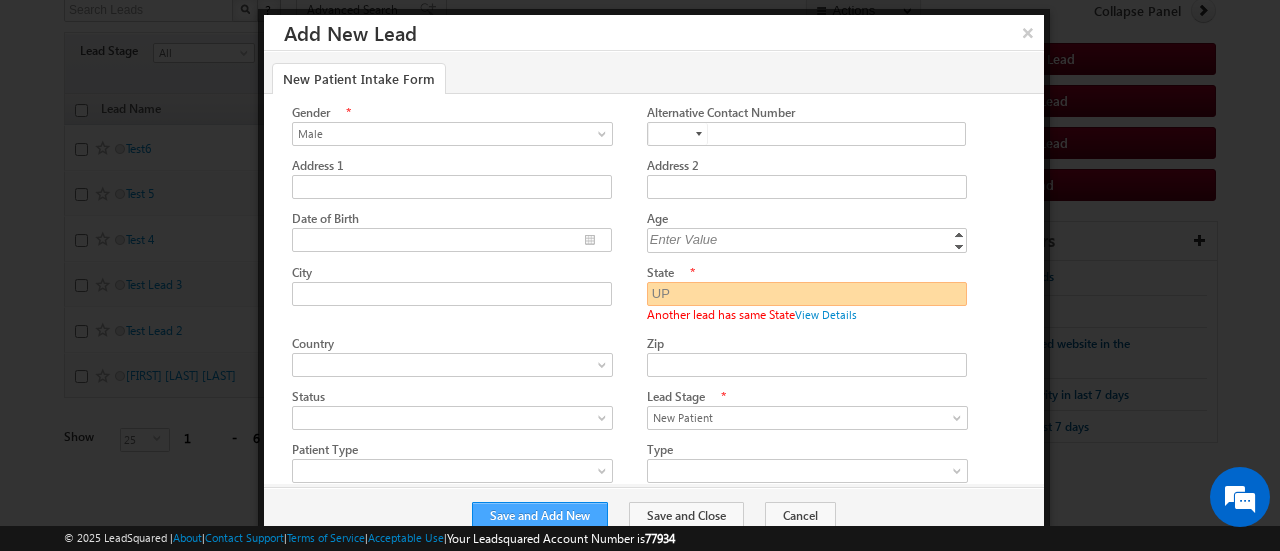 type on "UP" 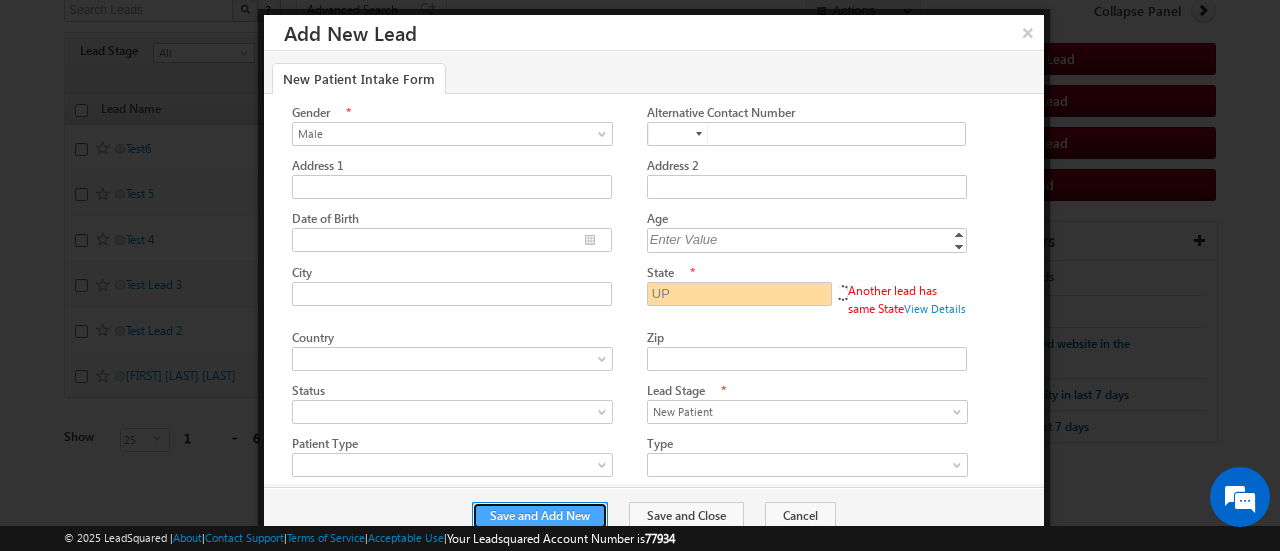 click on "Save and Add New" at bounding box center (540, 516) 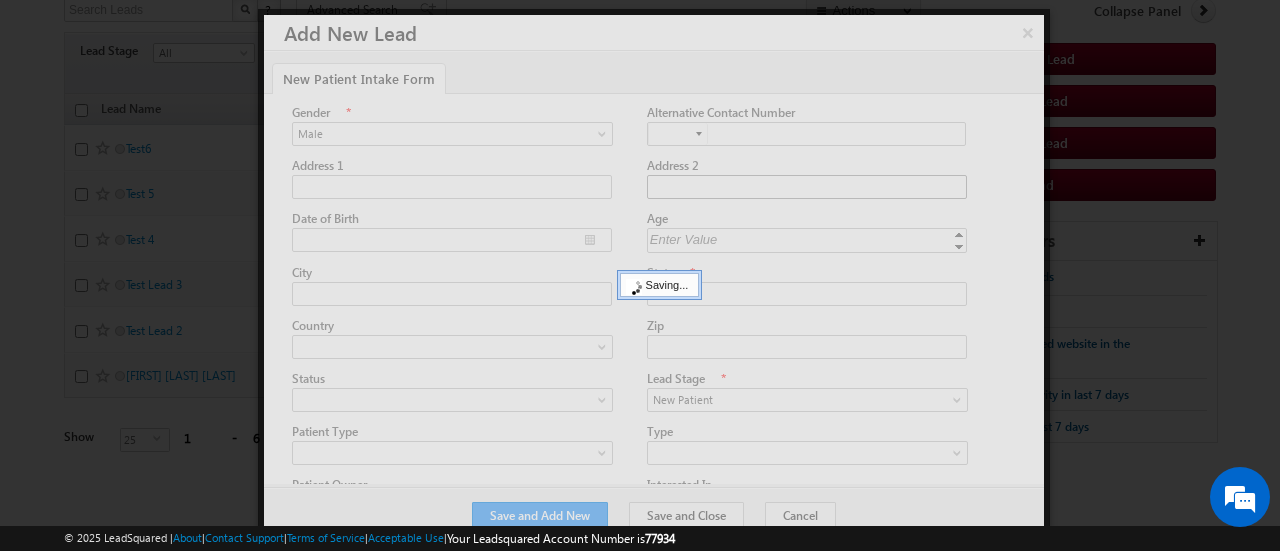 scroll, scrollTop: 0, scrollLeft: 0, axis: both 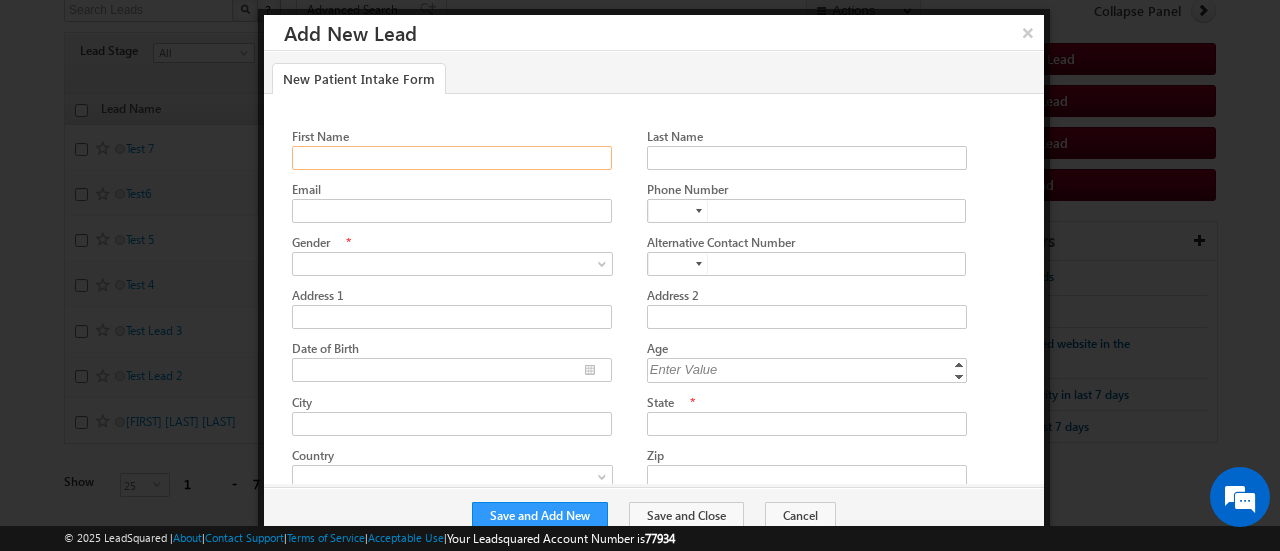 click on "First Name" at bounding box center (452, 158) 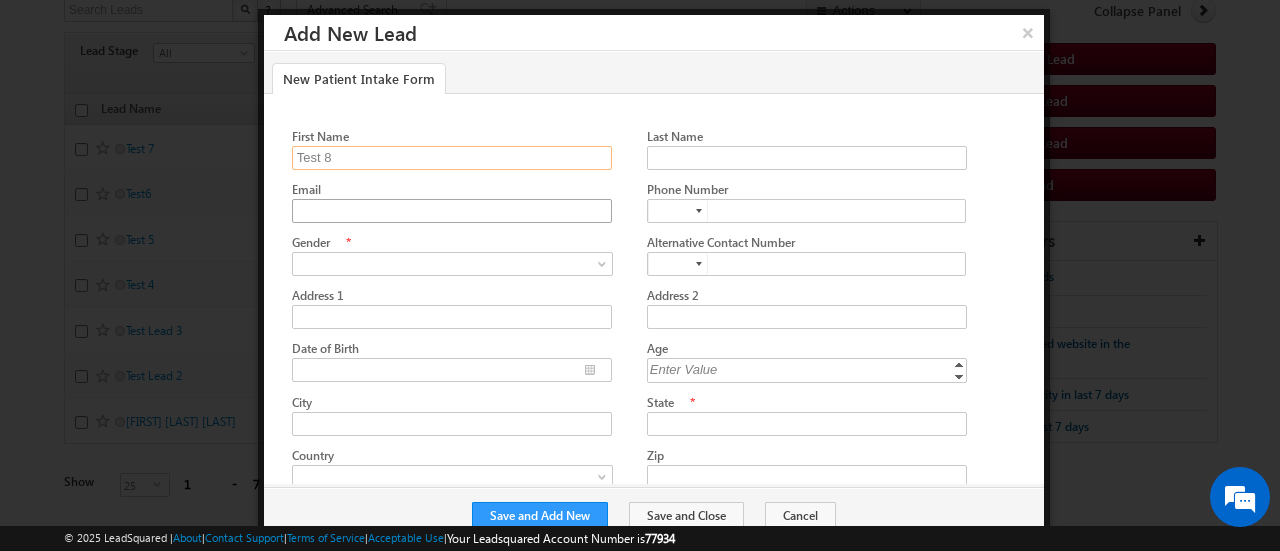 type on "Test 8" 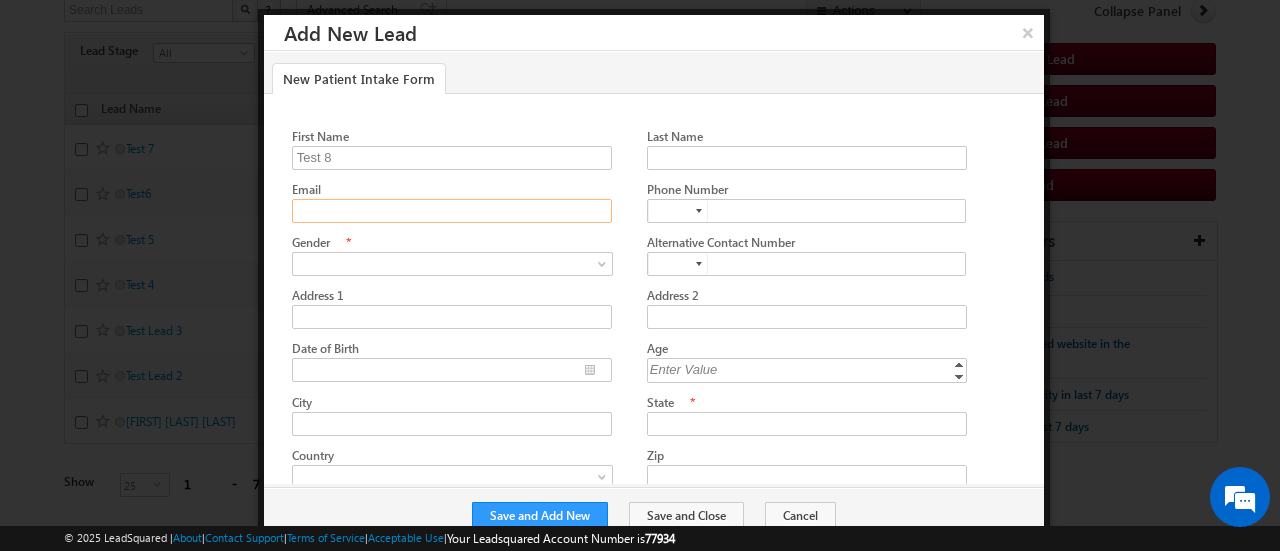 click on "Email" 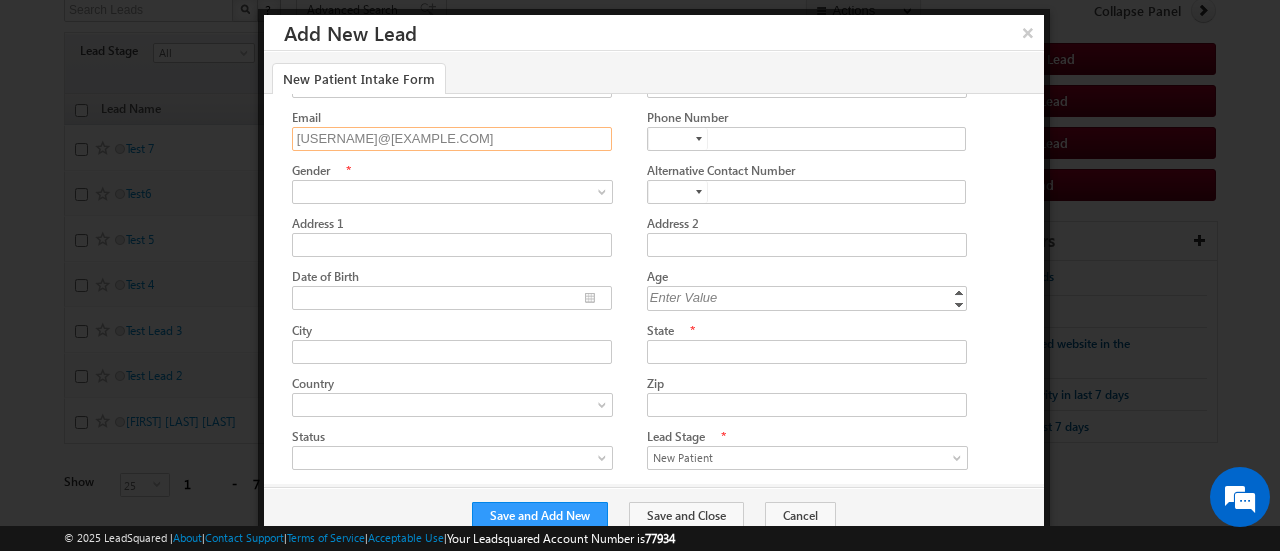 scroll, scrollTop: 100, scrollLeft: 0, axis: vertical 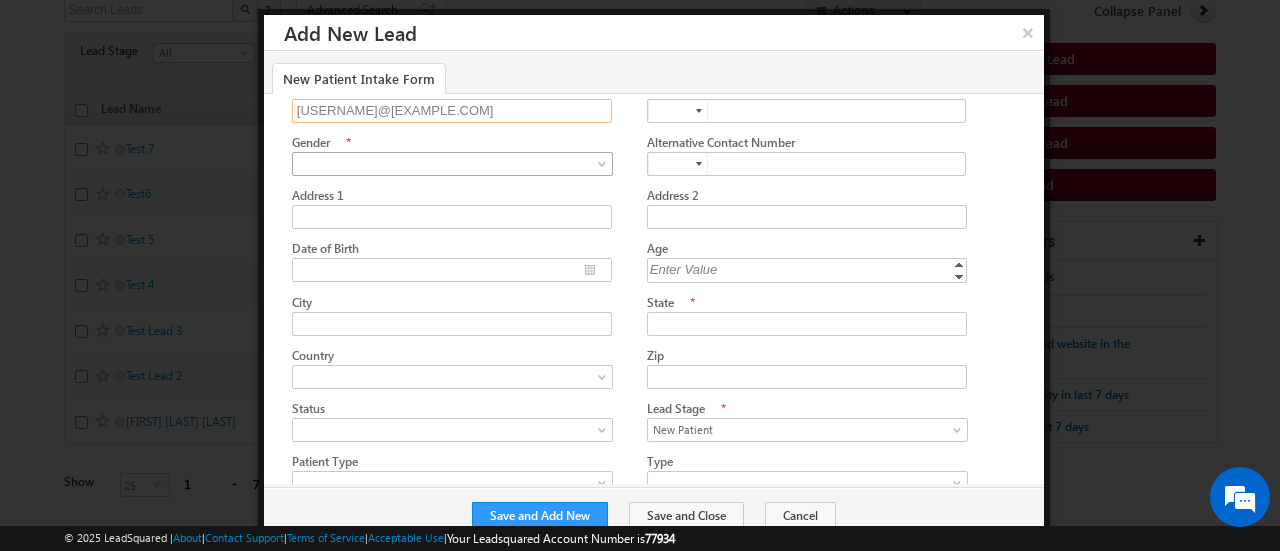 type on "[USERNAME]@[EXAMPLE.COM]" 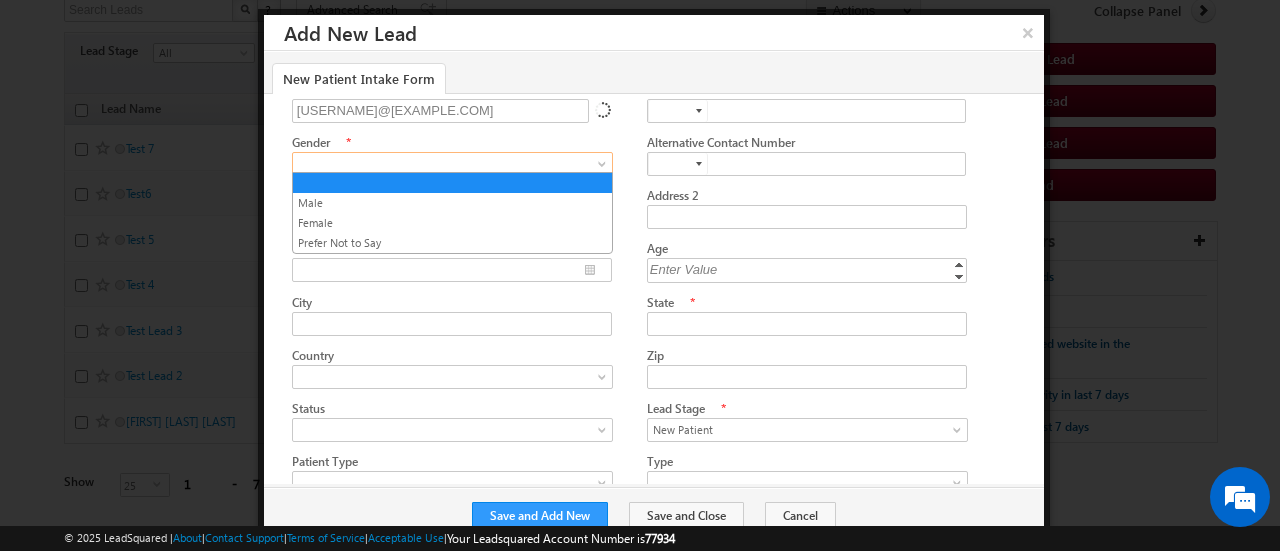 click at bounding box center (448, 164) 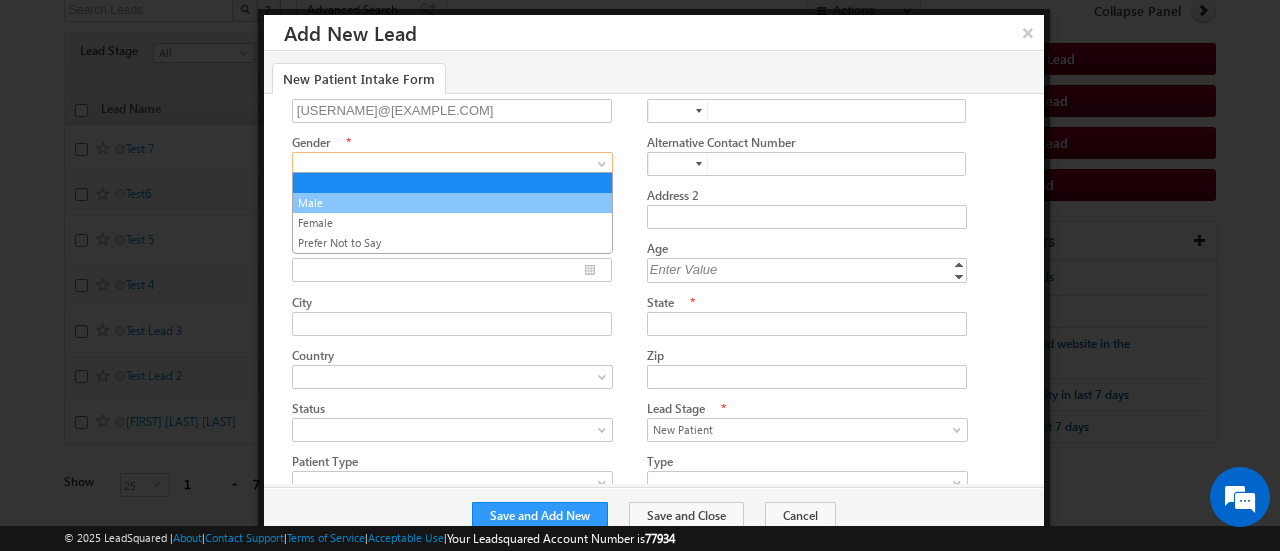 click on "Male" at bounding box center [452, 203] 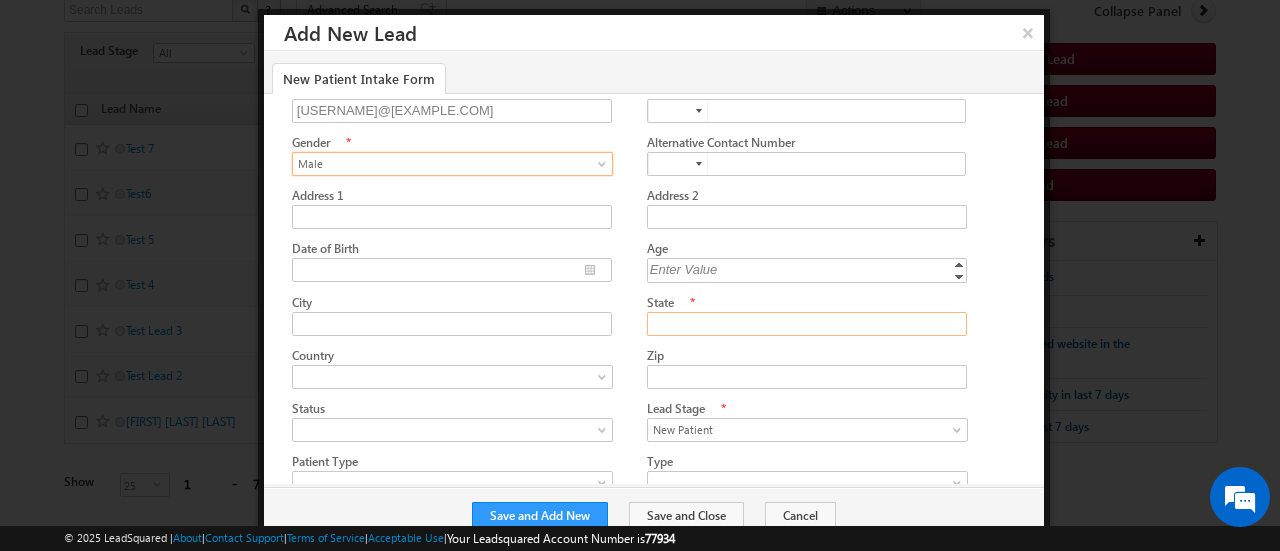 click on "State" at bounding box center [807, 324] 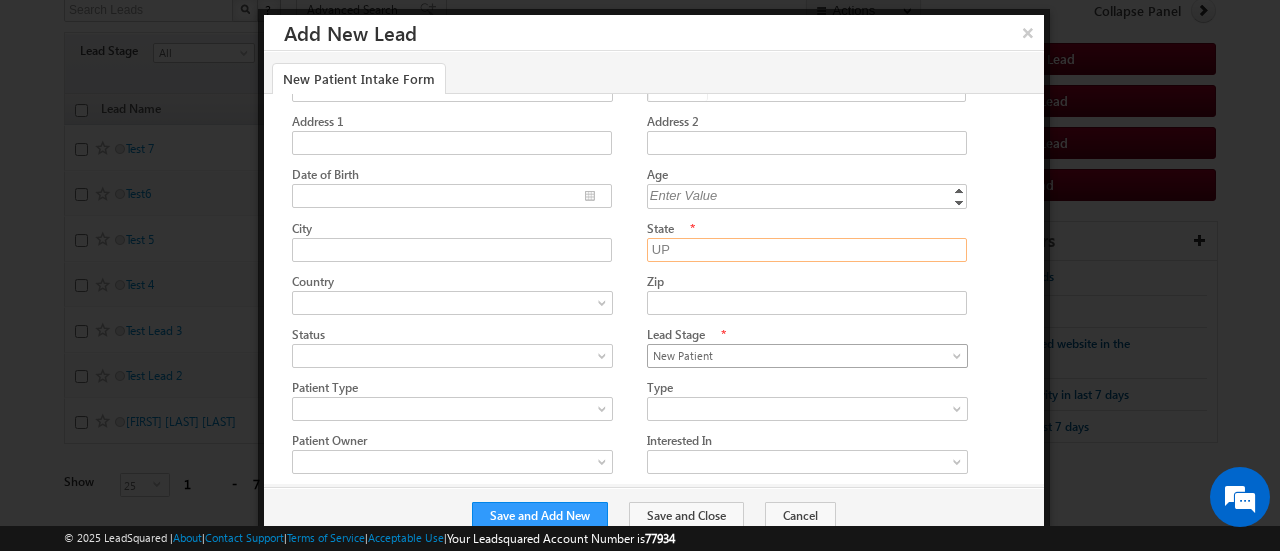 scroll, scrollTop: 200, scrollLeft: 0, axis: vertical 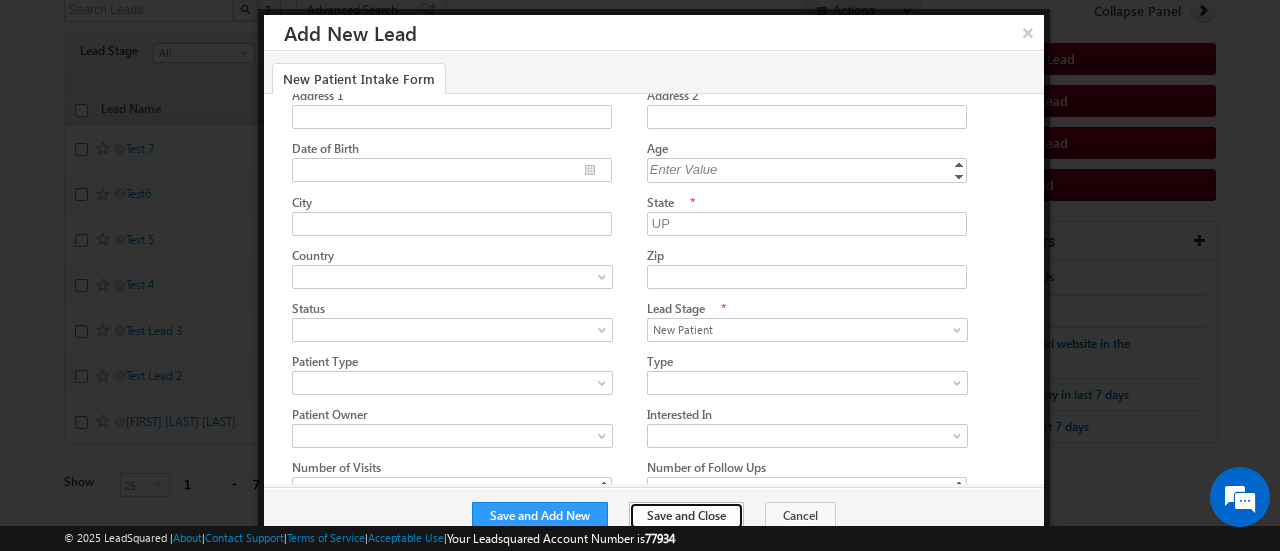 click on "Save and Close" at bounding box center [686, 516] 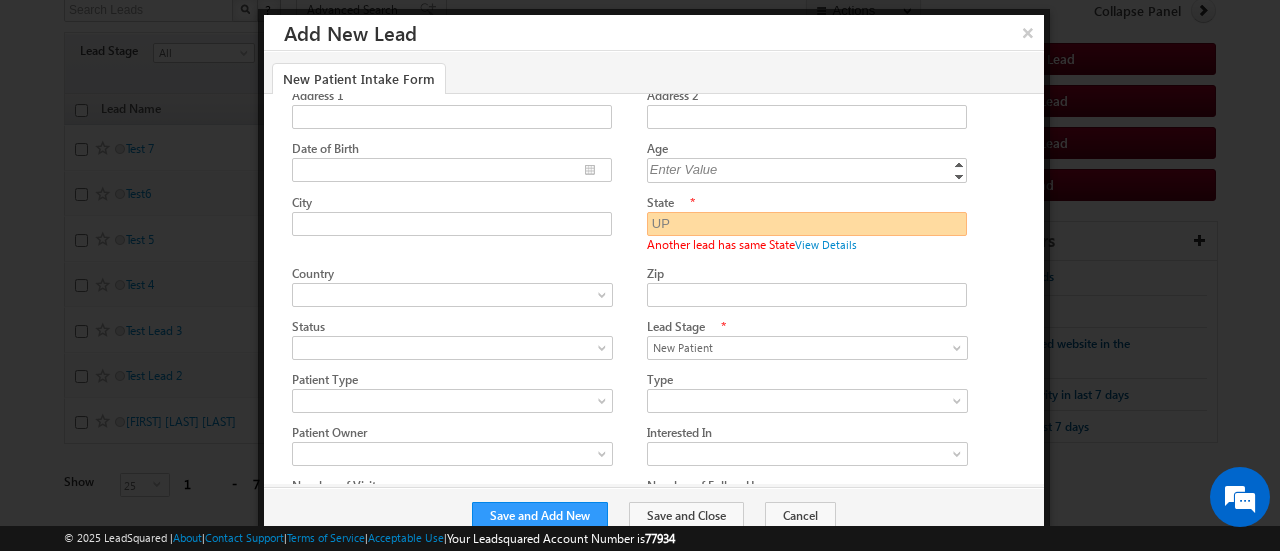 drag, startPoint x: 689, startPoint y: 223, endPoint x: 644, endPoint y: 226, distance: 45.099888 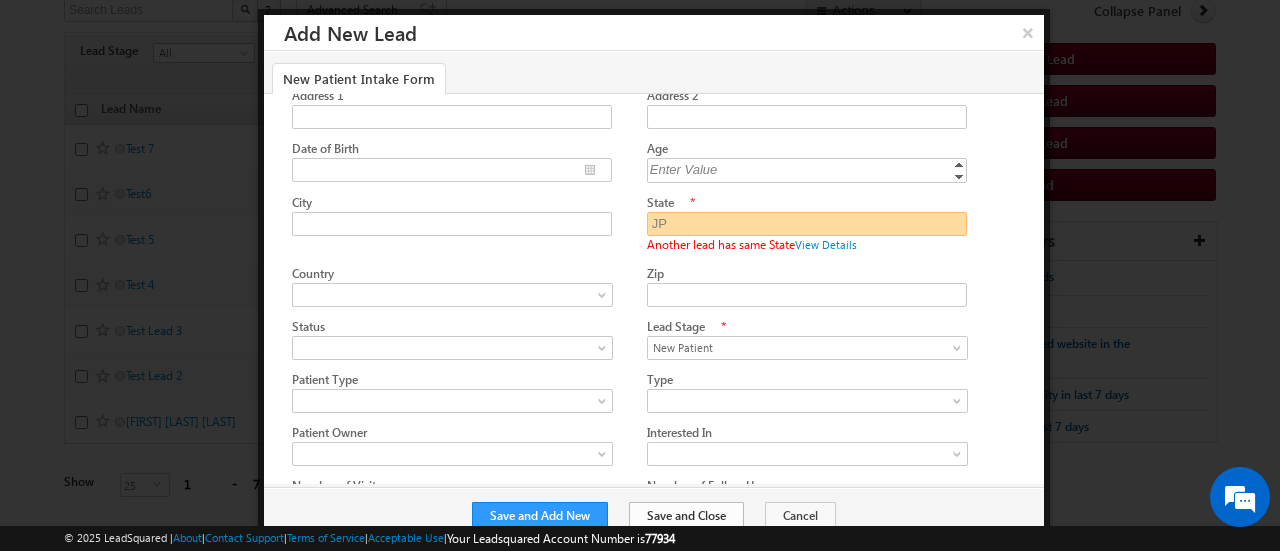 type on "JP" 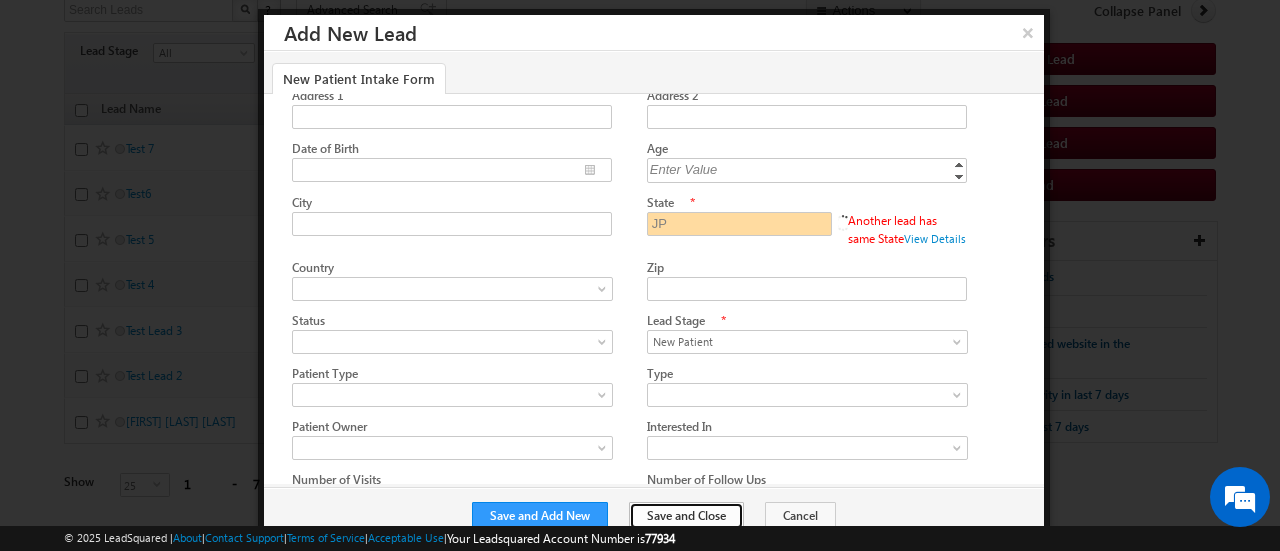 click on "Save and Close" at bounding box center [686, 516] 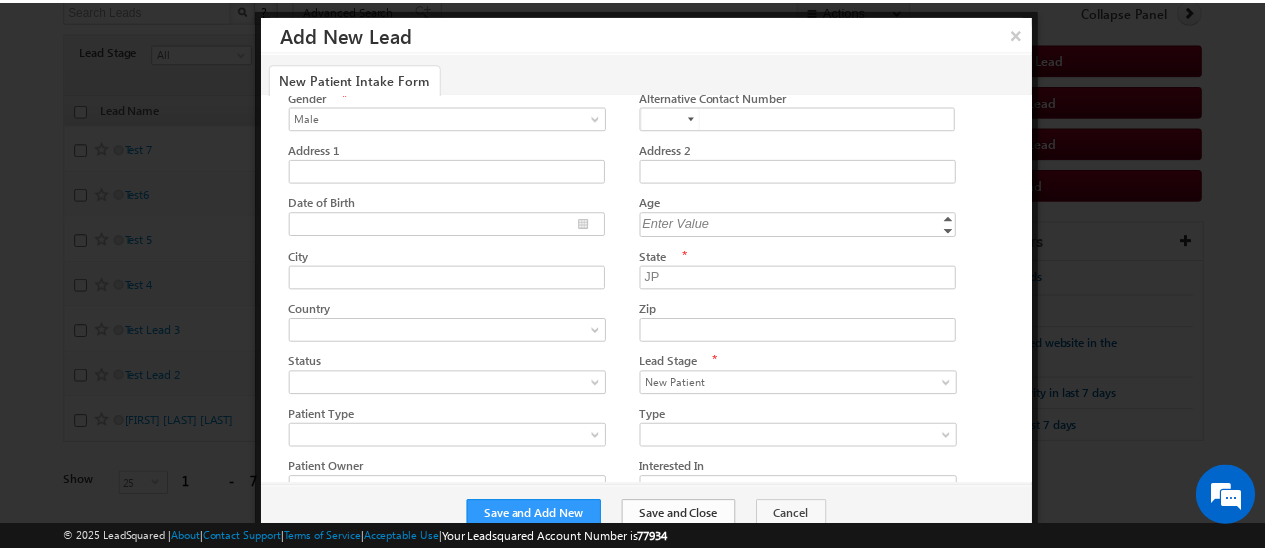 scroll, scrollTop: 0, scrollLeft: 0, axis: both 